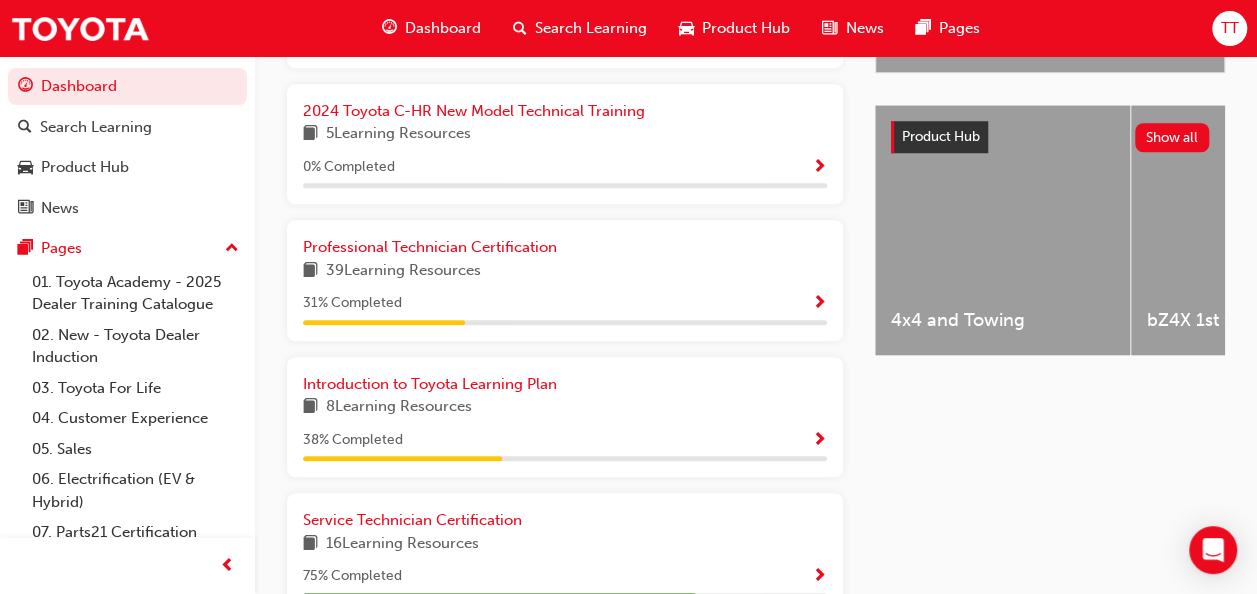 scroll, scrollTop: 862, scrollLeft: 0, axis: vertical 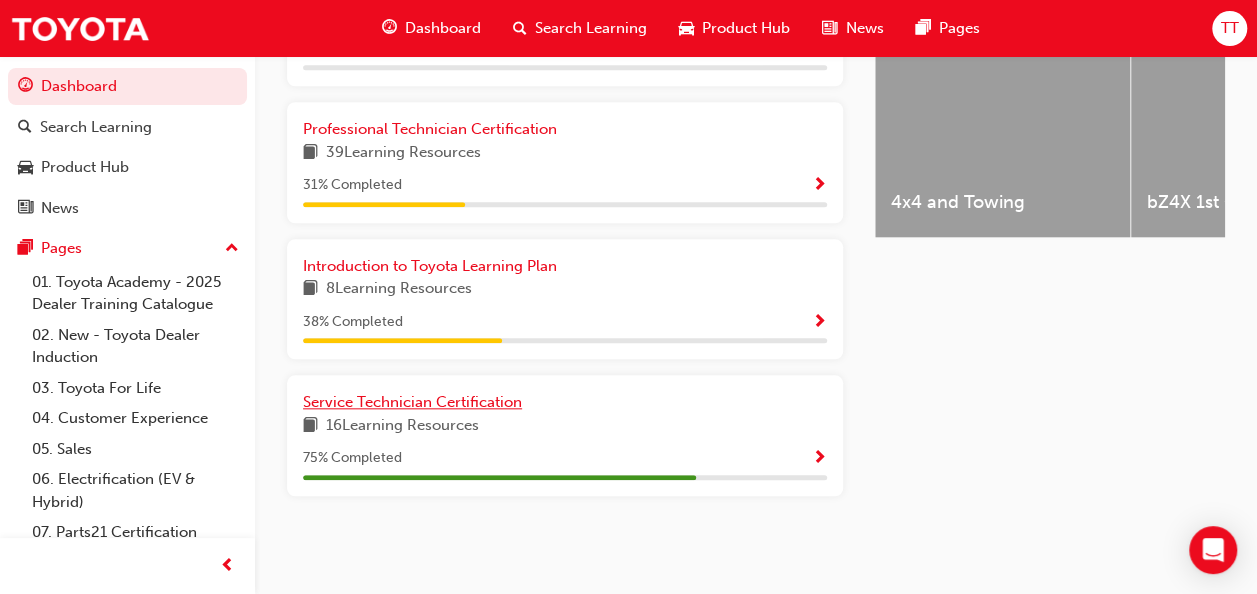 click on "Service Technician Certification" at bounding box center [412, 402] 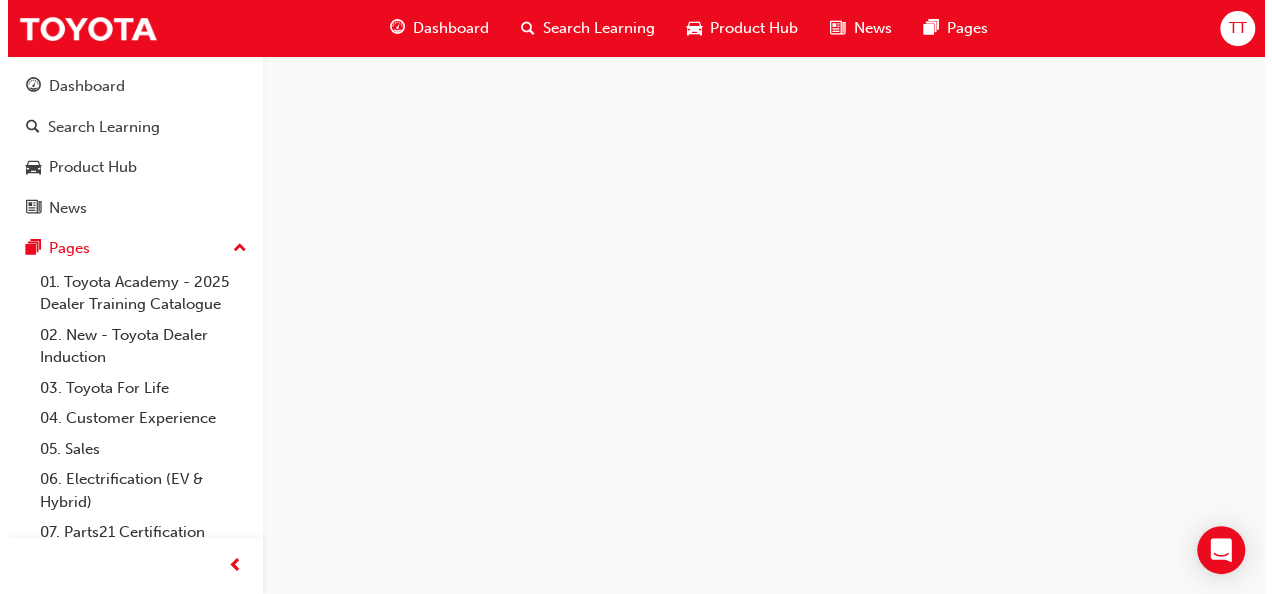 scroll, scrollTop: 0, scrollLeft: 0, axis: both 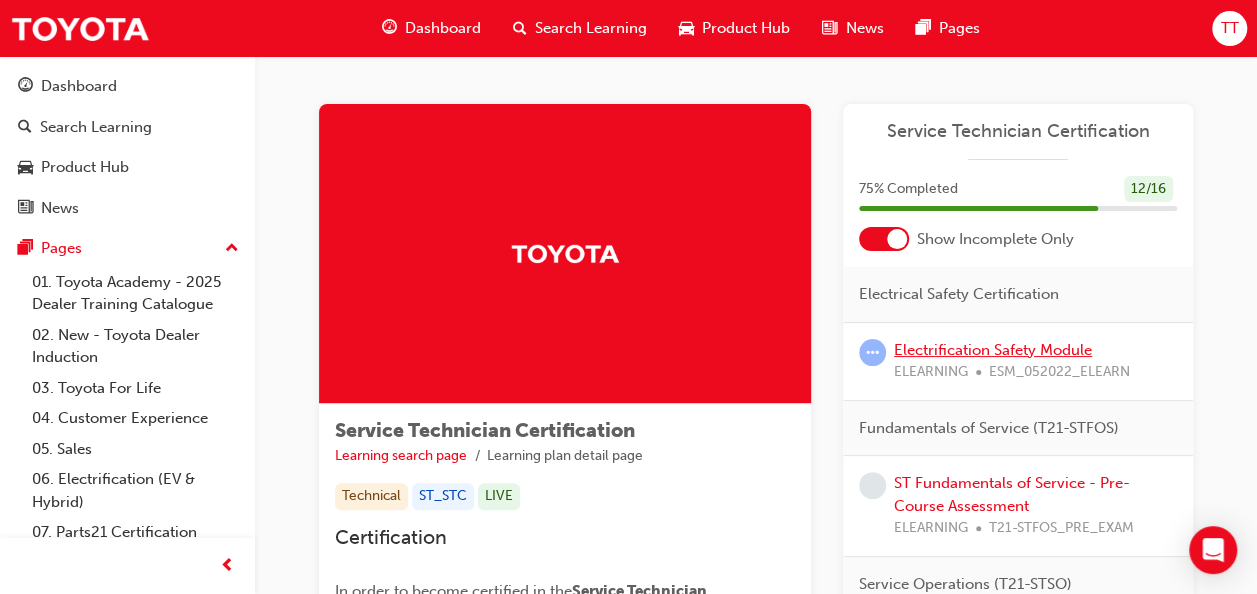 click on "Electrification Safety Module" at bounding box center (993, 350) 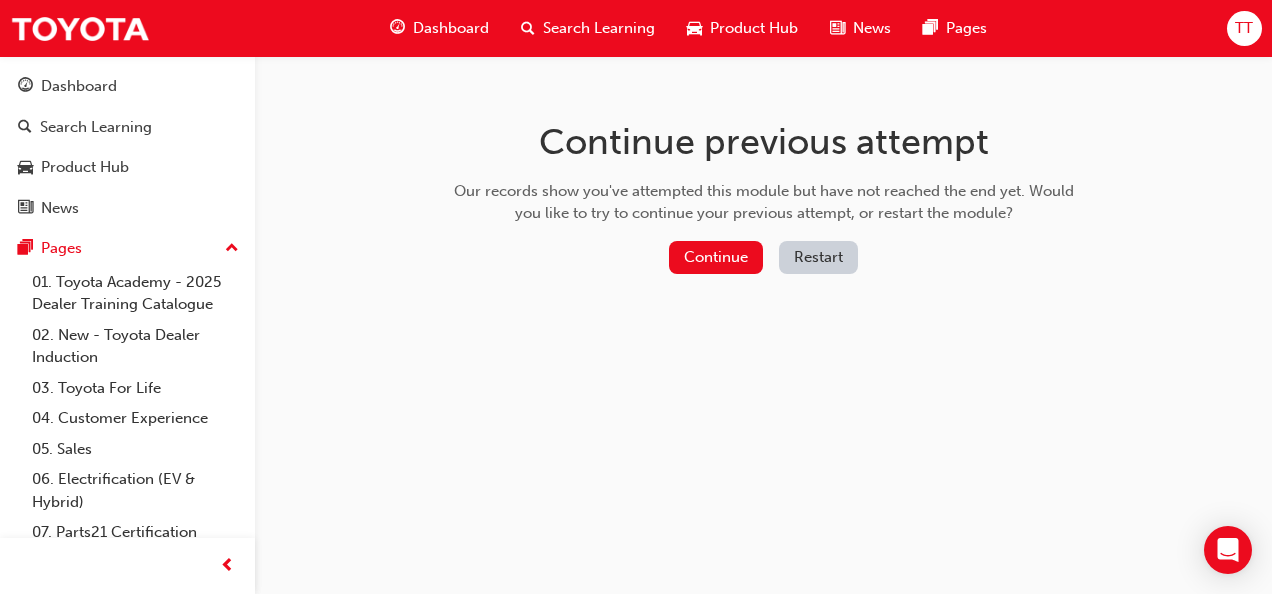 click on "Continue" at bounding box center [716, 257] 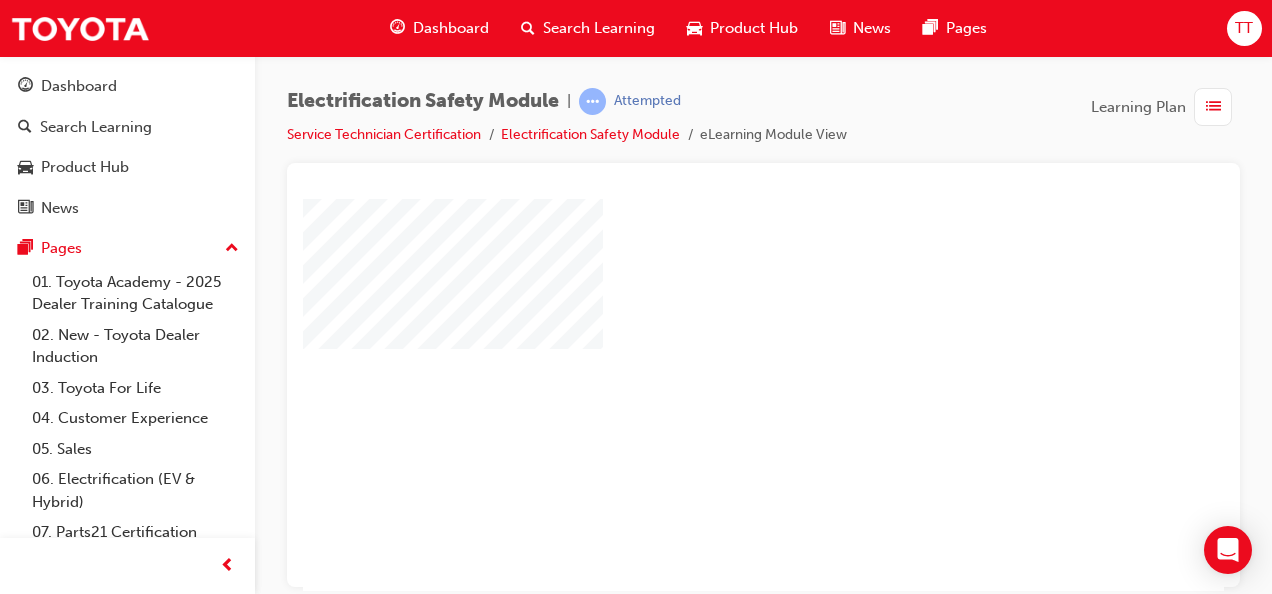 scroll, scrollTop: 0, scrollLeft: 0, axis: both 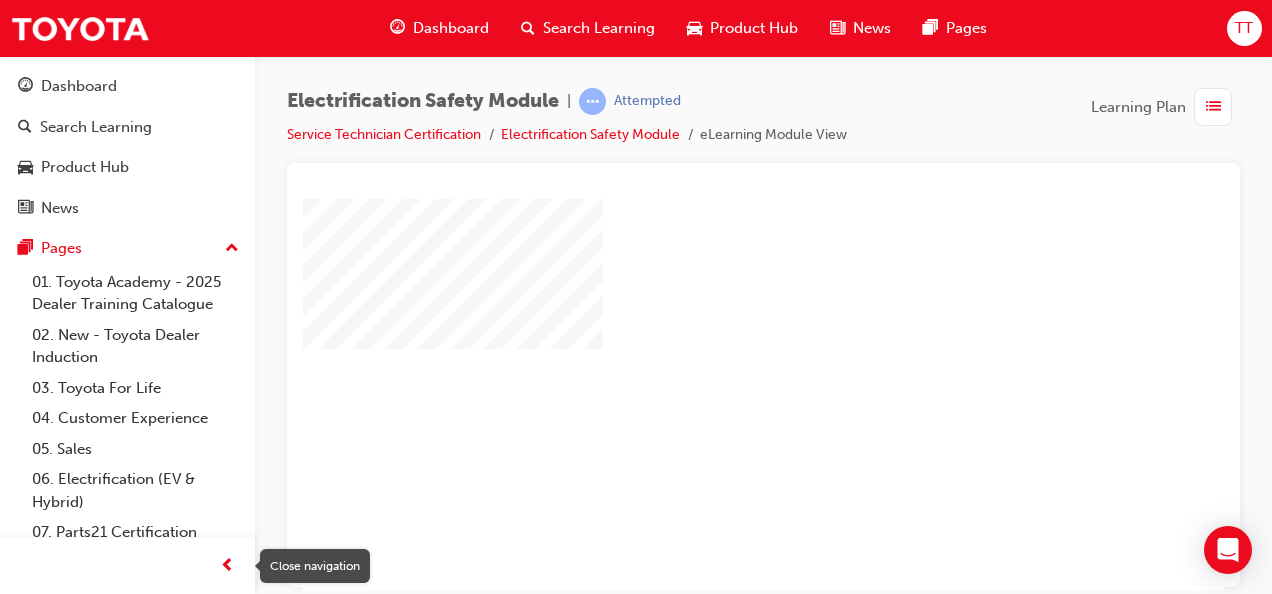 click at bounding box center [227, 566] 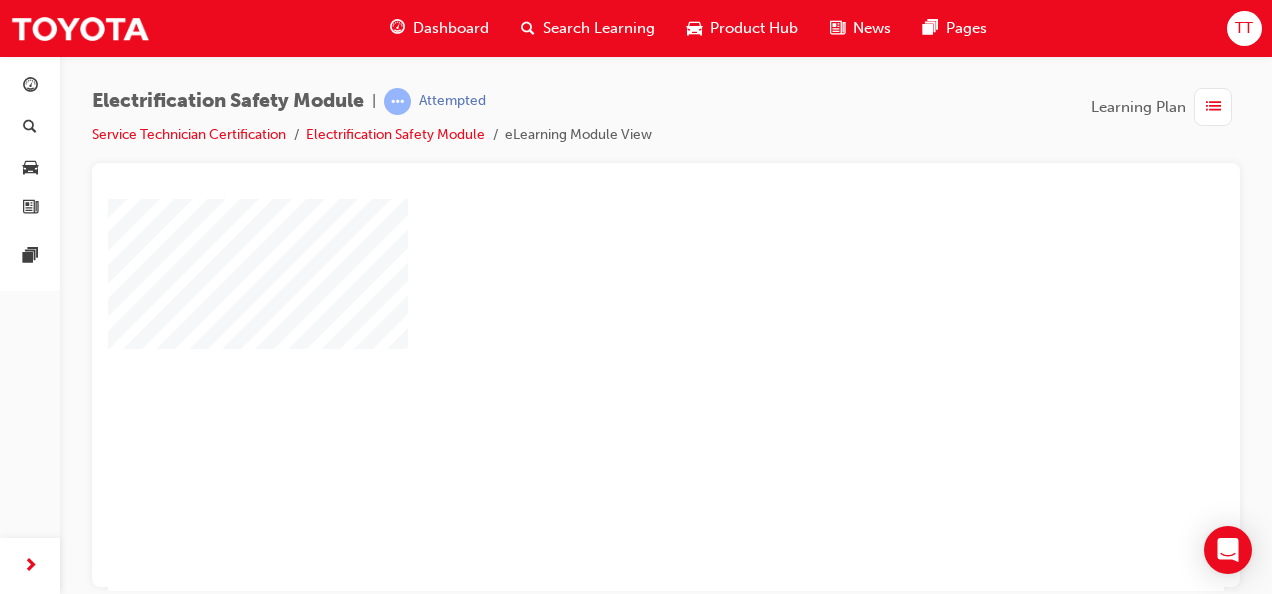 click at bounding box center (608, 336) 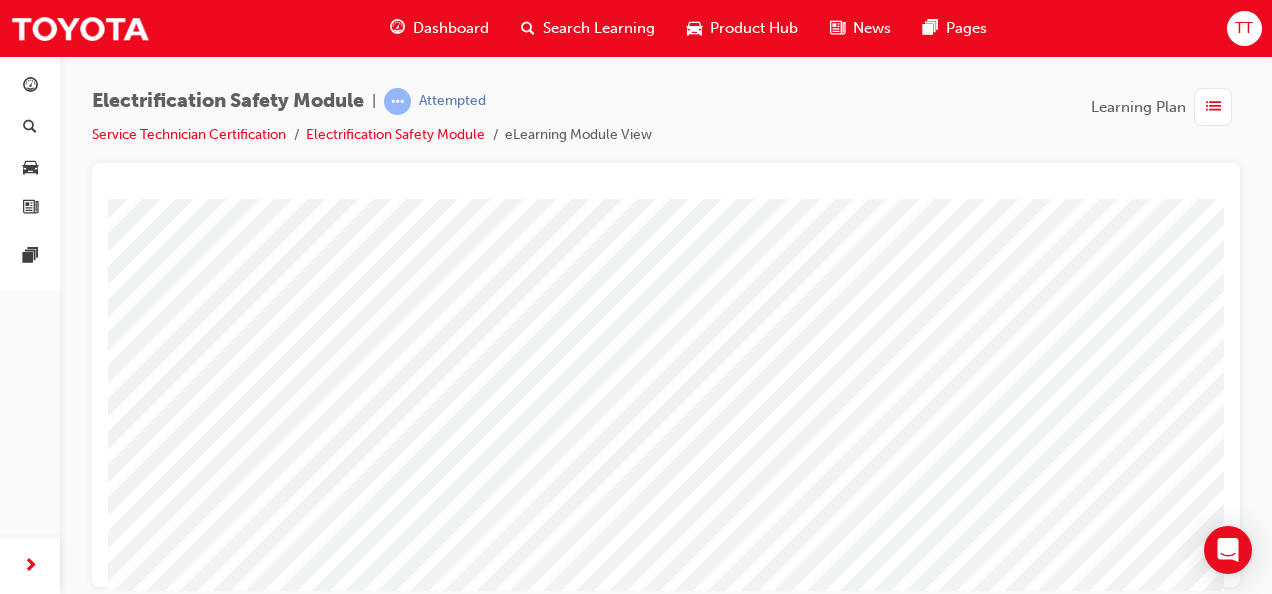 scroll, scrollTop: 273, scrollLeft: 0, axis: vertical 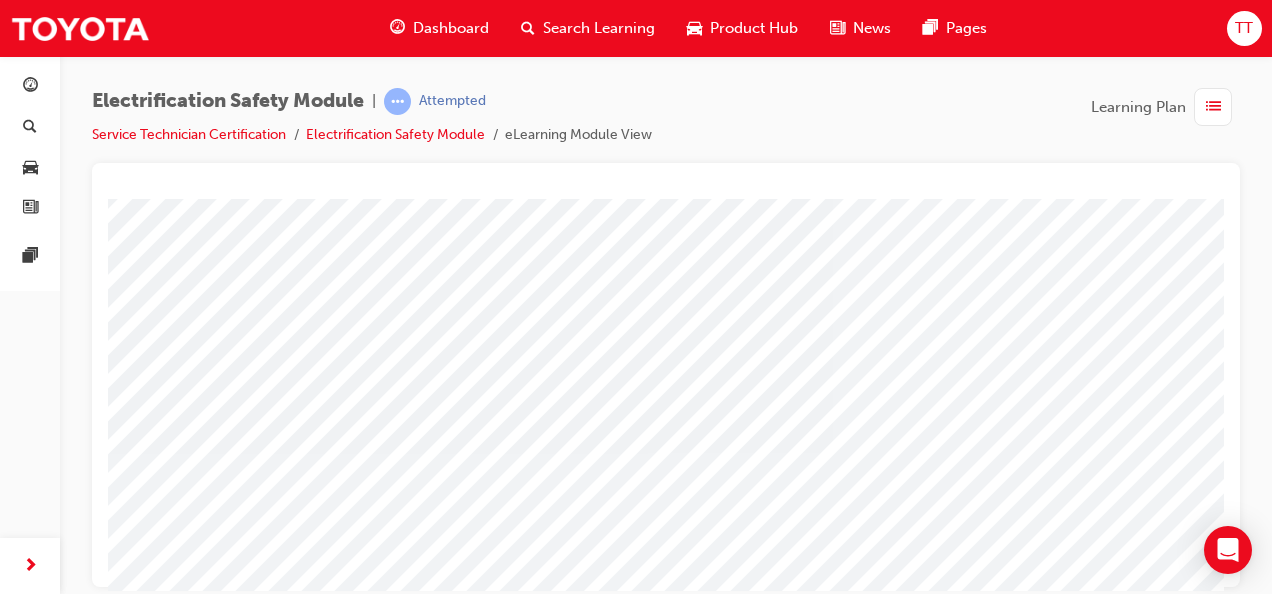 click at bounding box center [188, 5082] 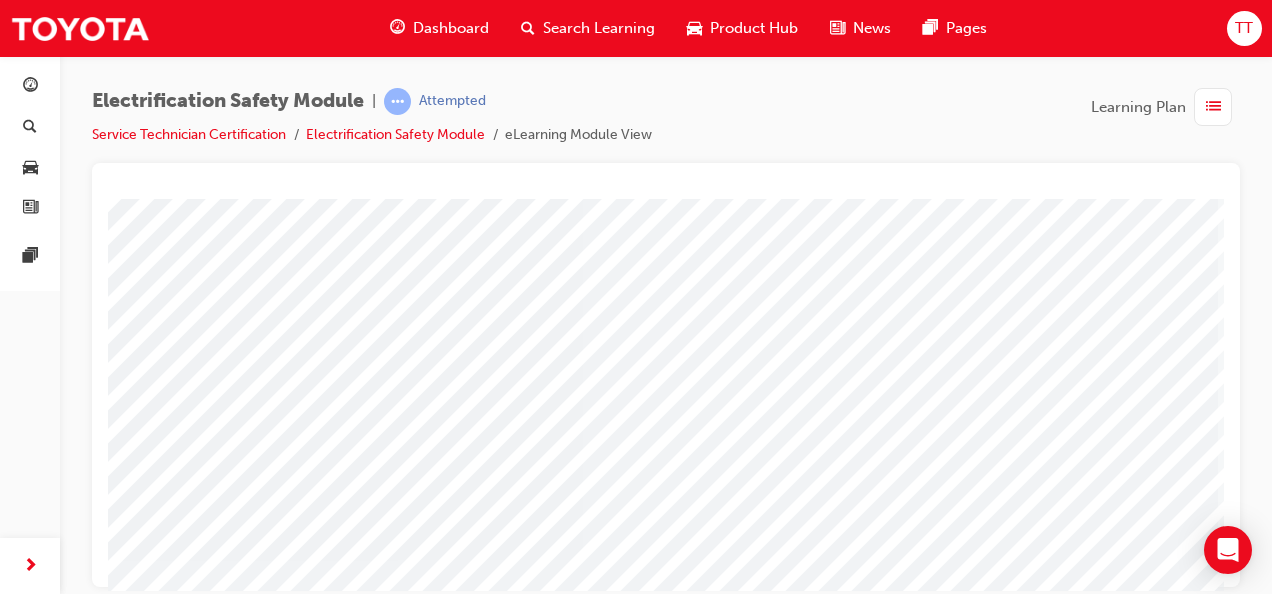 scroll, scrollTop: 73, scrollLeft: 259, axis: both 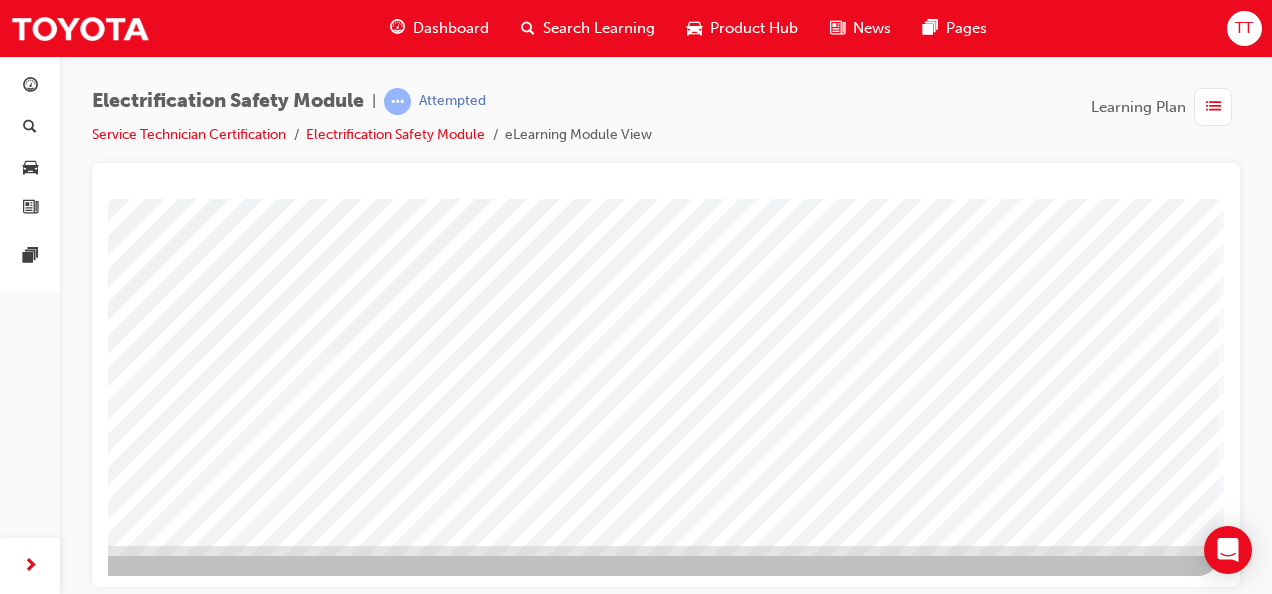 click at bounding box center [-62, 5028] 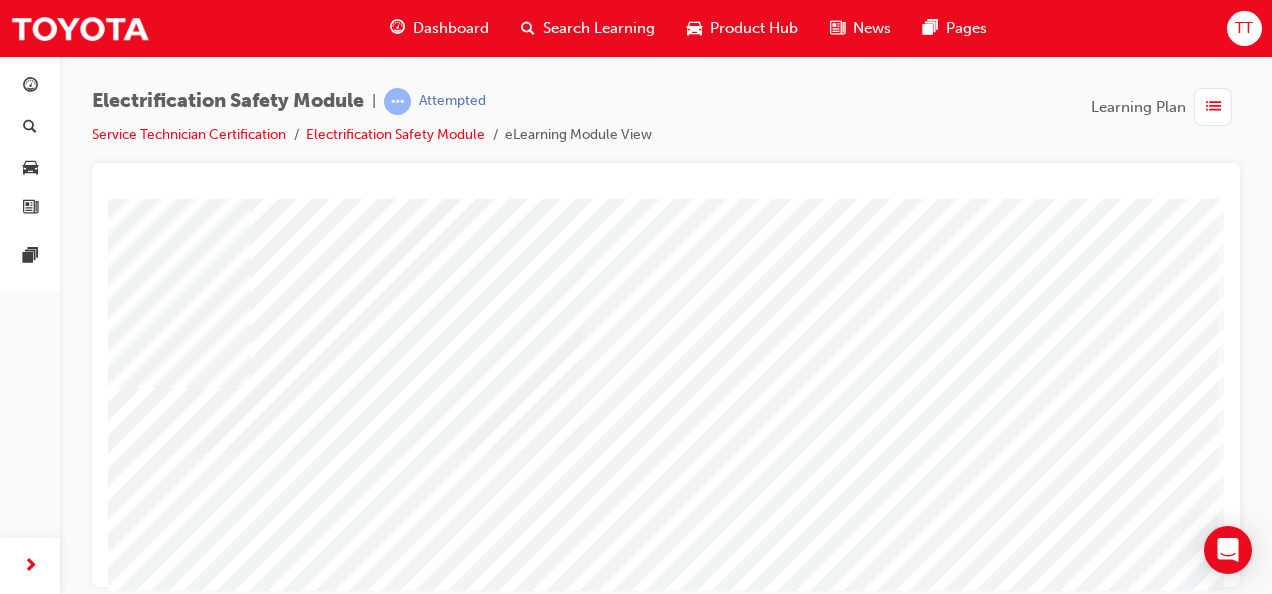 click at bounding box center (-62, 5174) 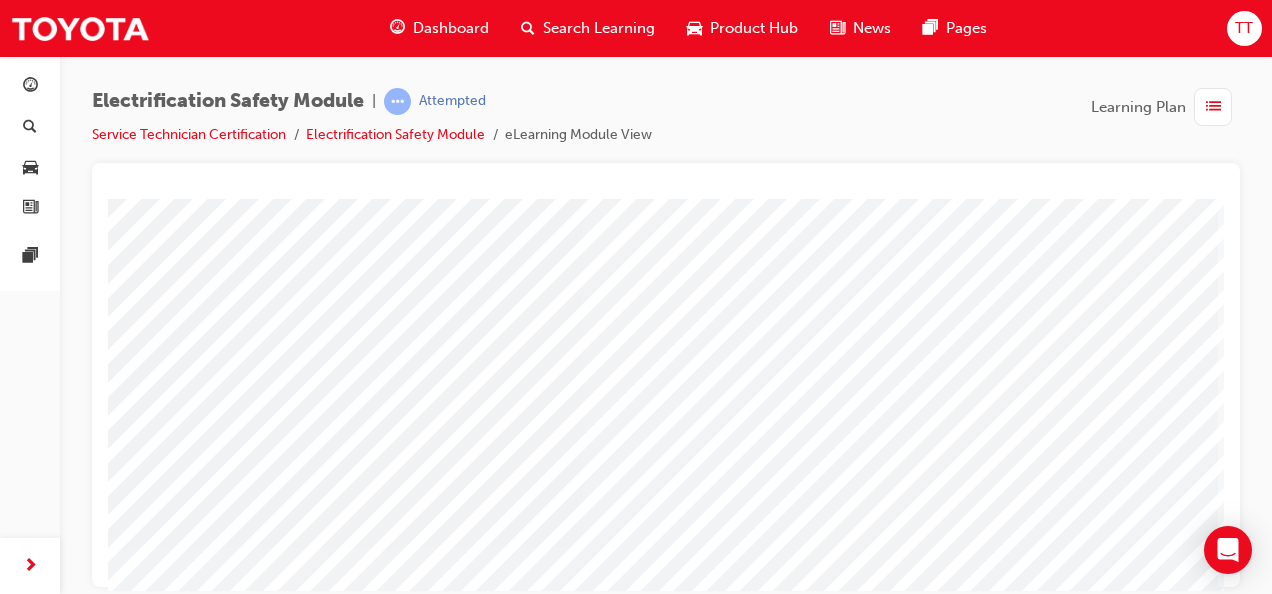 scroll, scrollTop: 373, scrollLeft: 259, axis: both 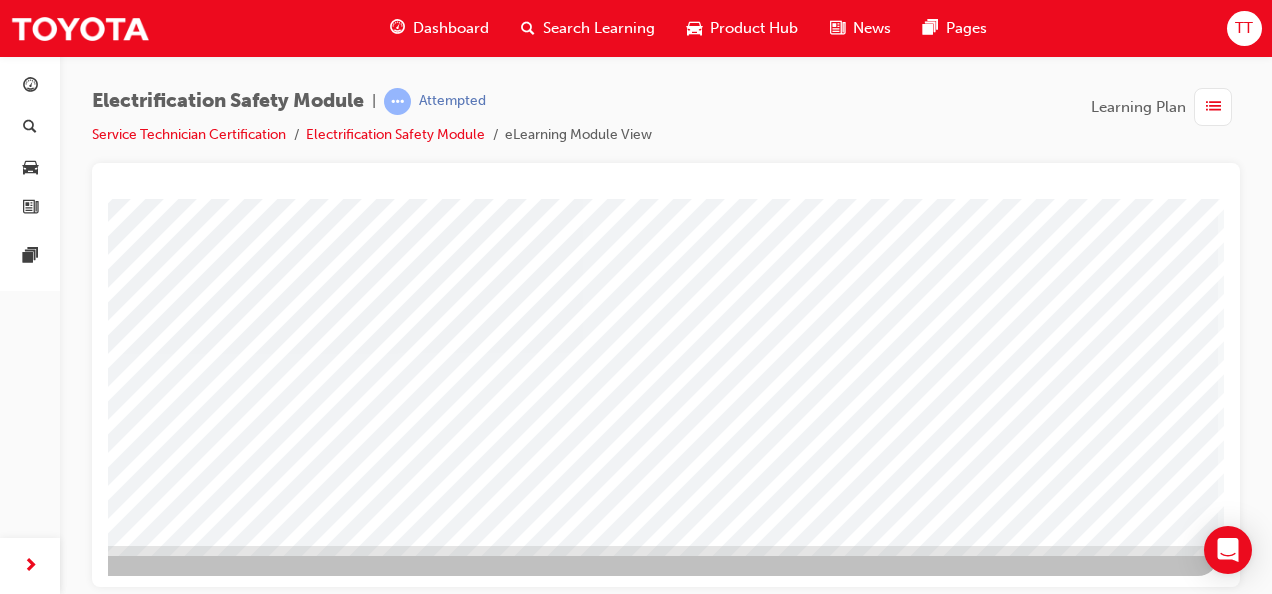 click at bounding box center [-62, 5120] 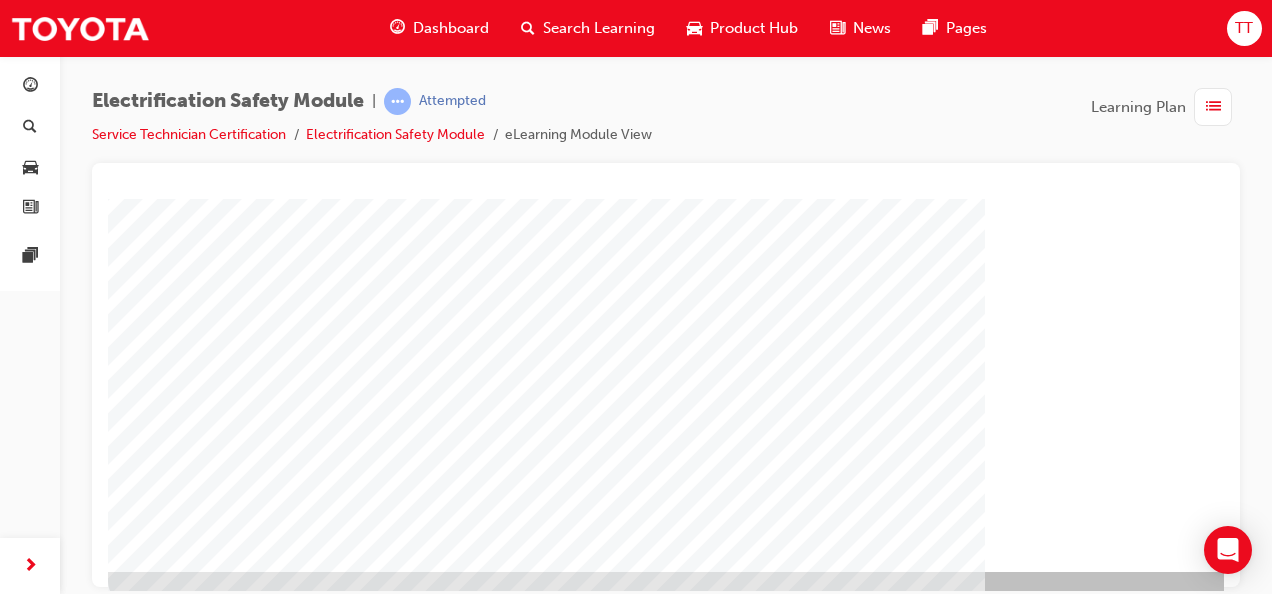 scroll, scrollTop: 373, scrollLeft: 0, axis: vertical 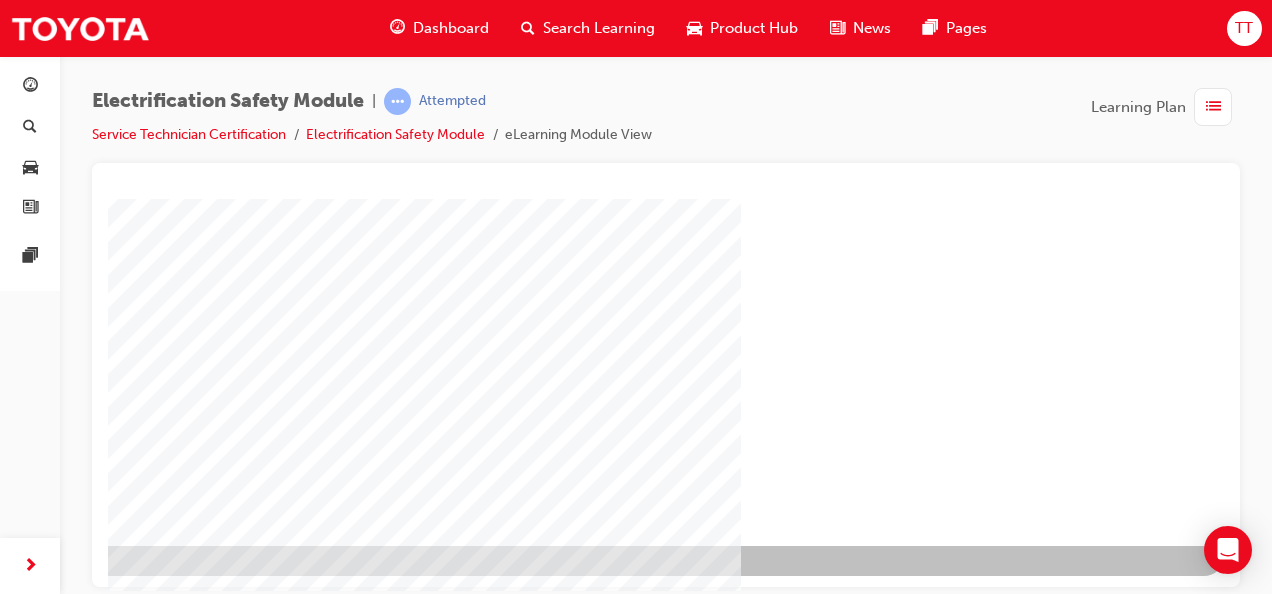 click at bounding box center (-73, 1177) 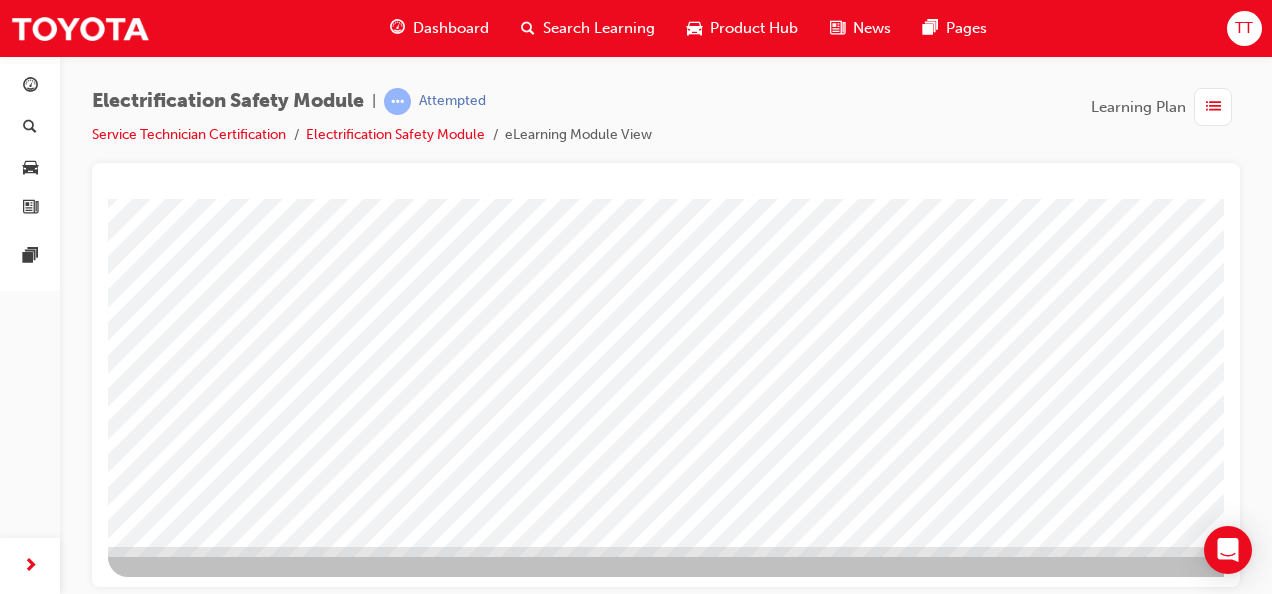 scroll, scrollTop: 373, scrollLeft: 0, axis: vertical 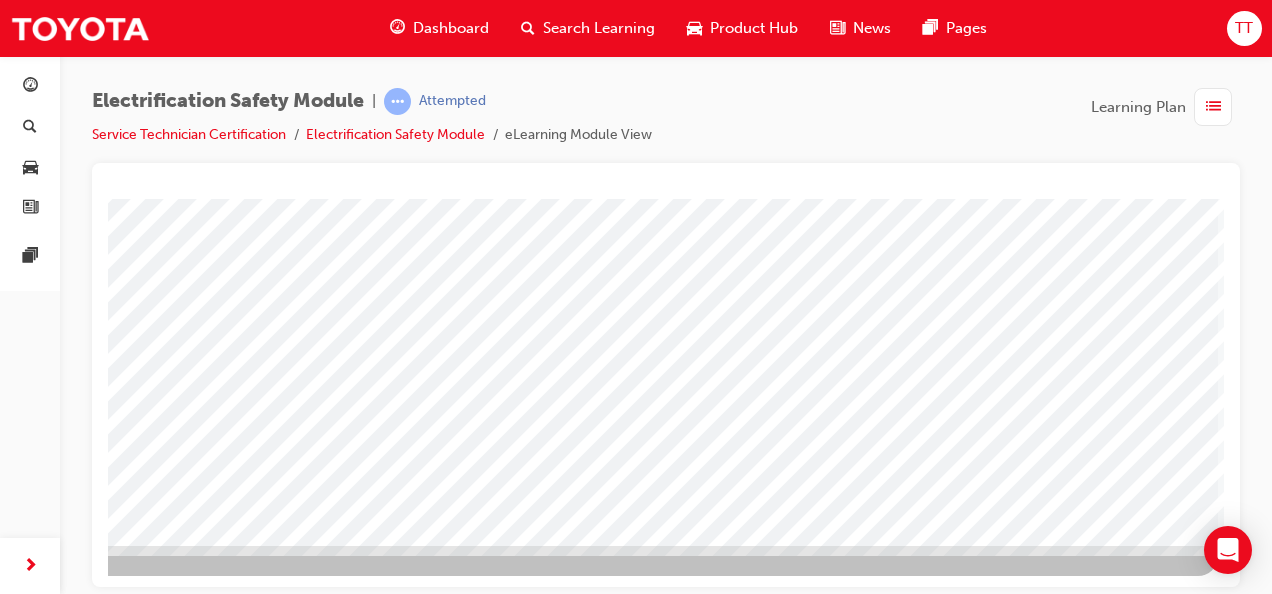 click at bounding box center [-79, 3331] 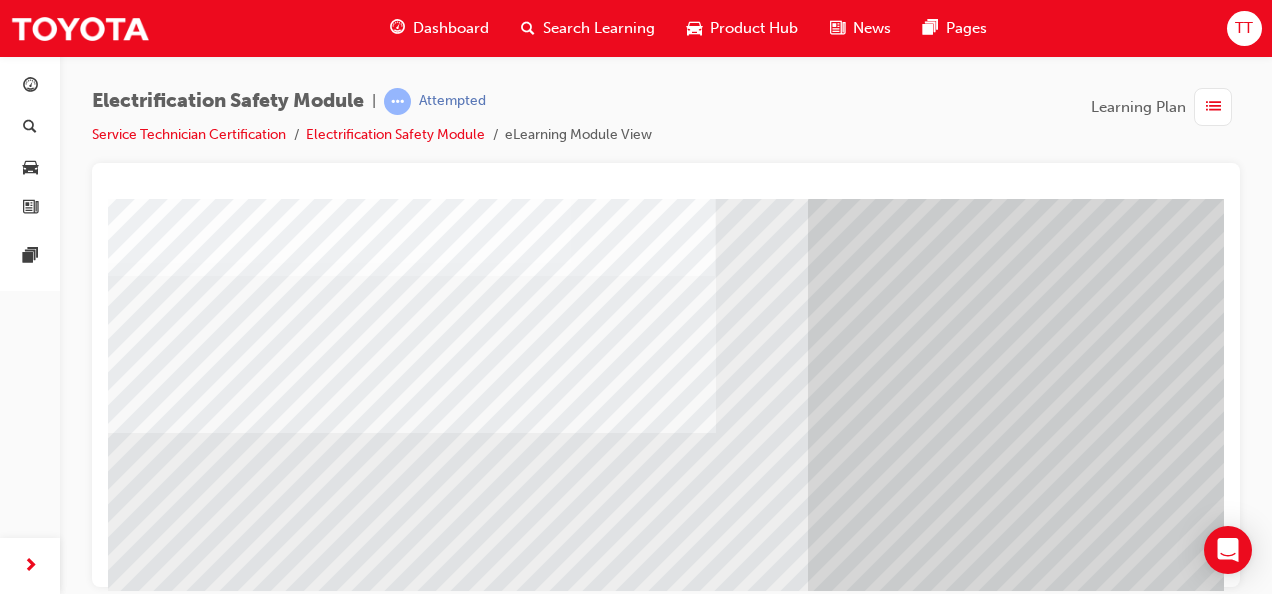 scroll, scrollTop: 300, scrollLeft: 0, axis: vertical 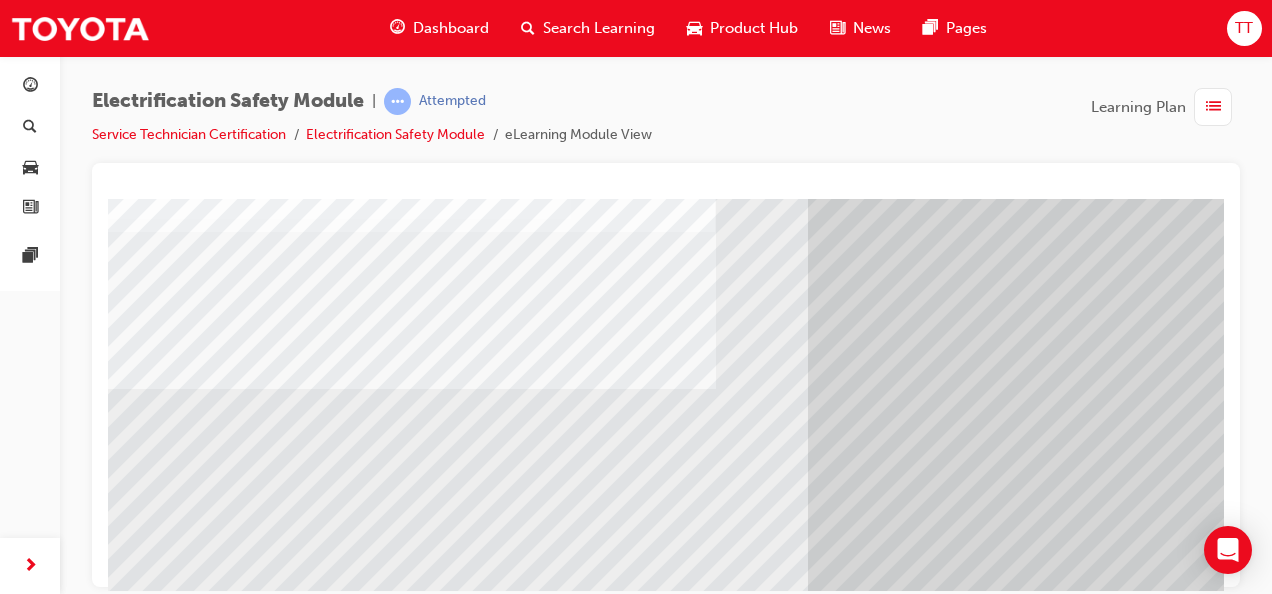 click at bounding box center (128, 7152) 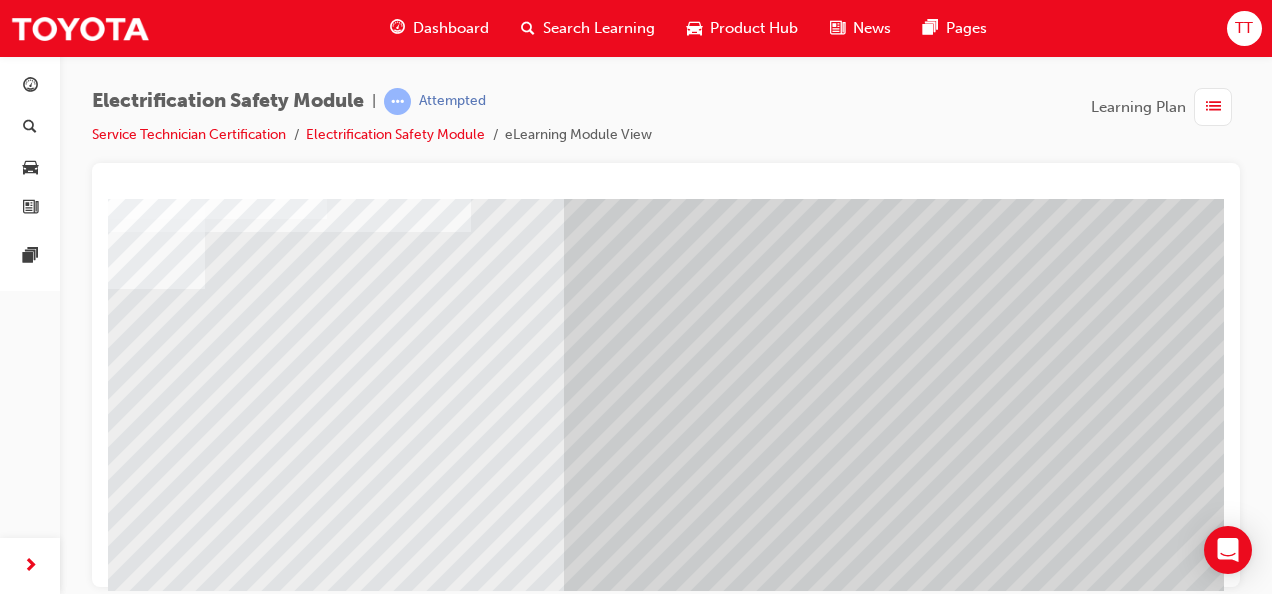 scroll, scrollTop: 300, scrollLeft: 259, axis: both 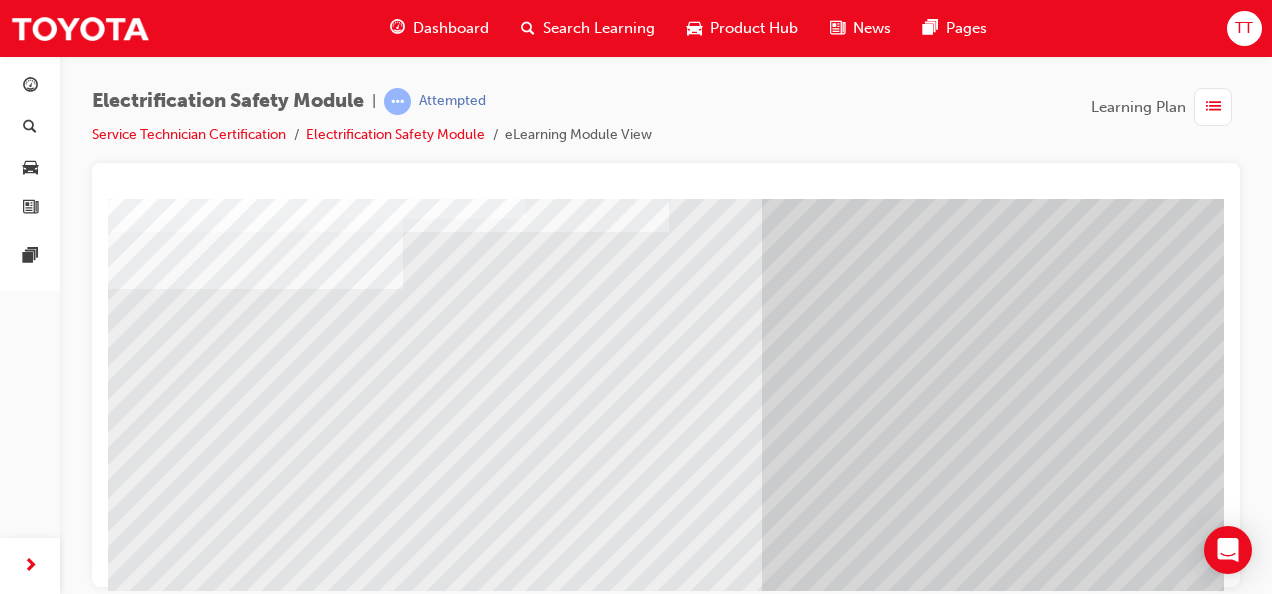 click at bounding box center [82, 7192] 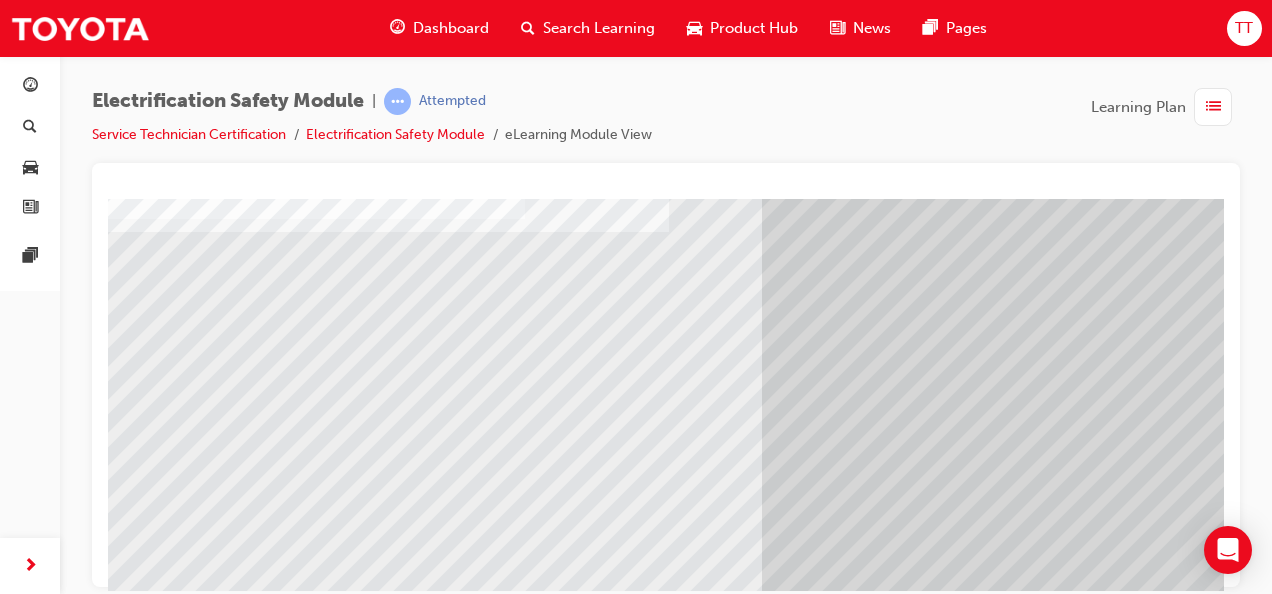 drag, startPoint x: 410, startPoint y: 570, endPoint x: 784, endPoint y: 571, distance: 374.00134 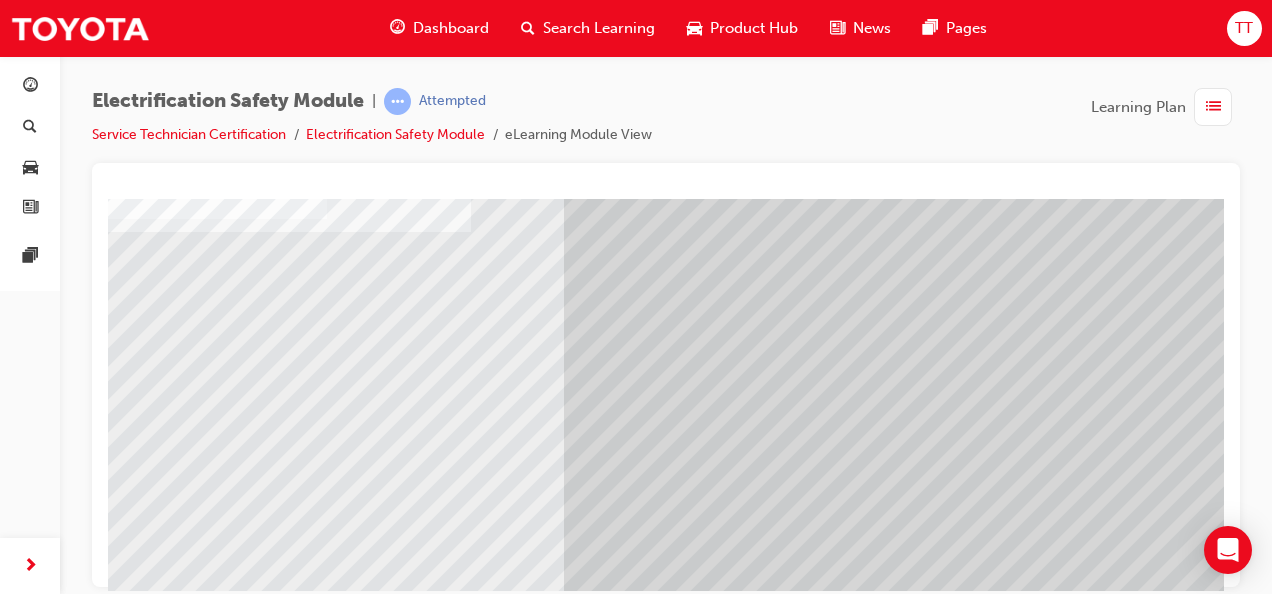 scroll, scrollTop: 300, scrollLeft: 134, axis: both 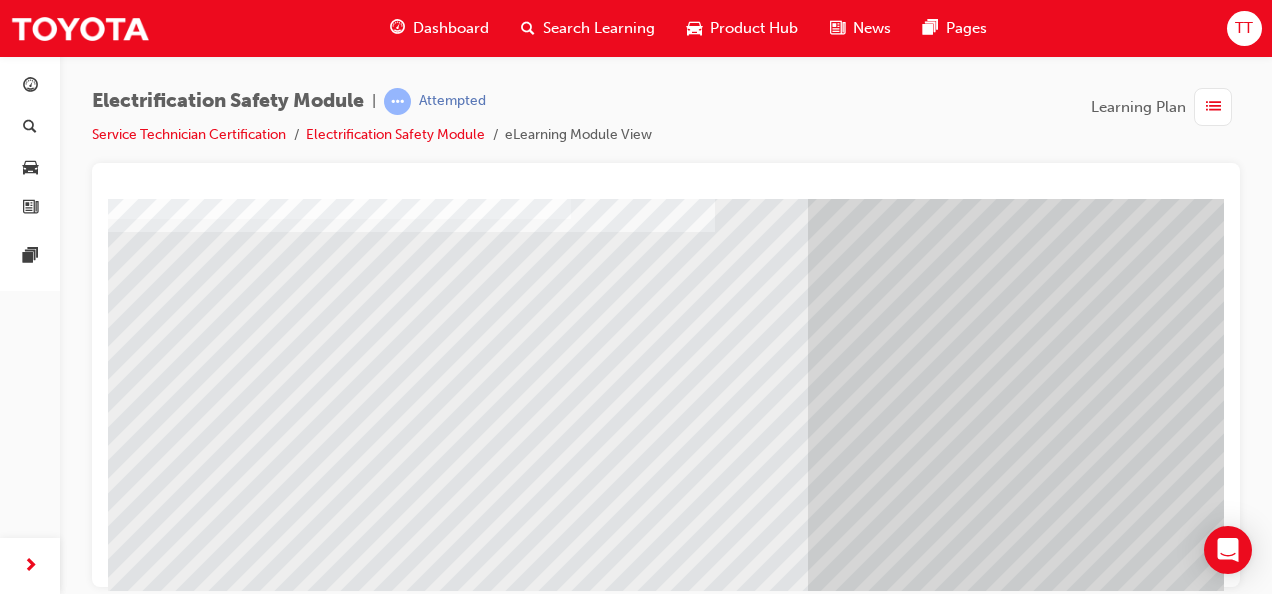 click at bounding box center (128, 7232) 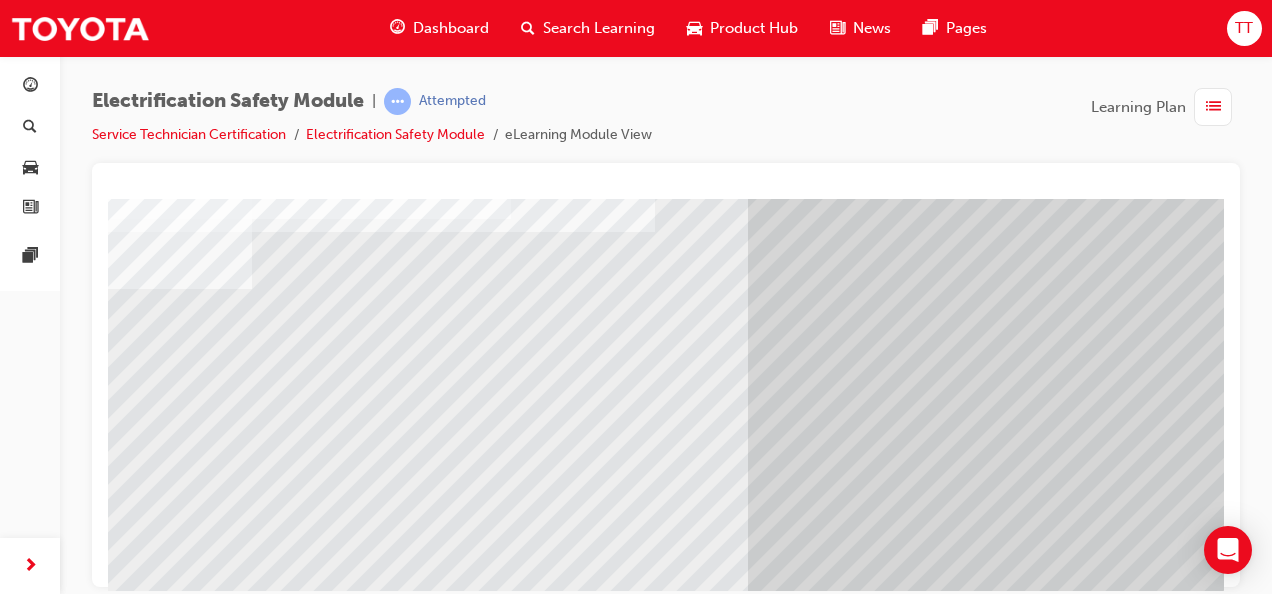 scroll, scrollTop: 300, scrollLeft: 259, axis: both 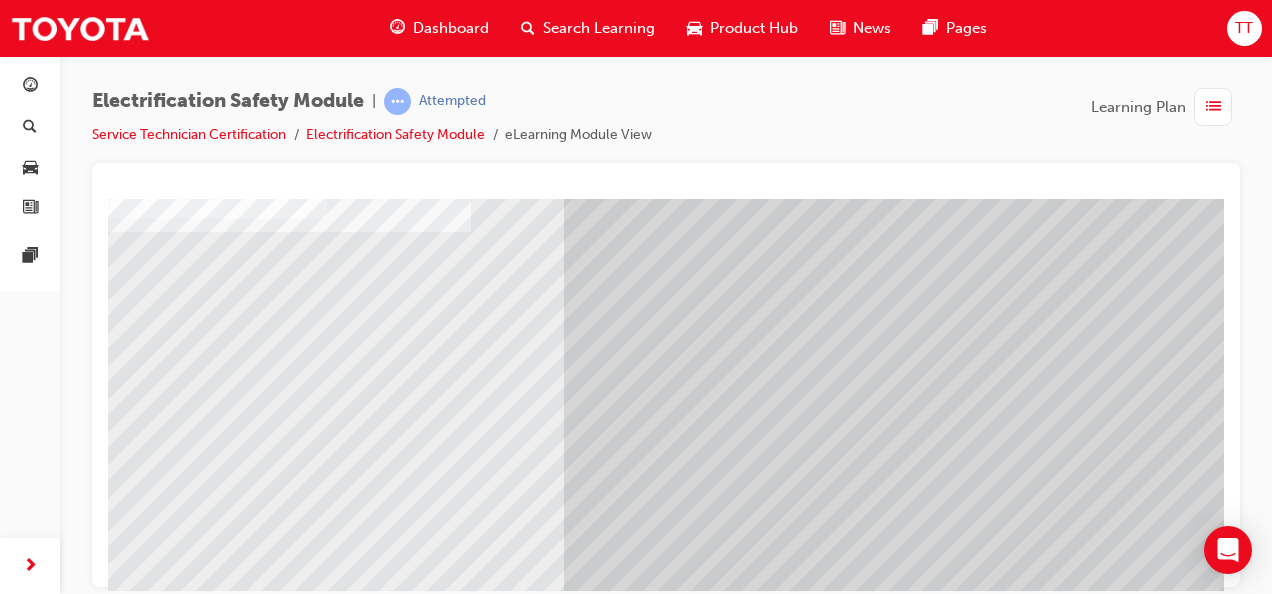 click at bounding box center (-116, 7272) 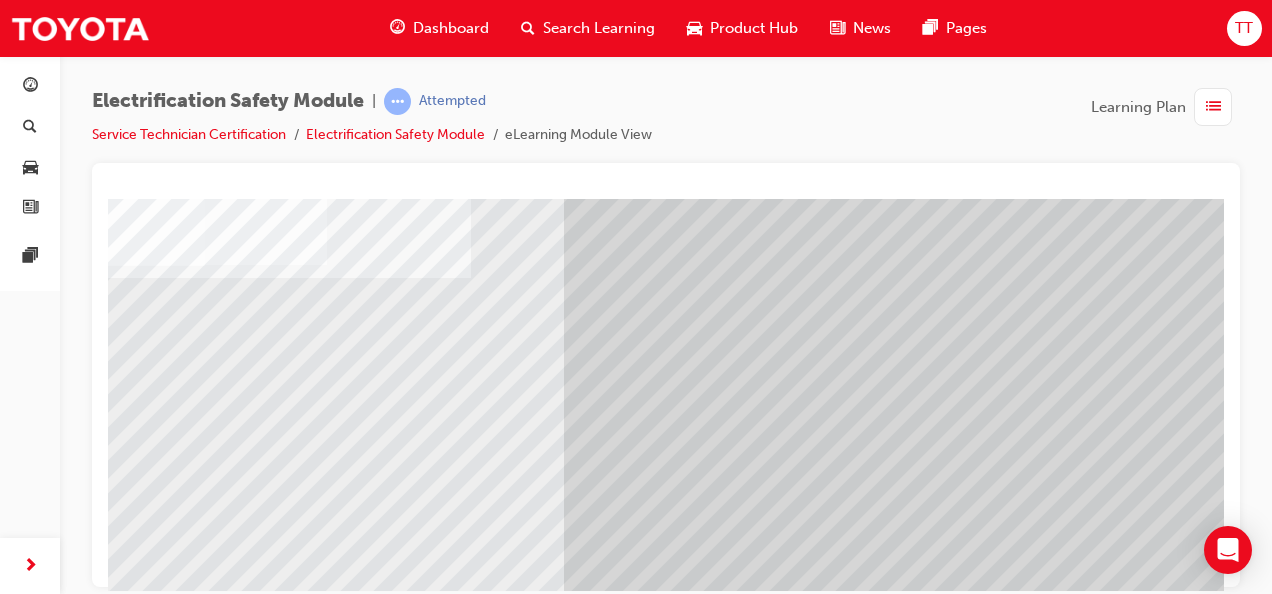 scroll, scrollTop: 300, scrollLeft: 259, axis: both 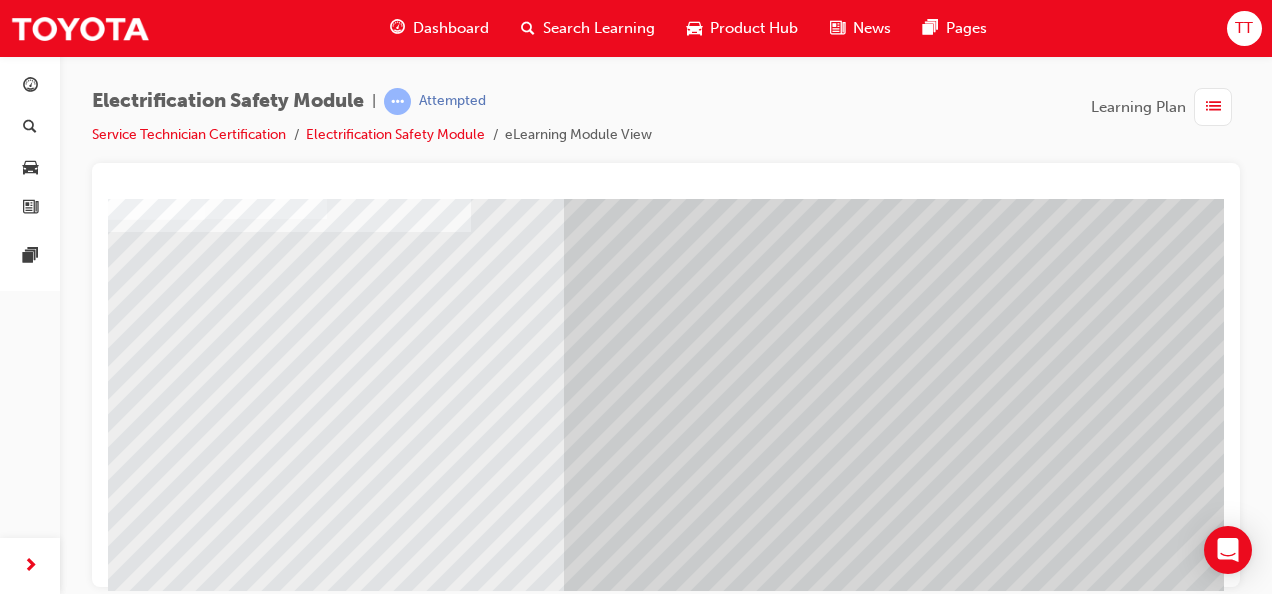 click at bounding box center [-116, 7312] 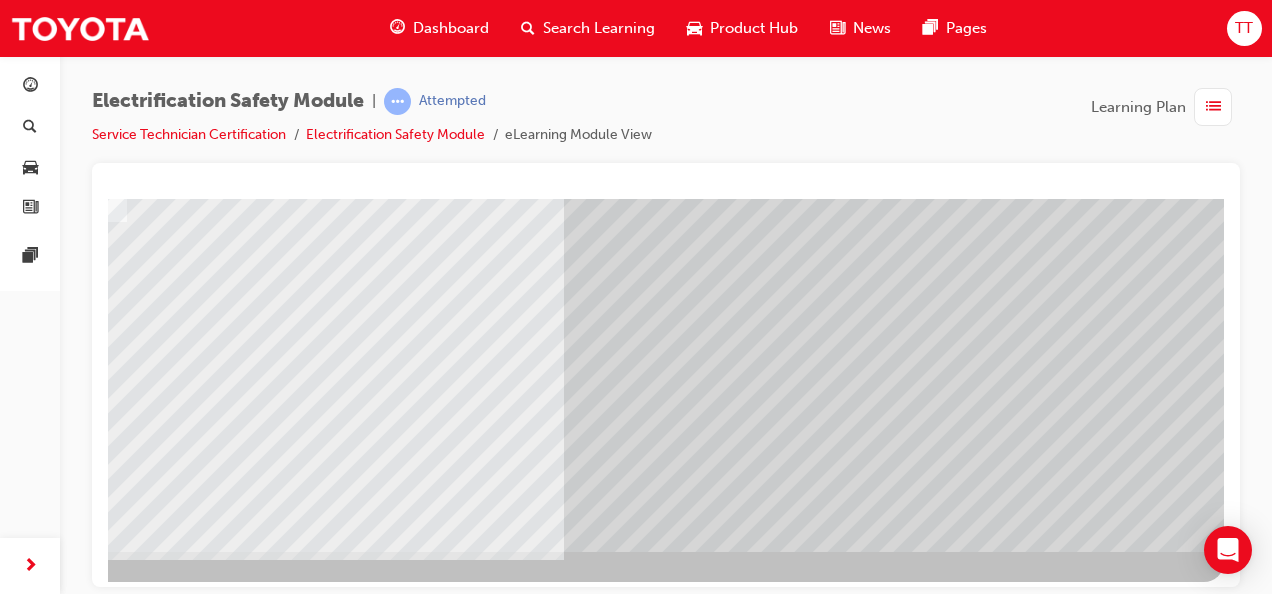 scroll, scrollTop: 373, scrollLeft: 259, axis: both 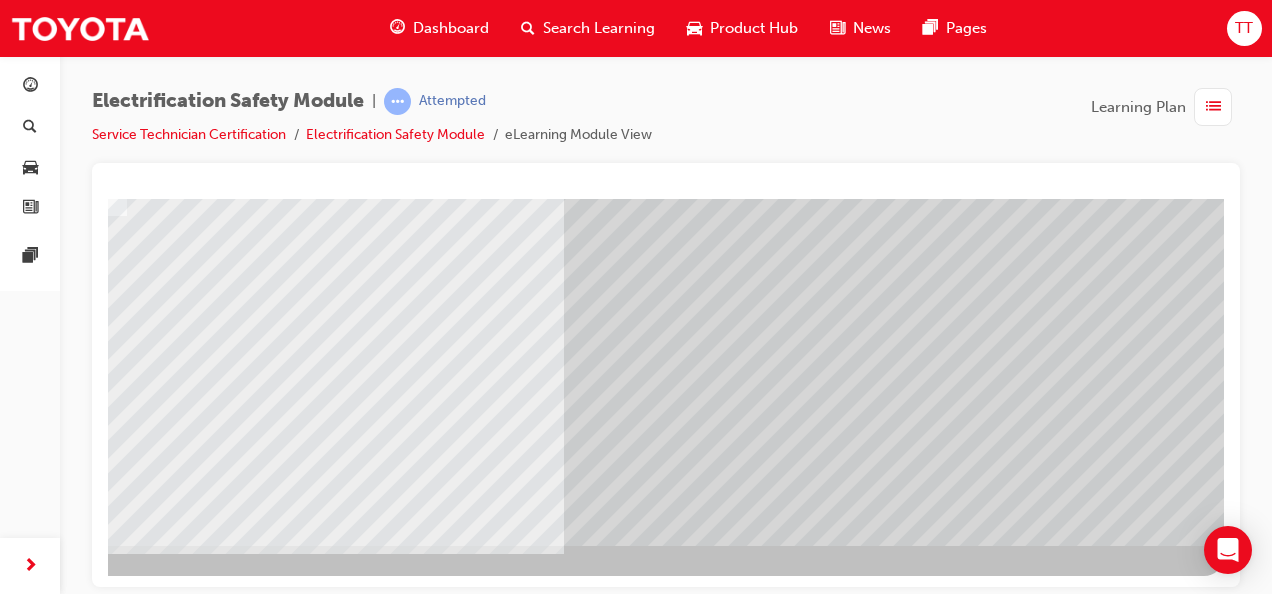 click at bounding box center [-73, 7277] 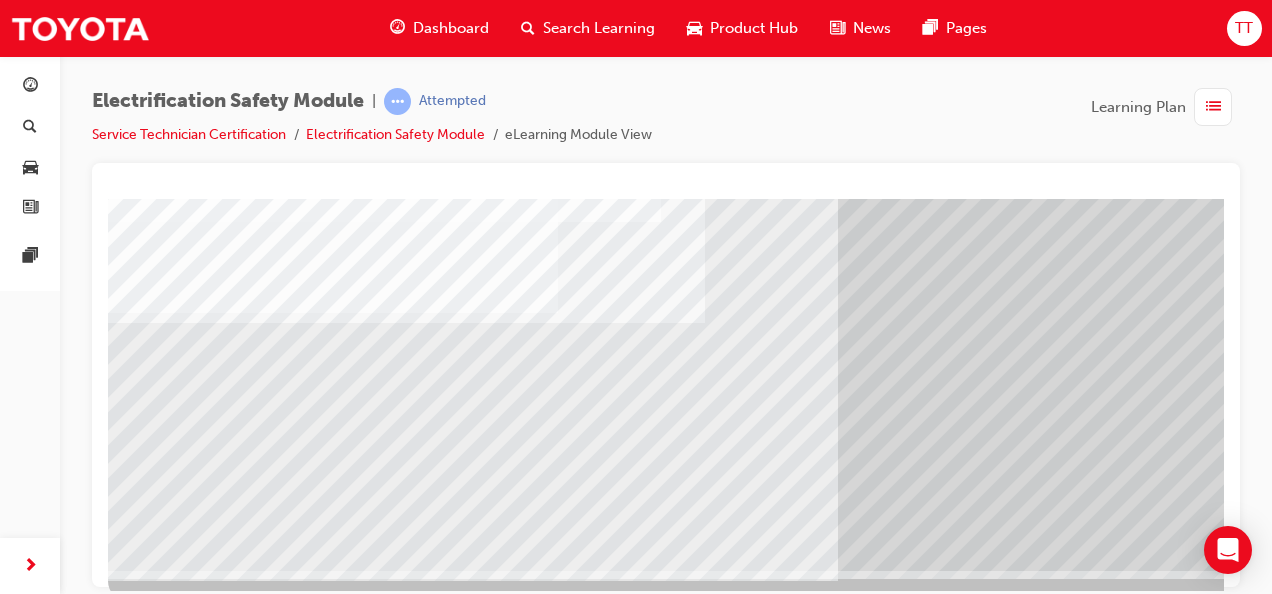 scroll, scrollTop: 373, scrollLeft: 0, axis: vertical 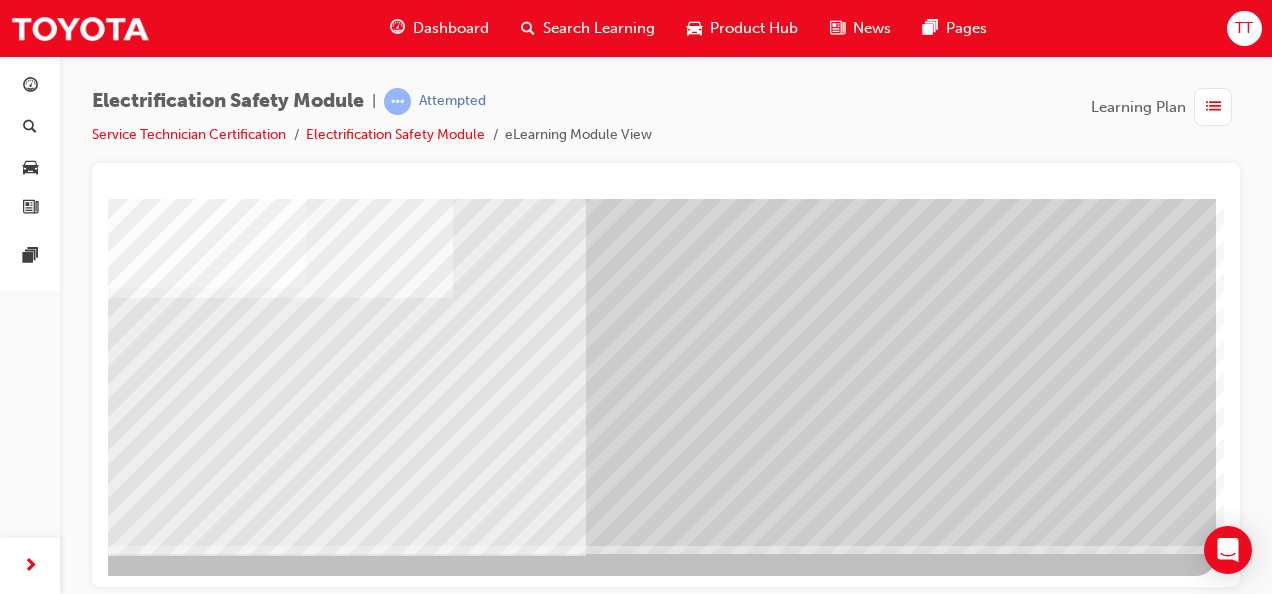 click at bounding box center [-81, 2859] 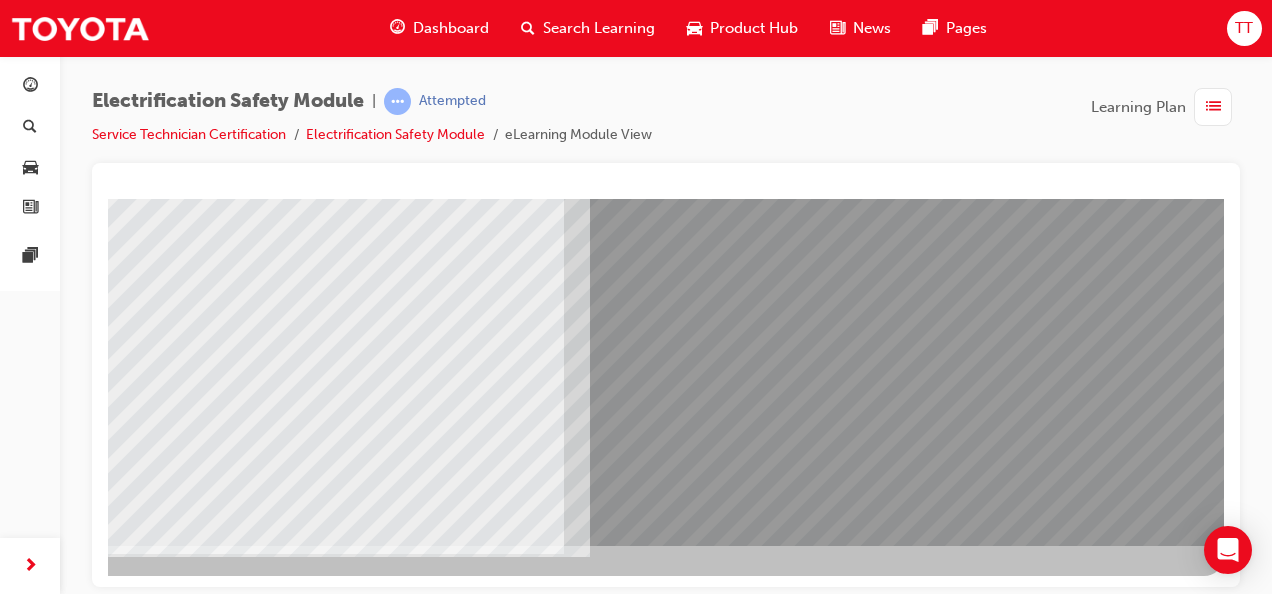 scroll, scrollTop: 0, scrollLeft: 0, axis: both 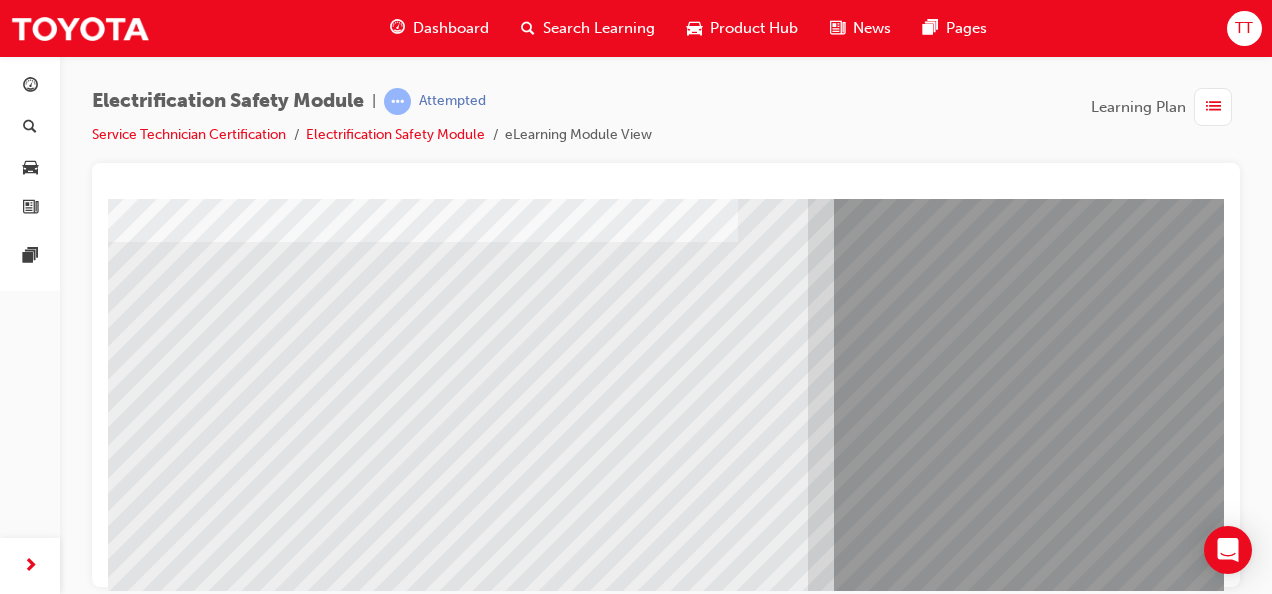 click at bounding box center [148, 10569] 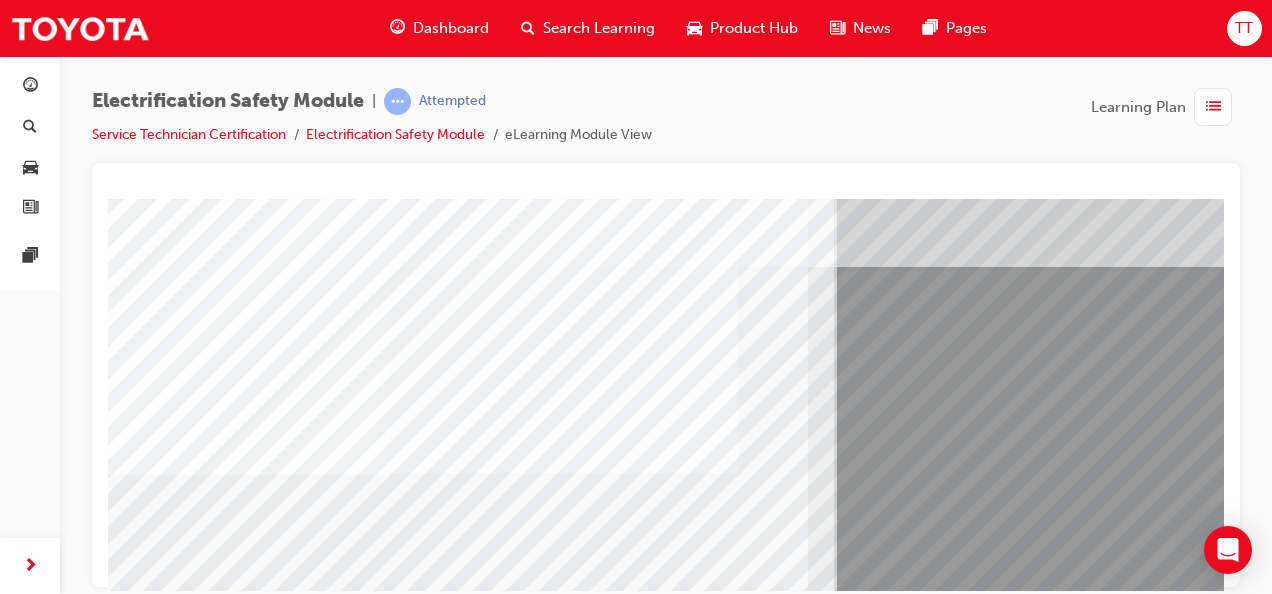 scroll, scrollTop: 100, scrollLeft: 0, axis: vertical 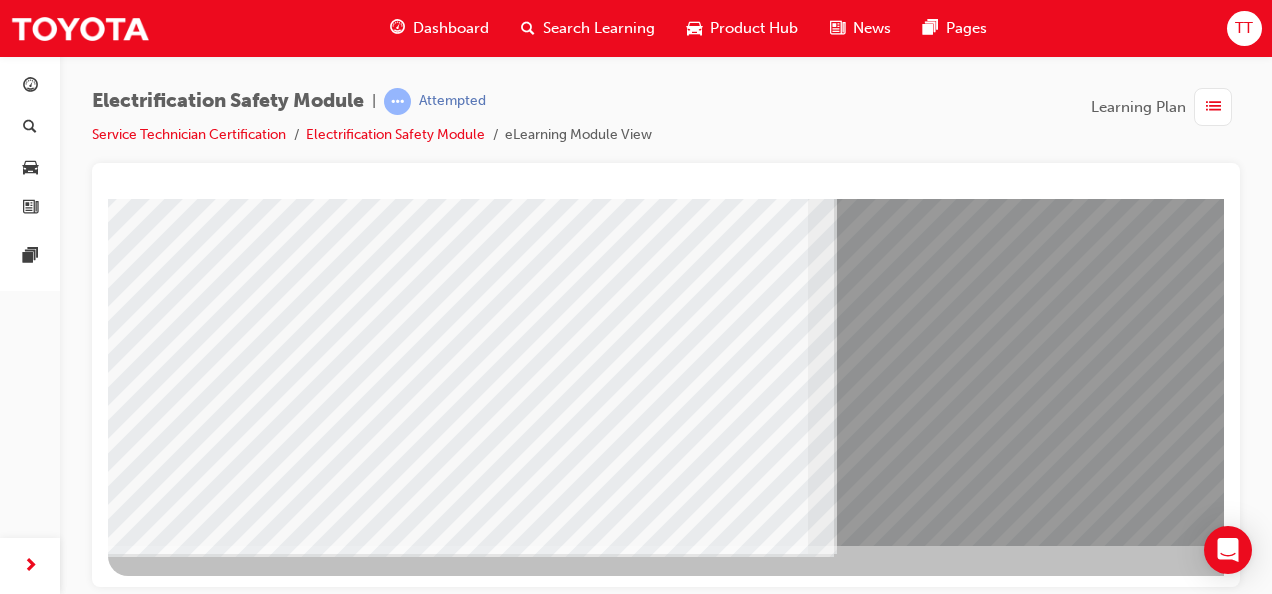 click at bounding box center (148, 10576) 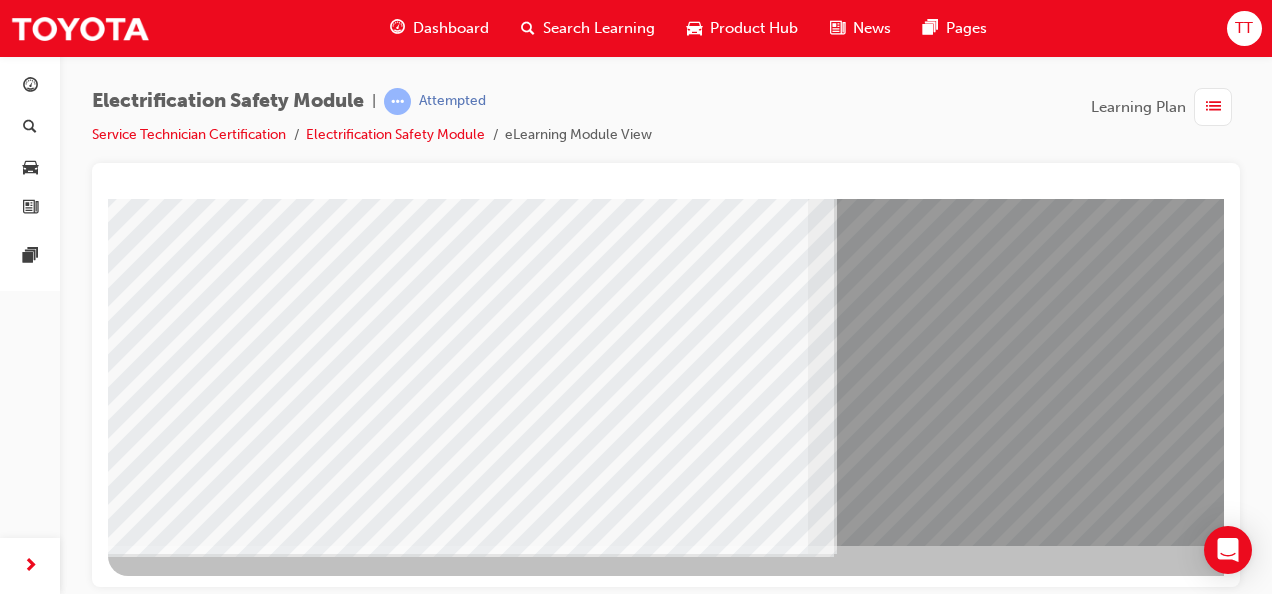 click at bounding box center (148, 10656) 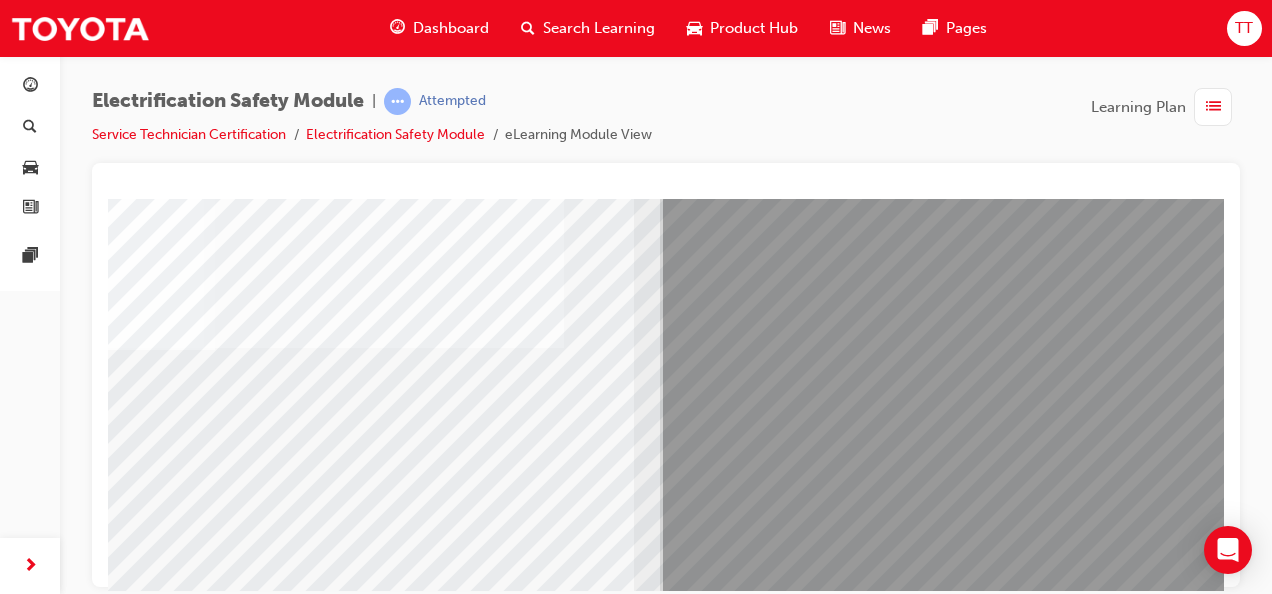 scroll, scrollTop: 200, scrollLeft: 174, axis: both 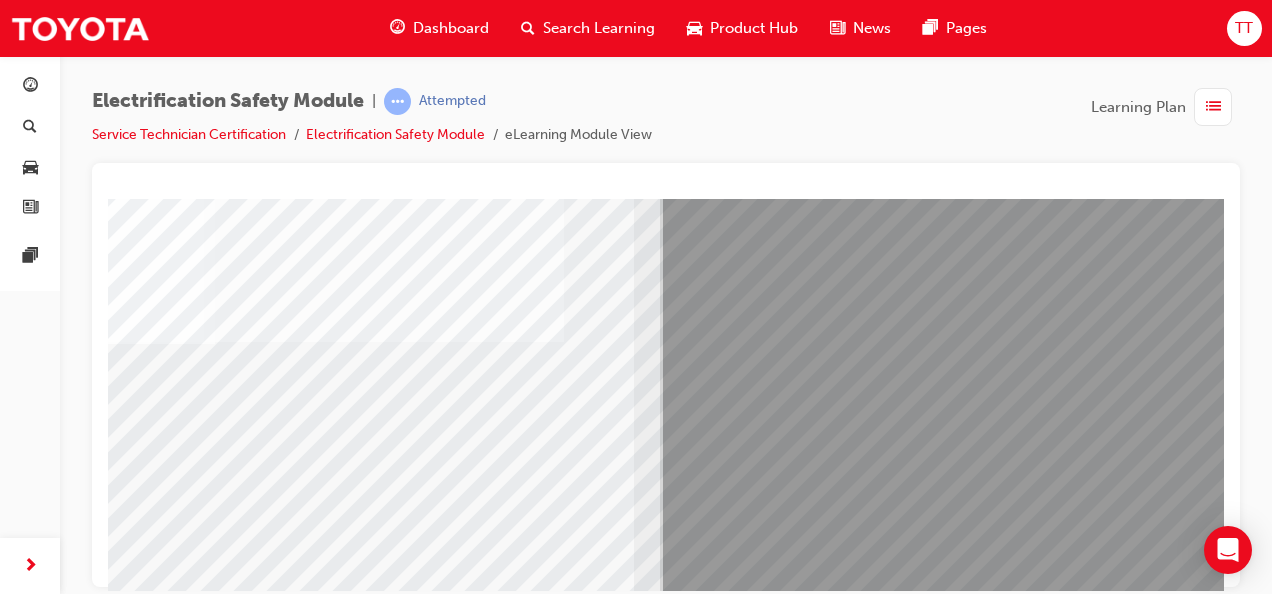 click at bounding box center [-26, 10909] 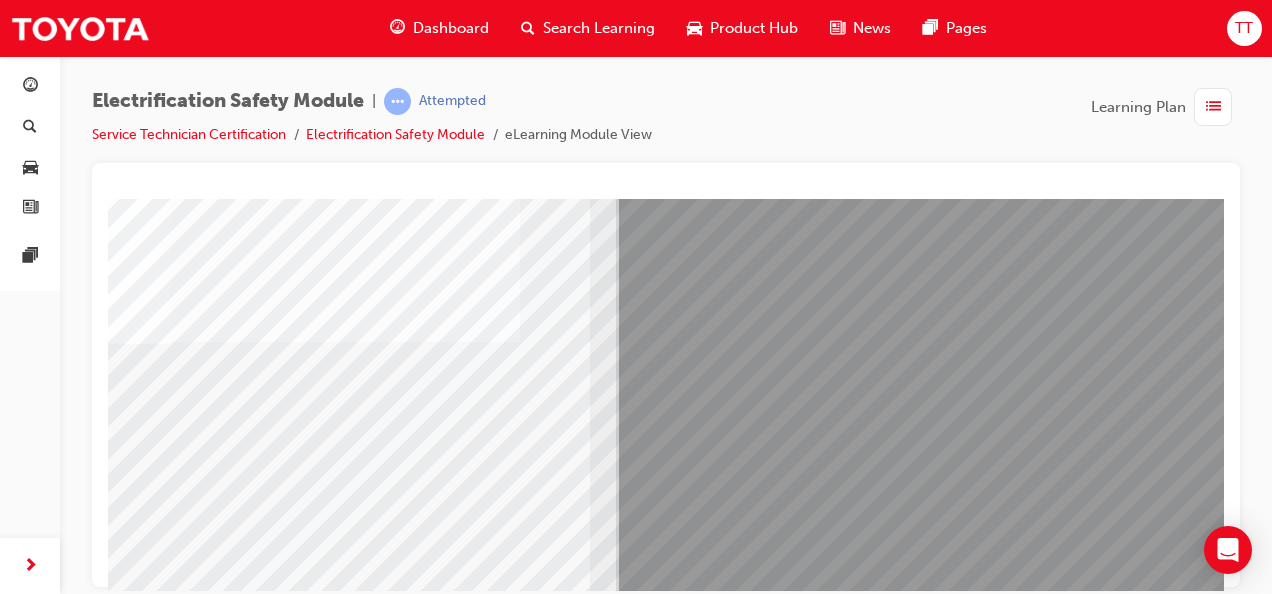 scroll, scrollTop: 200, scrollLeft: 259, axis: both 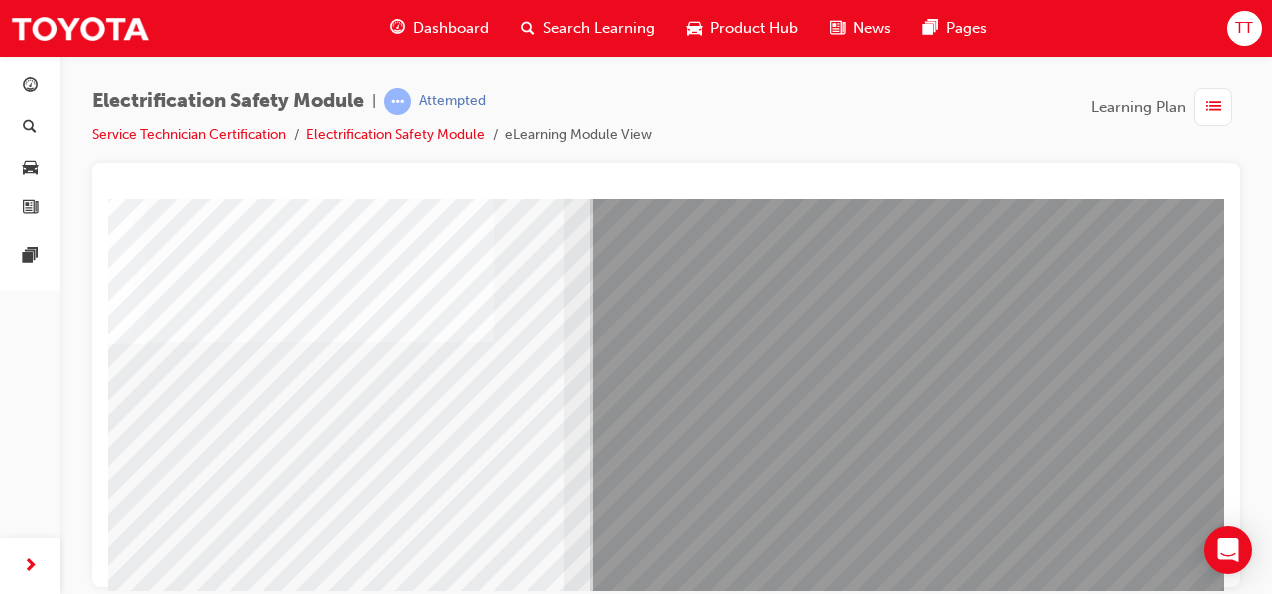 click at bounding box center [-96, 10989] 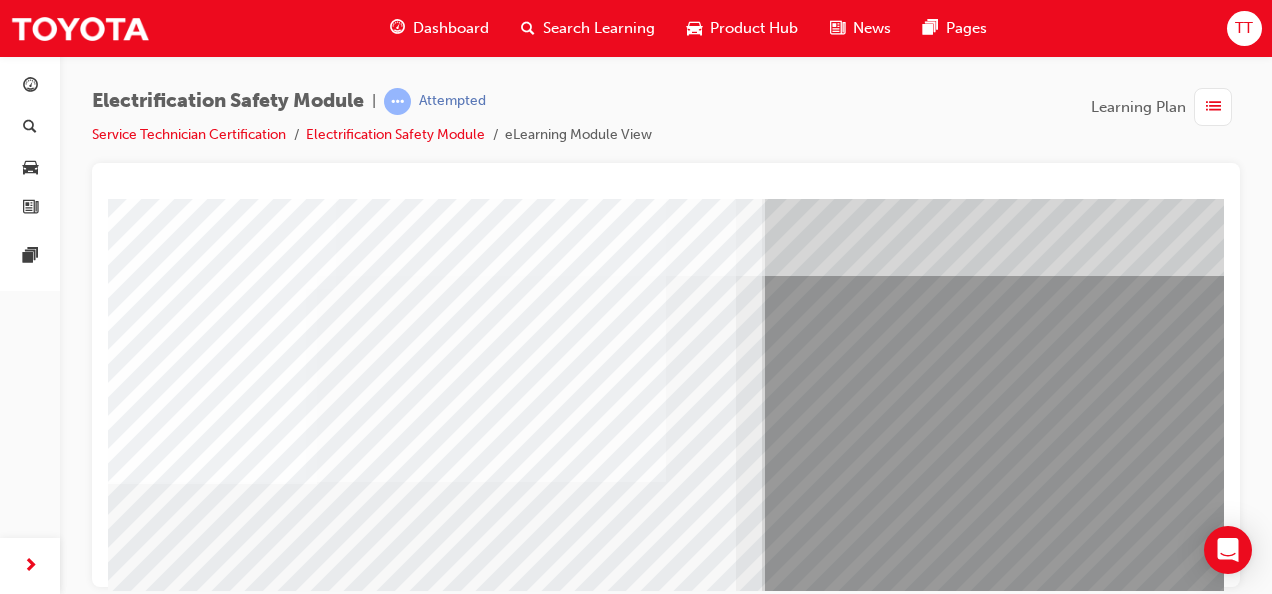 scroll, scrollTop: 100, scrollLeft: 72, axis: both 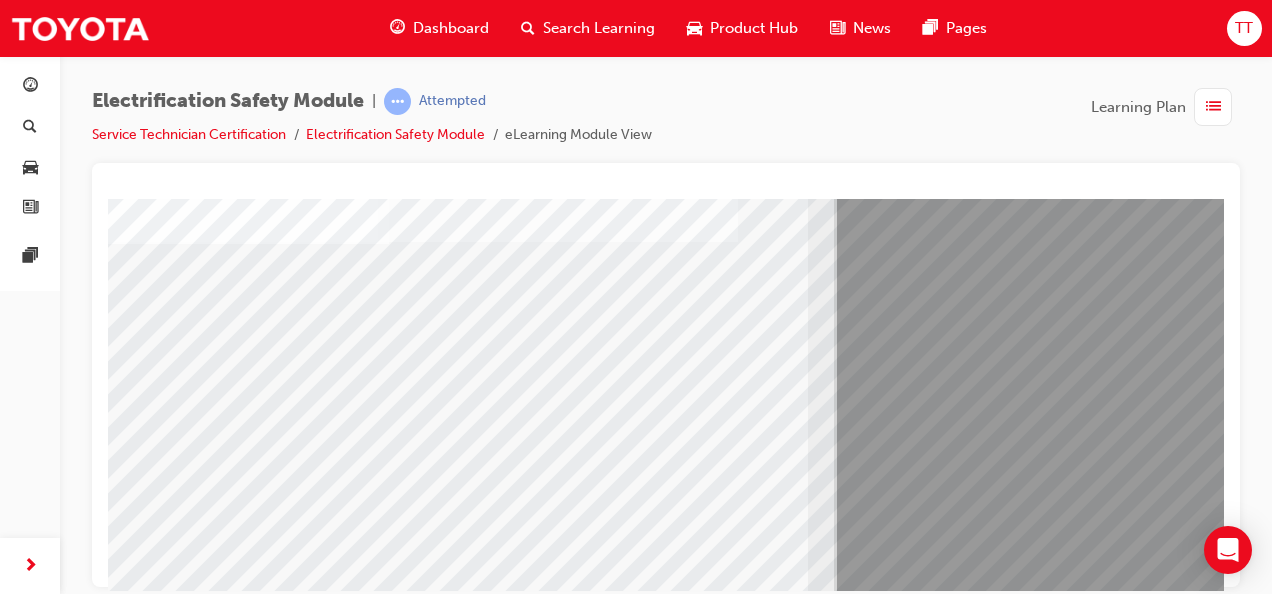 click at bounding box center (148, 10969) 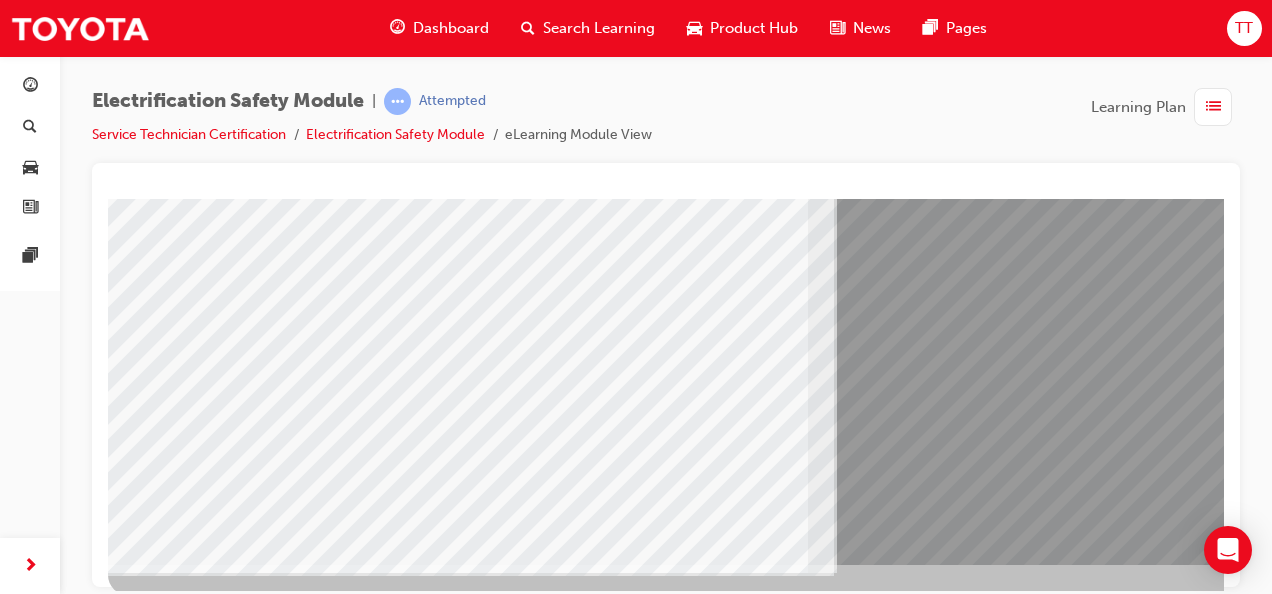 scroll, scrollTop: 373, scrollLeft: 0, axis: vertical 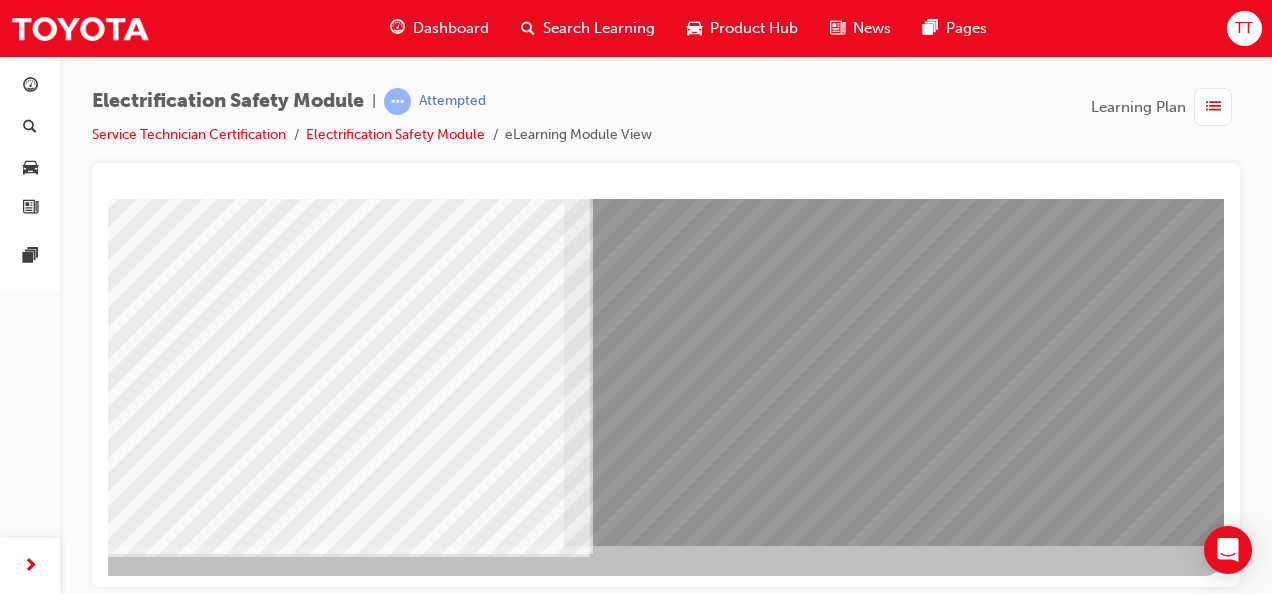 click at bounding box center [-73, 10954] 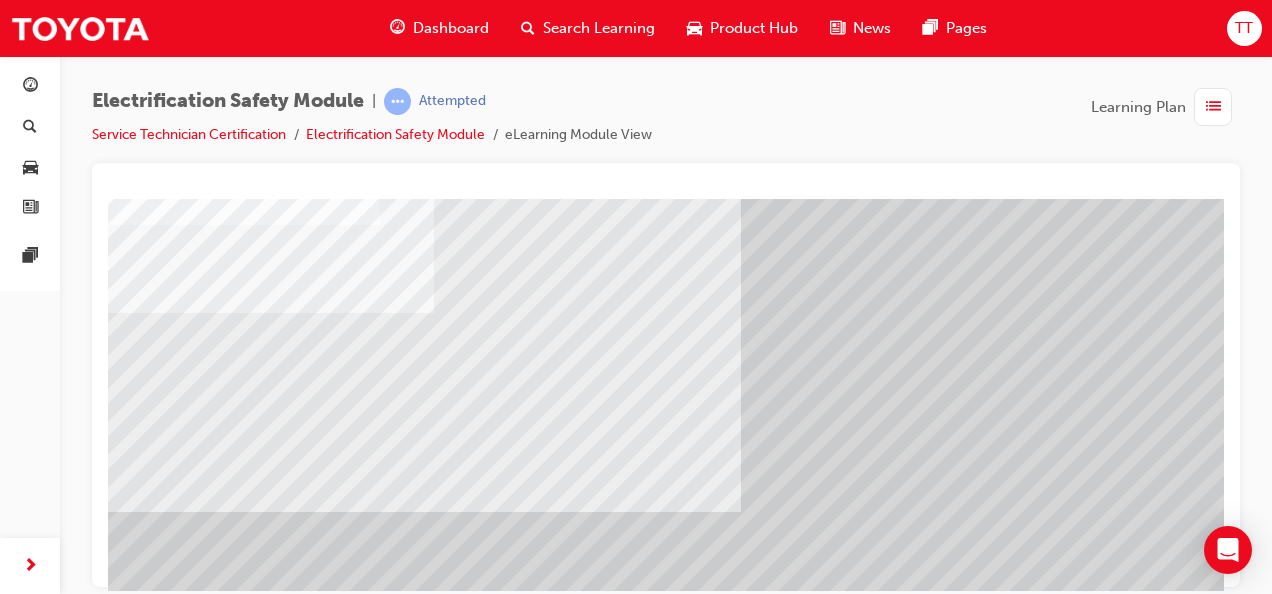 scroll, scrollTop: 200, scrollLeft: 0, axis: vertical 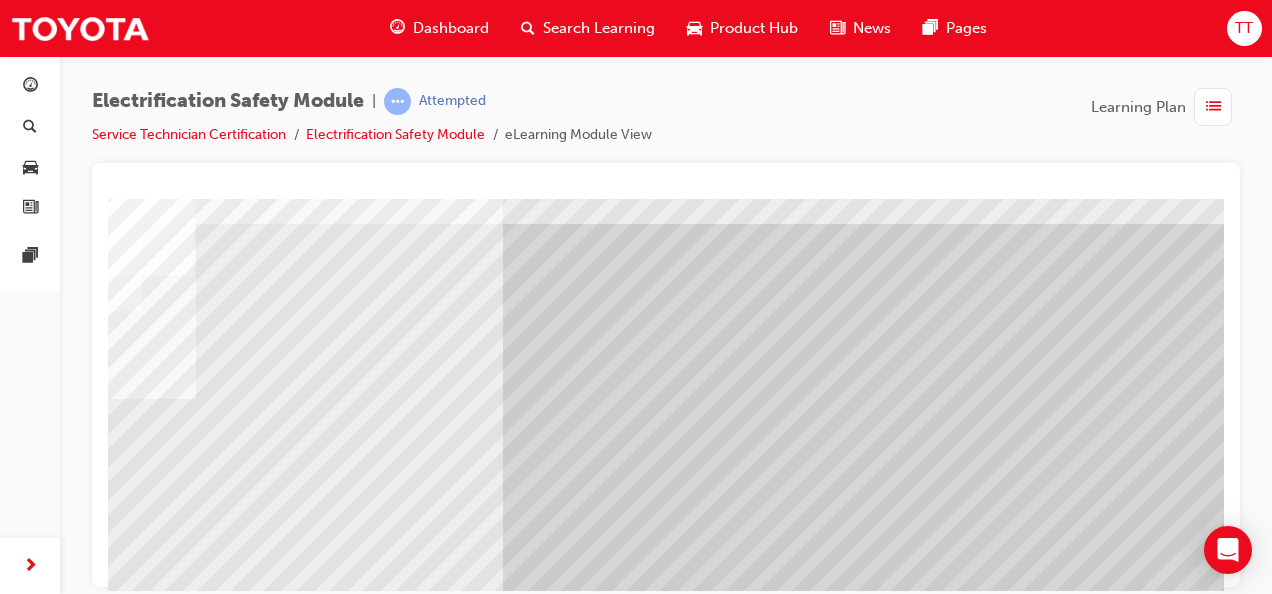 click at bounding box center (-90, 3670) 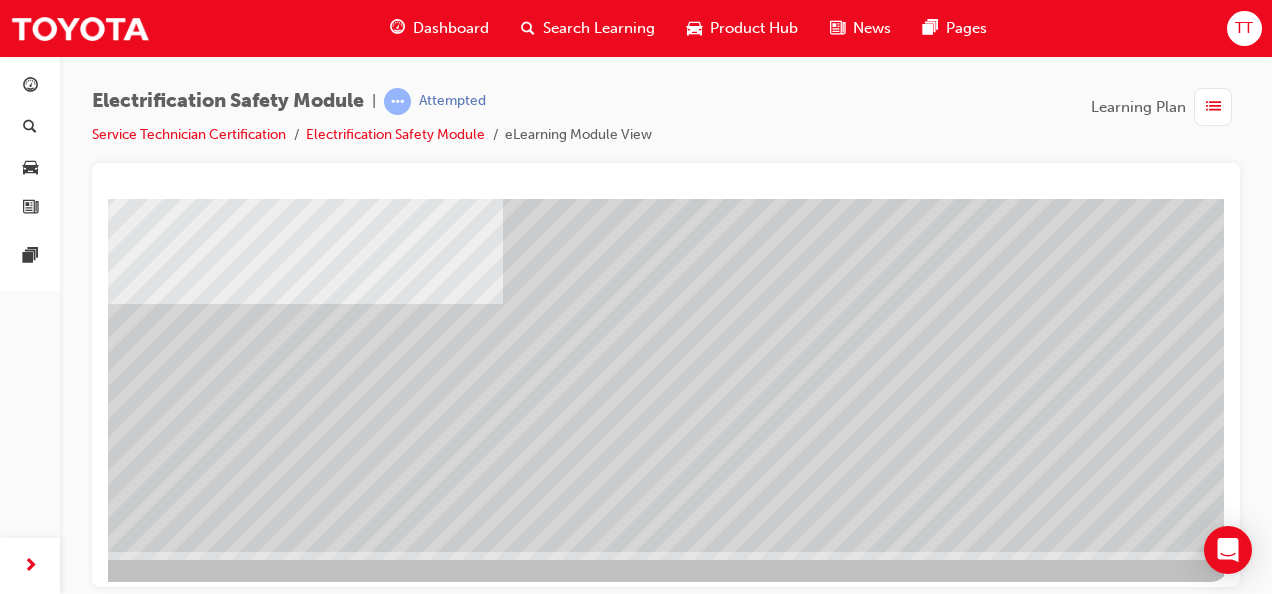 scroll, scrollTop: 373, scrollLeft: 238, axis: both 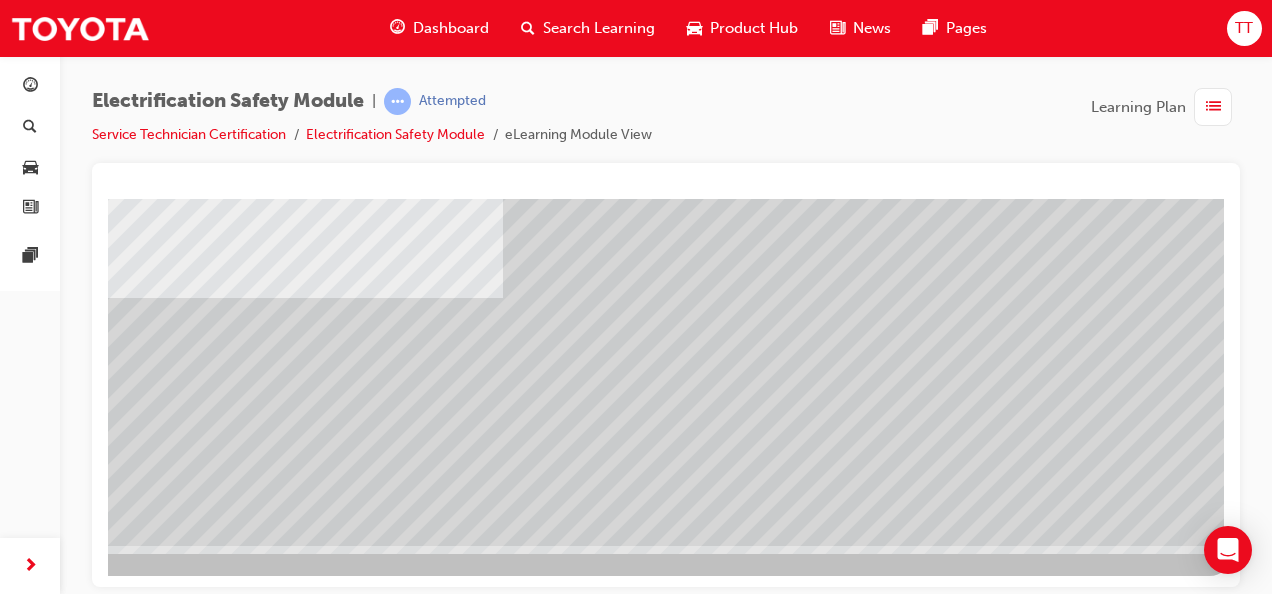 click at bounding box center (-67, 2137) 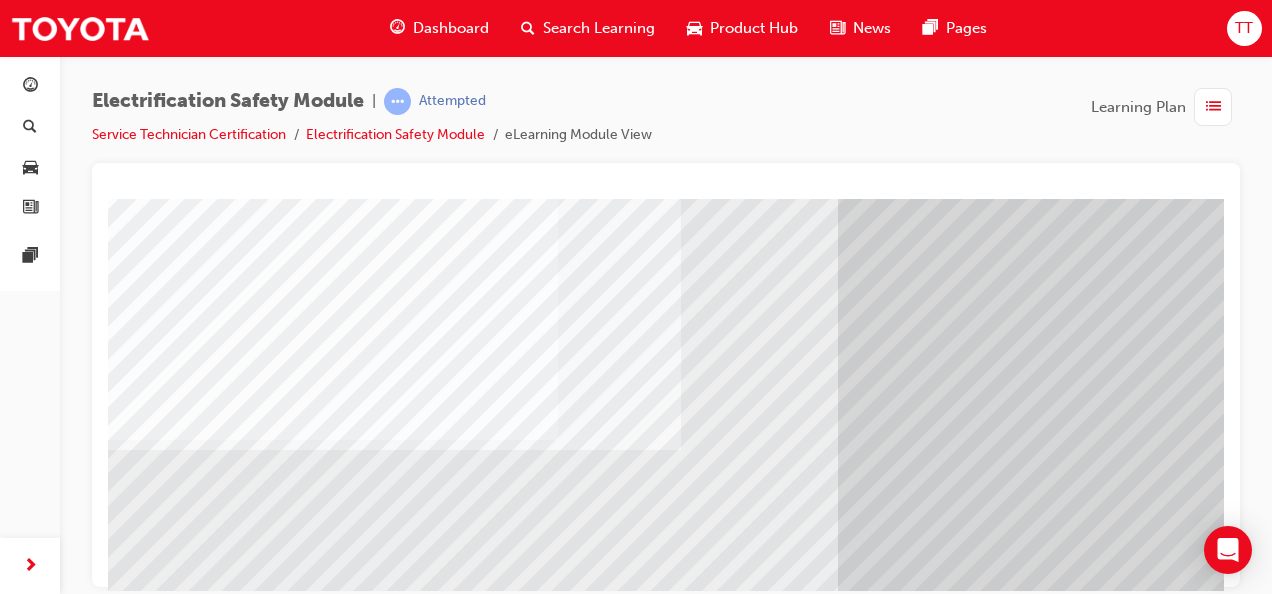 scroll, scrollTop: 300, scrollLeft: 0, axis: vertical 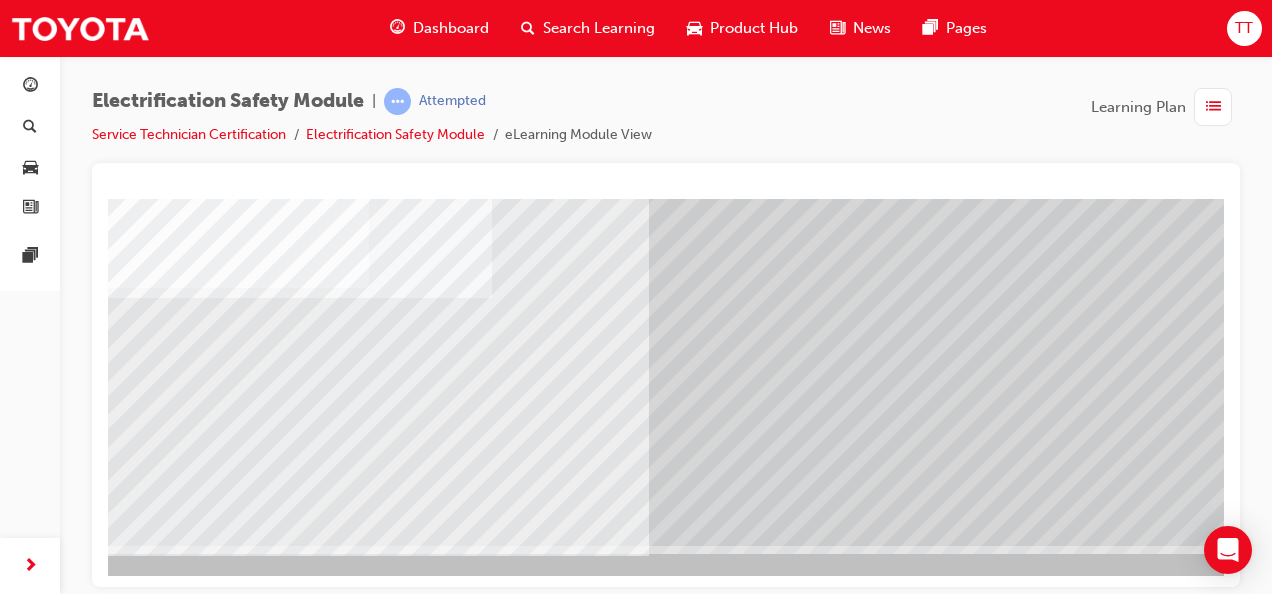 click at bounding box center [-18, 2859] 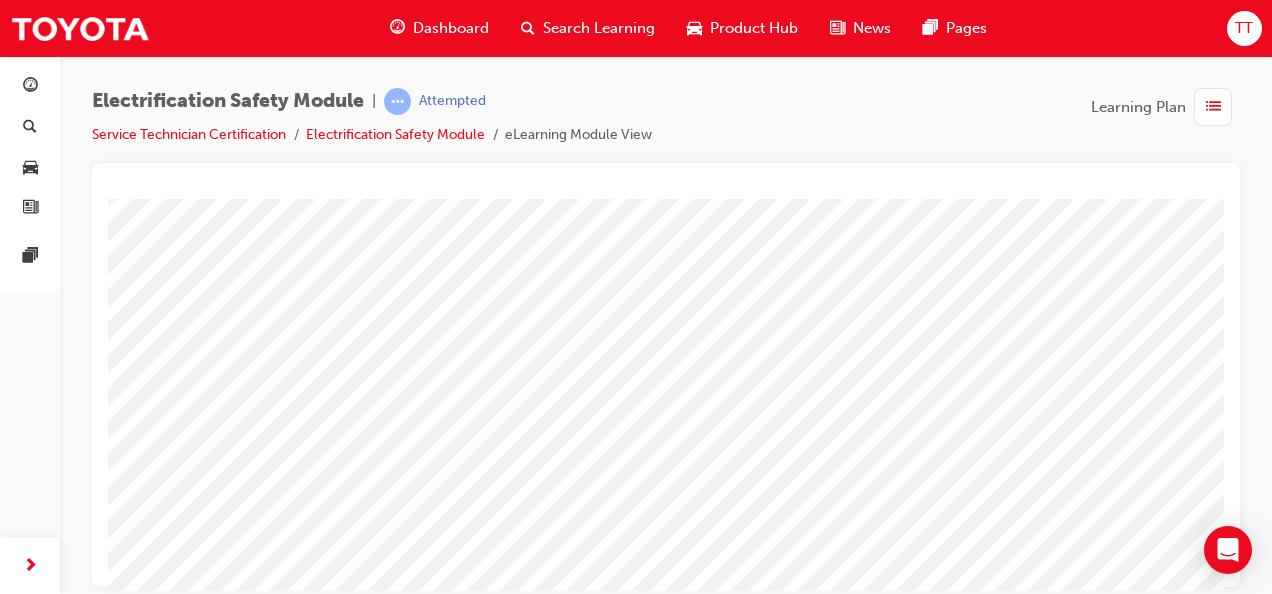scroll, scrollTop: 300, scrollLeft: 0, axis: vertical 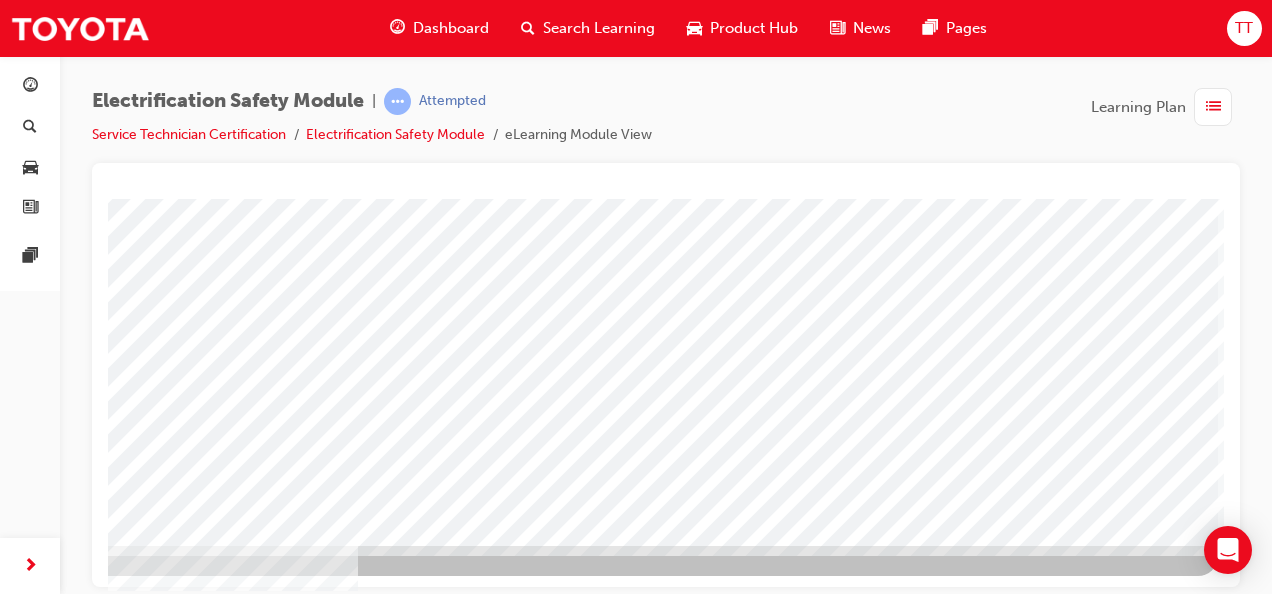 click at bounding box center [-79, 2859] 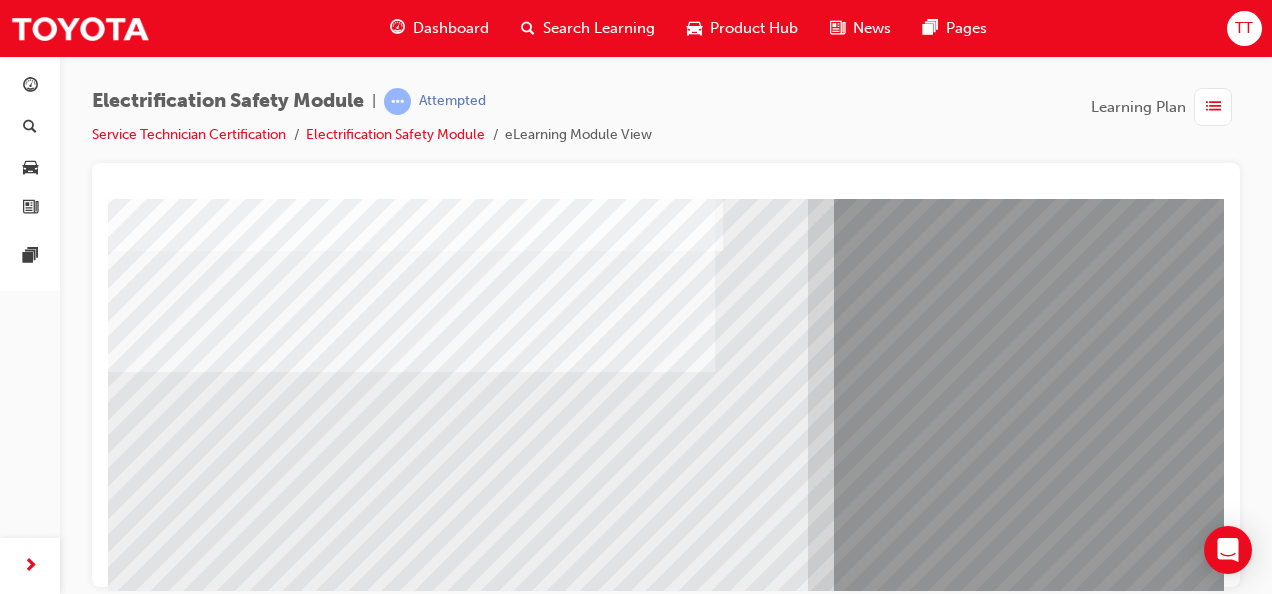 scroll, scrollTop: 273, scrollLeft: 0, axis: vertical 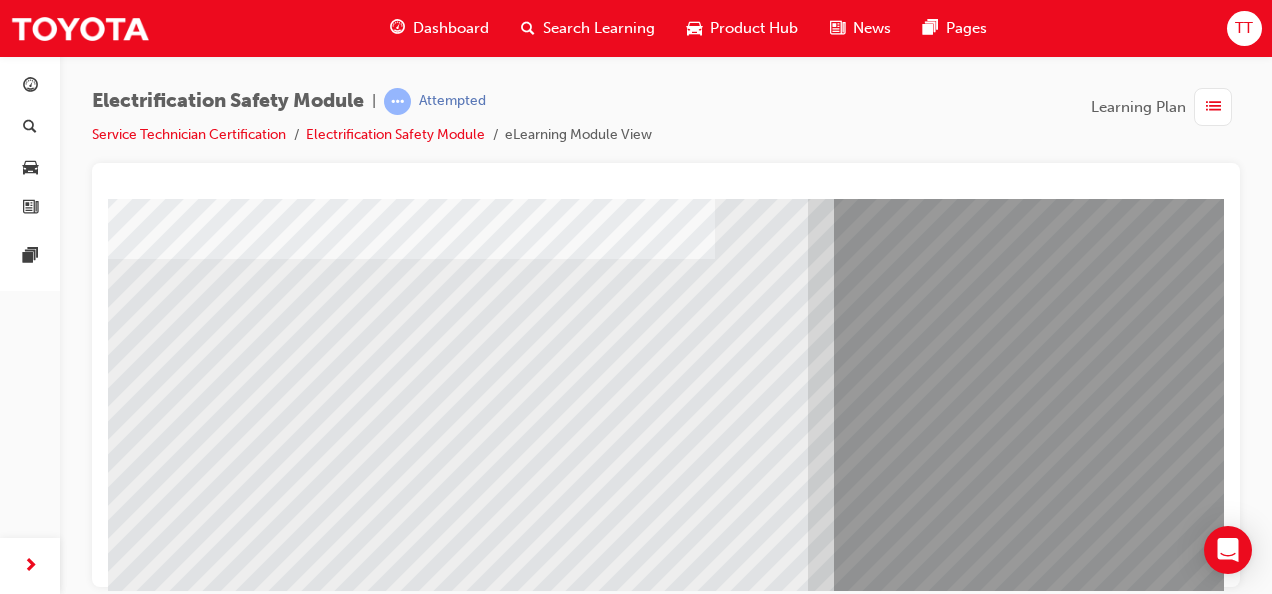 click at bounding box center (173, 7876) 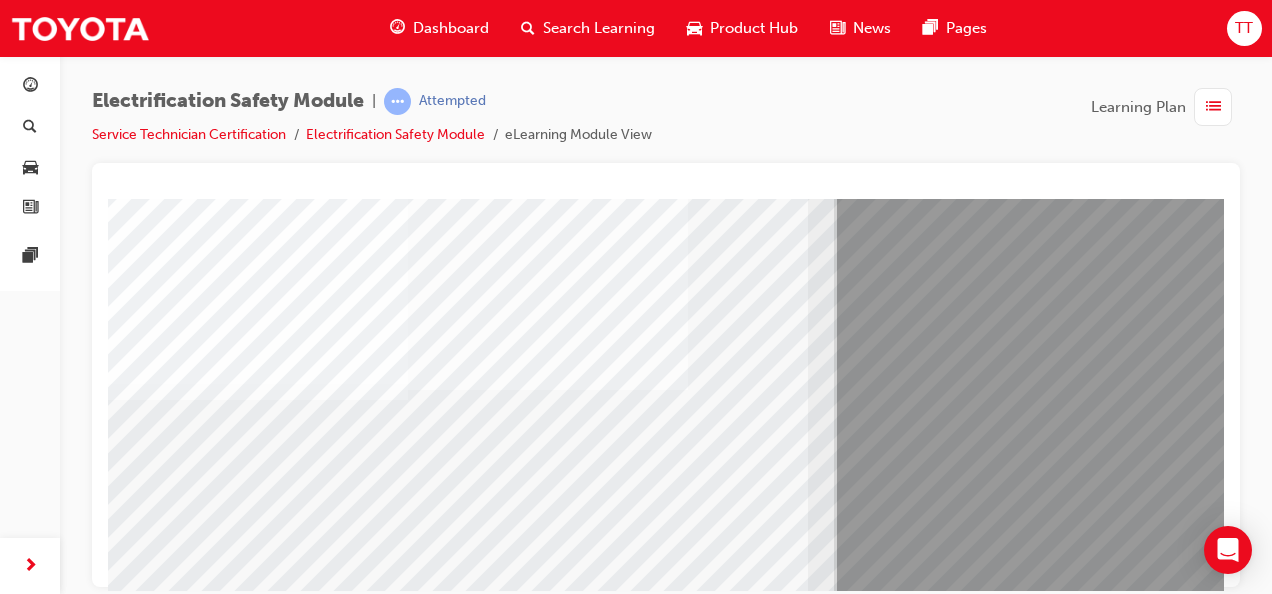 scroll, scrollTop: 173, scrollLeft: 0, axis: vertical 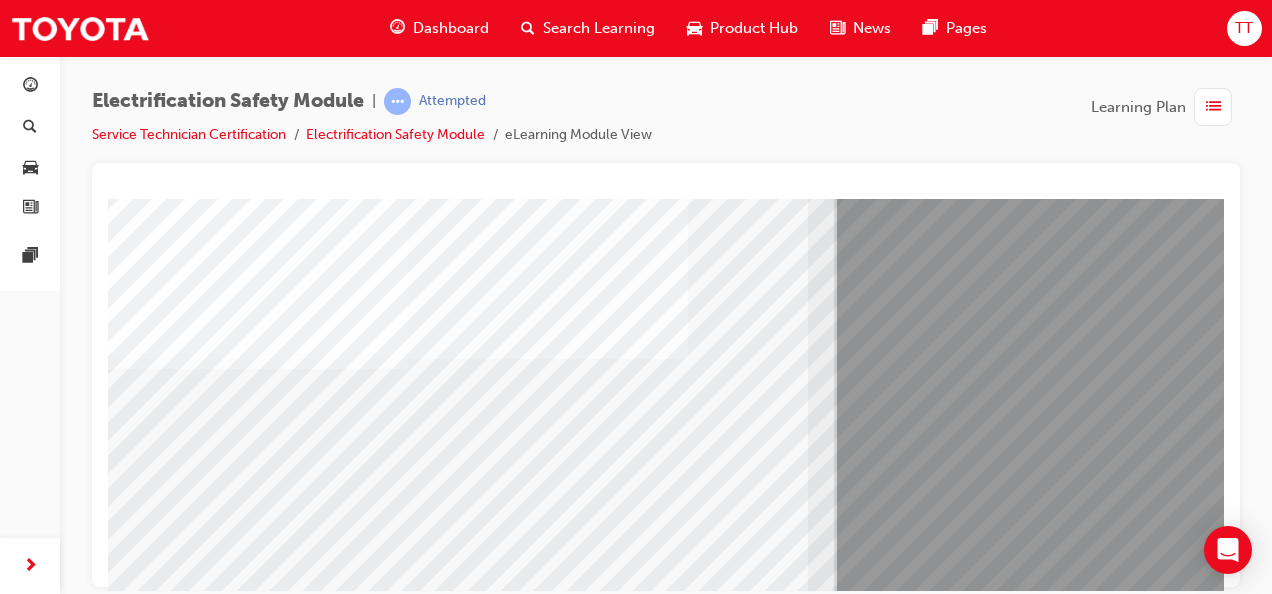 click at bounding box center [173, 8106] 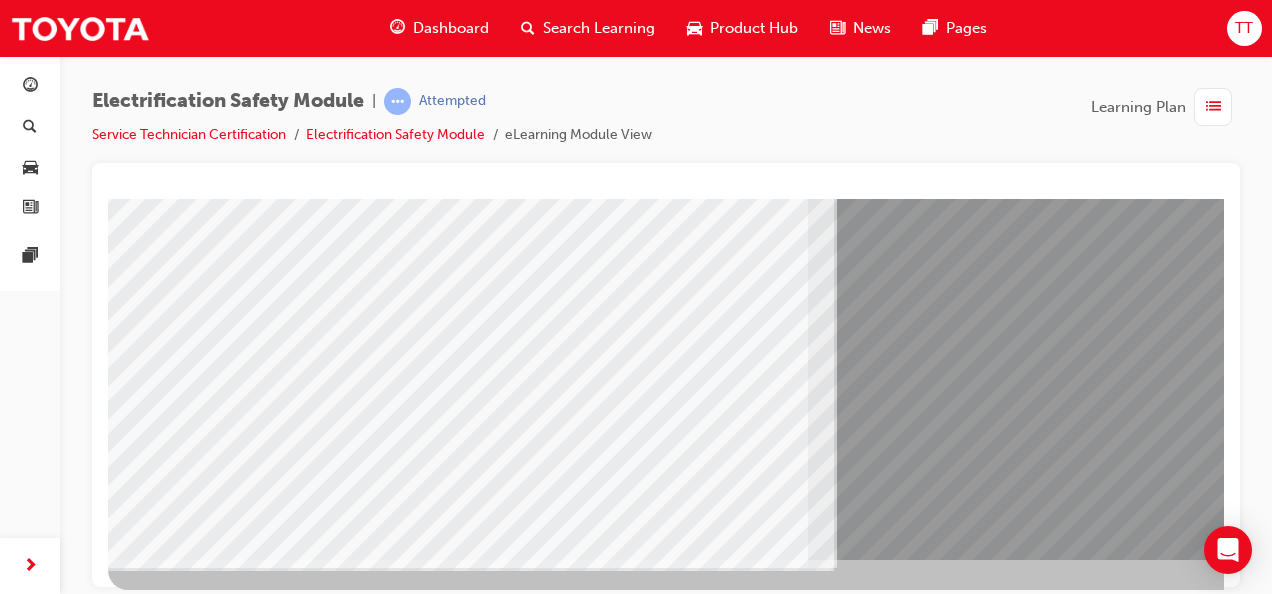 scroll, scrollTop: 373, scrollLeft: 0, axis: vertical 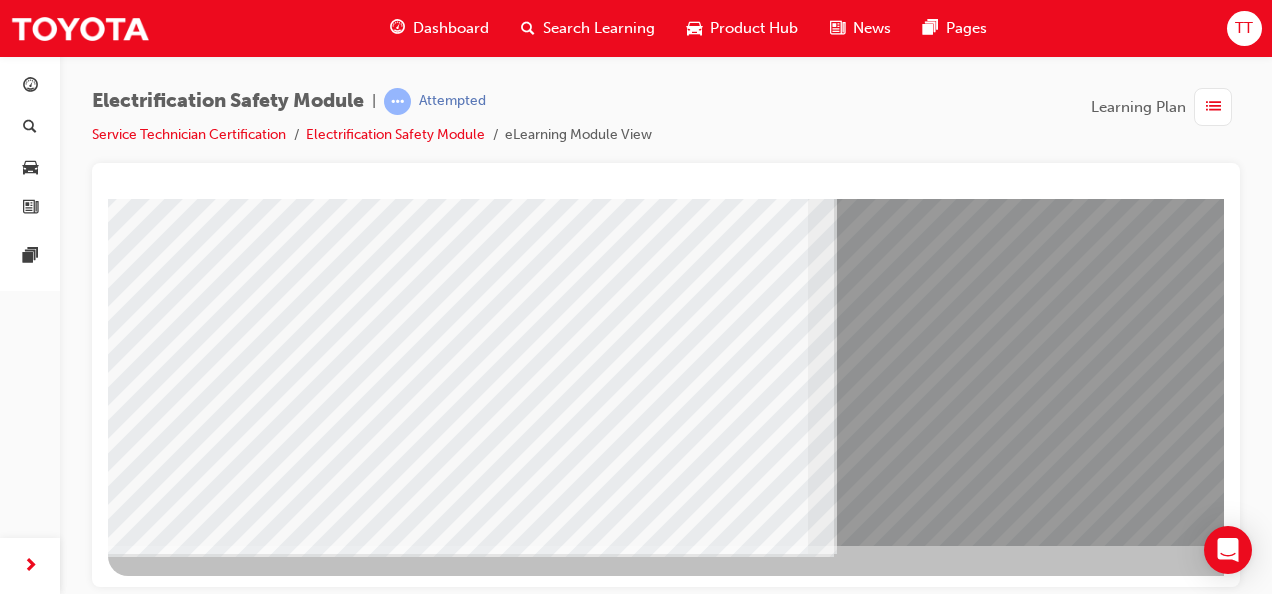click at bounding box center (173, 8036) 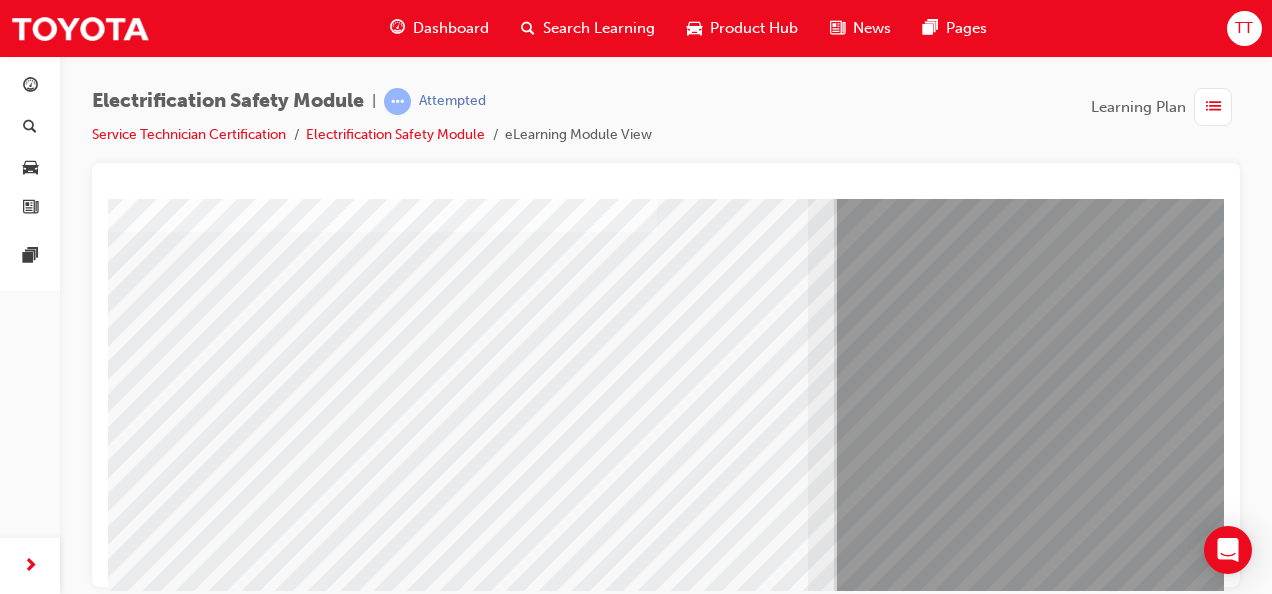 scroll, scrollTop: 373, scrollLeft: 0, axis: vertical 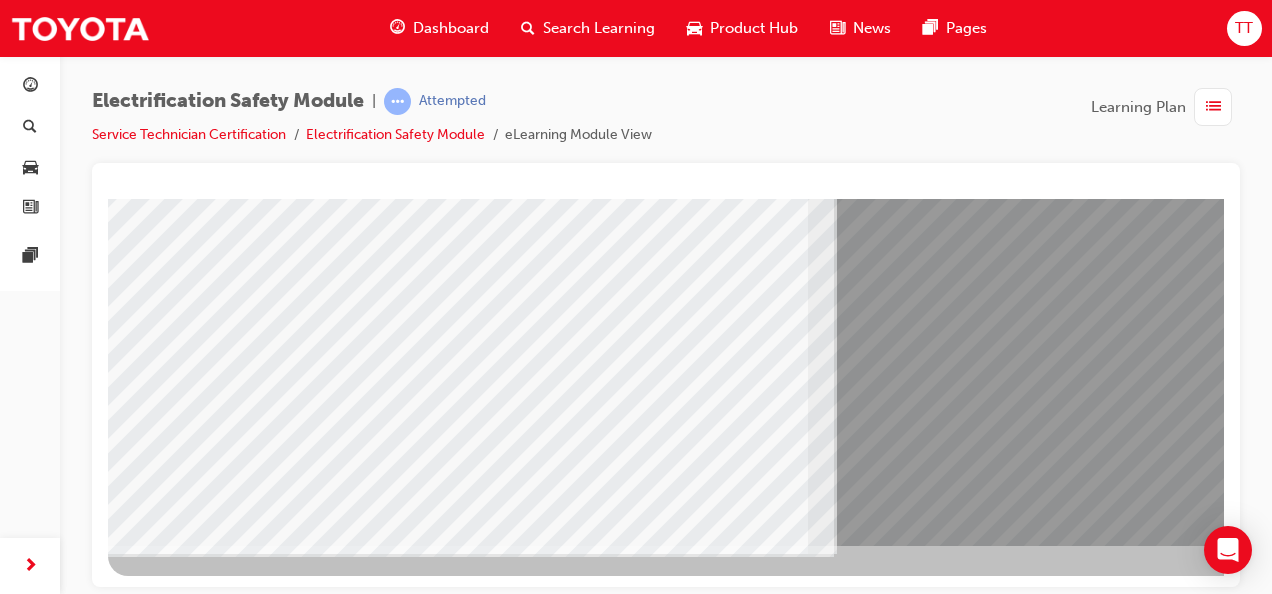 drag, startPoint x: 870, startPoint y: 583, endPoint x: 1321, endPoint y: 758, distance: 483.76233 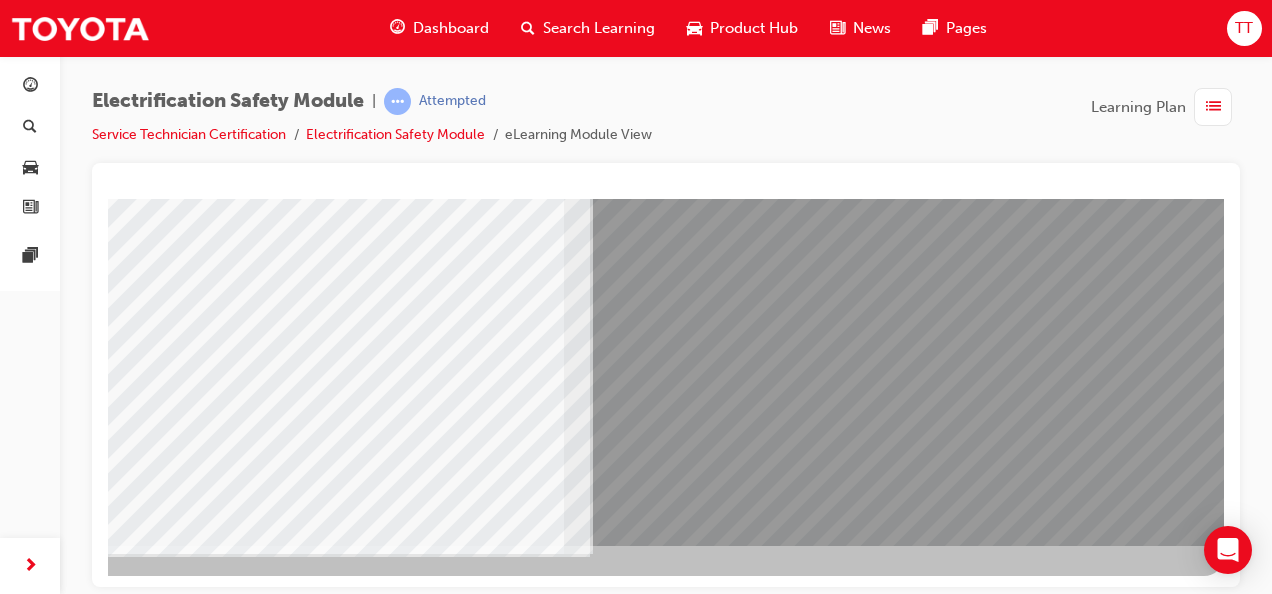 click at bounding box center [-73, 7693] 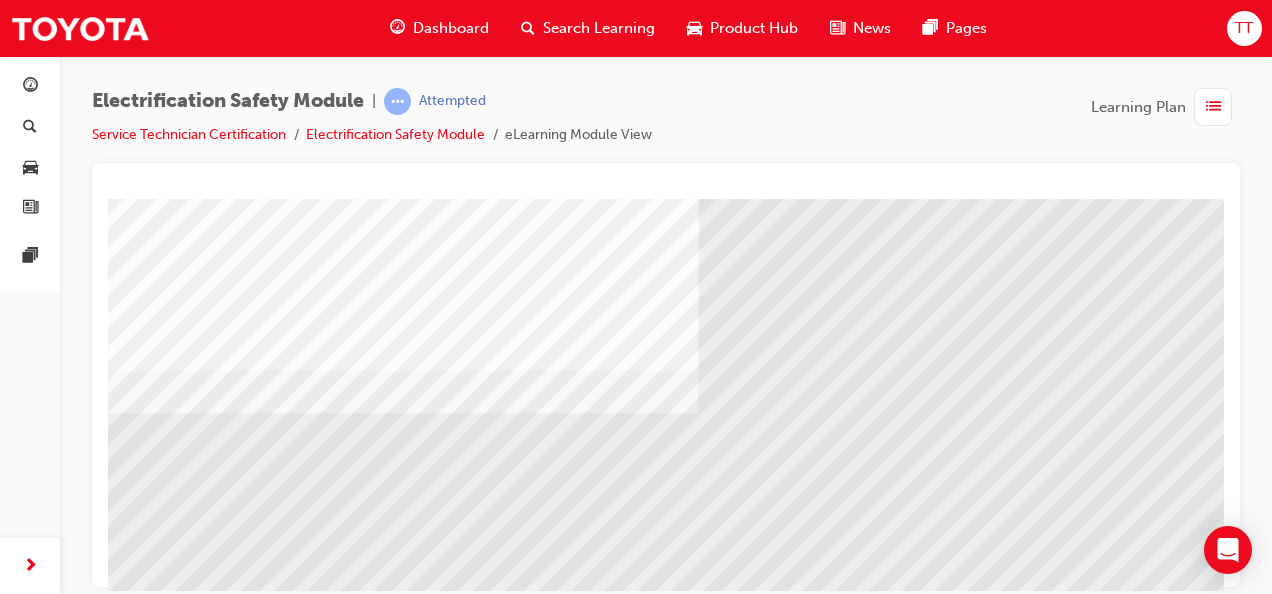 scroll, scrollTop: 373, scrollLeft: 0, axis: vertical 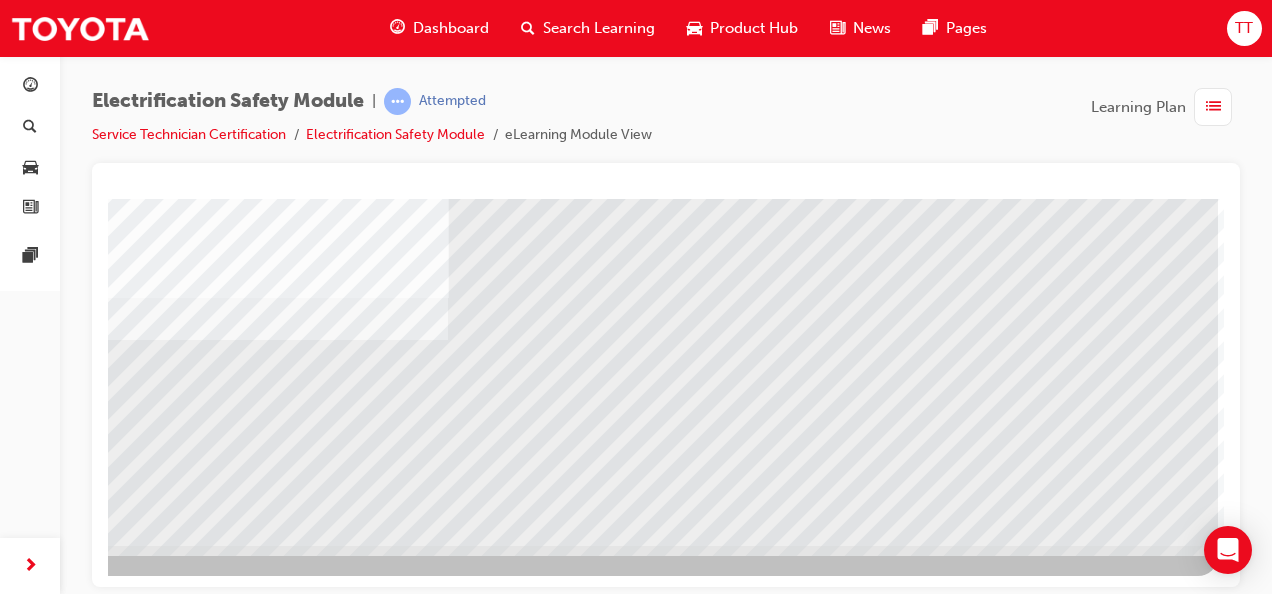 click at bounding box center (-79, 3845) 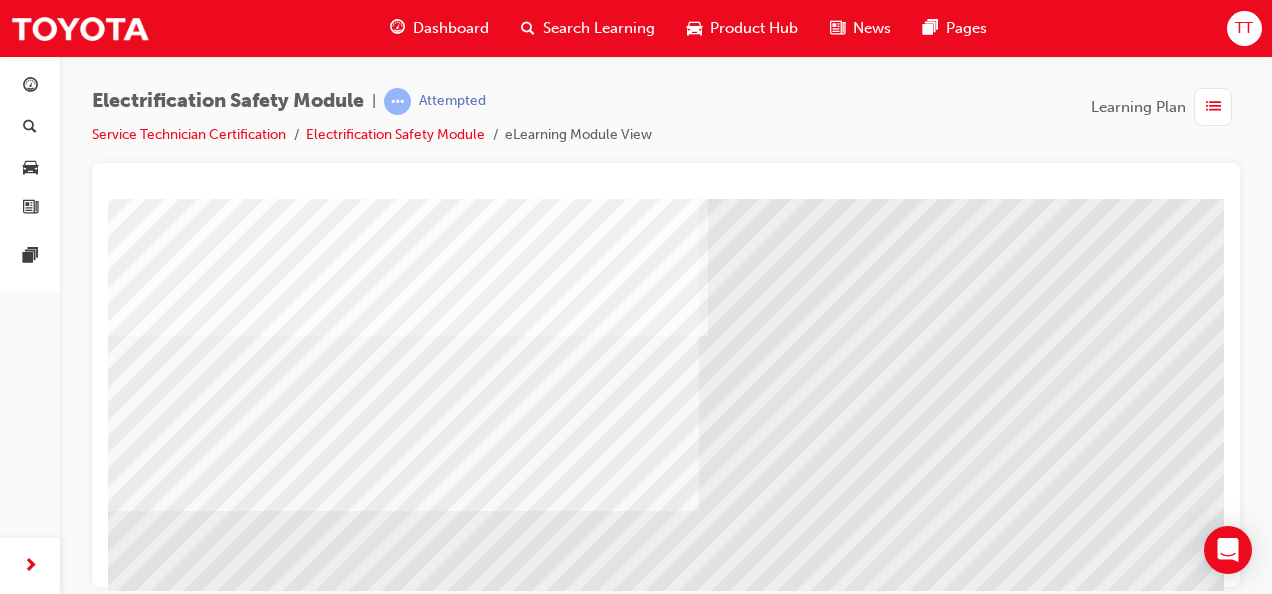 scroll, scrollTop: 200, scrollLeft: 0, axis: vertical 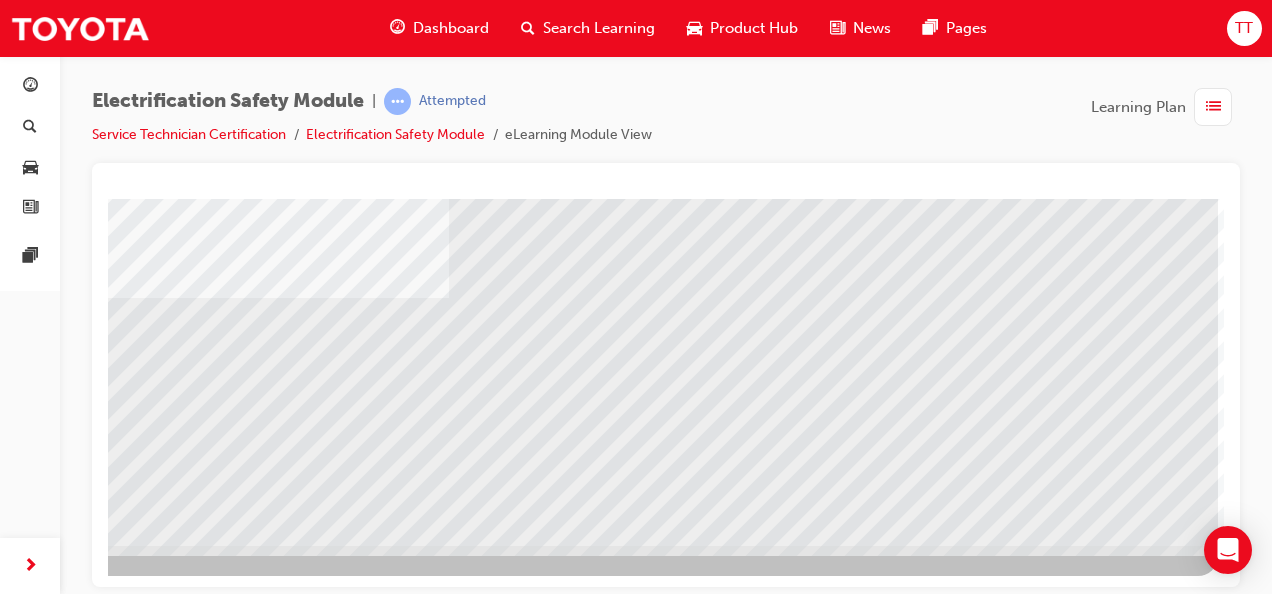 click at bounding box center [-79, 3628] 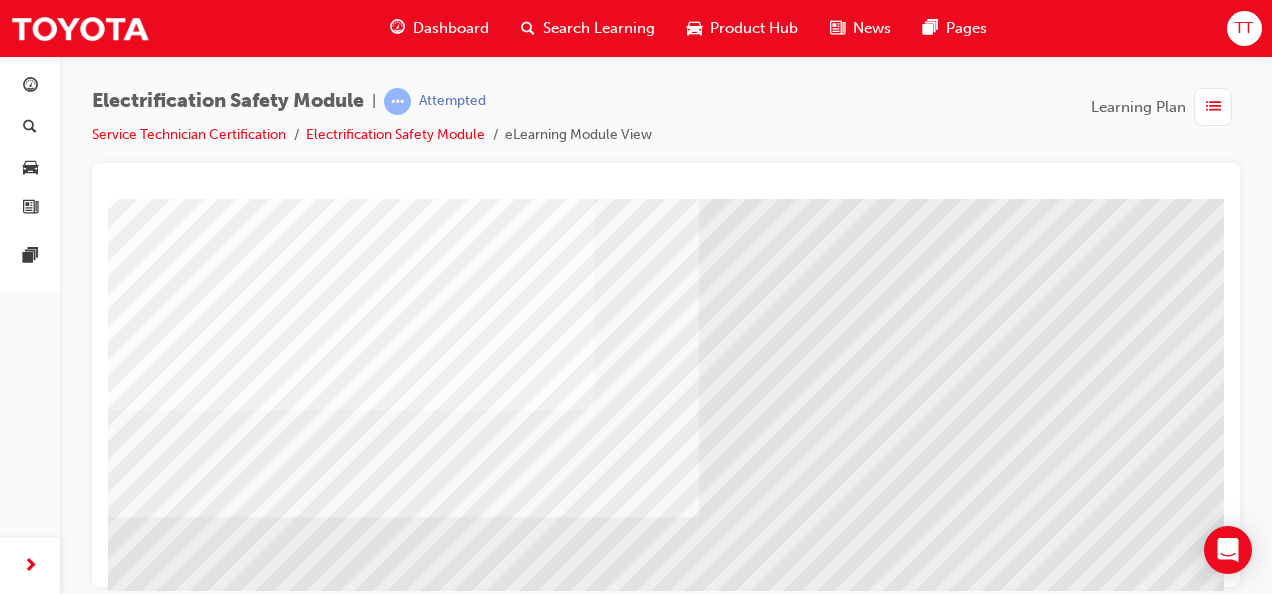 scroll, scrollTop: 200, scrollLeft: 0, axis: vertical 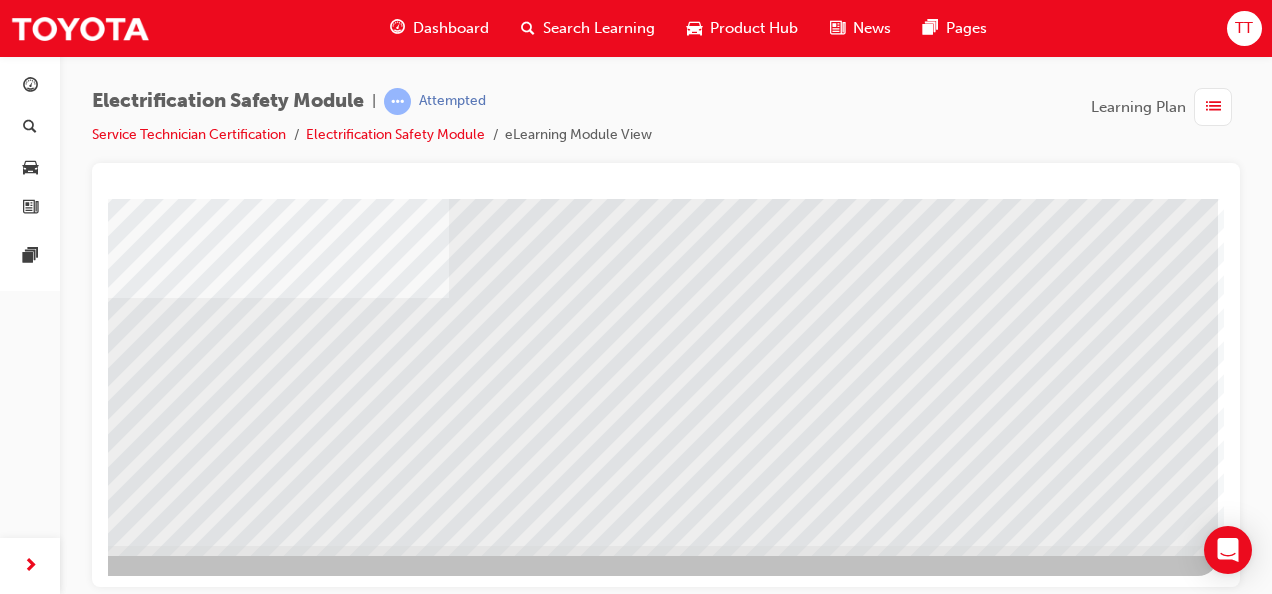 click at bounding box center (-79, 3696) 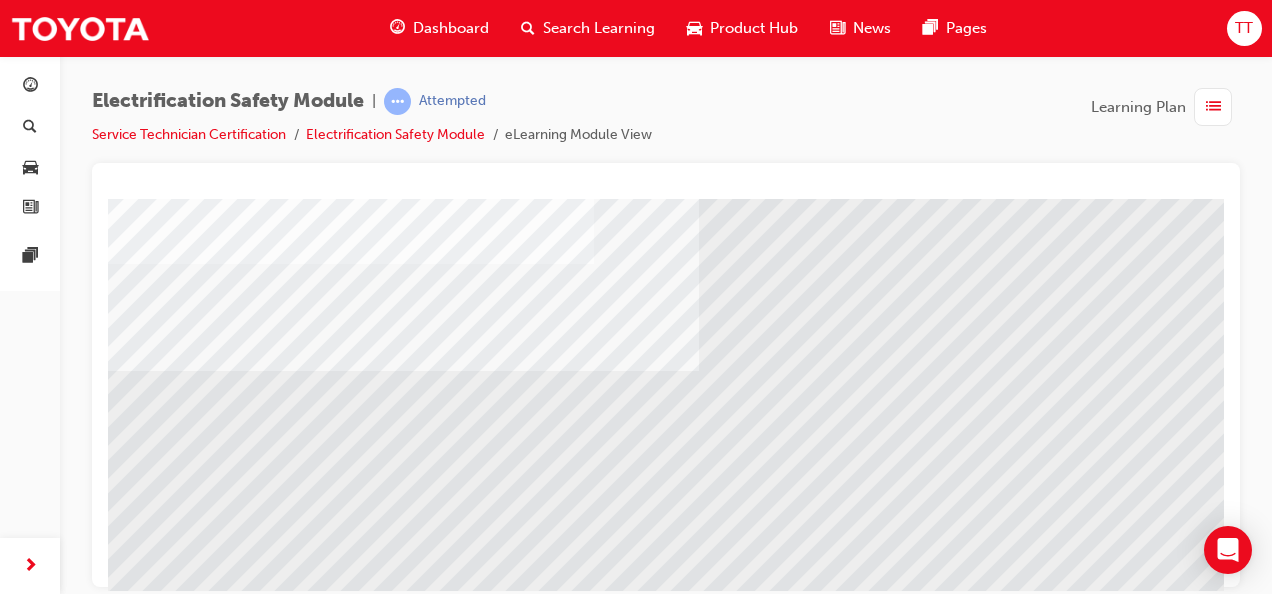 scroll, scrollTop: 373, scrollLeft: 0, axis: vertical 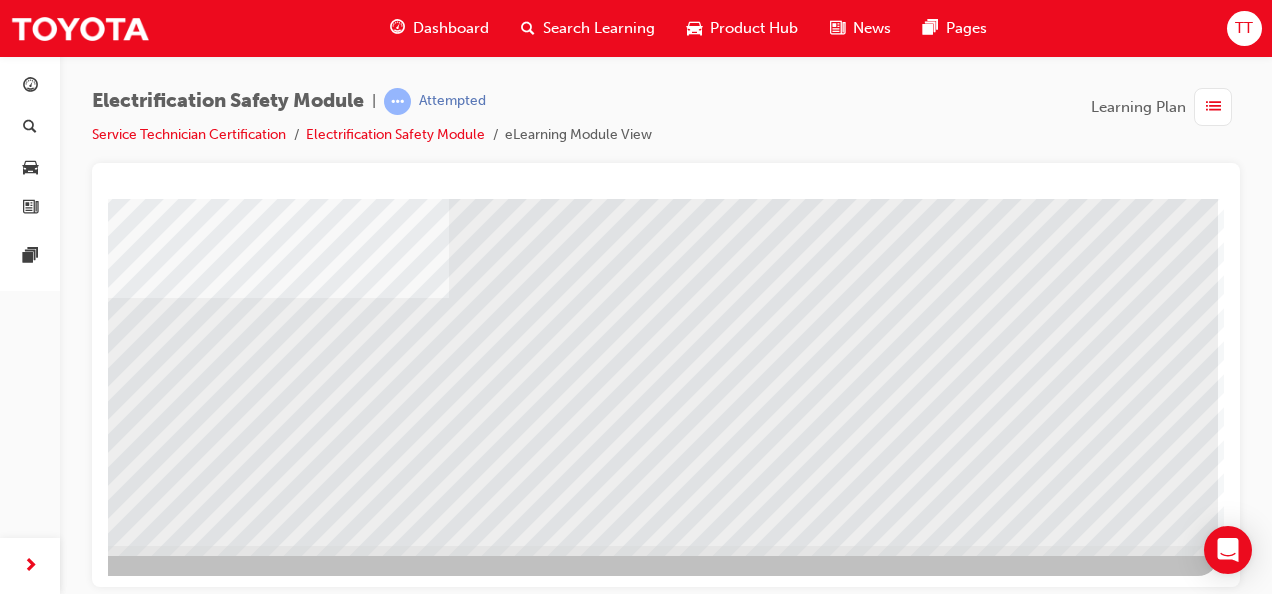 click at bounding box center [-79, 3696] 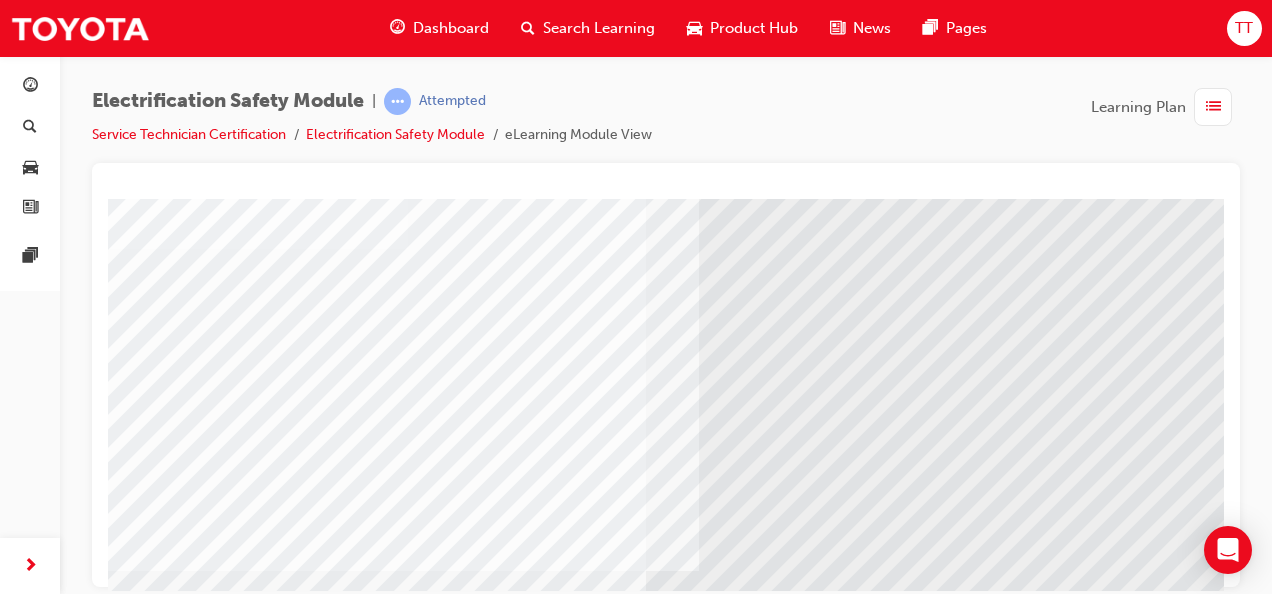scroll, scrollTop: 200, scrollLeft: 0, axis: vertical 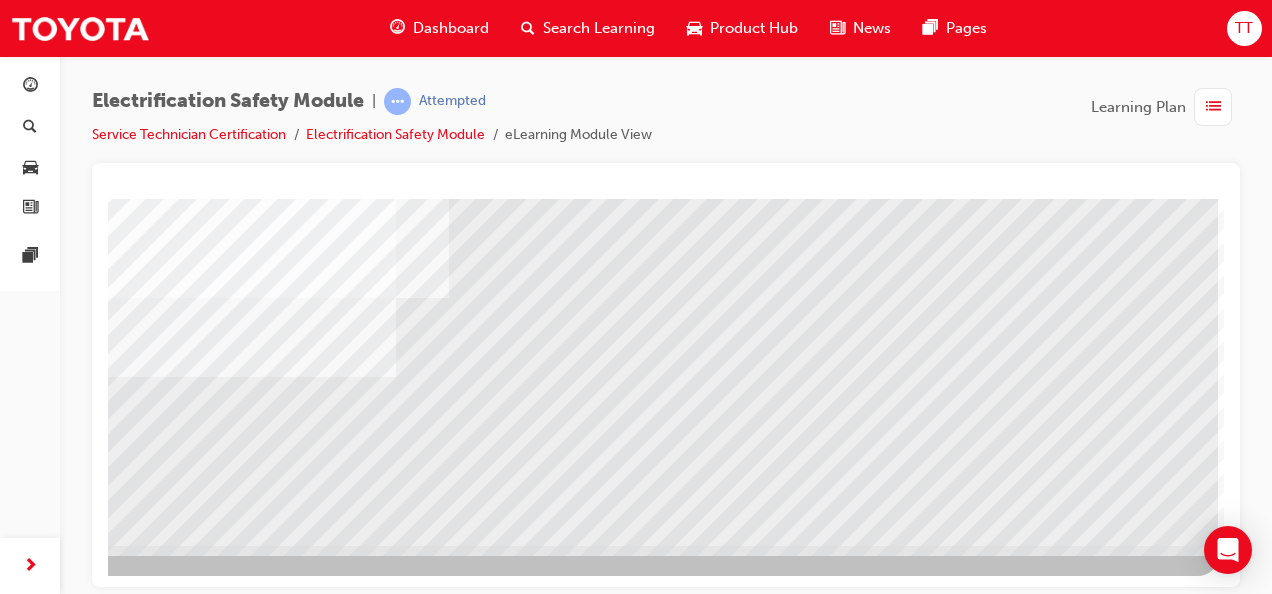 click at bounding box center (127, 3660) 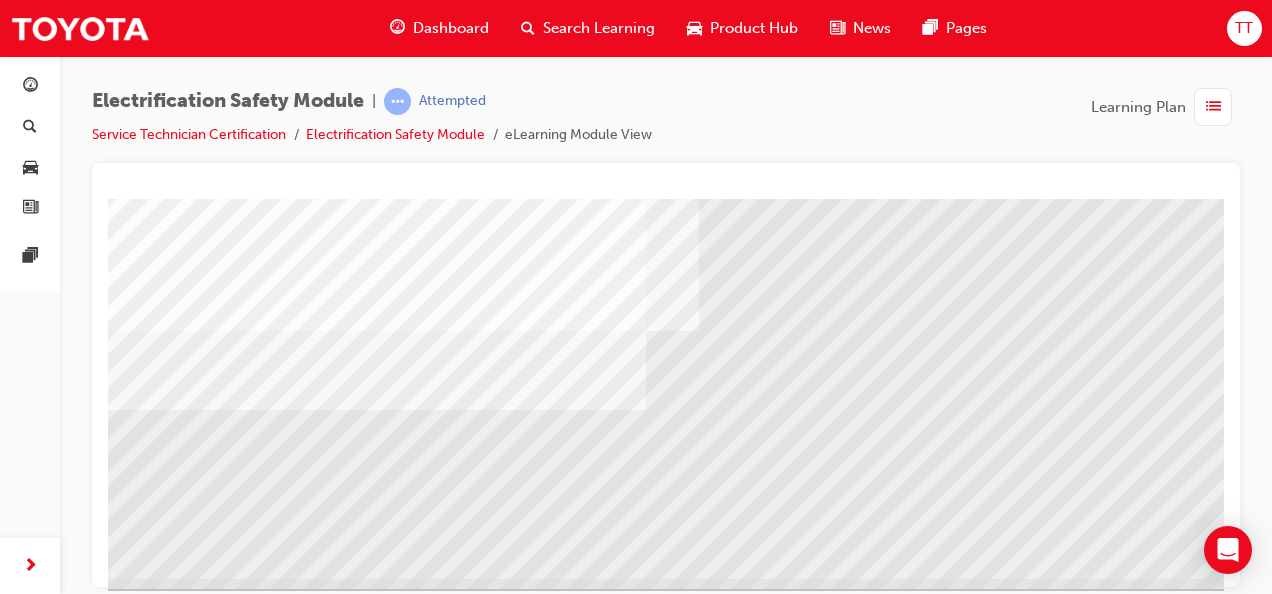 scroll, scrollTop: 373, scrollLeft: 0, axis: vertical 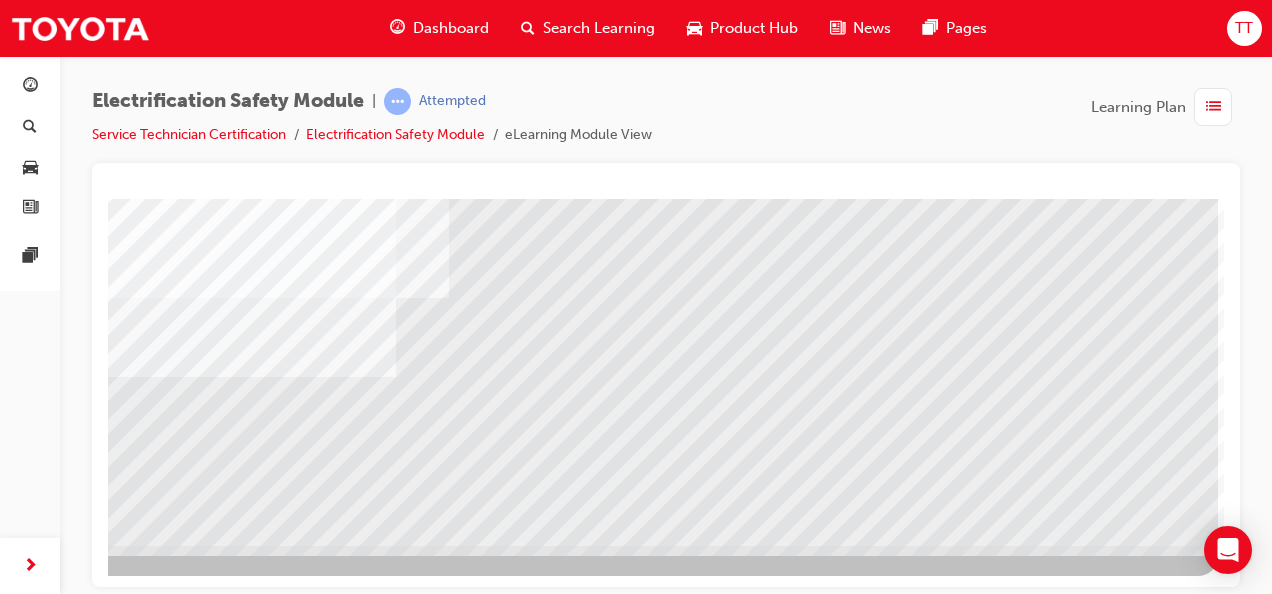 click at bounding box center (127, 3660) 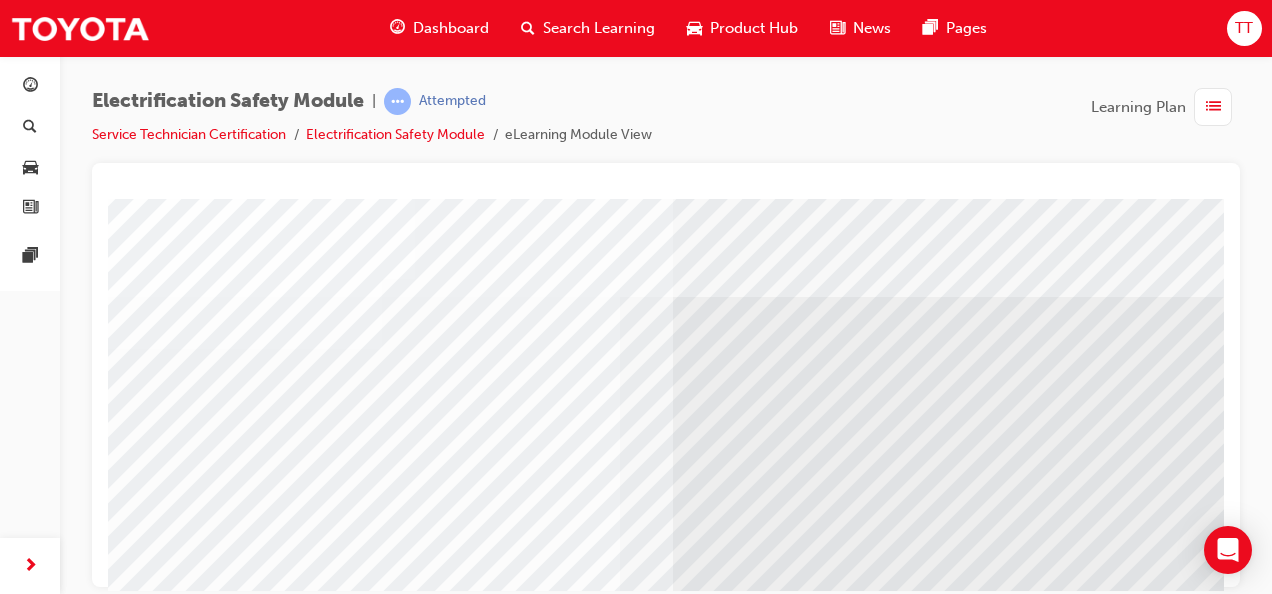 scroll, scrollTop: 0, scrollLeft: 26, axis: horizontal 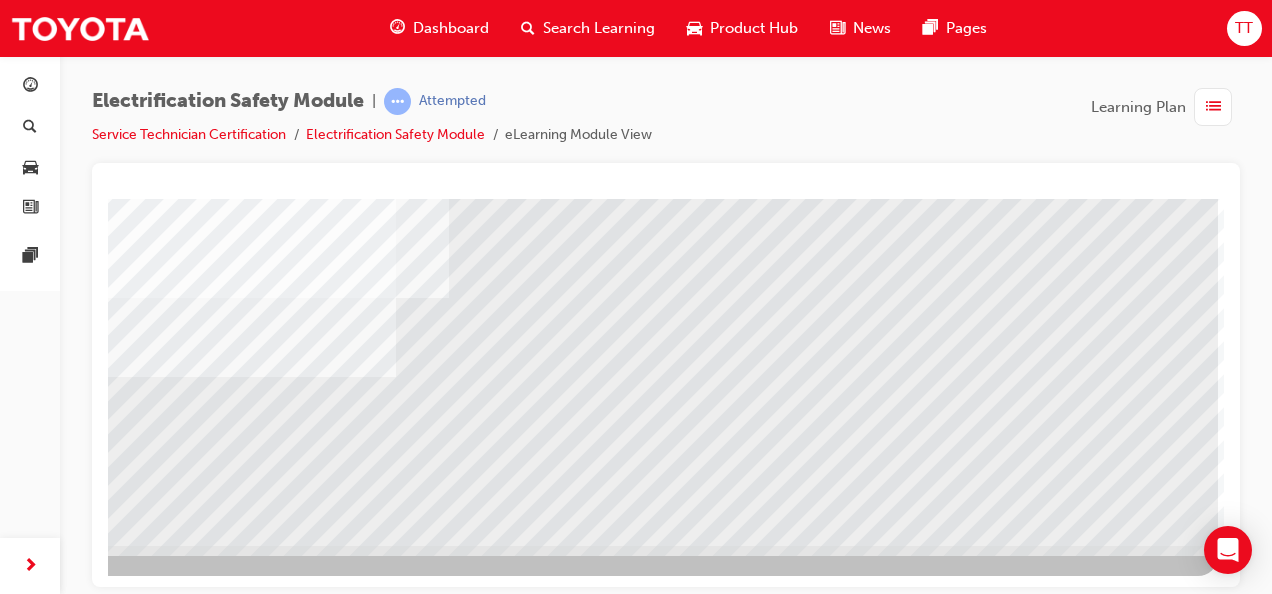 click at bounding box center (127, 3660) 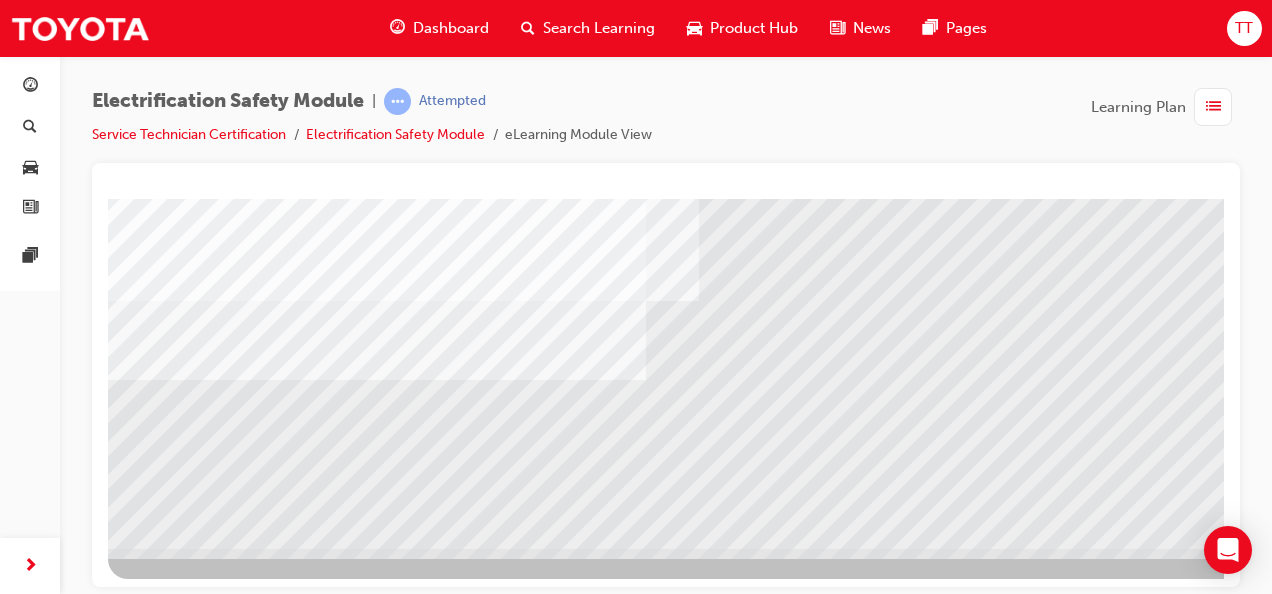 scroll, scrollTop: 373, scrollLeft: 0, axis: vertical 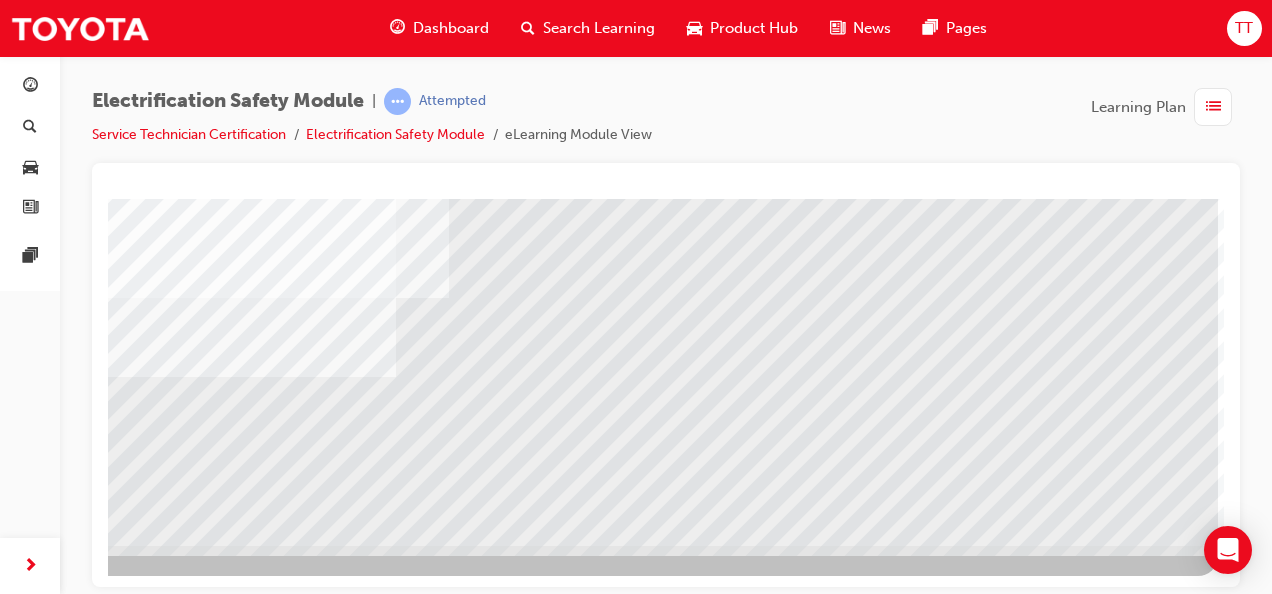 click at bounding box center [127, 3660] 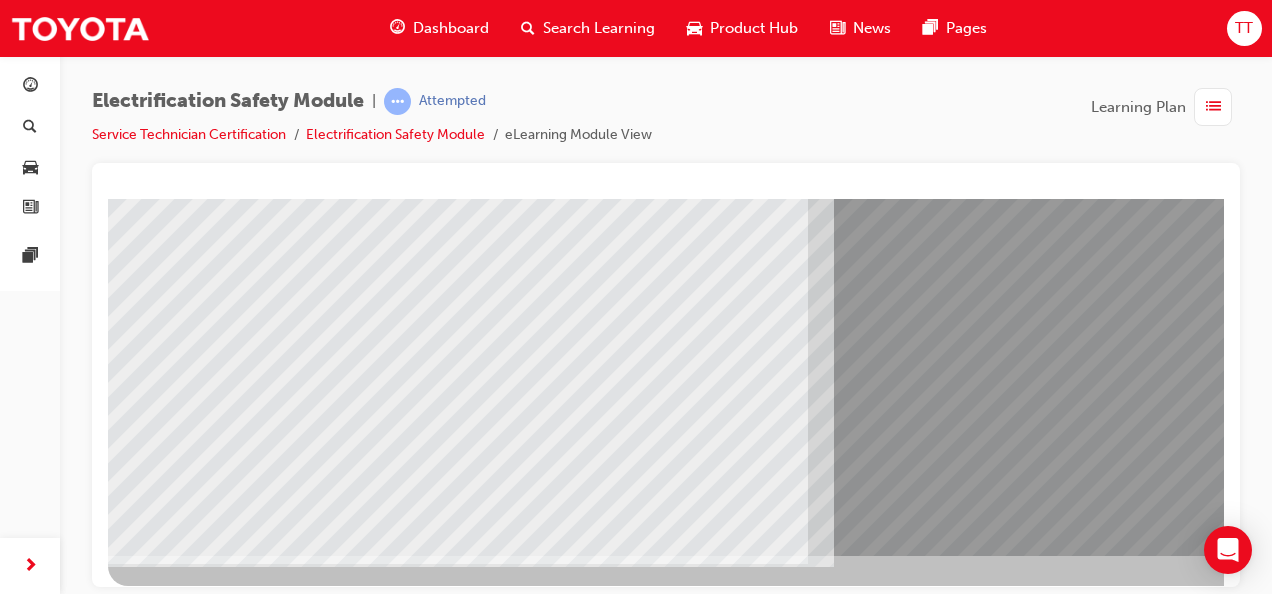 scroll, scrollTop: 373, scrollLeft: 0, axis: vertical 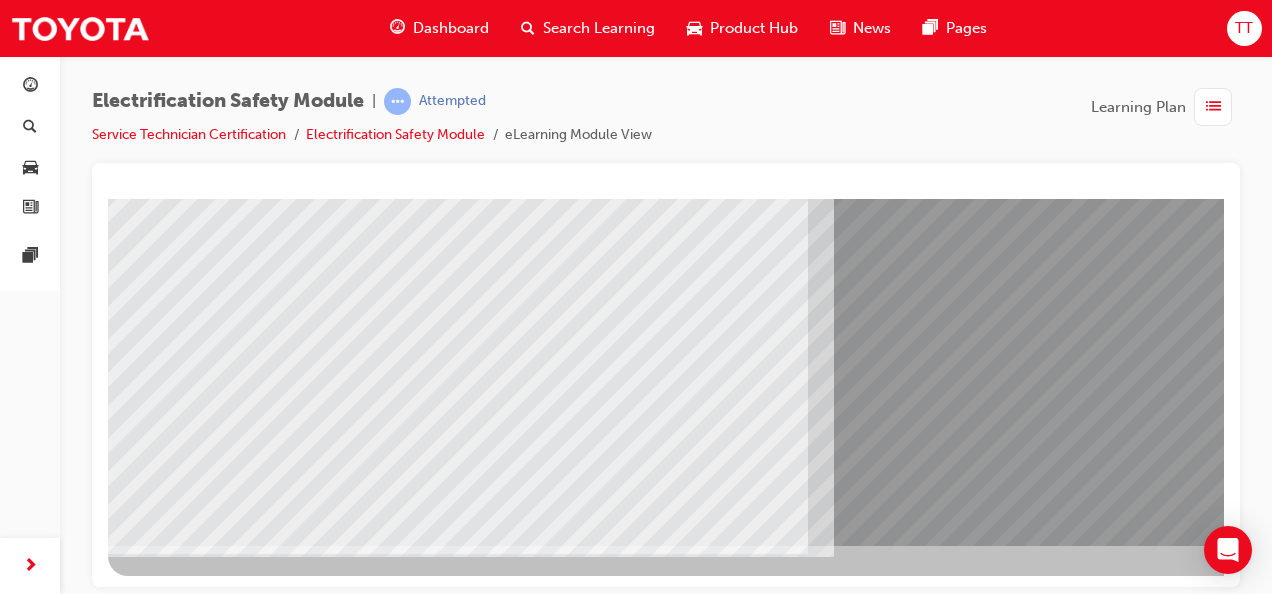 click at bounding box center [188, 7147] 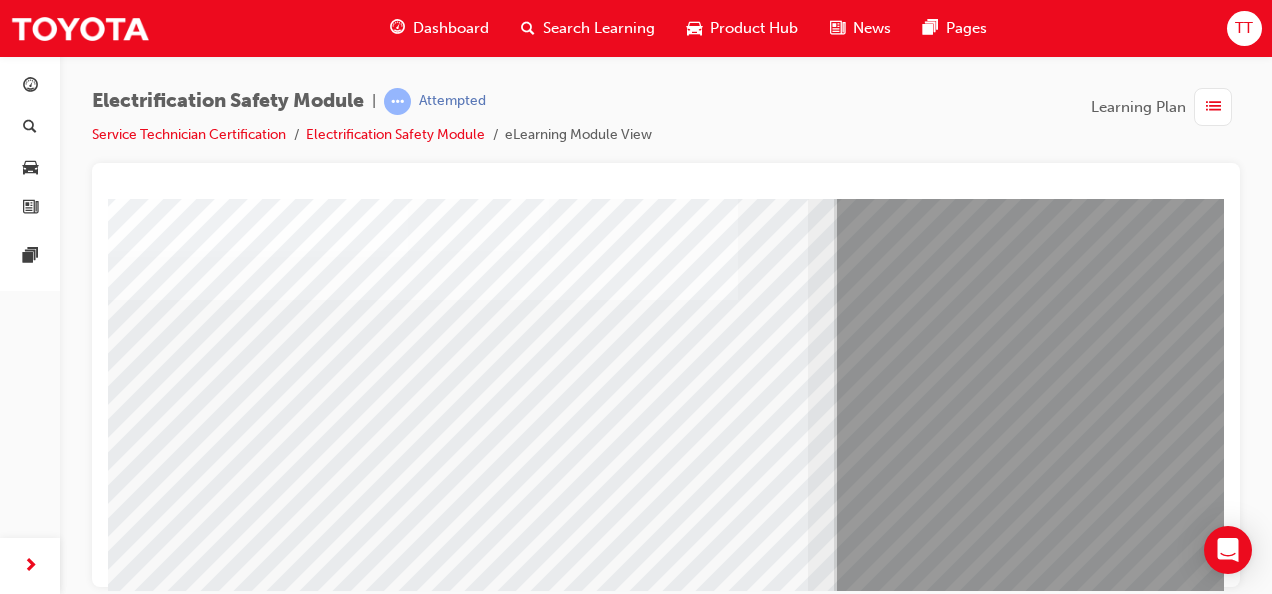 scroll, scrollTop: 273, scrollLeft: 0, axis: vertical 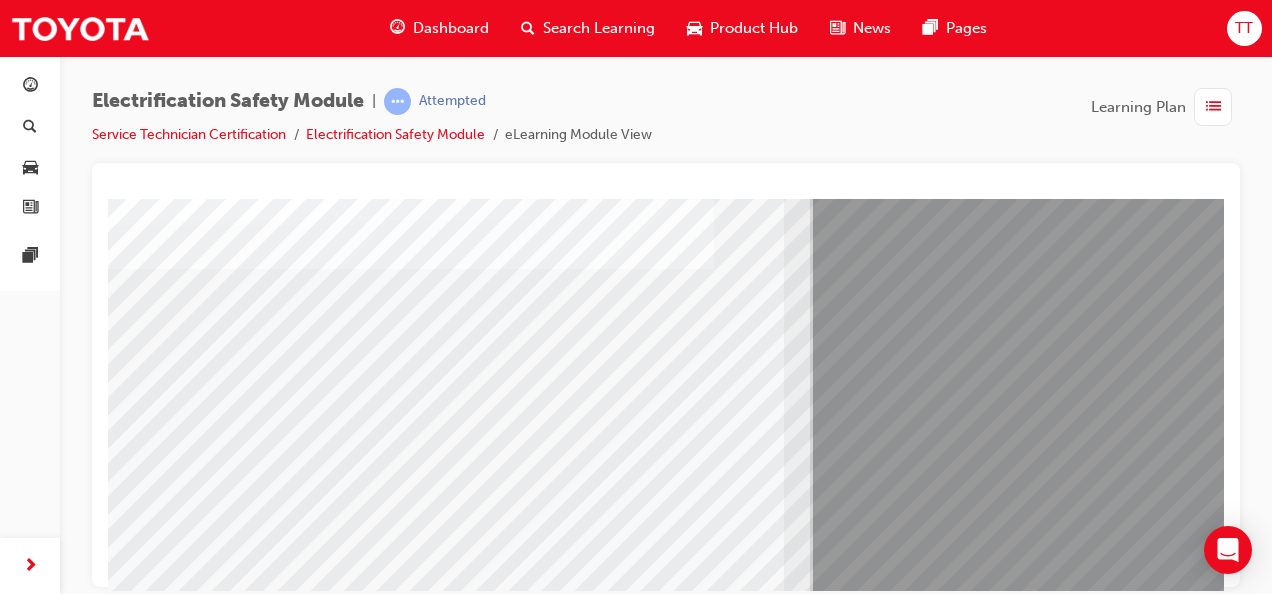 click at bounding box center [164, 7293] 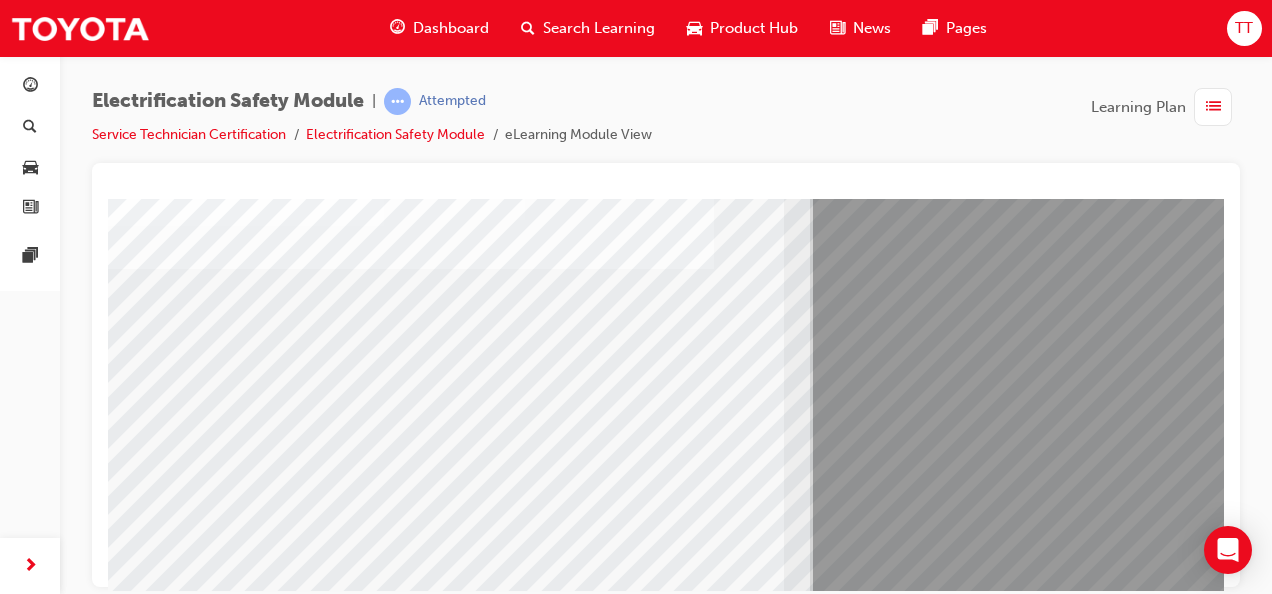 scroll, scrollTop: 273, scrollLeft: 161, axis: both 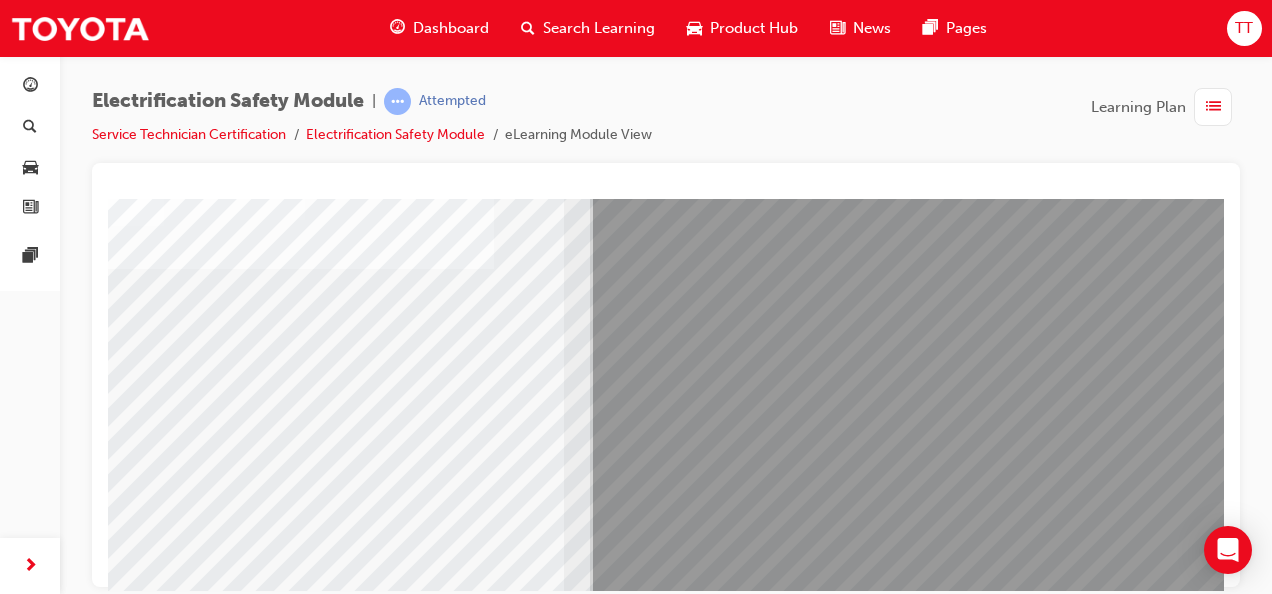 click at bounding box center [-56, 7339] 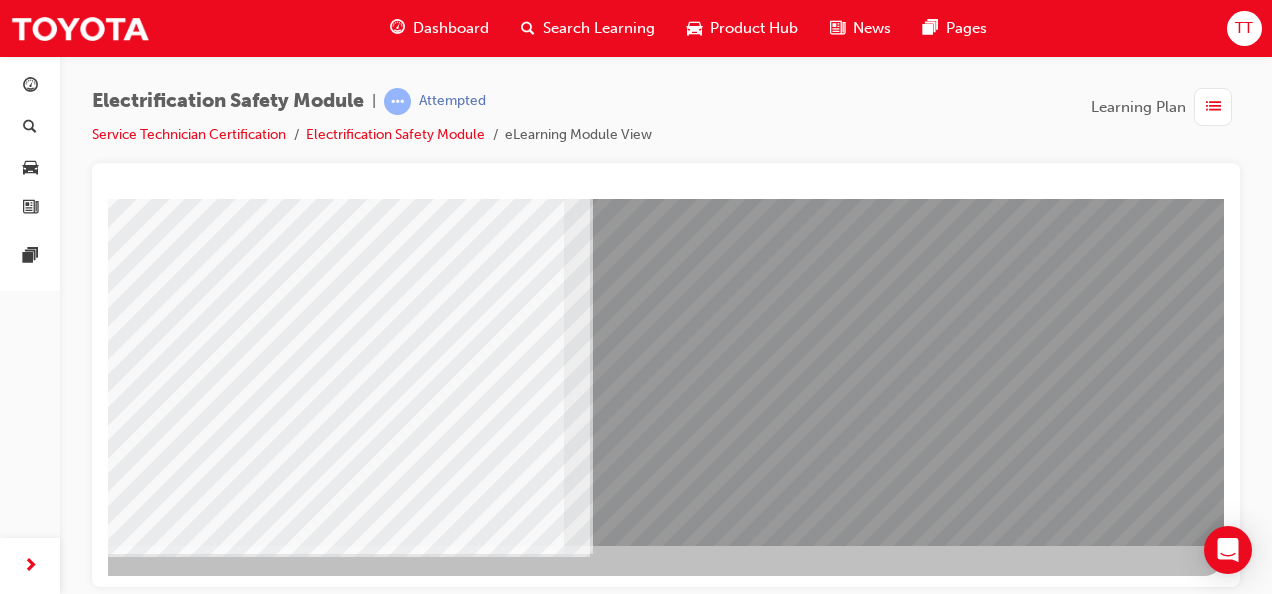 click at bounding box center [-73, 7106] 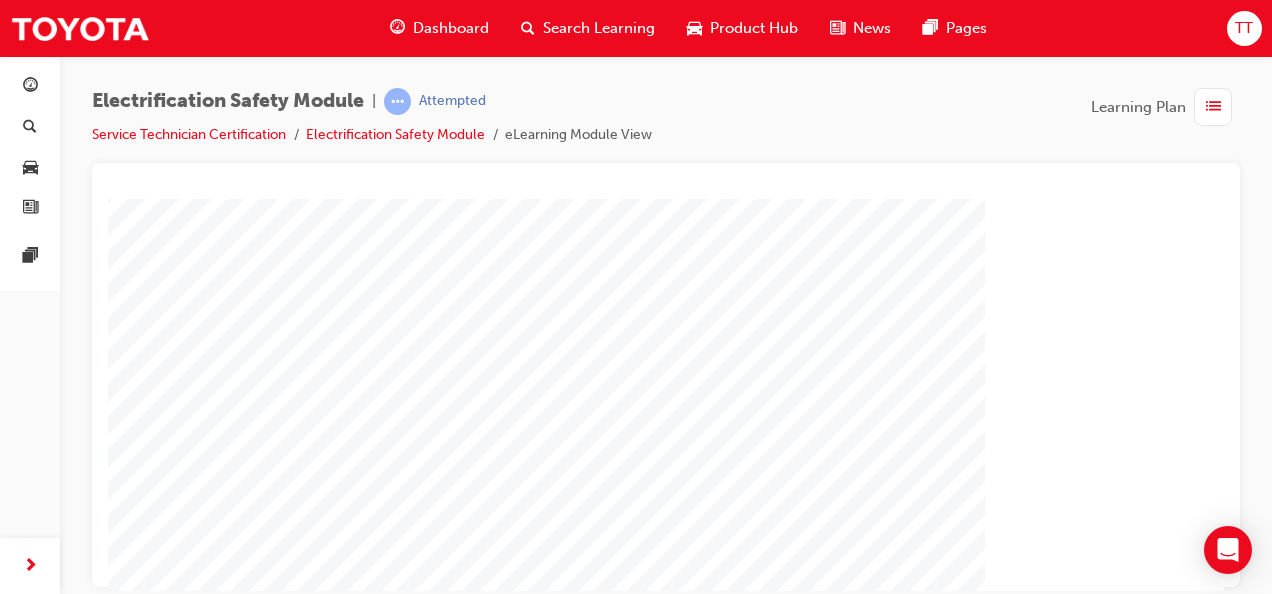 scroll, scrollTop: 373, scrollLeft: 0, axis: vertical 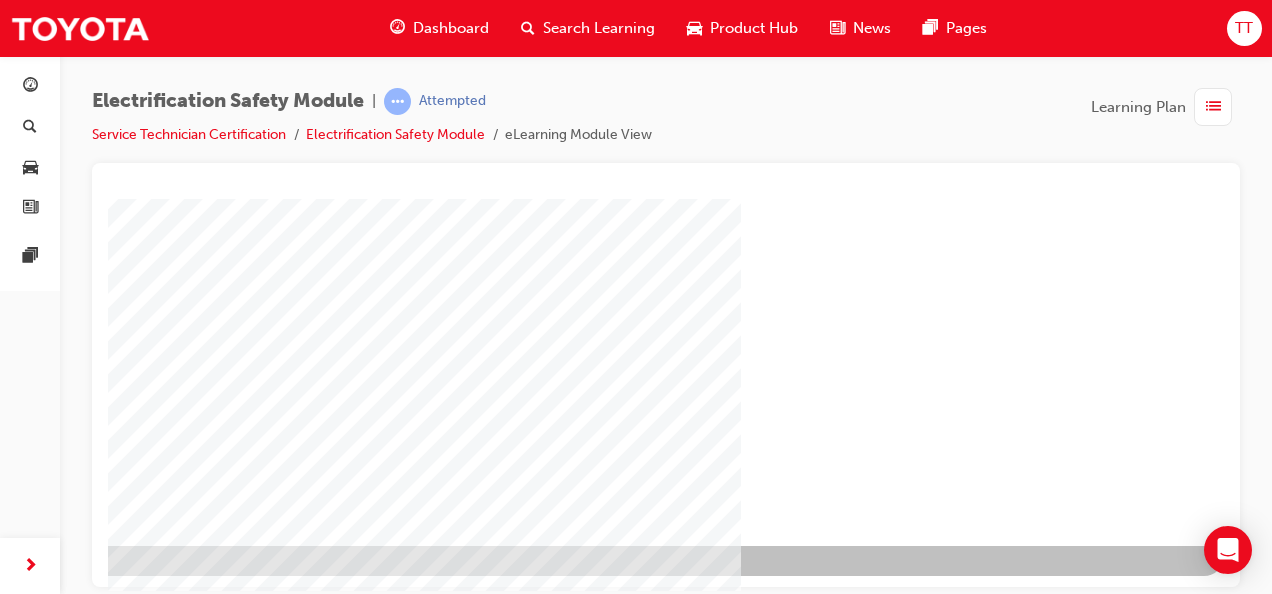 click at bounding box center (-73, 1177) 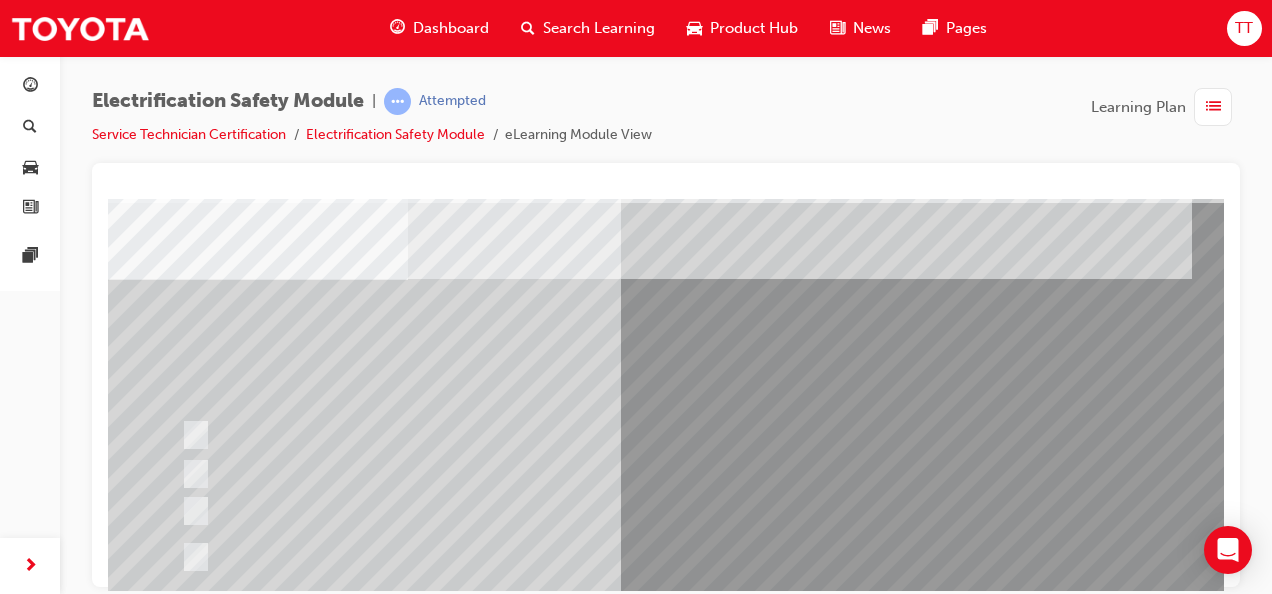 scroll, scrollTop: 100, scrollLeft: 0, axis: vertical 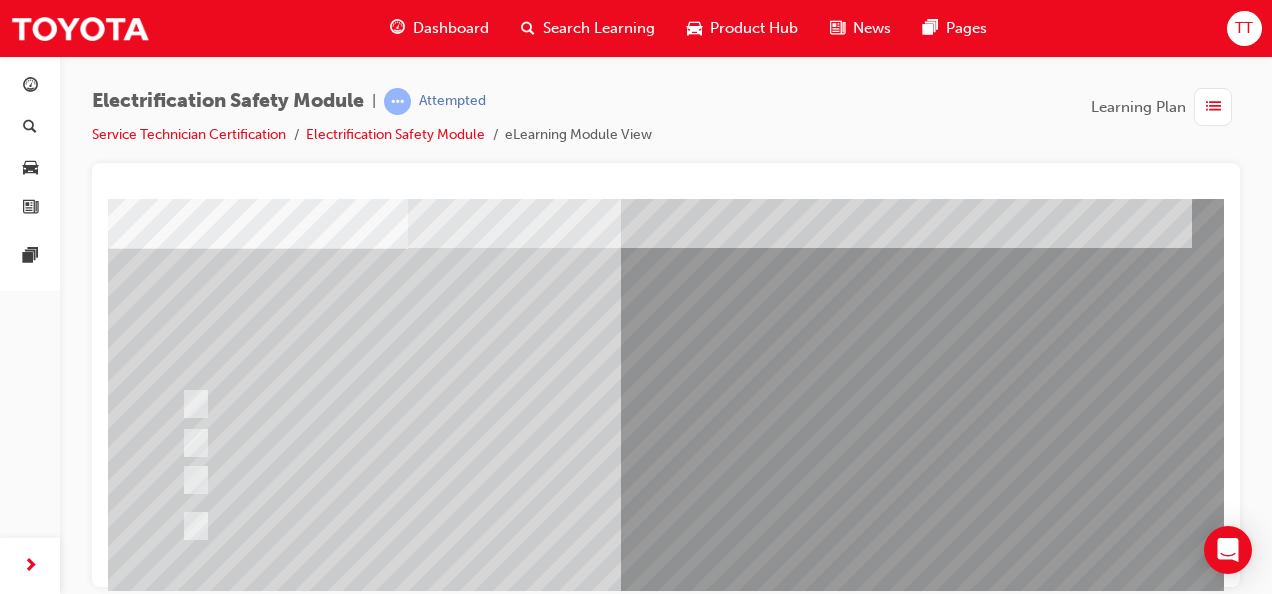 click on "Electrification Safety Module | Attempted Service Technician Certification Electrification Safety Module eLearning Module View Learning Plan" at bounding box center (666, 125) 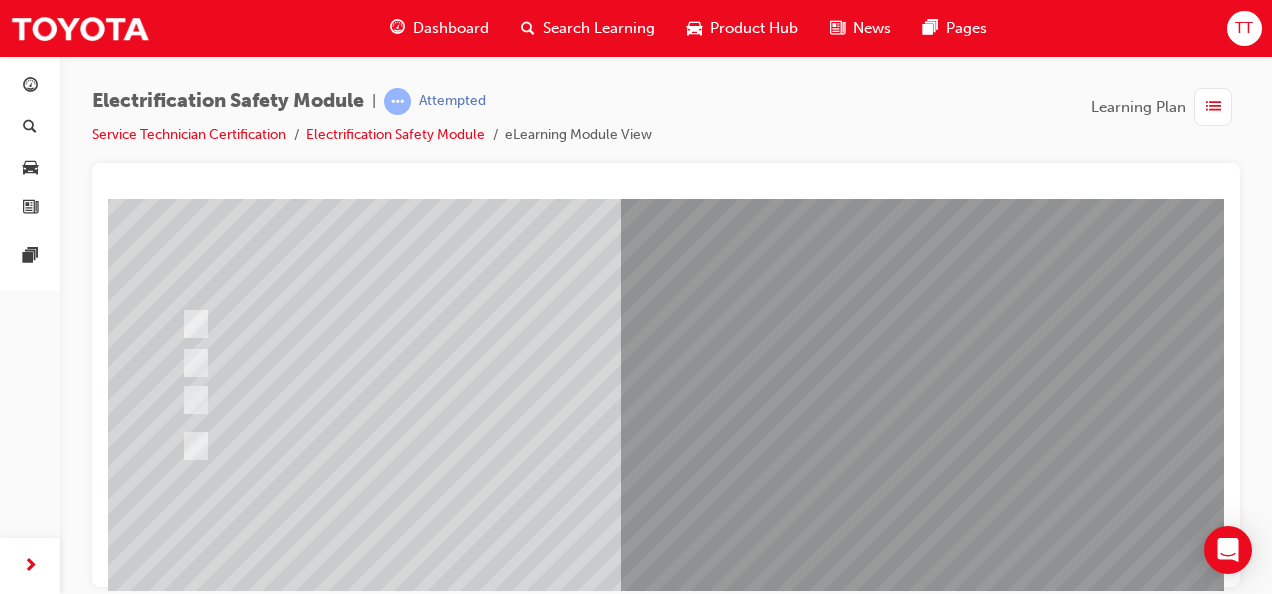 scroll, scrollTop: 173, scrollLeft: 0, axis: vertical 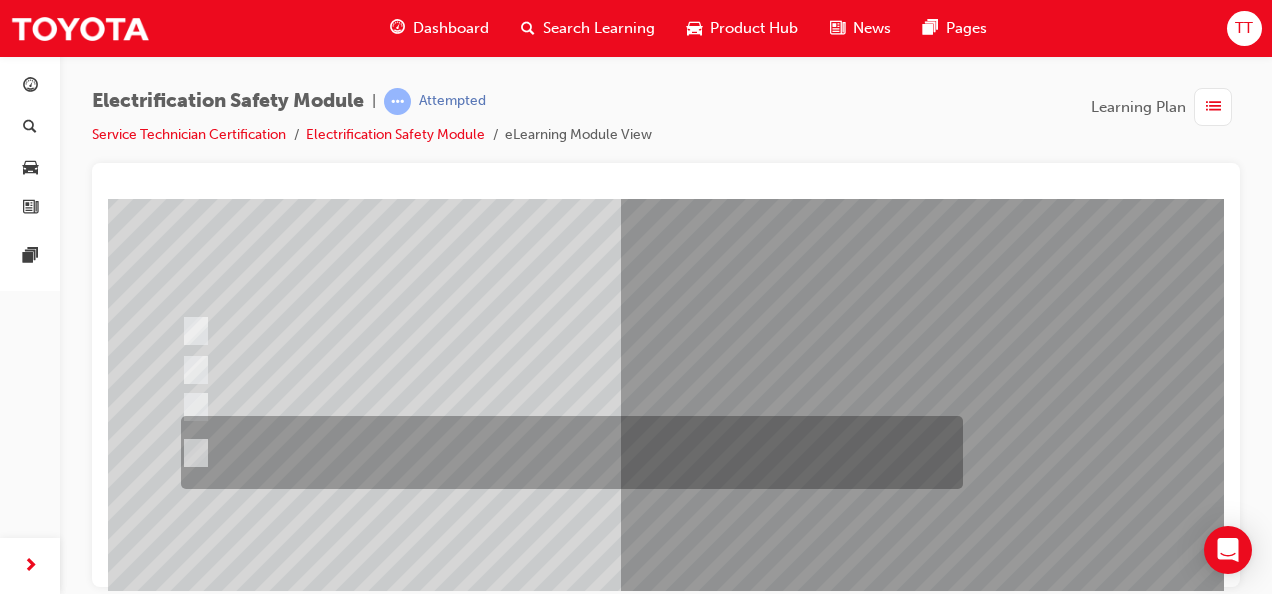 click at bounding box center [567, 452] 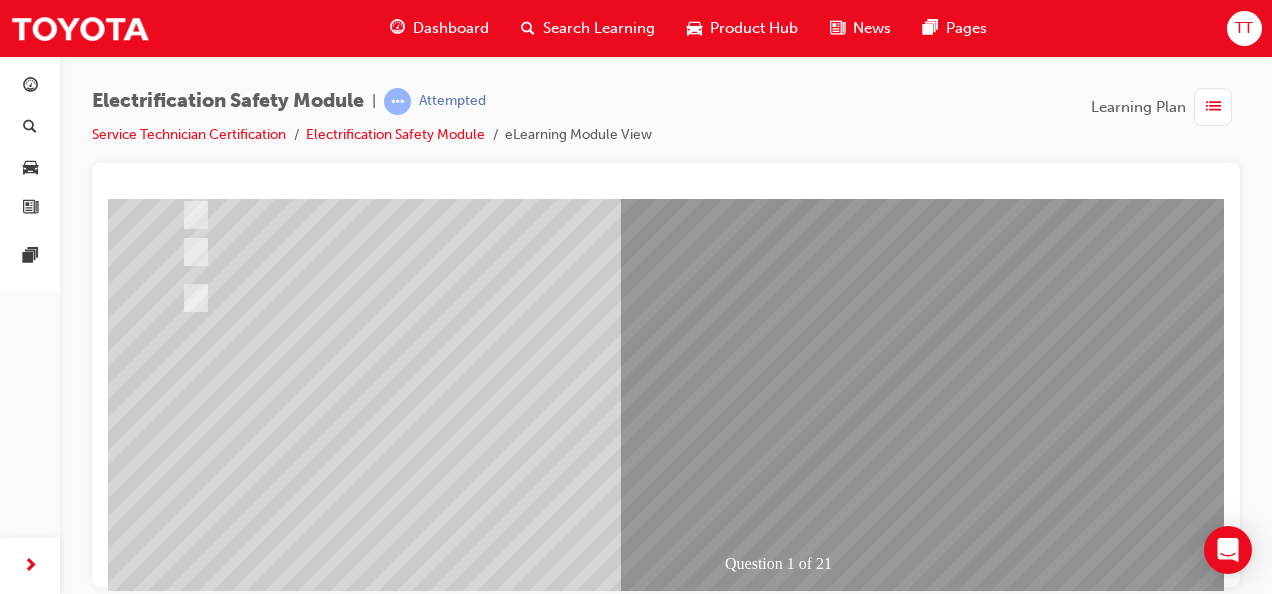 scroll, scrollTop: 373, scrollLeft: 0, axis: vertical 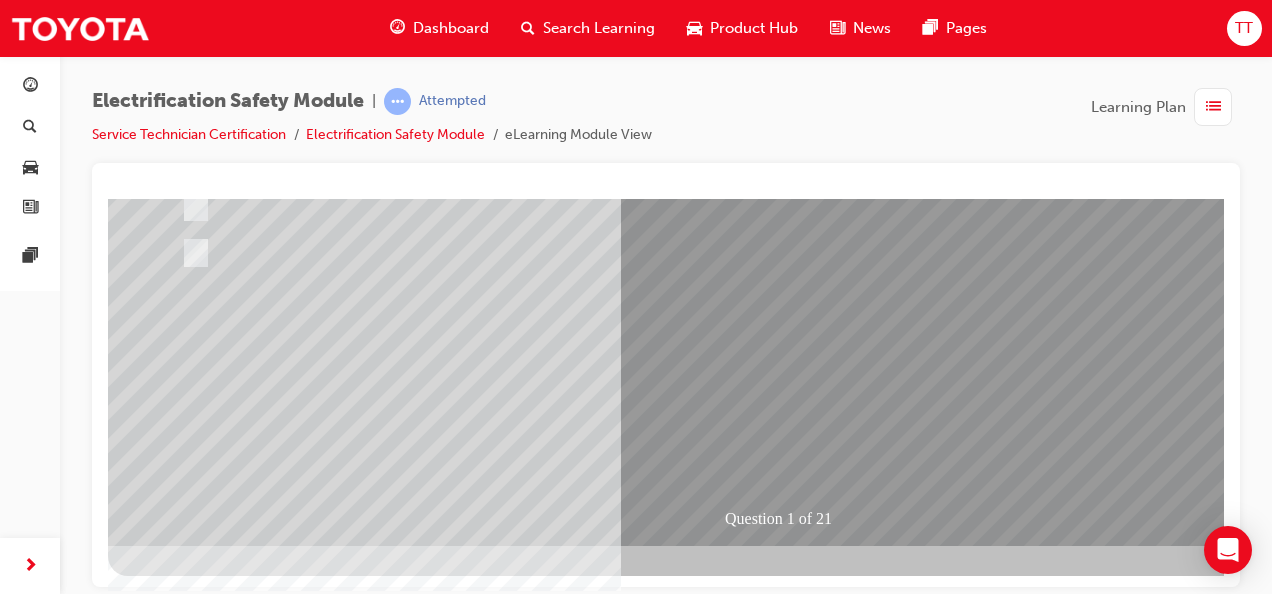 click at bounding box center (180, 2614) 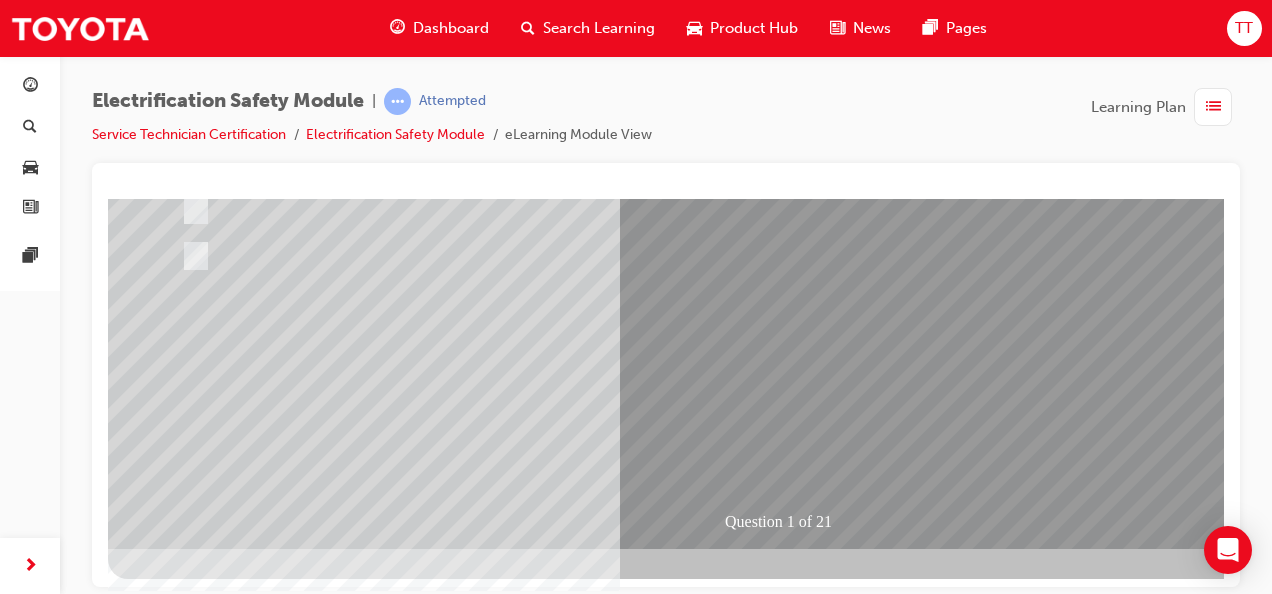 scroll, scrollTop: 373, scrollLeft: 0, axis: vertical 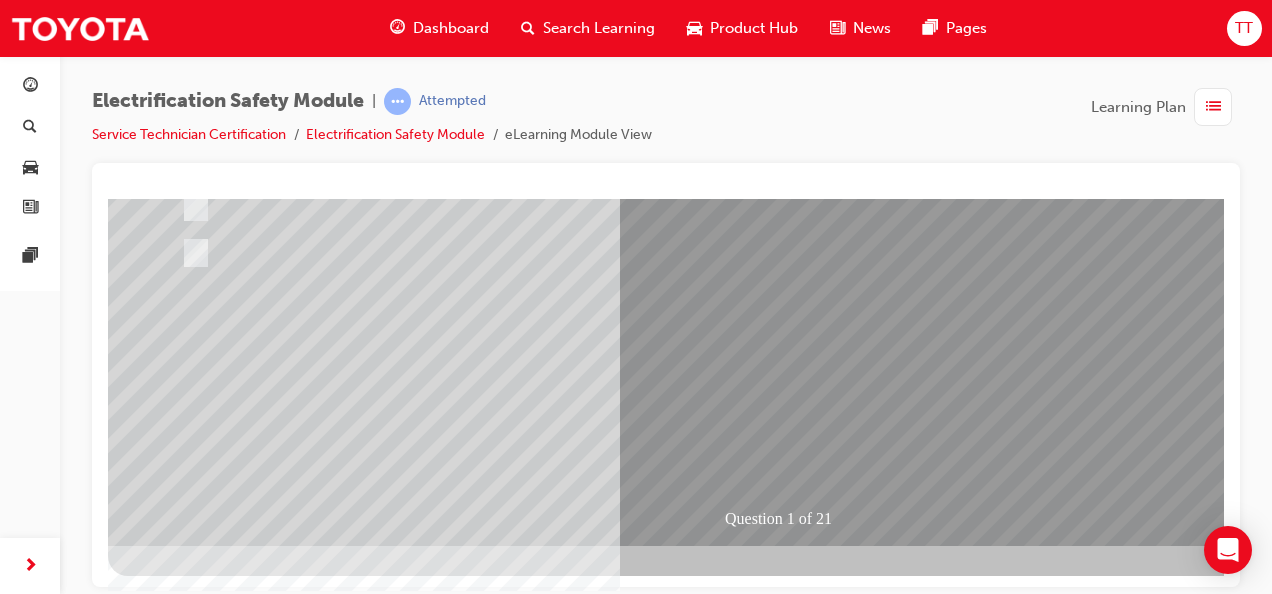 click at bounding box center (180, 2614) 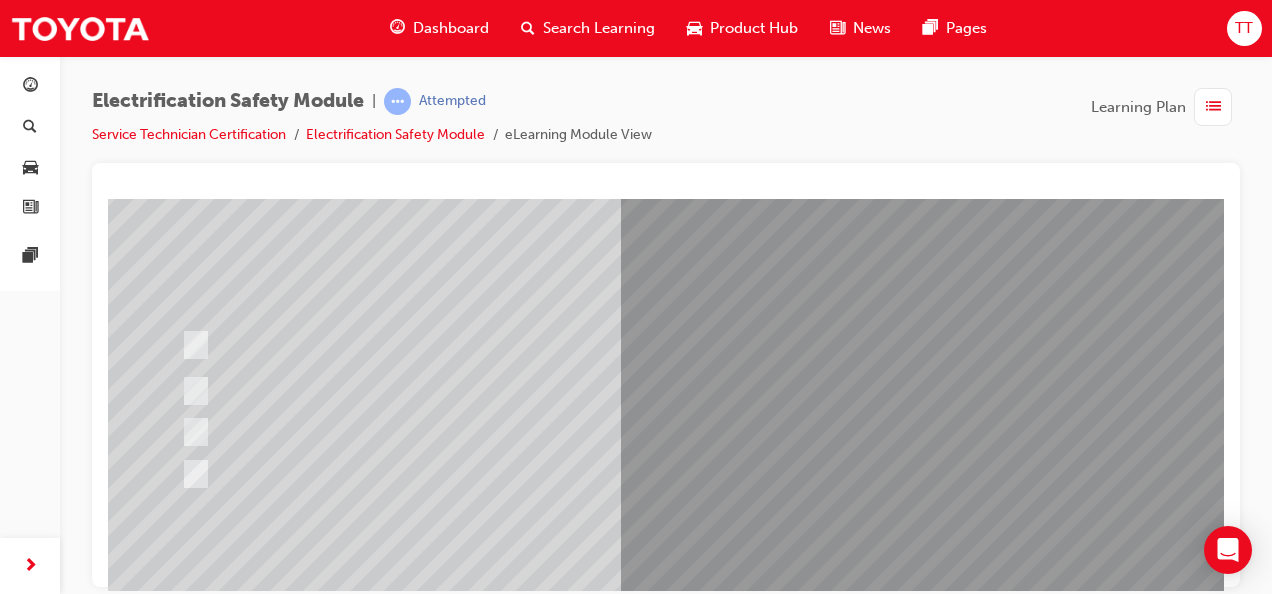 scroll, scrollTop: 200, scrollLeft: 0, axis: vertical 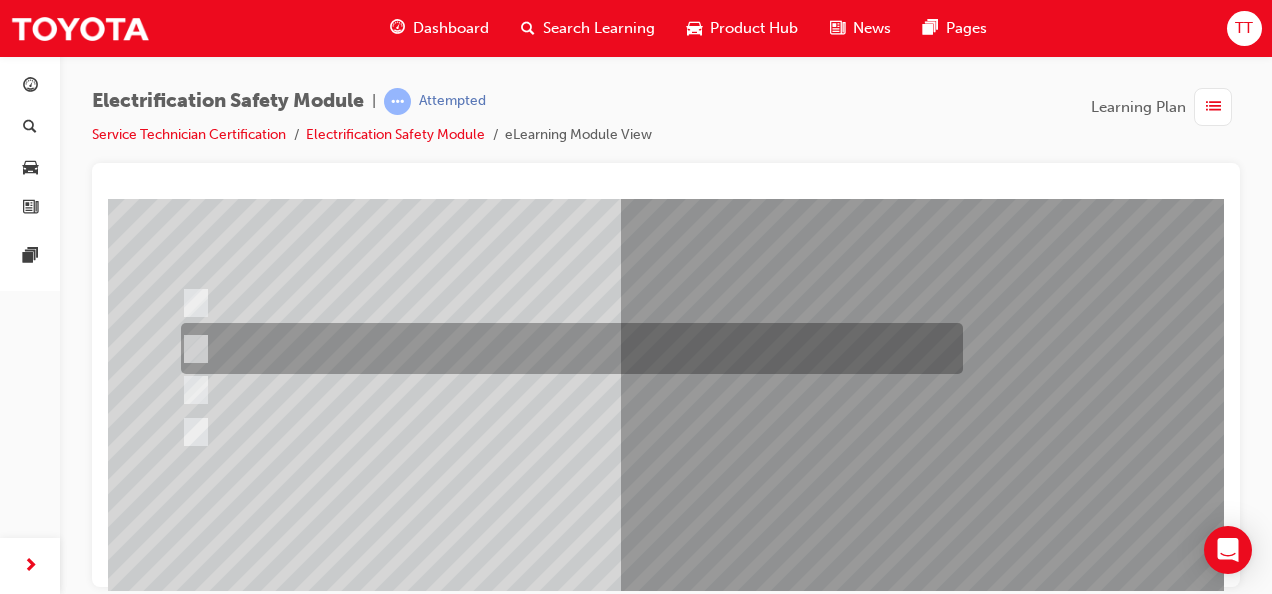 click at bounding box center (567, 348) 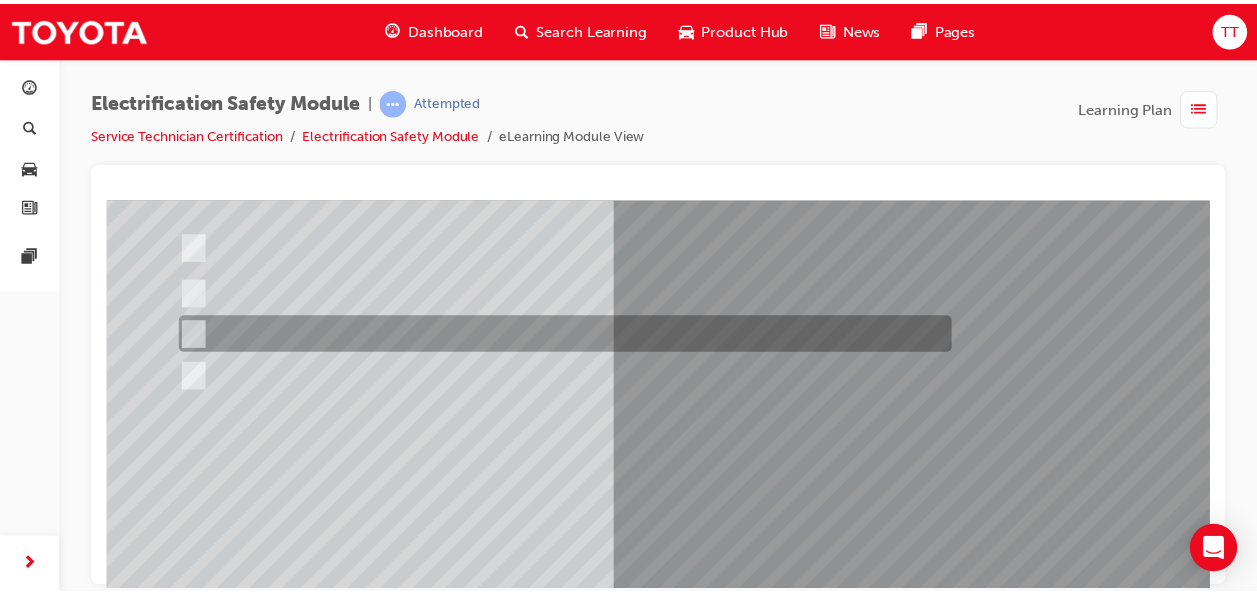 scroll, scrollTop: 373, scrollLeft: 0, axis: vertical 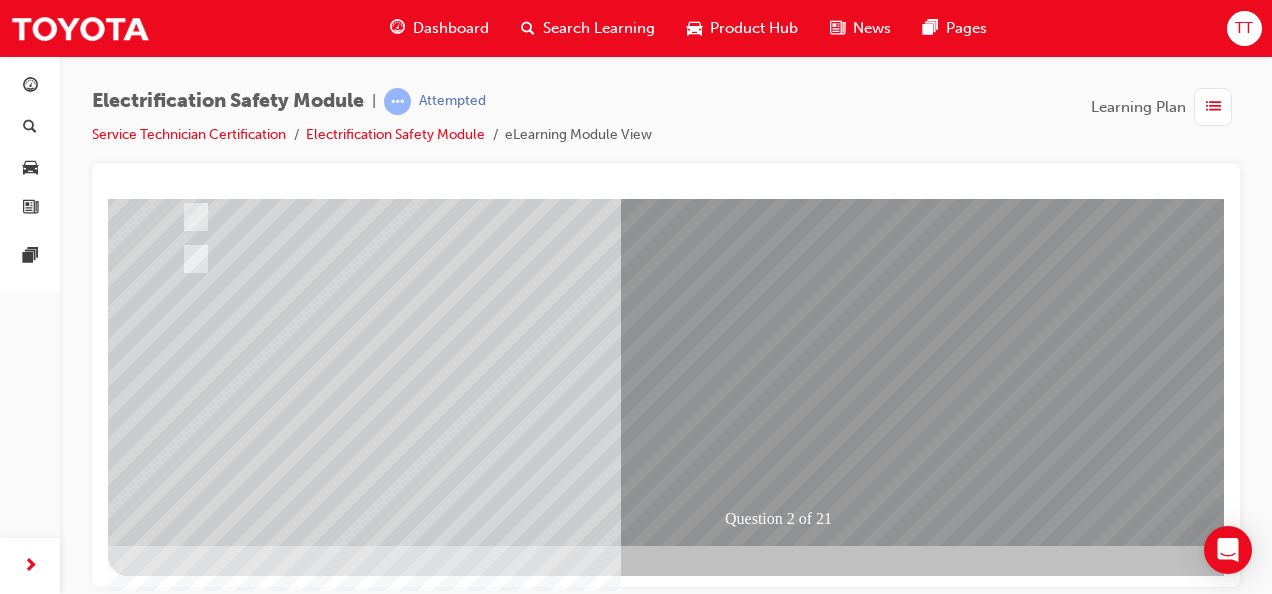 click at bounding box center (180, 2614) 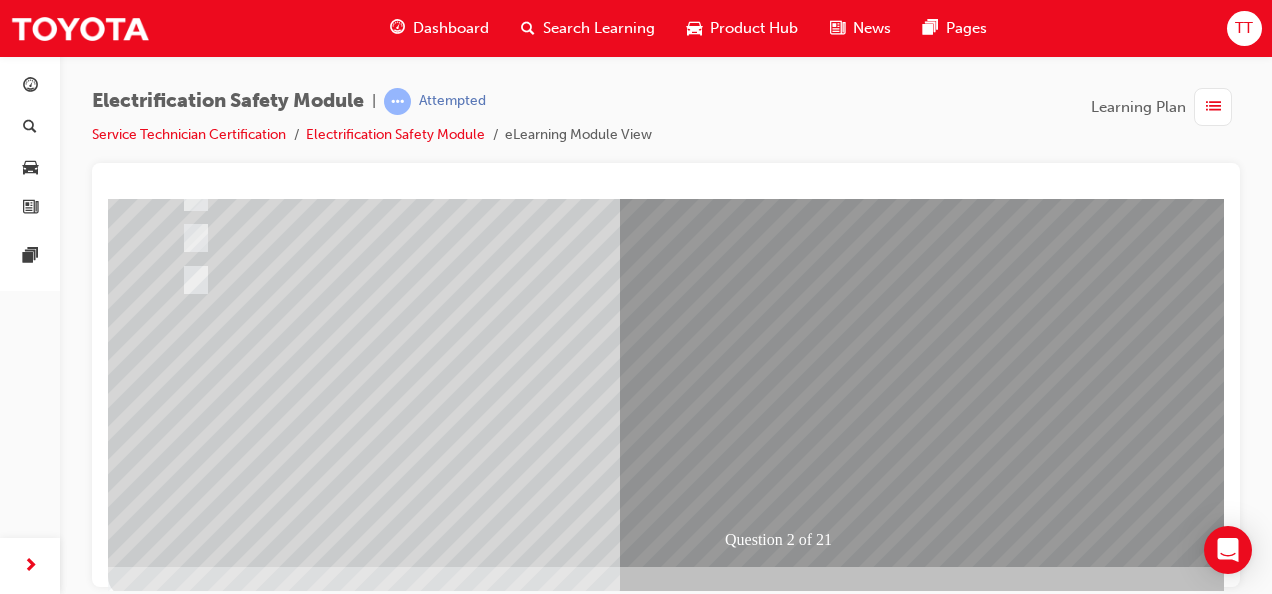 scroll, scrollTop: 373, scrollLeft: 0, axis: vertical 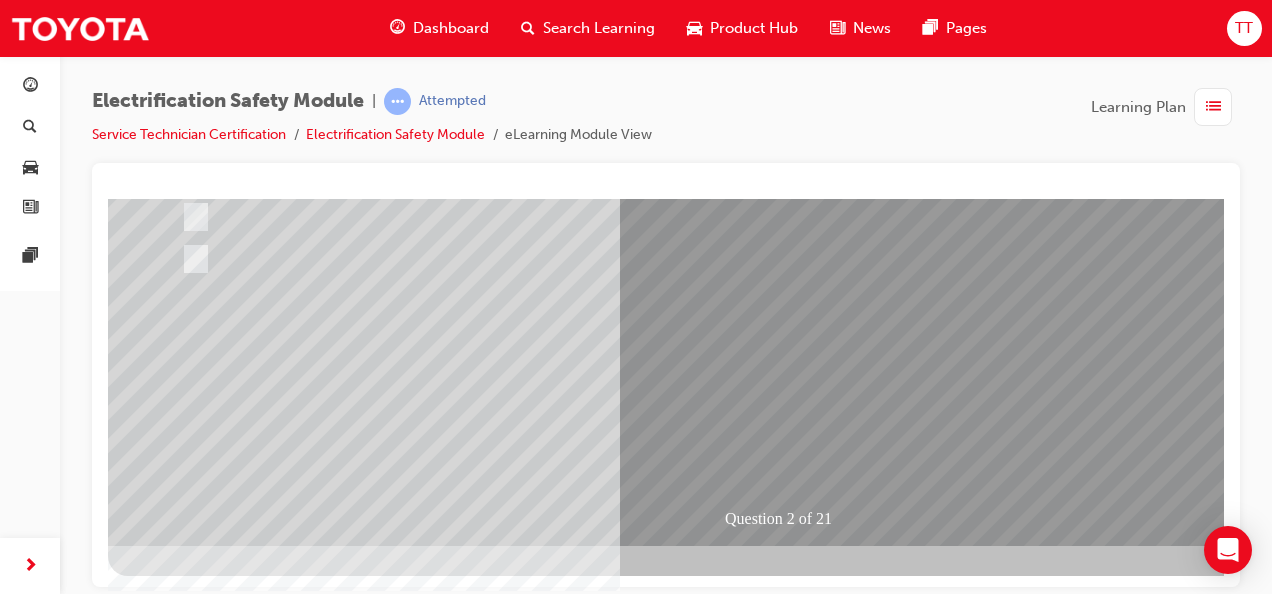click at bounding box center [440, 2321] 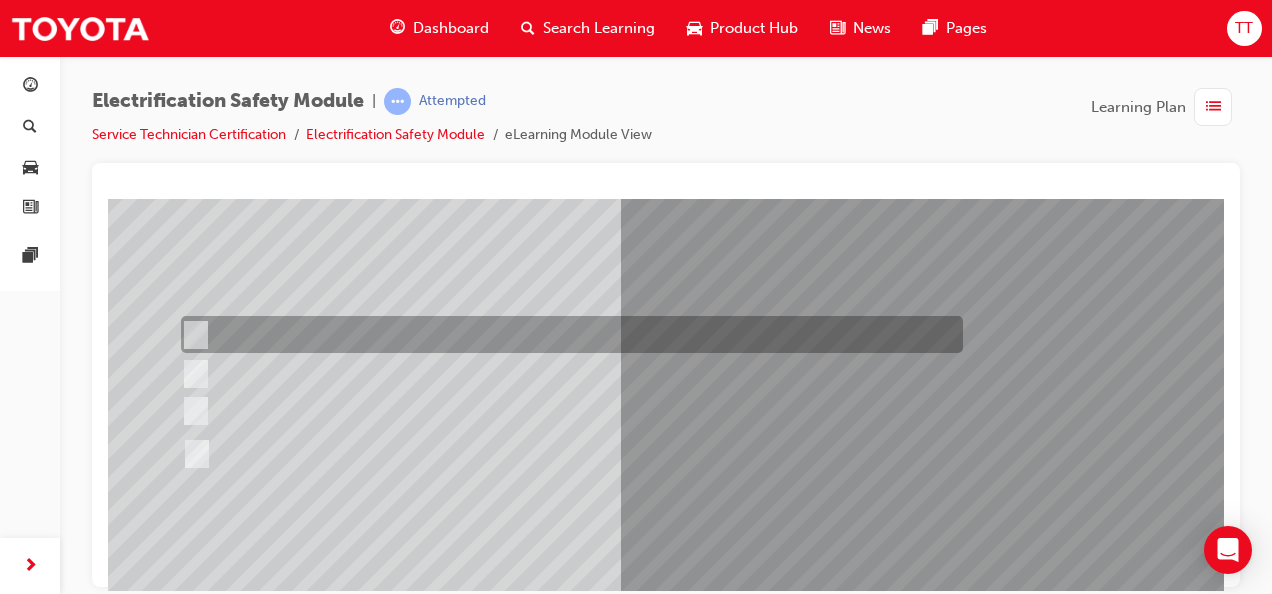 scroll, scrollTop: 200, scrollLeft: 0, axis: vertical 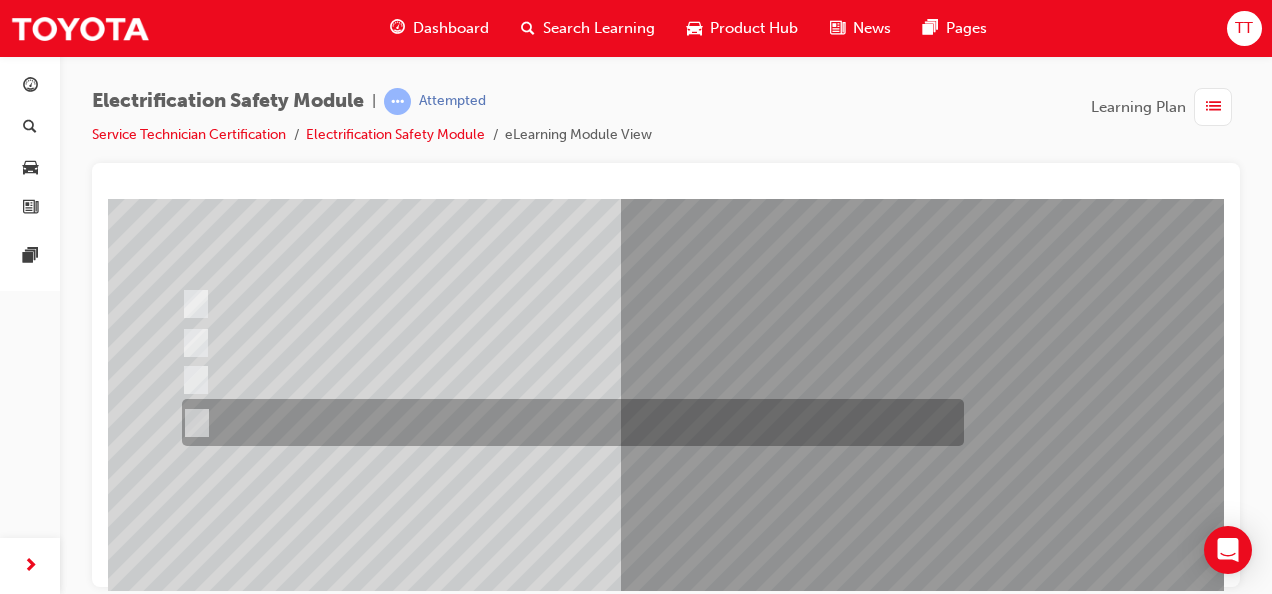 click at bounding box center (568, 422) 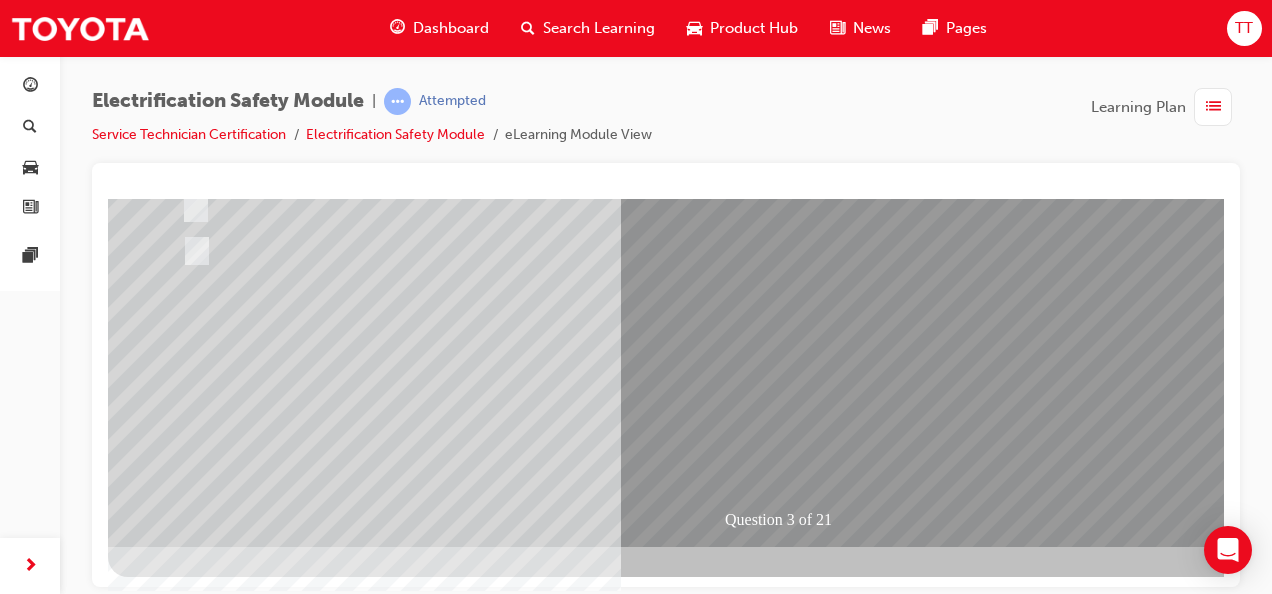 scroll, scrollTop: 373, scrollLeft: 0, axis: vertical 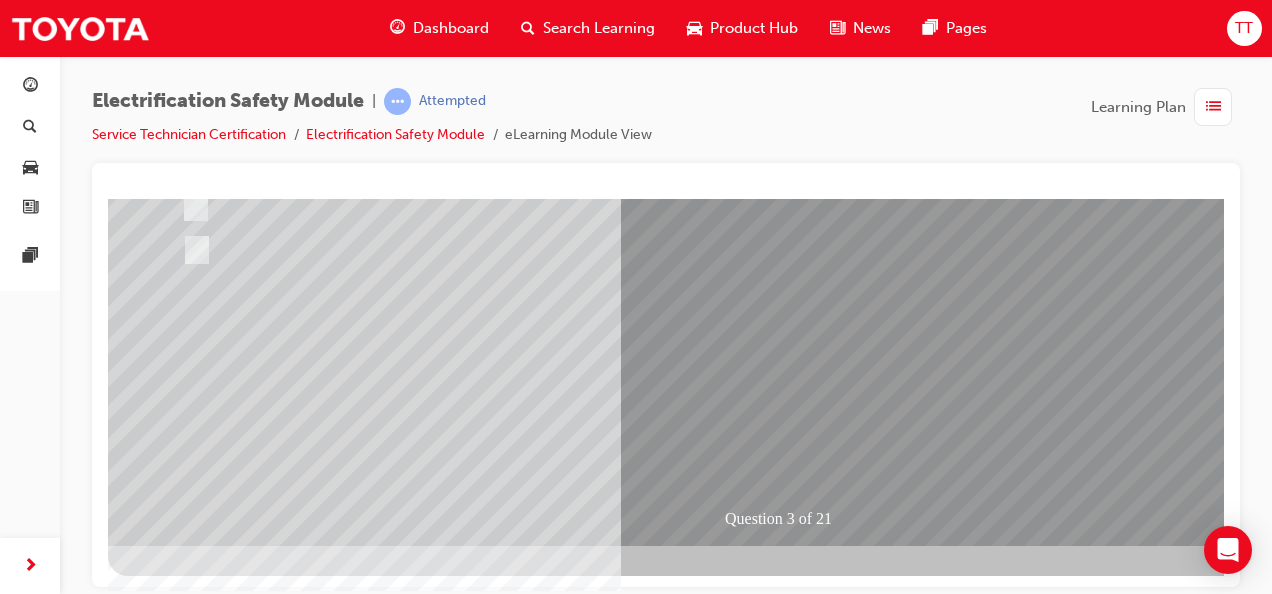 click at bounding box center (180, 2614) 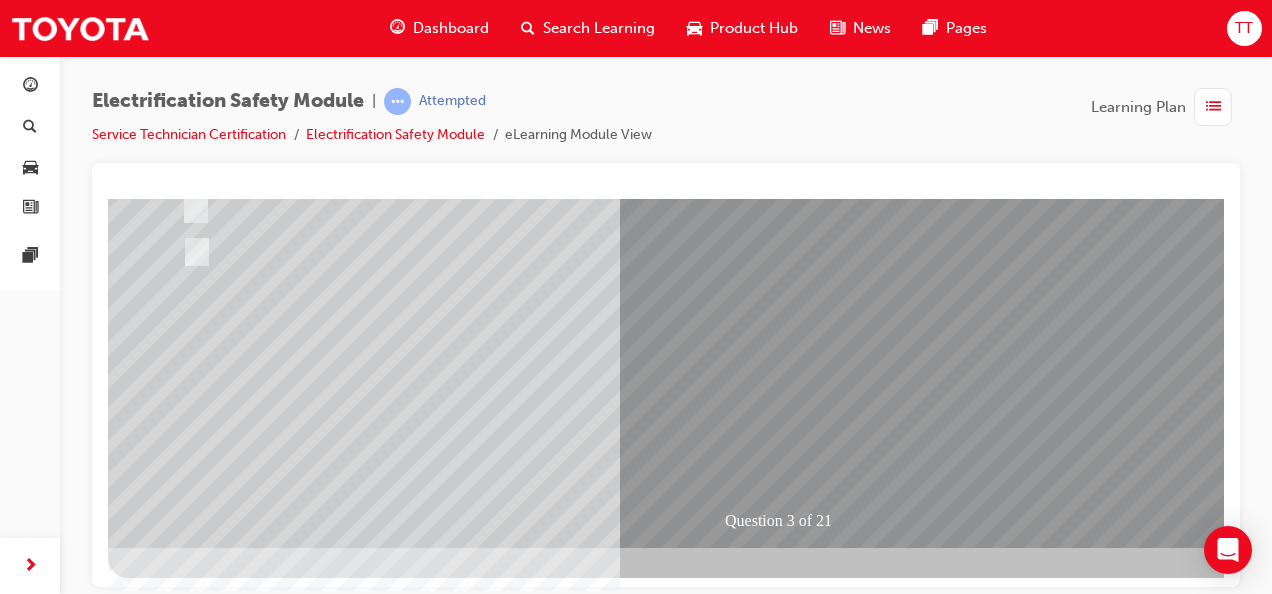 scroll, scrollTop: 373, scrollLeft: 0, axis: vertical 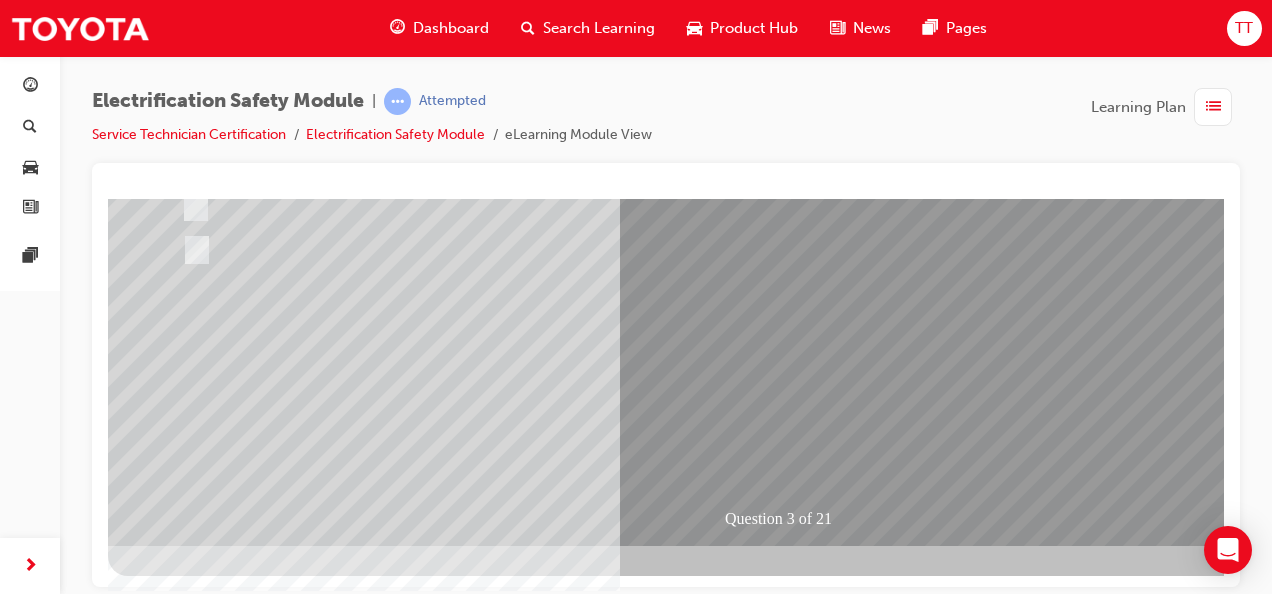 click at bounding box center (440, 2321) 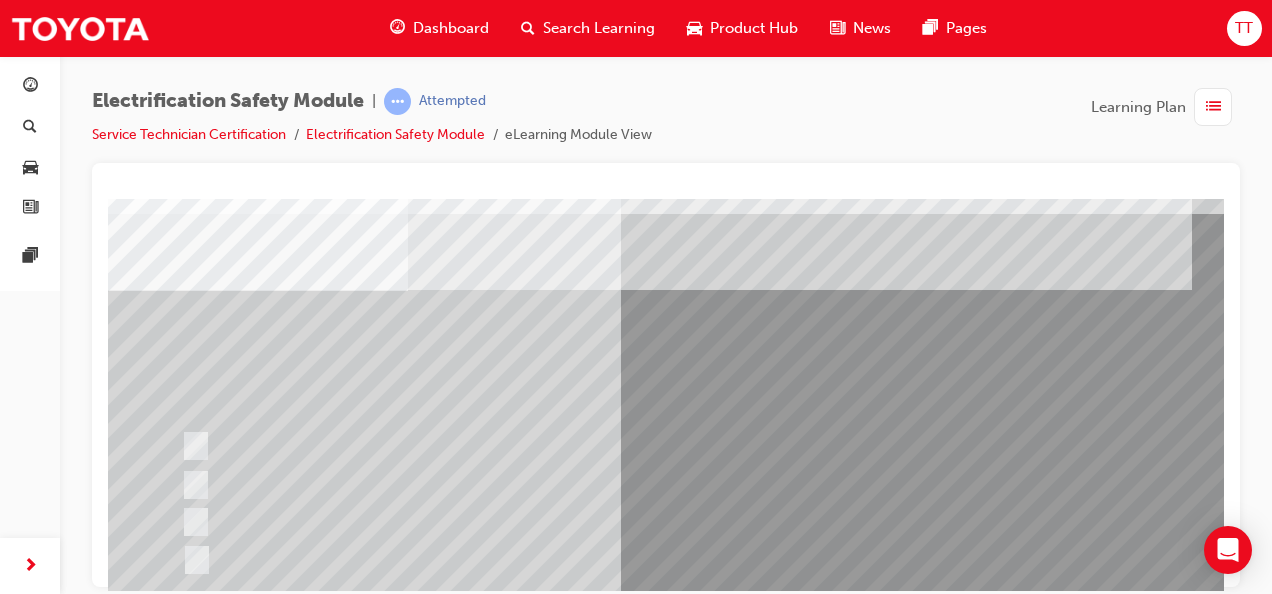 scroll, scrollTop: 100, scrollLeft: 0, axis: vertical 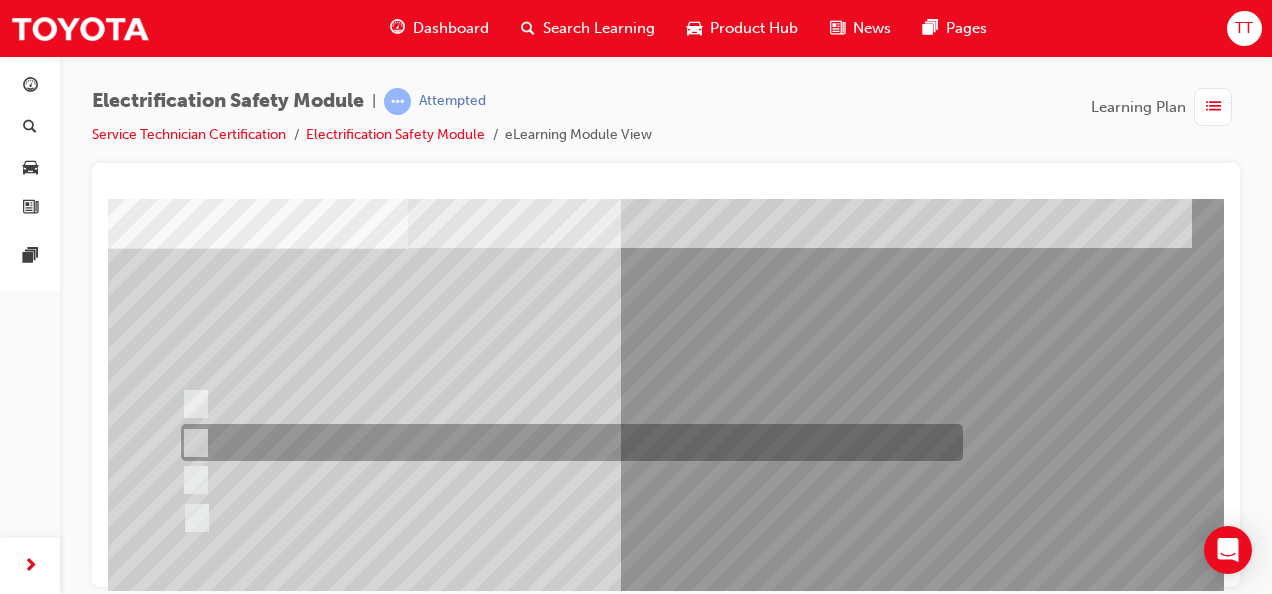 click at bounding box center (567, 442) 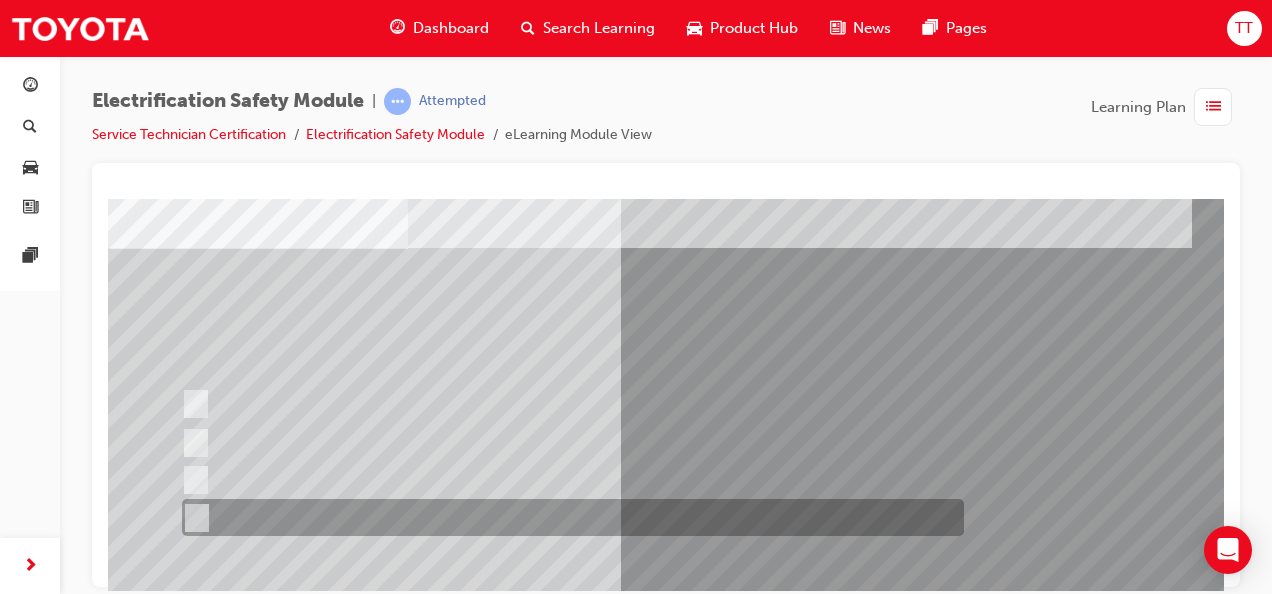 click at bounding box center [568, 517] 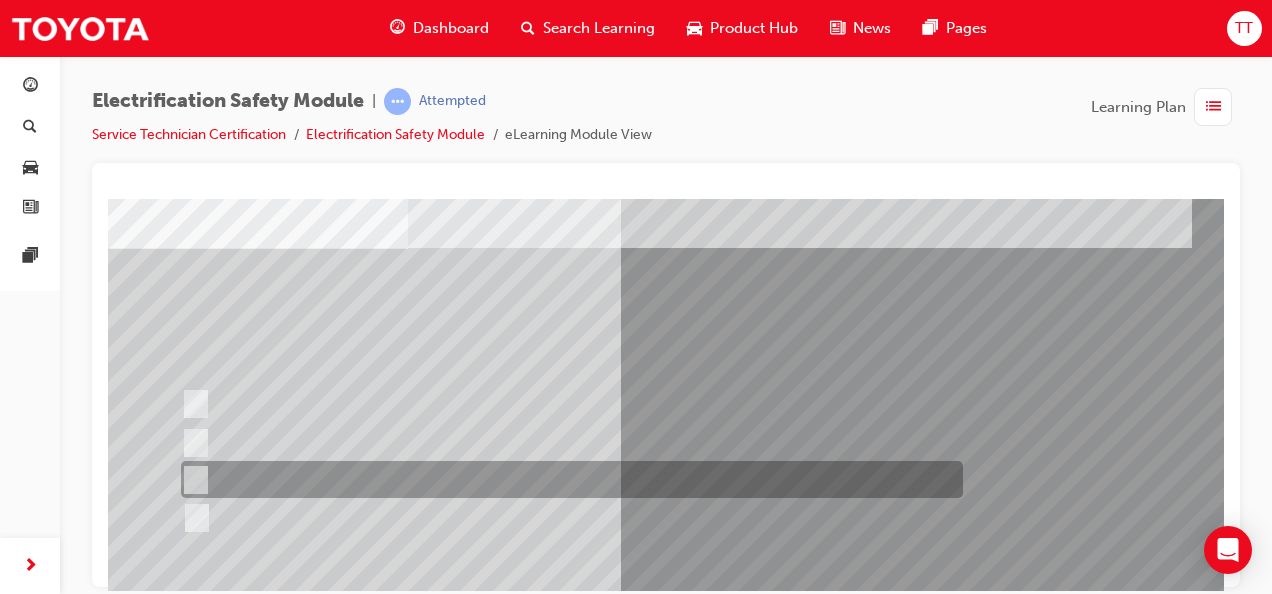 click at bounding box center [567, 479] 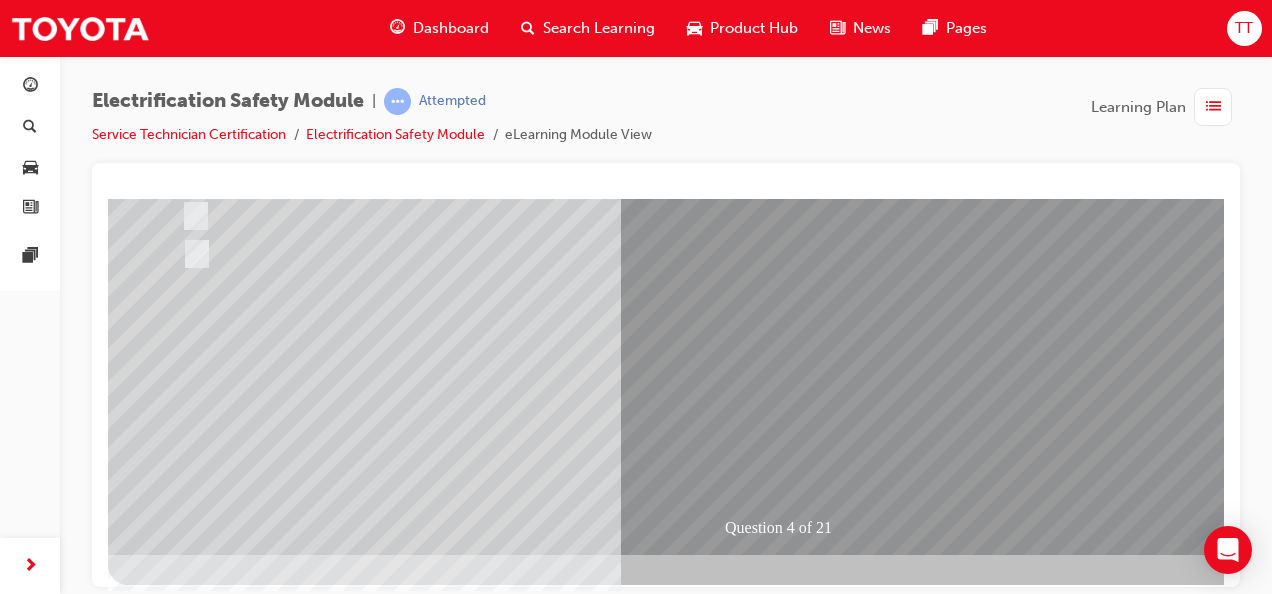 scroll, scrollTop: 373, scrollLeft: 0, axis: vertical 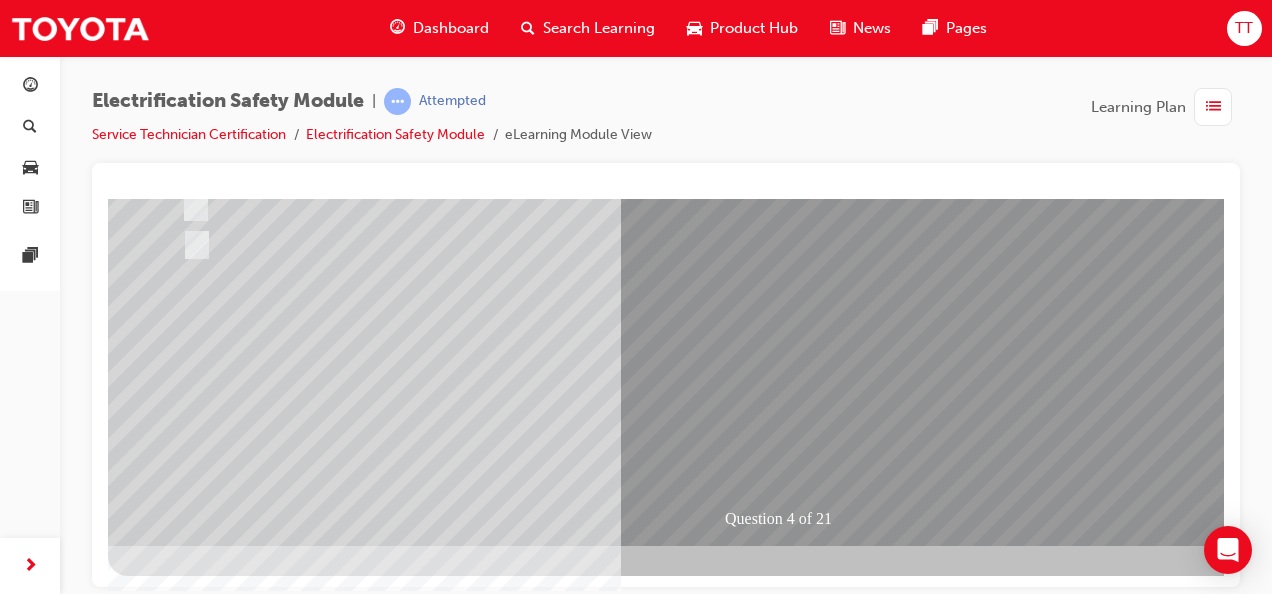 click at bounding box center [180, 2614] 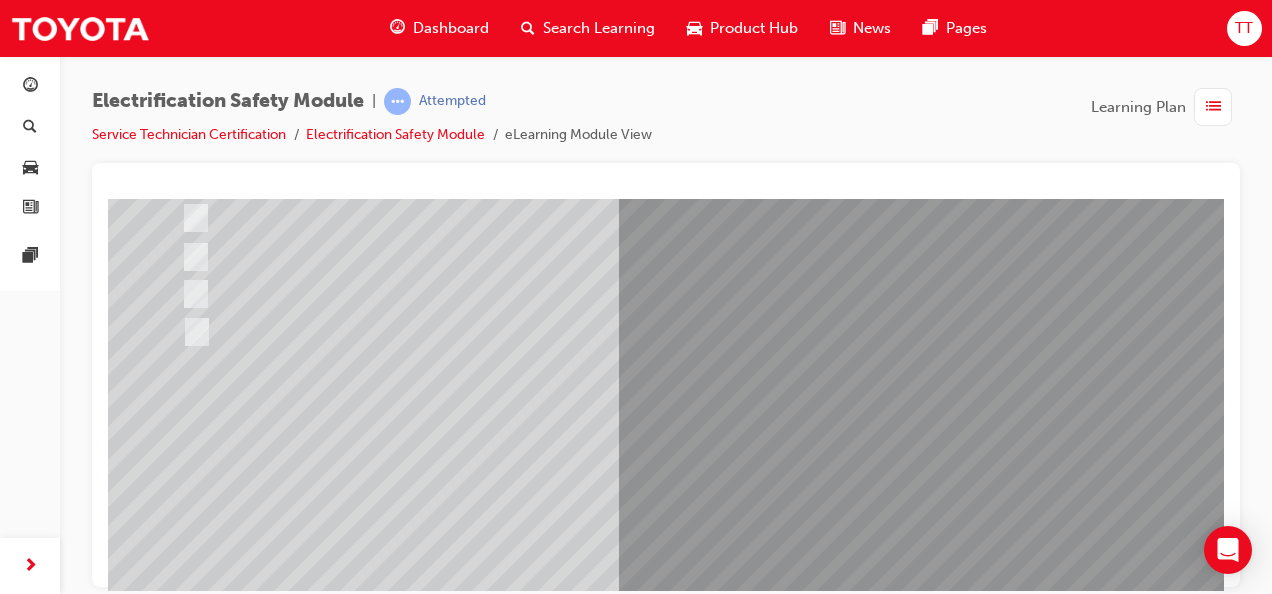 scroll, scrollTop: 373, scrollLeft: 0, axis: vertical 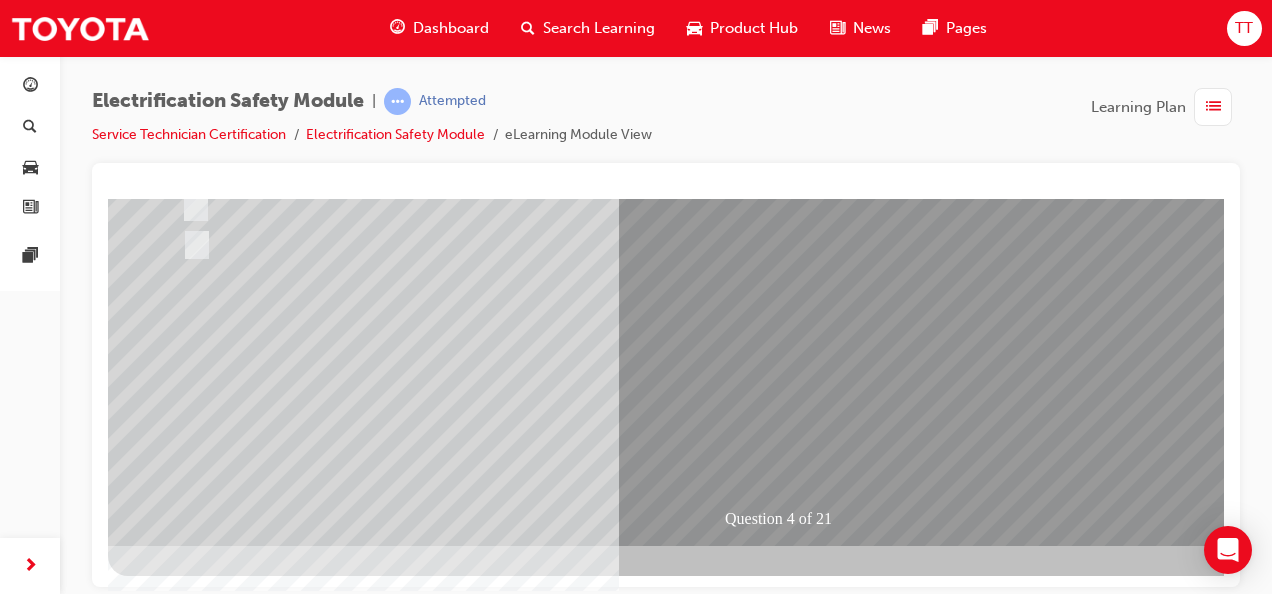 click at bounding box center (440, 2319) 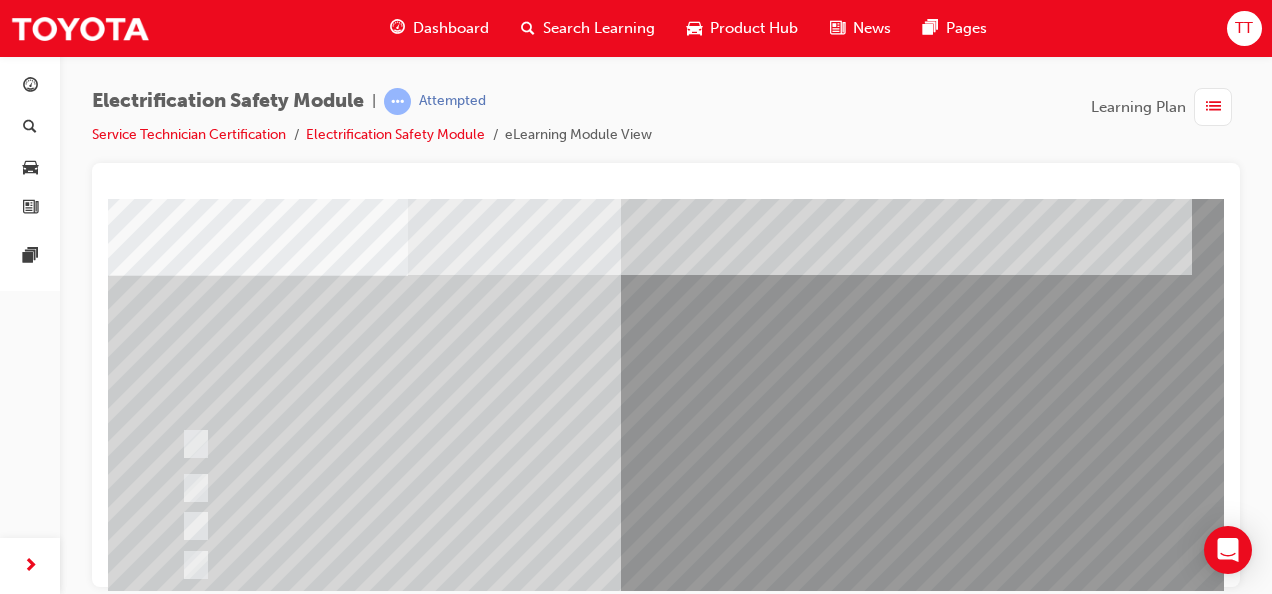 scroll, scrollTop: 173, scrollLeft: 0, axis: vertical 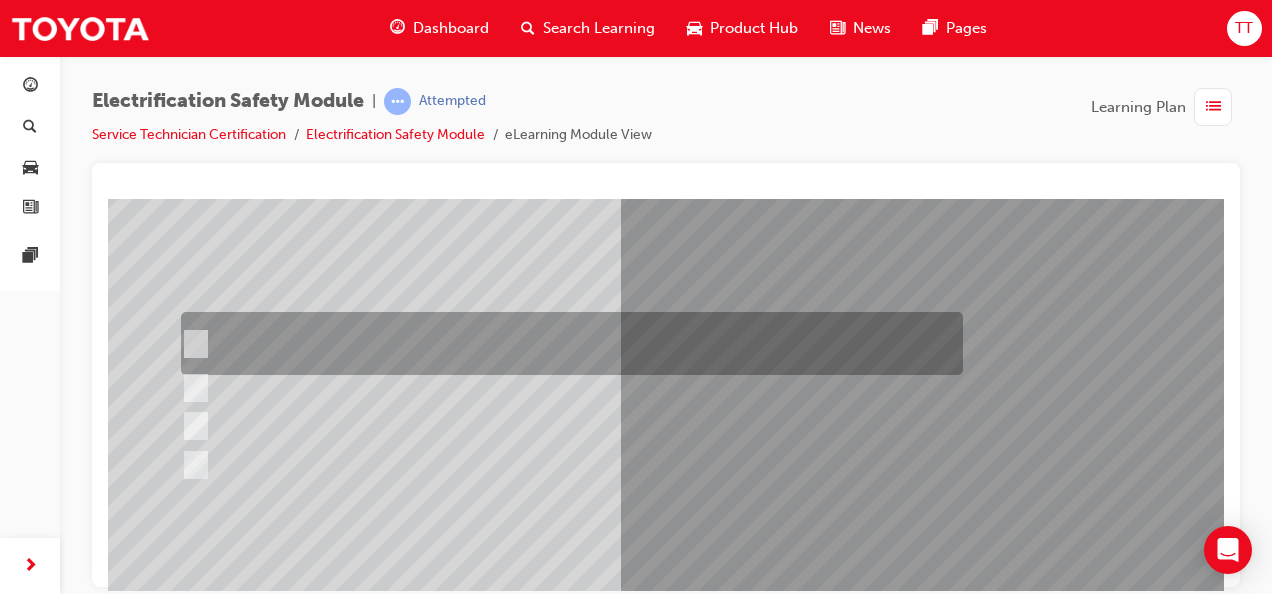 click at bounding box center (567, 343) 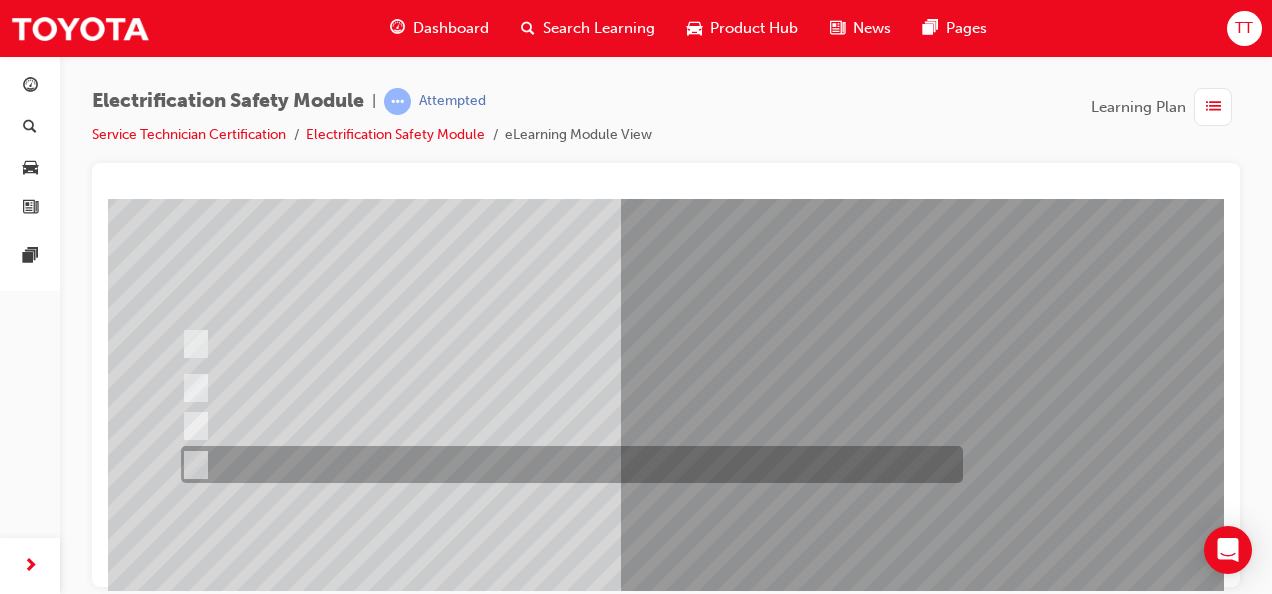 click at bounding box center [567, 464] 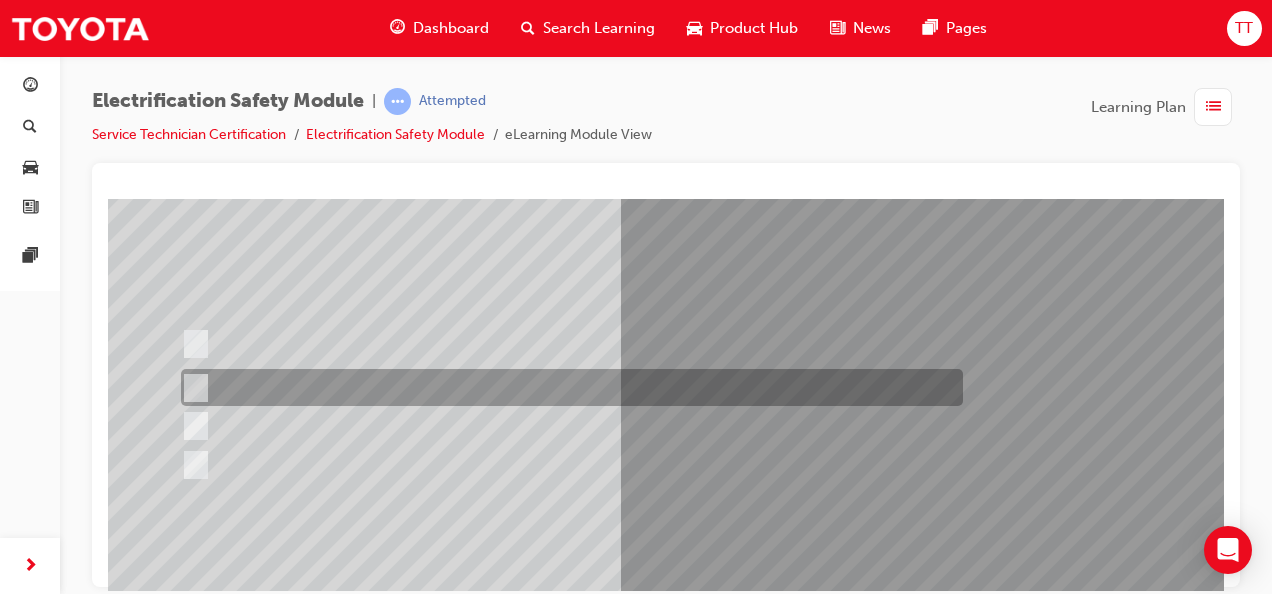 click at bounding box center (567, 387) 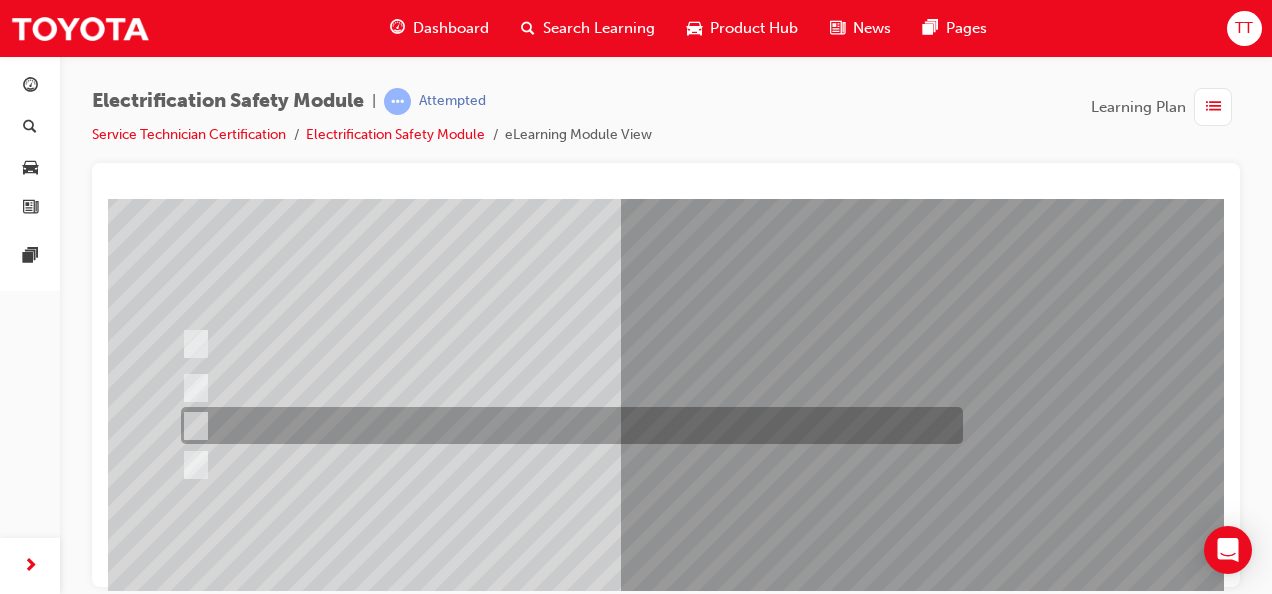 click at bounding box center (567, 425) 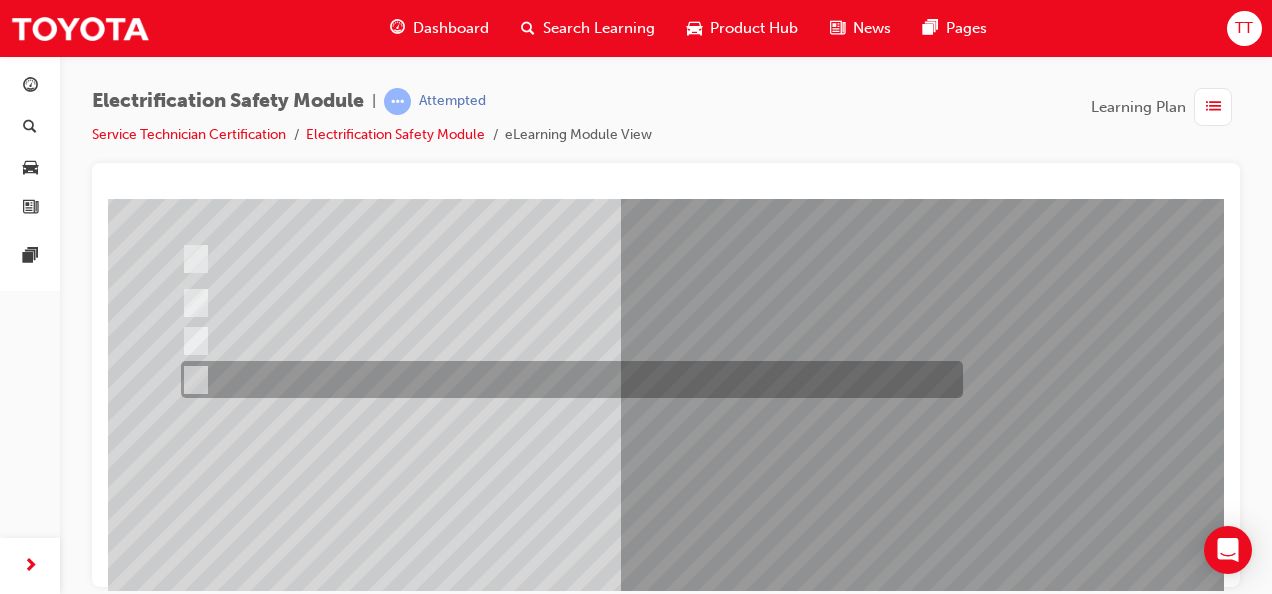 scroll, scrollTop: 373, scrollLeft: 0, axis: vertical 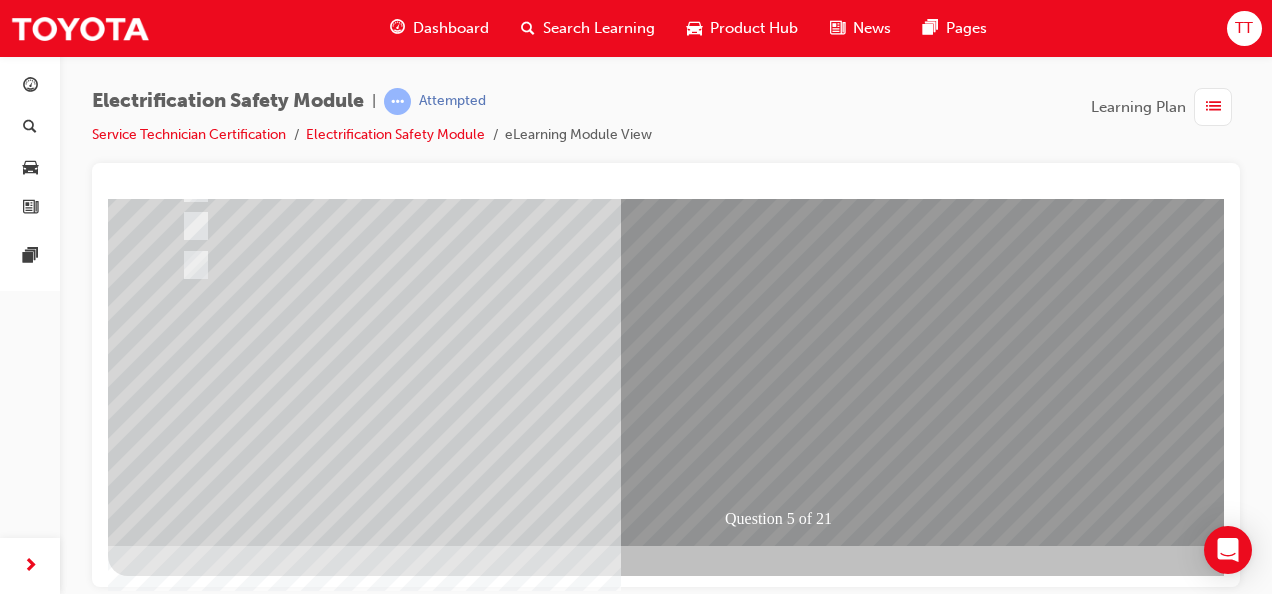 click at bounding box center [180, 2614] 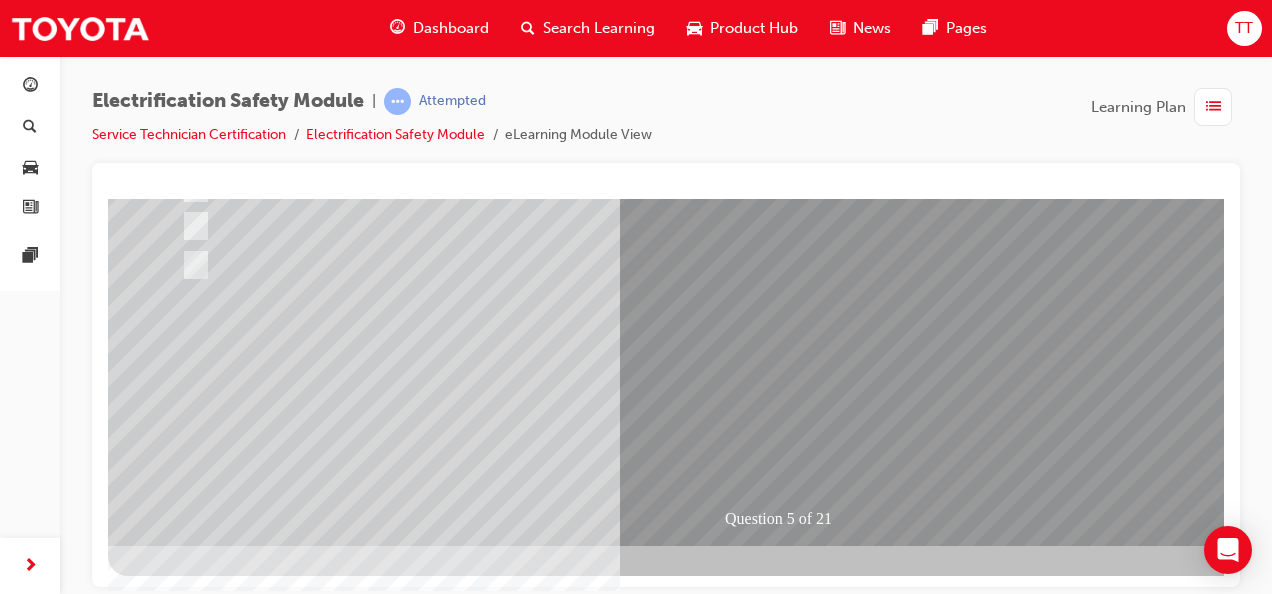click at bounding box center (440, 2321) 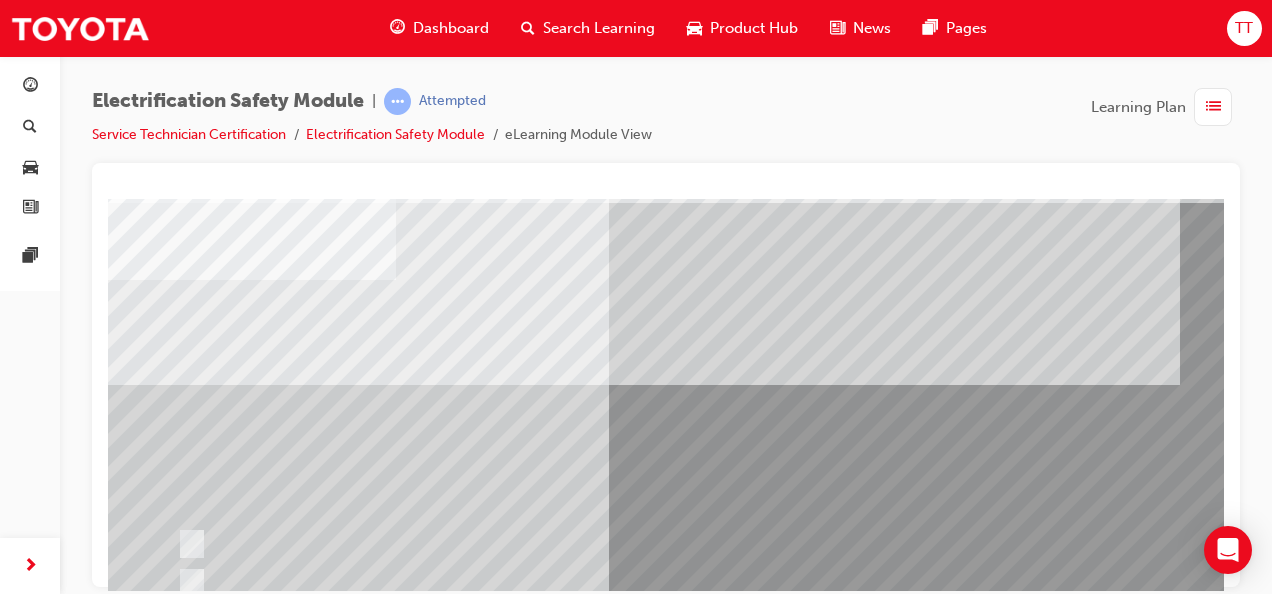 scroll, scrollTop: 100, scrollLeft: 12, axis: both 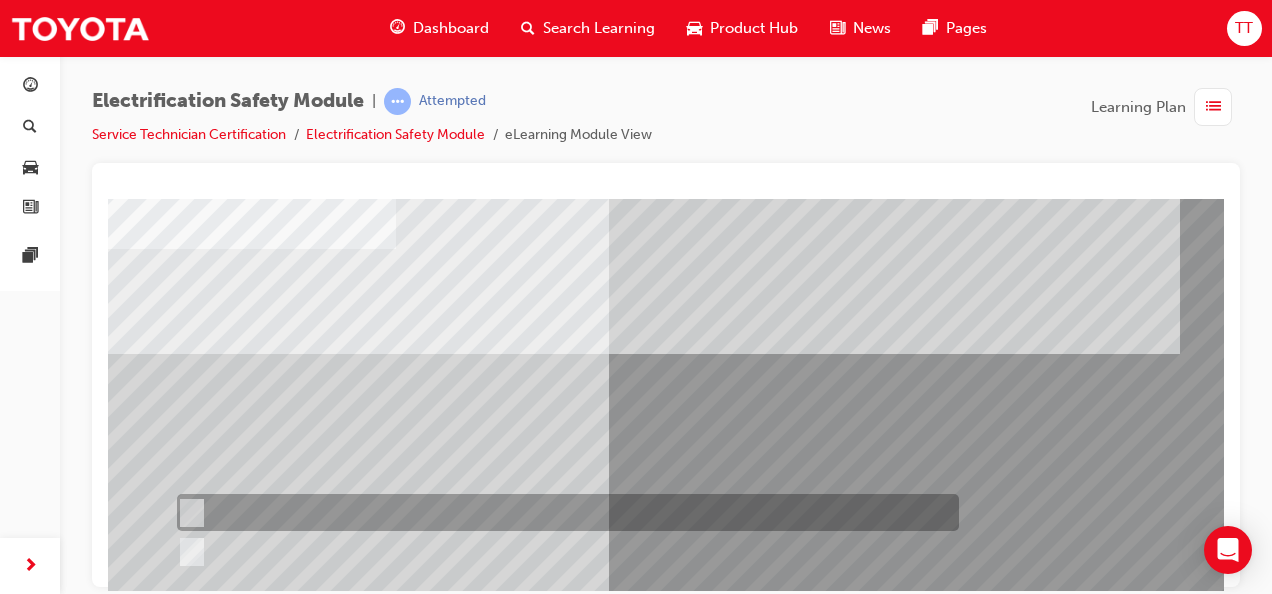 click at bounding box center (563, 512) 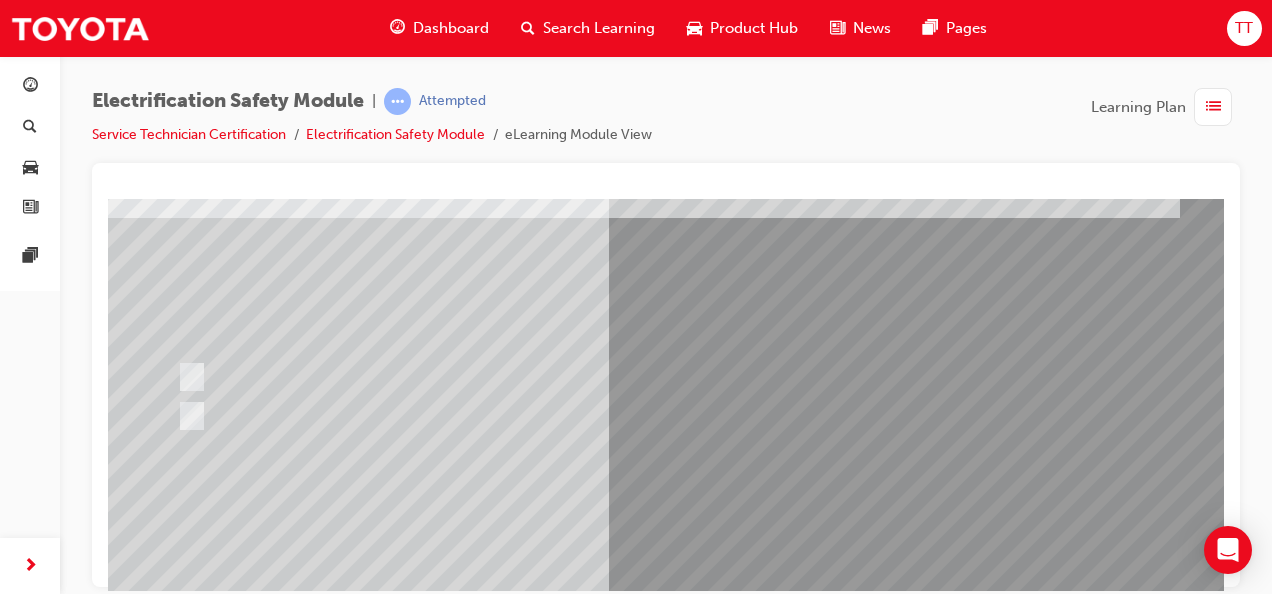 scroll, scrollTop: 300, scrollLeft: 12, axis: both 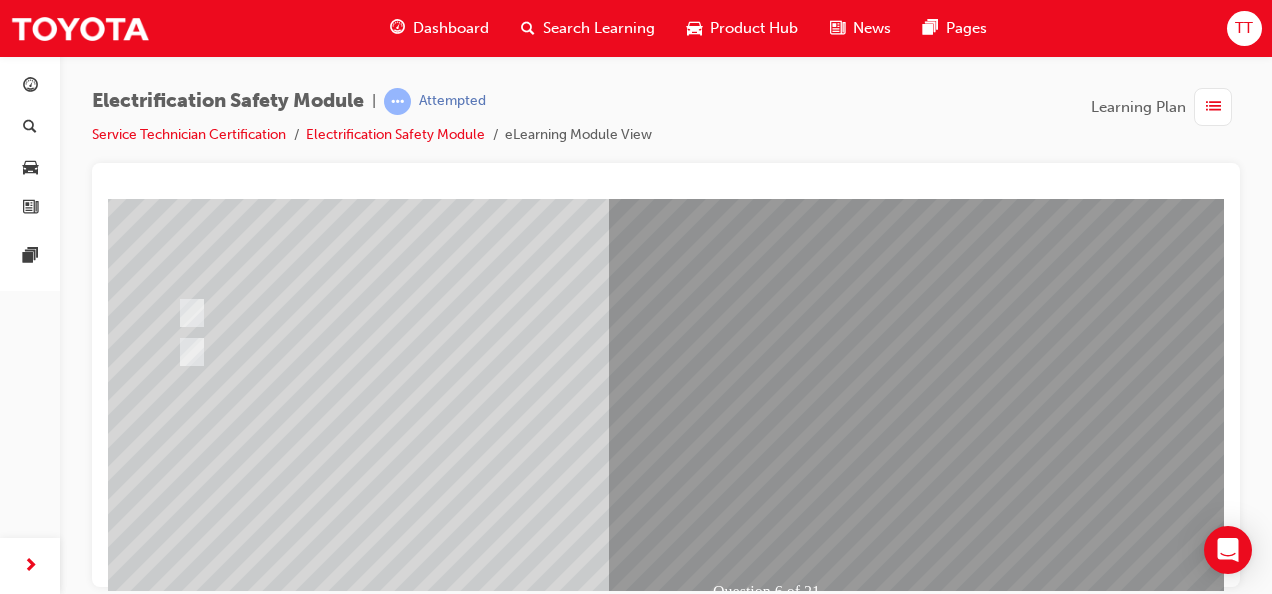 click at bounding box center (168, 2749) 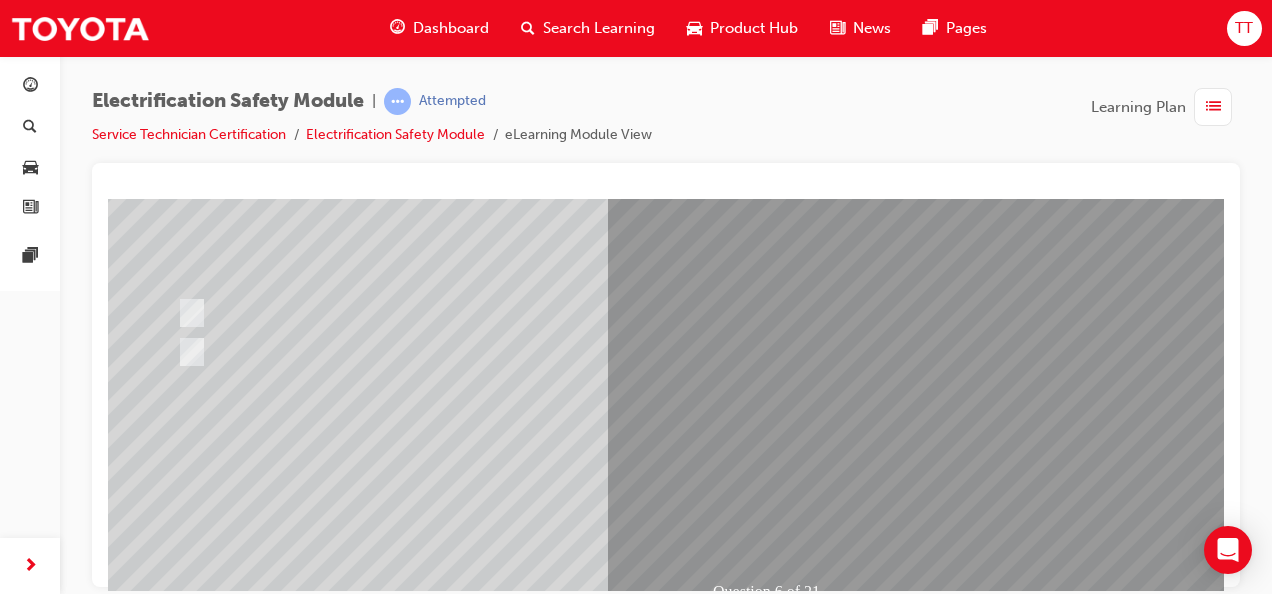 click at bounding box center (637, 2558) 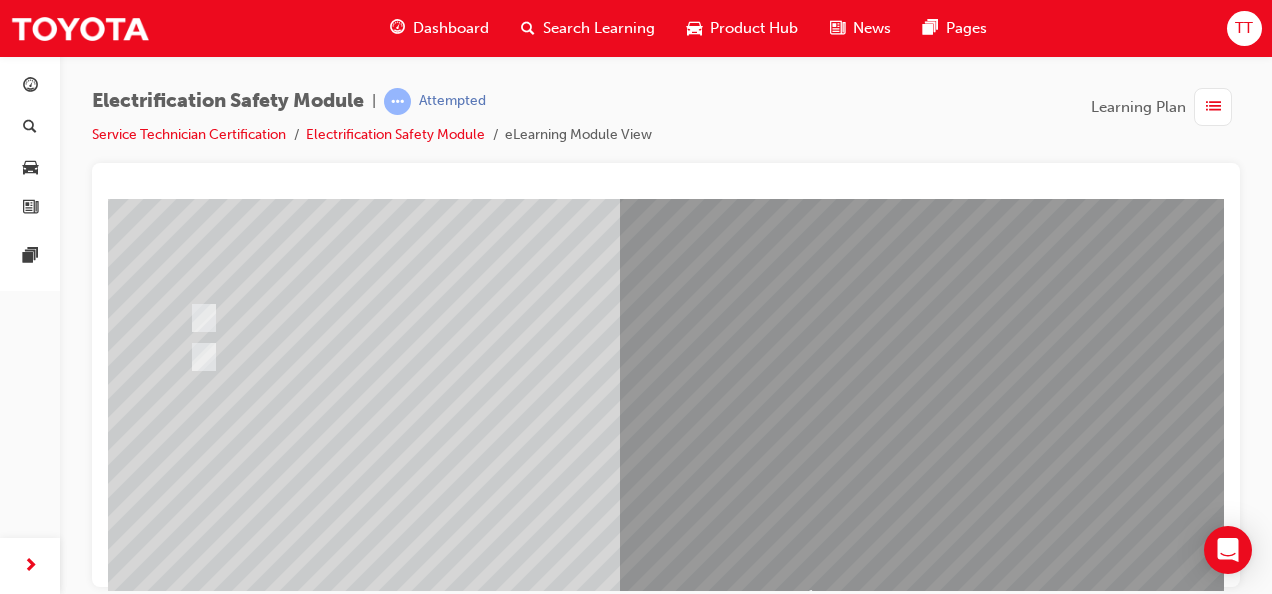 scroll, scrollTop: 300, scrollLeft: 0, axis: vertical 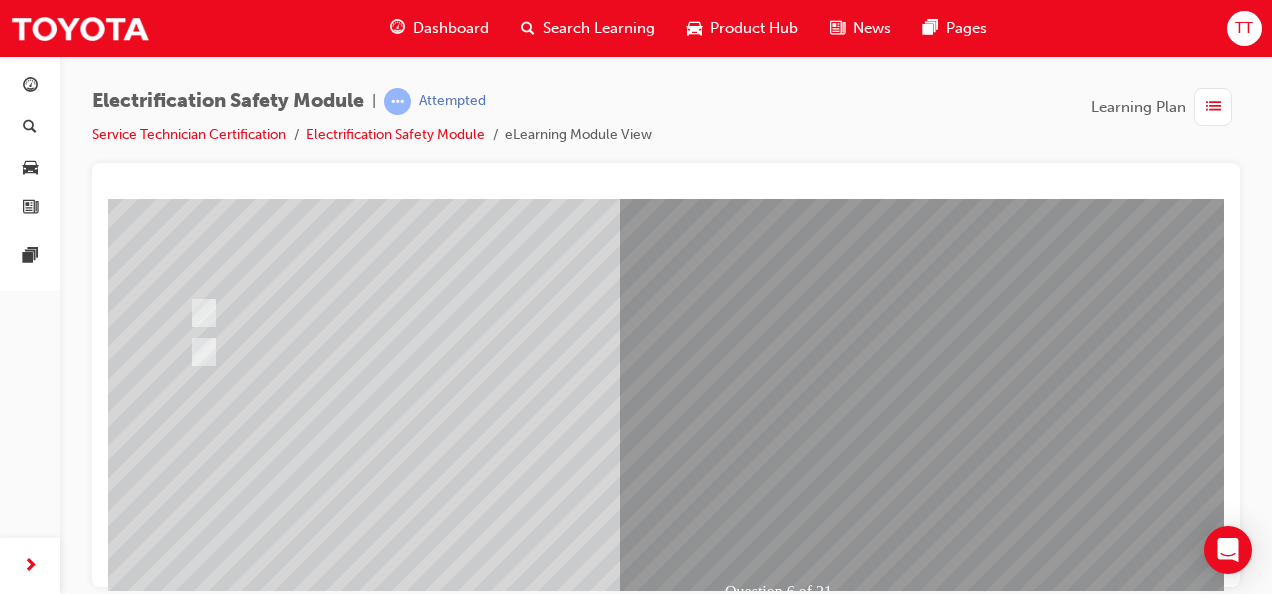 click at bounding box center (440, 2394) 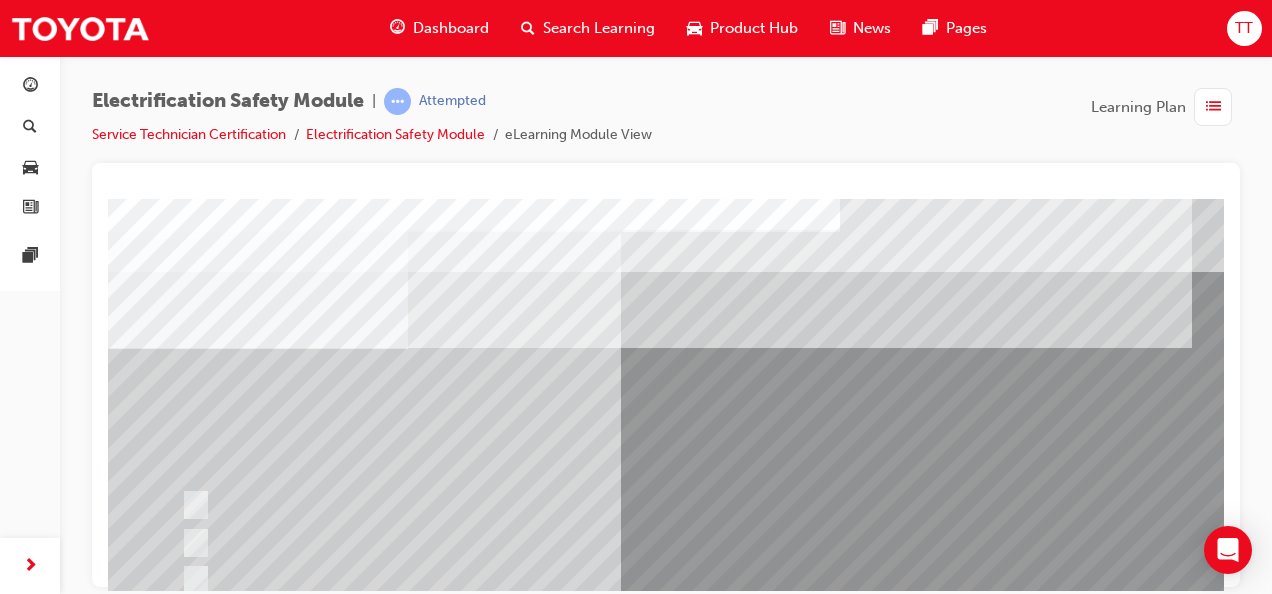 scroll, scrollTop: 100, scrollLeft: 0, axis: vertical 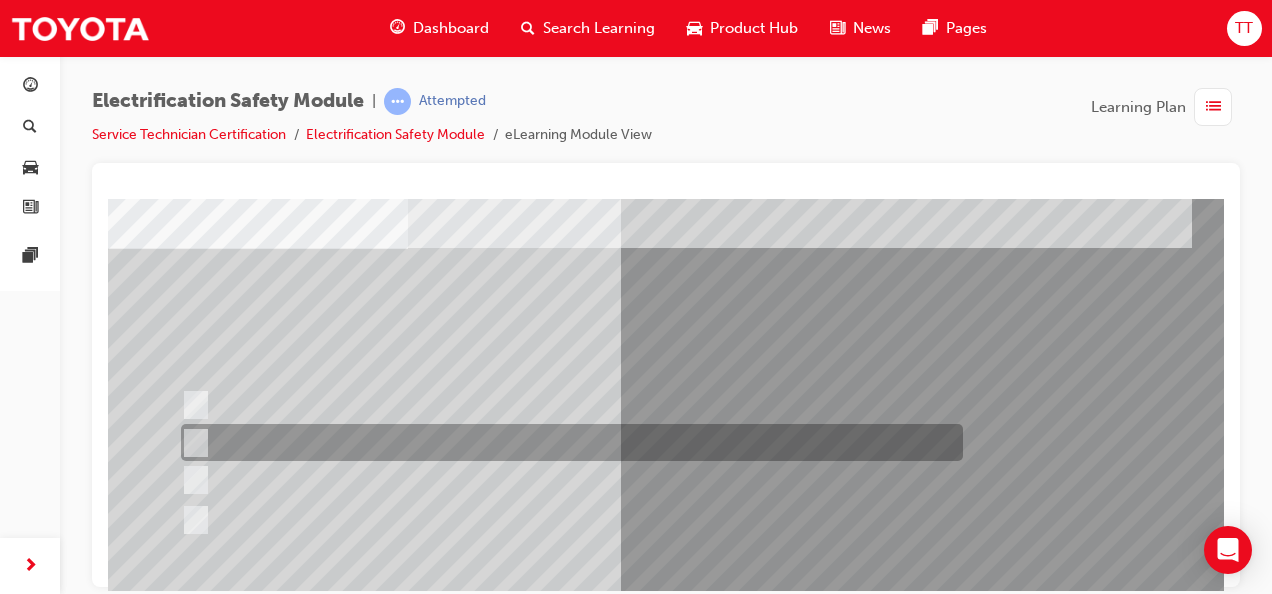 click at bounding box center (567, 442) 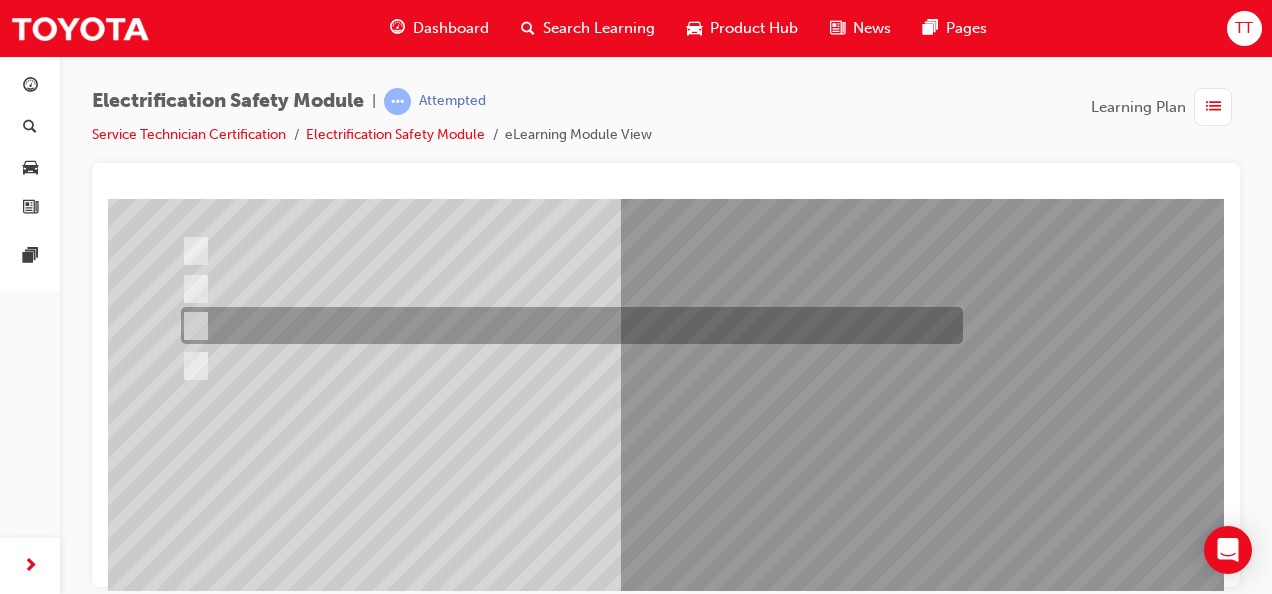 scroll, scrollTop: 300, scrollLeft: 0, axis: vertical 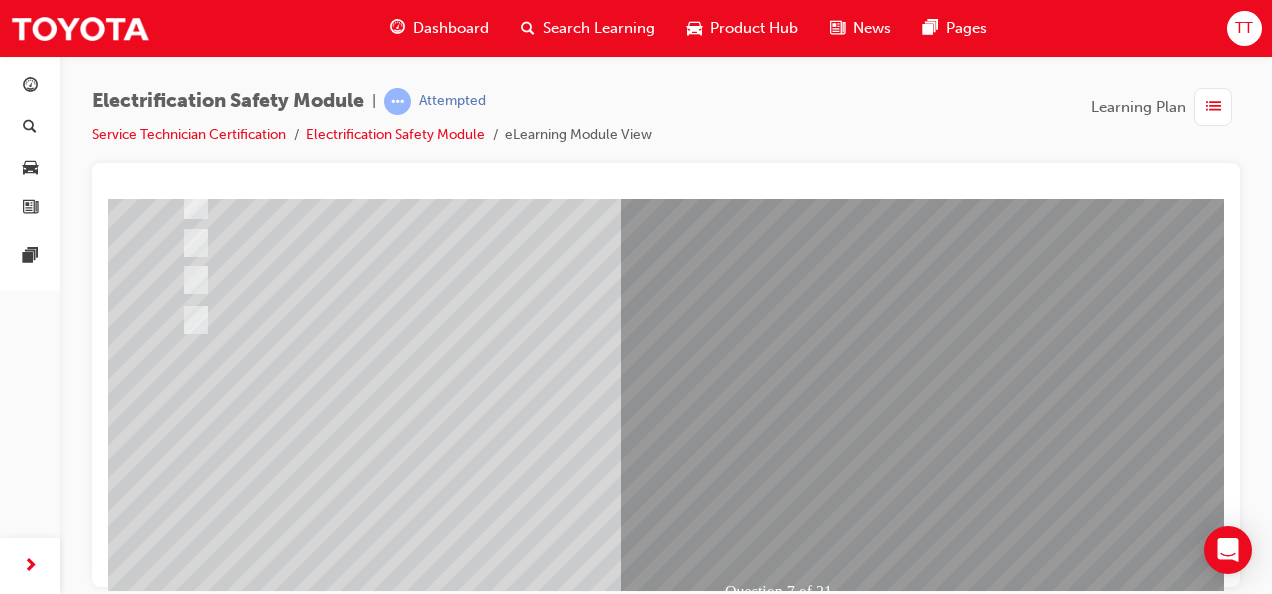 click at bounding box center [180, 2687] 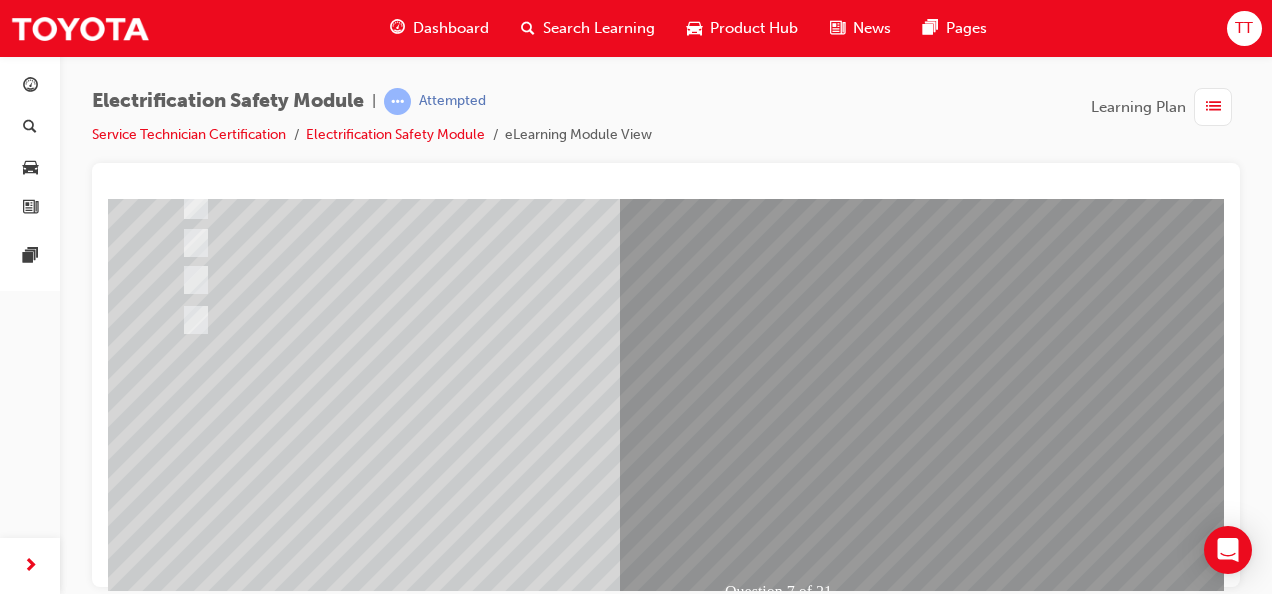 click at bounding box center [440, 2394] 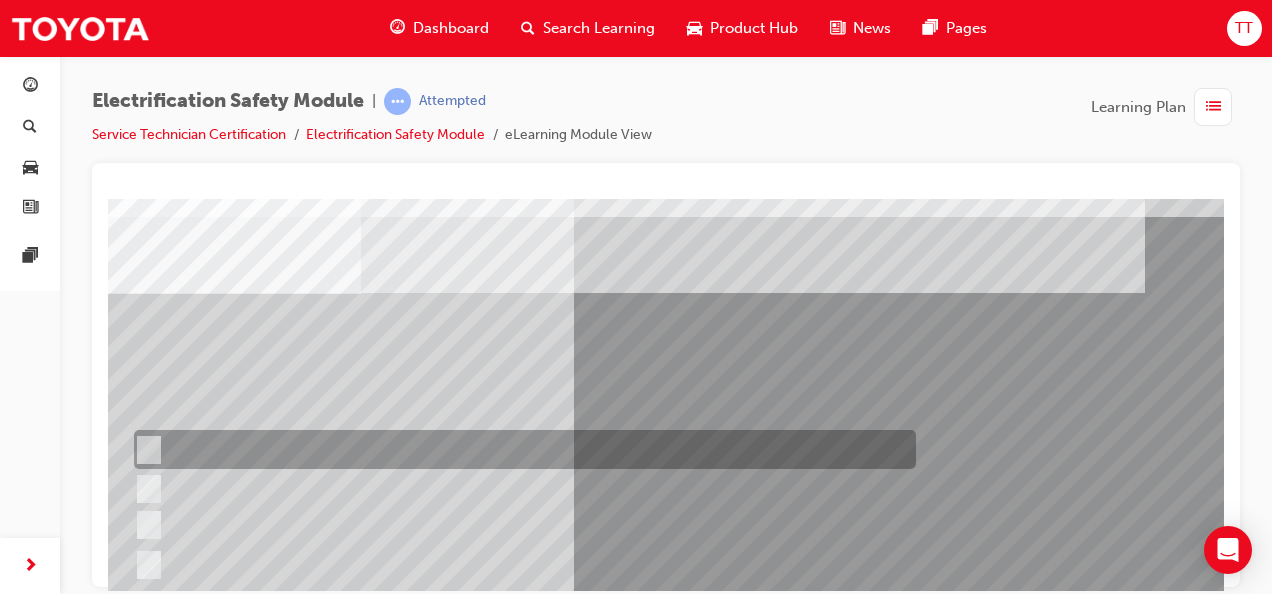 scroll, scrollTop: 100, scrollLeft: 47, axis: both 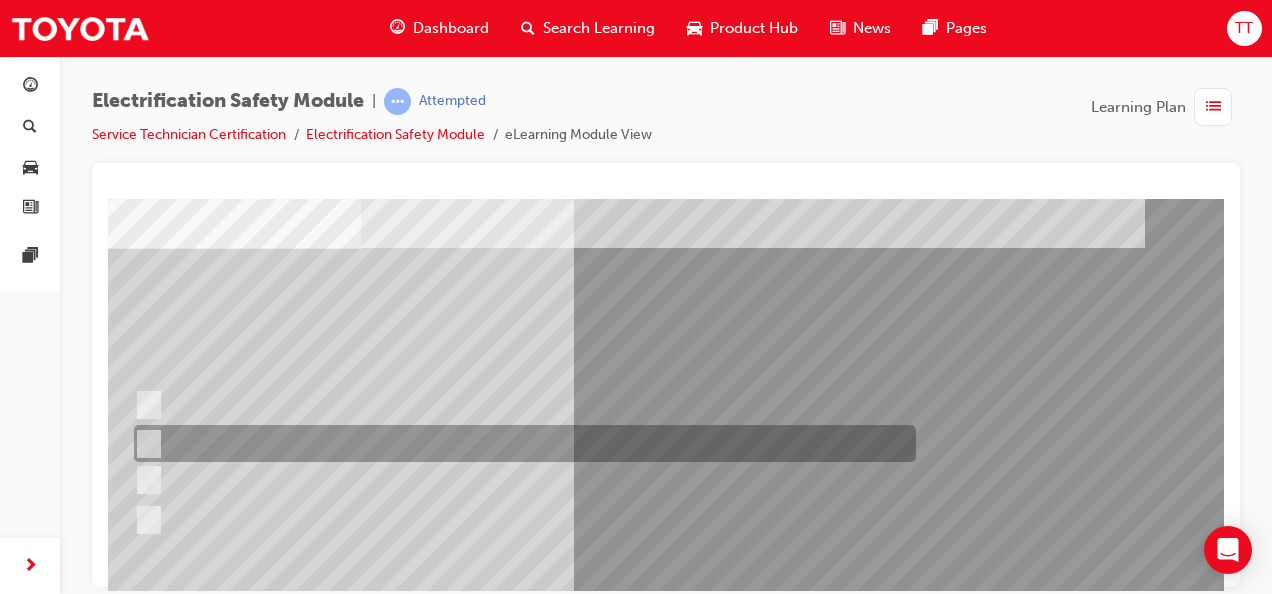 click at bounding box center (520, 443) 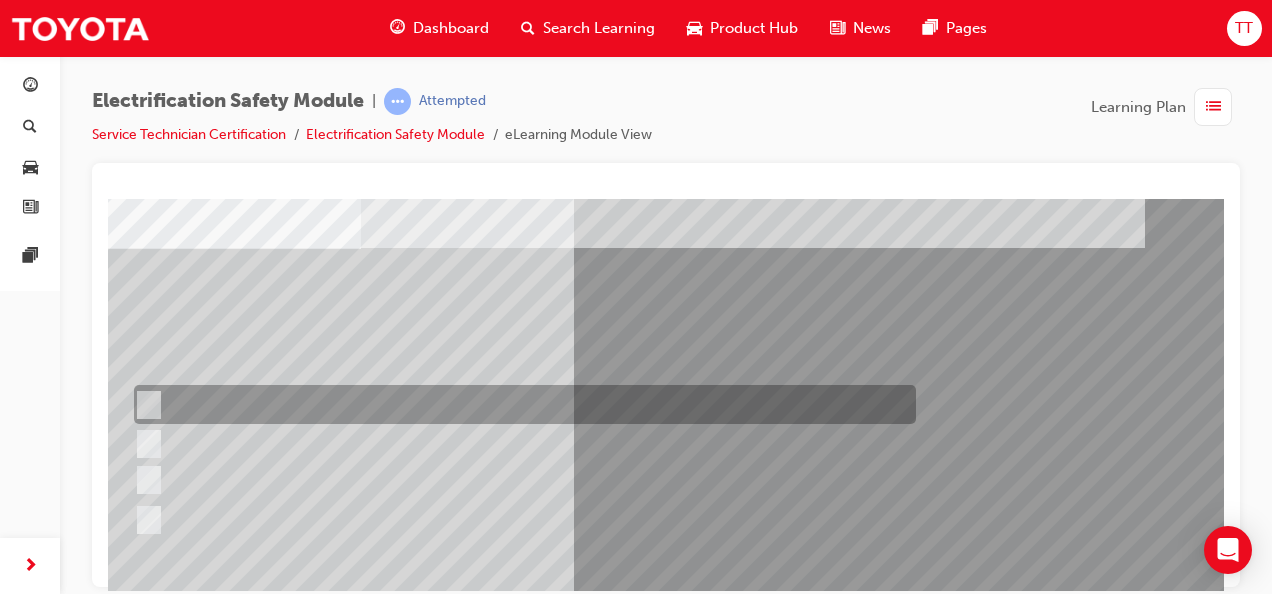 click at bounding box center [520, 404] 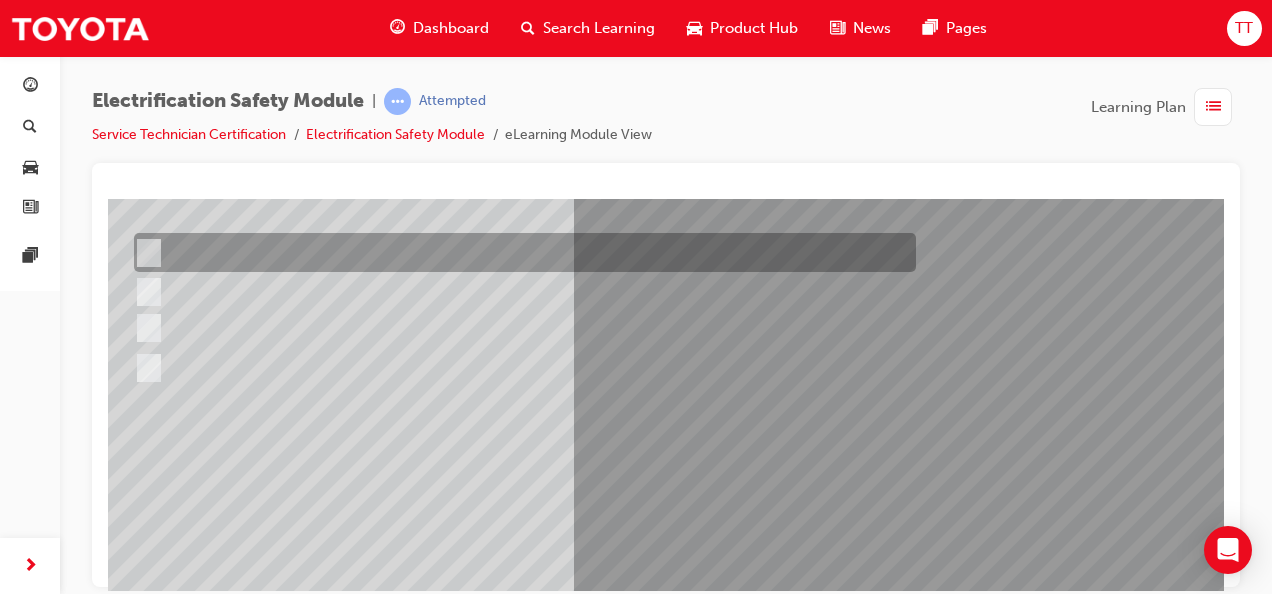scroll, scrollTop: 300, scrollLeft: 47, axis: both 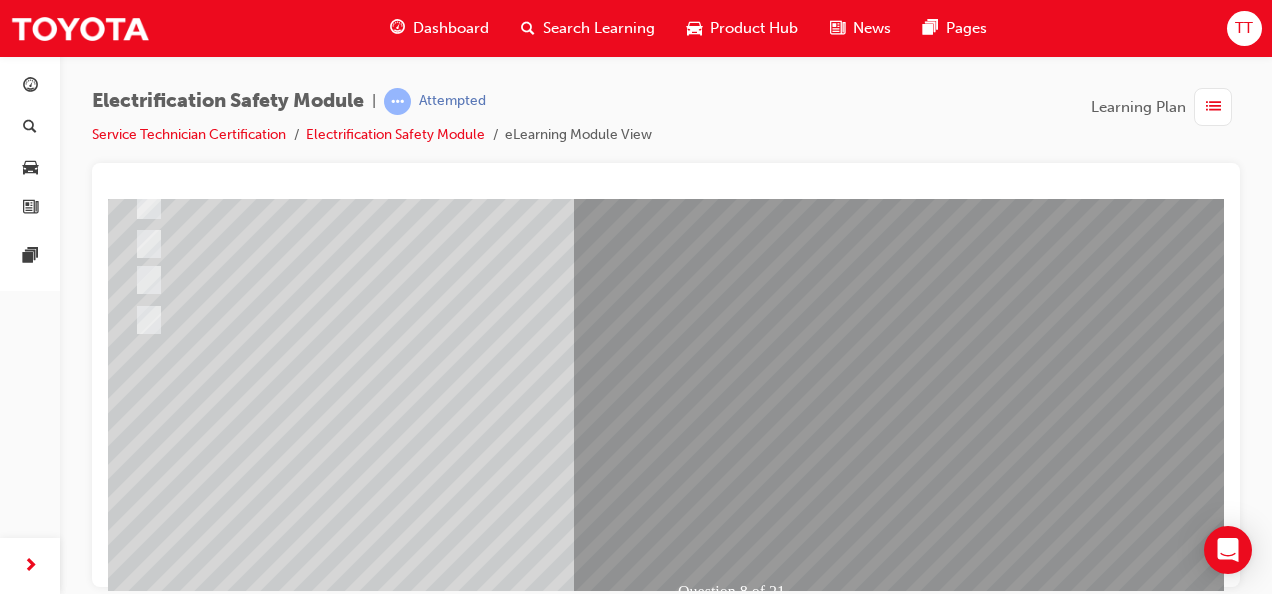 click at bounding box center [133, 2687] 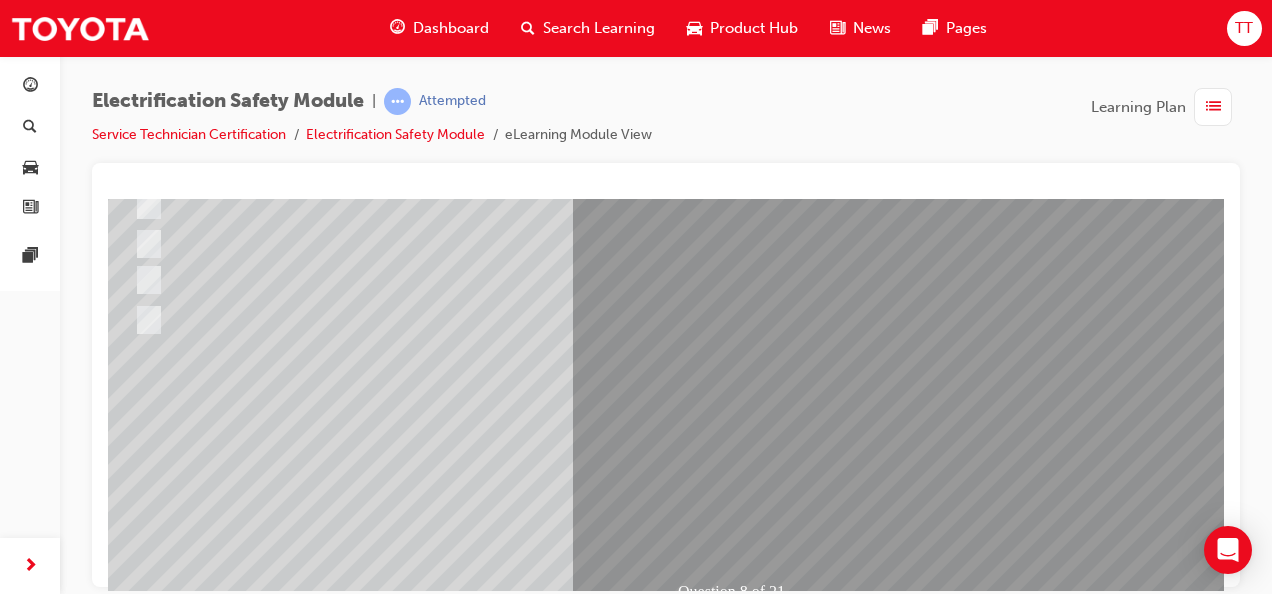 click at bounding box center (393, 2394) 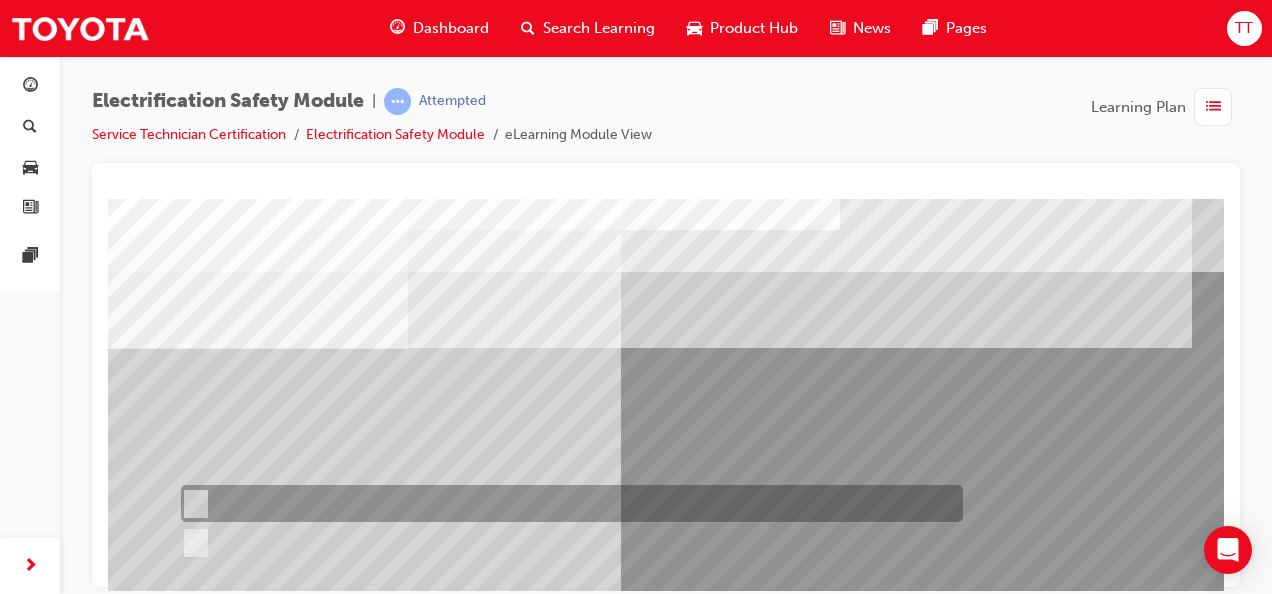 click at bounding box center [567, 503] 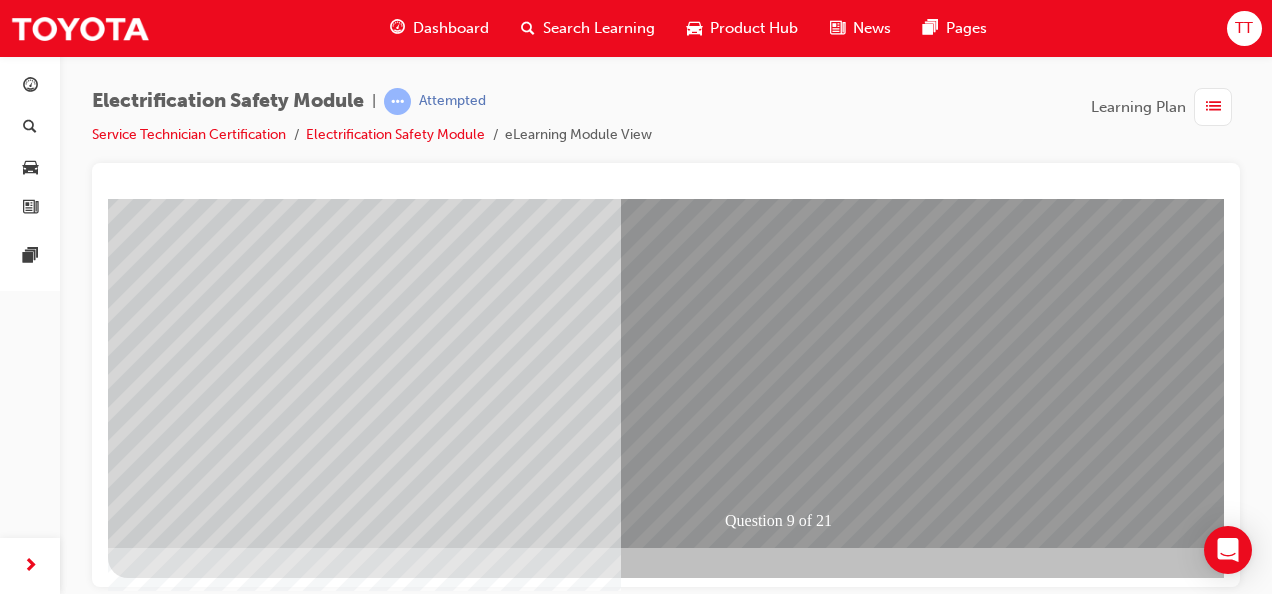 scroll, scrollTop: 373, scrollLeft: 0, axis: vertical 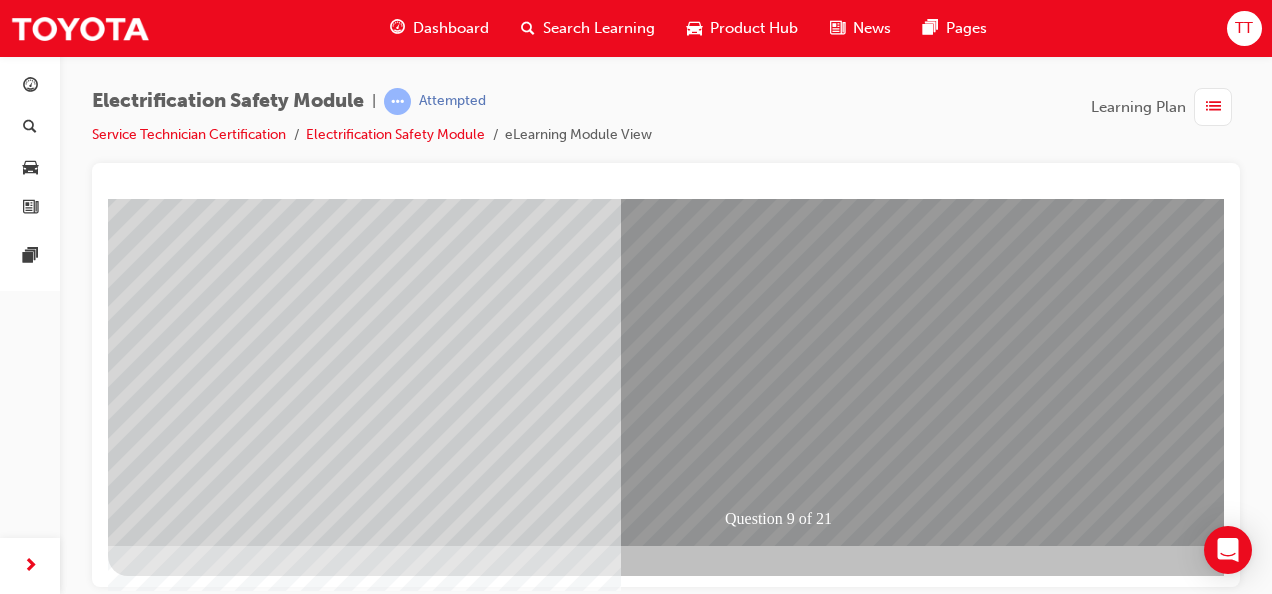 click at bounding box center [180, 2570] 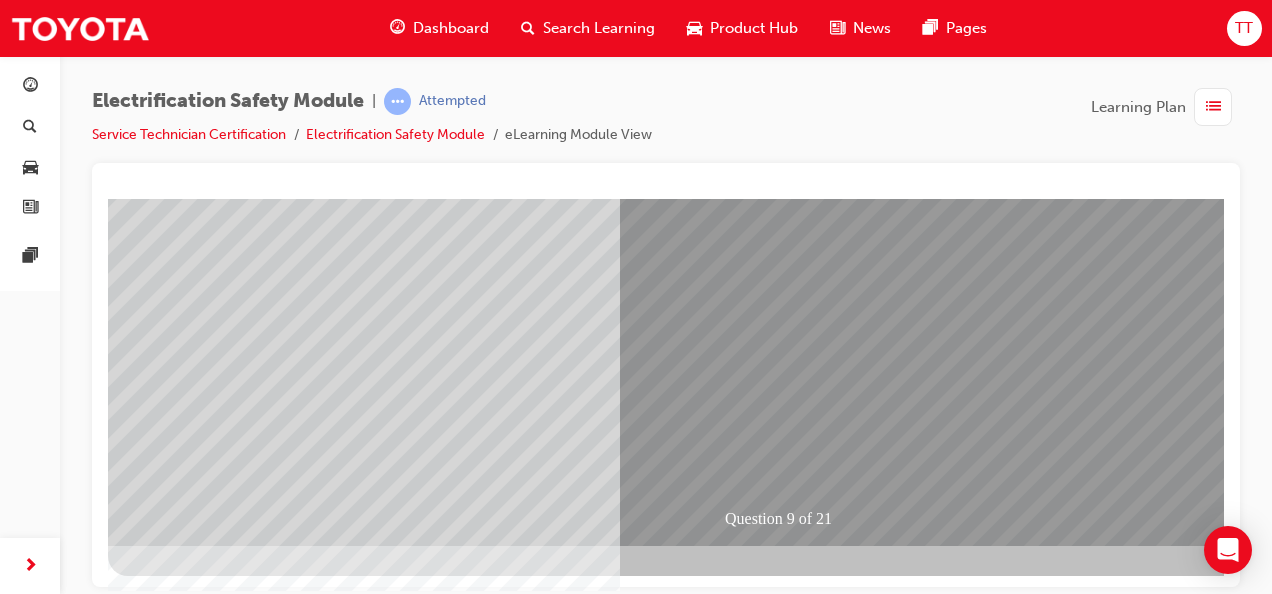 click at bounding box center (440, 2321) 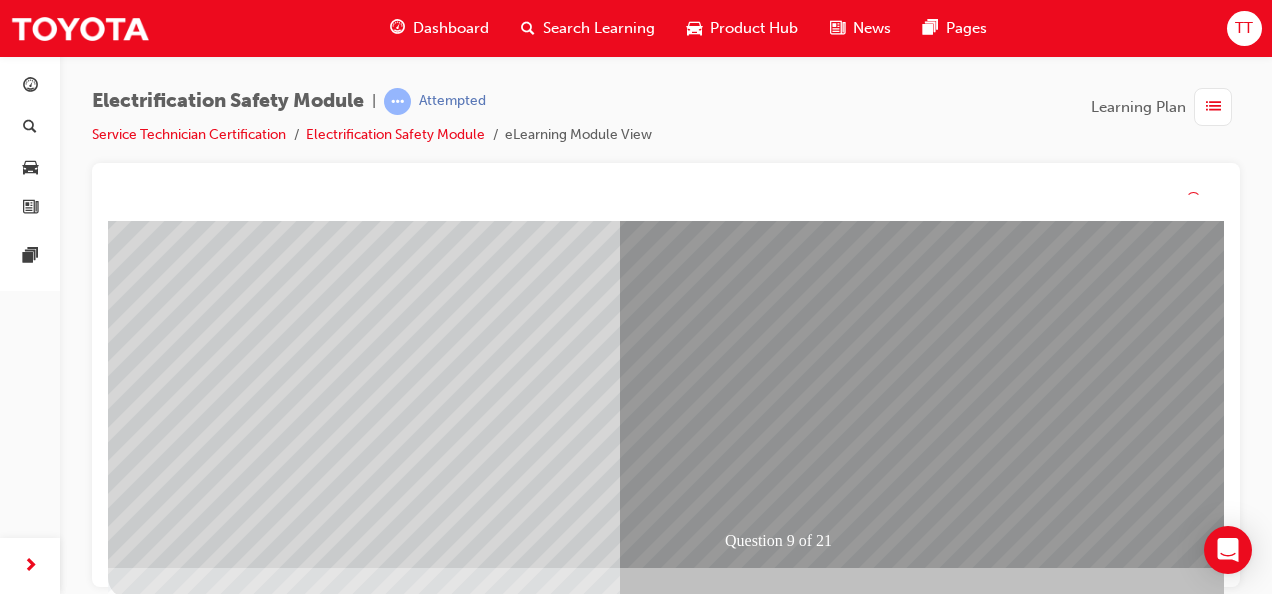 scroll, scrollTop: 0, scrollLeft: 0, axis: both 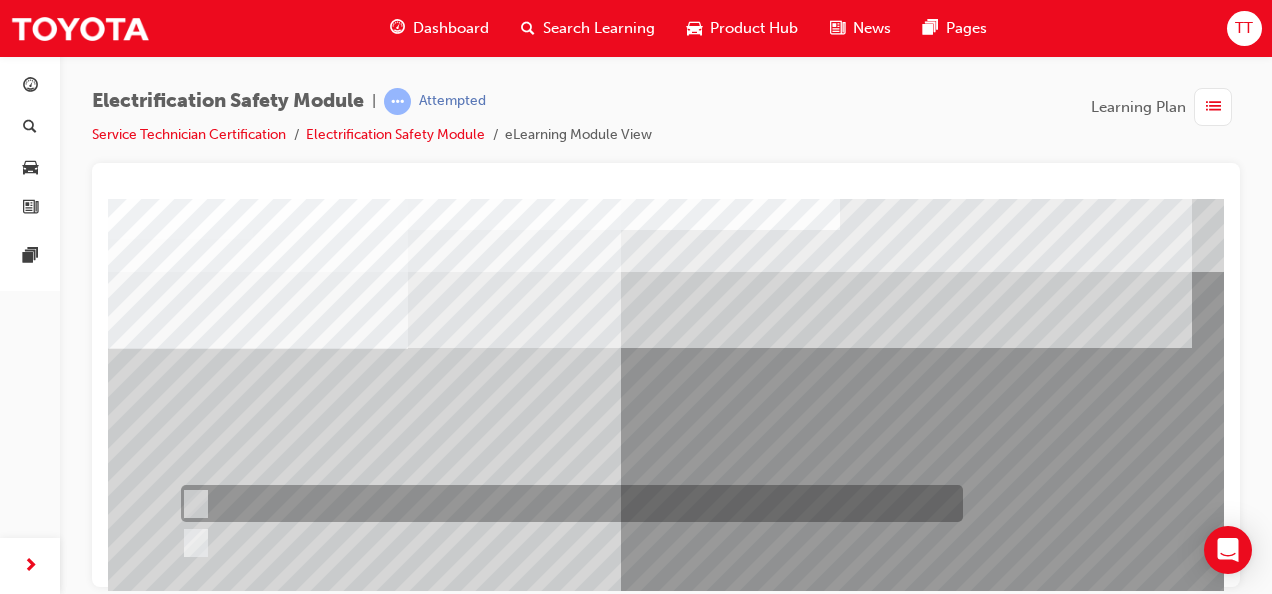 click at bounding box center (567, 503) 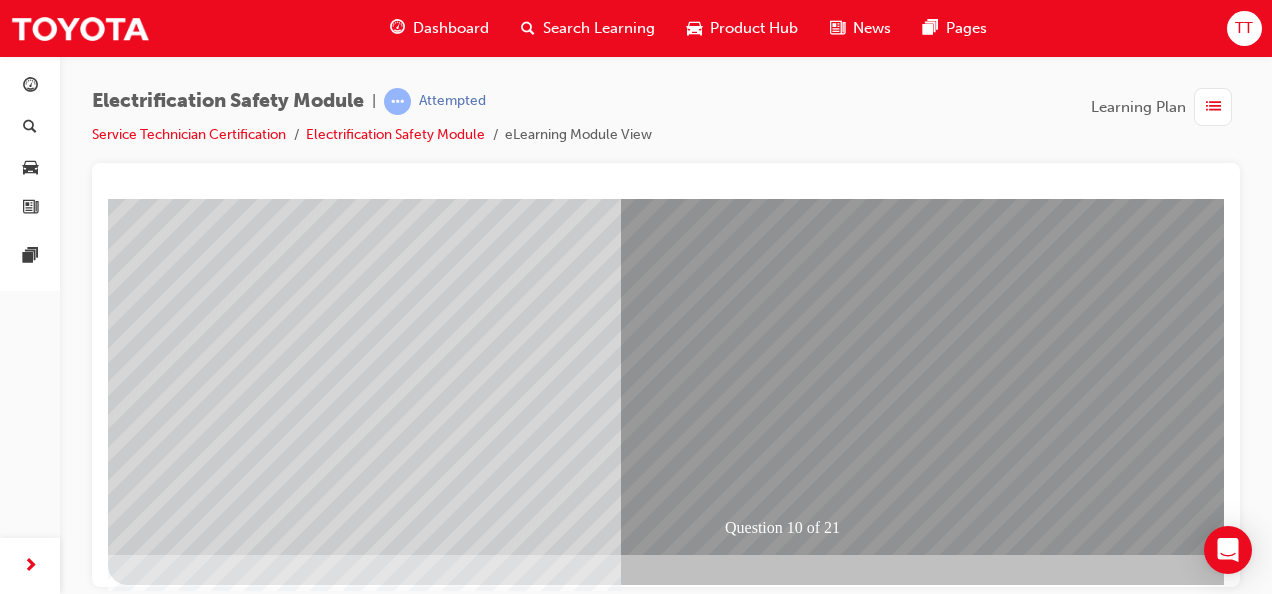 scroll, scrollTop: 373, scrollLeft: 0, axis: vertical 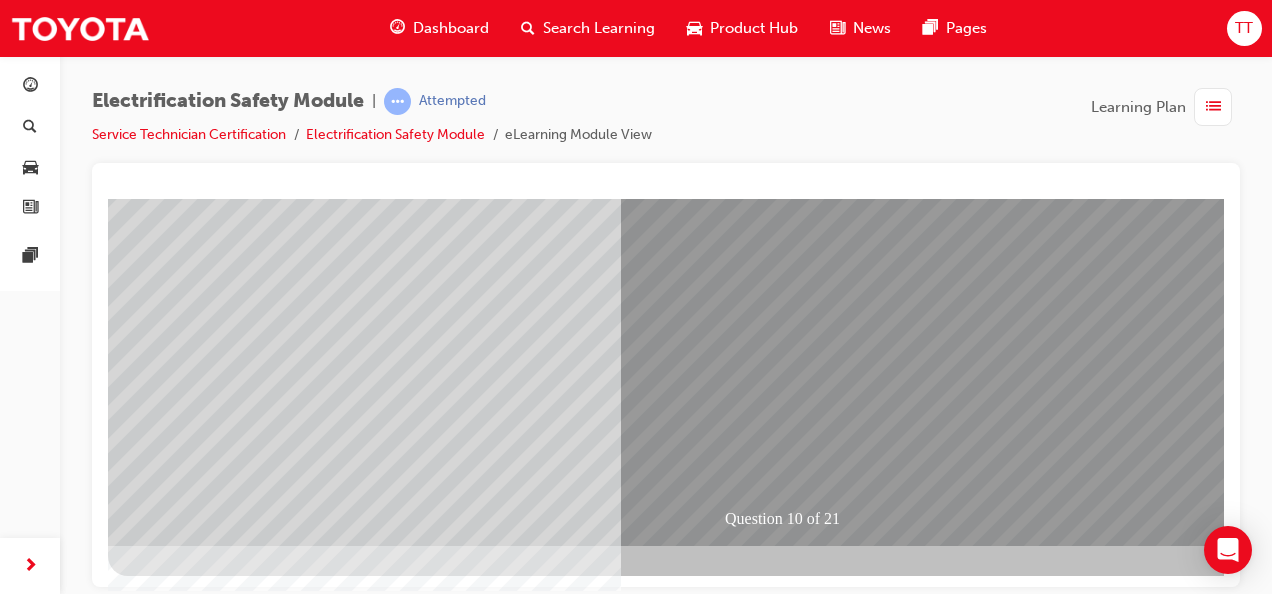 click at bounding box center [180, 2570] 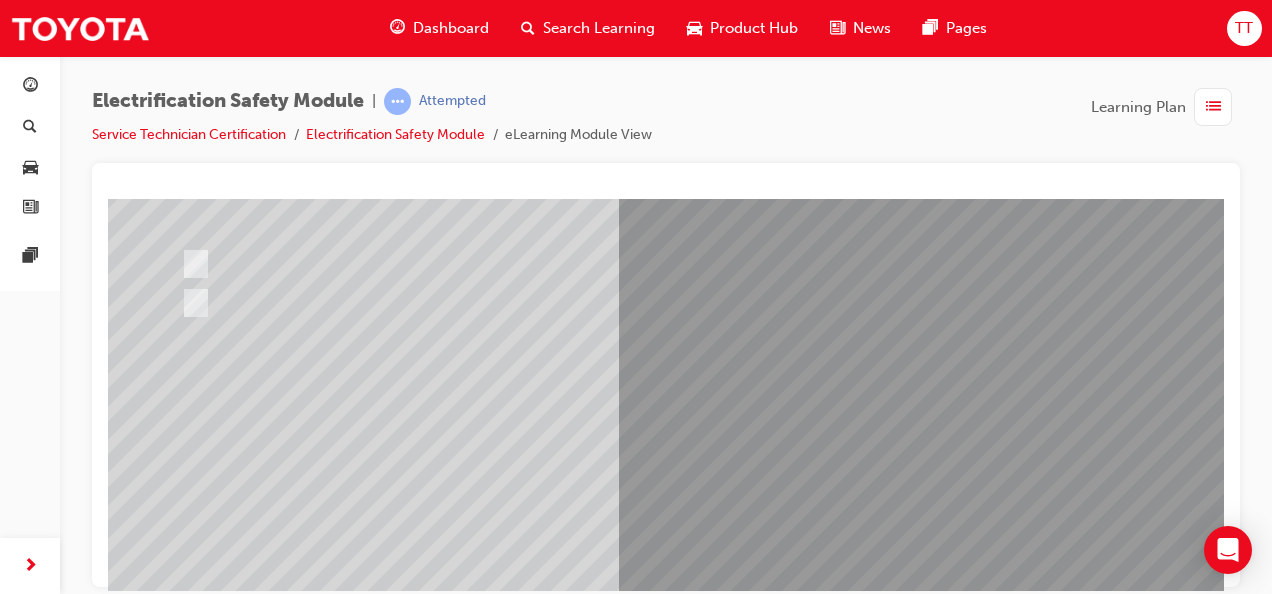 scroll, scrollTop: 100, scrollLeft: 0, axis: vertical 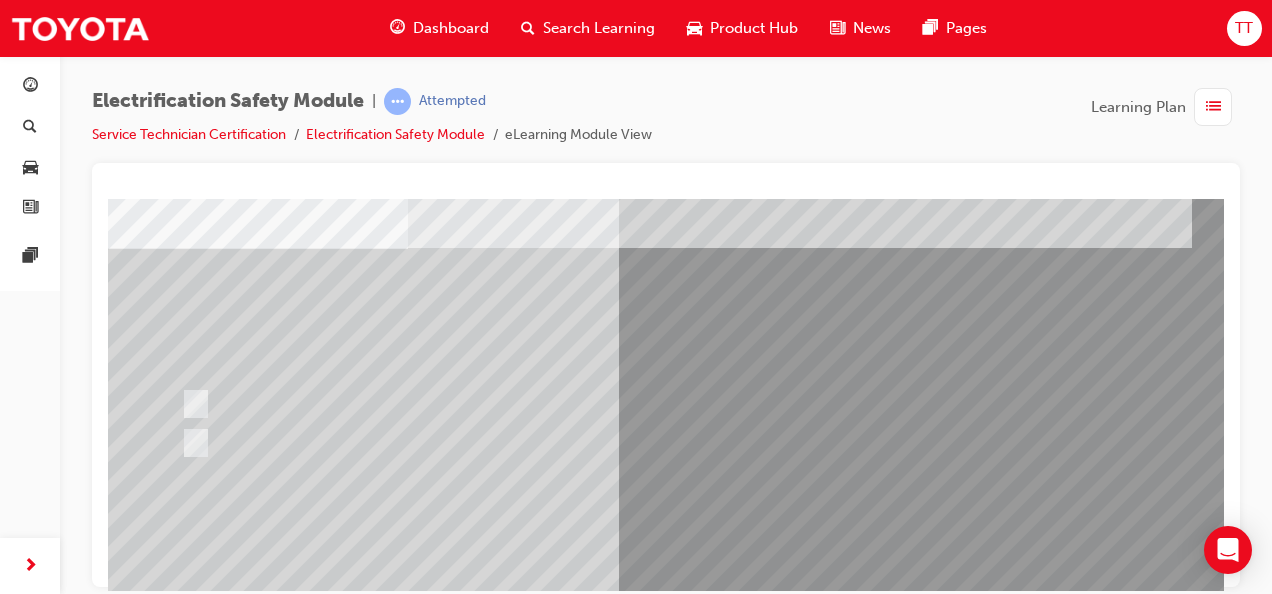 click at bounding box center (567, 442) 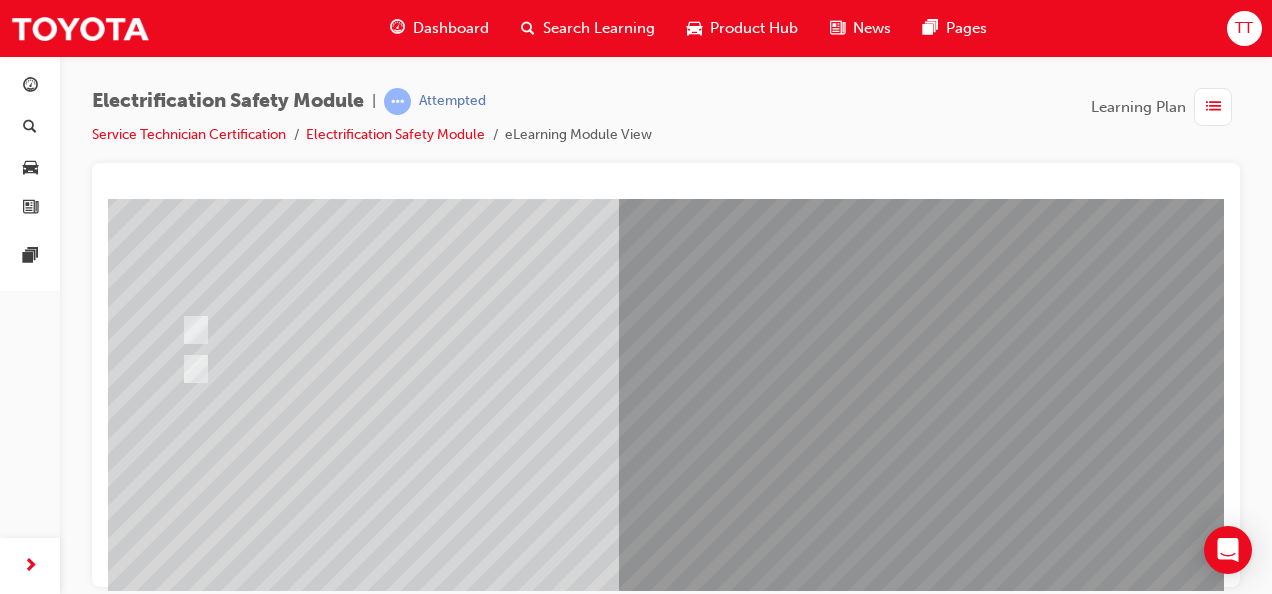 scroll, scrollTop: 300, scrollLeft: 0, axis: vertical 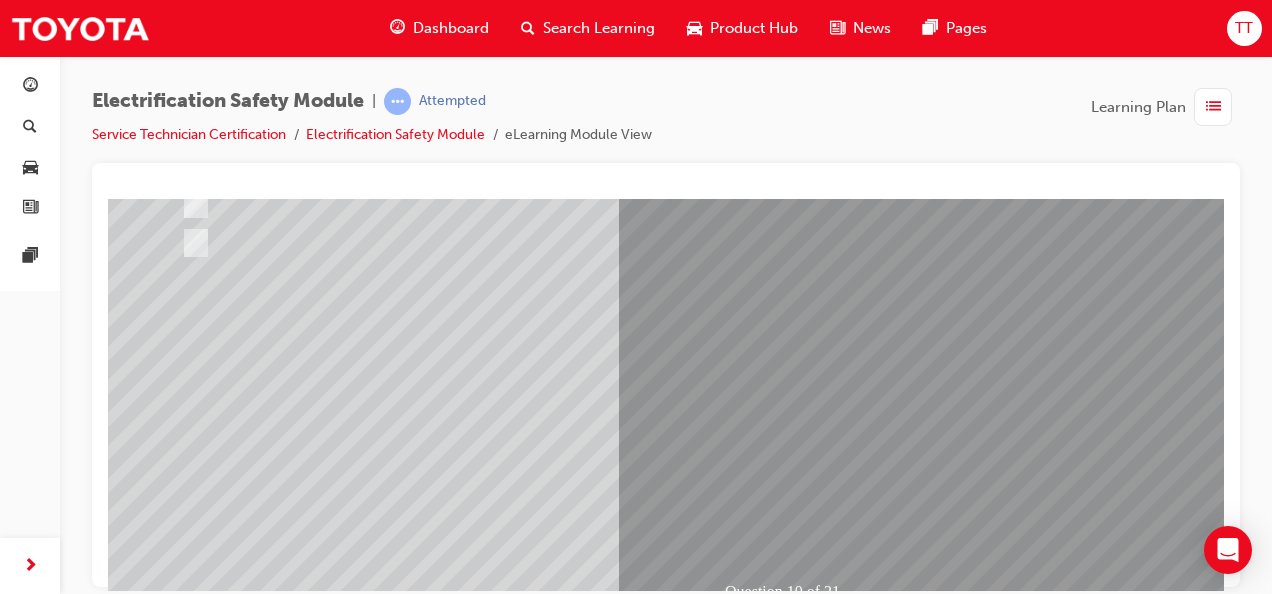click at bounding box center (440, 2392) 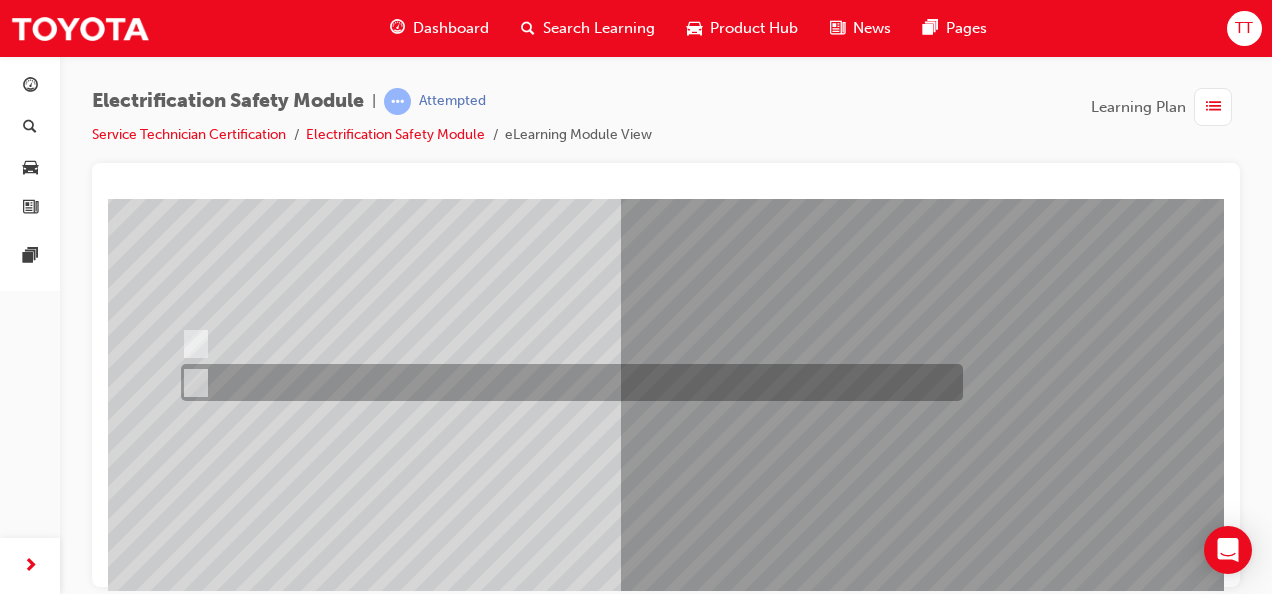 scroll, scrollTop: 100, scrollLeft: 0, axis: vertical 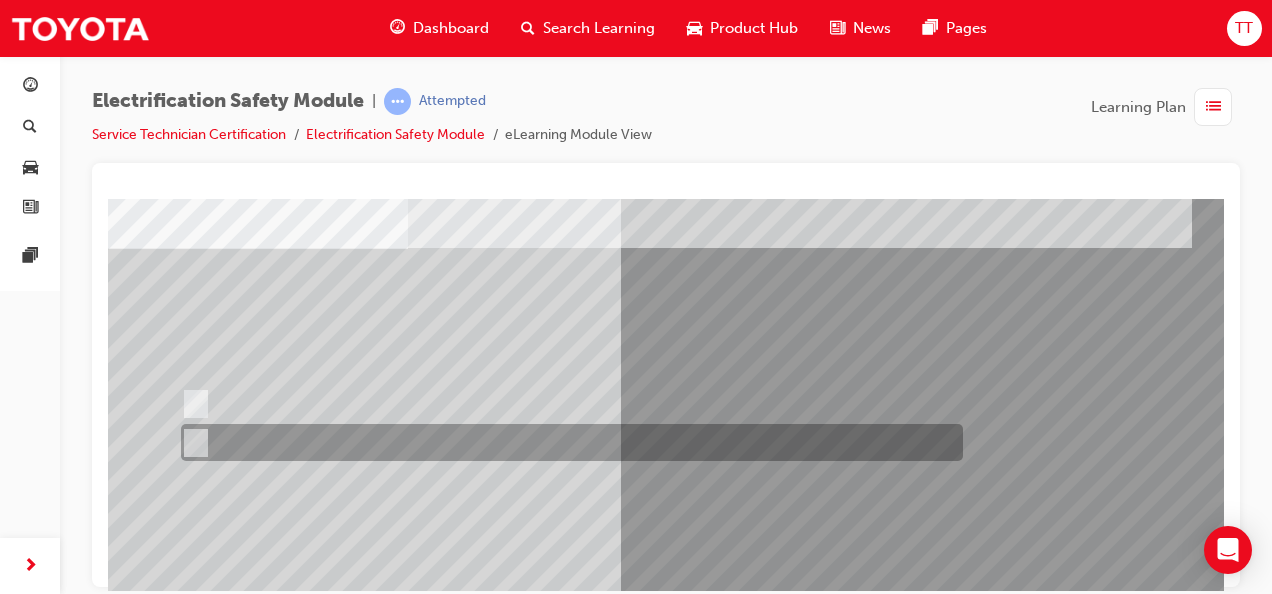 click at bounding box center (567, 442) 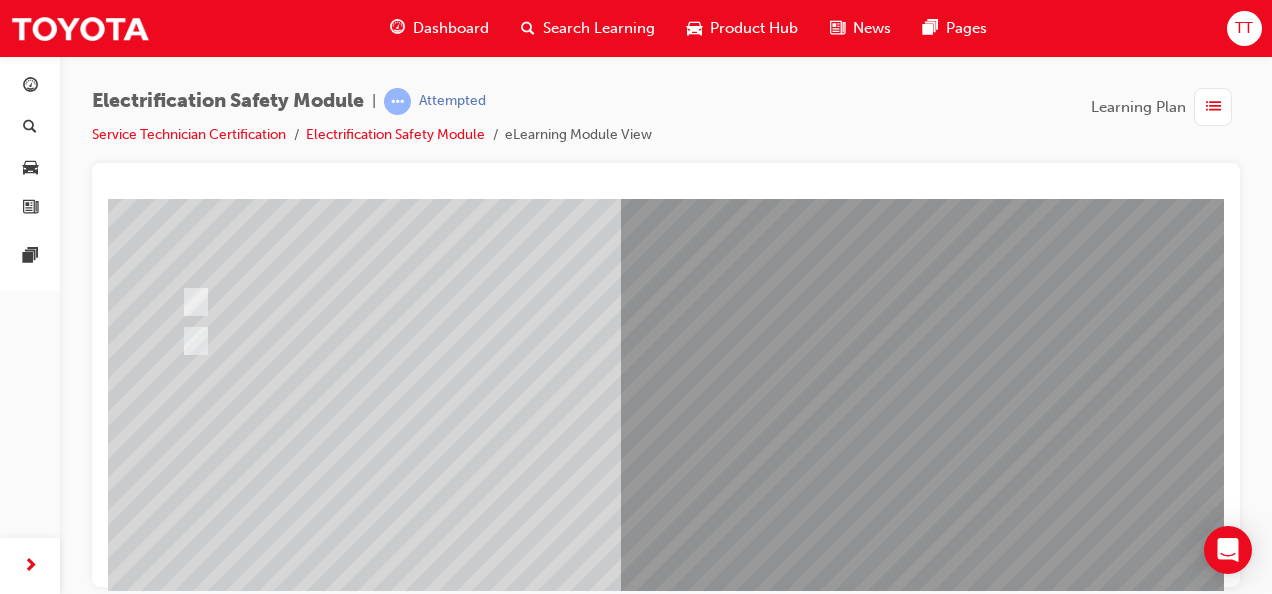 scroll, scrollTop: 300, scrollLeft: 0, axis: vertical 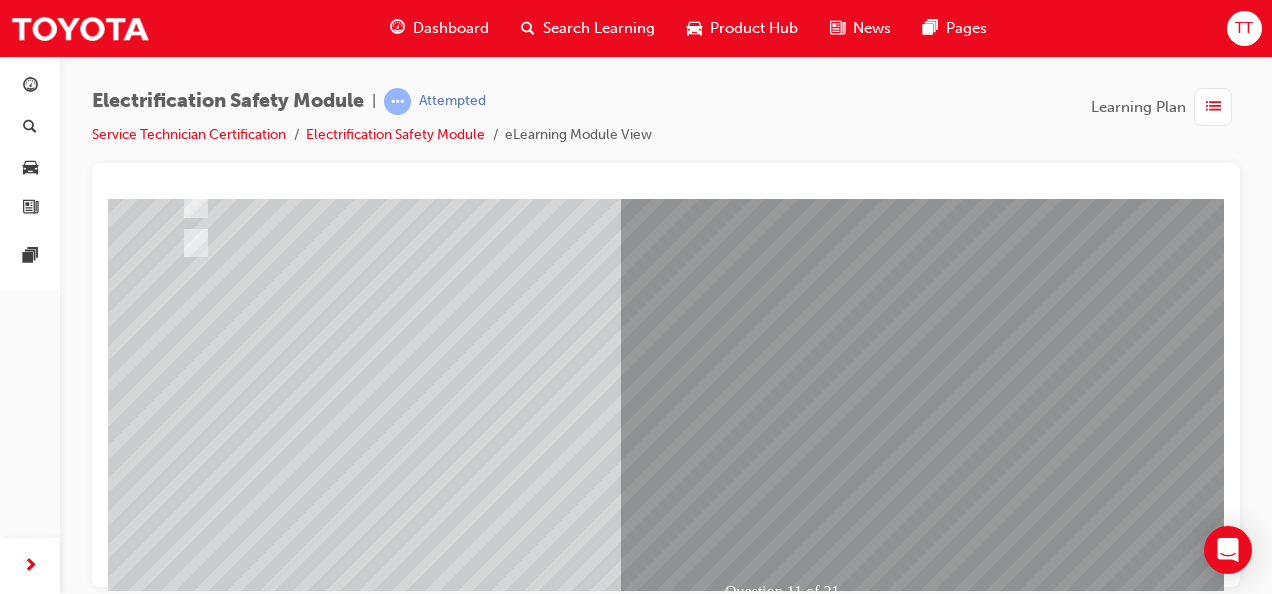 click at bounding box center (180, 2643) 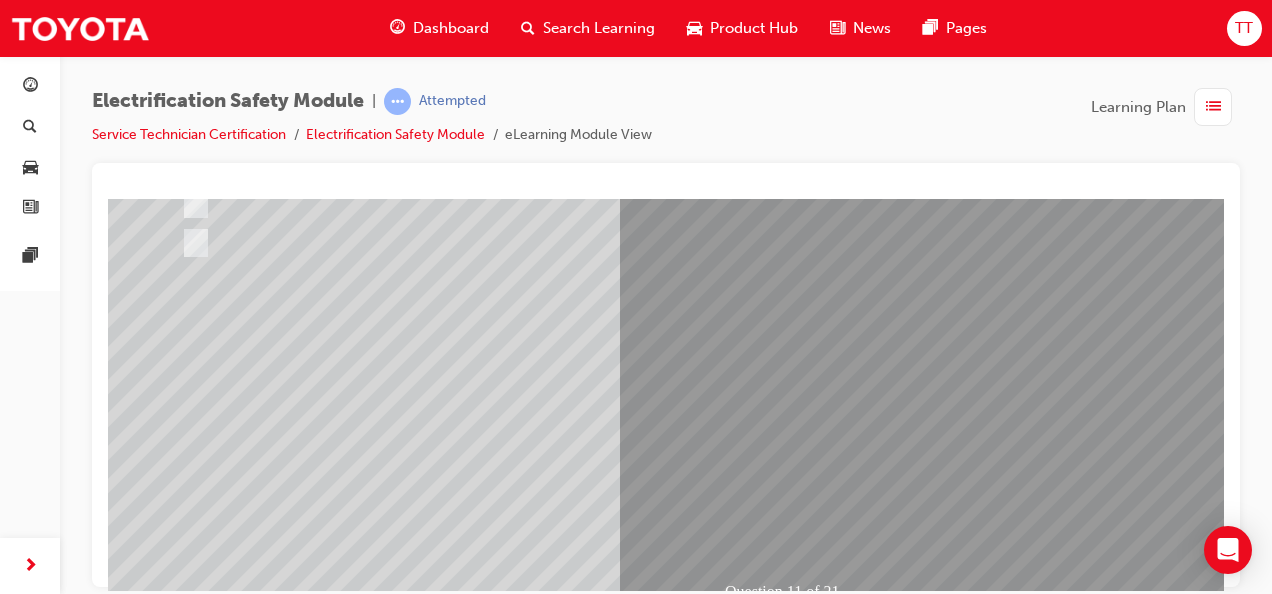 click at bounding box center (440, 2394) 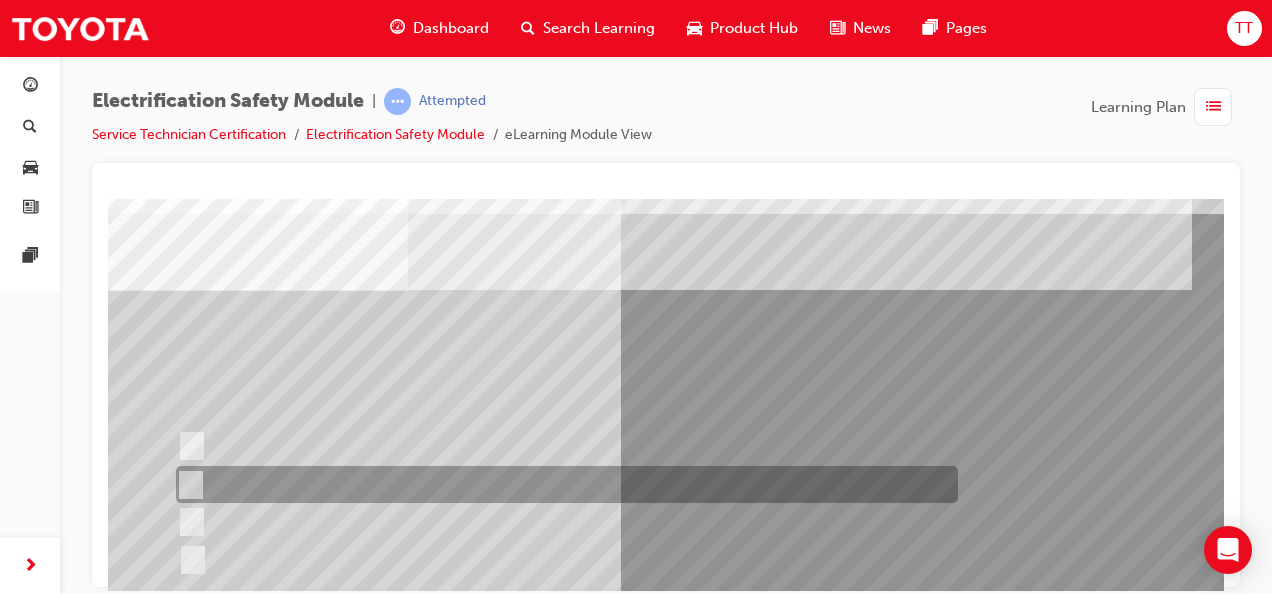 scroll, scrollTop: 100, scrollLeft: 0, axis: vertical 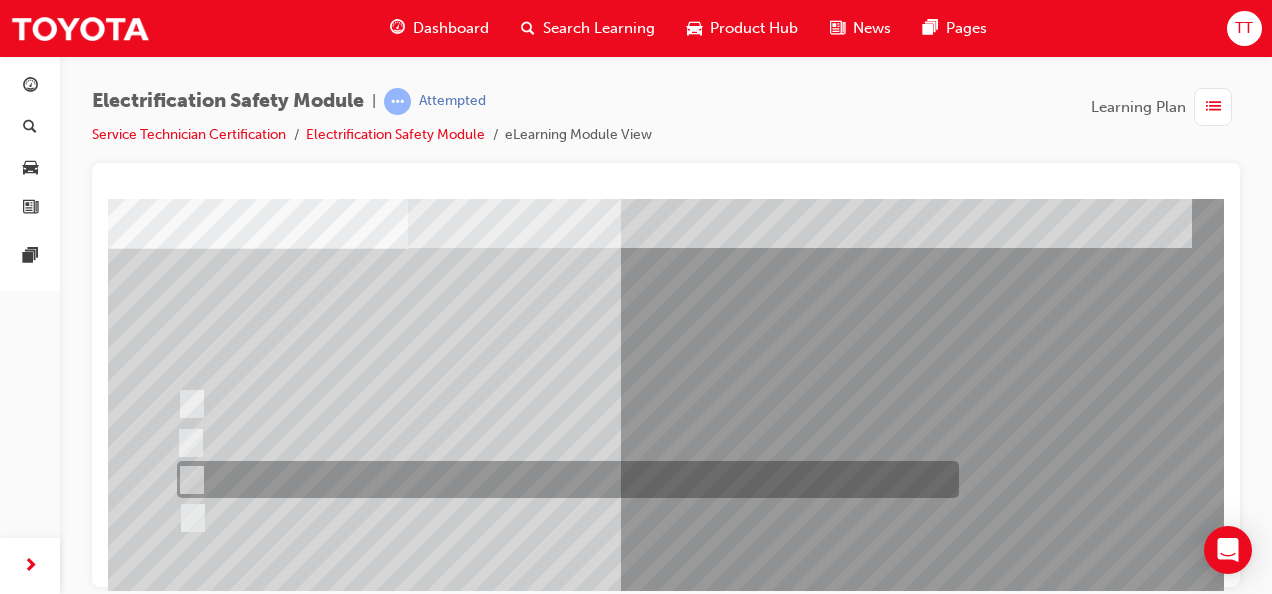 click at bounding box center [563, 479] 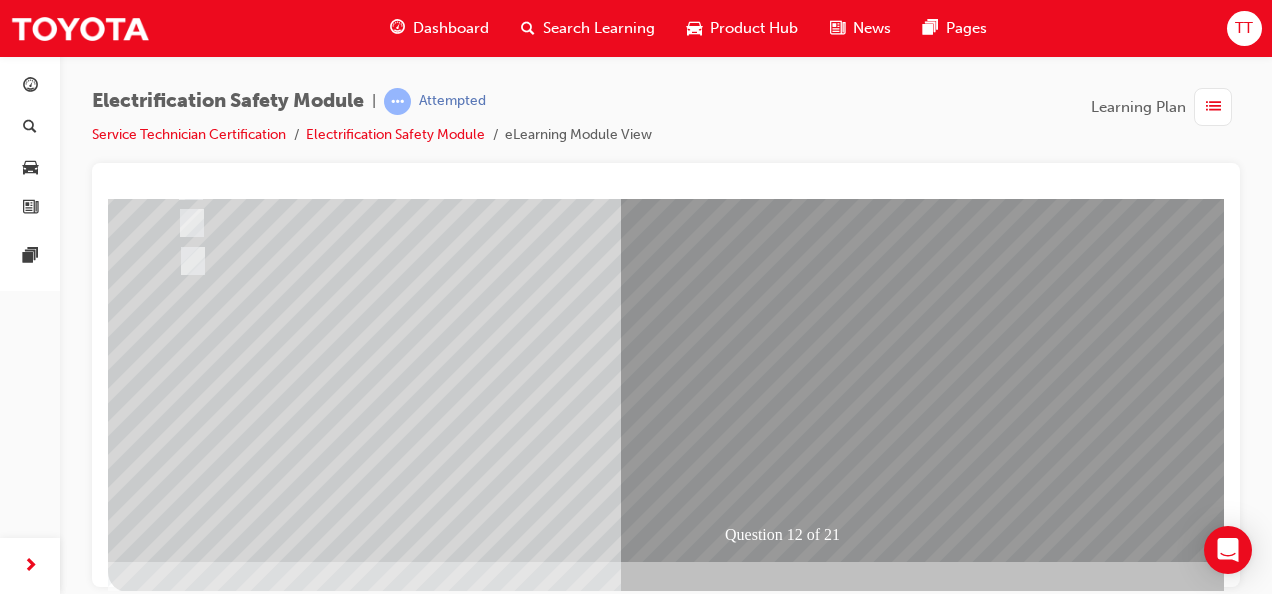 scroll, scrollTop: 373, scrollLeft: 0, axis: vertical 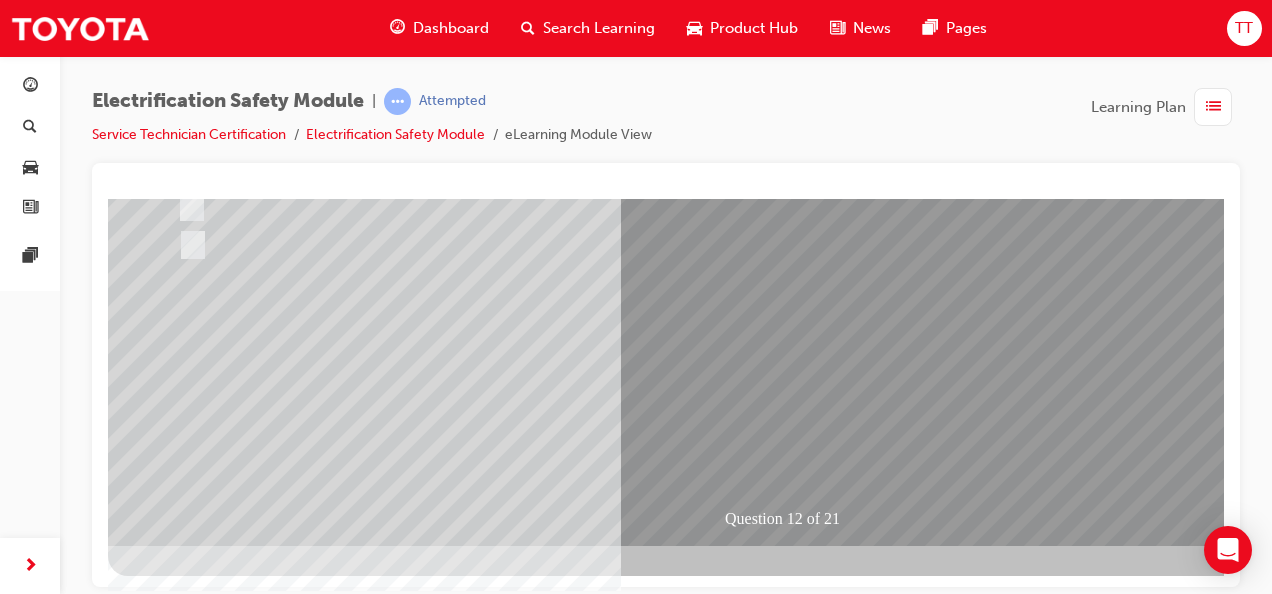 click at bounding box center (180, 2614) 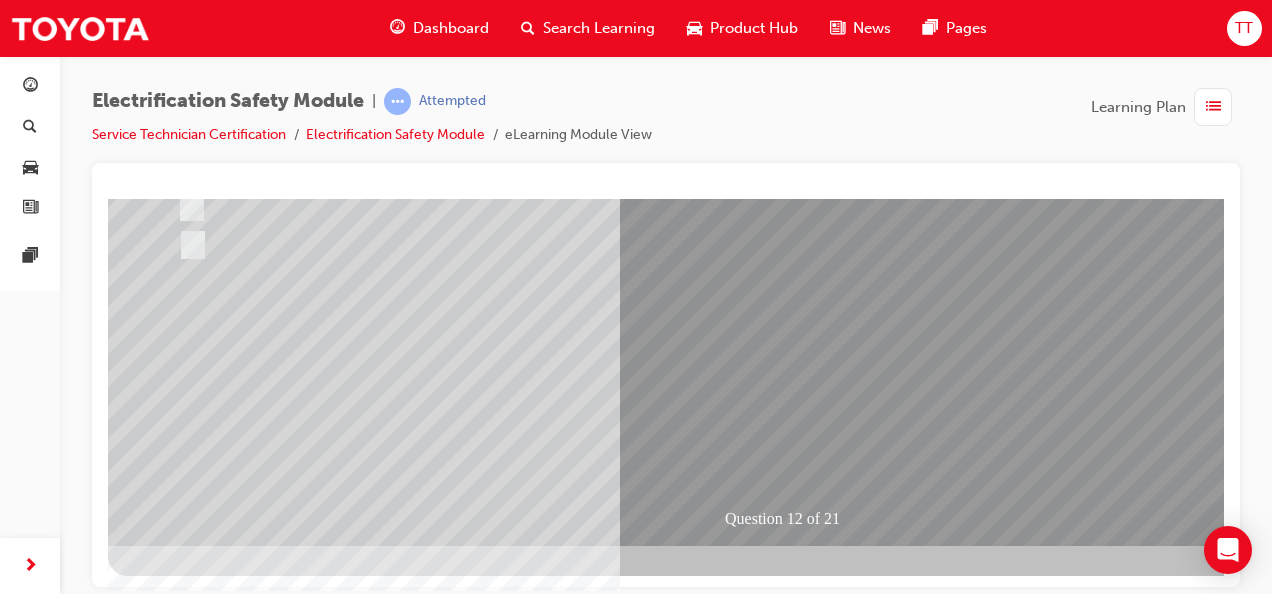 click at bounding box center [440, 2321] 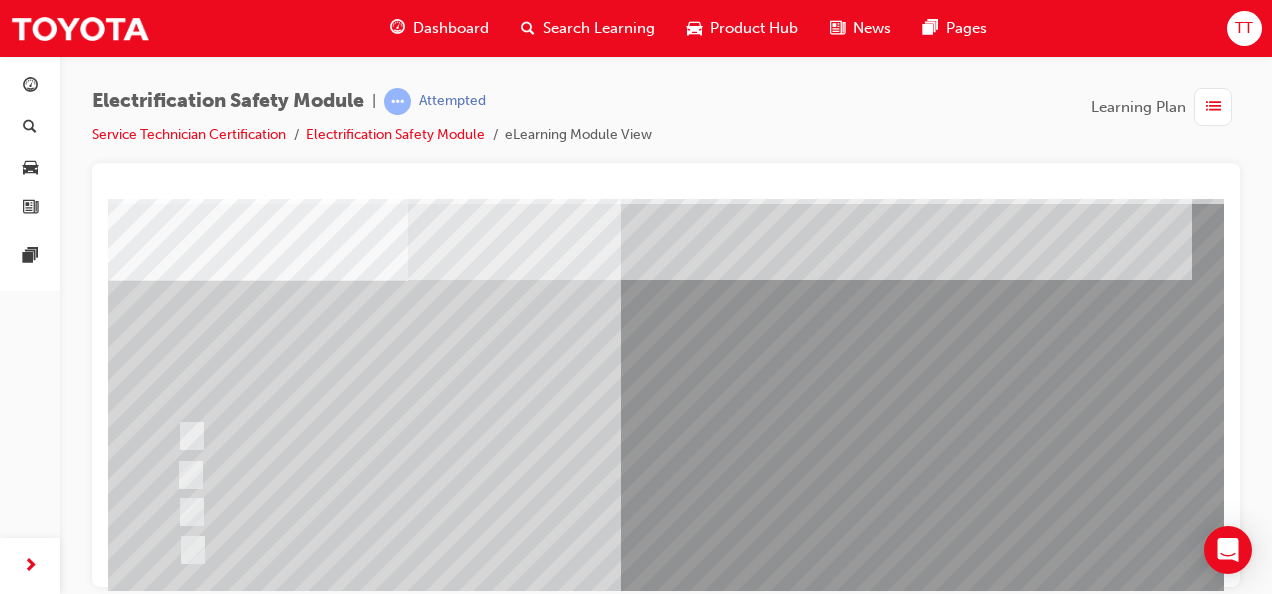scroll, scrollTop: 100, scrollLeft: 0, axis: vertical 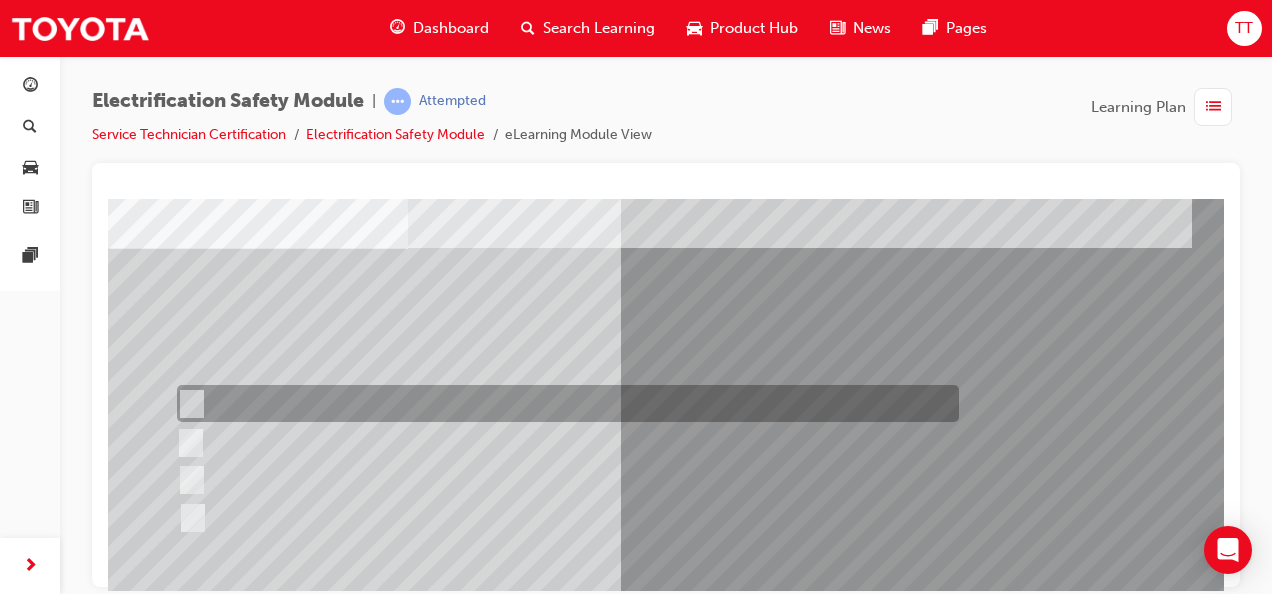 click at bounding box center (563, 403) 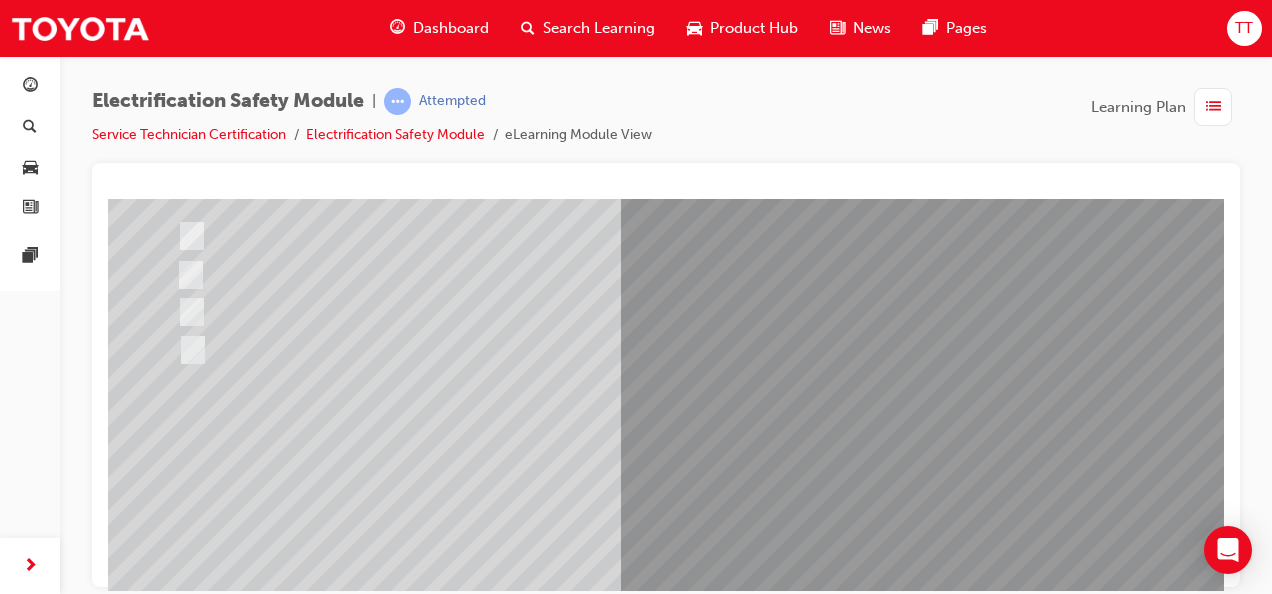 scroll, scrollTop: 300, scrollLeft: 0, axis: vertical 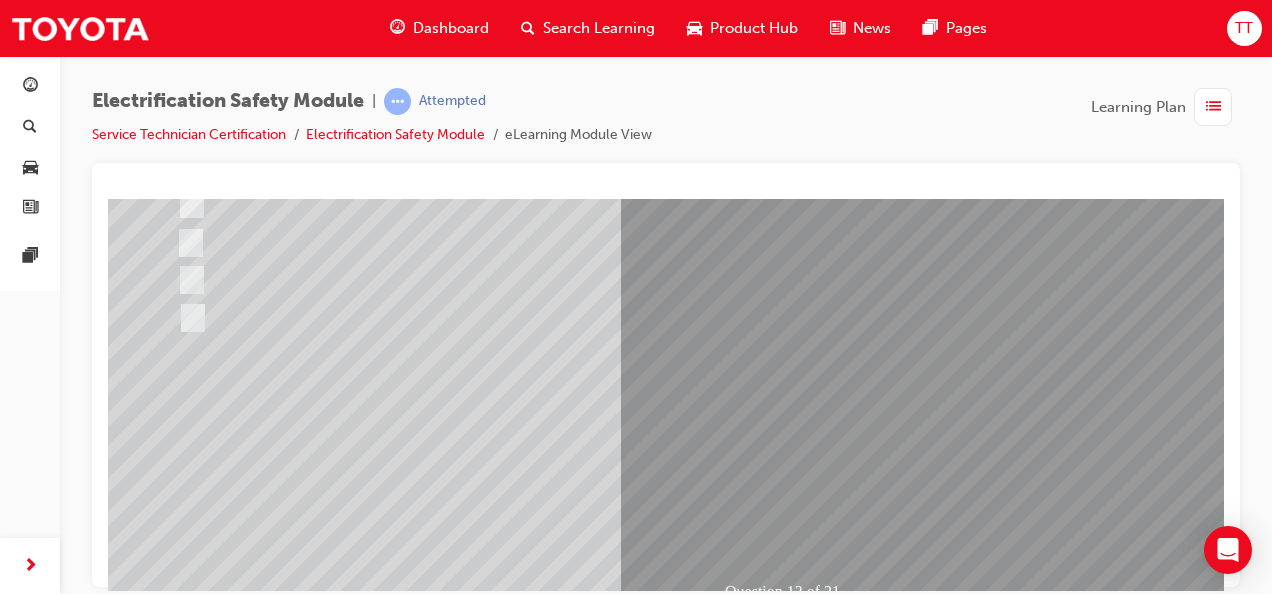 click at bounding box center (180, 2687) 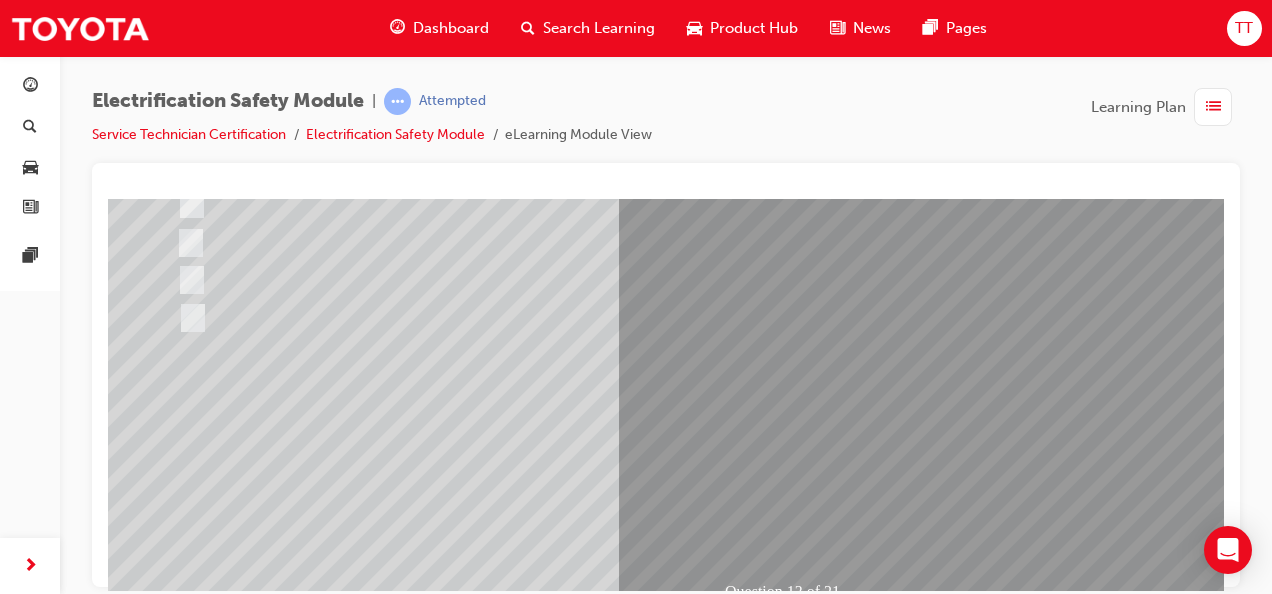 scroll, scrollTop: 0, scrollLeft: 0, axis: both 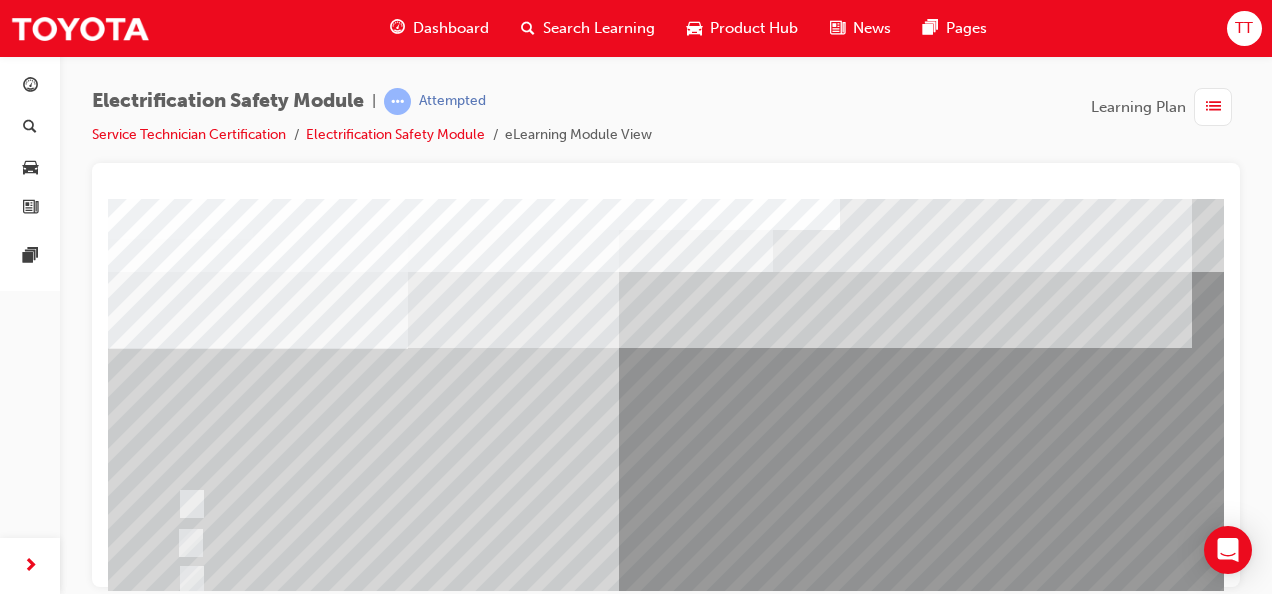 click at bounding box center (649, 2803) 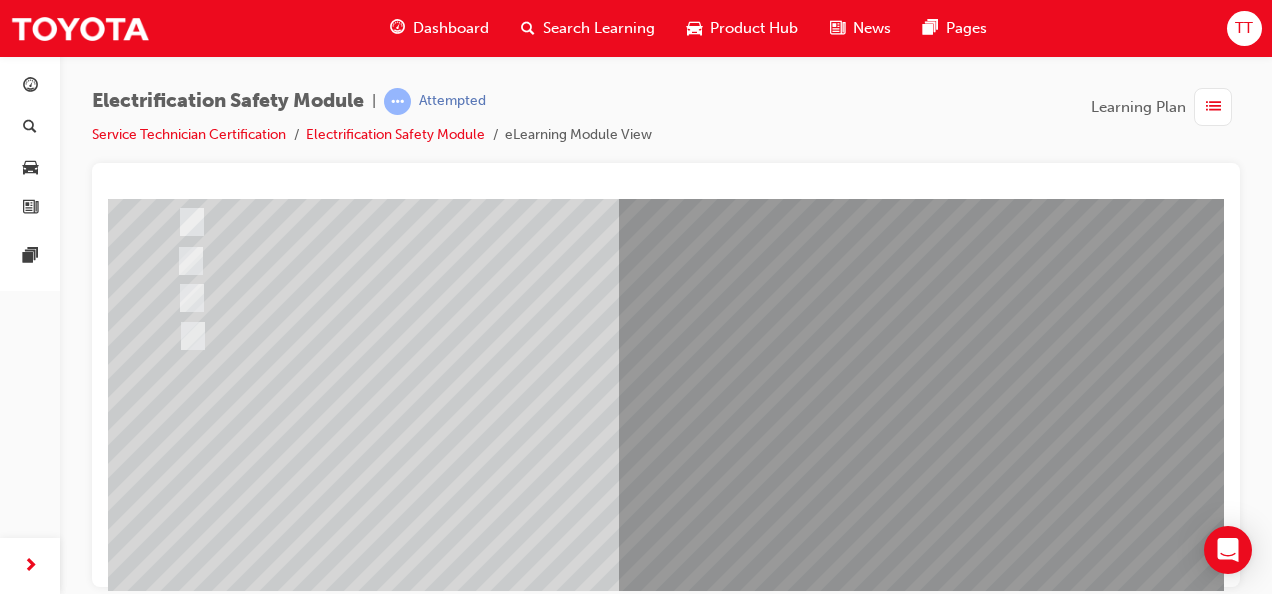 scroll, scrollTop: 300, scrollLeft: 0, axis: vertical 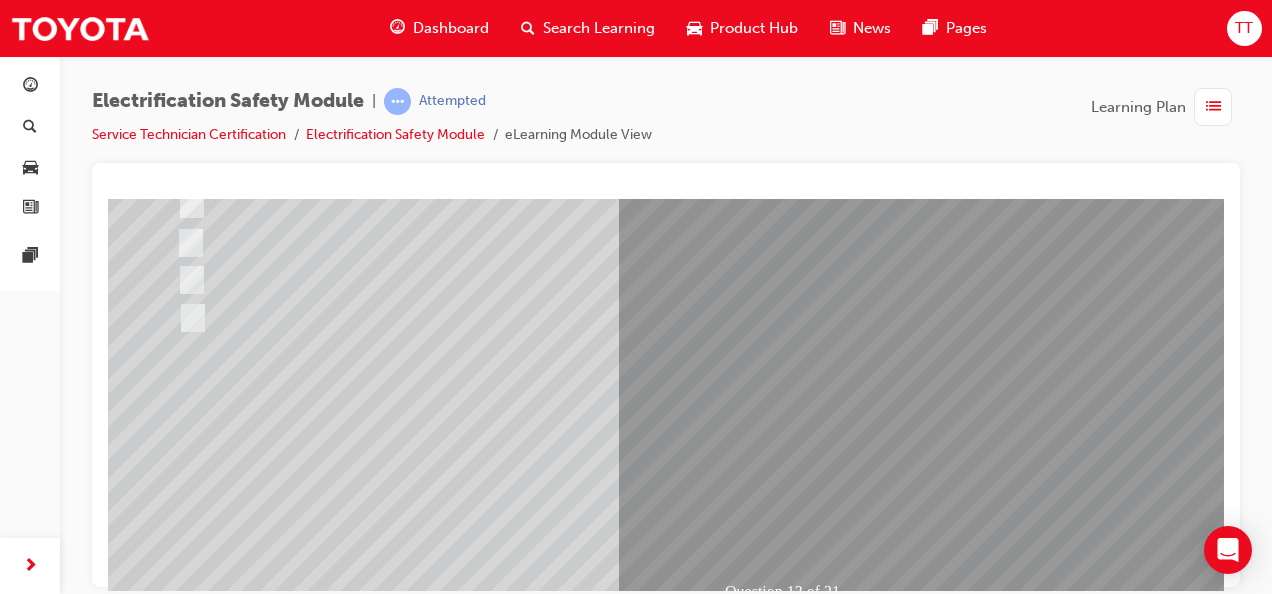click at bounding box center (440, 2392) 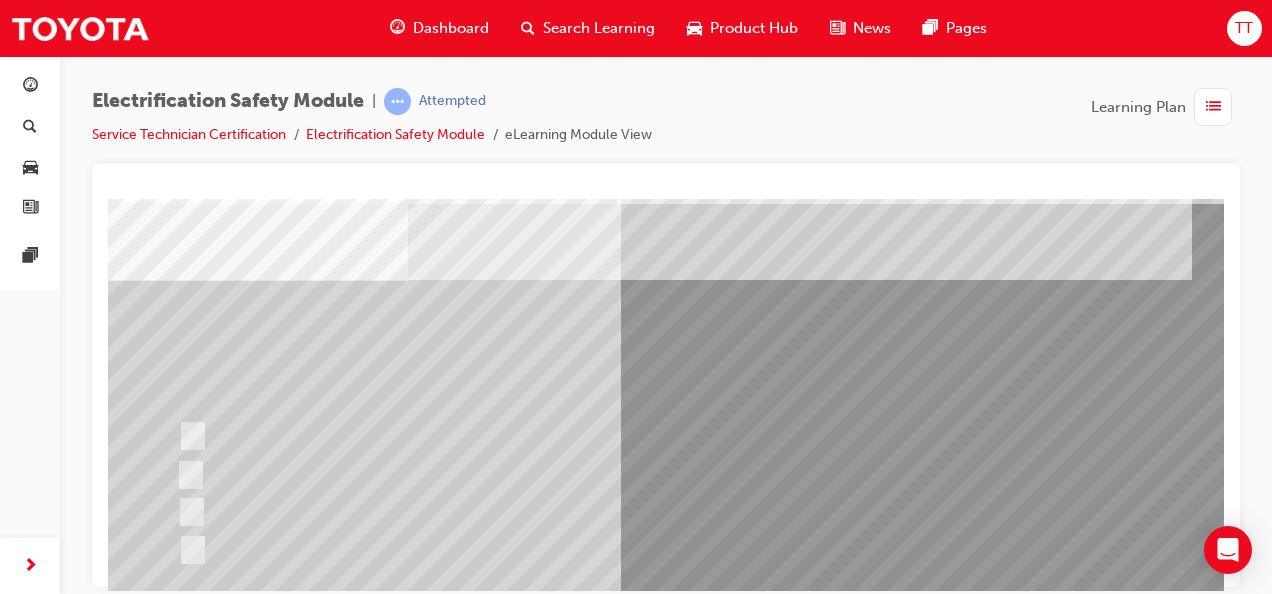 scroll, scrollTop: 100, scrollLeft: 0, axis: vertical 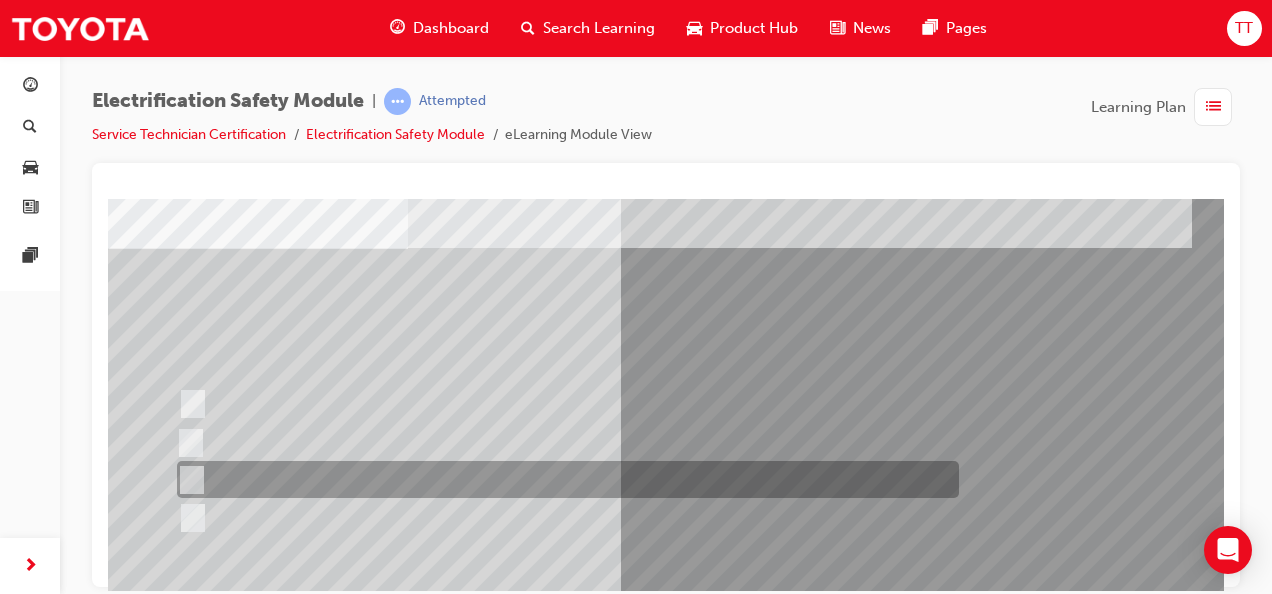 click at bounding box center (563, 479) 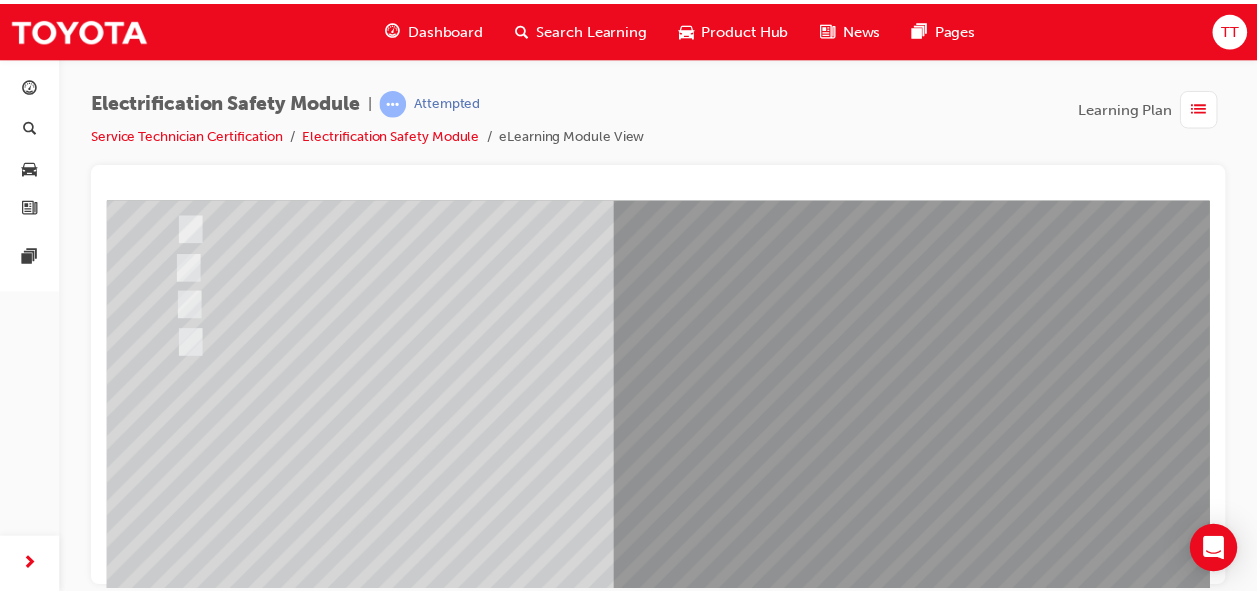 scroll, scrollTop: 373, scrollLeft: 0, axis: vertical 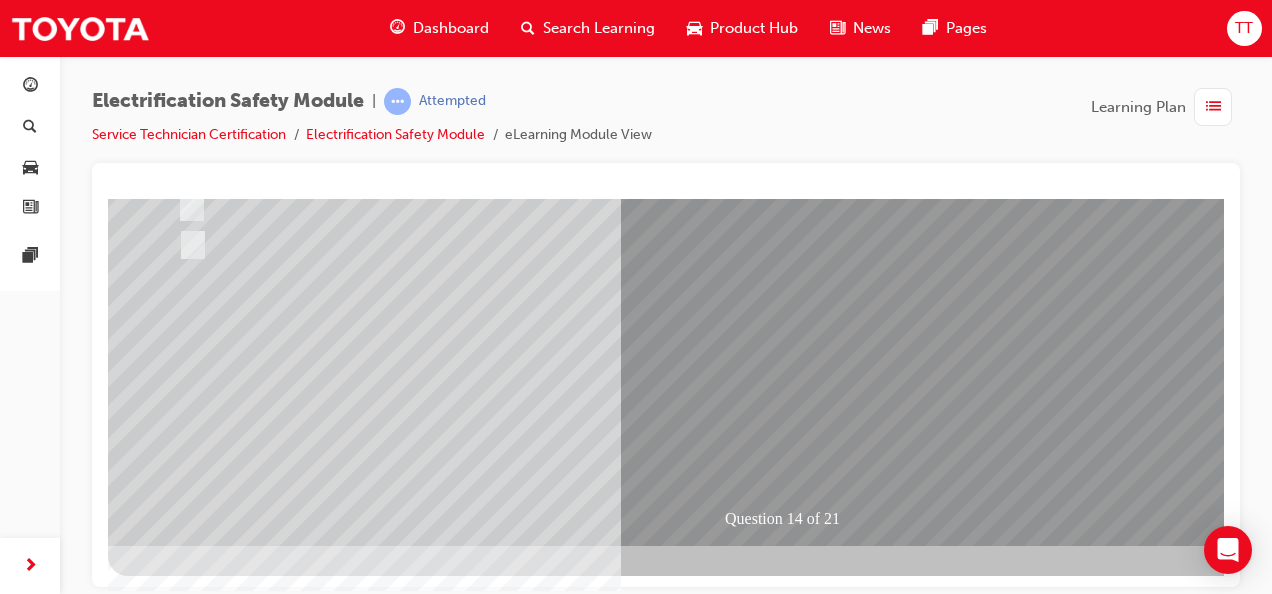 click at bounding box center [180, 2614] 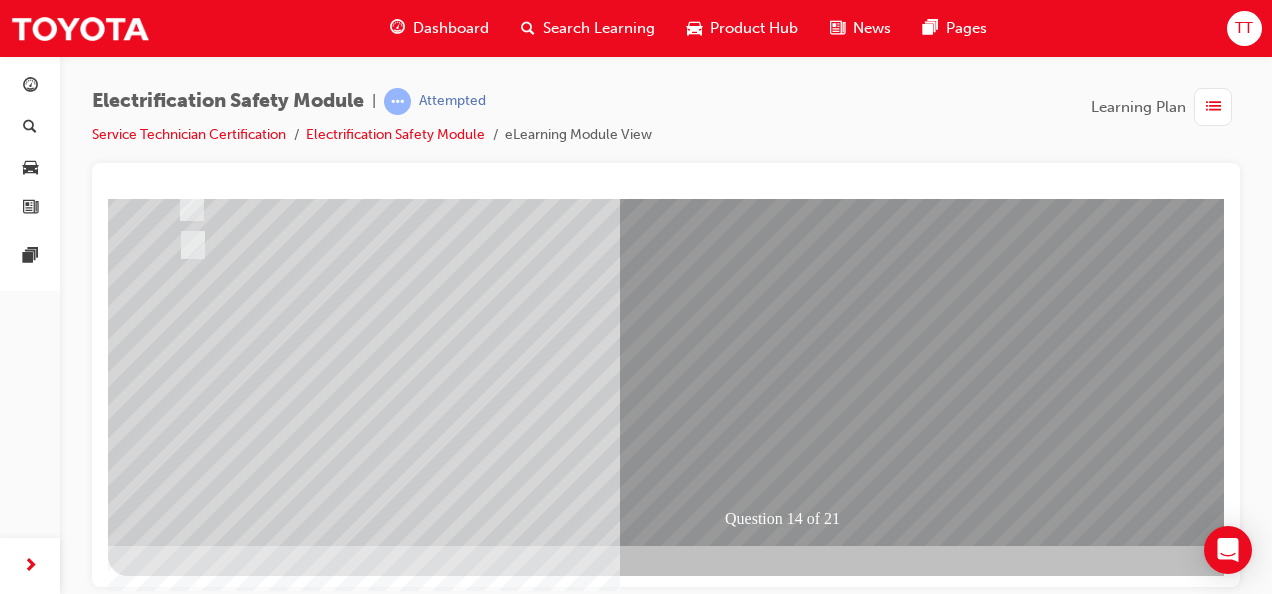 scroll, scrollTop: 0, scrollLeft: 0, axis: both 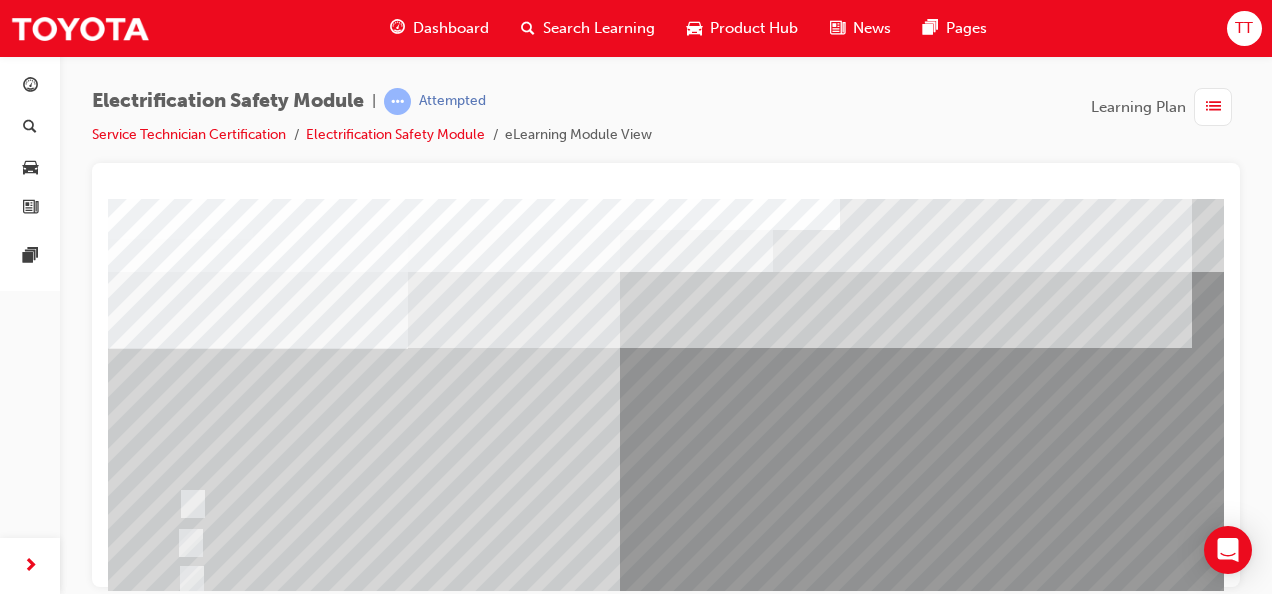 click at bounding box center (649, 2805) 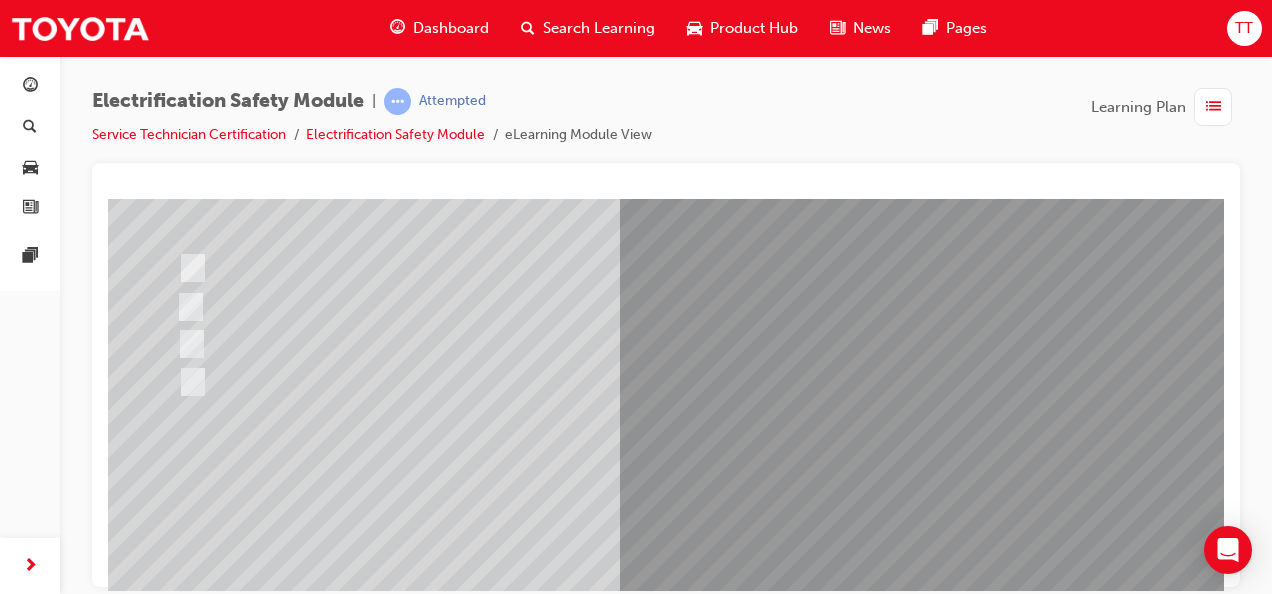 scroll, scrollTop: 373, scrollLeft: 0, axis: vertical 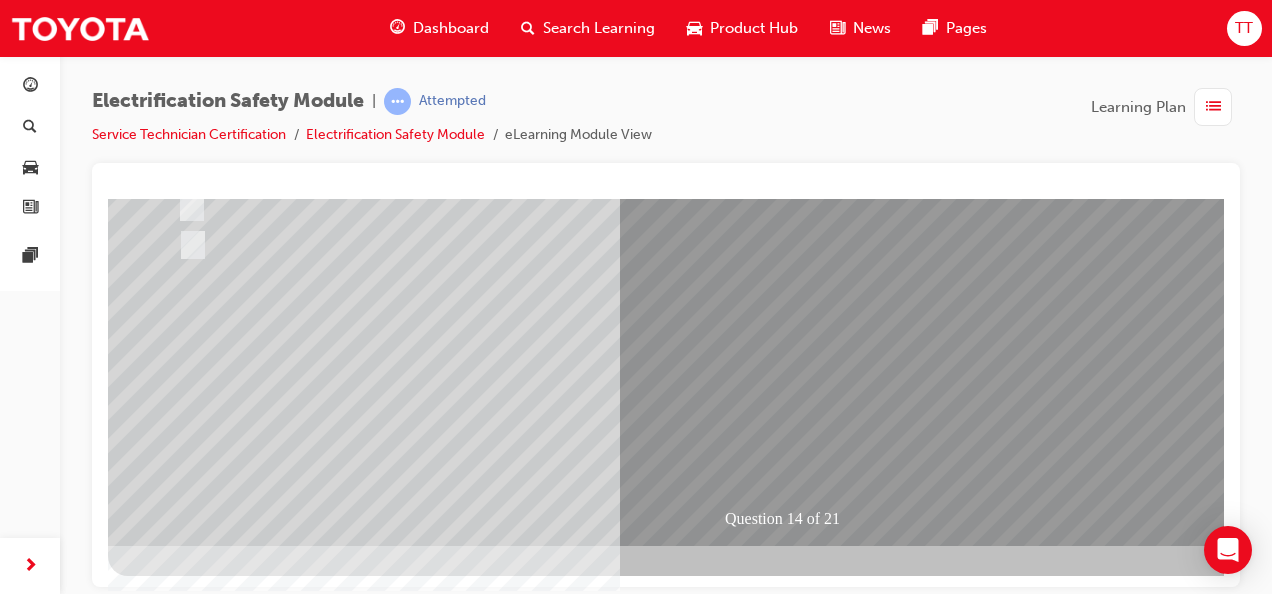 click at bounding box center (440, 2321) 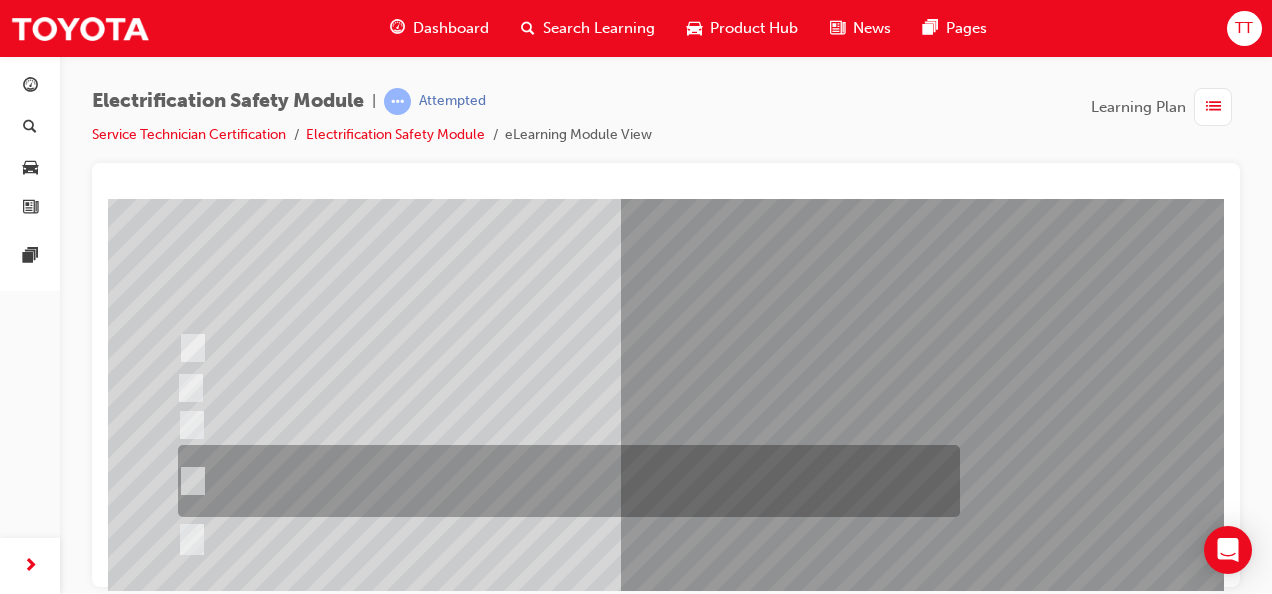 scroll, scrollTop: 200, scrollLeft: 0, axis: vertical 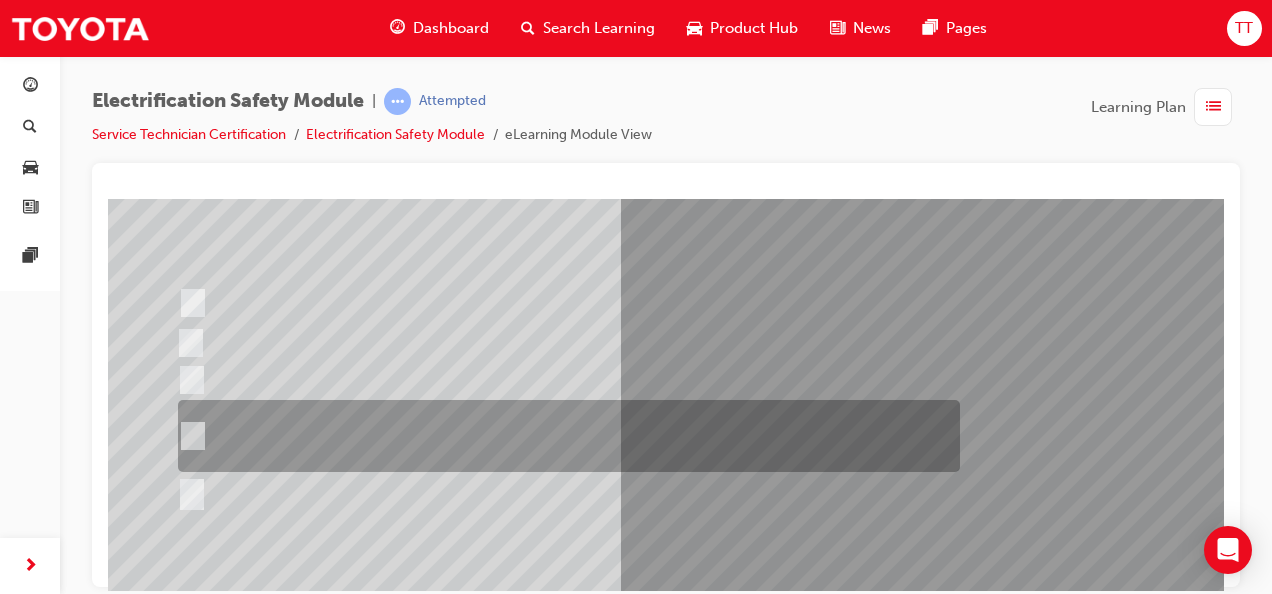 click at bounding box center (564, 436) 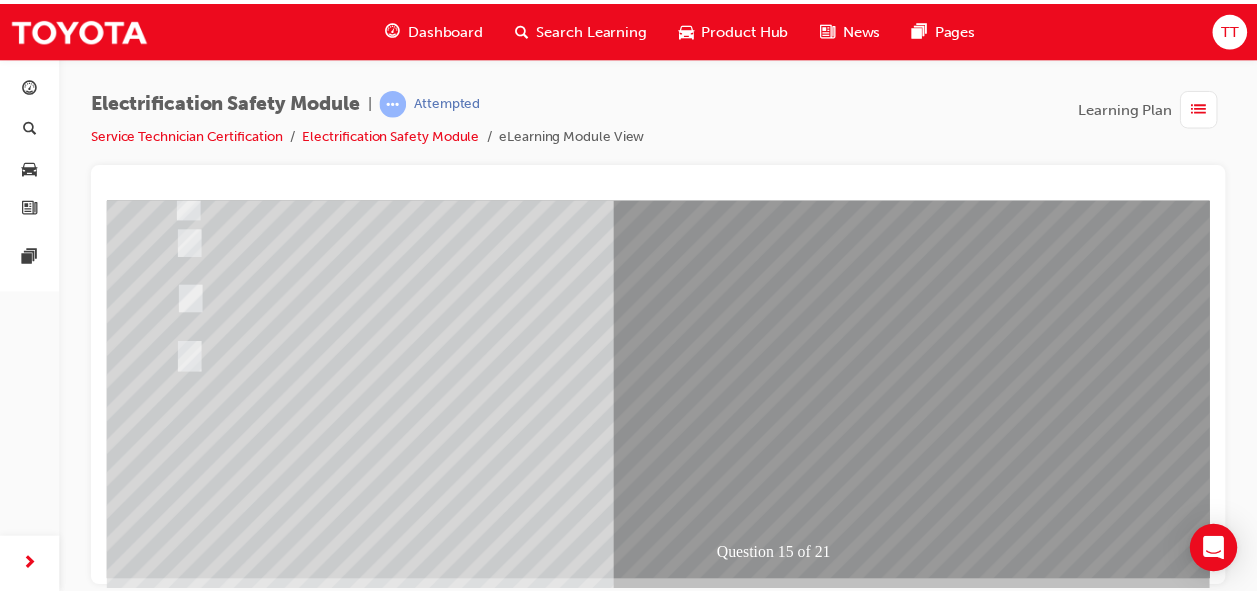 scroll, scrollTop: 373, scrollLeft: 0, axis: vertical 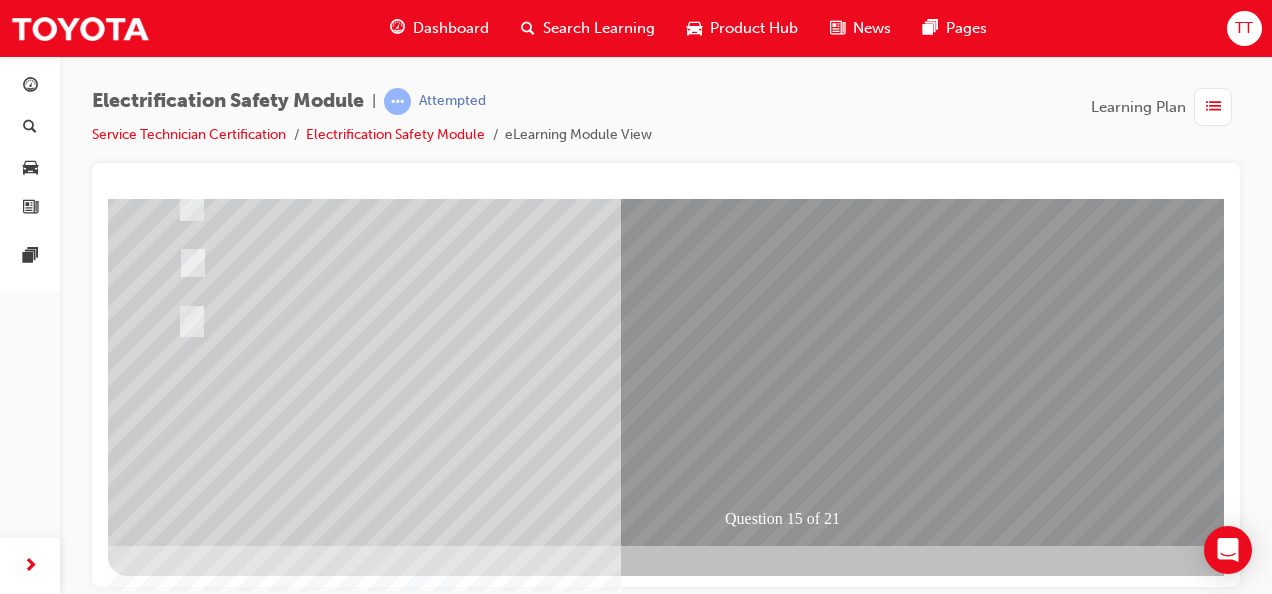 click at bounding box center (180, 2641) 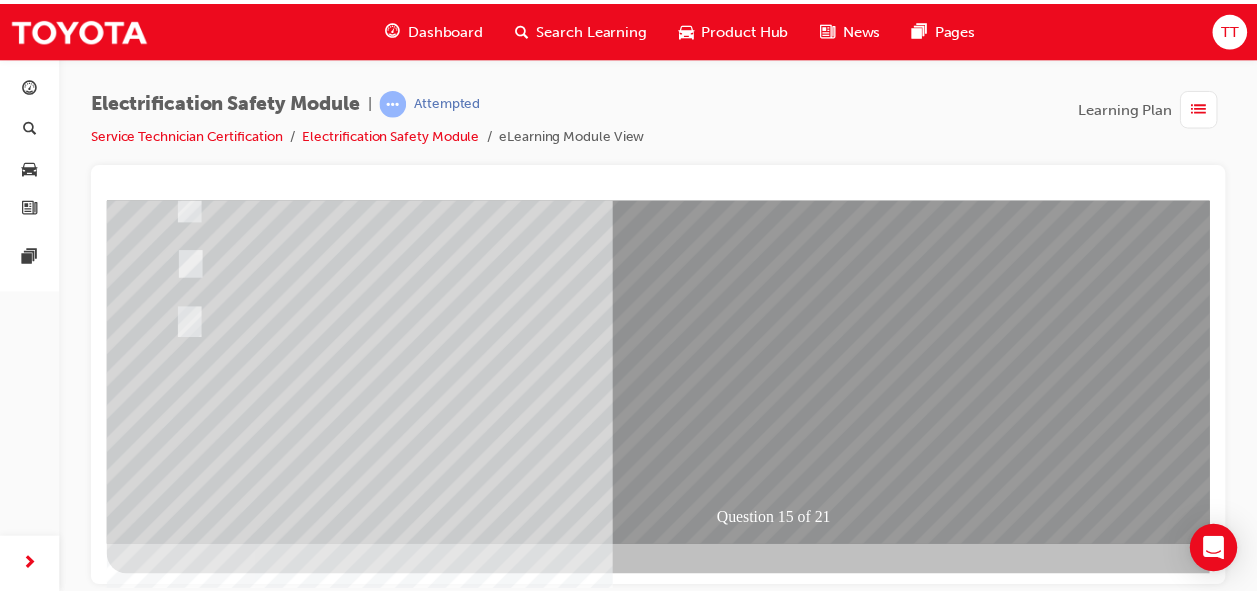 click at bounding box center [438, 2322] 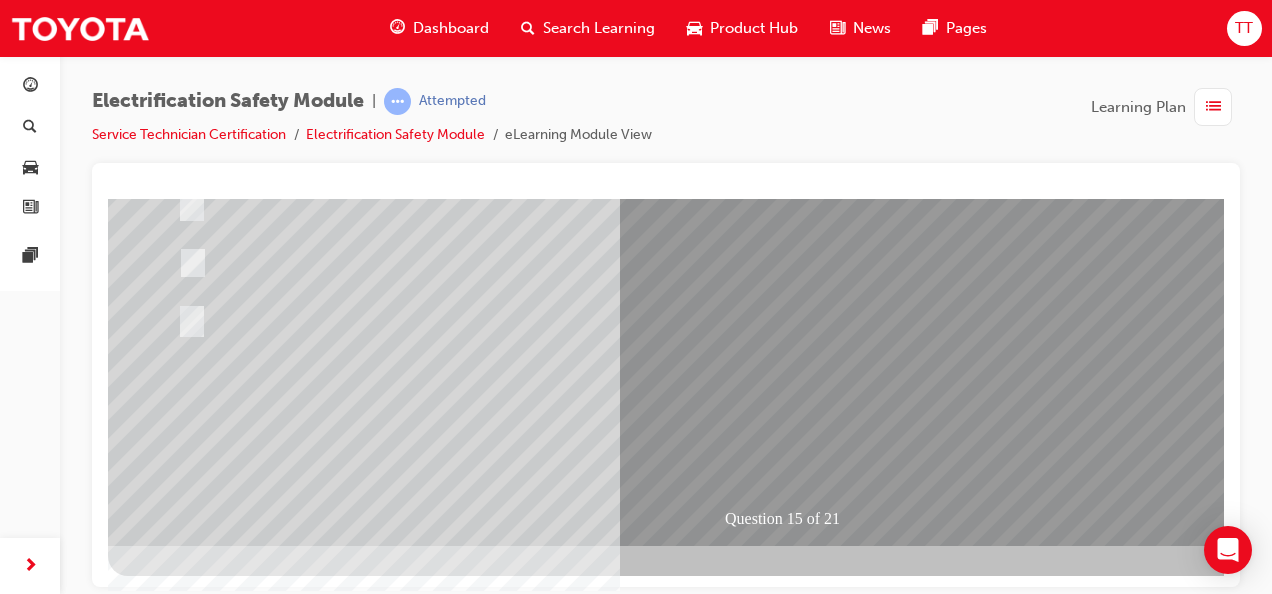 scroll, scrollTop: 0, scrollLeft: 0, axis: both 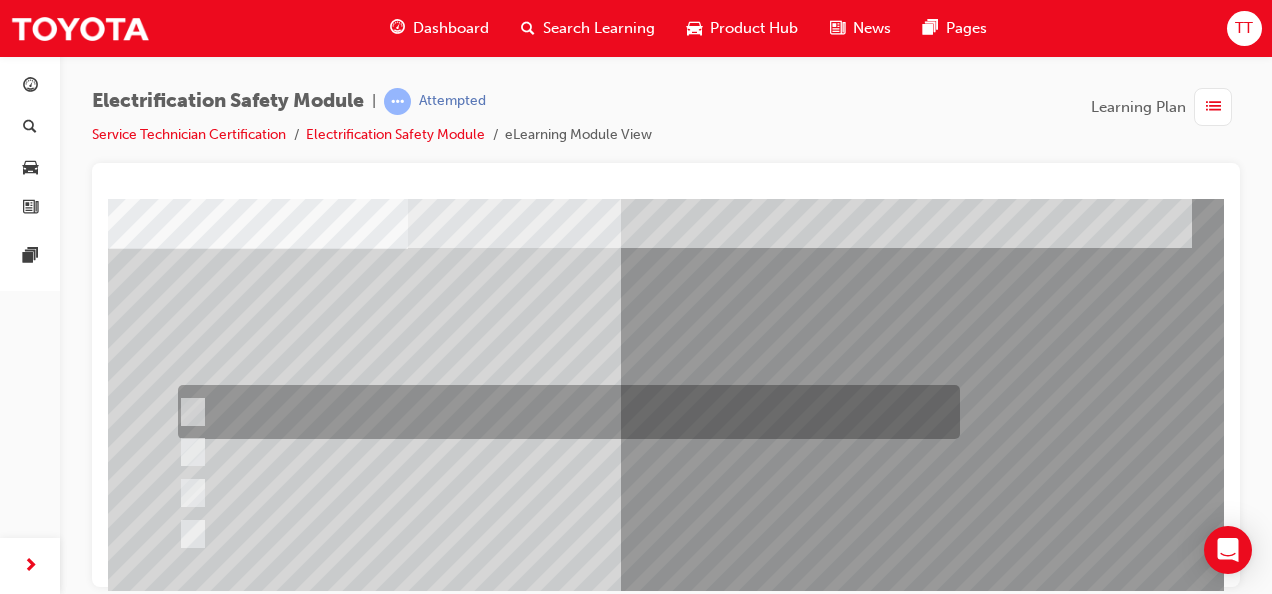 click at bounding box center [564, 412] 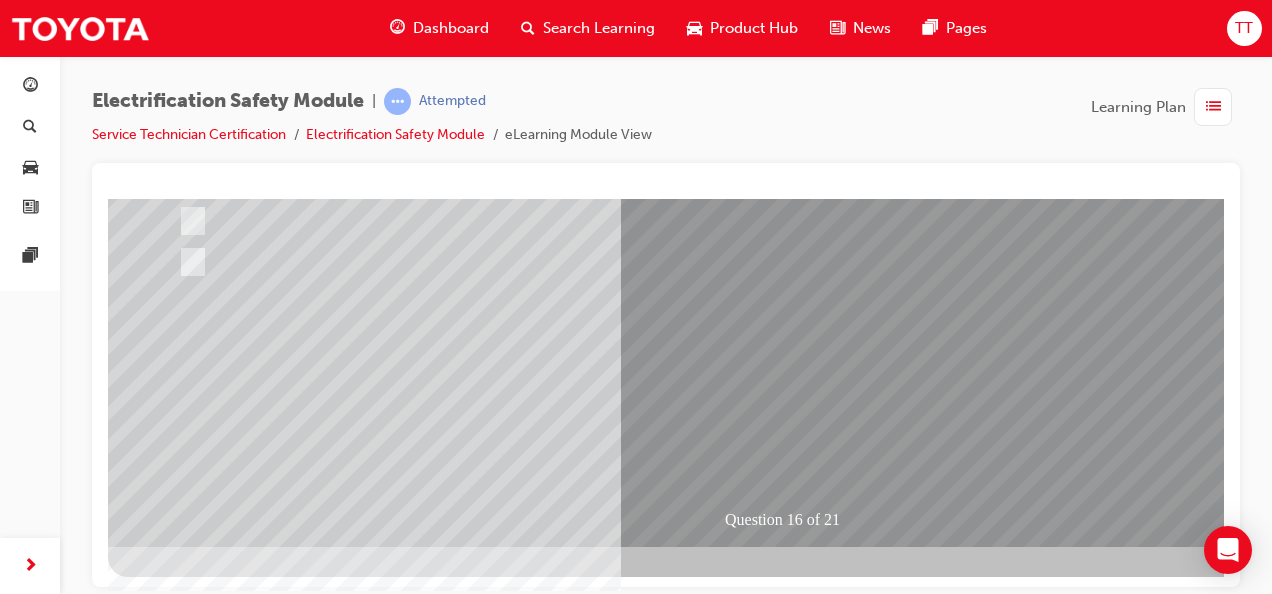 scroll, scrollTop: 373, scrollLeft: 0, axis: vertical 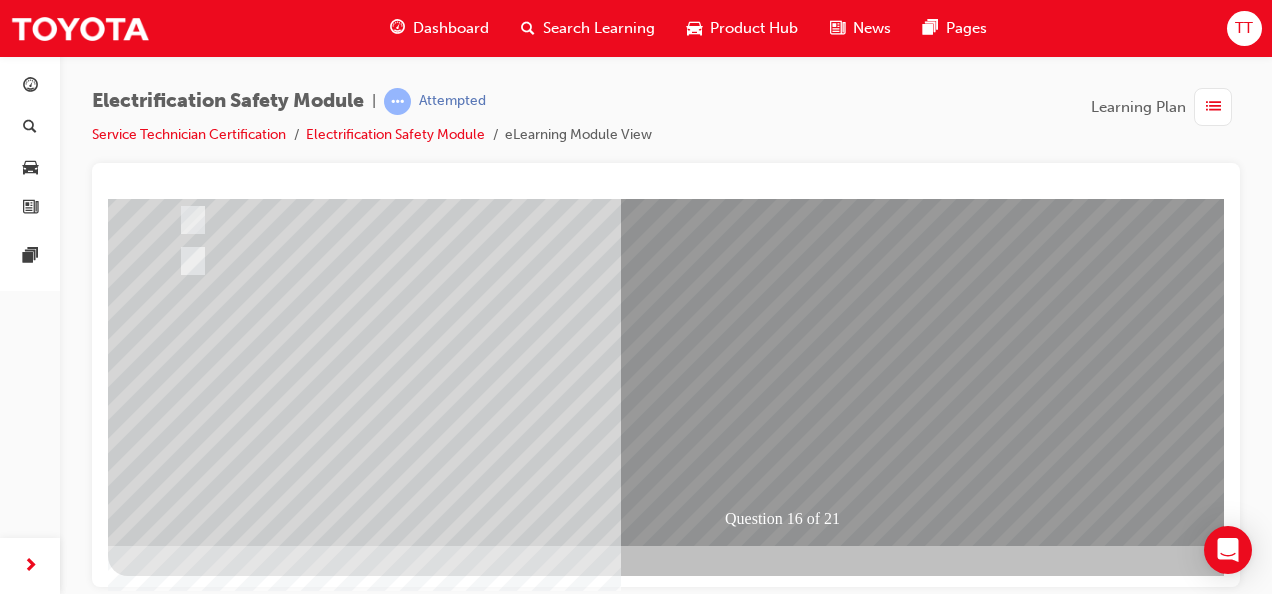 click at bounding box center (180, 2614) 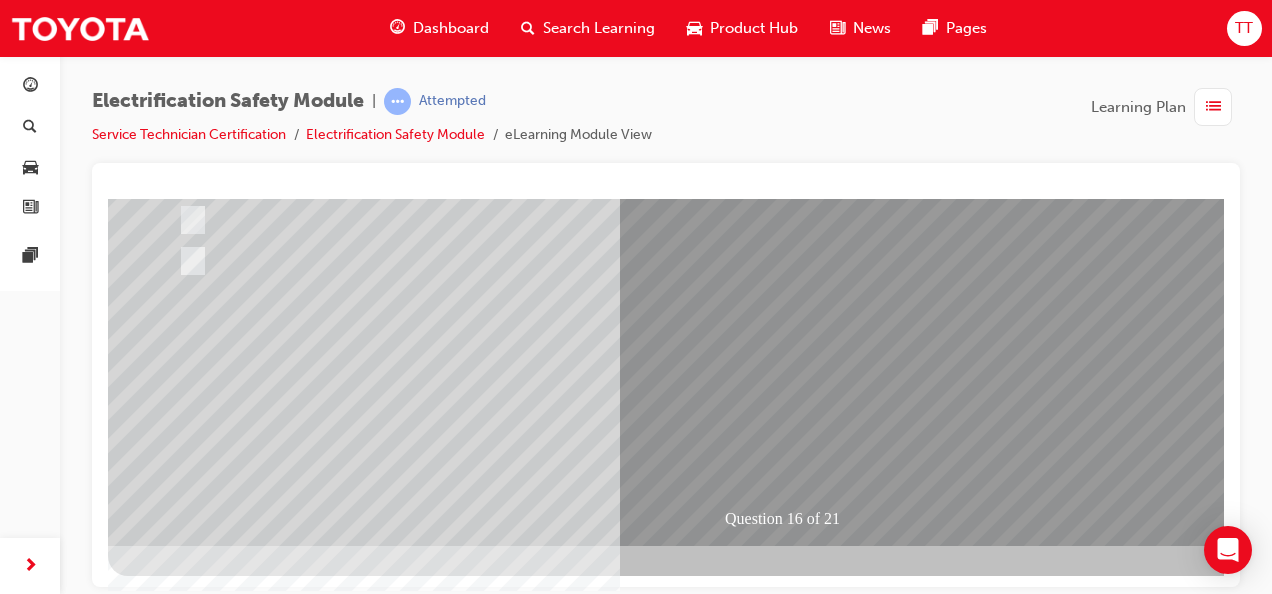 click at bounding box center [440, 2321] 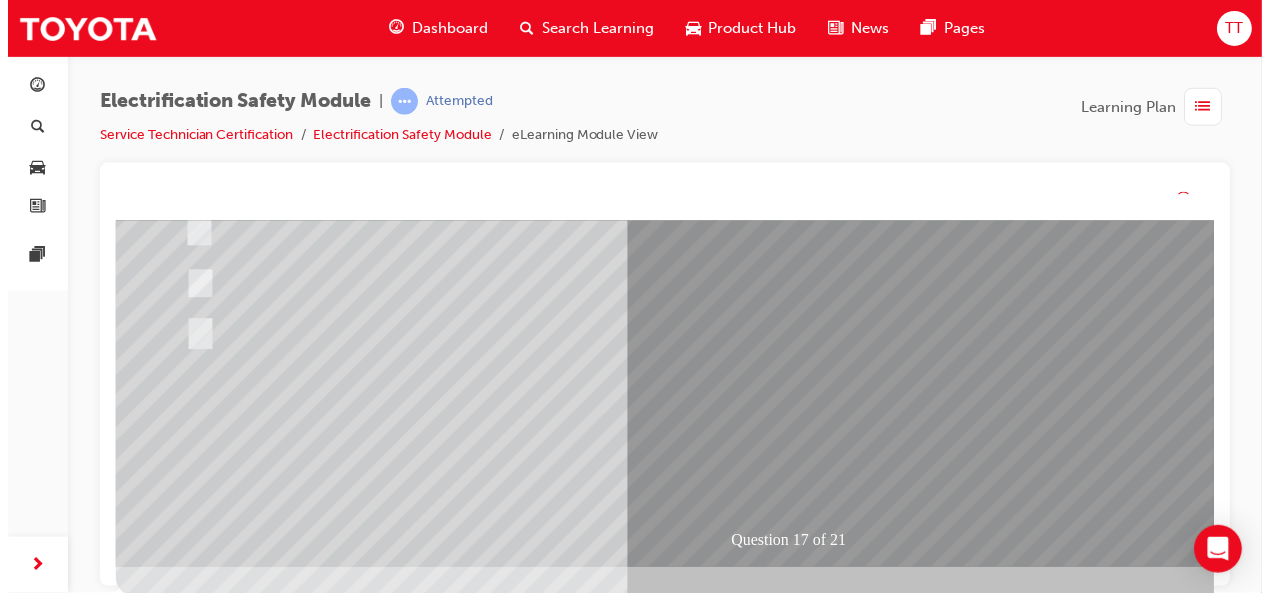 scroll, scrollTop: 0, scrollLeft: 0, axis: both 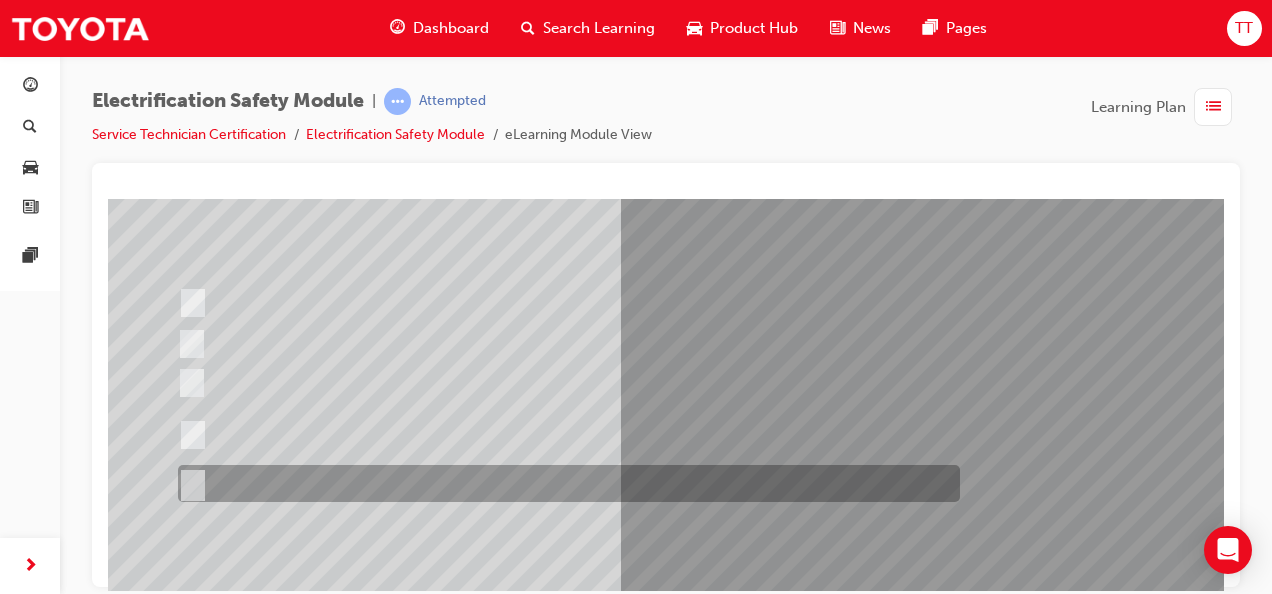 click at bounding box center [564, 483] 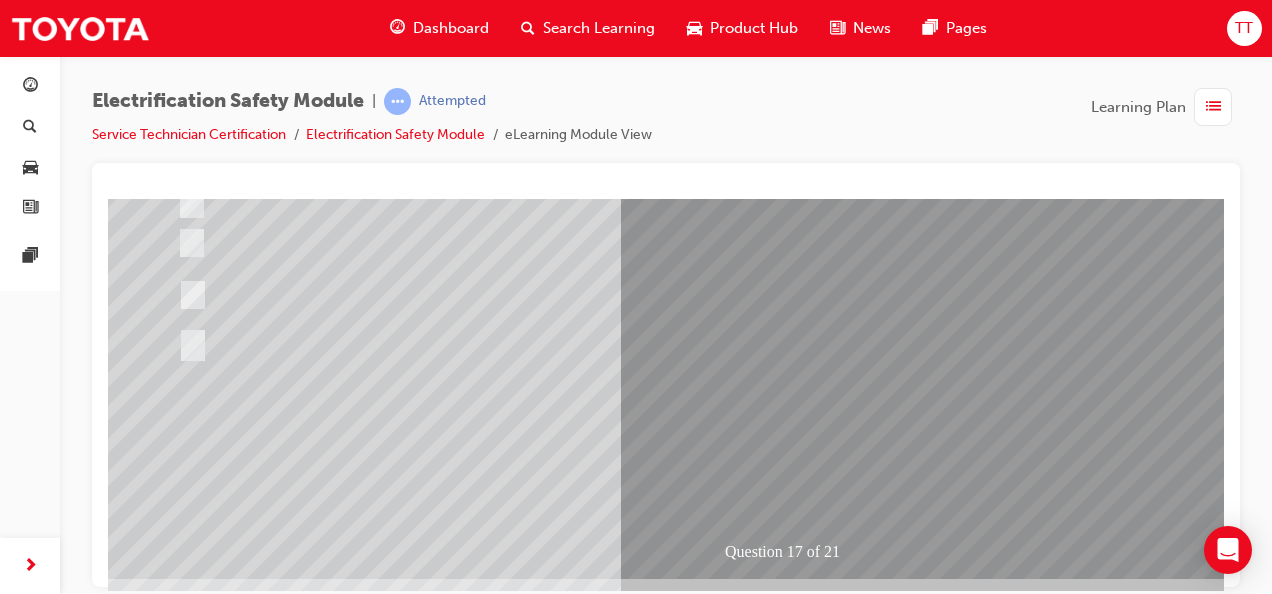 scroll, scrollTop: 373, scrollLeft: 0, axis: vertical 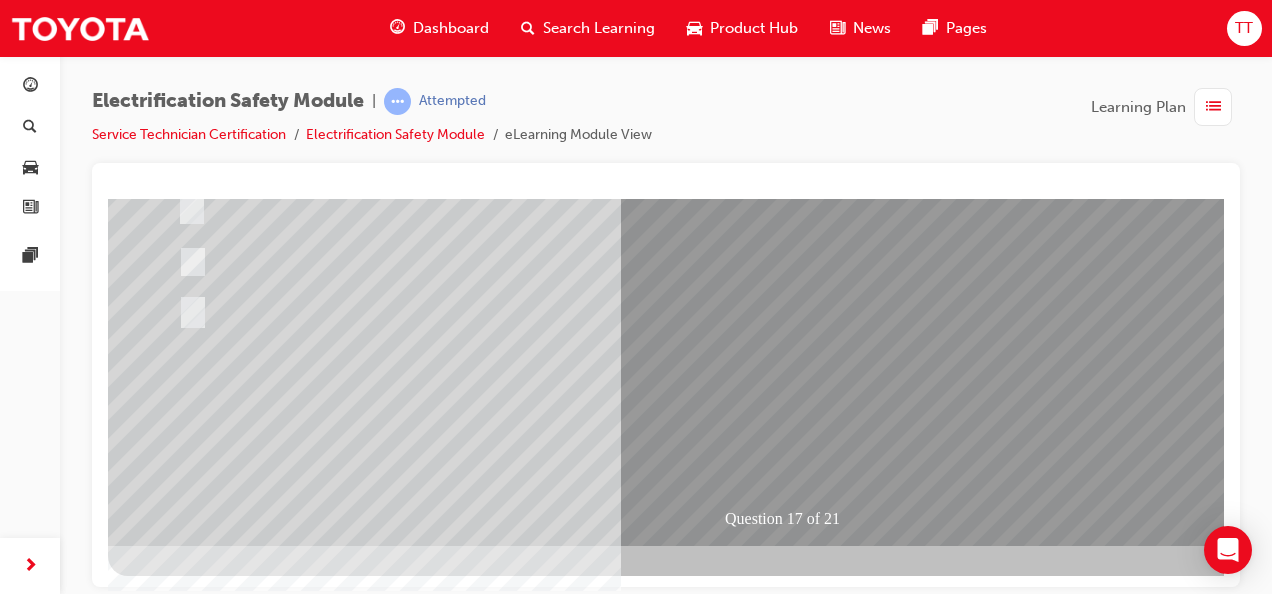 click at bounding box center [180, 2641] 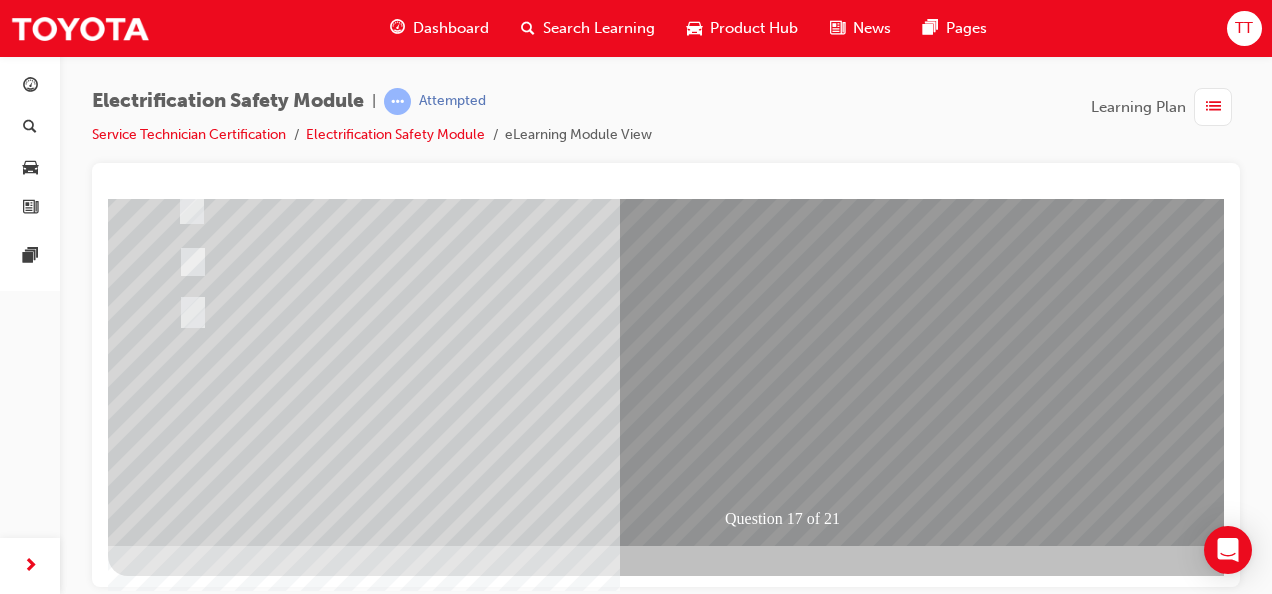 click at bounding box center [440, 2321] 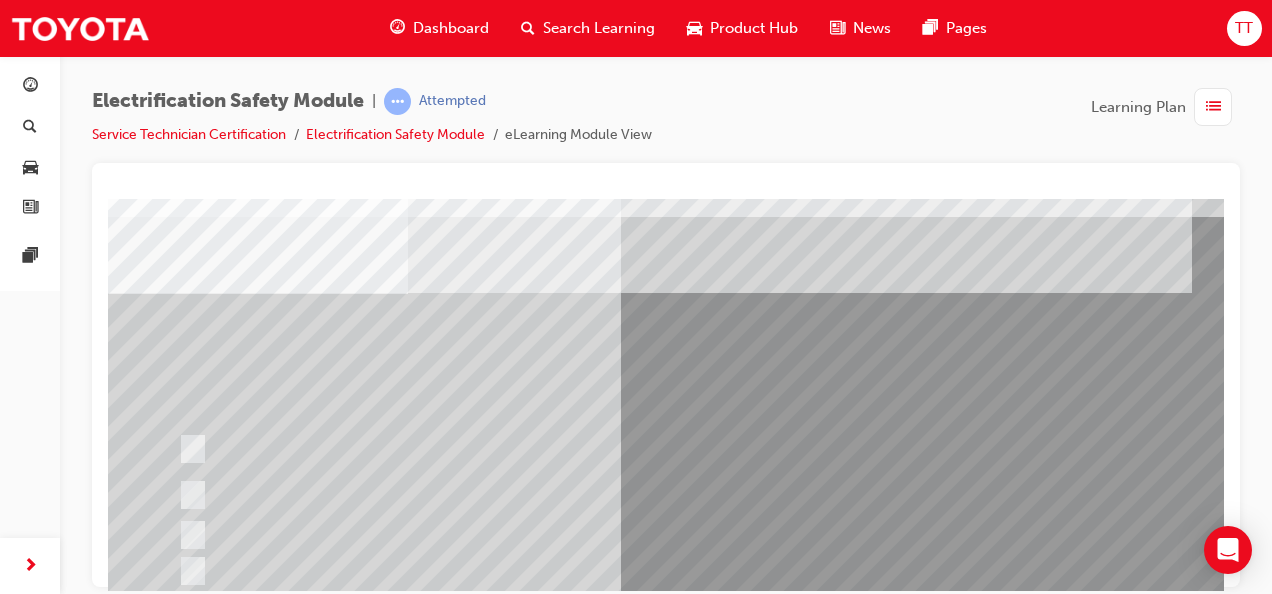scroll, scrollTop: 100, scrollLeft: 0, axis: vertical 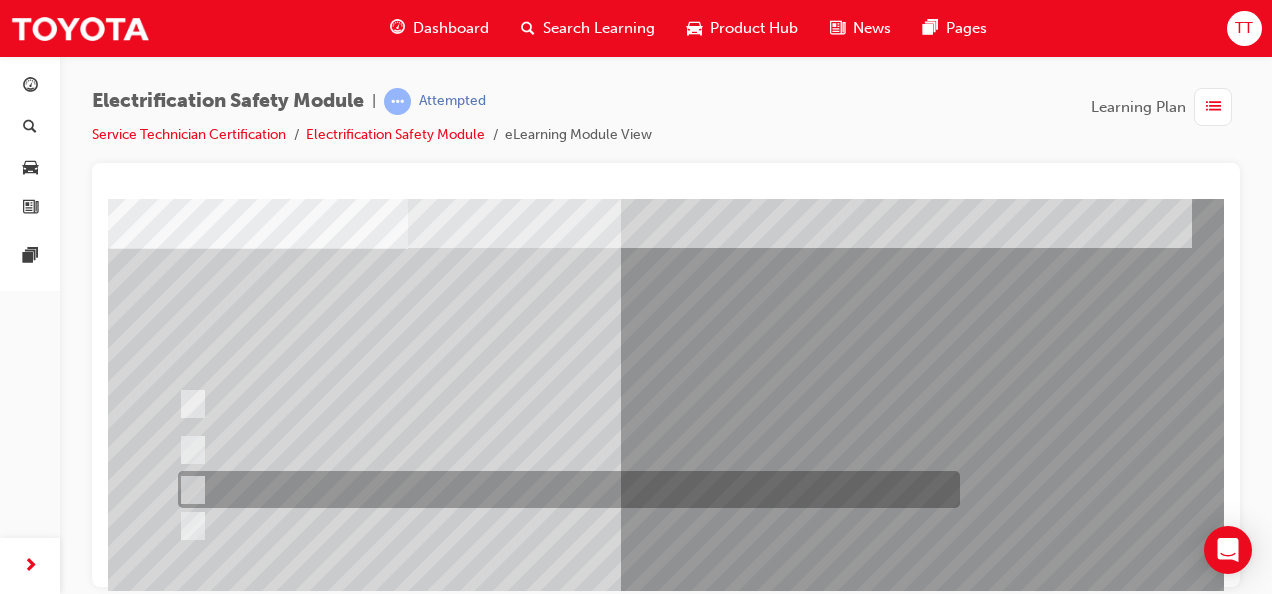 click at bounding box center [564, 489] 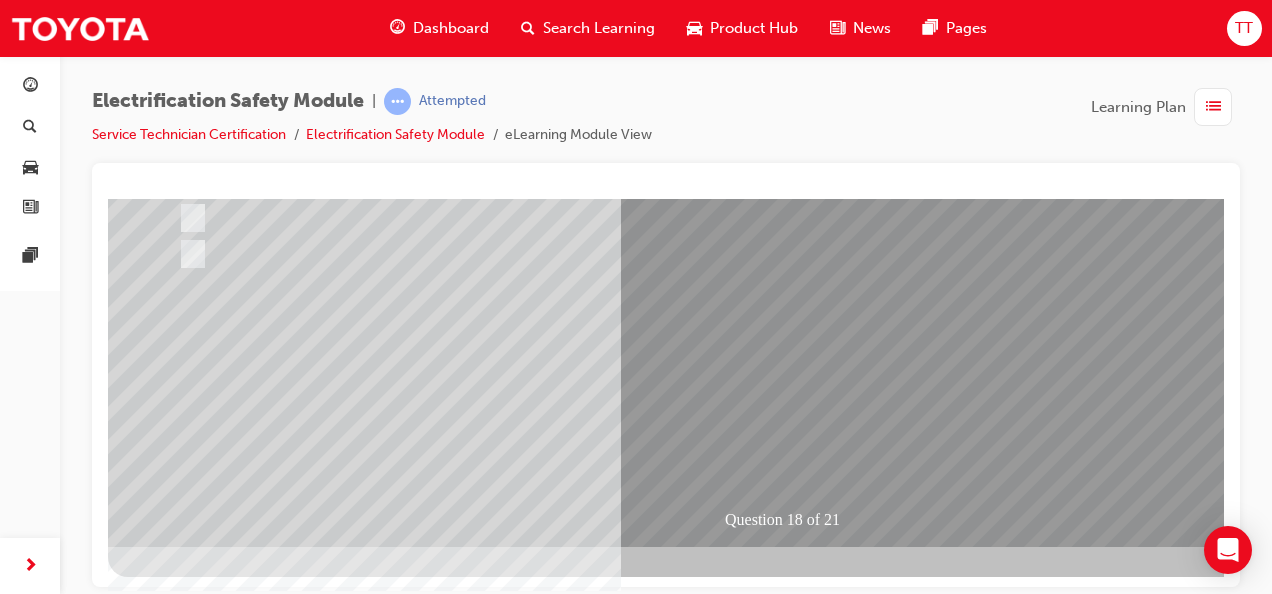 scroll, scrollTop: 373, scrollLeft: 0, axis: vertical 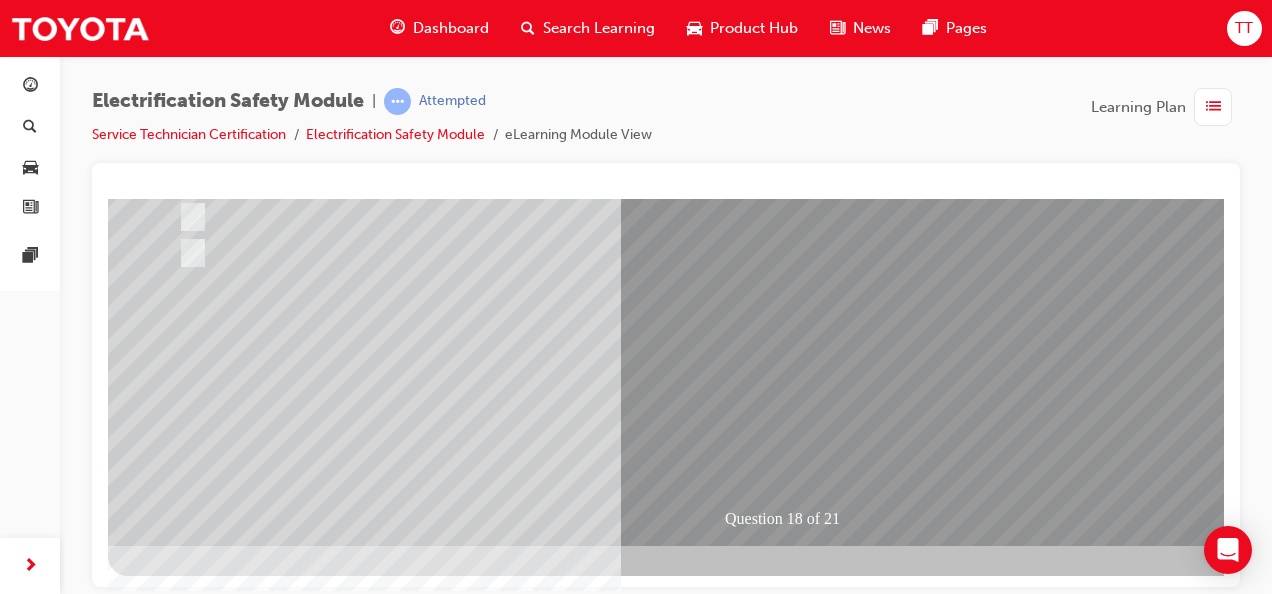 drag, startPoint x: 805, startPoint y: 437, endPoint x: 794, endPoint y: 423, distance: 17.804493 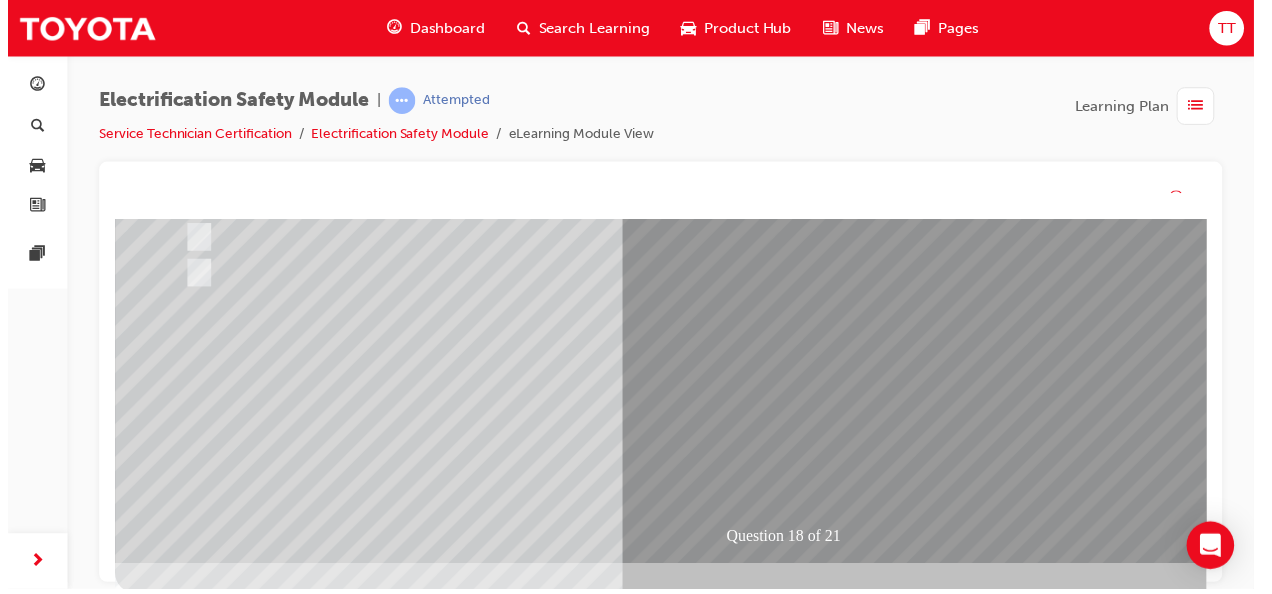scroll, scrollTop: 0, scrollLeft: 0, axis: both 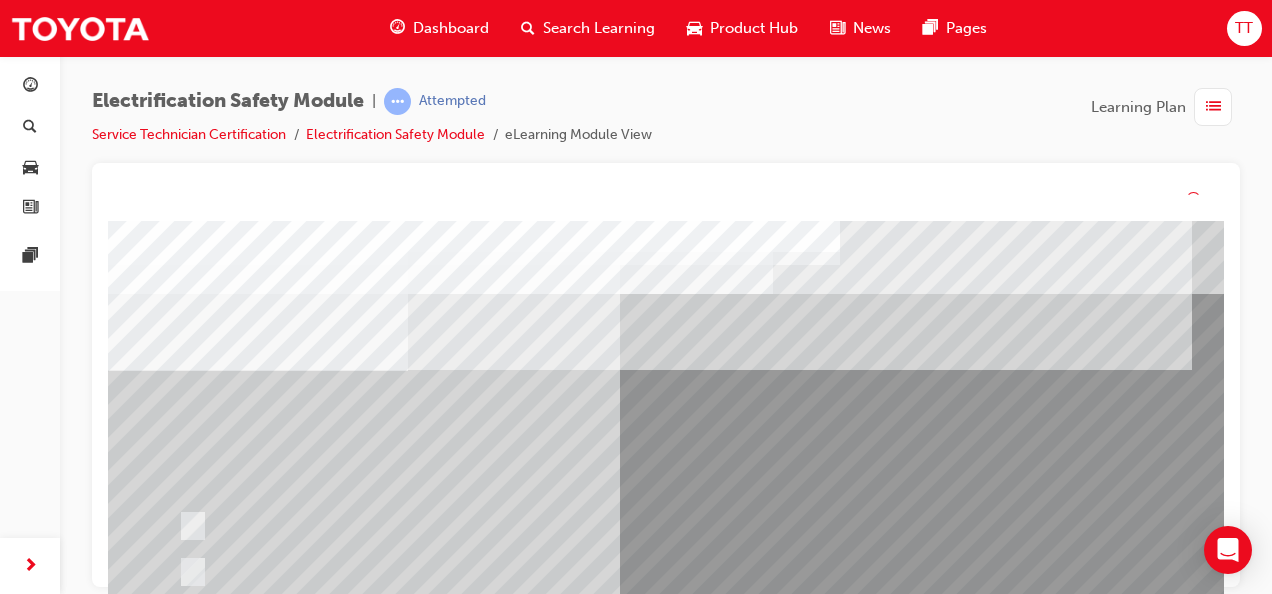 click at bounding box center (649, 2828) 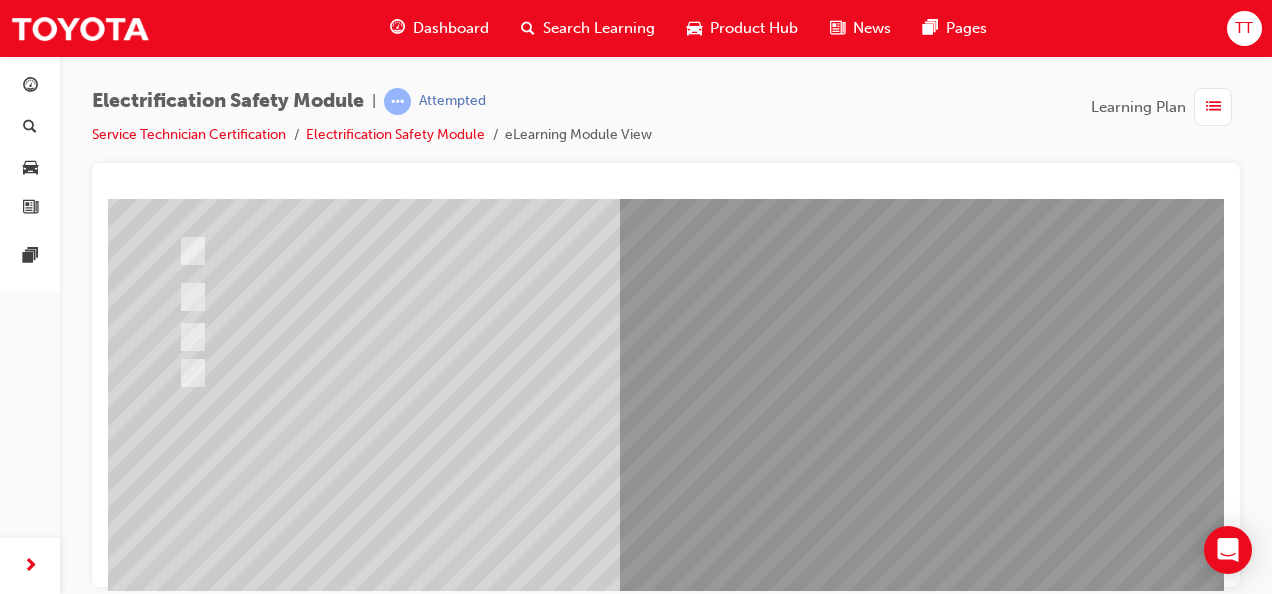 scroll, scrollTop: 300, scrollLeft: 0, axis: vertical 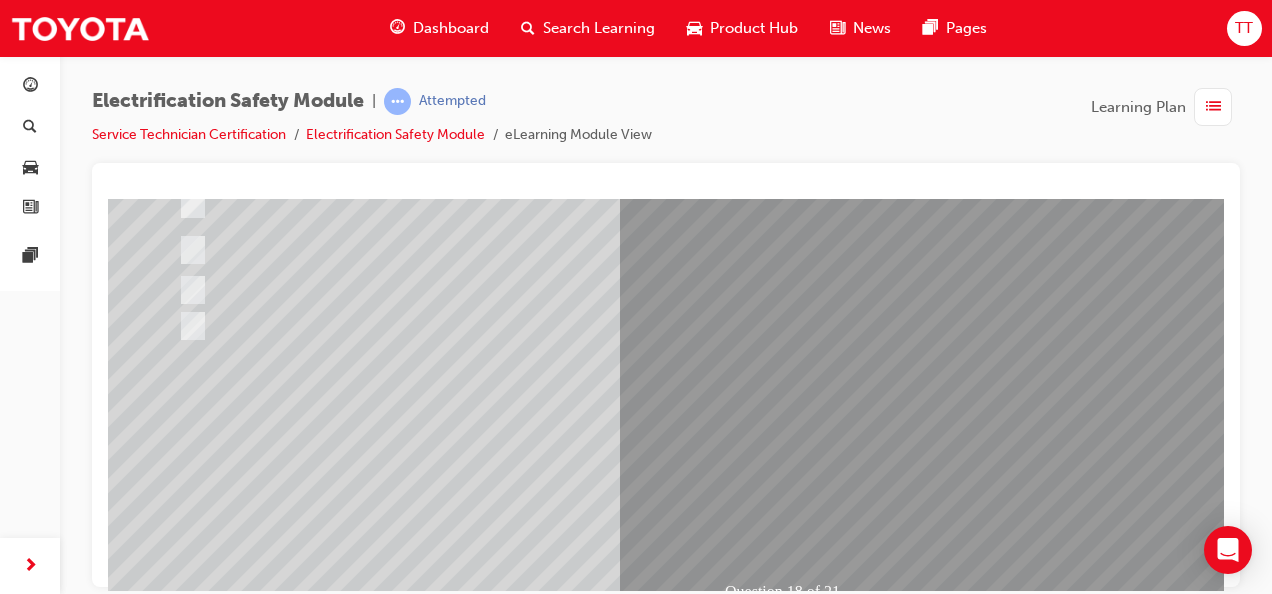 click at bounding box center (440, 2394) 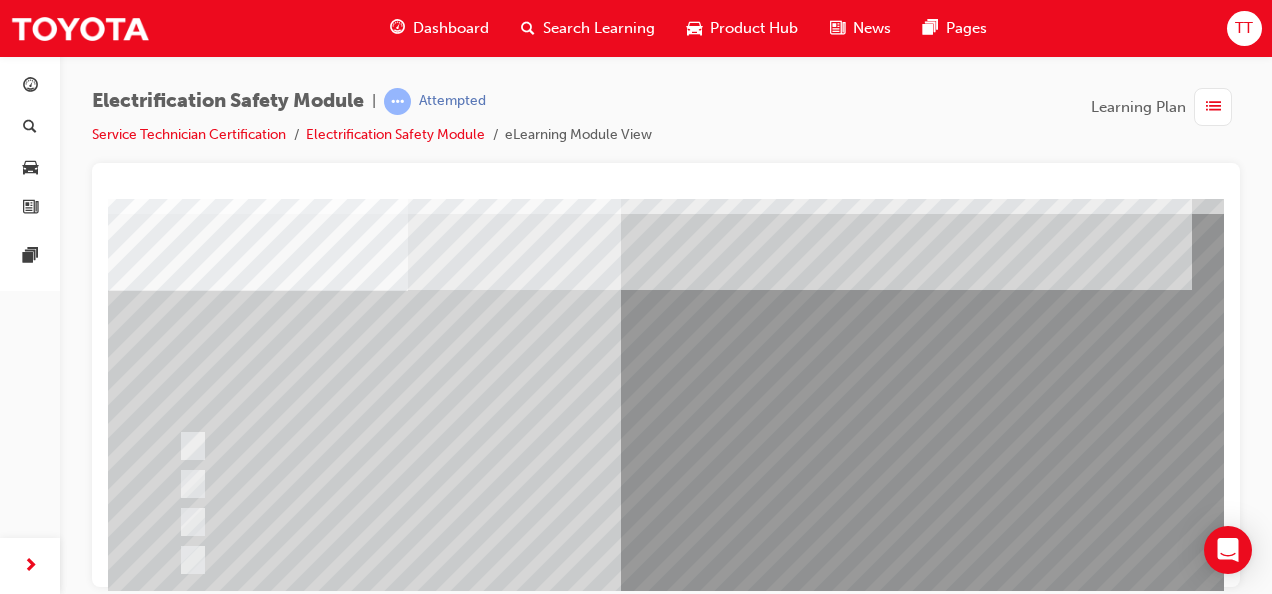 scroll, scrollTop: 100, scrollLeft: 0, axis: vertical 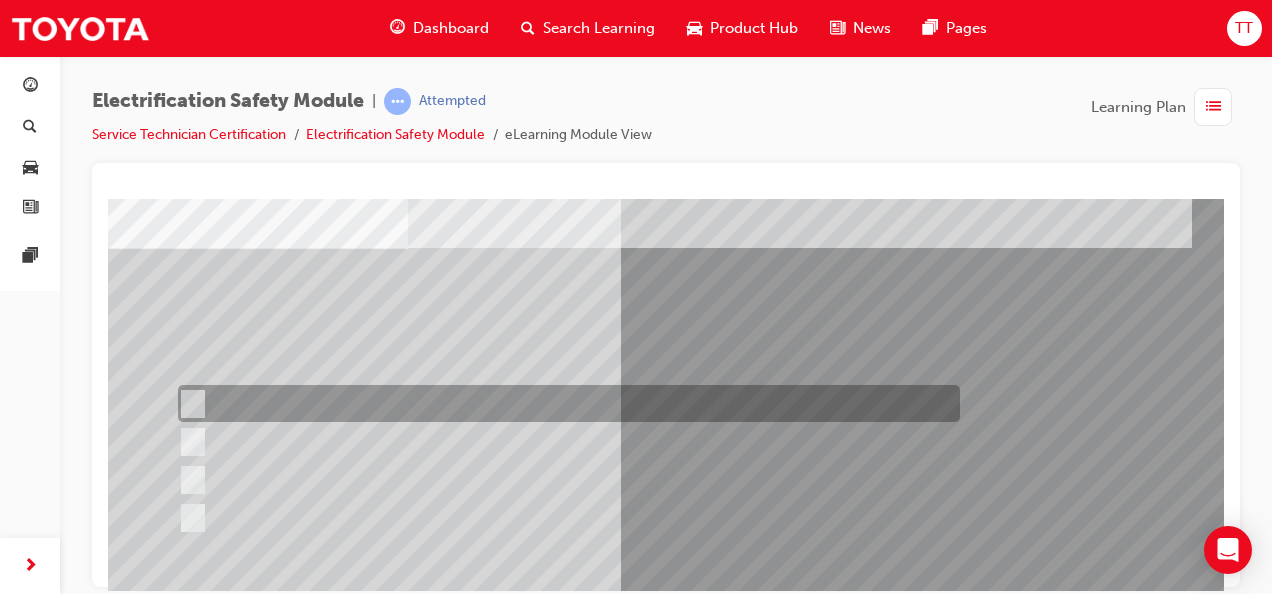 click at bounding box center [564, 403] 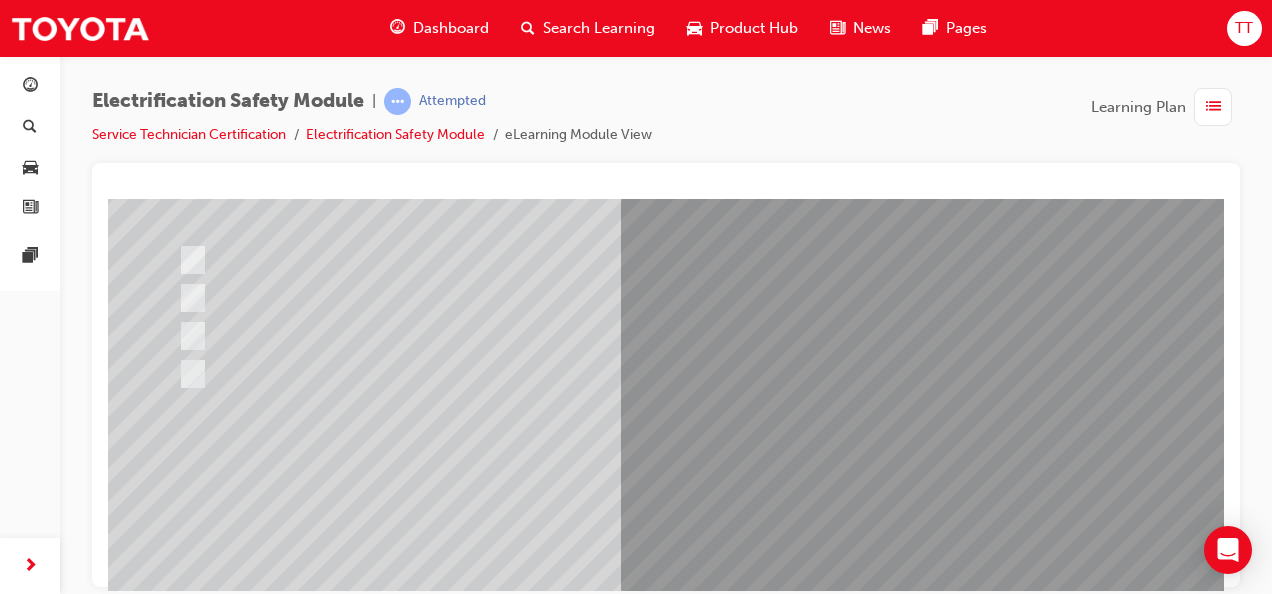 scroll, scrollTop: 300, scrollLeft: 0, axis: vertical 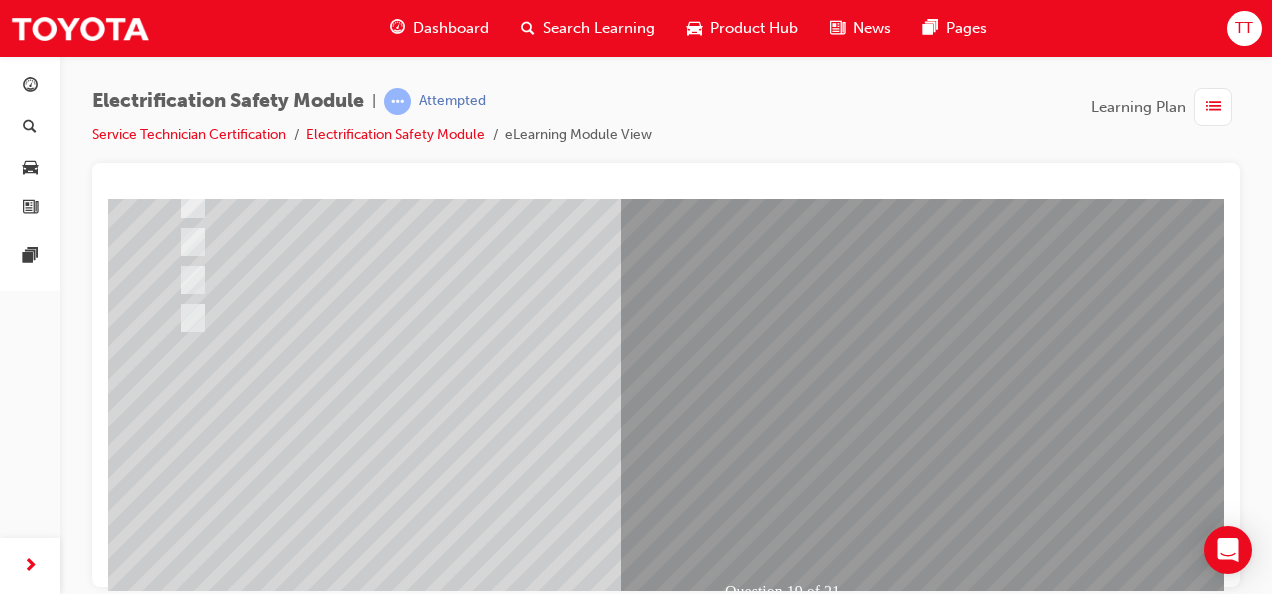 click at bounding box center [180, 2687] 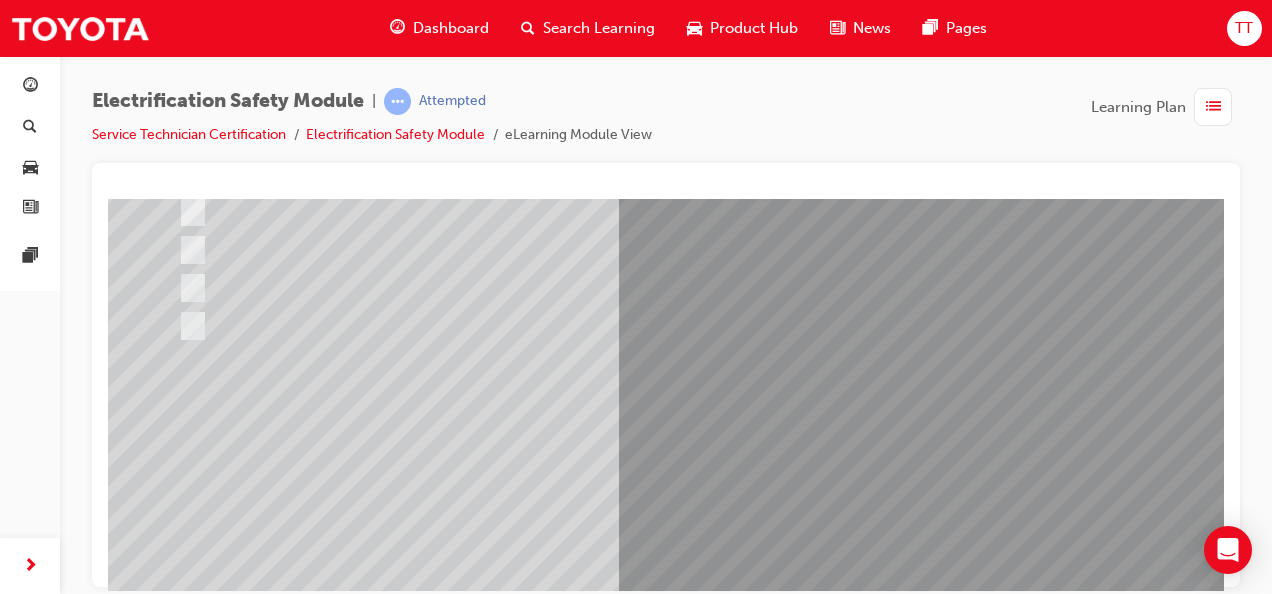 scroll, scrollTop: 300, scrollLeft: 0, axis: vertical 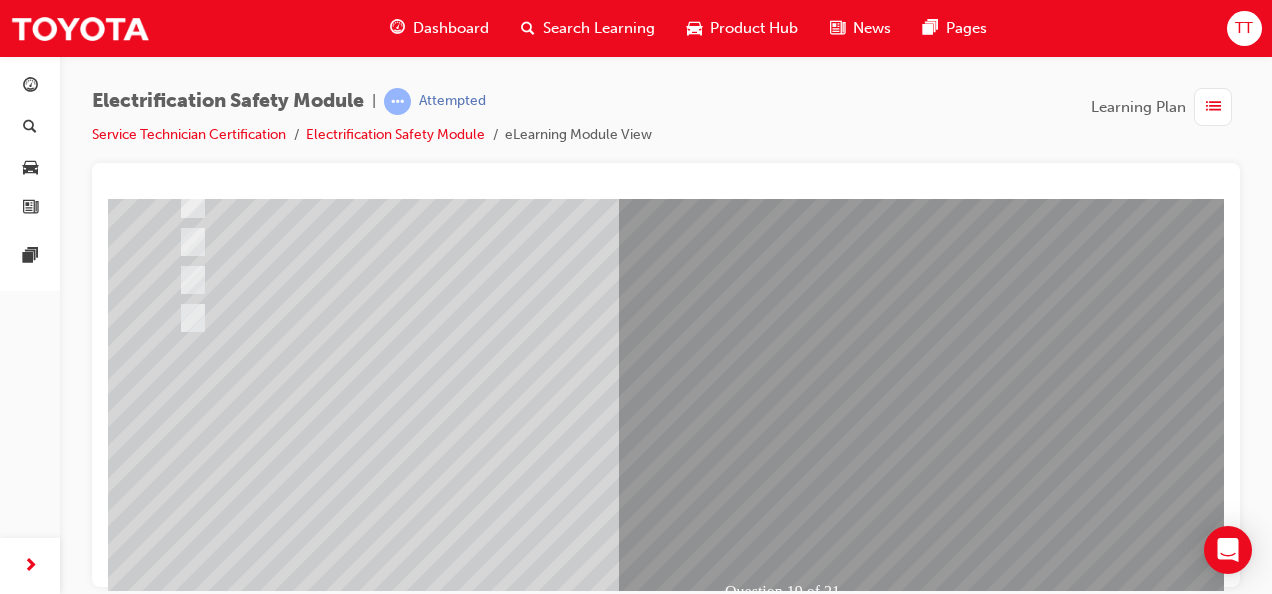 click at bounding box center [440, 2392] 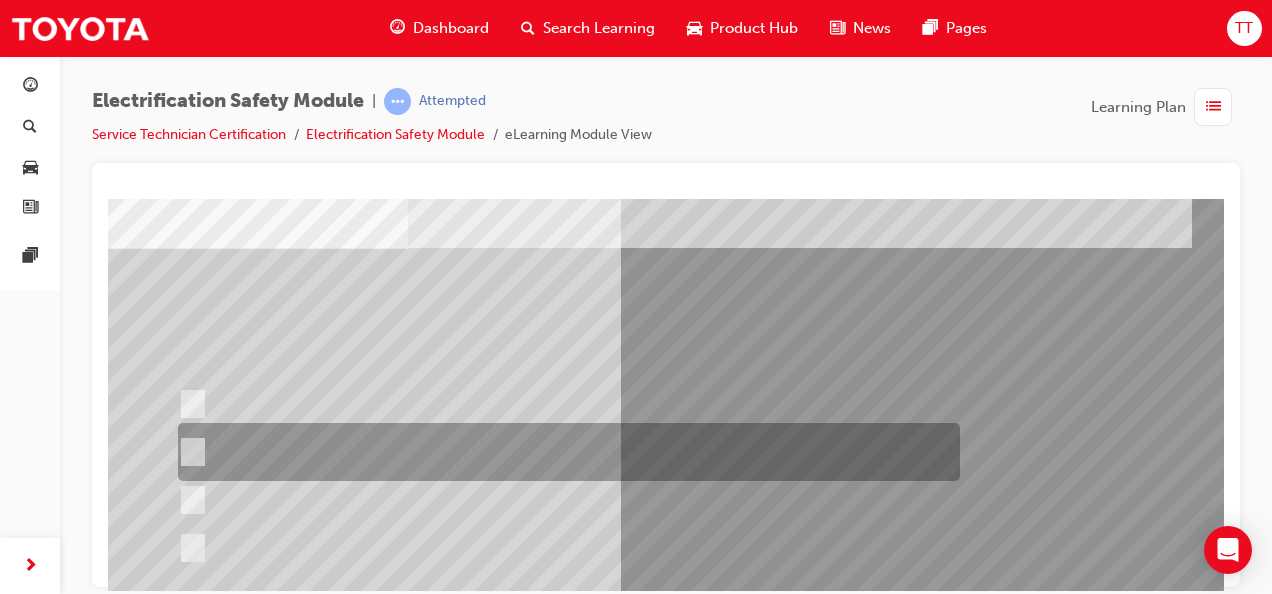 scroll, scrollTop: 200, scrollLeft: 0, axis: vertical 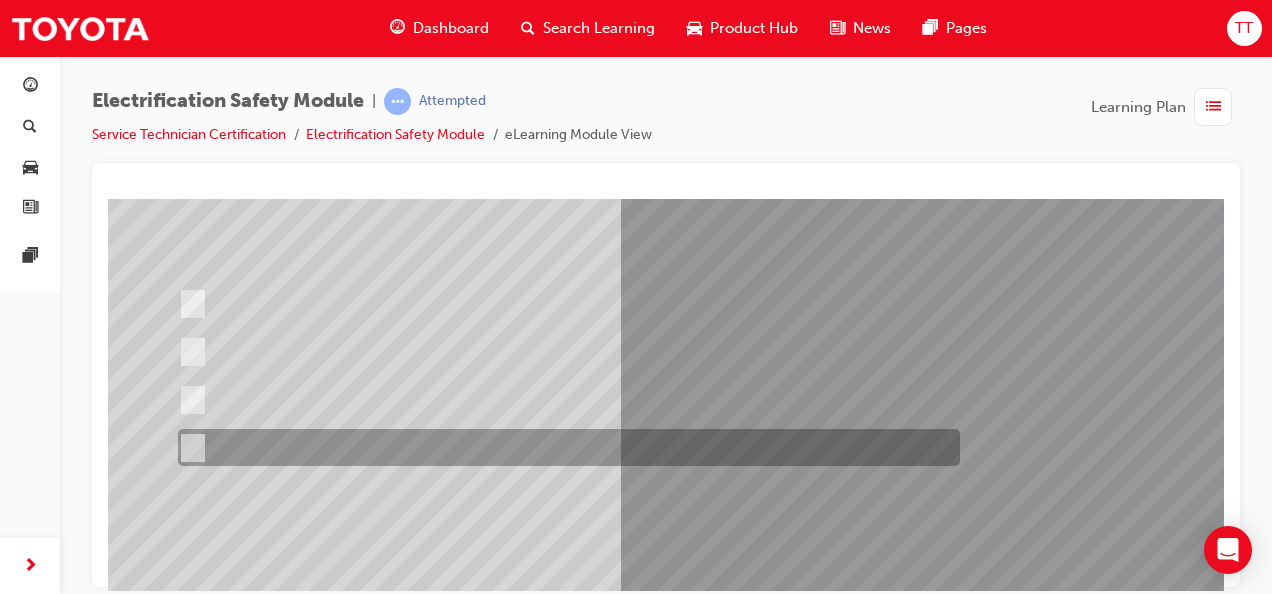 click at bounding box center (564, 447) 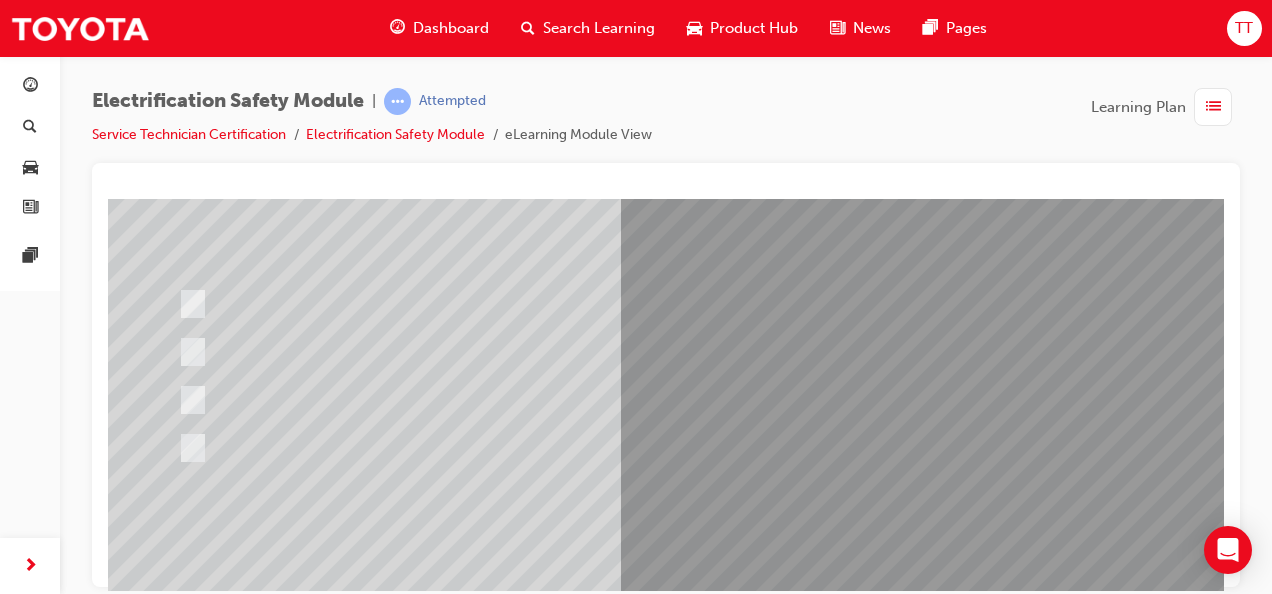 scroll, scrollTop: 300, scrollLeft: 0, axis: vertical 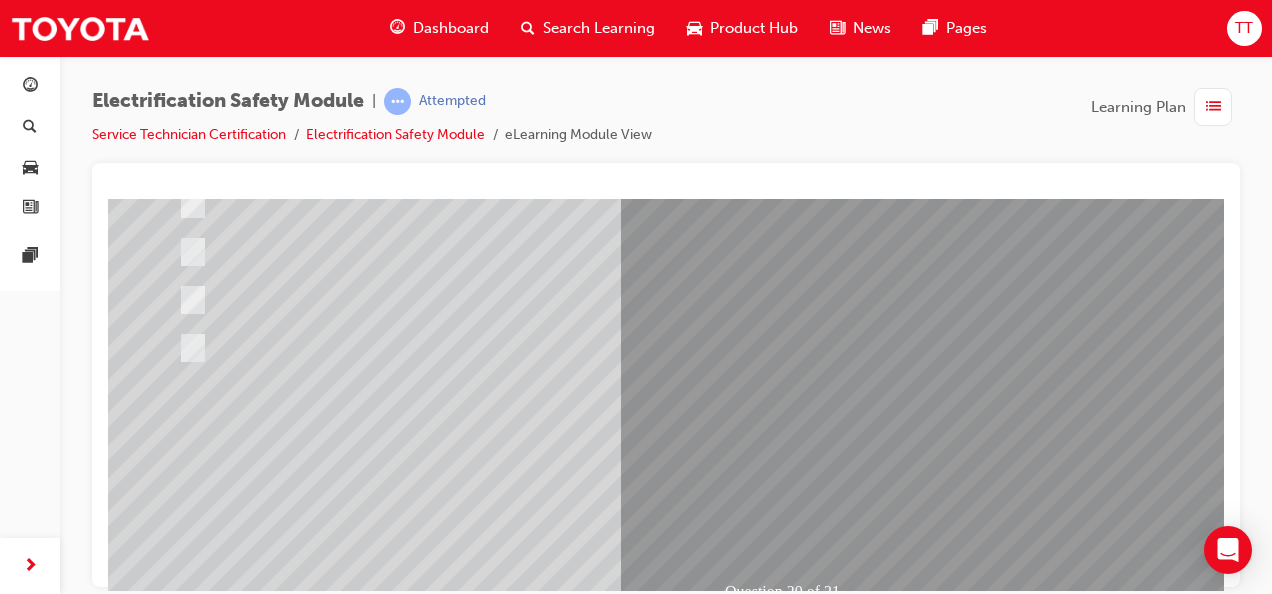 click at bounding box center (180, 2687) 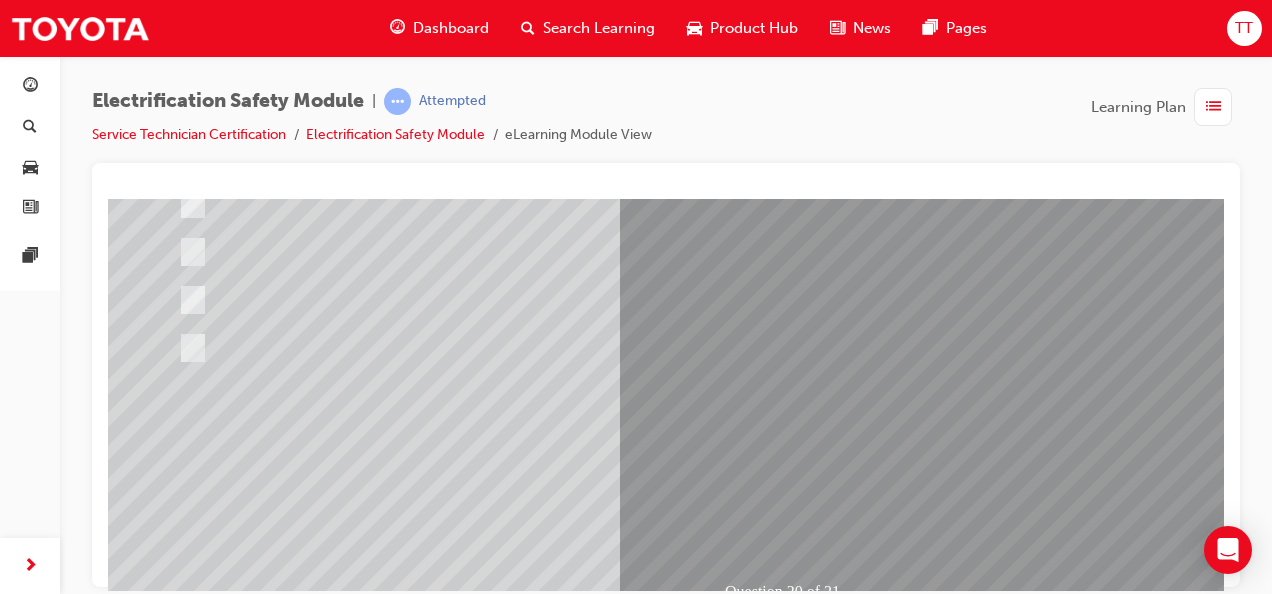 click on "Question 20 of 21" at bounding box center (788, 258) 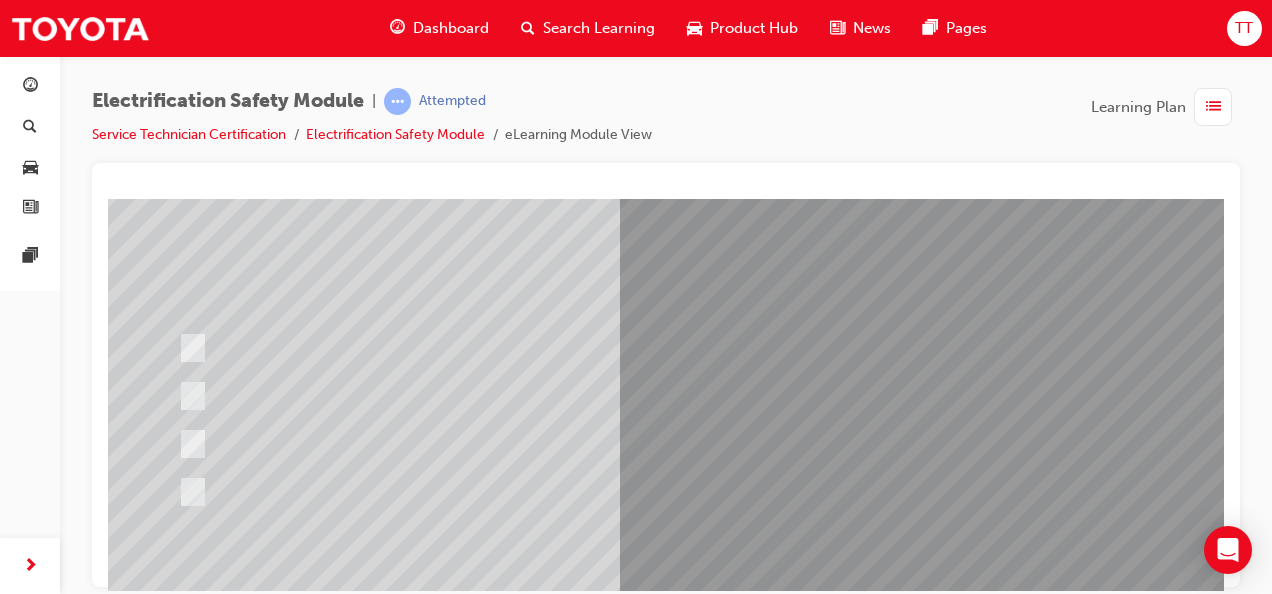 scroll, scrollTop: 200, scrollLeft: 0, axis: vertical 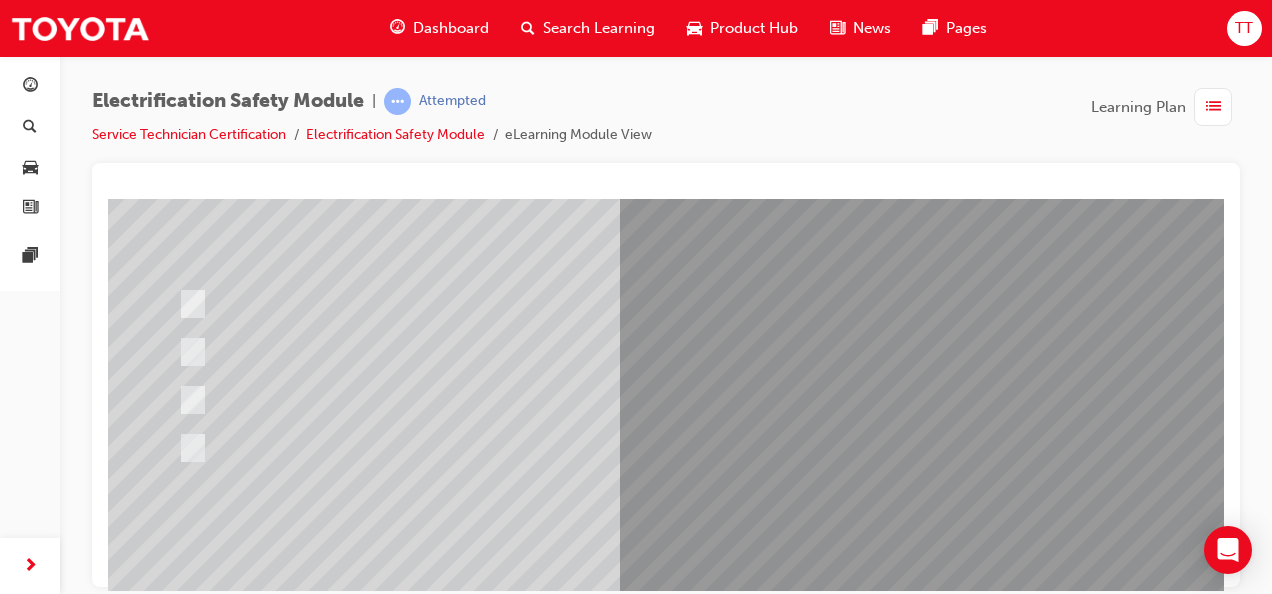 click at bounding box center (440, 2494) 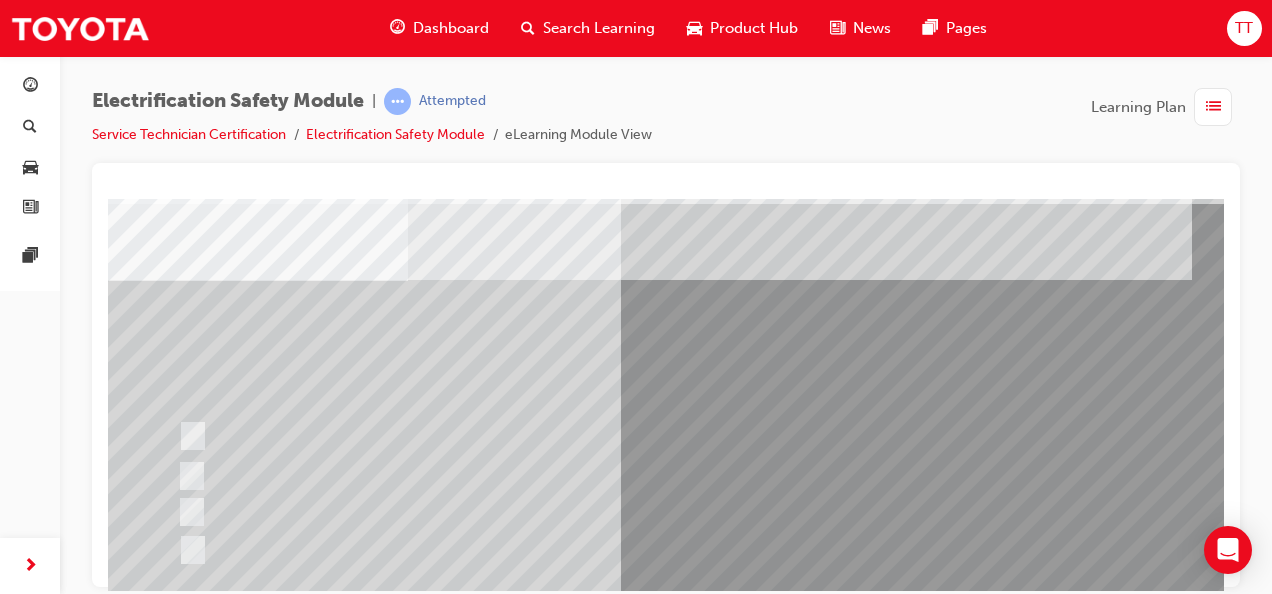 scroll, scrollTop: 100, scrollLeft: 0, axis: vertical 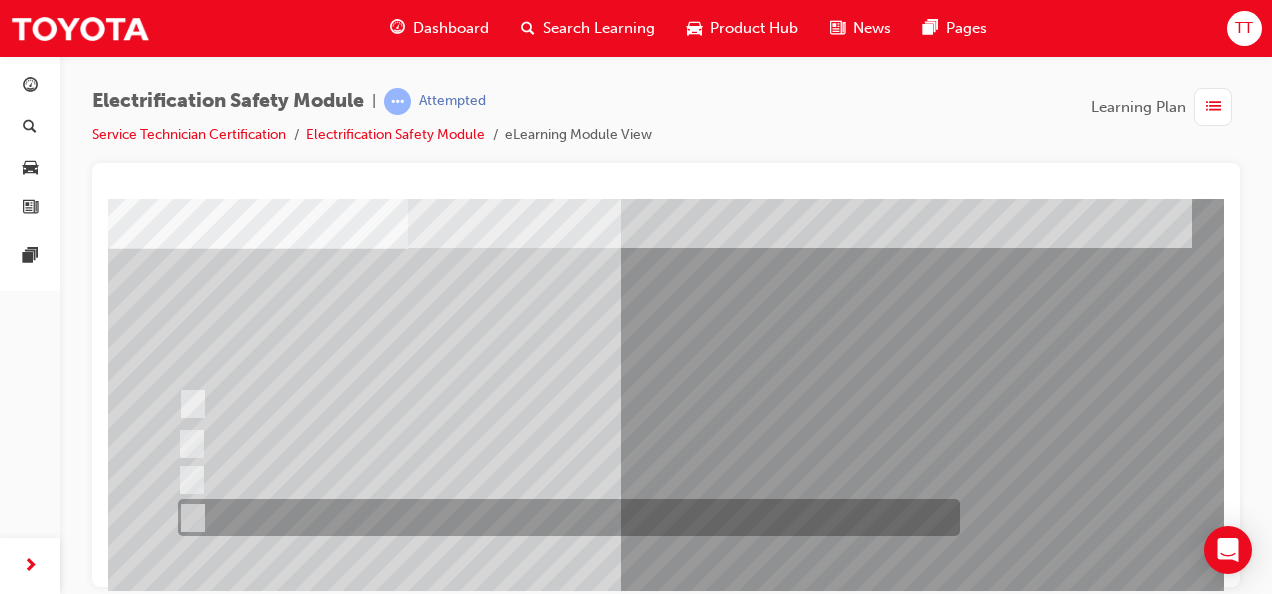 click at bounding box center [564, 517] 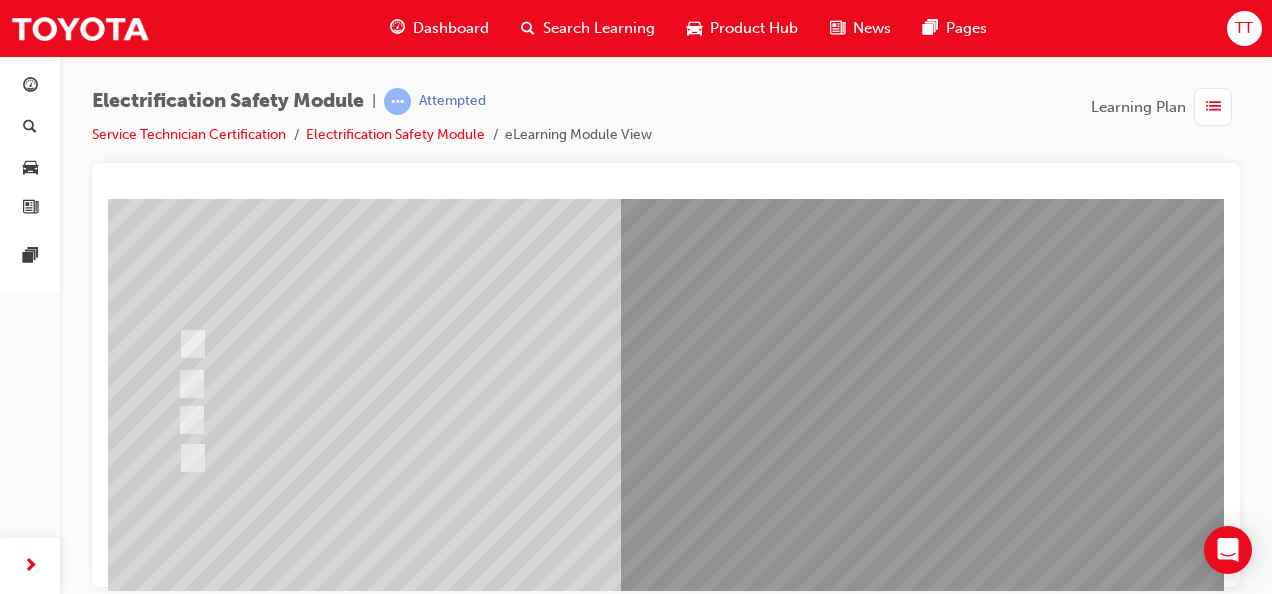 scroll, scrollTop: 300, scrollLeft: 0, axis: vertical 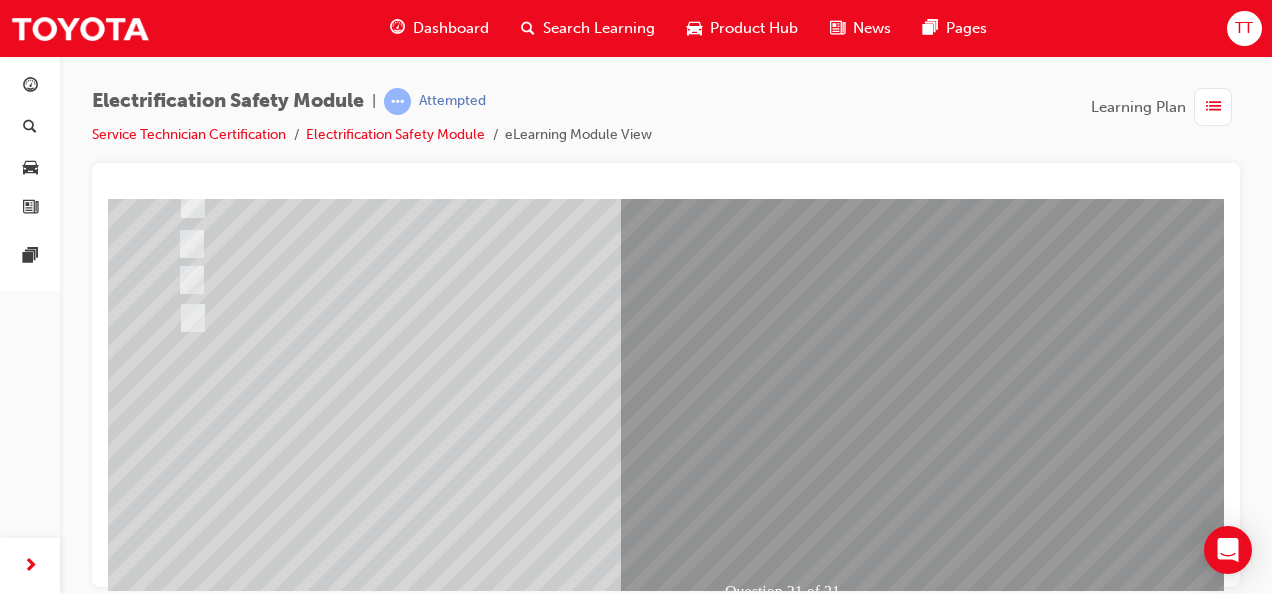click at bounding box center (180, 2687) 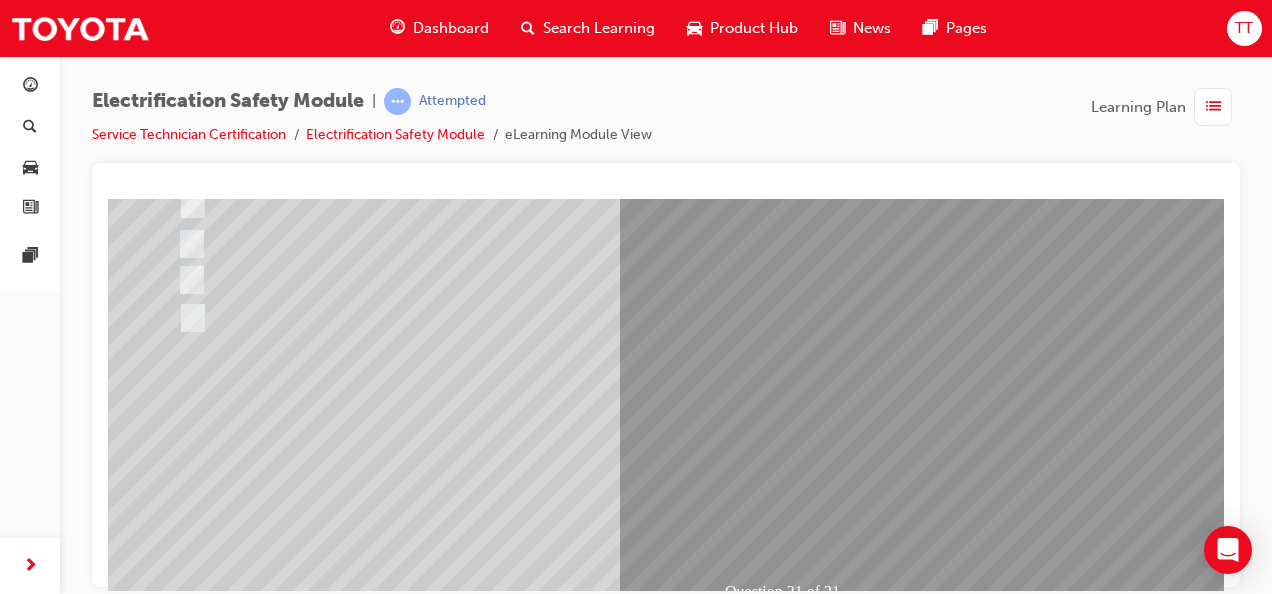 click at bounding box center [440, 2394] 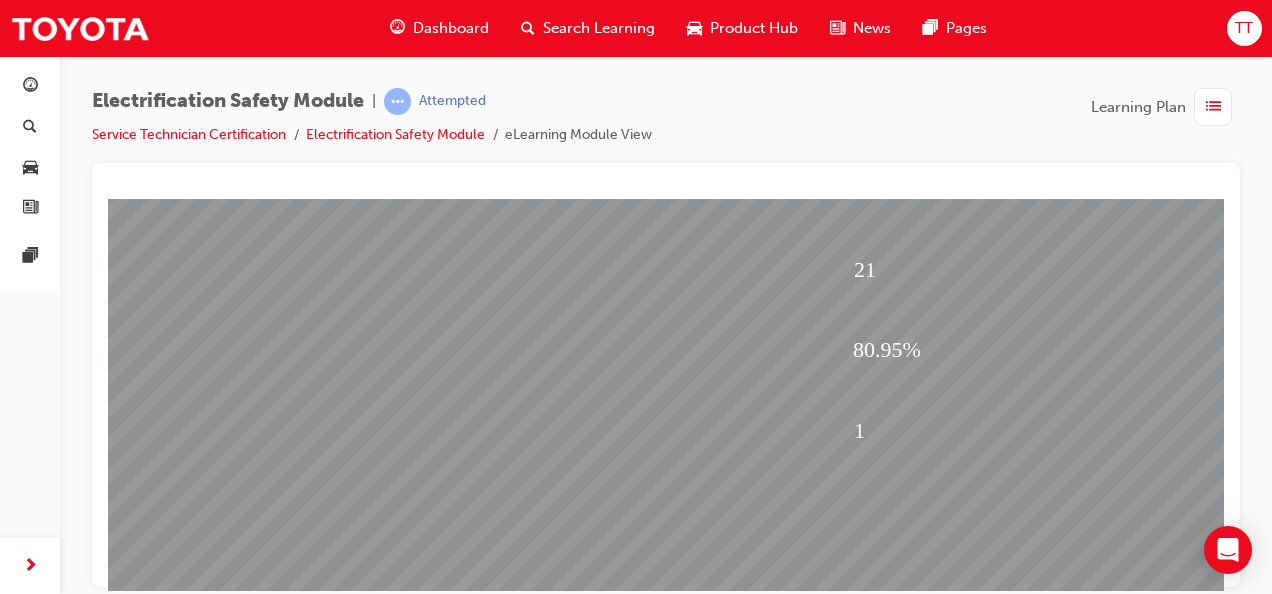 scroll, scrollTop: 273, scrollLeft: 0, axis: vertical 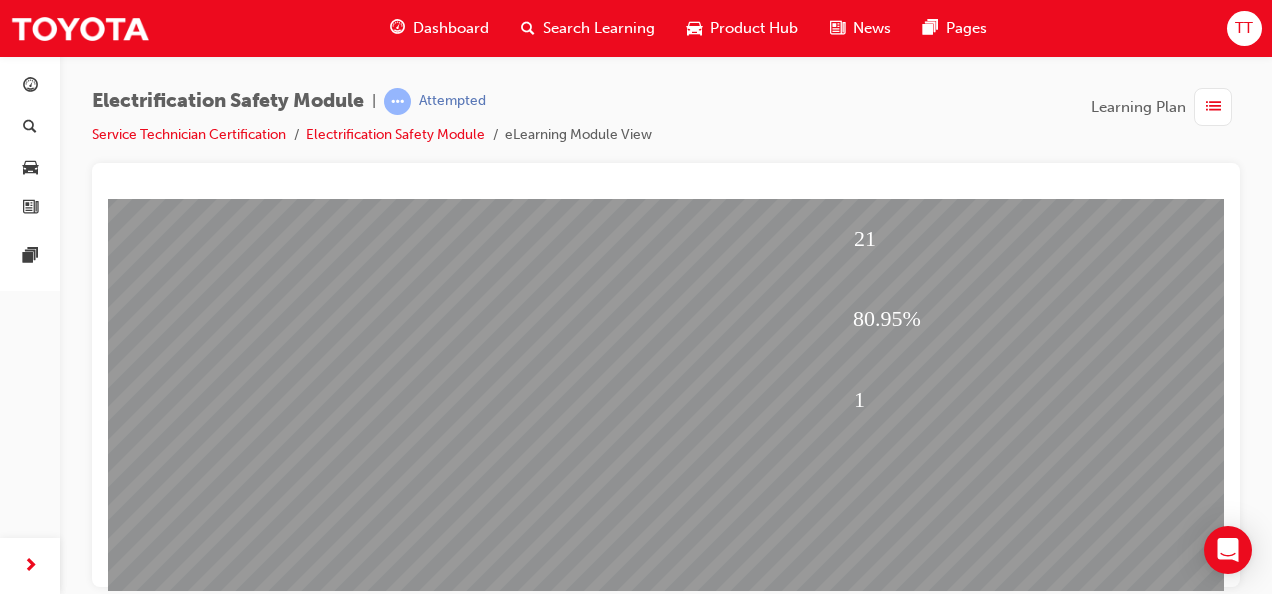 click at bounding box center [180, 1740] 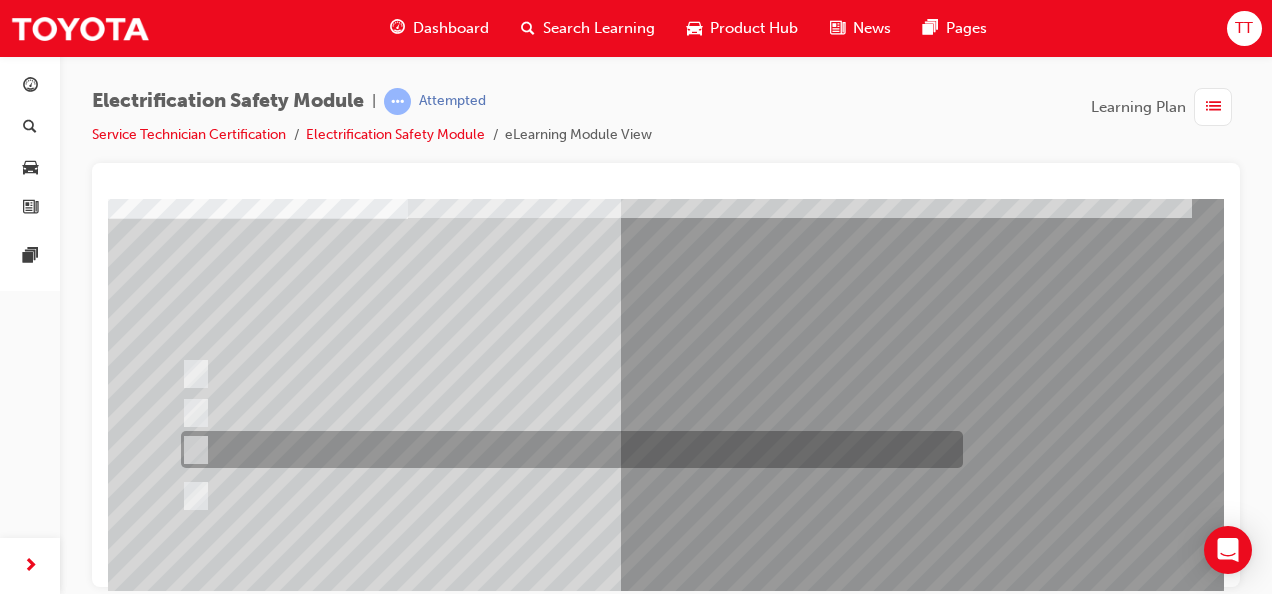 scroll, scrollTop: 100, scrollLeft: 0, axis: vertical 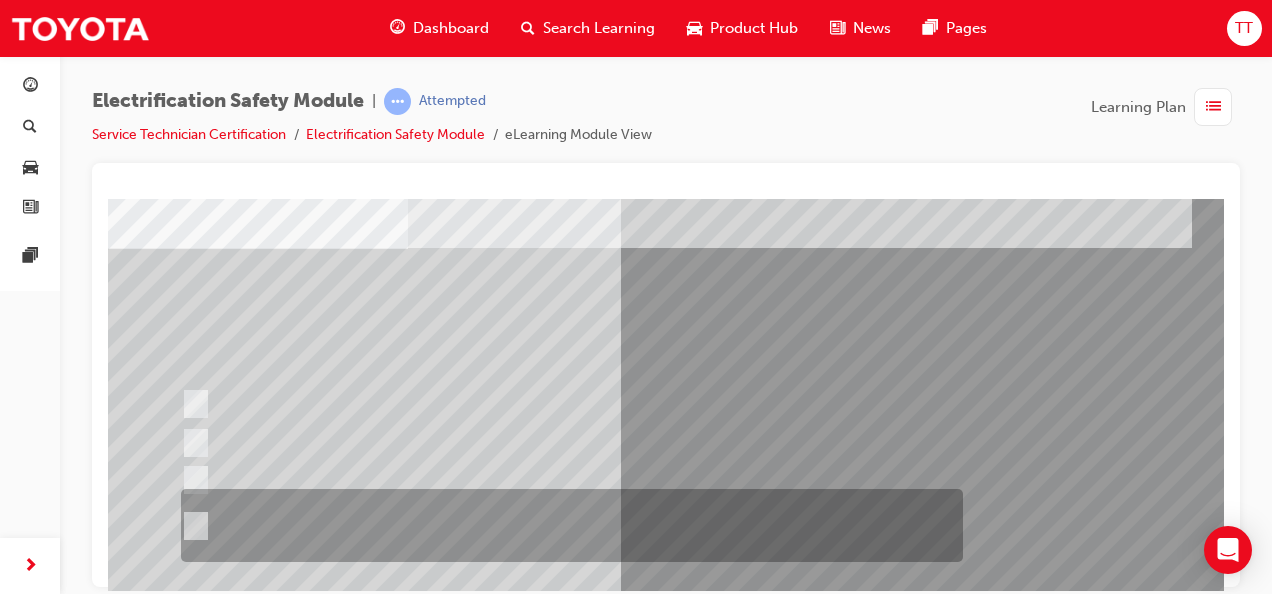 click at bounding box center (567, 525) 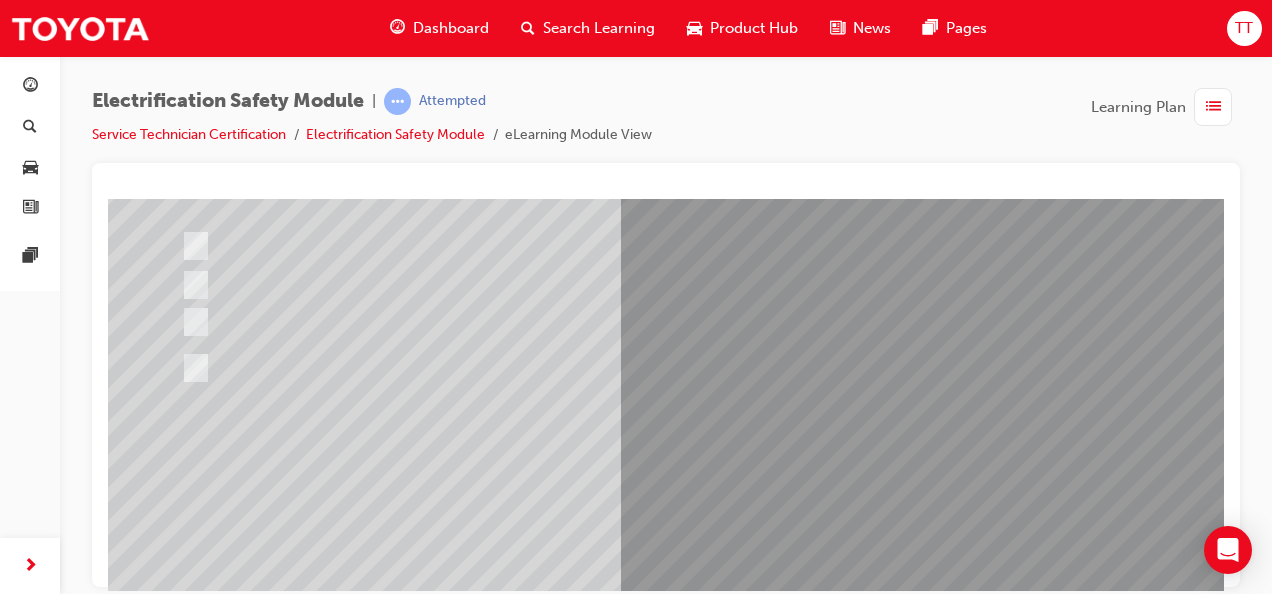 scroll, scrollTop: 300, scrollLeft: 0, axis: vertical 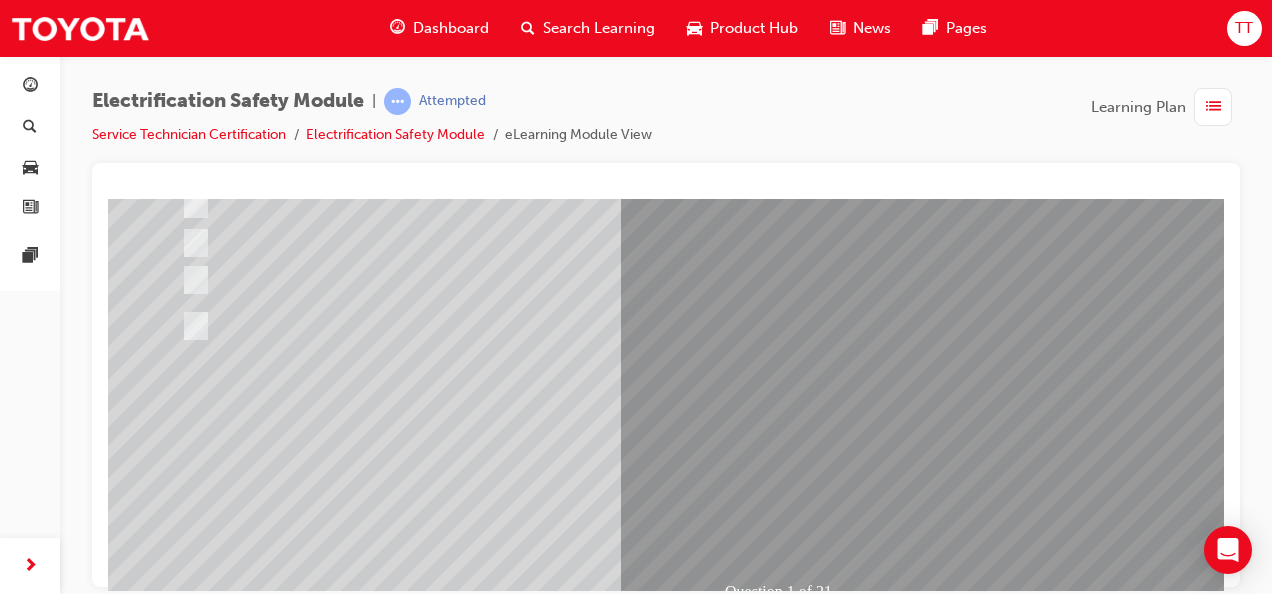 click at bounding box center (180, 2687) 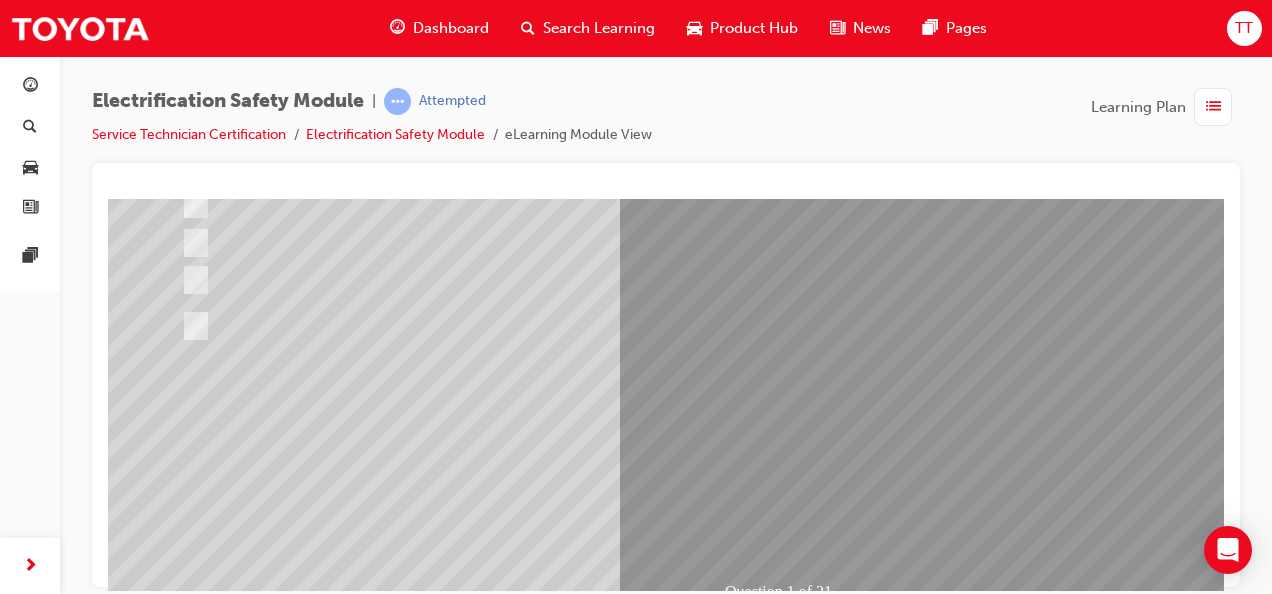 scroll, scrollTop: 0, scrollLeft: 0, axis: both 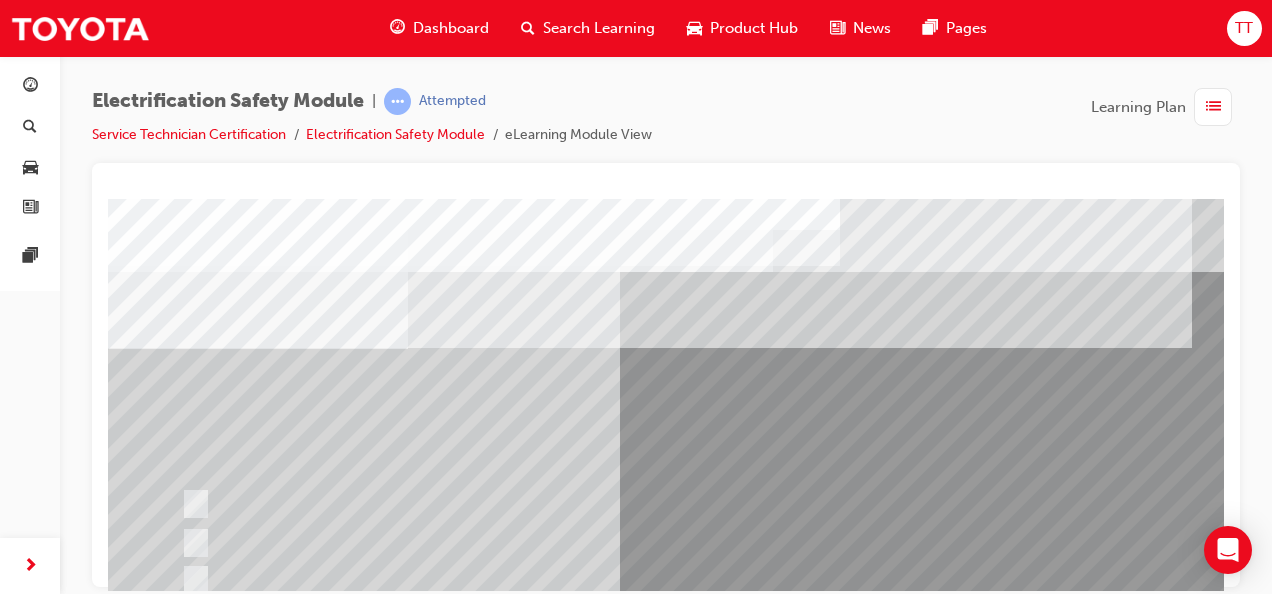 click on "Question 1 of 21" at bounding box center (788, 558) 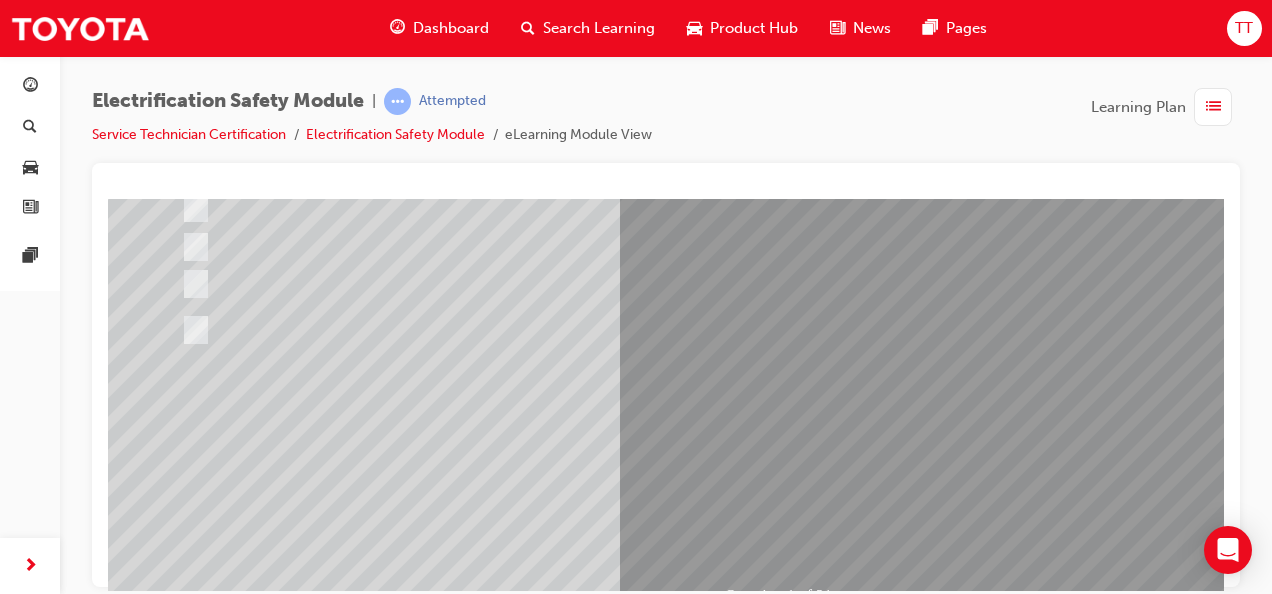 scroll, scrollTop: 300, scrollLeft: 0, axis: vertical 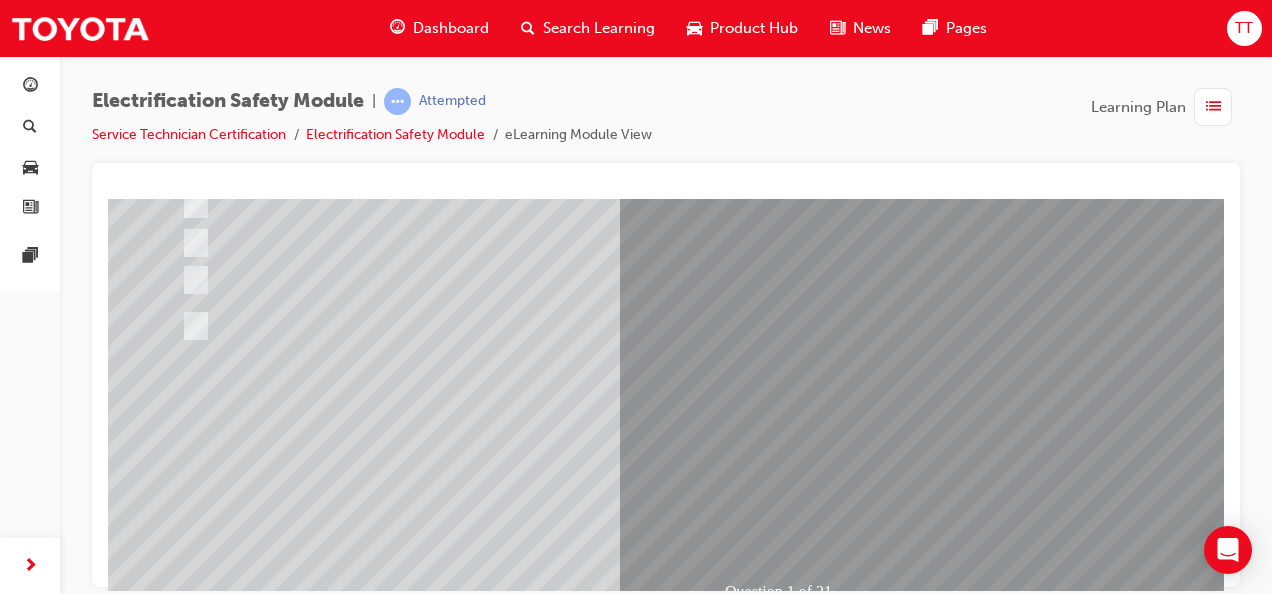 click at bounding box center [440, 2394] 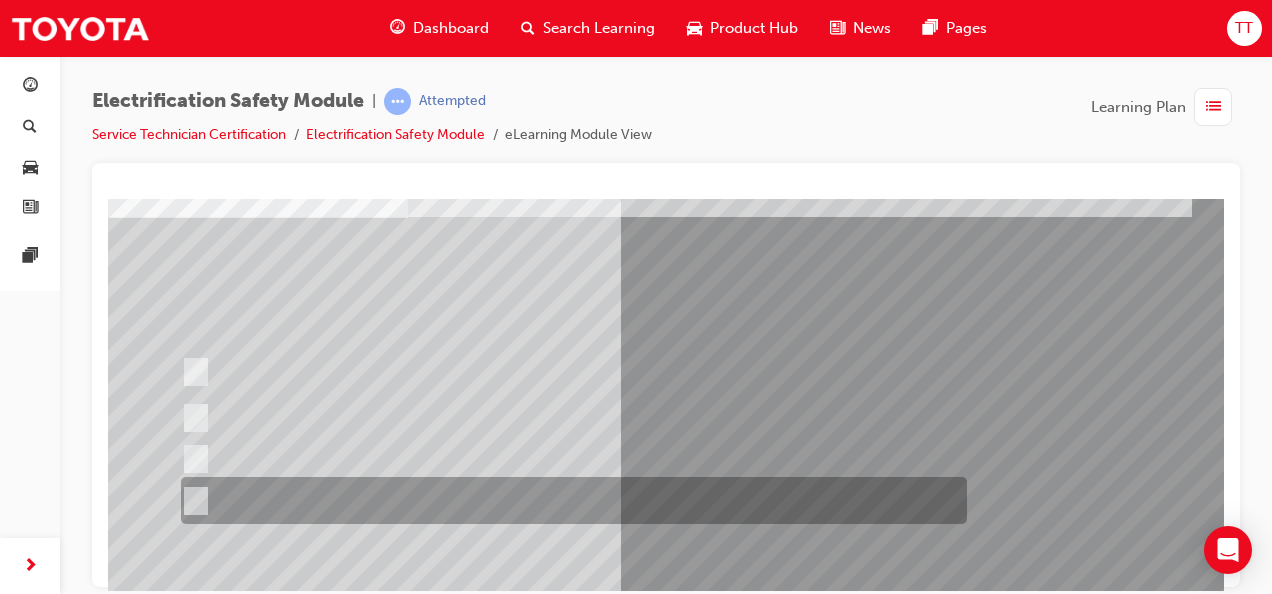 scroll, scrollTop: 100, scrollLeft: 0, axis: vertical 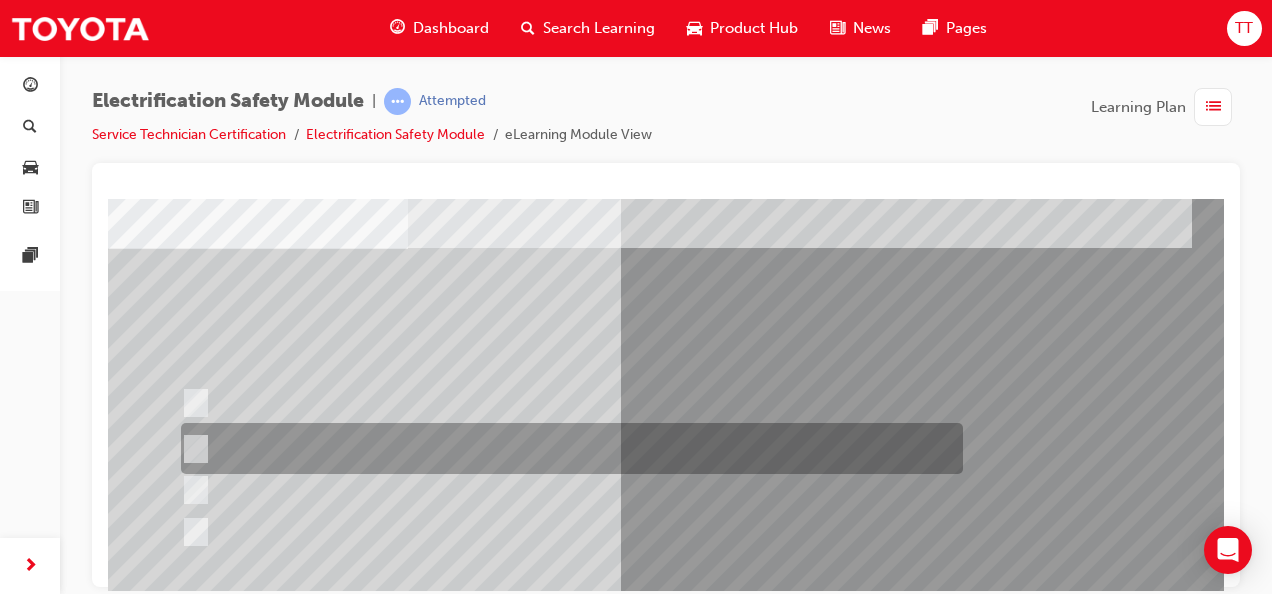 click at bounding box center (567, 448) 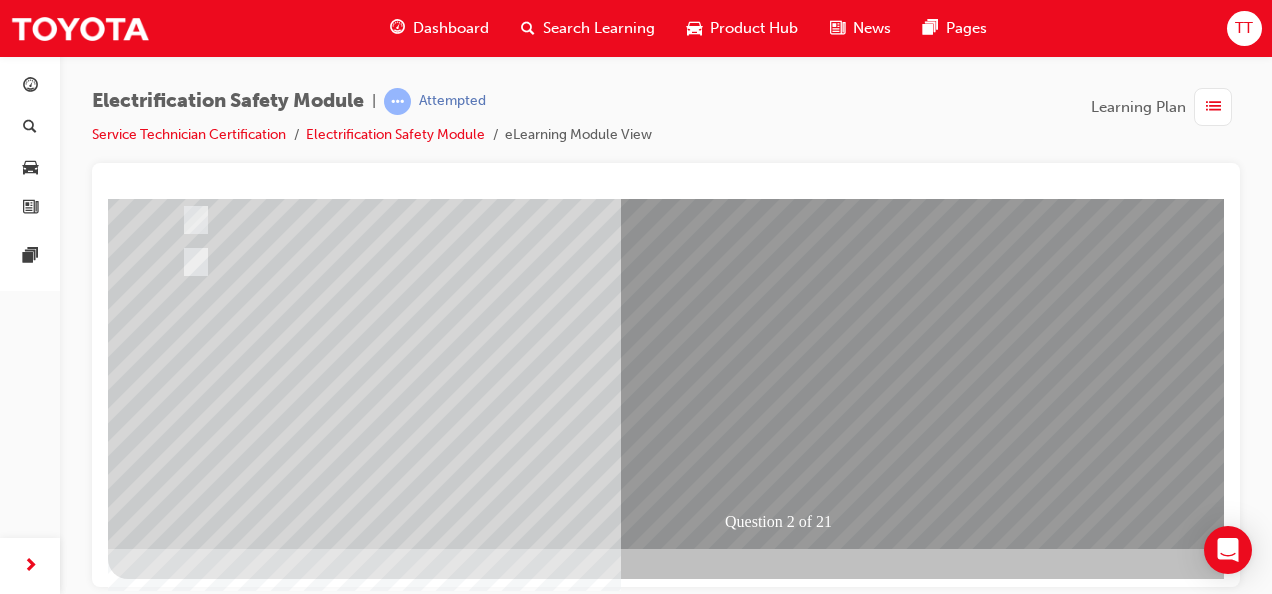 scroll, scrollTop: 373, scrollLeft: 0, axis: vertical 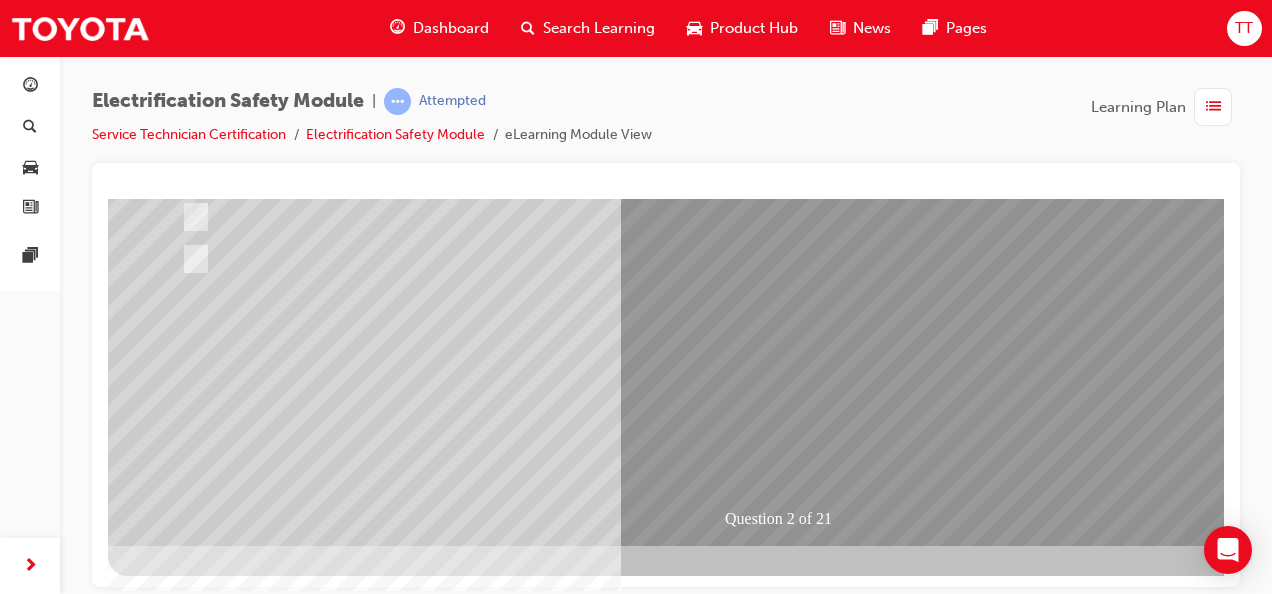 click at bounding box center [180, 2614] 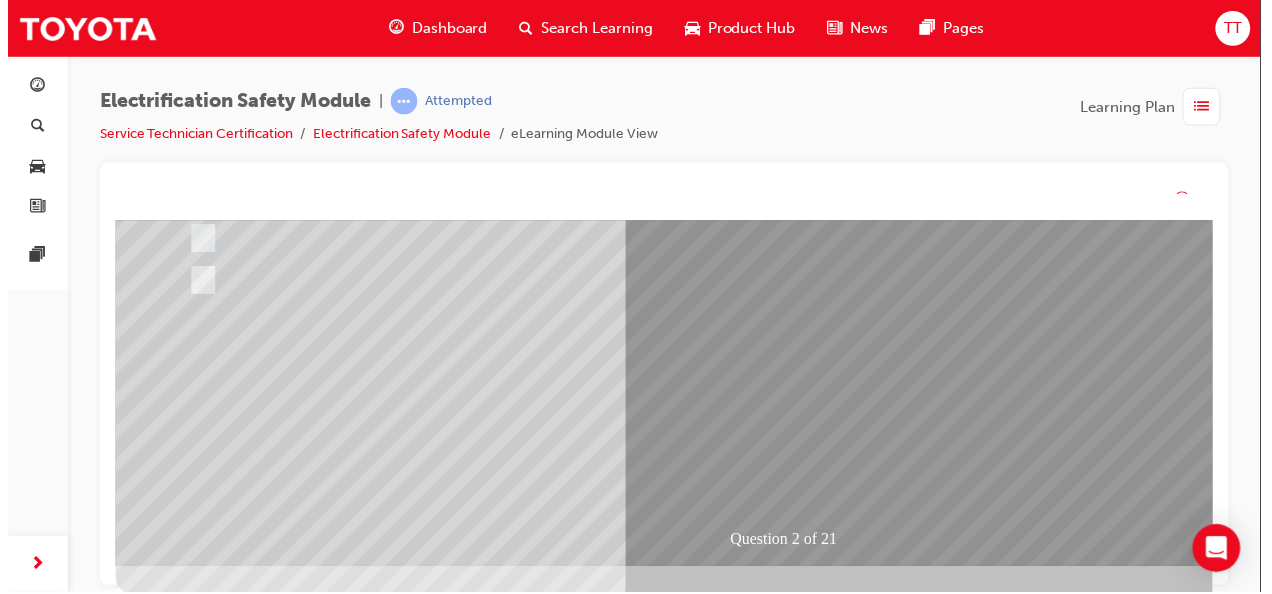 scroll, scrollTop: 0, scrollLeft: 0, axis: both 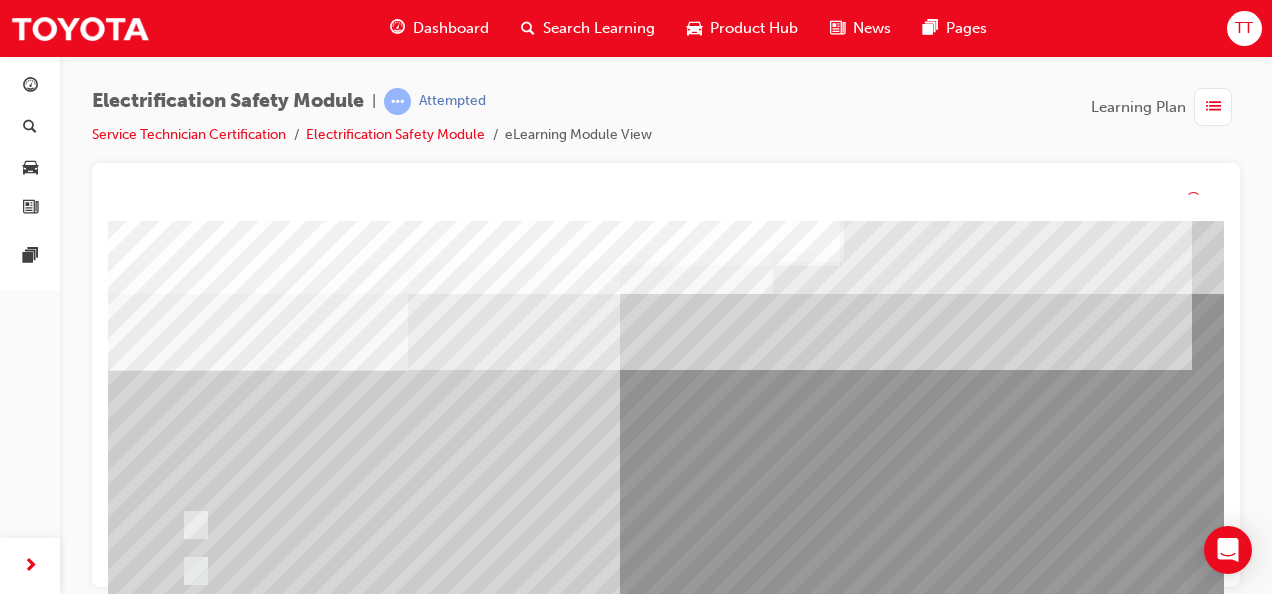 click at bounding box center (649, 2828) 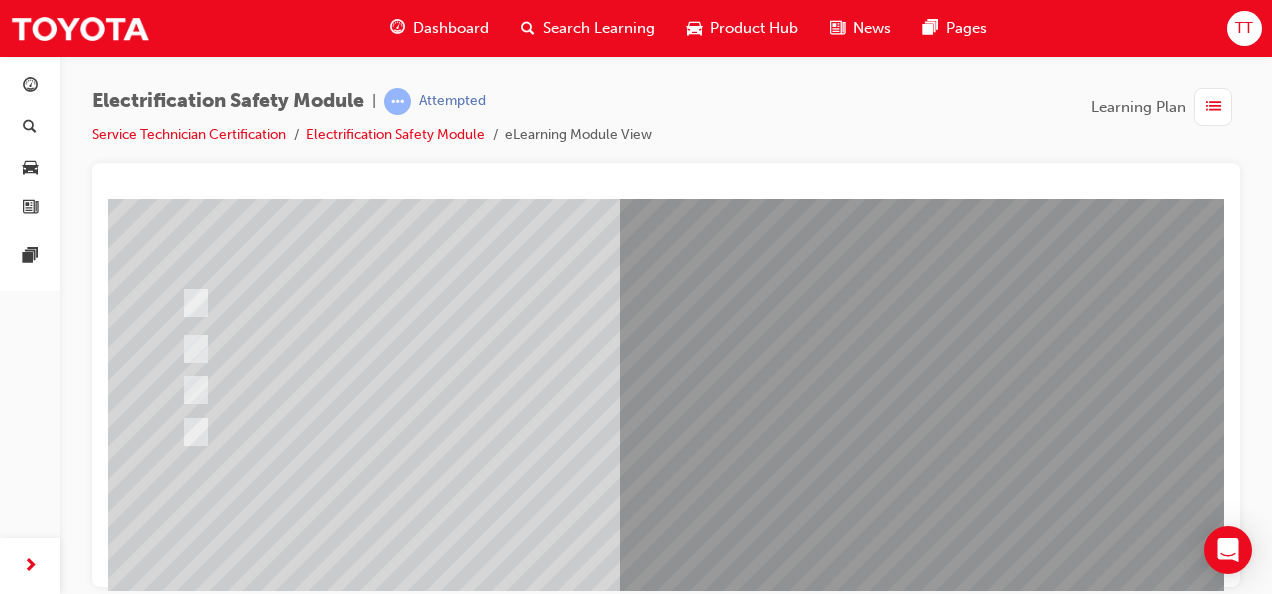 scroll, scrollTop: 300, scrollLeft: 0, axis: vertical 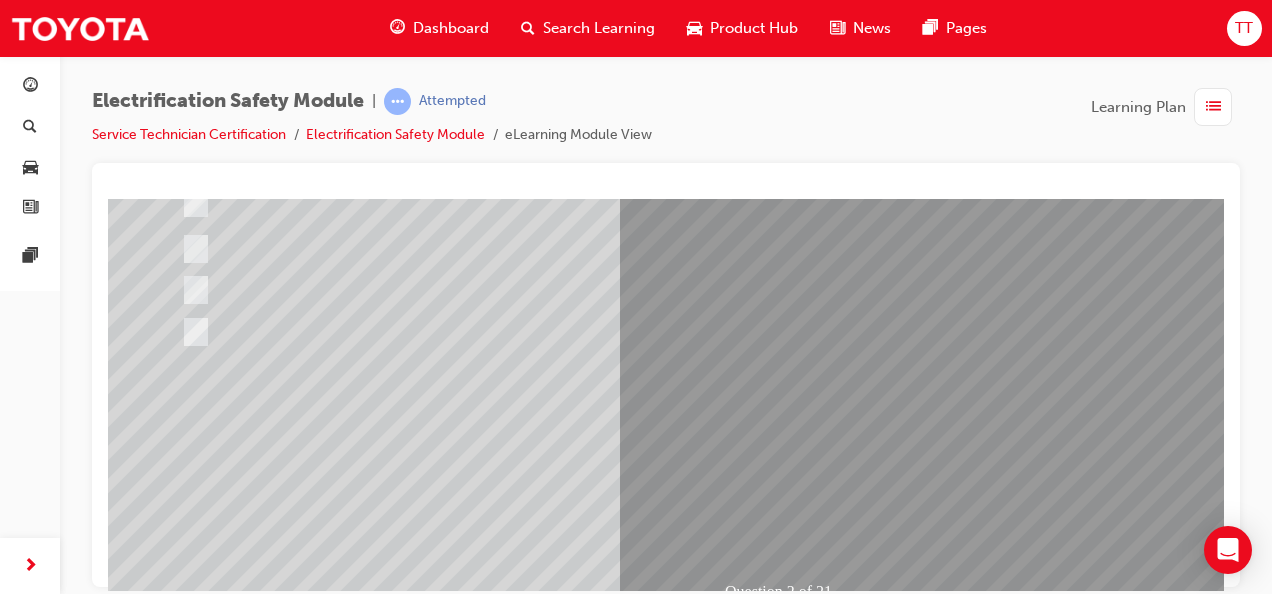 click at bounding box center [440, 2394] 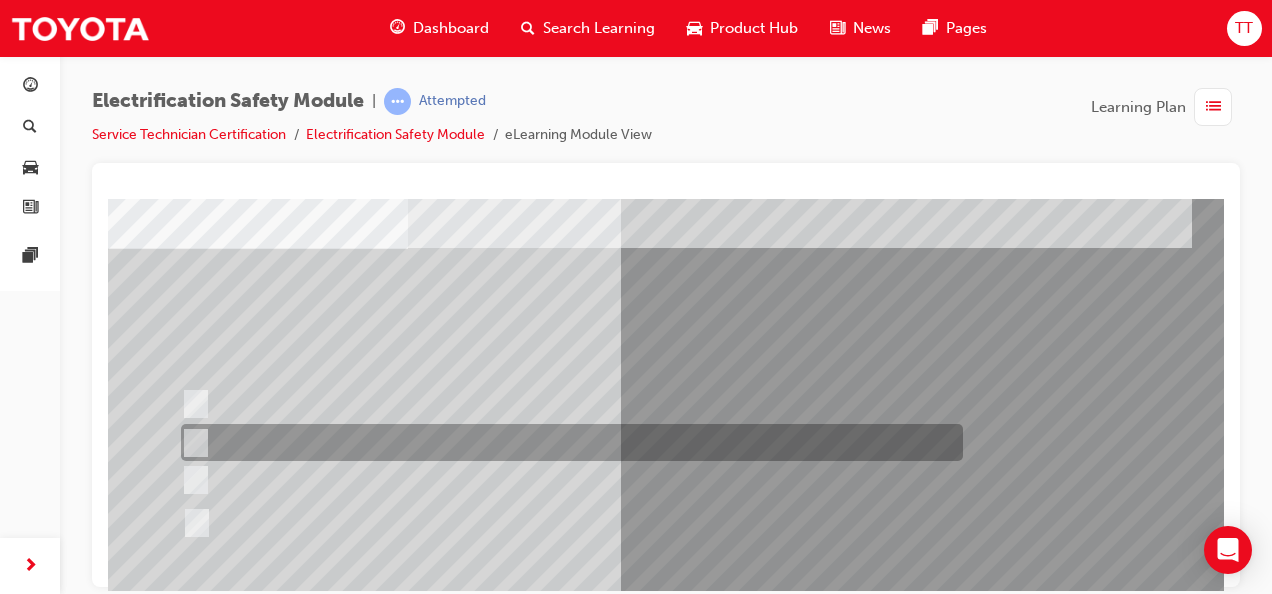 scroll, scrollTop: 200, scrollLeft: 0, axis: vertical 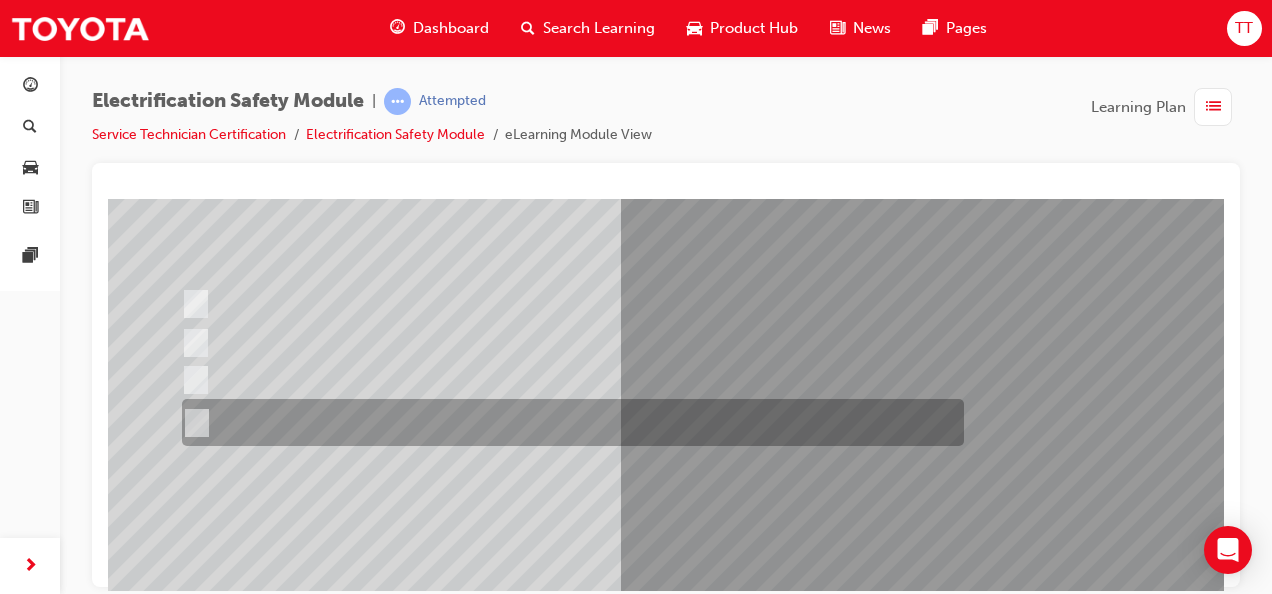click at bounding box center [568, 422] 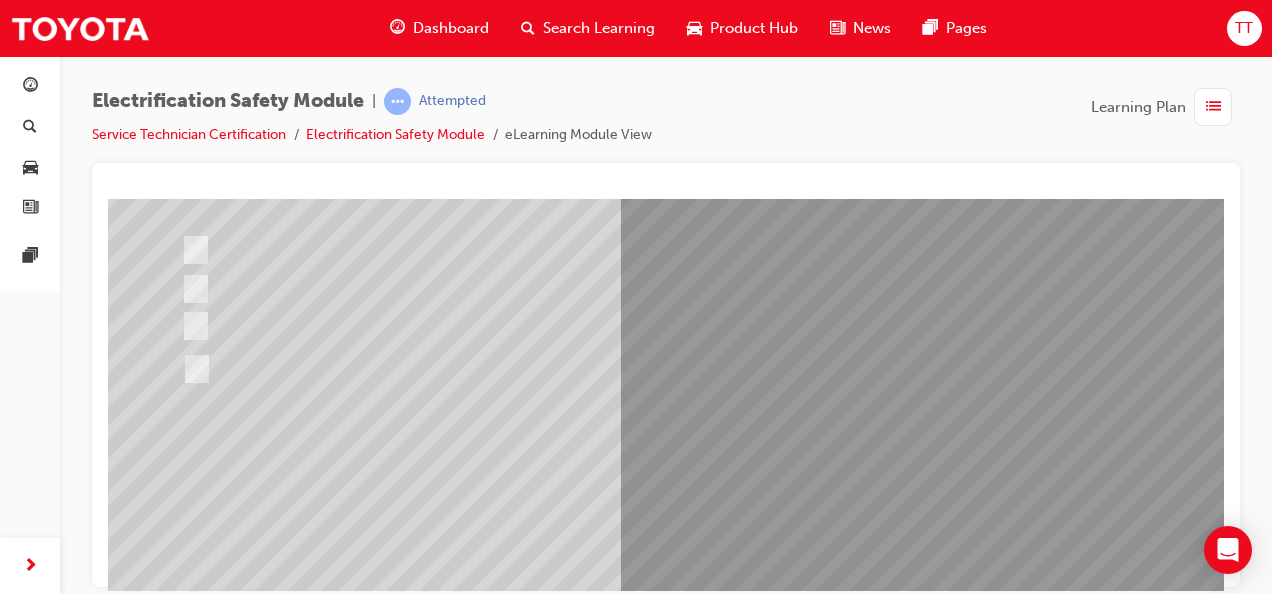 scroll, scrollTop: 300, scrollLeft: 0, axis: vertical 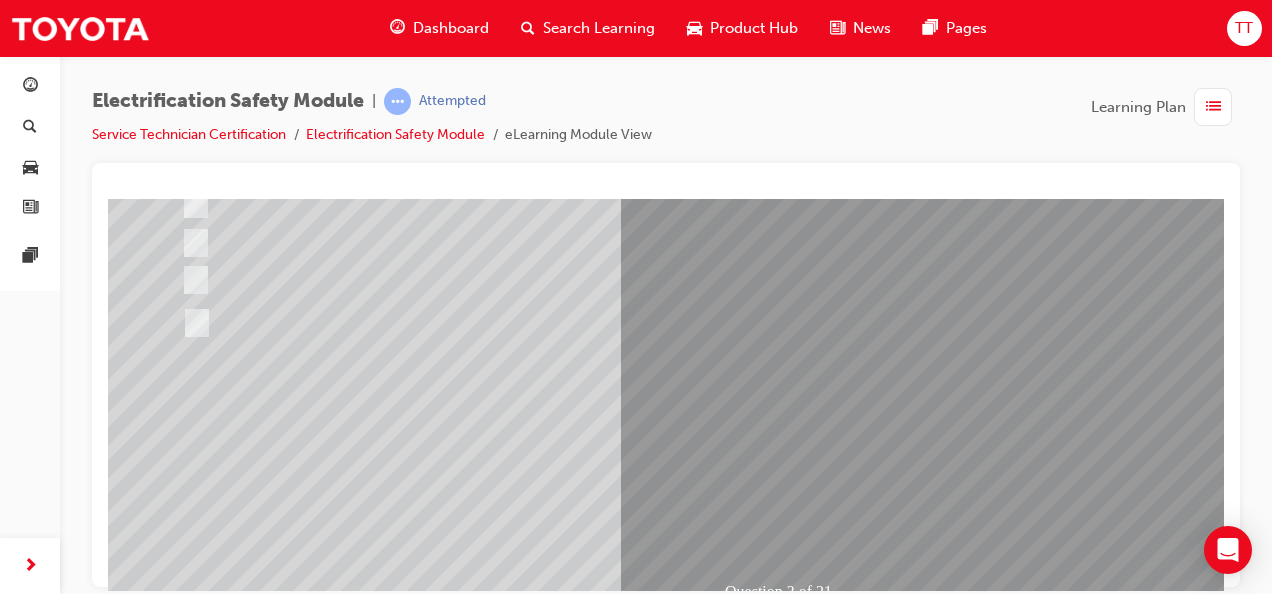 click at bounding box center [180, 2687] 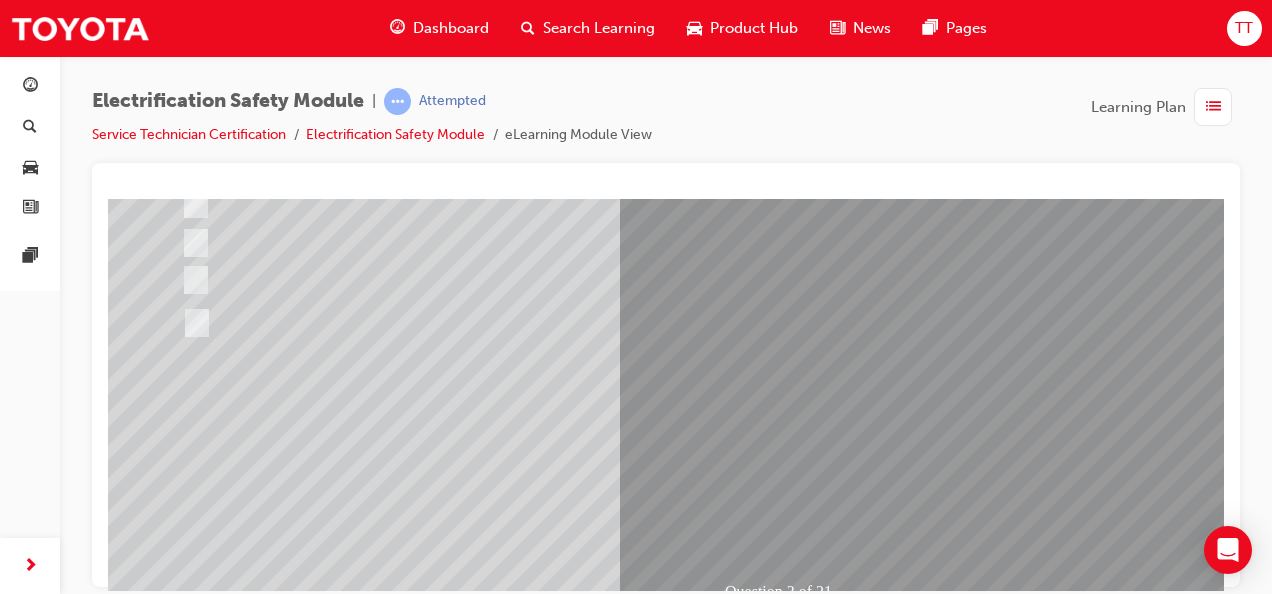 click at bounding box center [440, 2394] 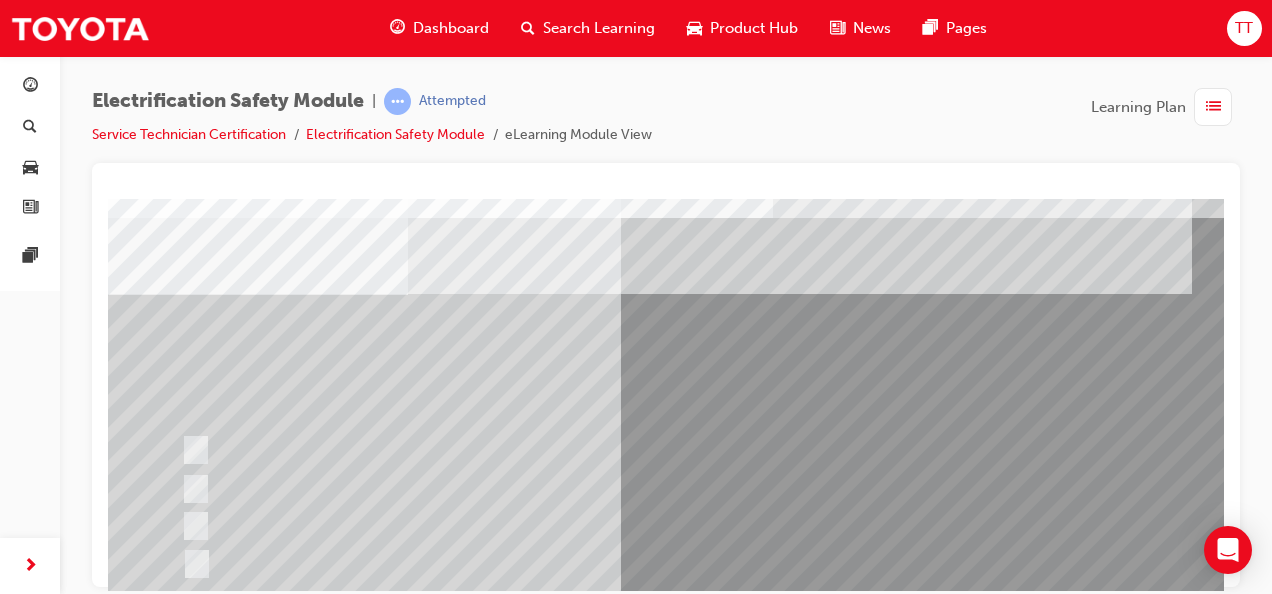 scroll, scrollTop: 100, scrollLeft: 0, axis: vertical 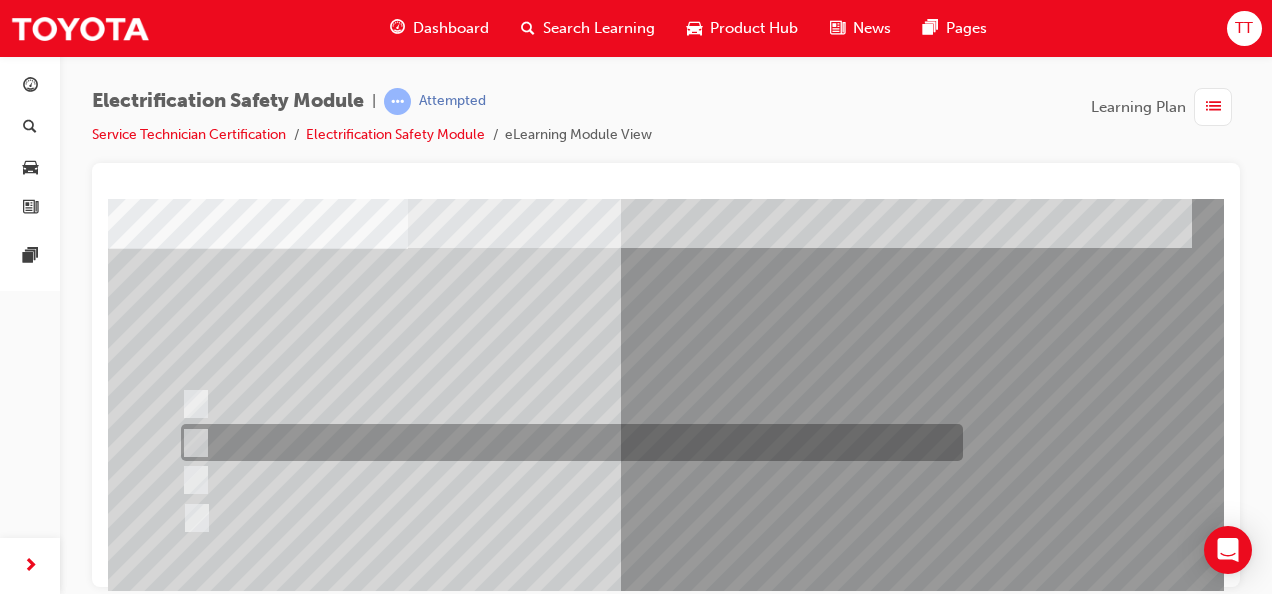 click at bounding box center [567, 442] 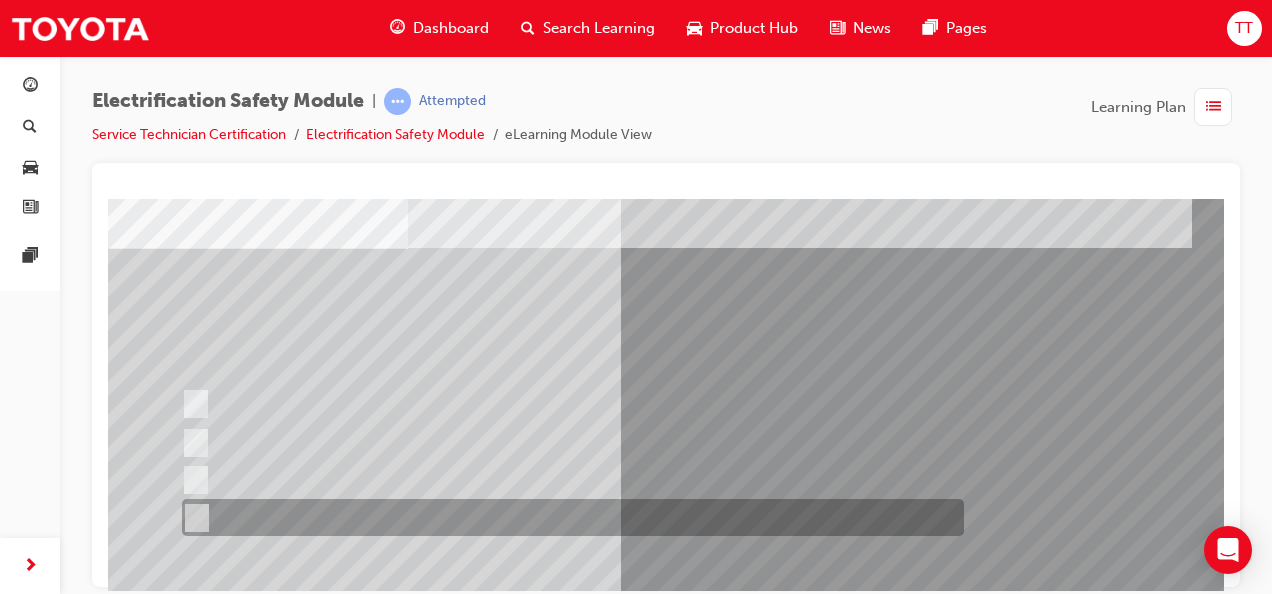 click at bounding box center (568, 517) 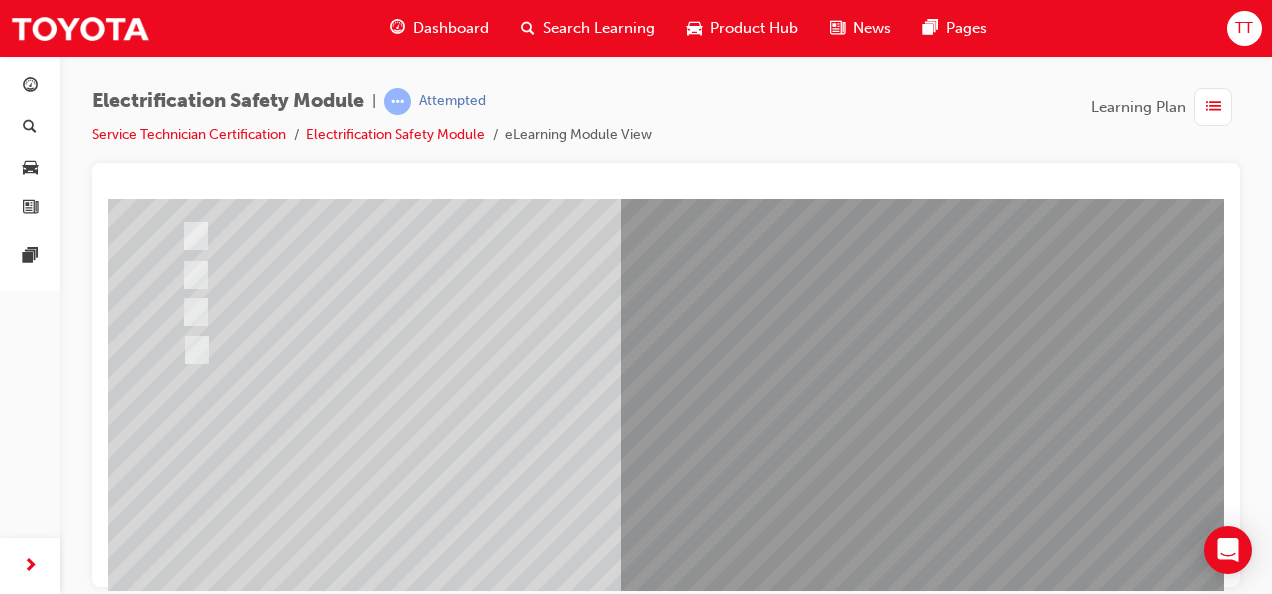 scroll, scrollTop: 300, scrollLeft: 0, axis: vertical 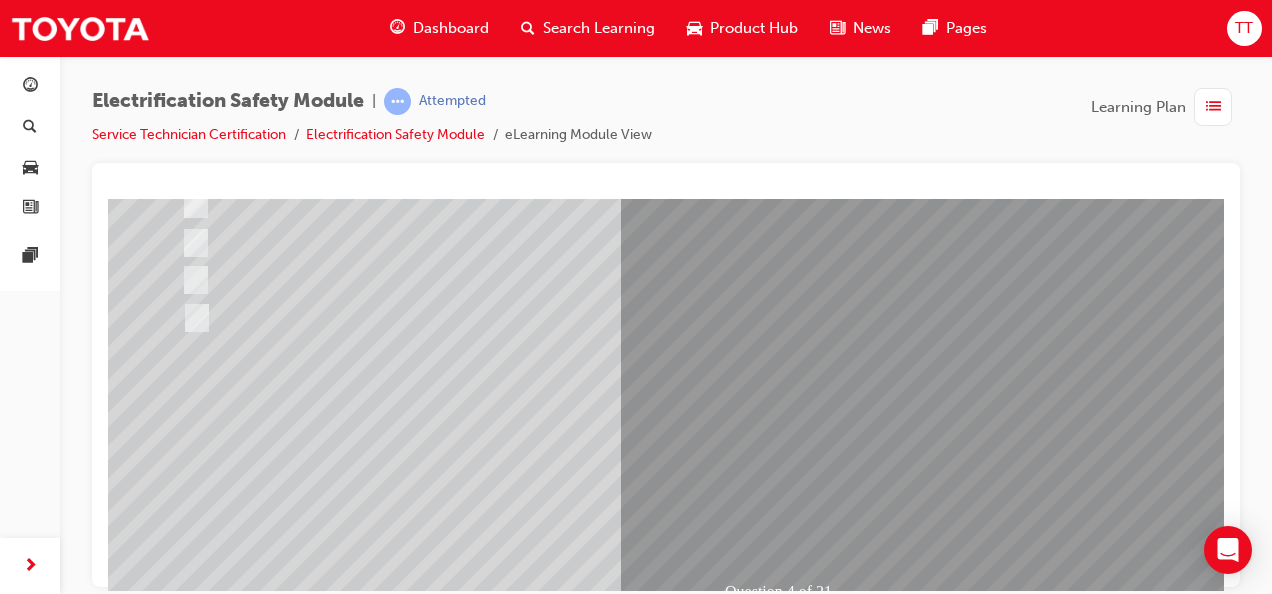 click at bounding box center [180, 2687] 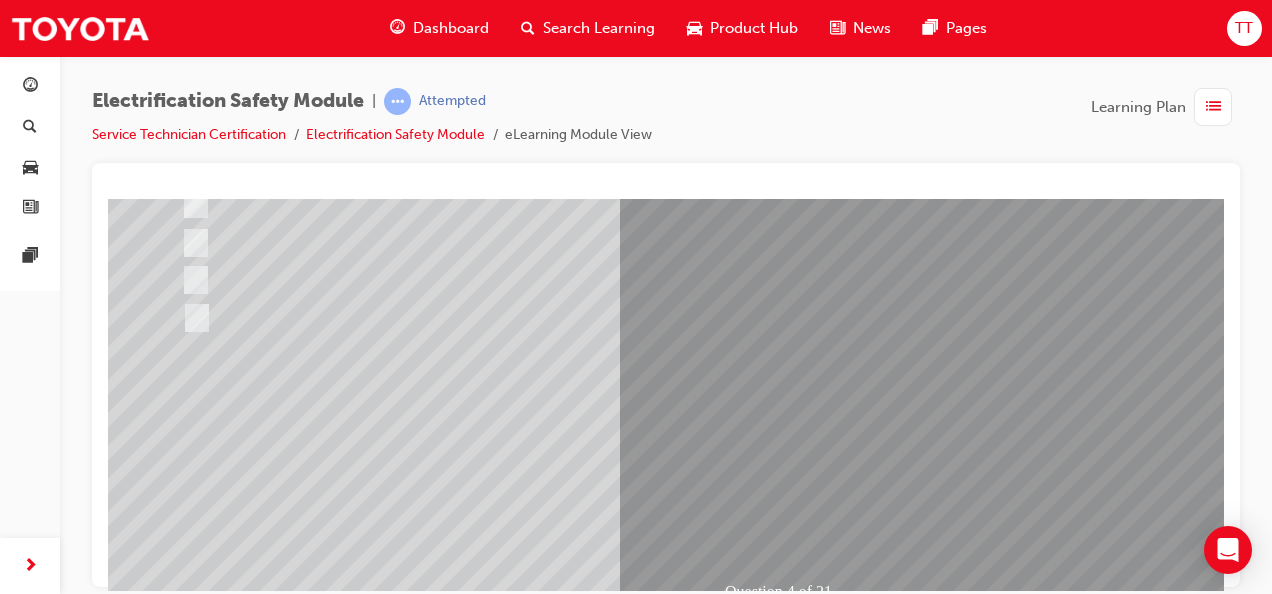 scroll, scrollTop: 0, scrollLeft: 0, axis: both 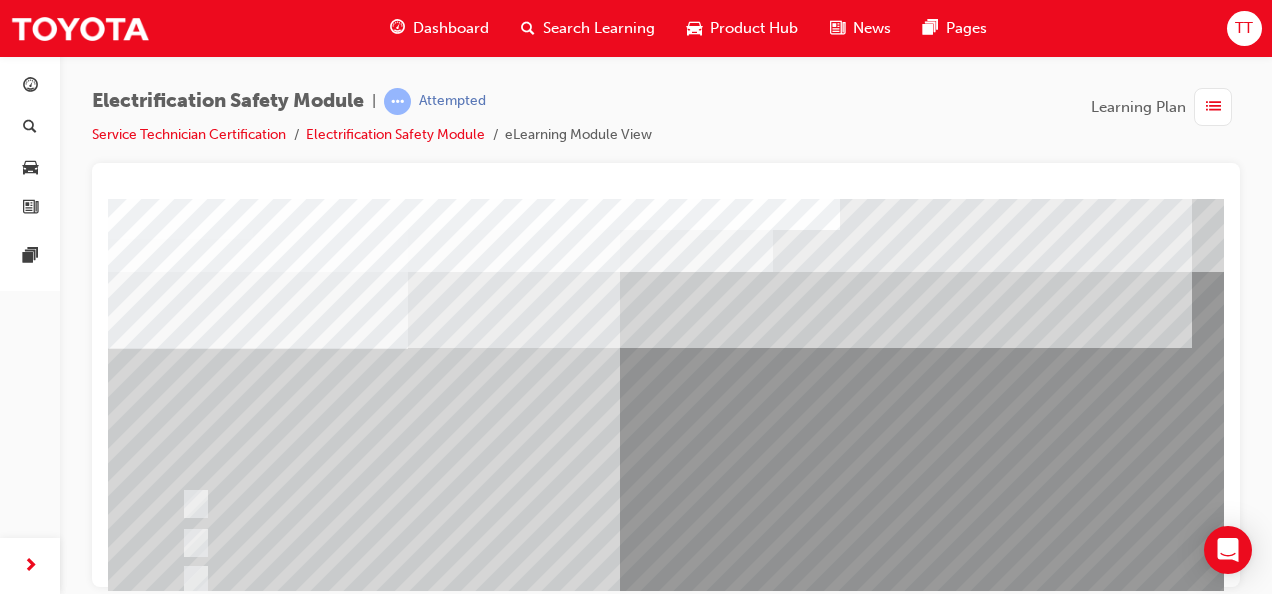 click at bounding box center [649, 2805] 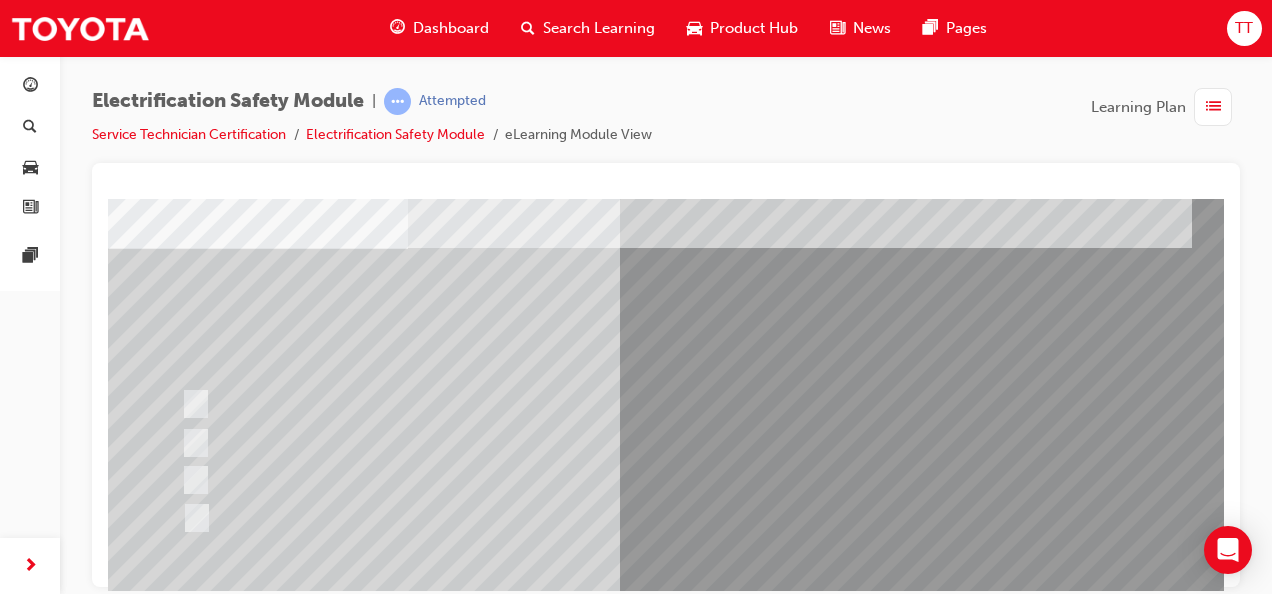 scroll, scrollTop: 300, scrollLeft: 0, axis: vertical 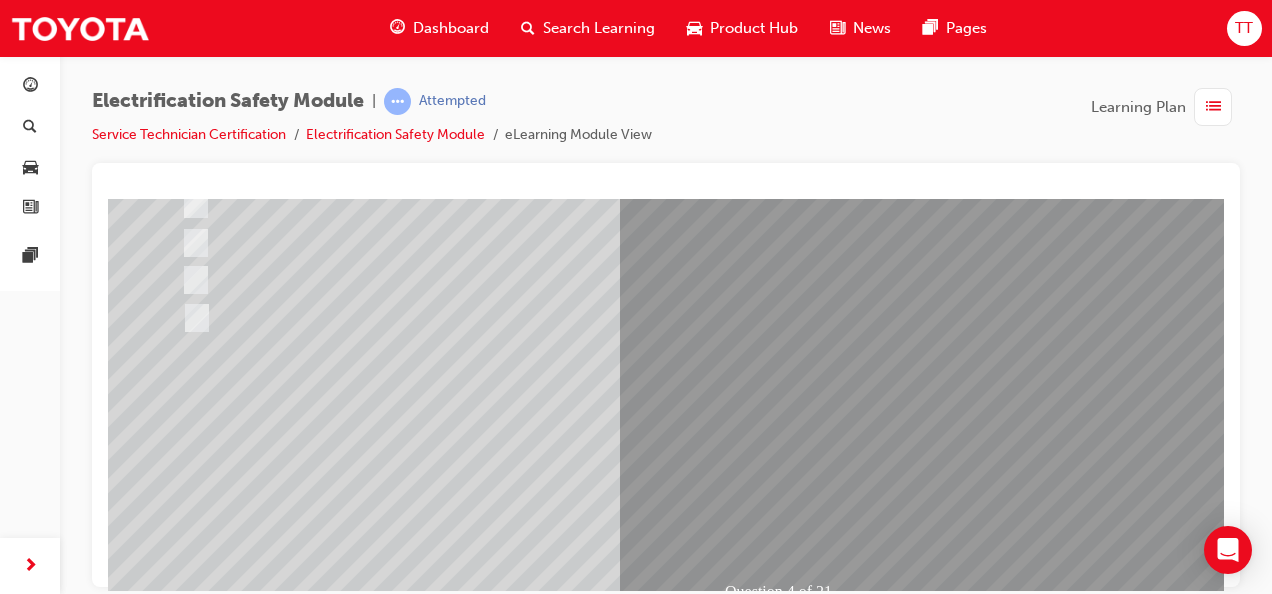 click at bounding box center [440, 2394] 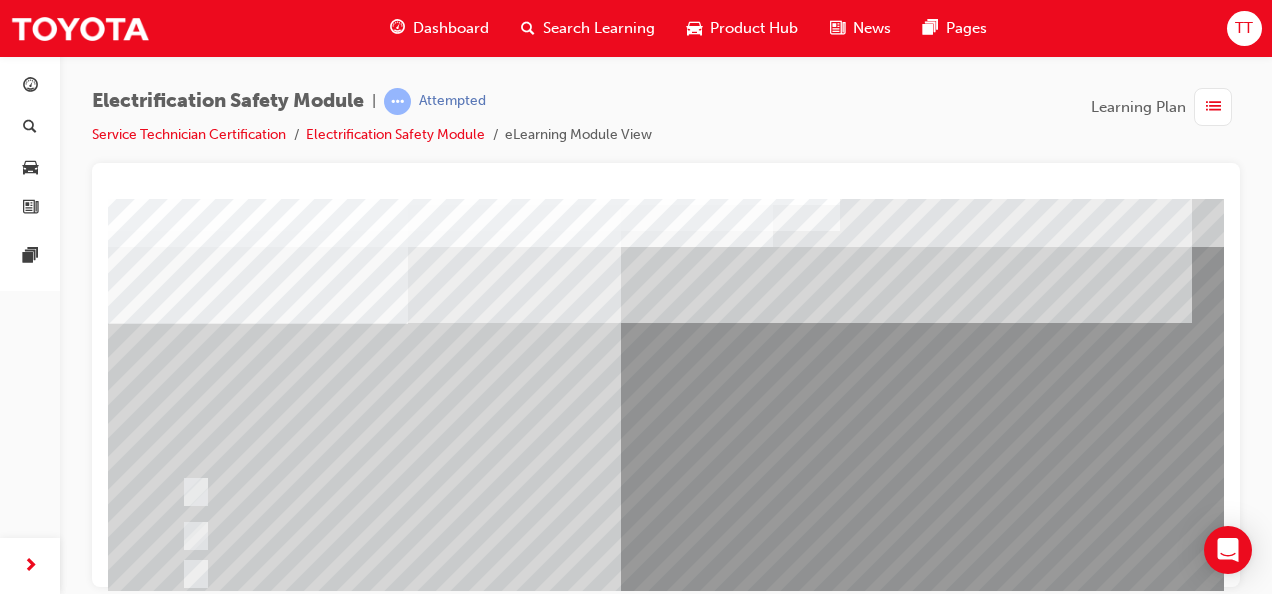 scroll, scrollTop: 100, scrollLeft: 0, axis: vertical 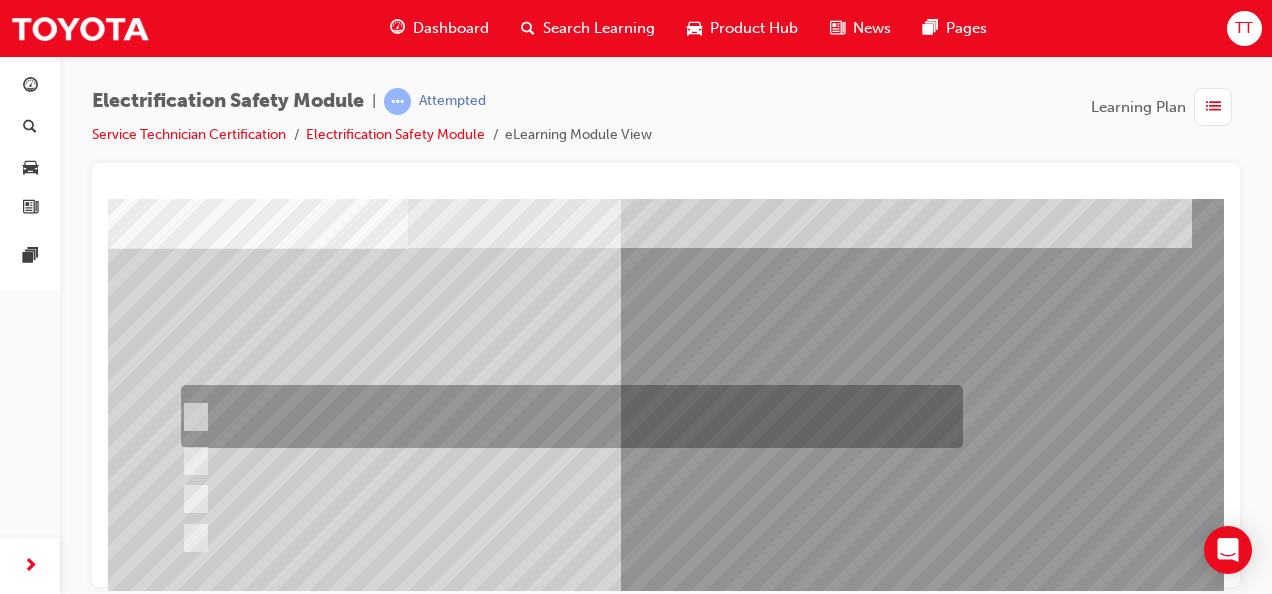 click at bounding box center [567, 416] 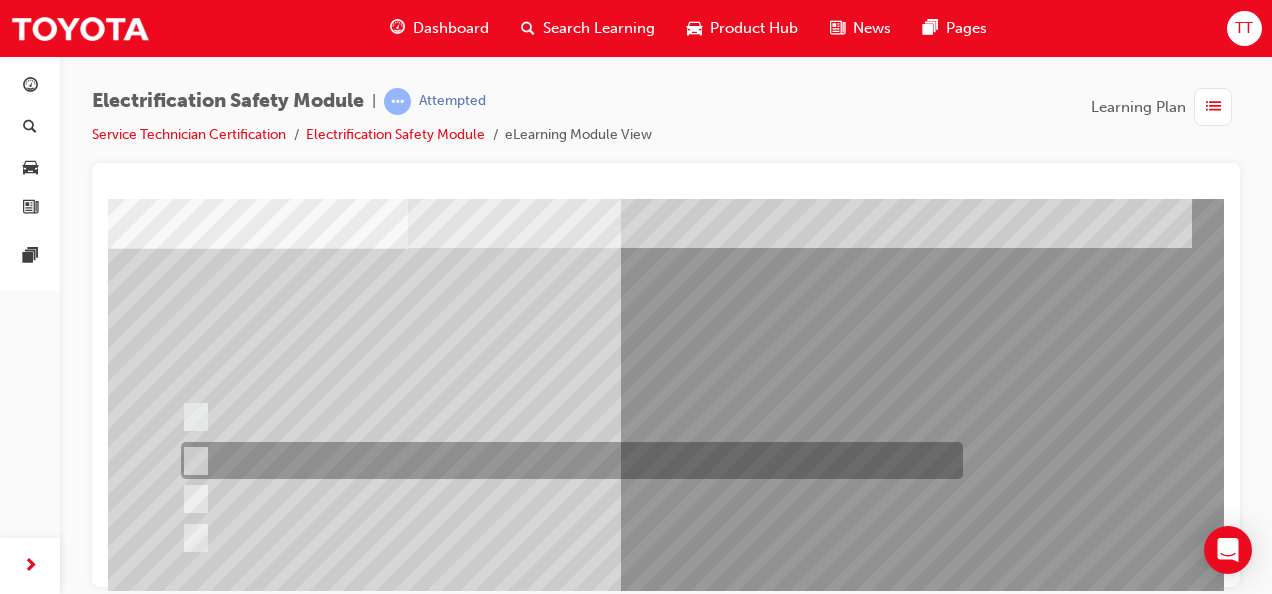 click at bounding box center [567, 460] 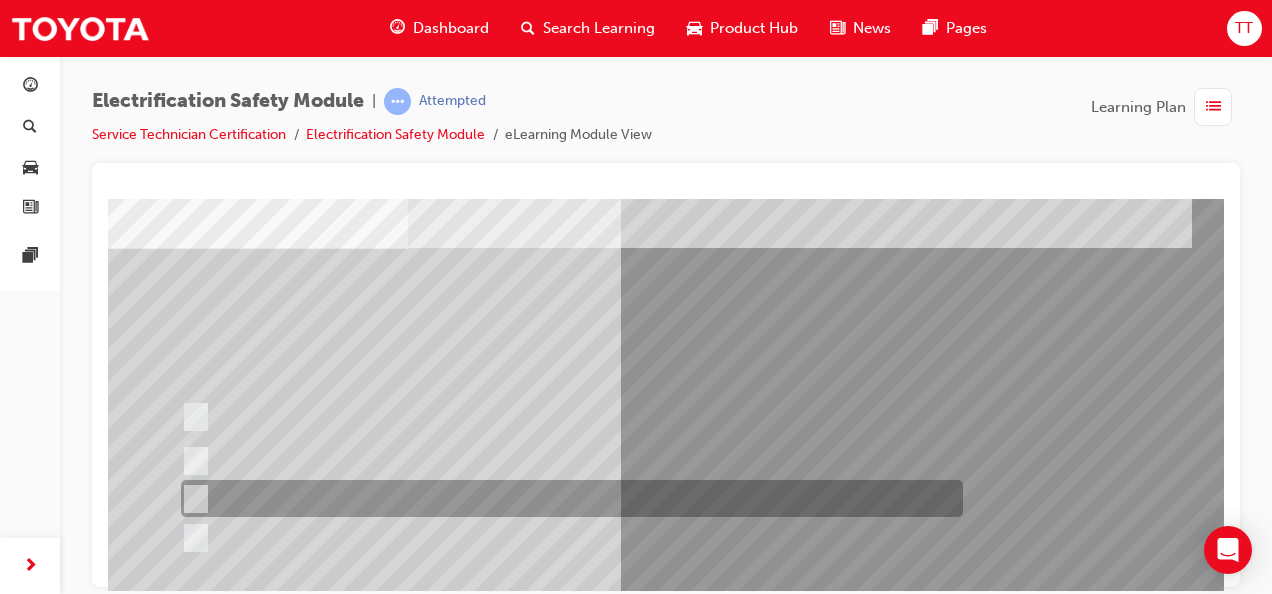 click at bounding box center (567, 498) 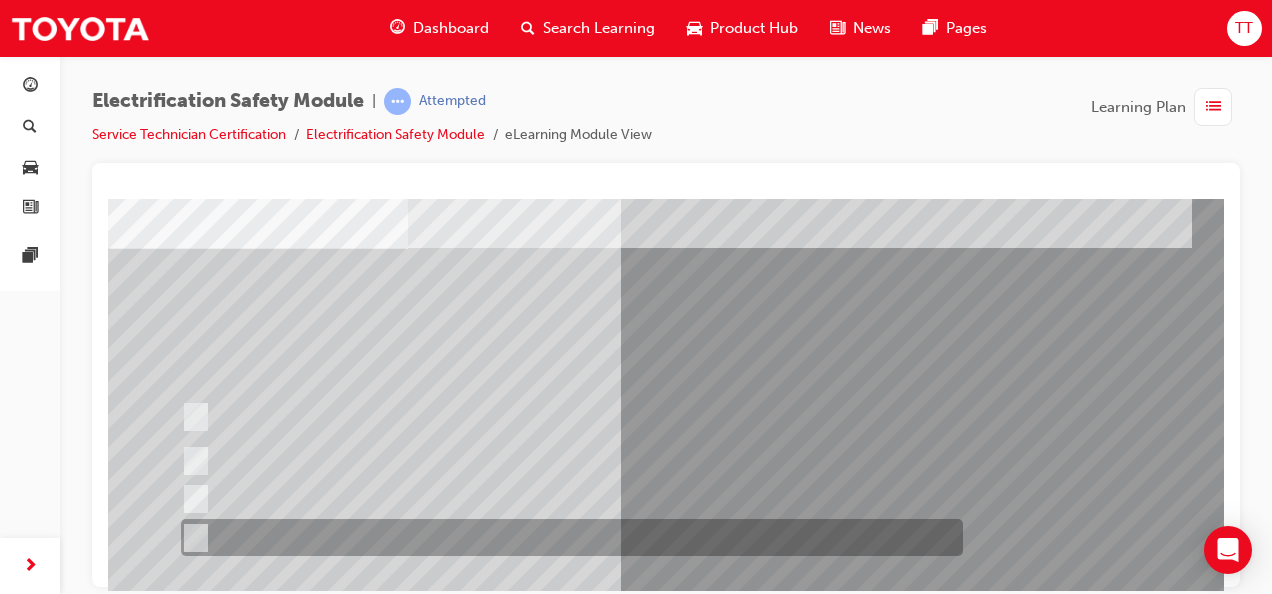 click at bounding box center (567, 537) 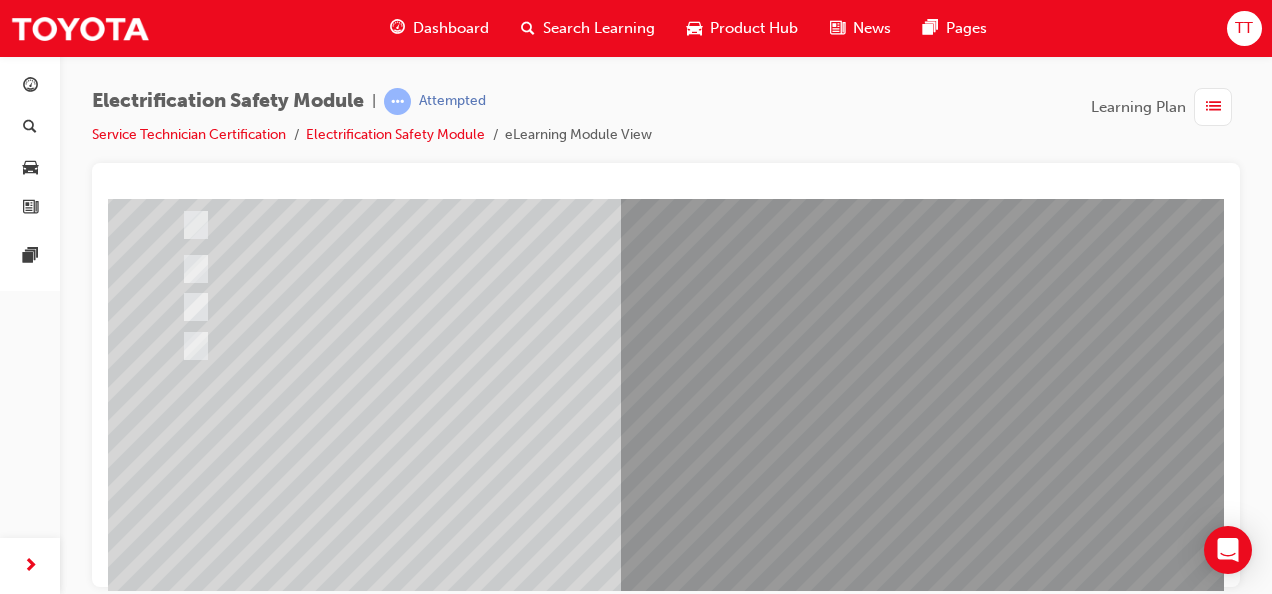 scroll, scrollTop: 300, scrollLeft: 0, axis: vertical 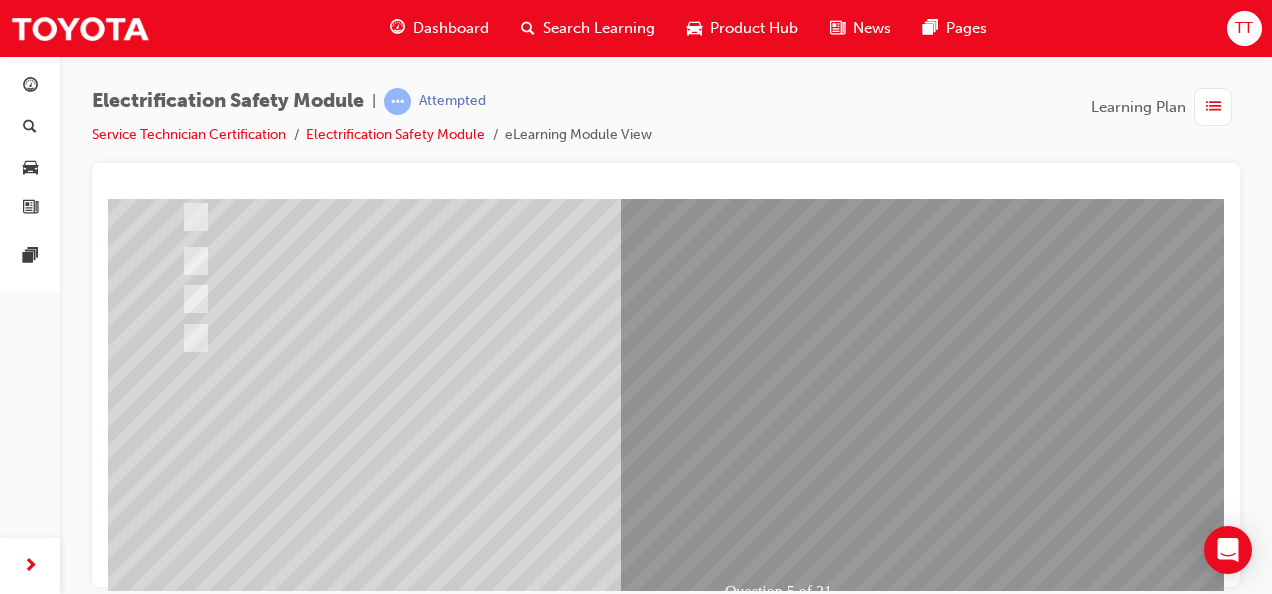 click at bounding box center (180, 2687) 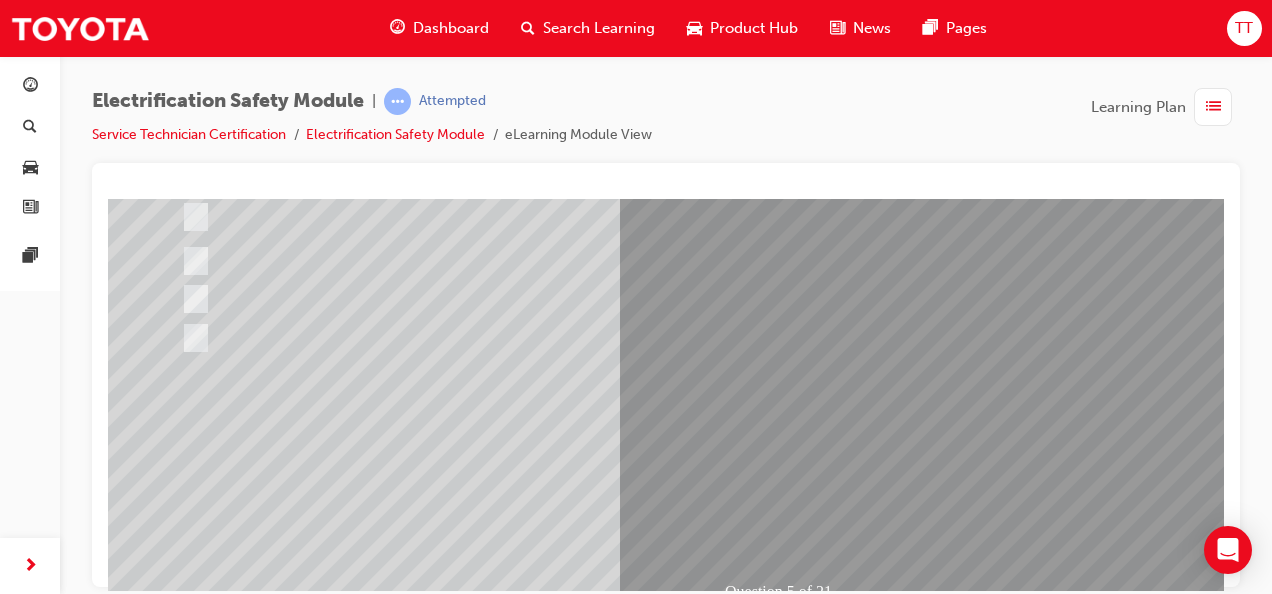 click at bounding box center (440, 2394) 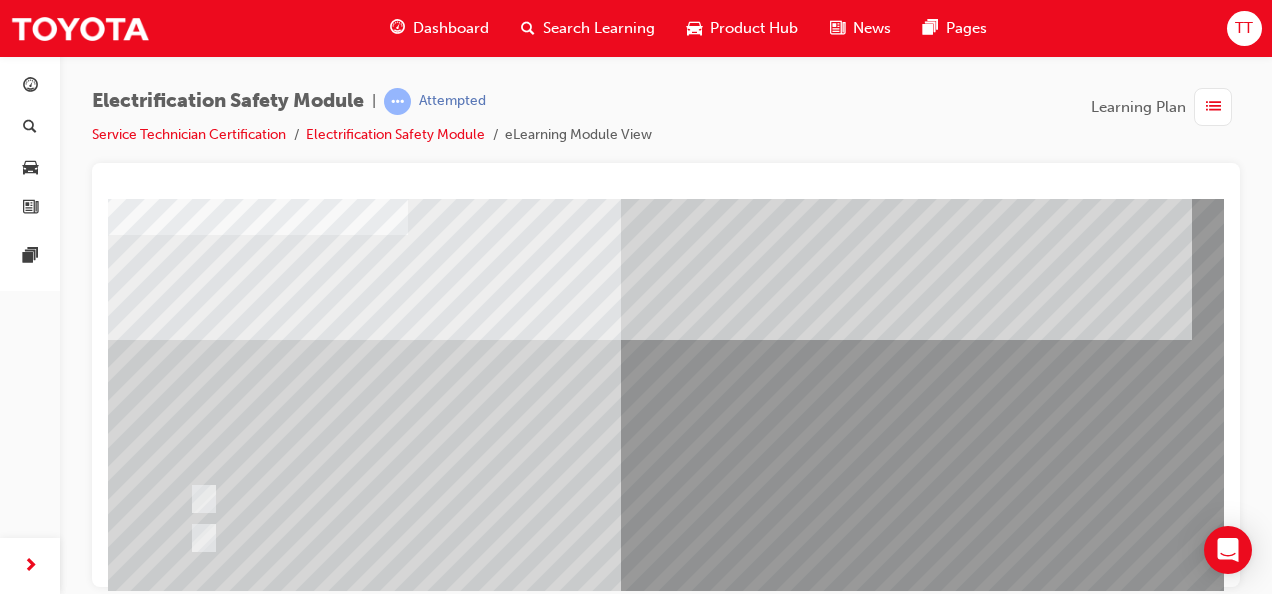 scroll, scrollTop: 200, scrollLeft: 0, axis: vertical 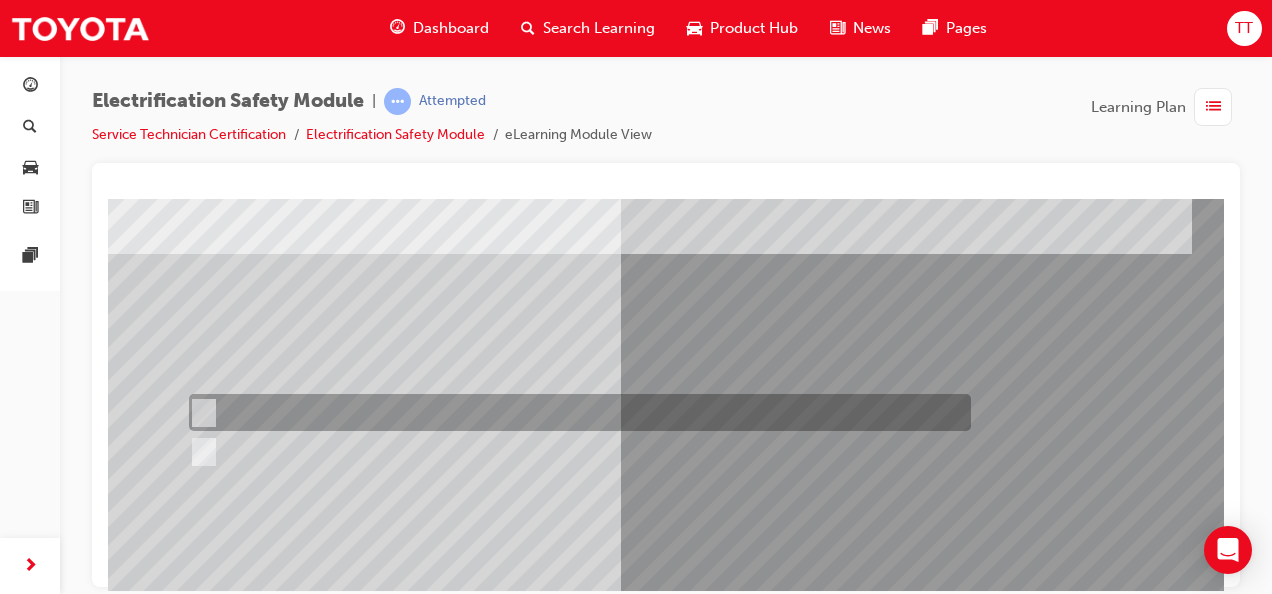 click at bounding box center (575, 412) 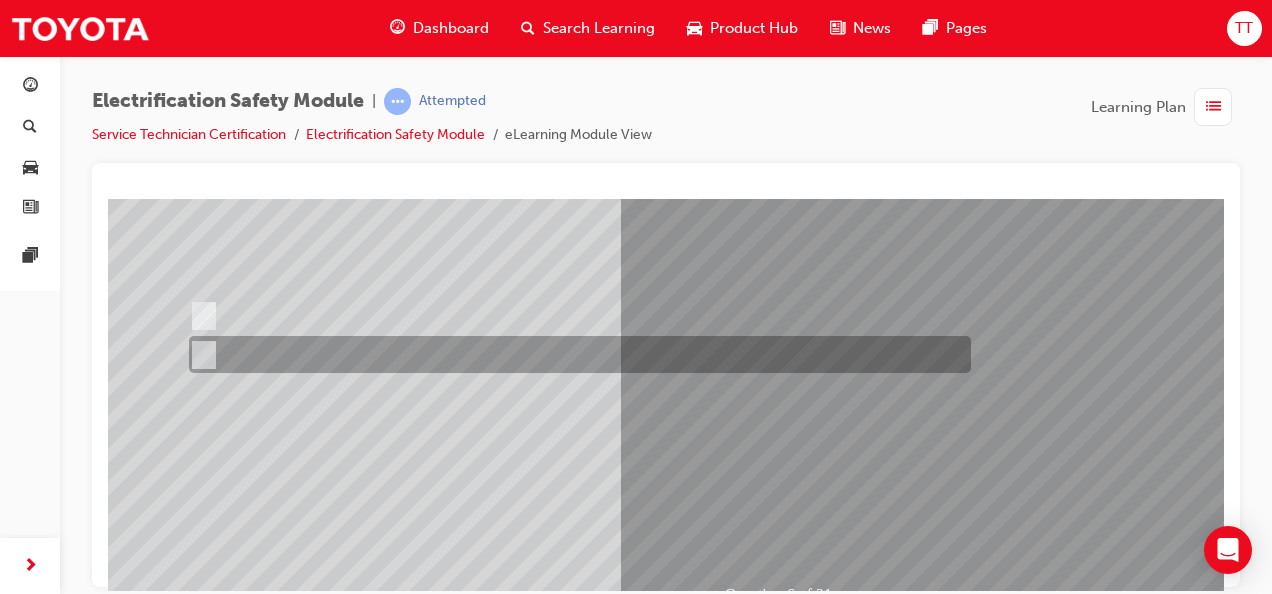 scroll, scrollTop: 373, scrollLeft: 0, axis: vertical 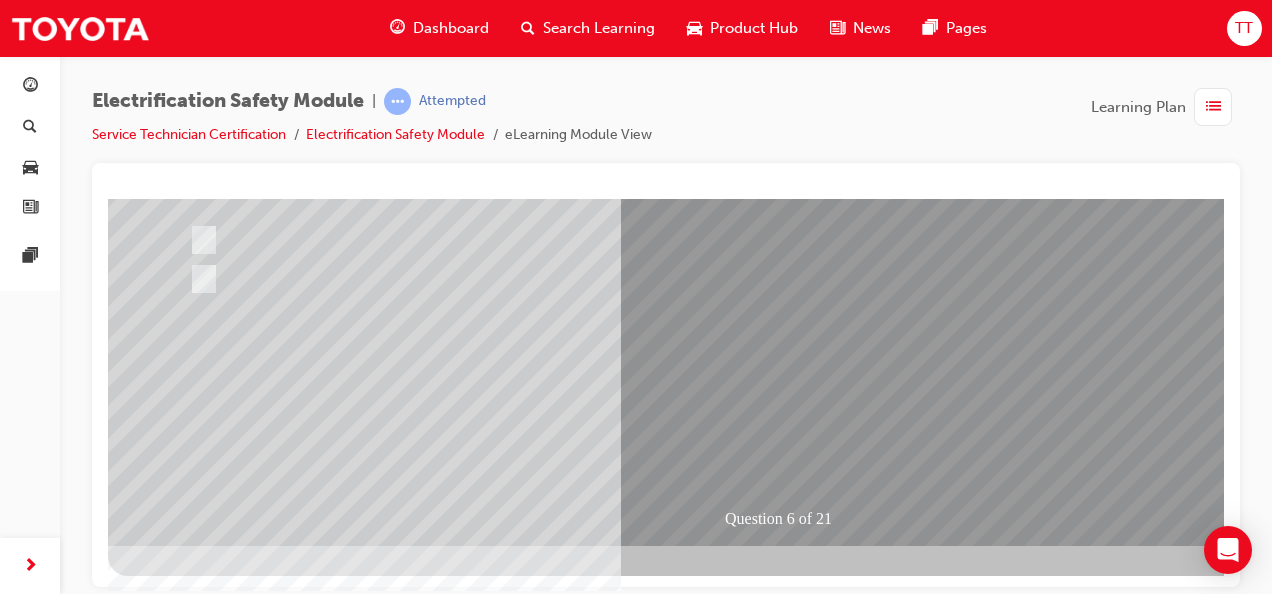 click at bounding box center [180, 2676] 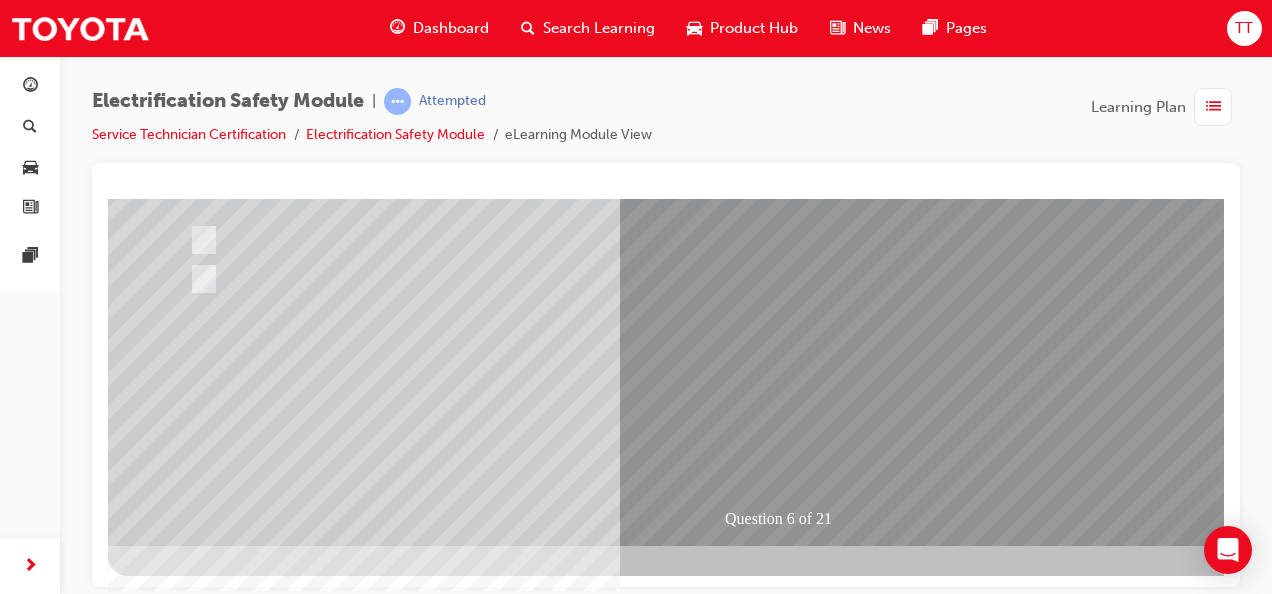 click at bounding box center [440, 2321] 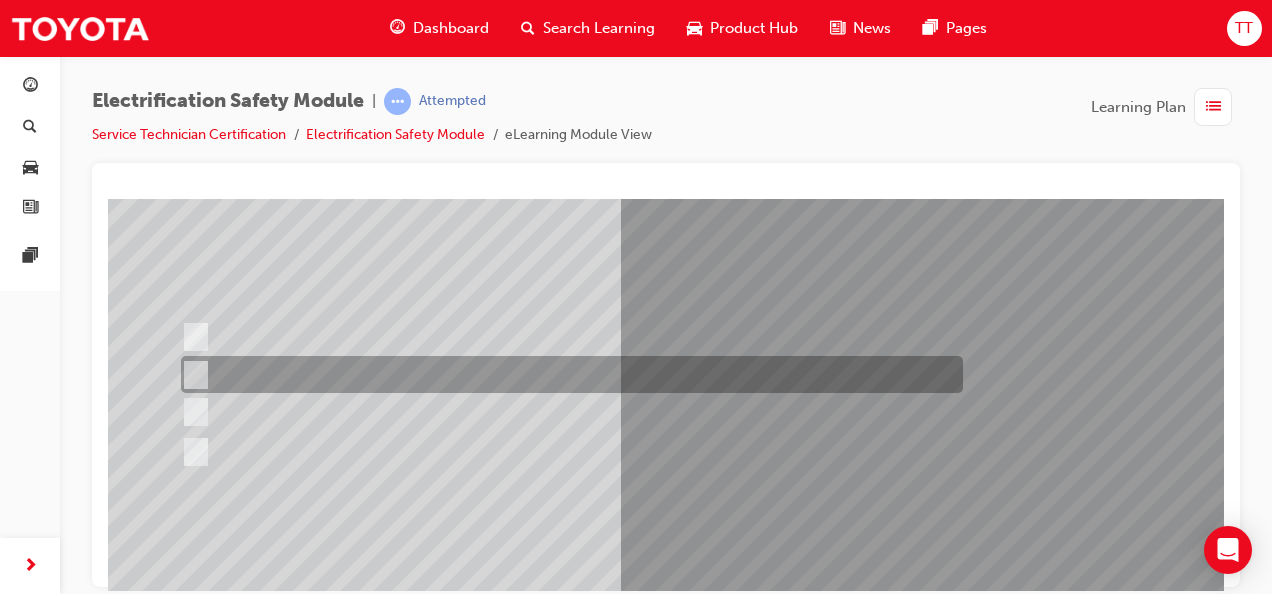 scroll, scrollTop: 200, scrollLeft: 0, axis: vertical 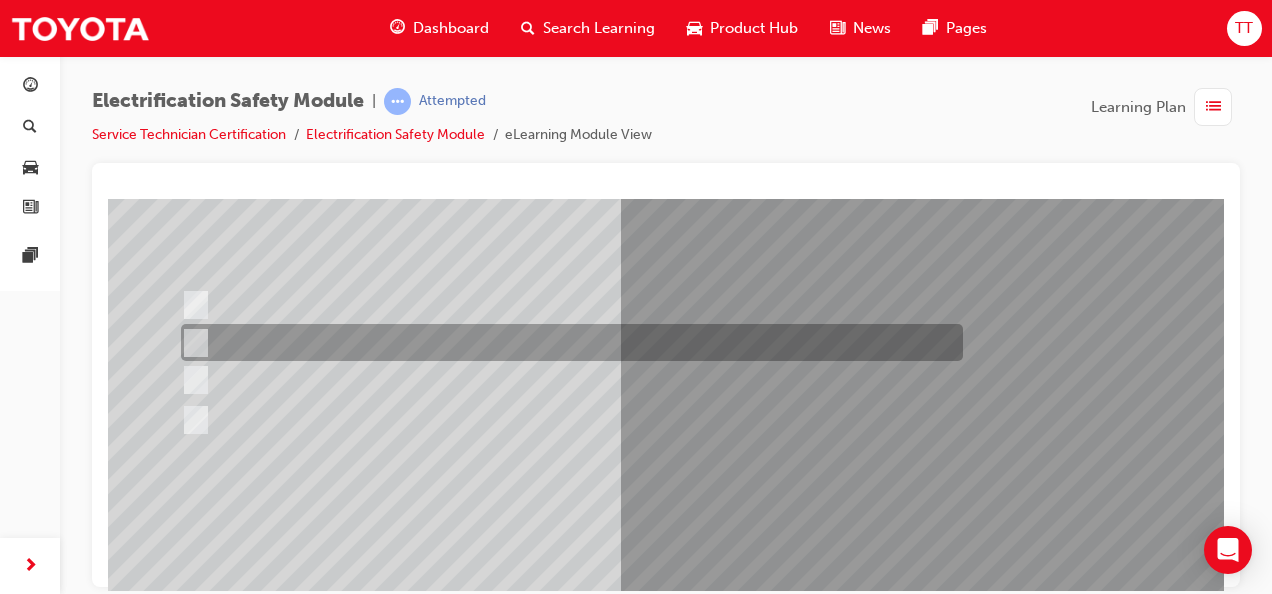 click at bounding box center [567, 342] 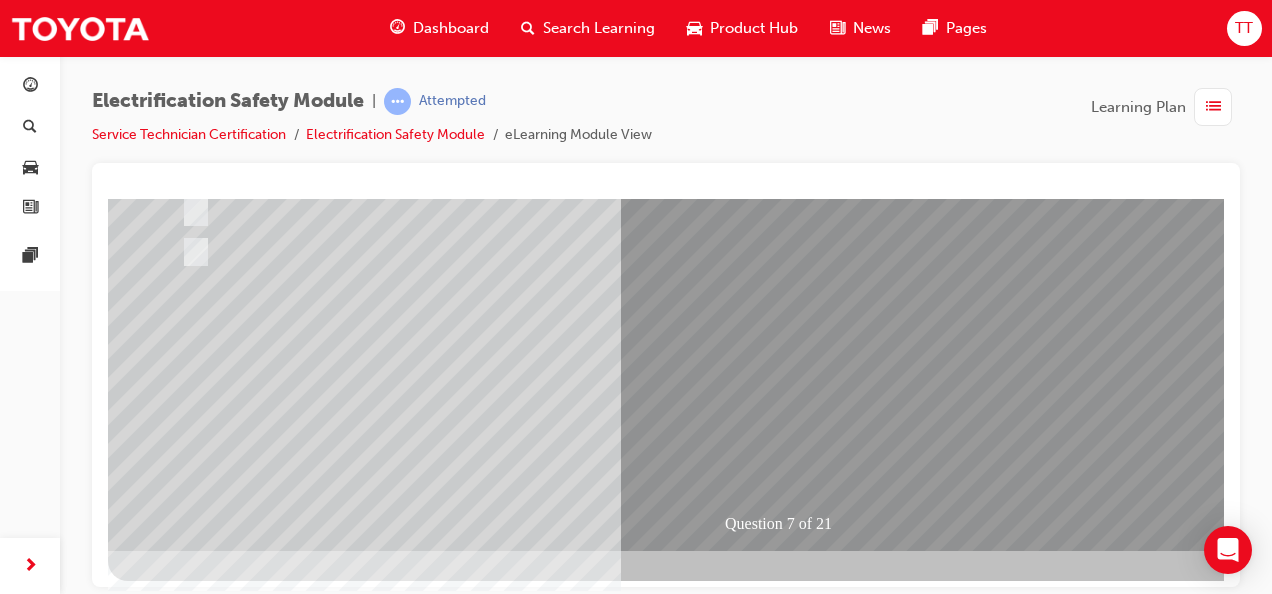 scroll, scrollTop: 373, scrollLeft: 0, axis: vertical 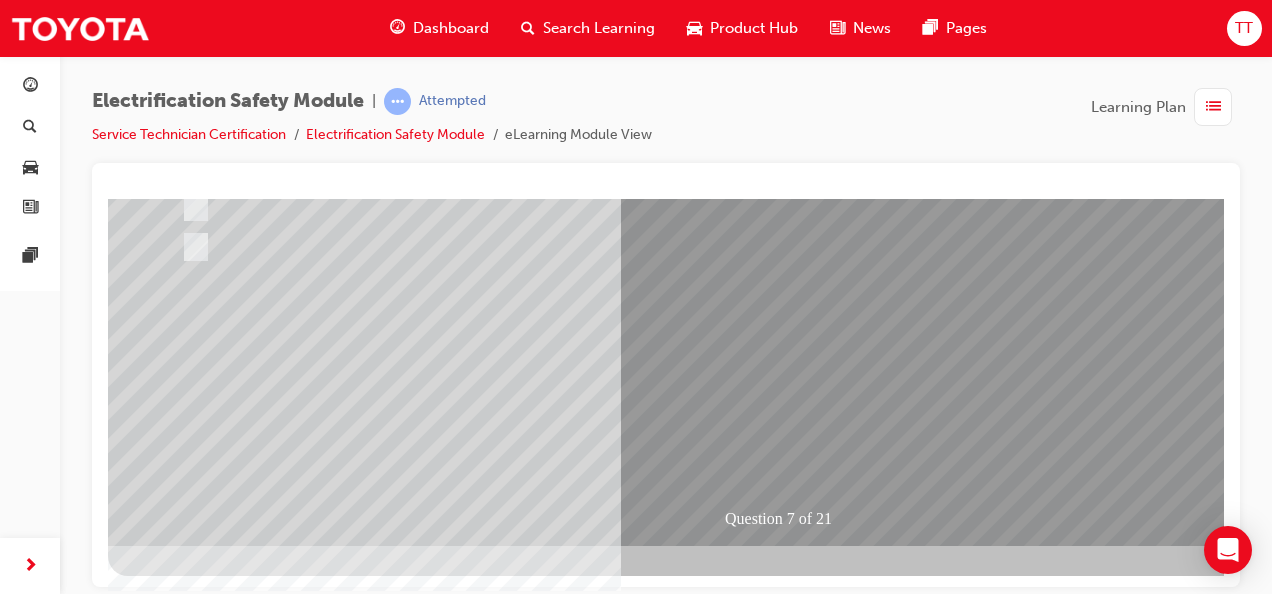 click at bounding box center [180, 2614] 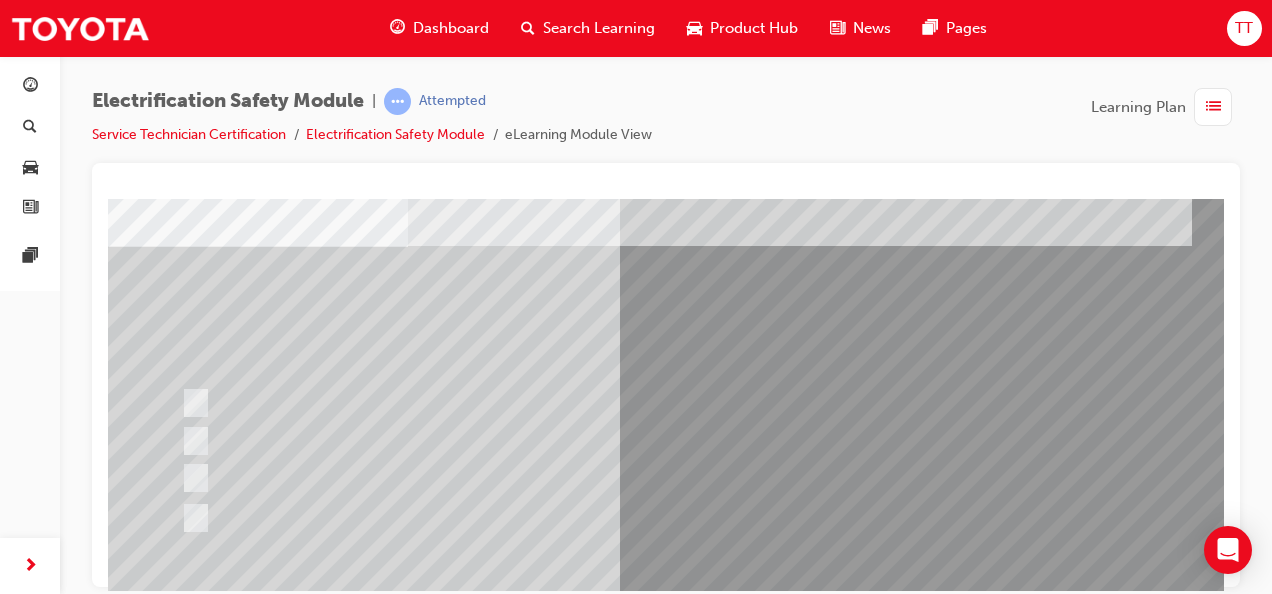 scroll, scrollTop: 300, scrollLeft: 0, axis: vertical 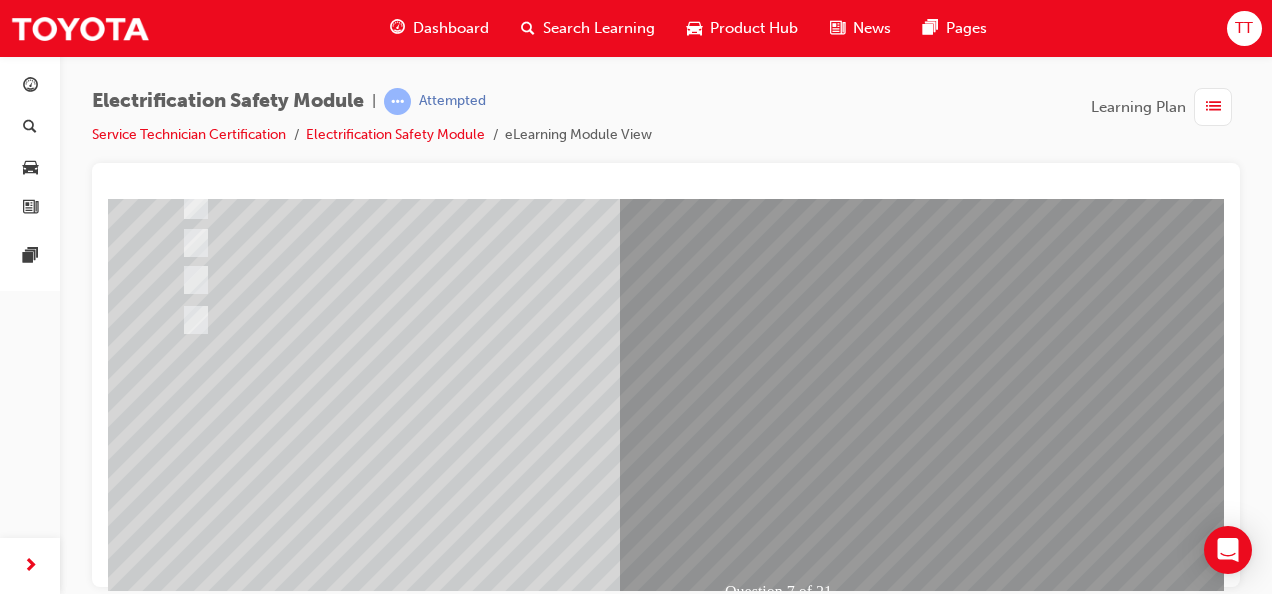 click at bounding box center (440, 2394) 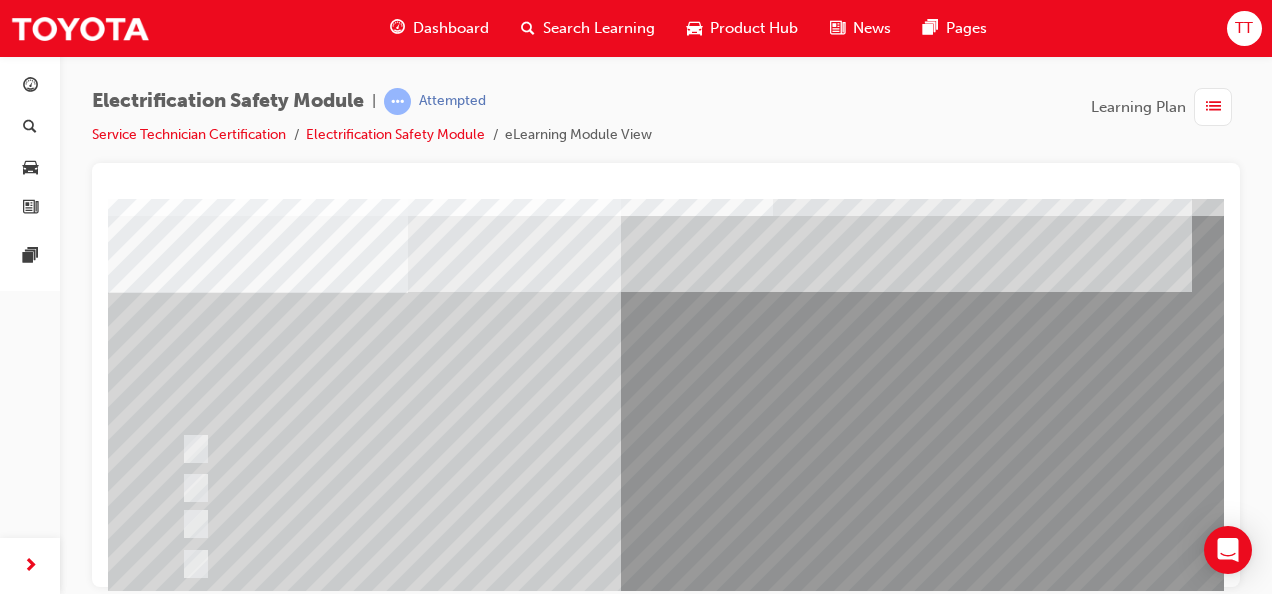 scroll, scrollTop: 100, scrollLeft: 0, axis: vertical 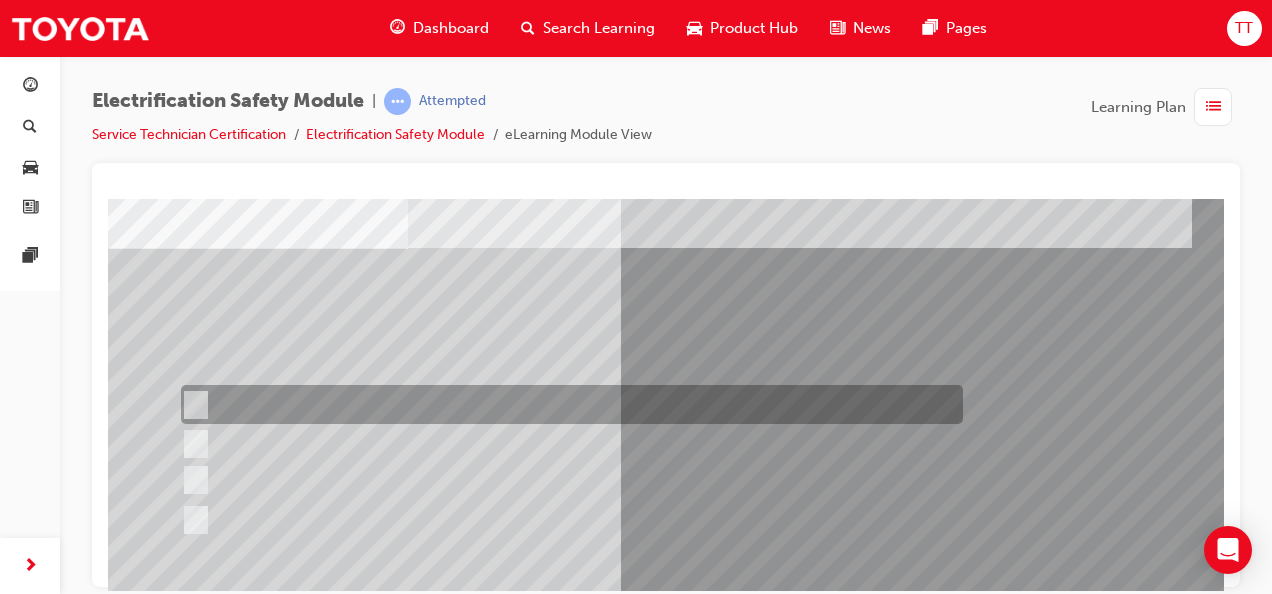 click at bounding box center [567, 404] 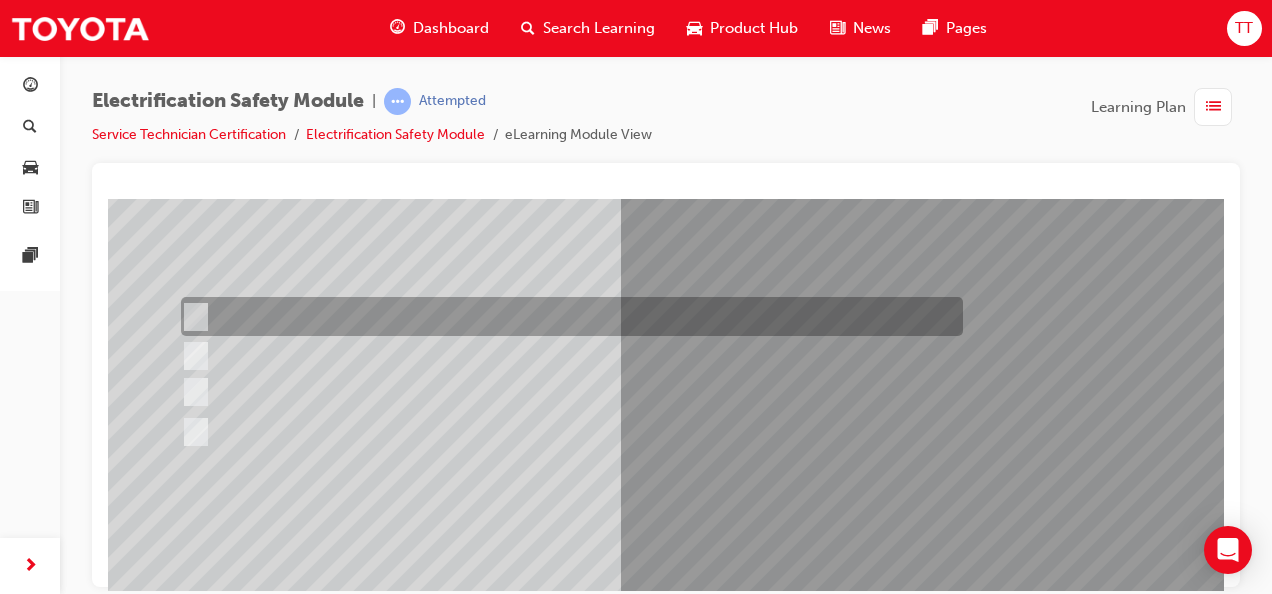 scroll, scrollTop: 300, scrollLeft: 0, axis: vertical 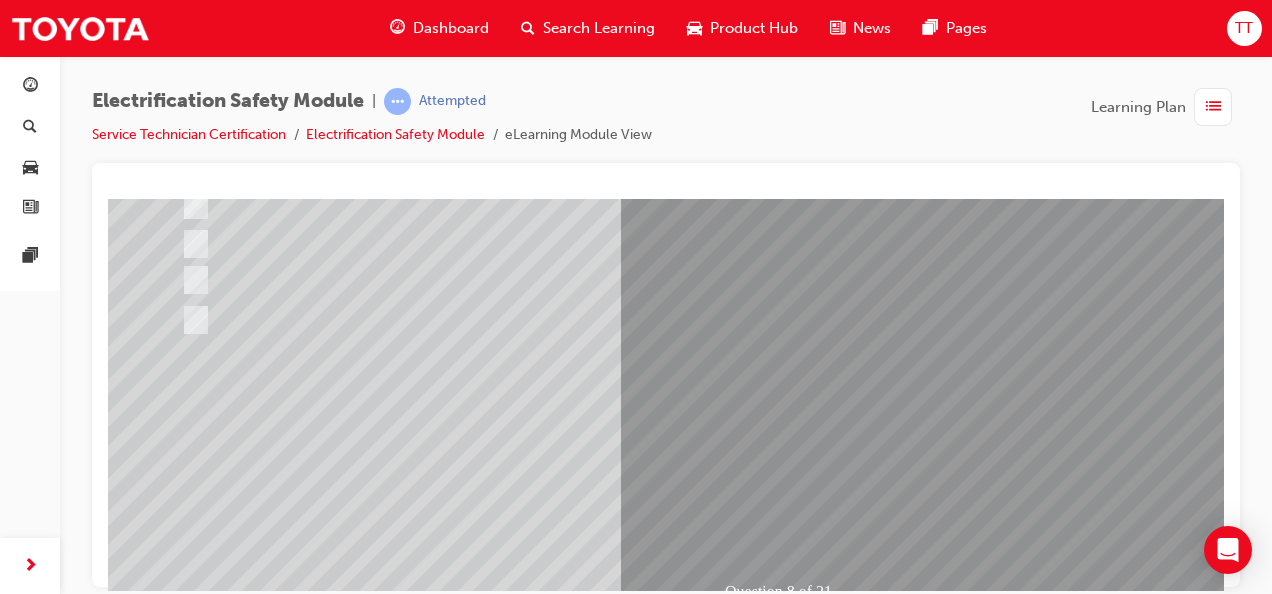 click at bounding box center [180, 2687] 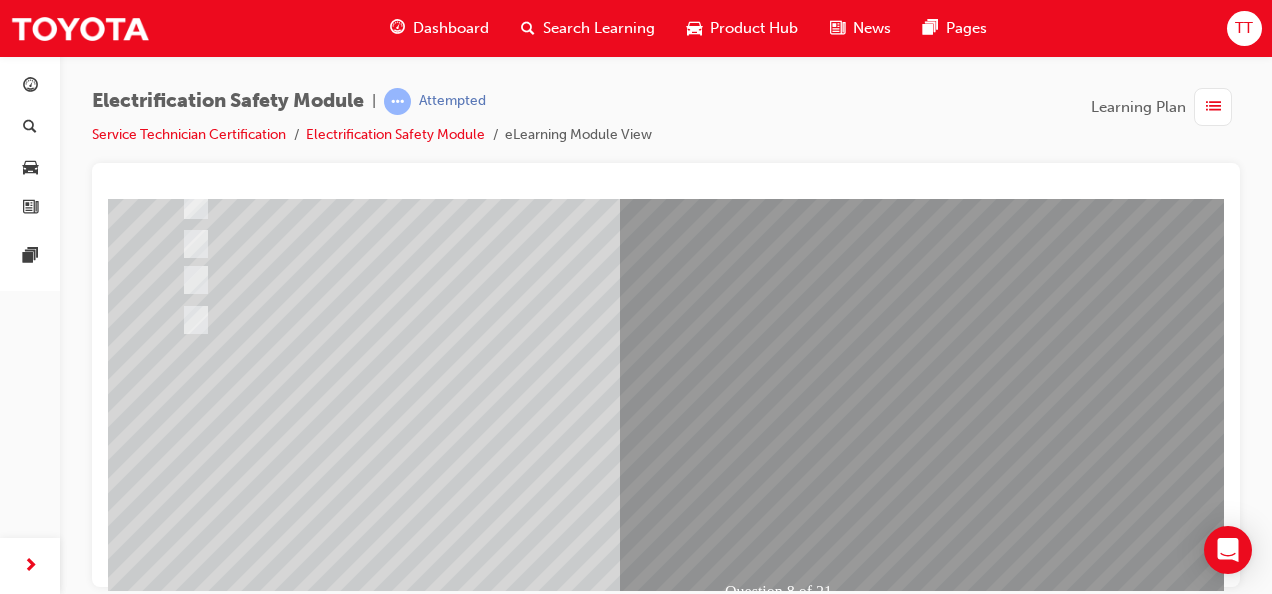 click at bounding box center (440, 2394) 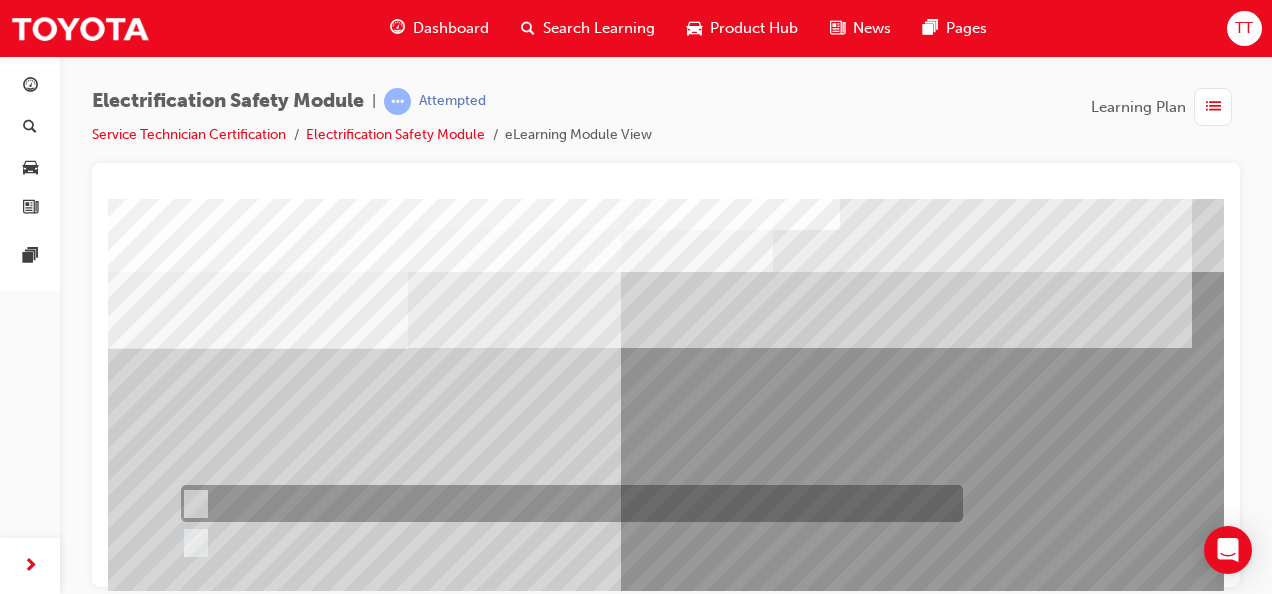 click at bounding box center (567, 503) 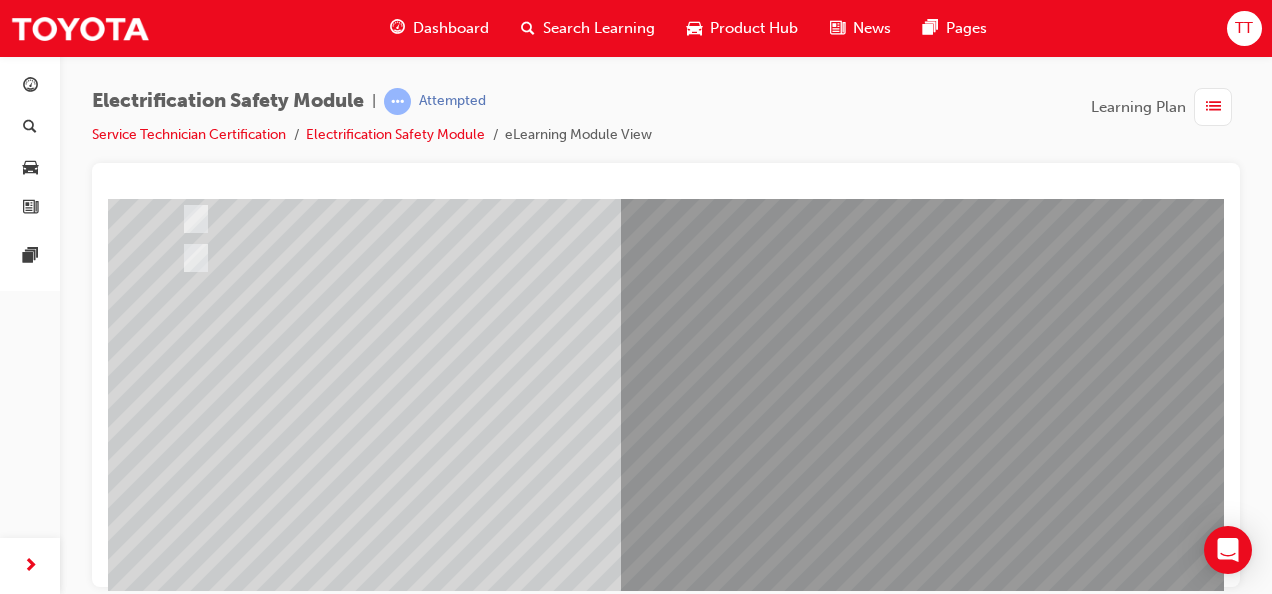 scroll, scrollTop: 373, scrollLeft: 0, axis: vertical 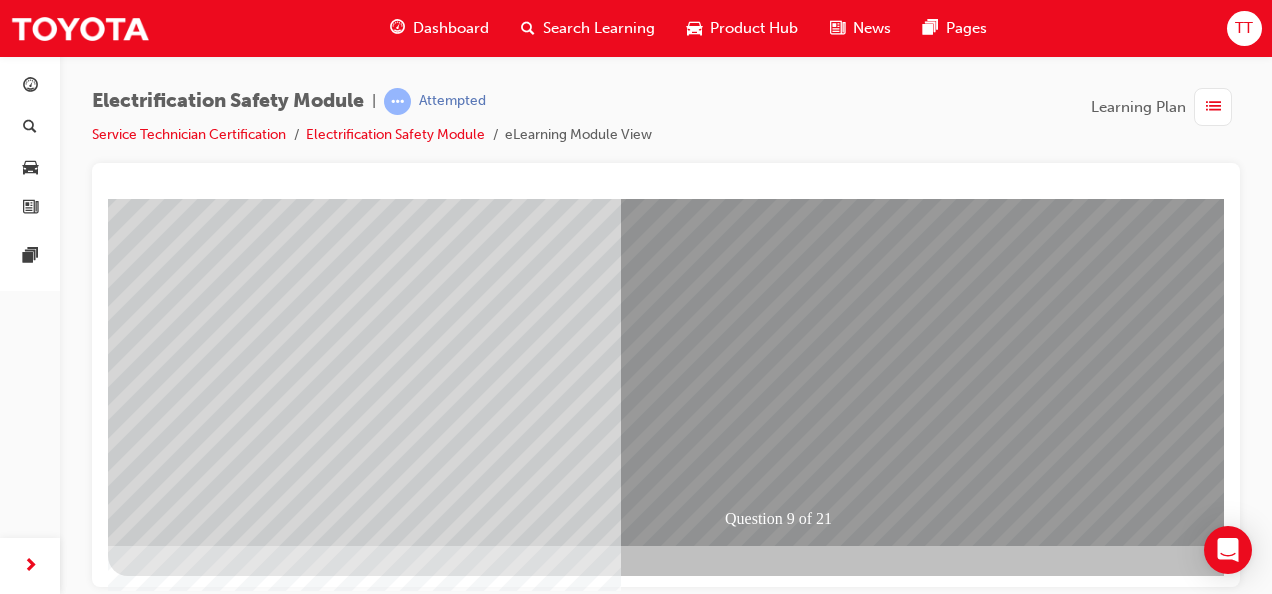 click at bounding box center [180, 2570] 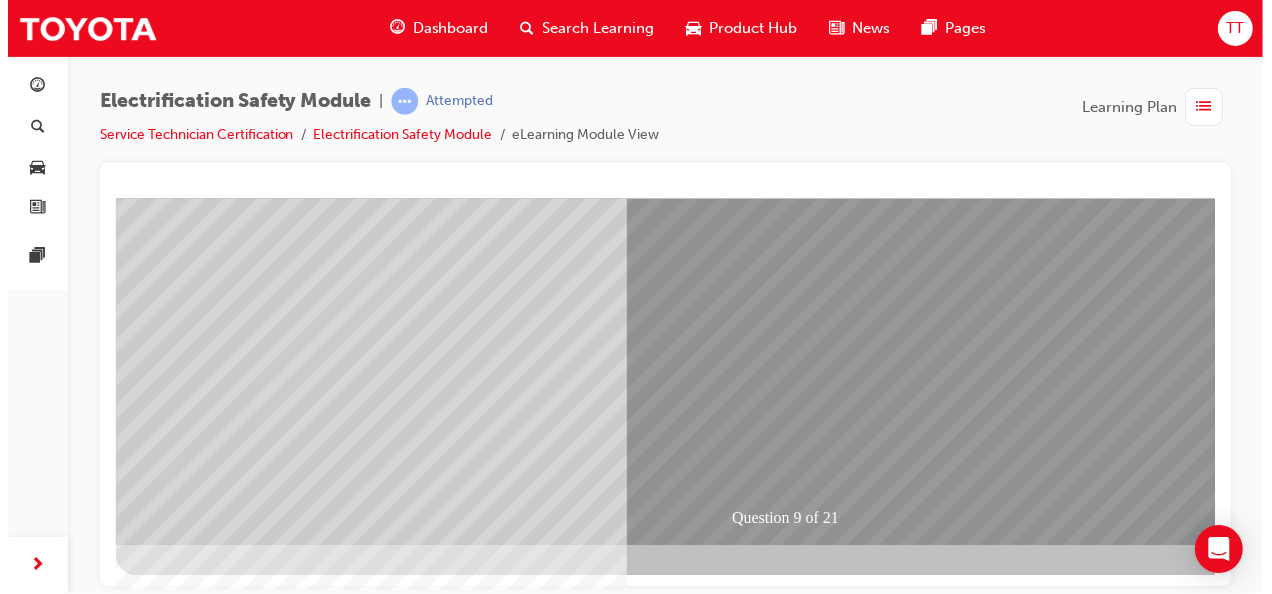 scroll, scrollTop: 0, scrollLeft: 0, axis: both 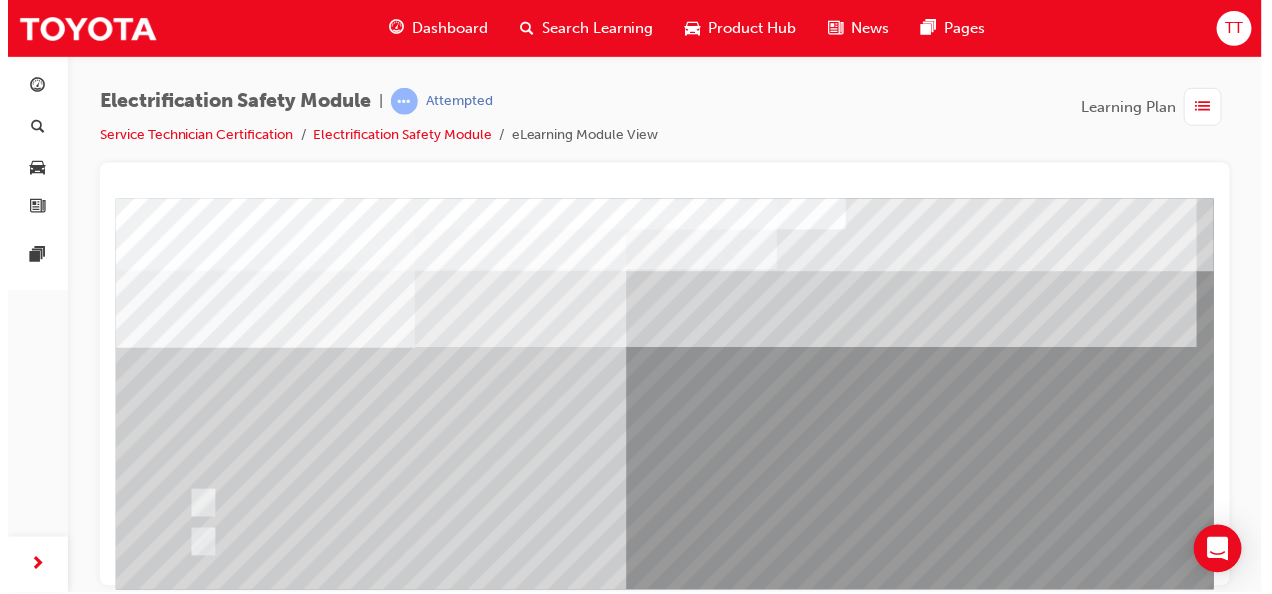 click on "Question 9 of 21" at bounding box center (795, 557) 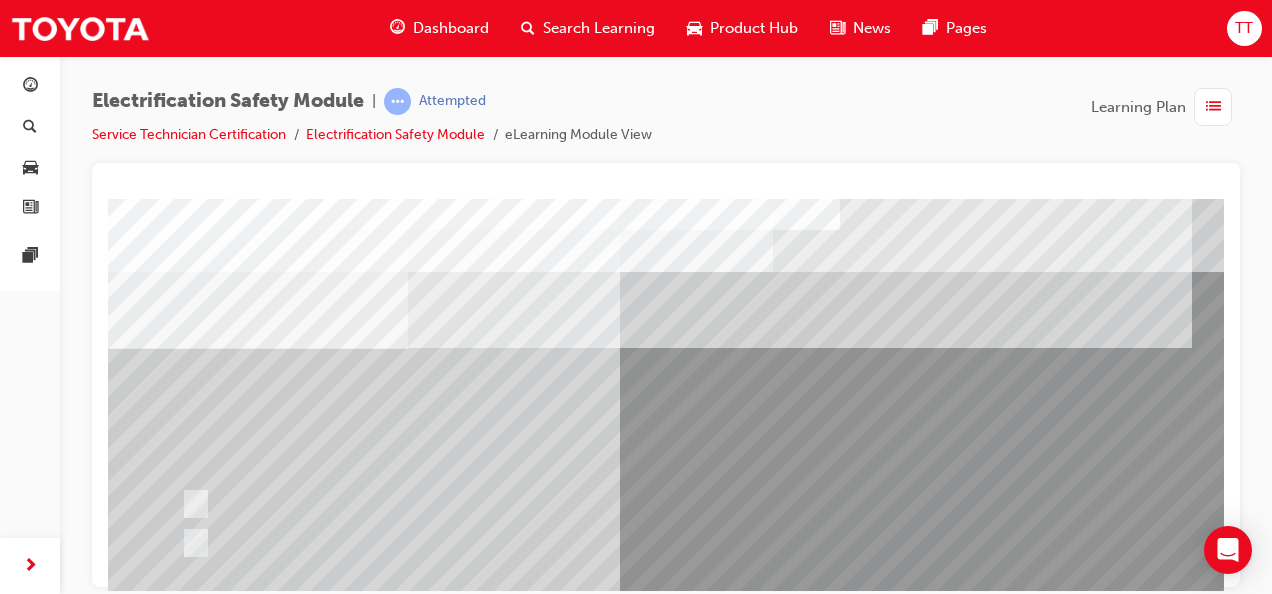 scroll, scrollTop: 200, scrollLeft: 0, axis: vertical 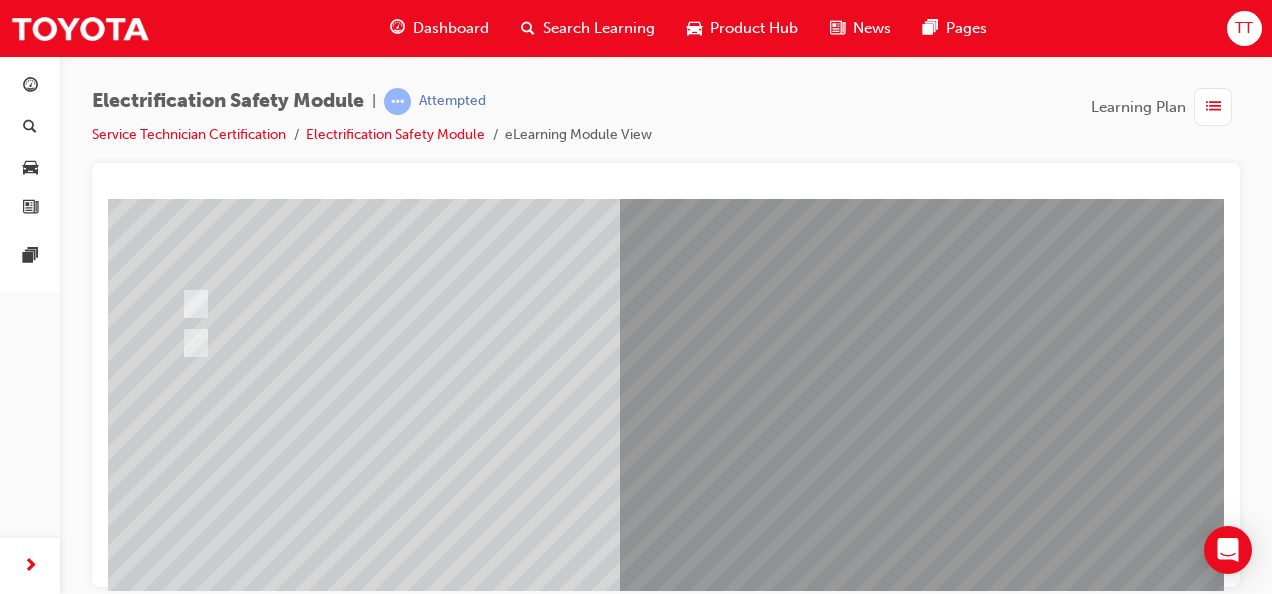 click at bounding box center [440, 2494] 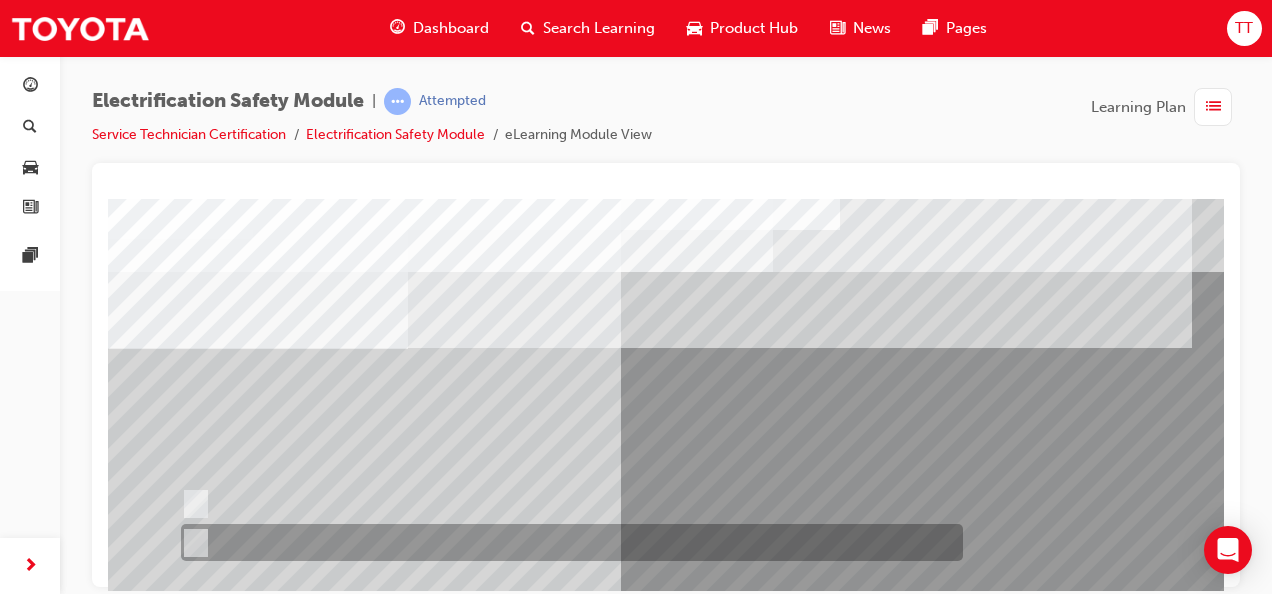 click at bounding box center (567, 542) 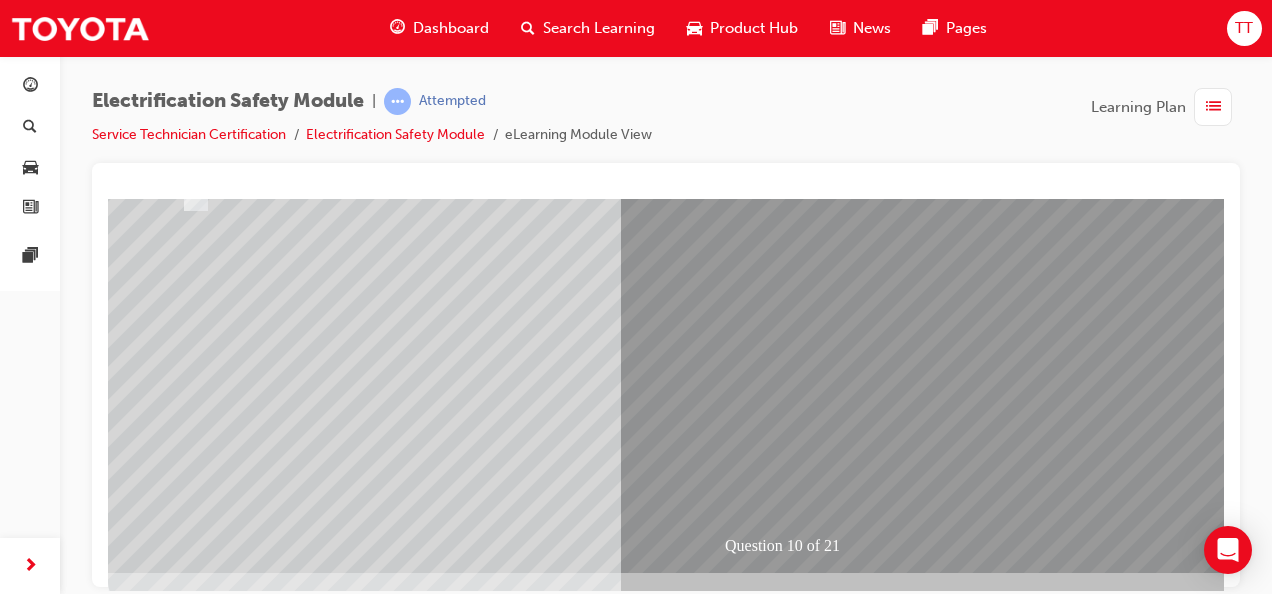 scroll, scrollTop: 373, scrollLeft: 0, axis: vertical 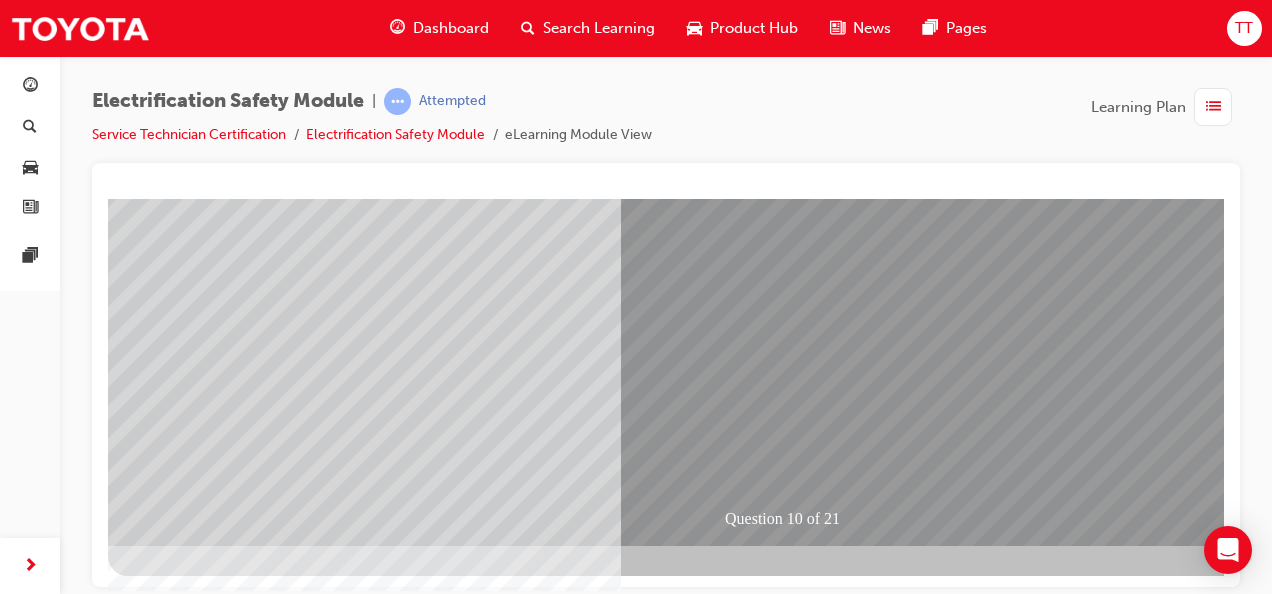 click at bounding box center (180, 2570) 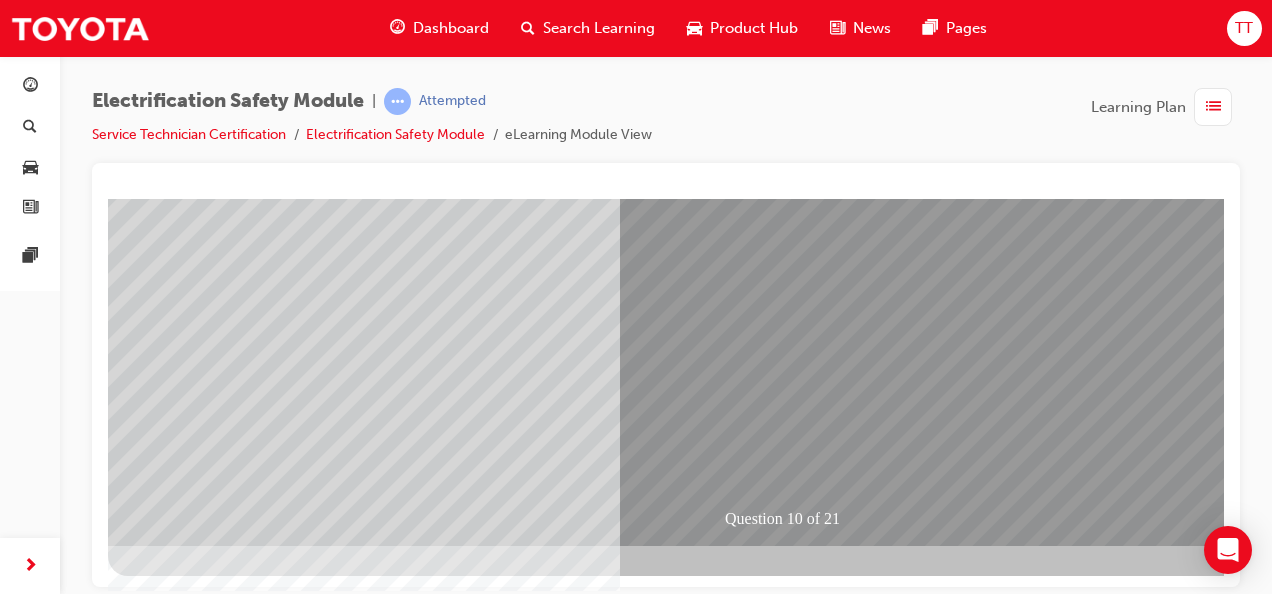 click at bounding box center [440, 2321] 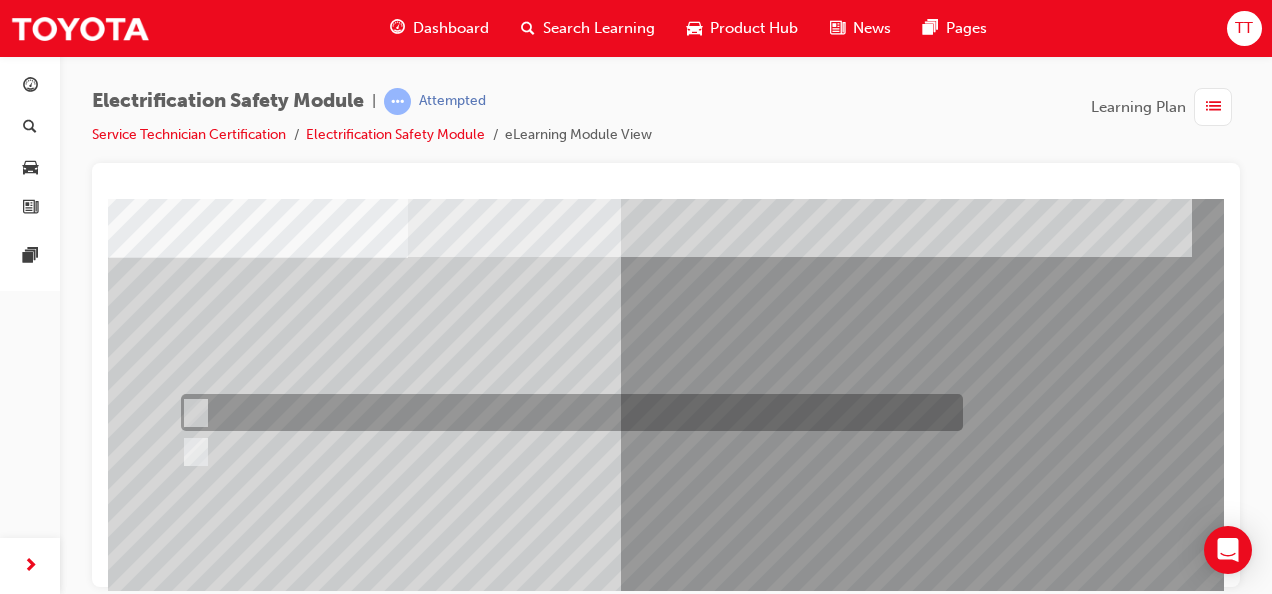 scroll, scrollTop: 100, scrollLeft: 0, axis: vertical 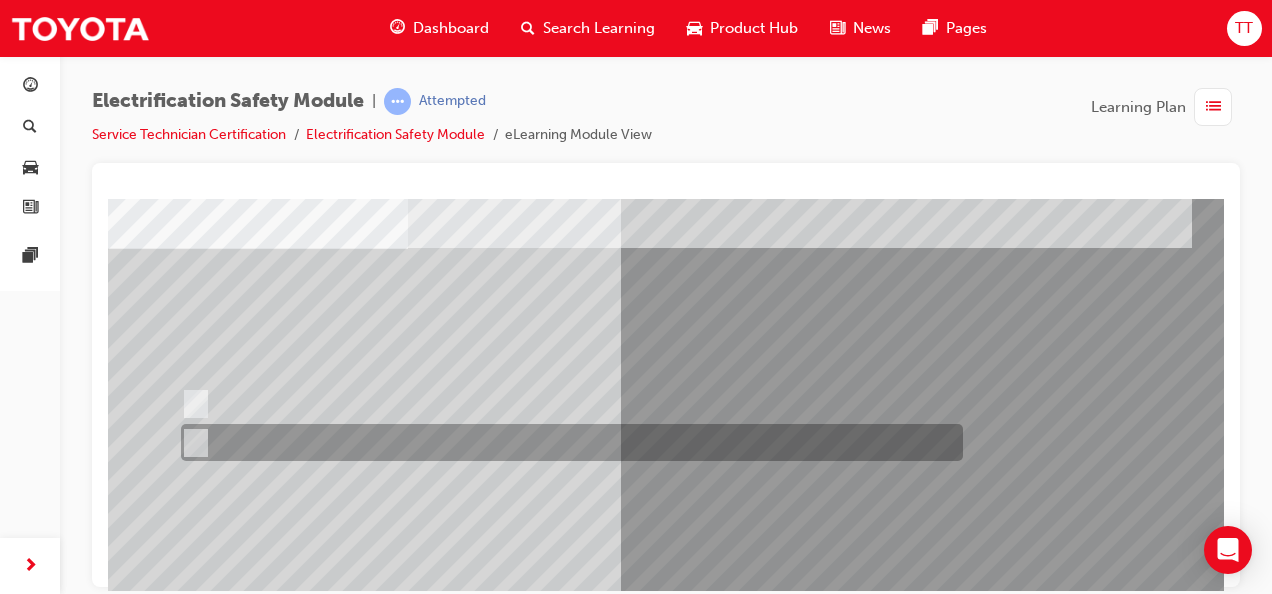 click at bounding box center (567, 442) 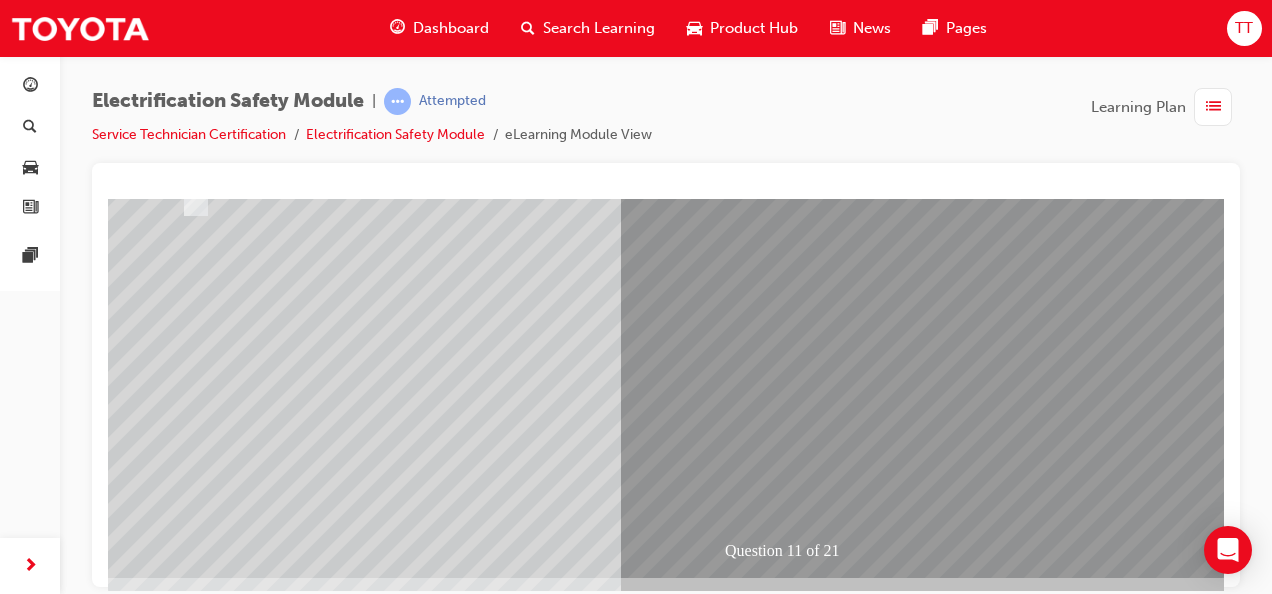 scroll, scrollTop: 373, scrollLeft: 0, axis: vertical 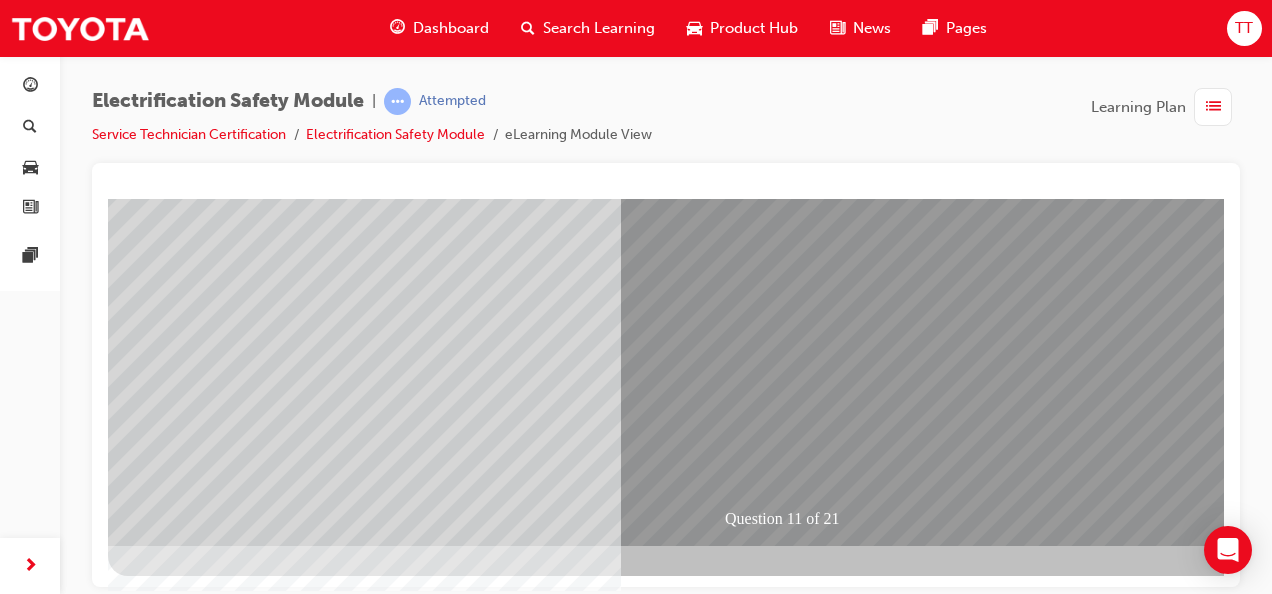 drag, startPoint x: 738, startPoint y: 428, endPoint x: 745, endPoint y: 417, distance: 13.038404 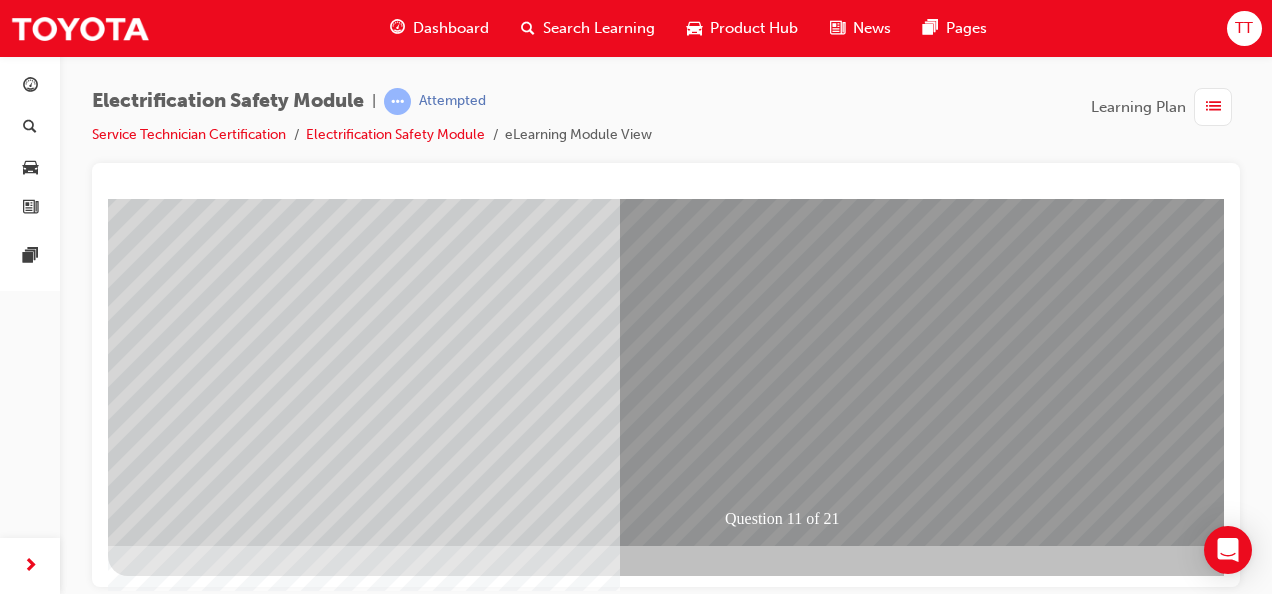 click on "Question 11 of 21" at bounding box center [788, 185] 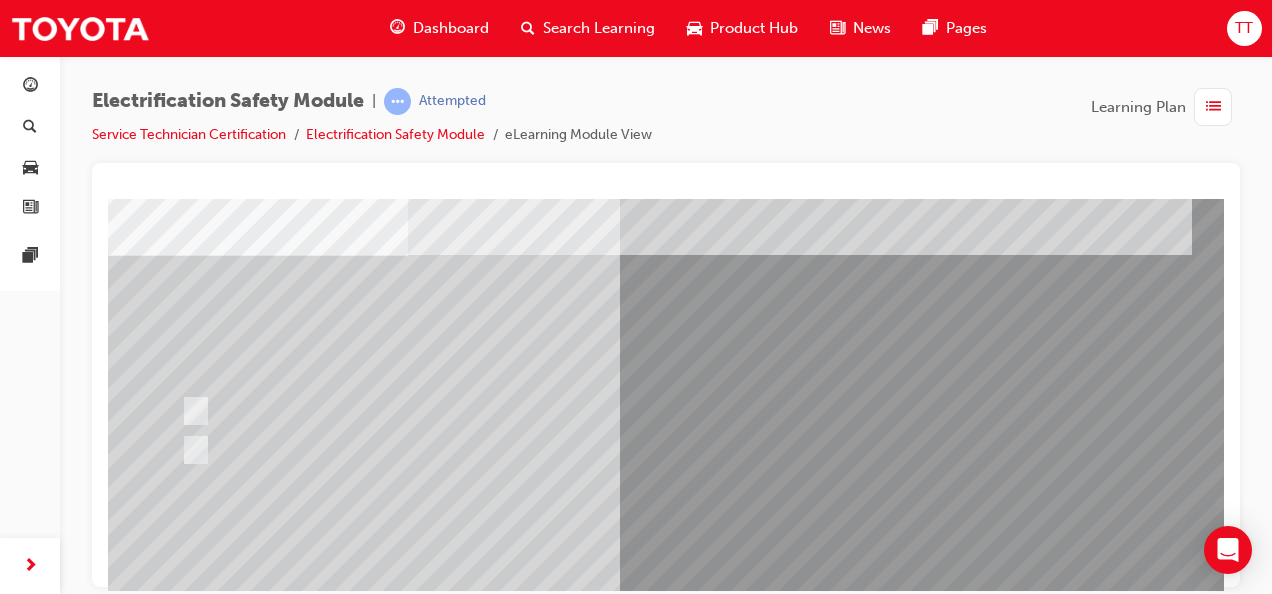 scroll, scrollTop: 300, scrollLeft: 0, axis: vertical 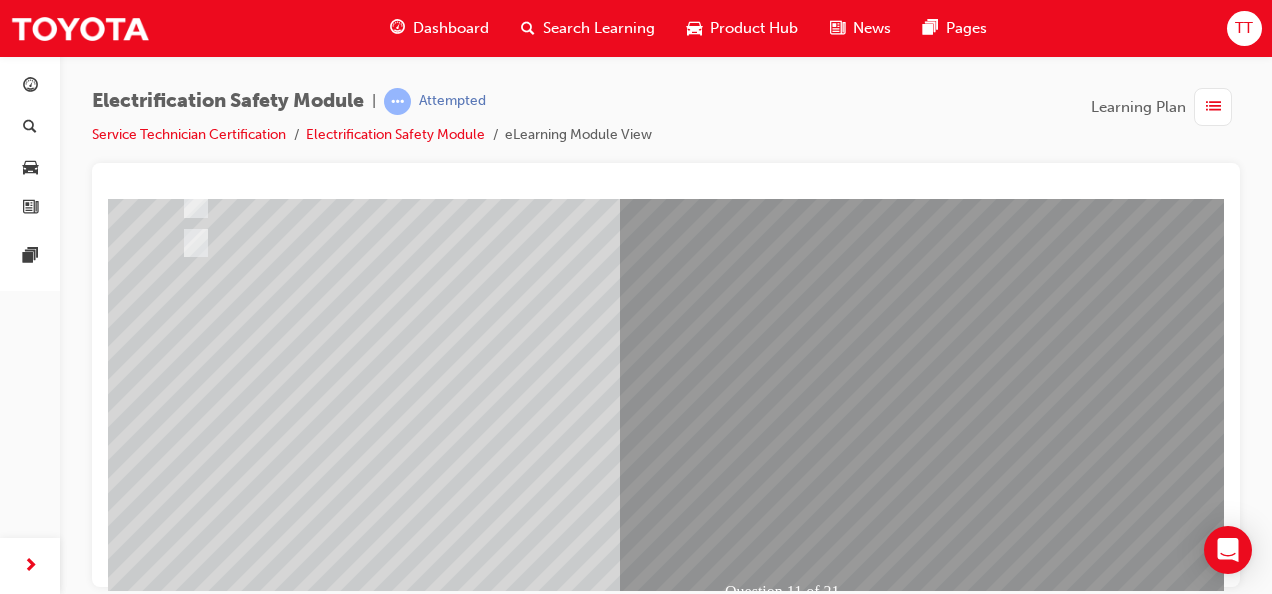 click at bounding box center [440, 2394] 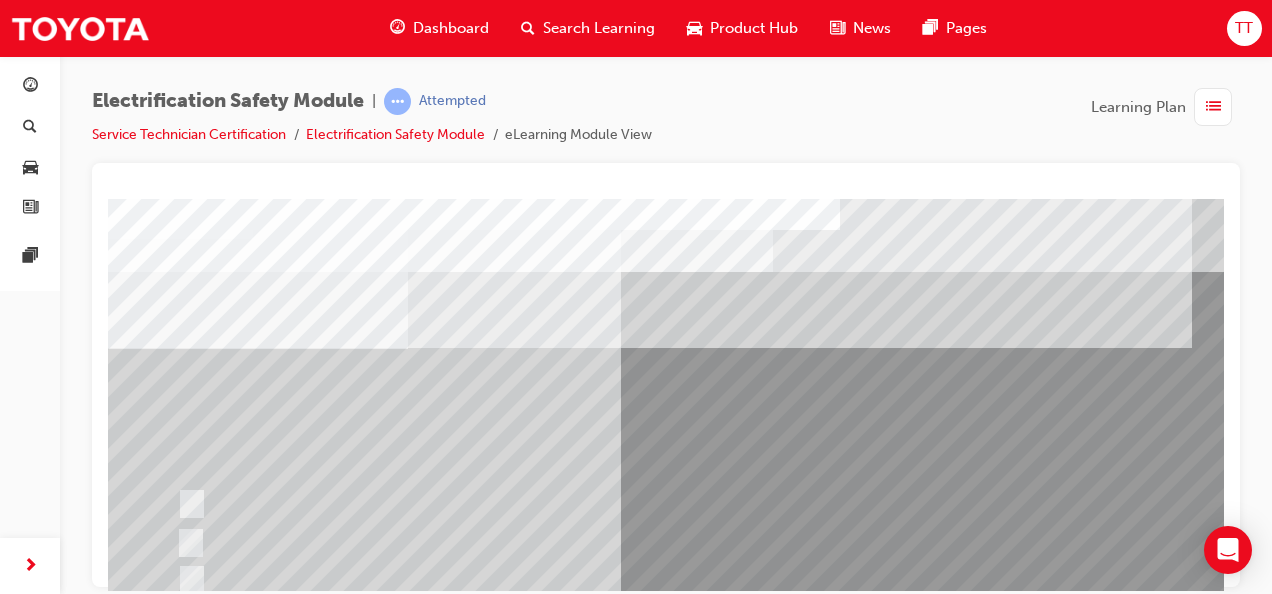 scroll, scrollTop: 100, scrollLeft: 0, axis: vertical 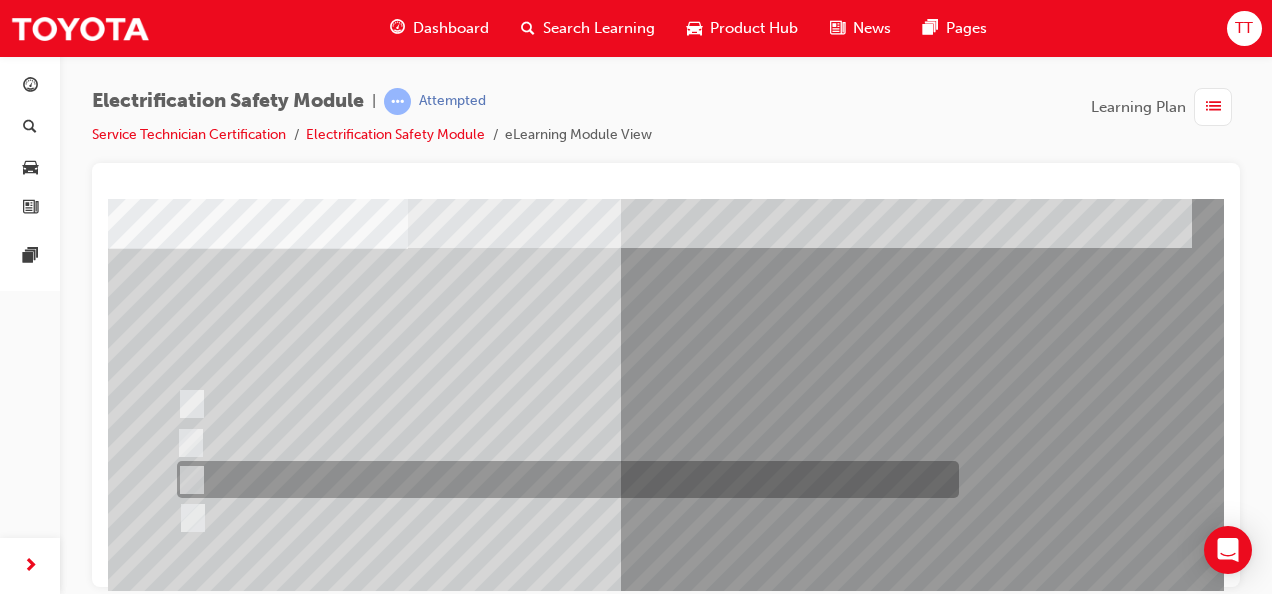 click at bounding box center [563, 479] 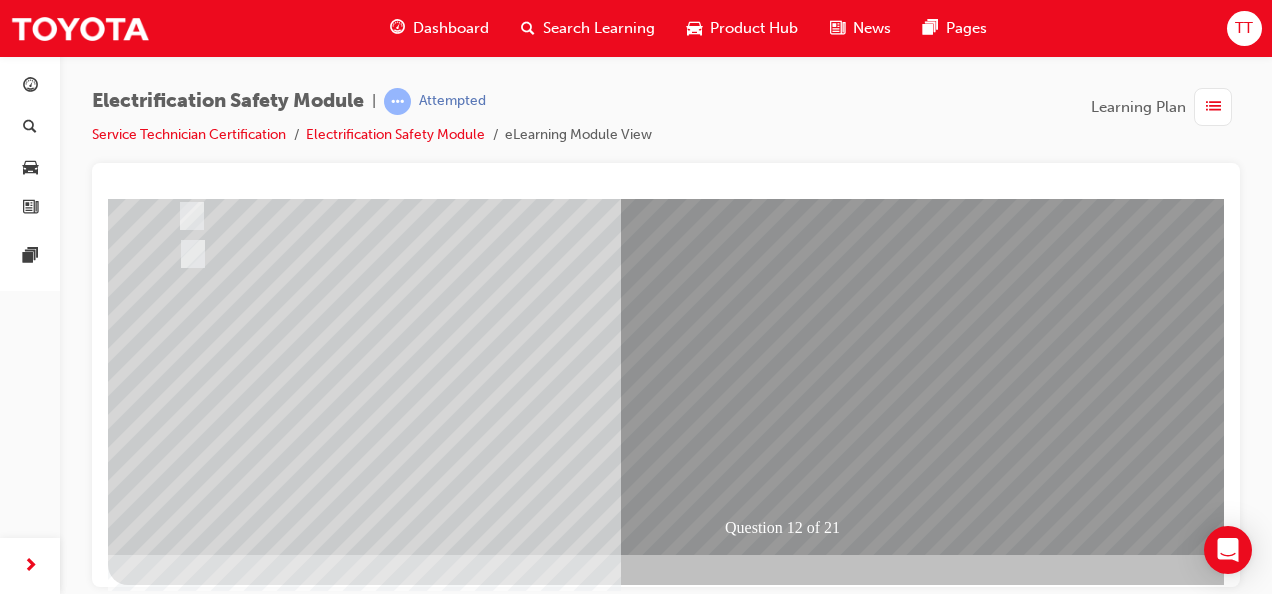scroll, scrollTop: 373, scrollLeft: 0, axis: vertical 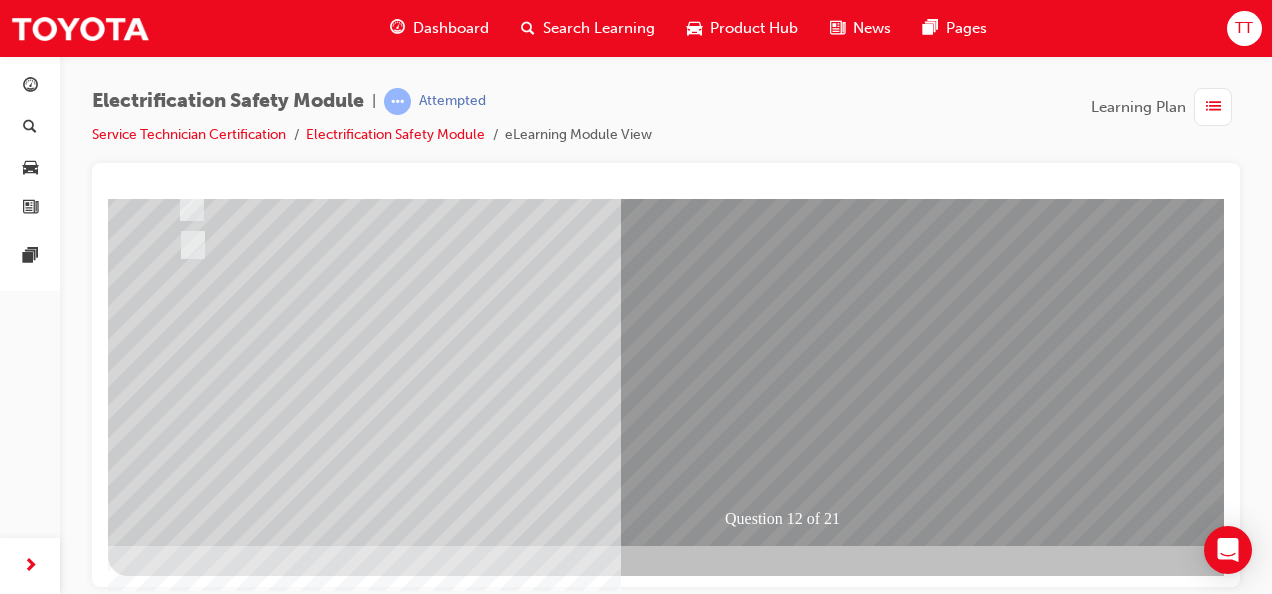 click at bounding box center (180, 2614) 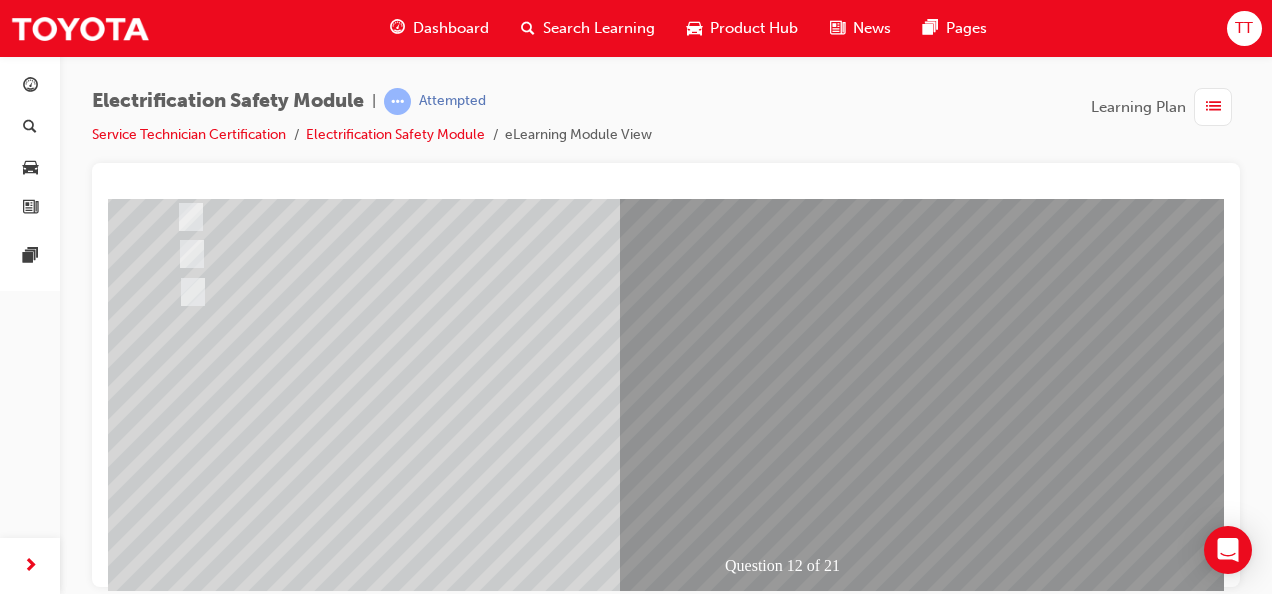 scroll, scrollTop: 373, scrollLeft: 0, axis: vertical 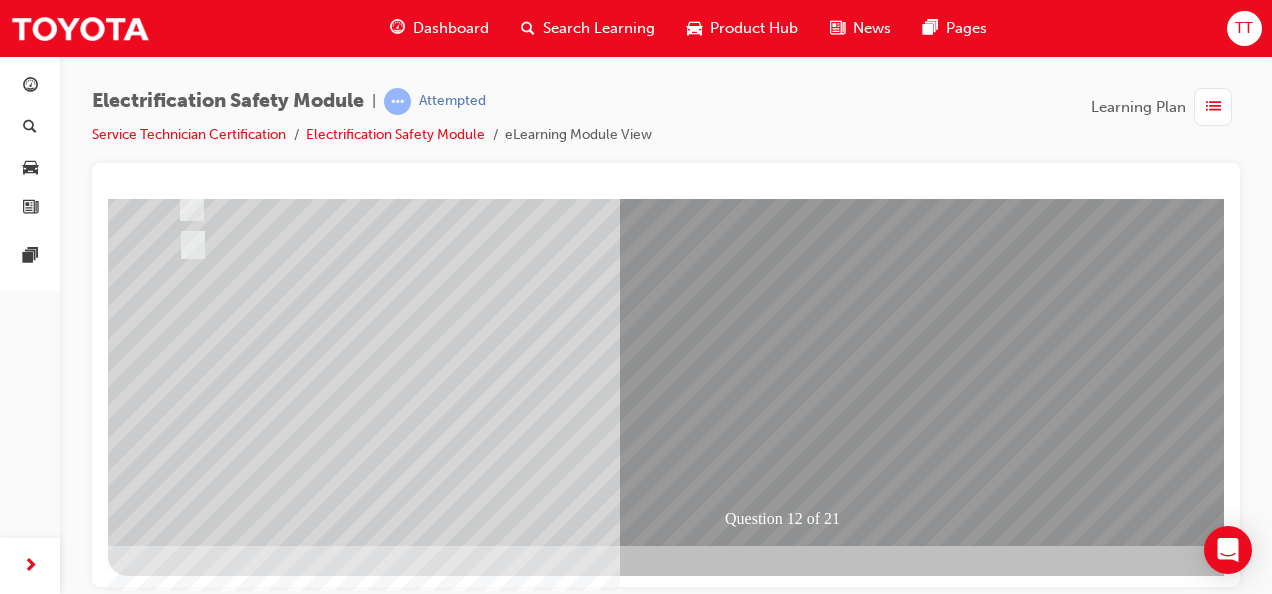 click at bounding box center [440, 2321] 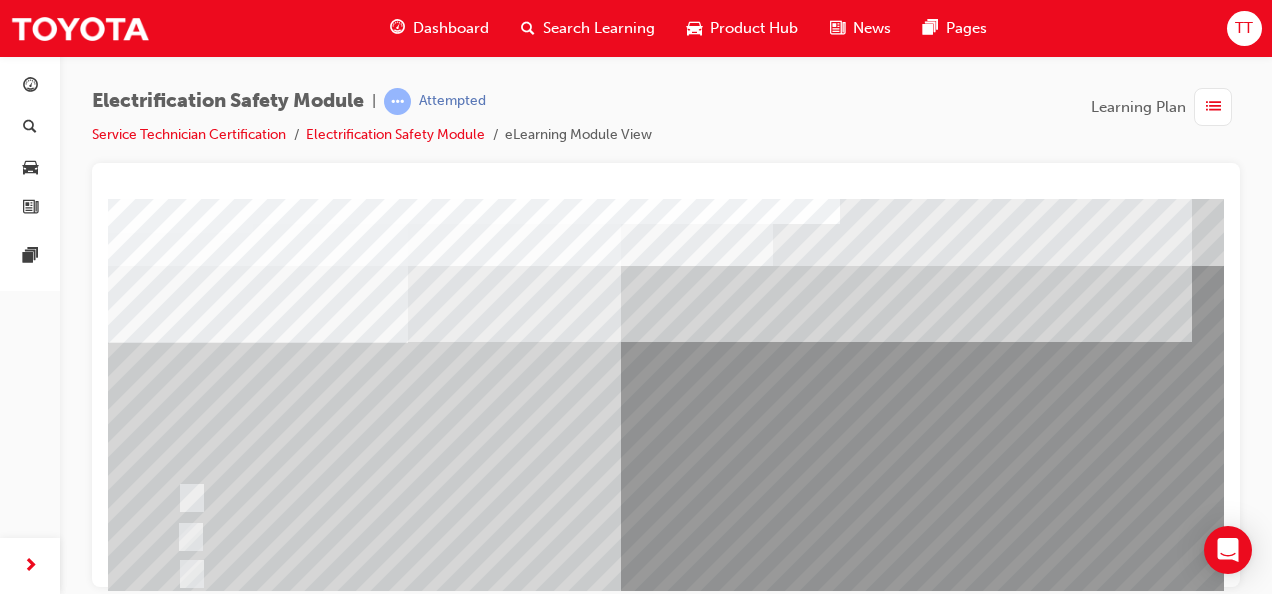 scroll, scrollTop: 100, scrollLeft: 0, axis: vertical 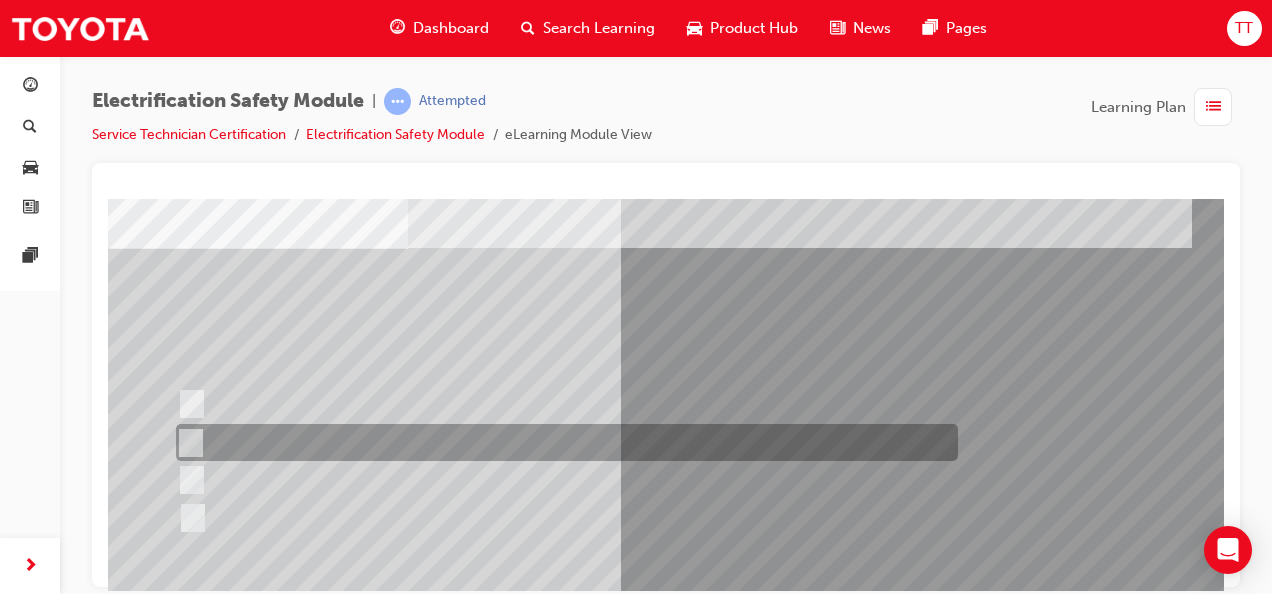 click at bounding box center [562, 442] 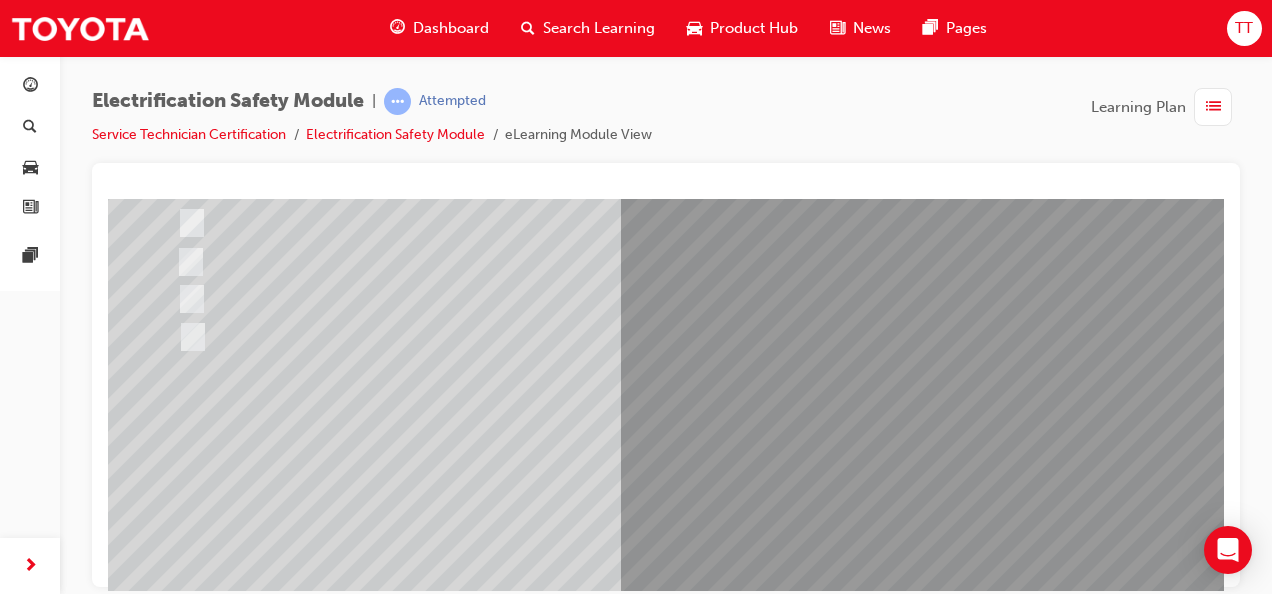 scroll, scrollTop: 300, scrollLeft: 0, axis: vertical 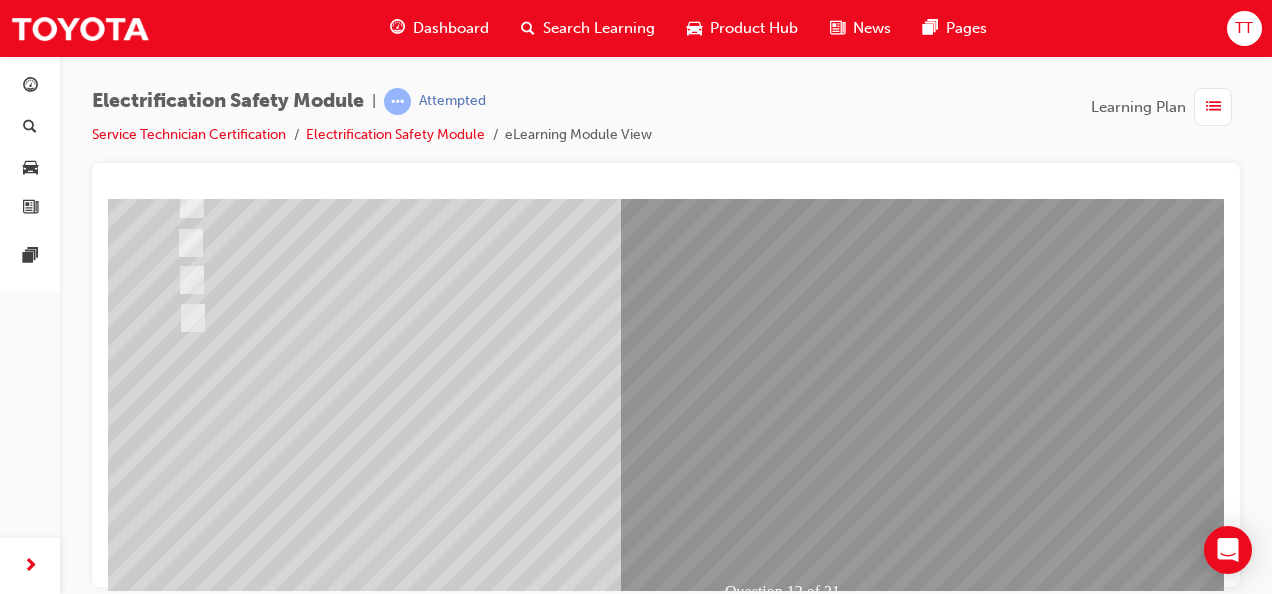 click at bounding box center (180, 2687) 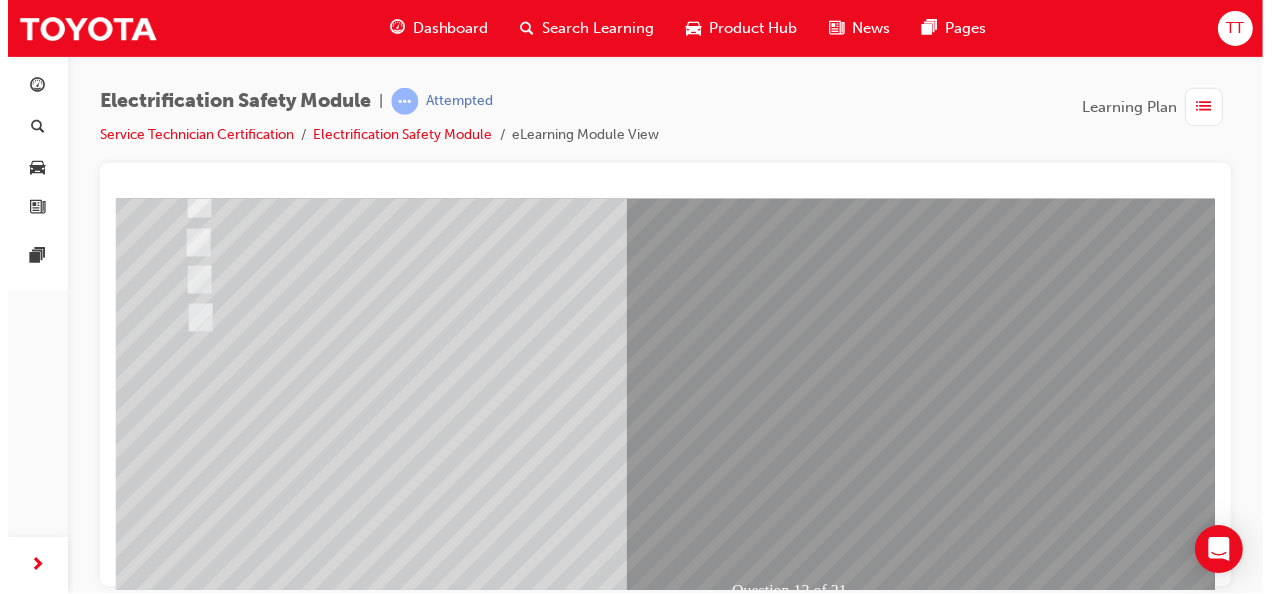 scroll, scrollTop: 0, scrollLeft: 0, axis: both 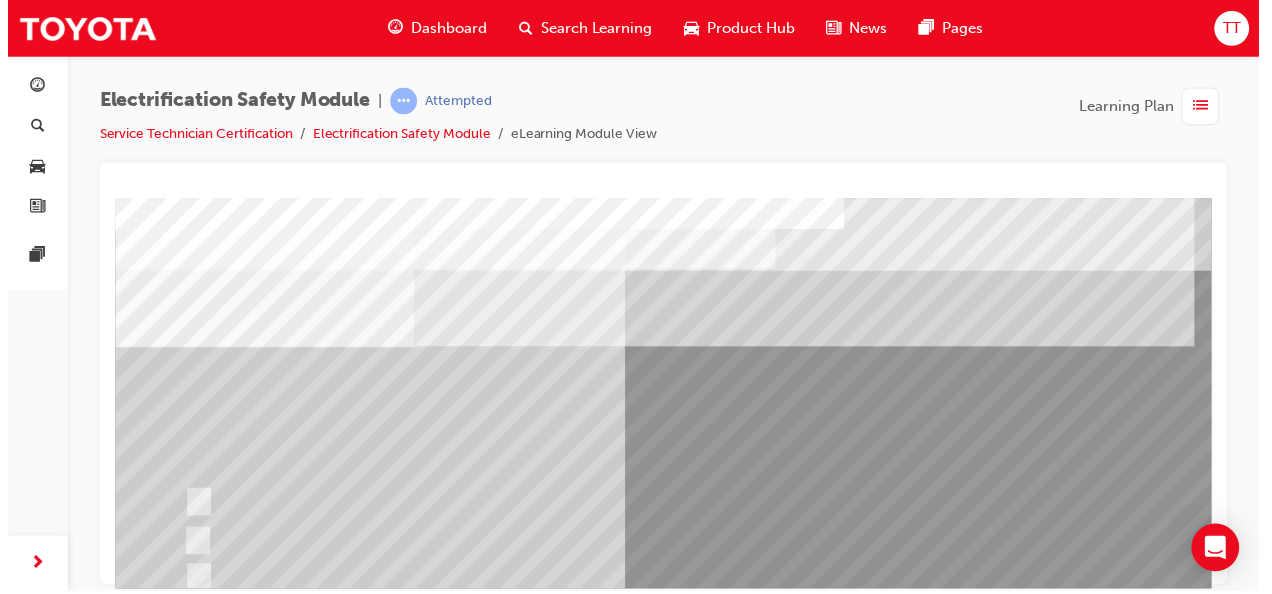 click on "Question 13 of 21" at bounding box center (794, 557) 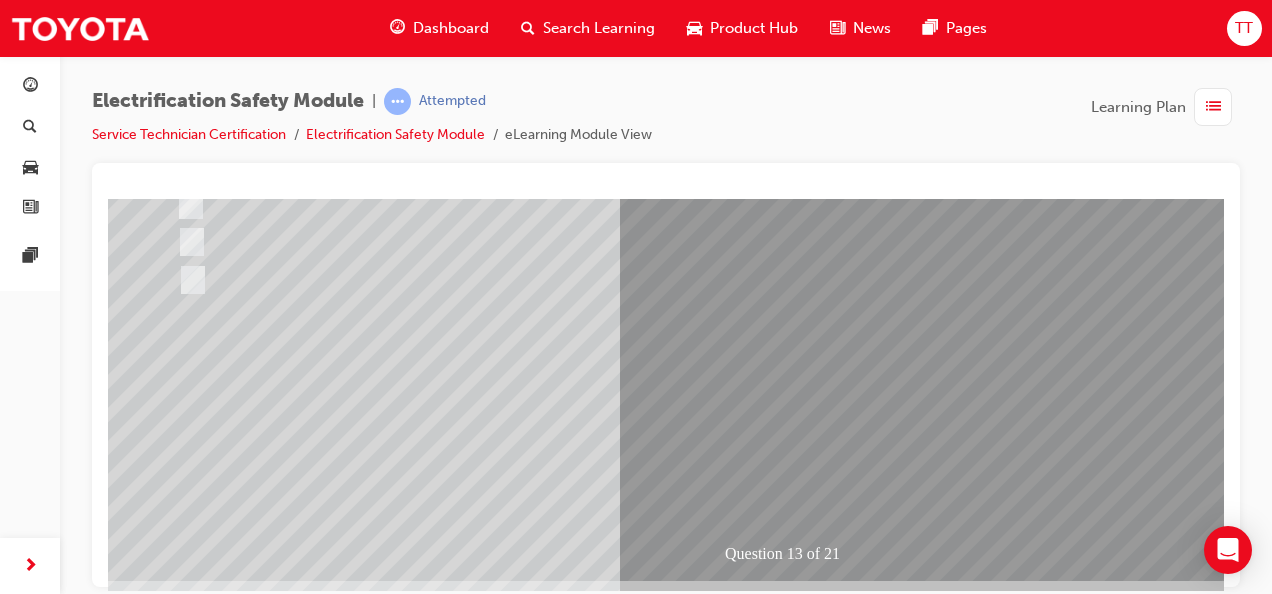 scroll, scrollTop: 373, scrollLeft: 0, axis: vertical 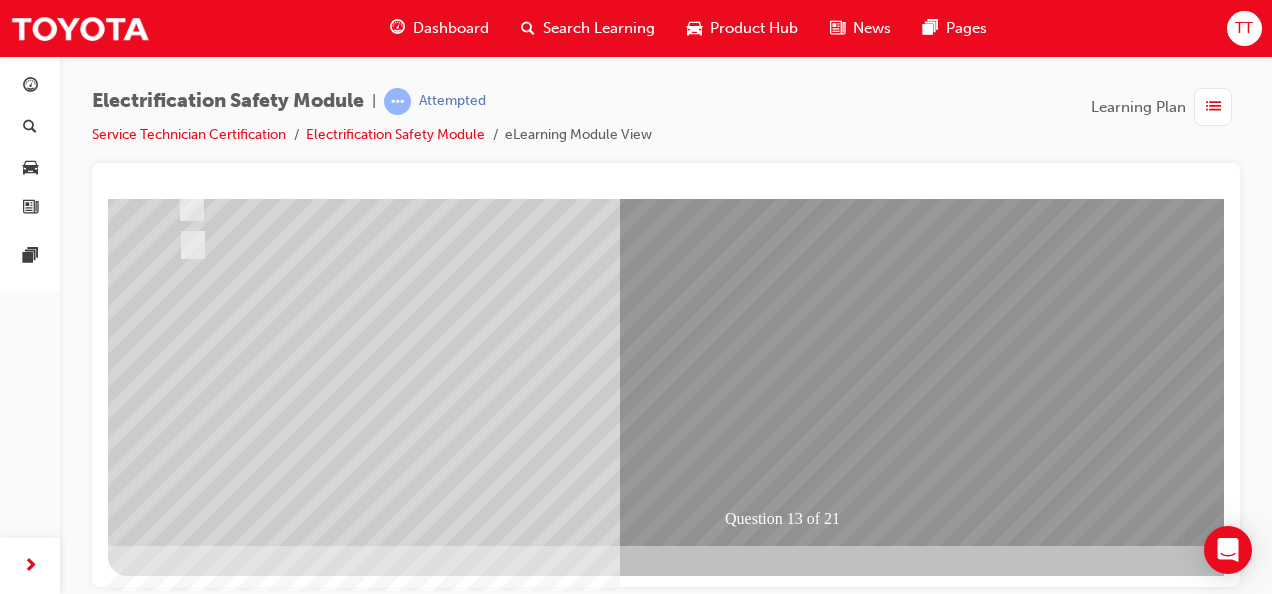 click at bounding box center (440, 2321) 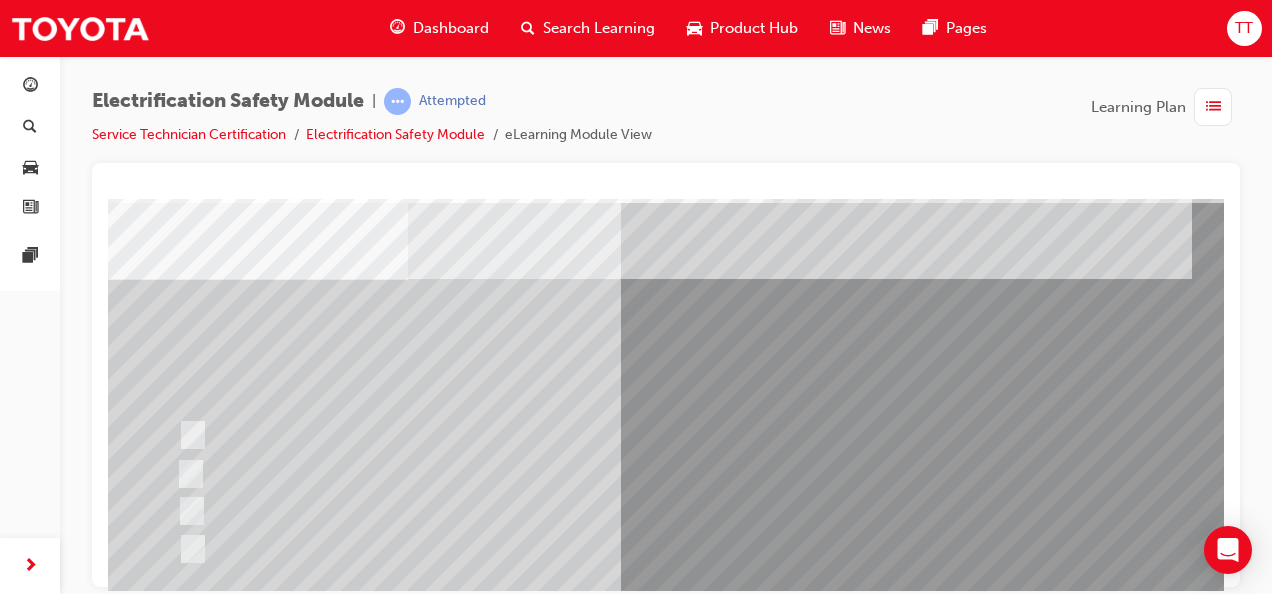 scroll, scrollTop: 100, scrollLeft: 0, axis: vertical 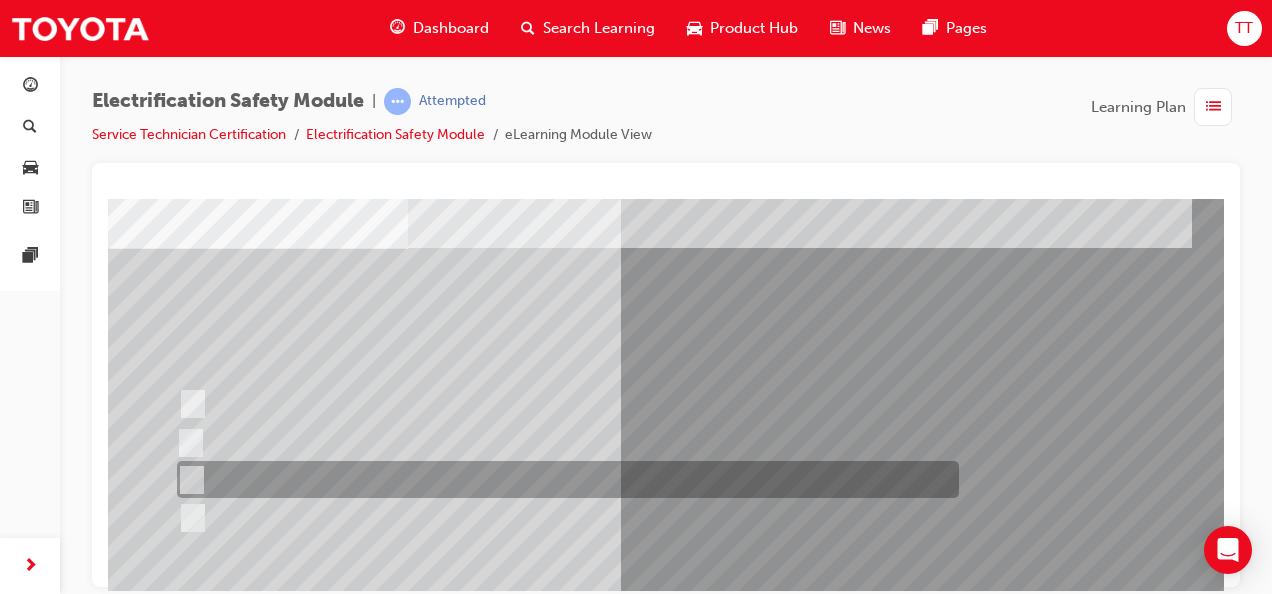 click at bounding box center [563, 479] 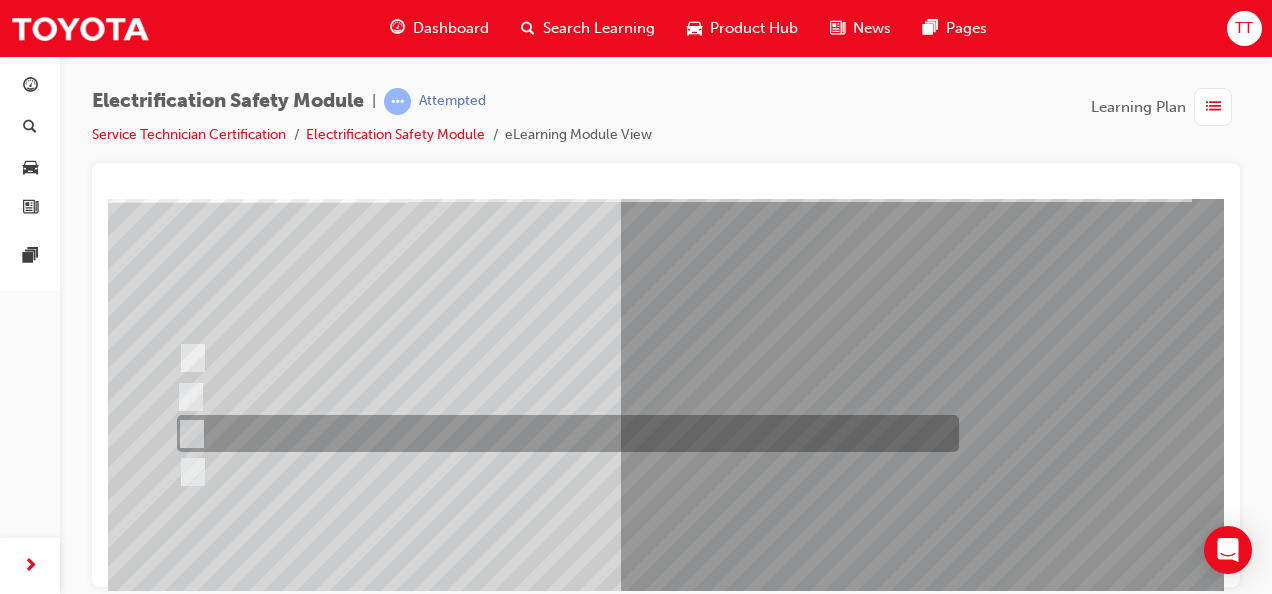 scroll, scrollTop: 300, scrollLeft: 0, axis: vertical 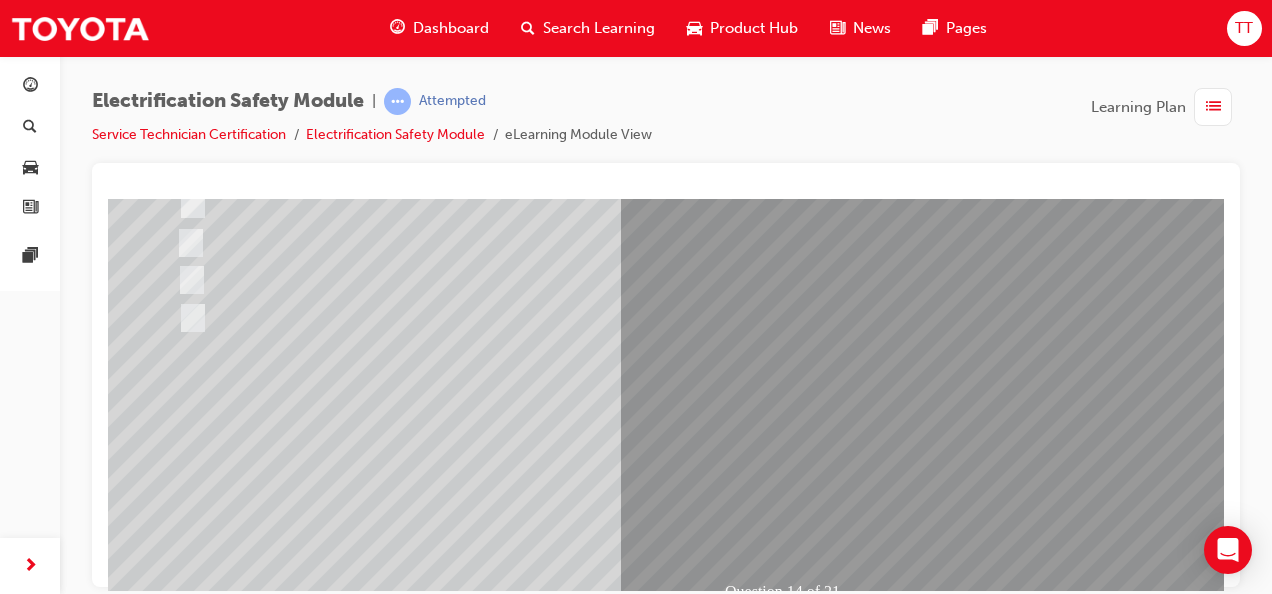 click at bounding box center [180, 2687] 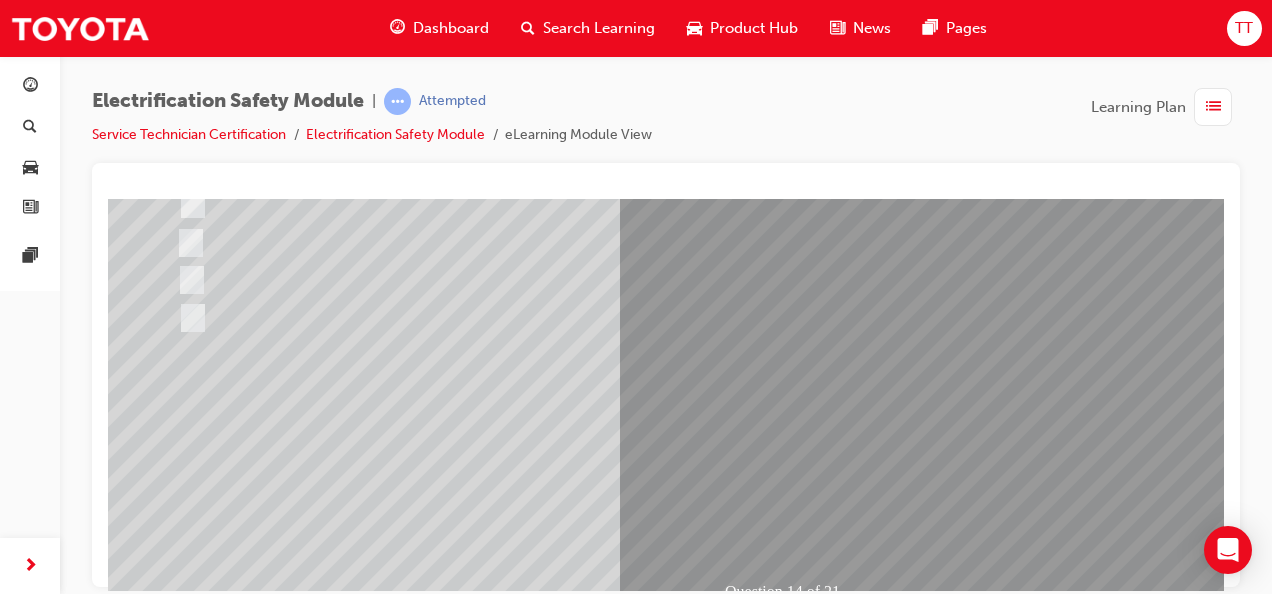 click at bounding box center (440, 2394) 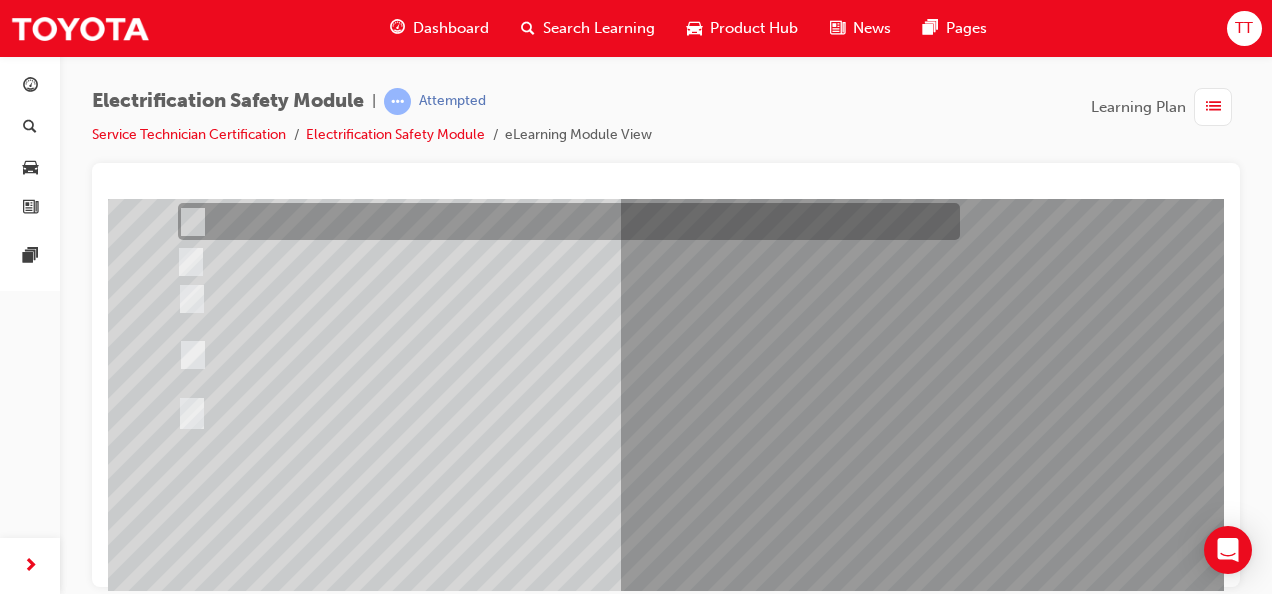 scroll, scrollTop: 300, scrollLeft: 0, axis: vertical 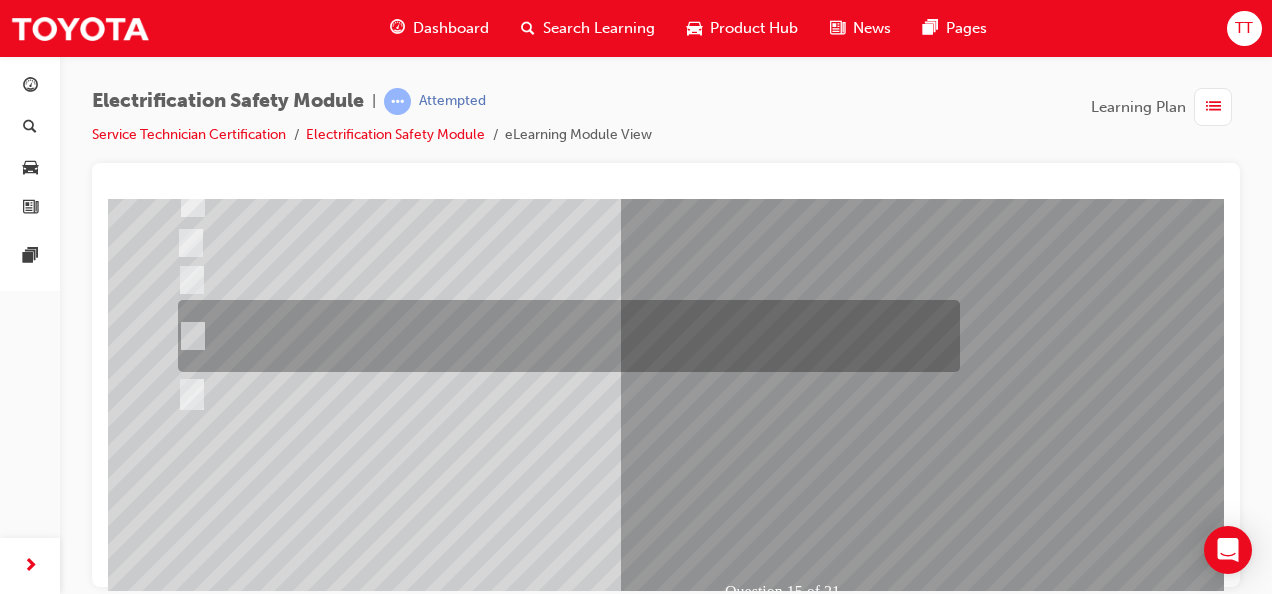 click at bounding box center (564, 336) 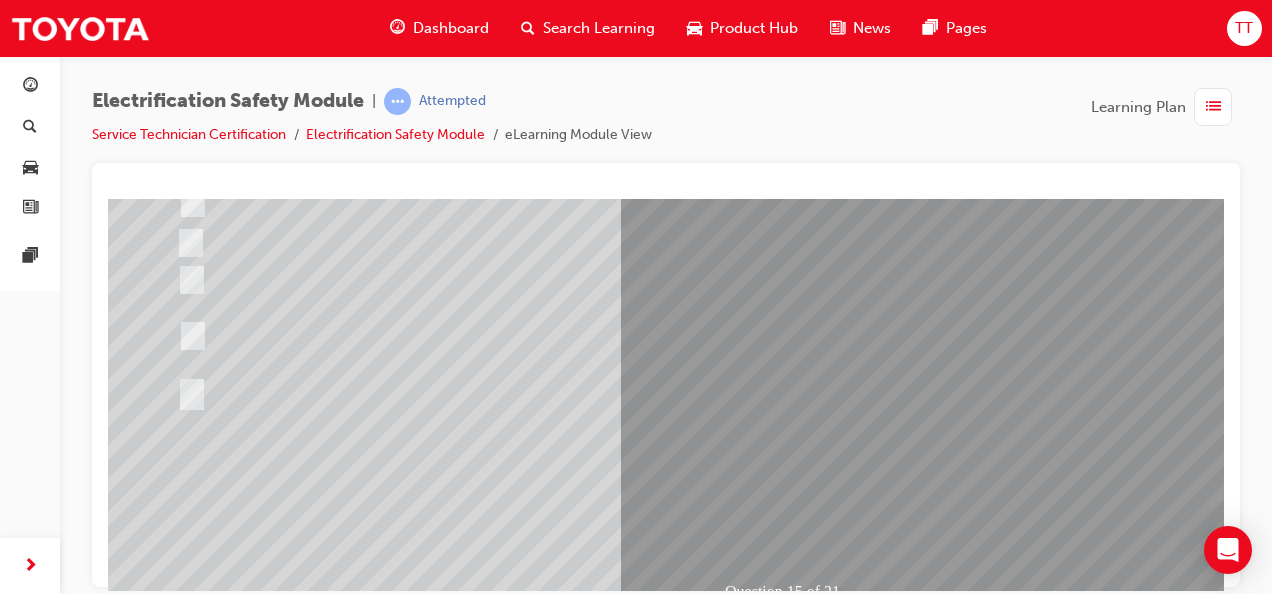 click at bounding box center [180, 2714] 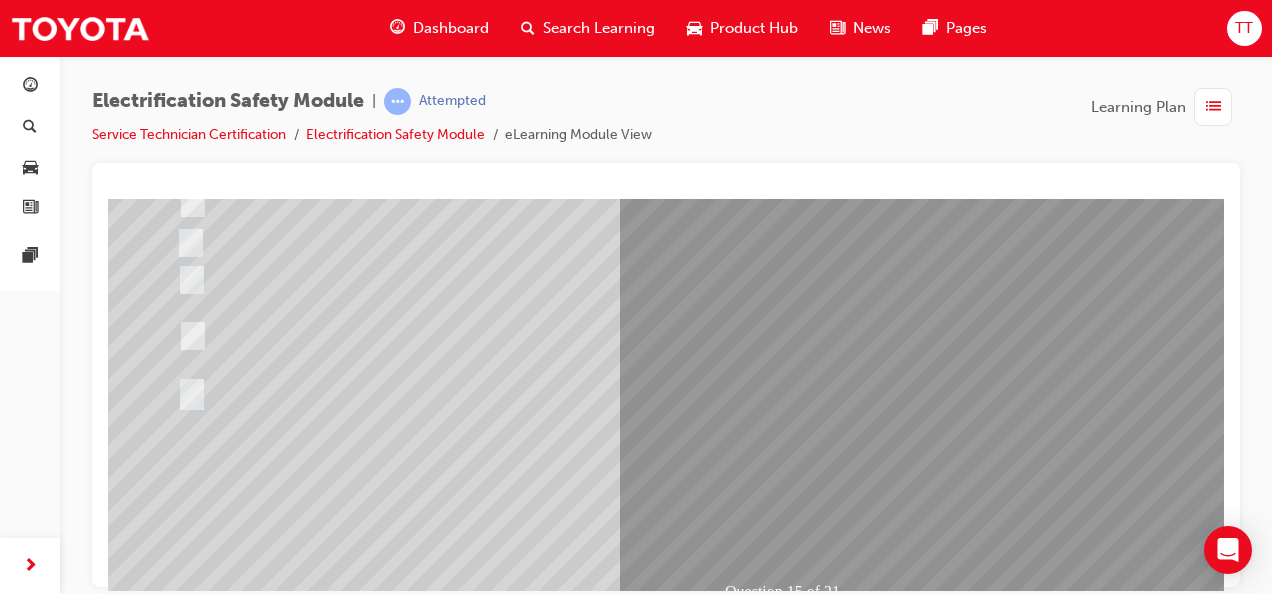 click at bounding box center [440, 2394] 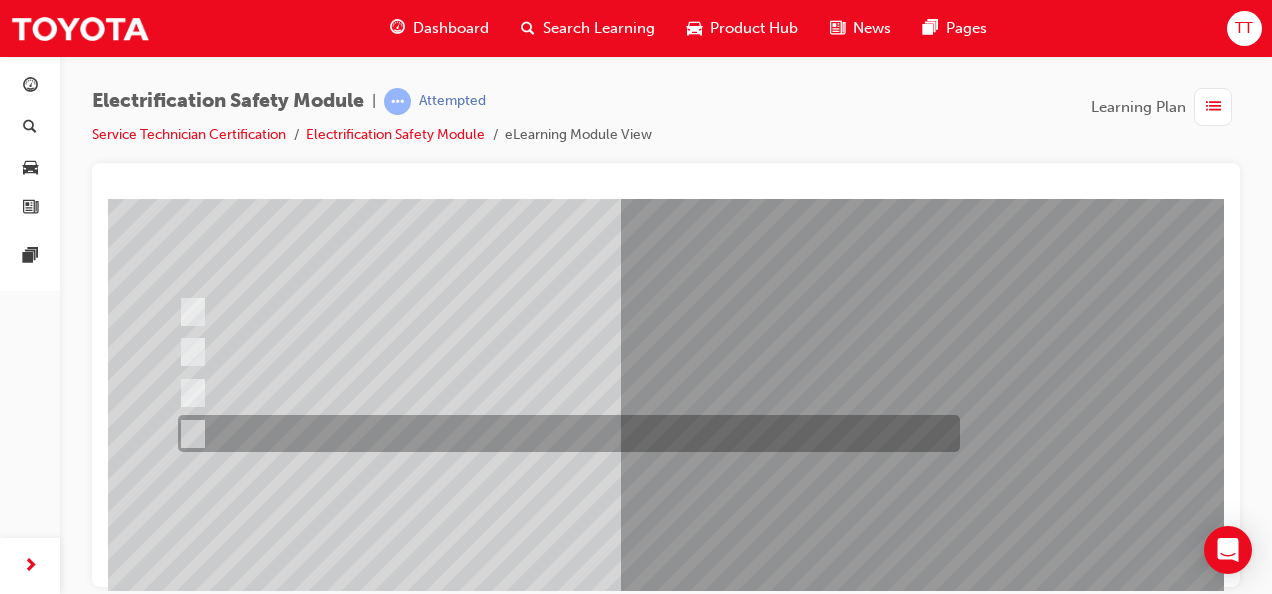 scroll, scrollTop: 100, scrollLeft: 0, axis: vertical 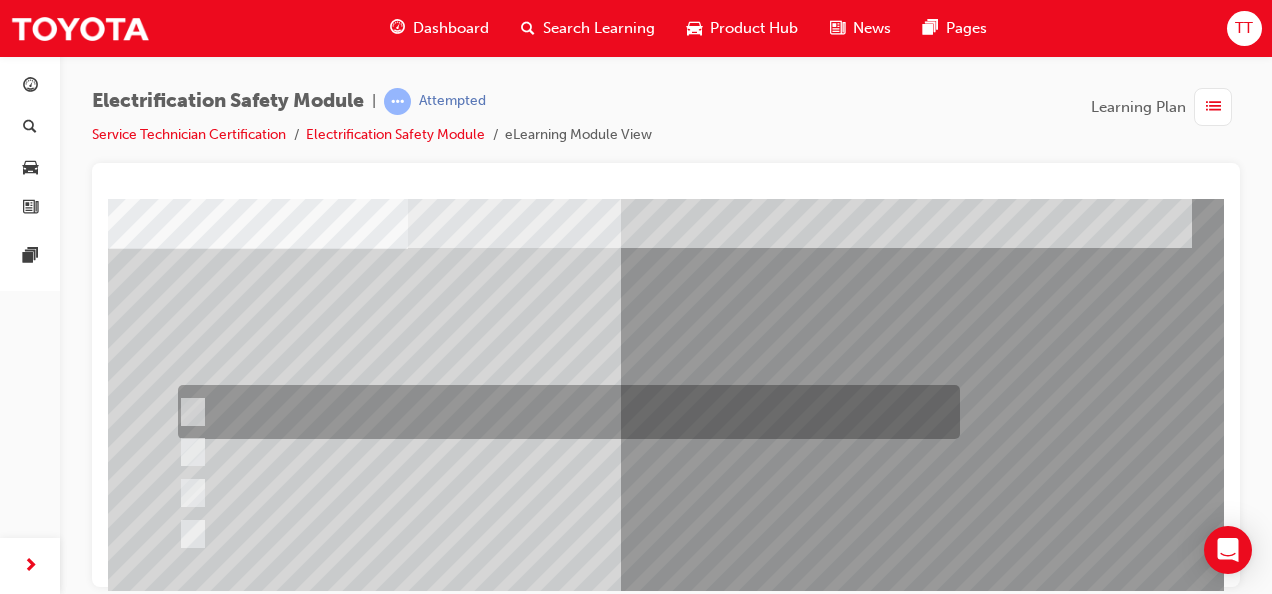 click at bounding box center [564, 412] 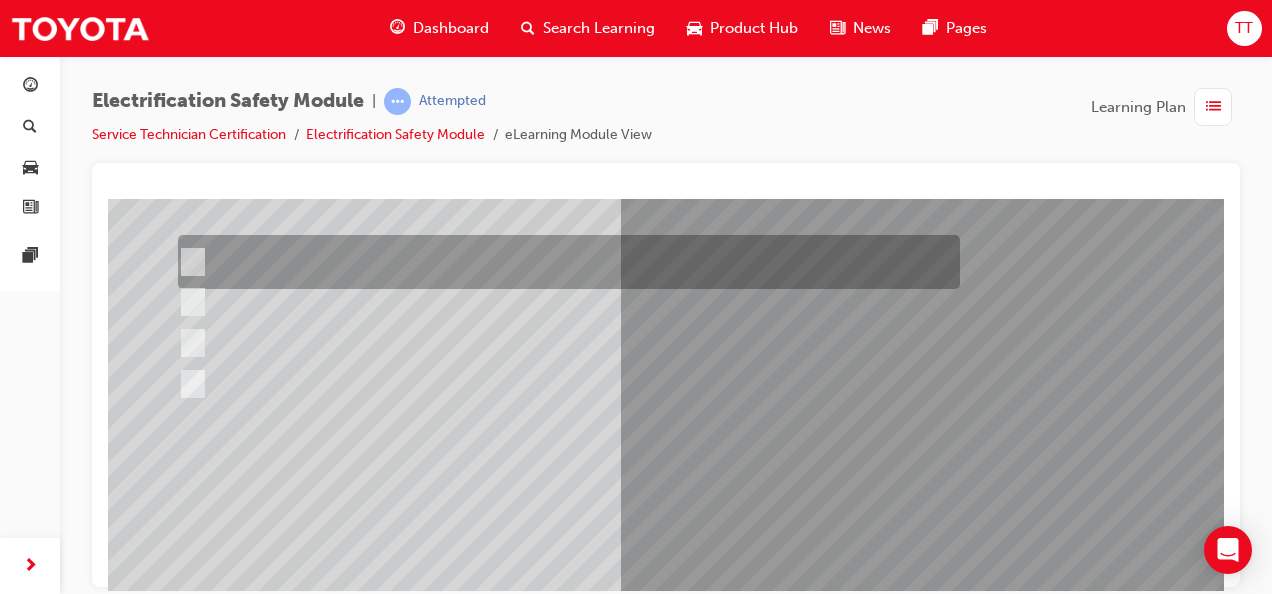 scroll, scrollTop: 300, scrollLeft: 0, axis: vertical 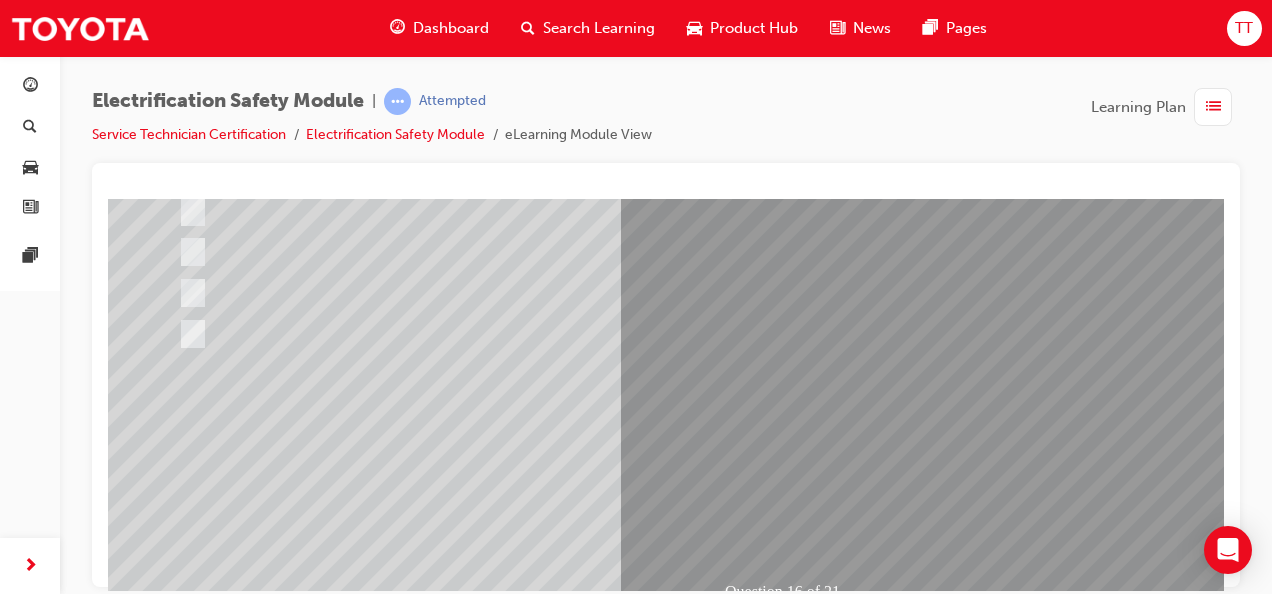 click at bounding box center [180, 2687] 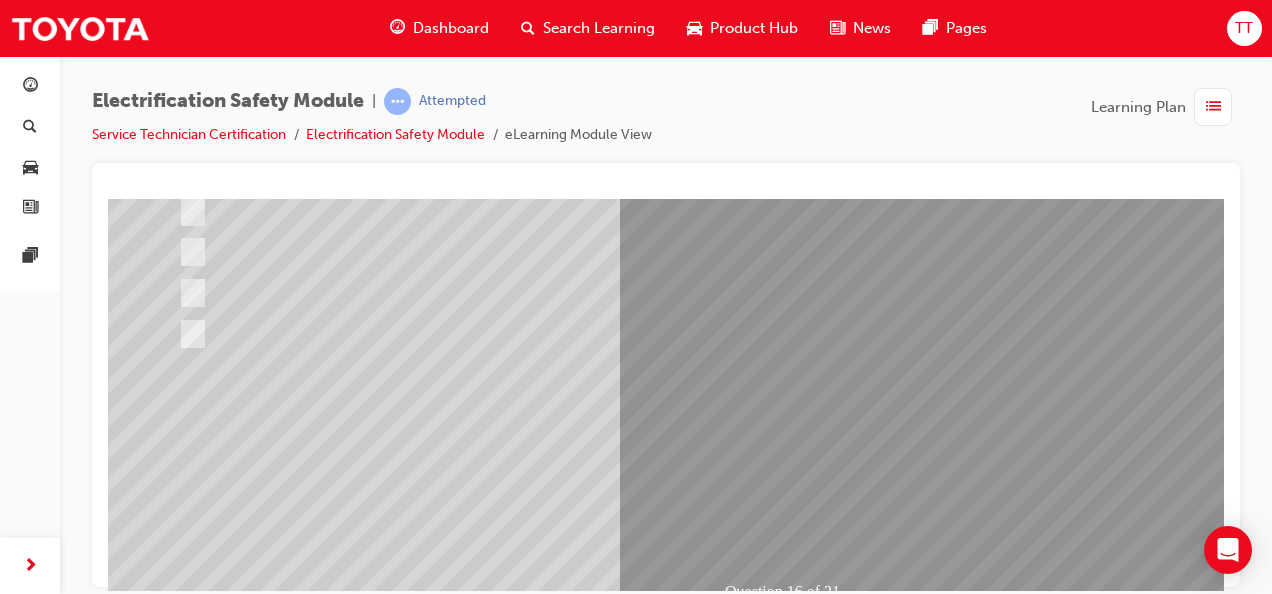 click at bounding box center [440, 2394] 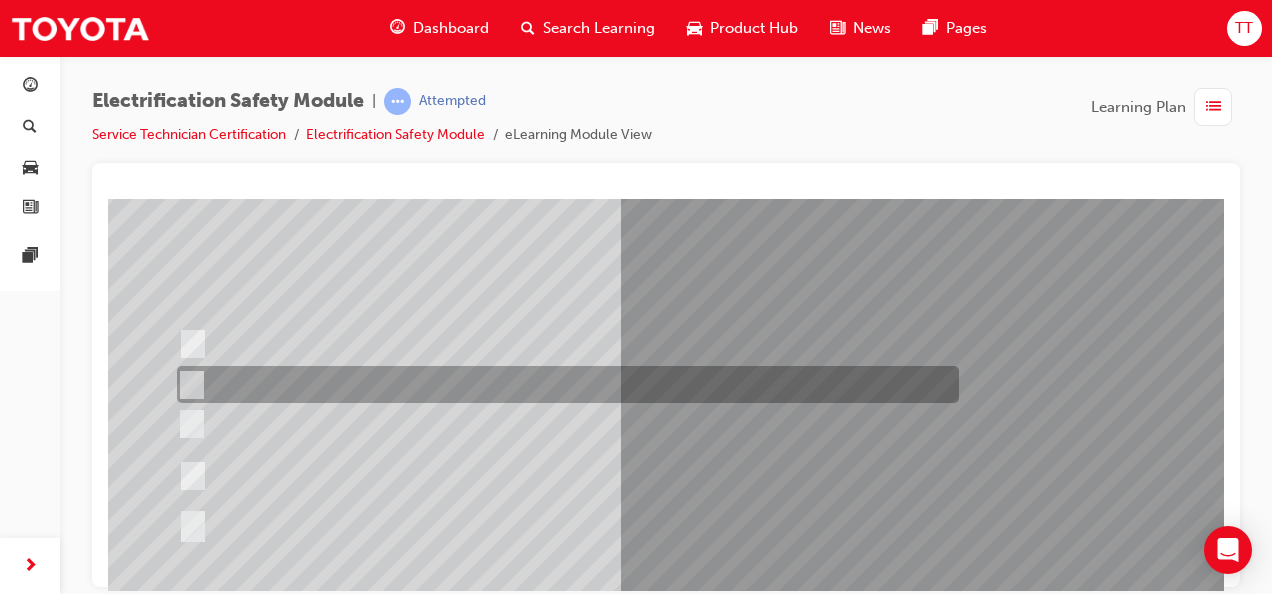 scroll, scrollTop: 200, scrollLeft: 0, axis: vertical 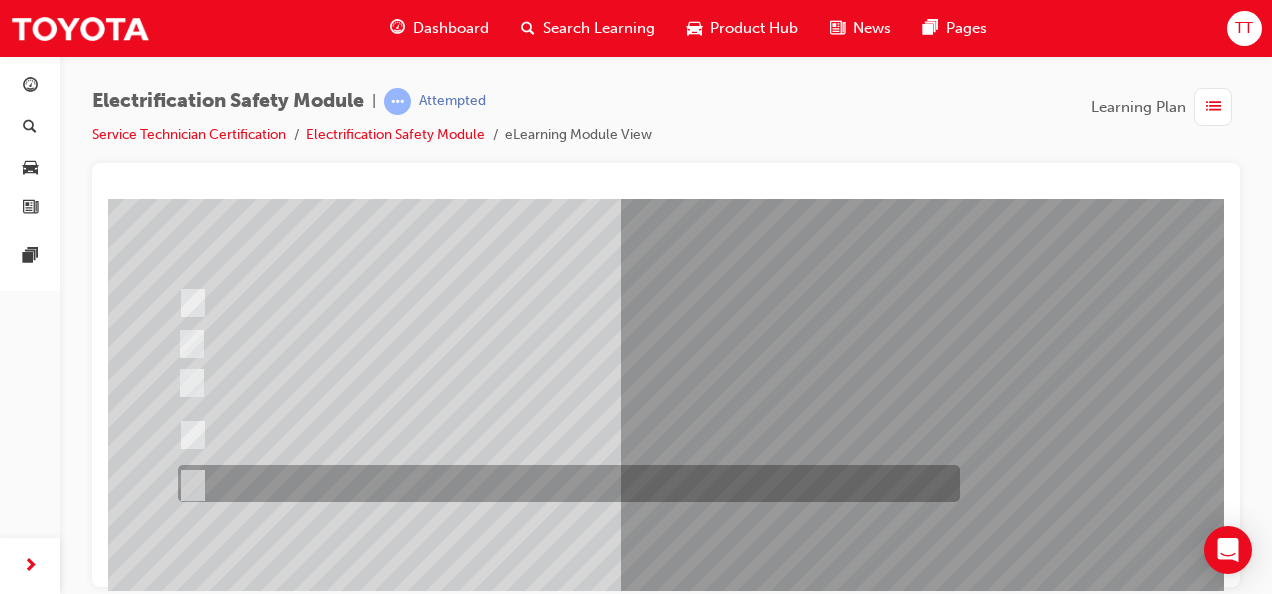 click at bounding box center [564, 483] 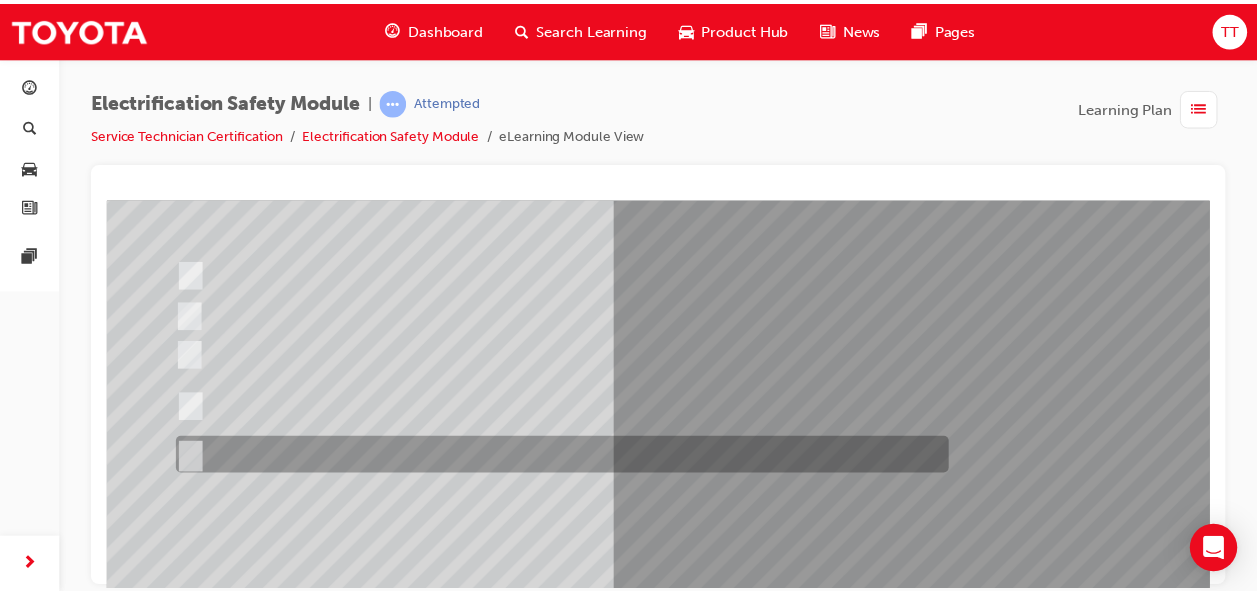 scroll, scrollTop: 300, scrollLeft: 0, axis: vertical 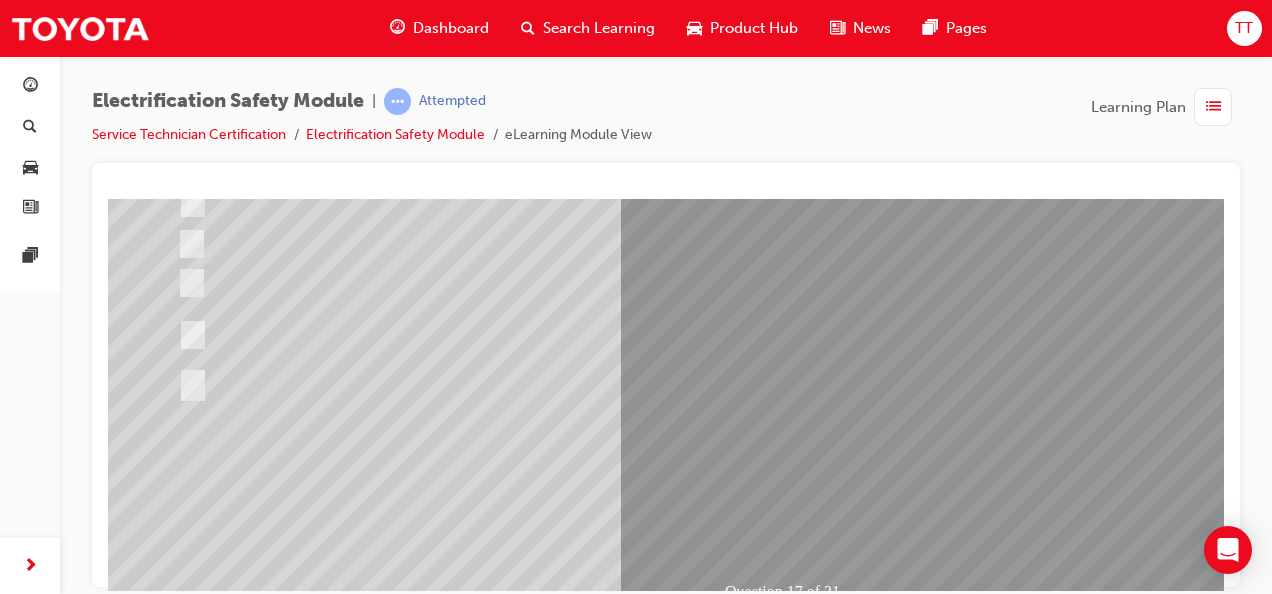 click at bounding box center [180, 2714] 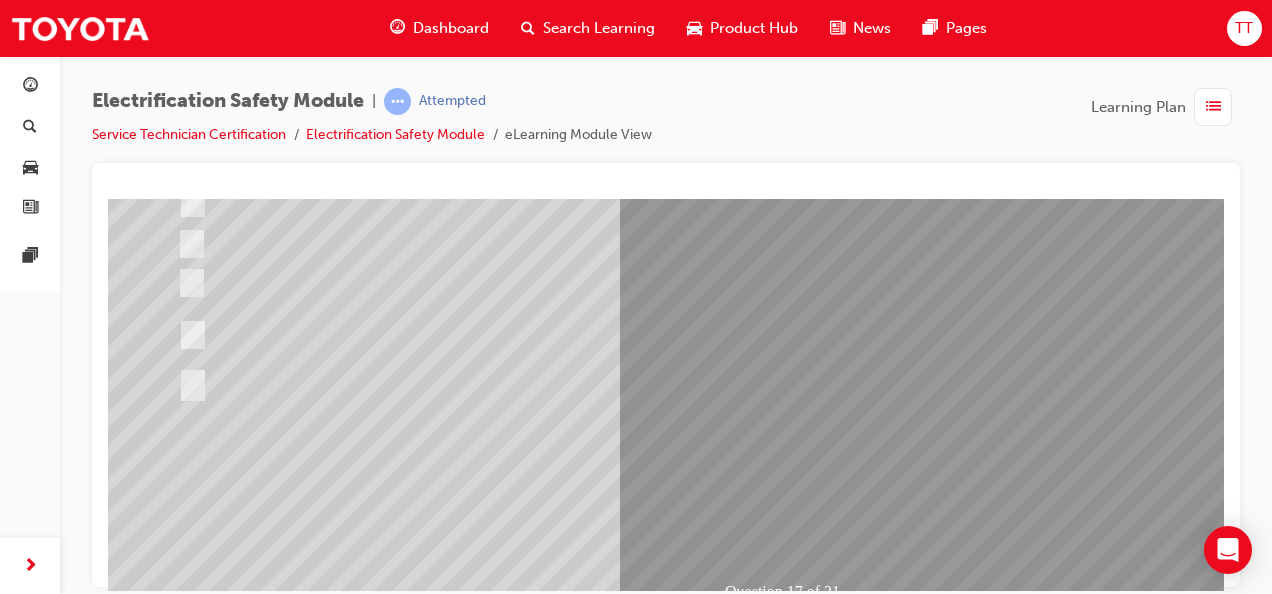click at bounding box center [440, 2394] 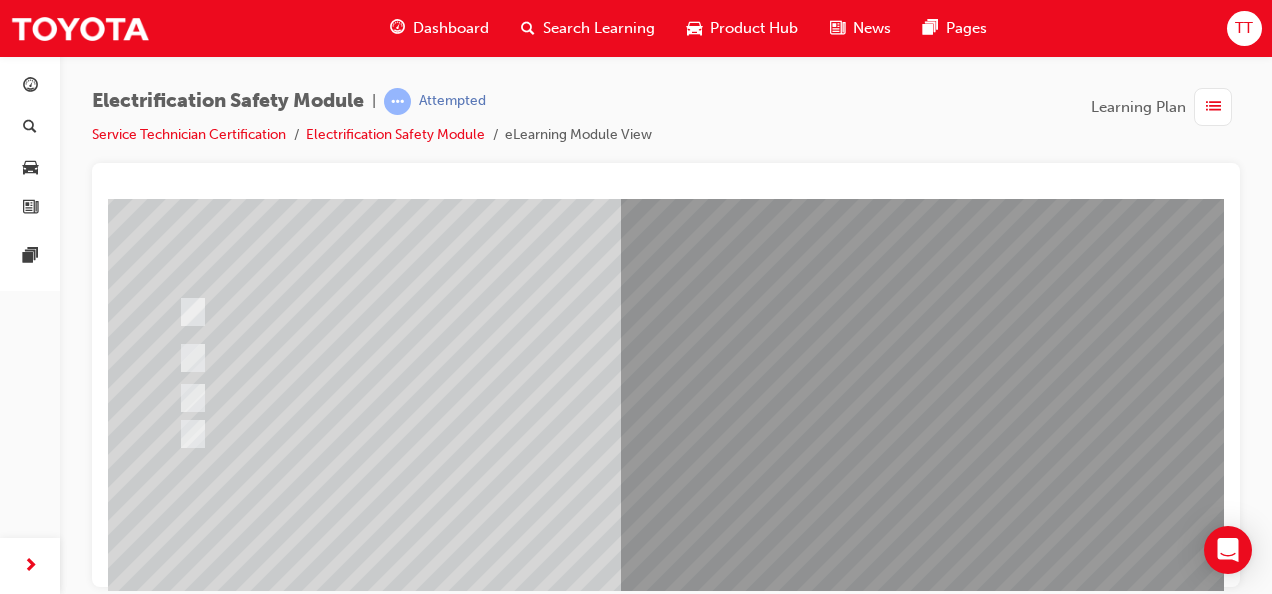 scroll, scrollTop: 200, scrollLeft: 0, axis: vertical 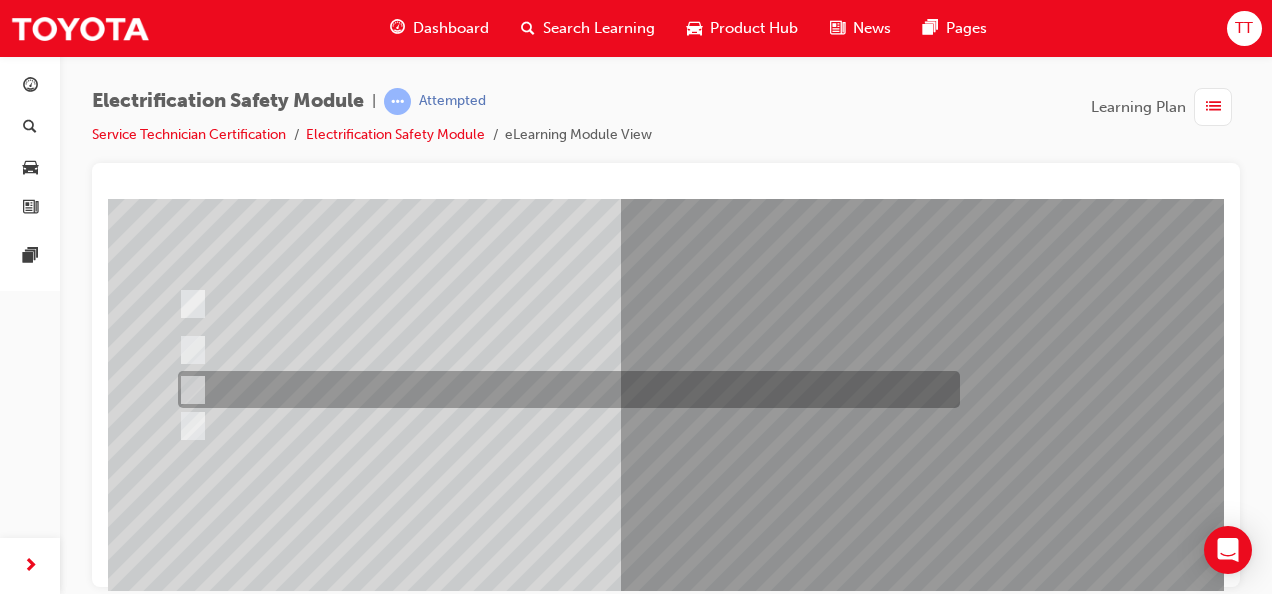 click at bounding box center (564, 389) 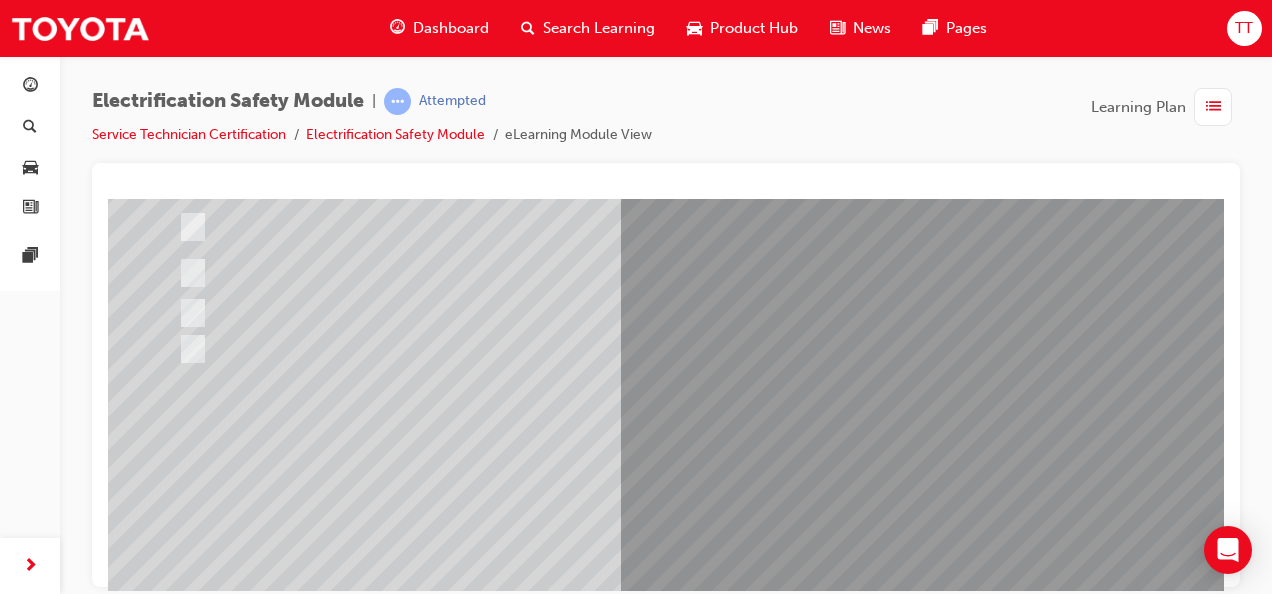 scroll, scrollTop: 373, scrollLeft: 0, axis: vertical 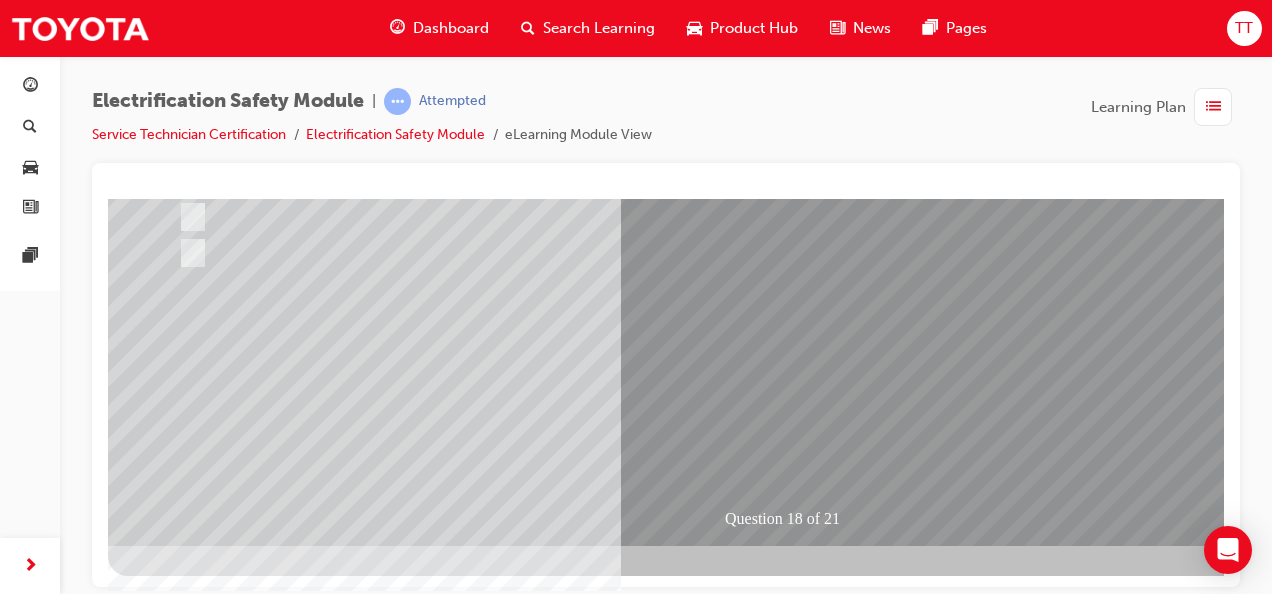 click at bounding box center [180, 2614] 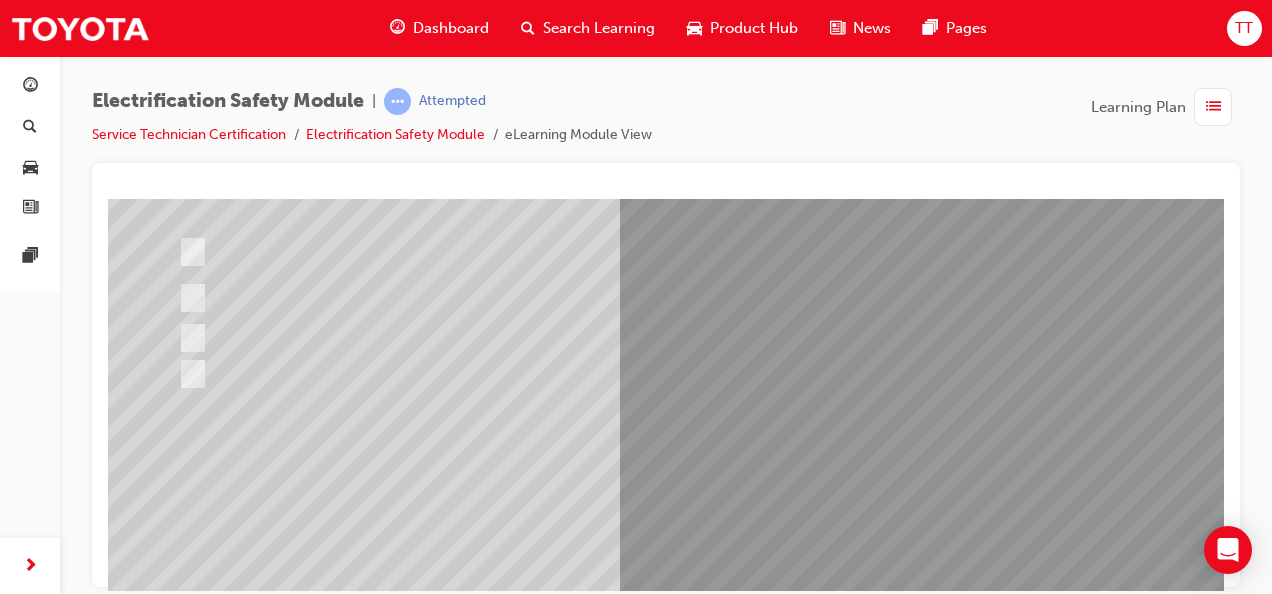 scroll, scrollTop: 300, scrollLeft: 0, axis: vertical 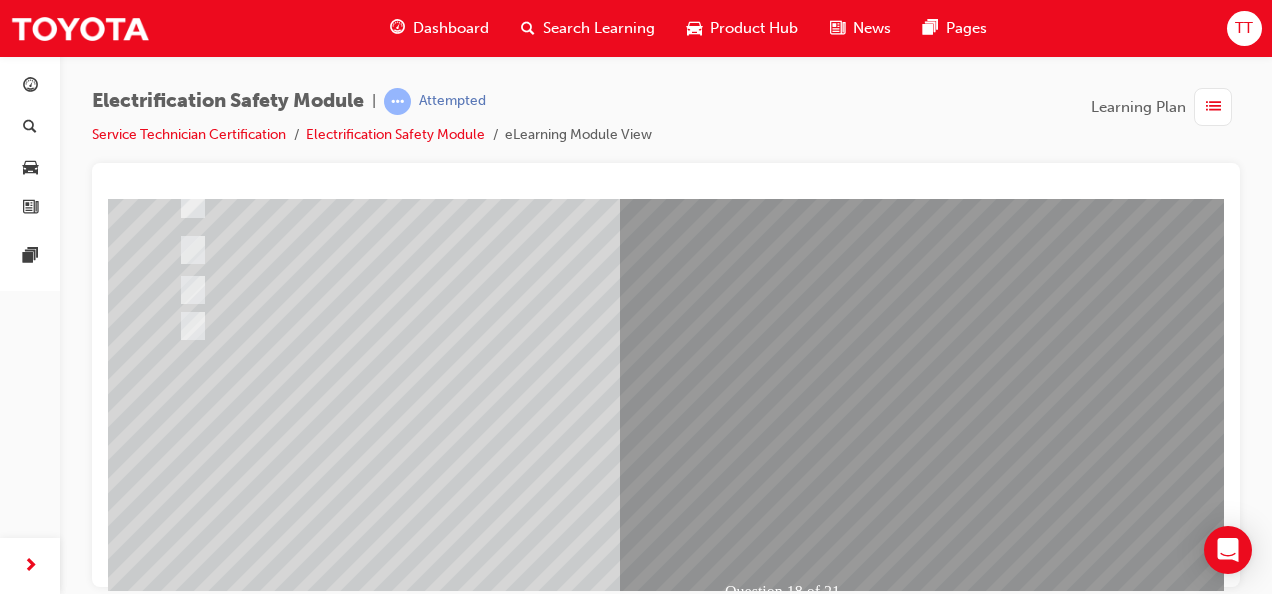 click at bounding box center (440, 2394) 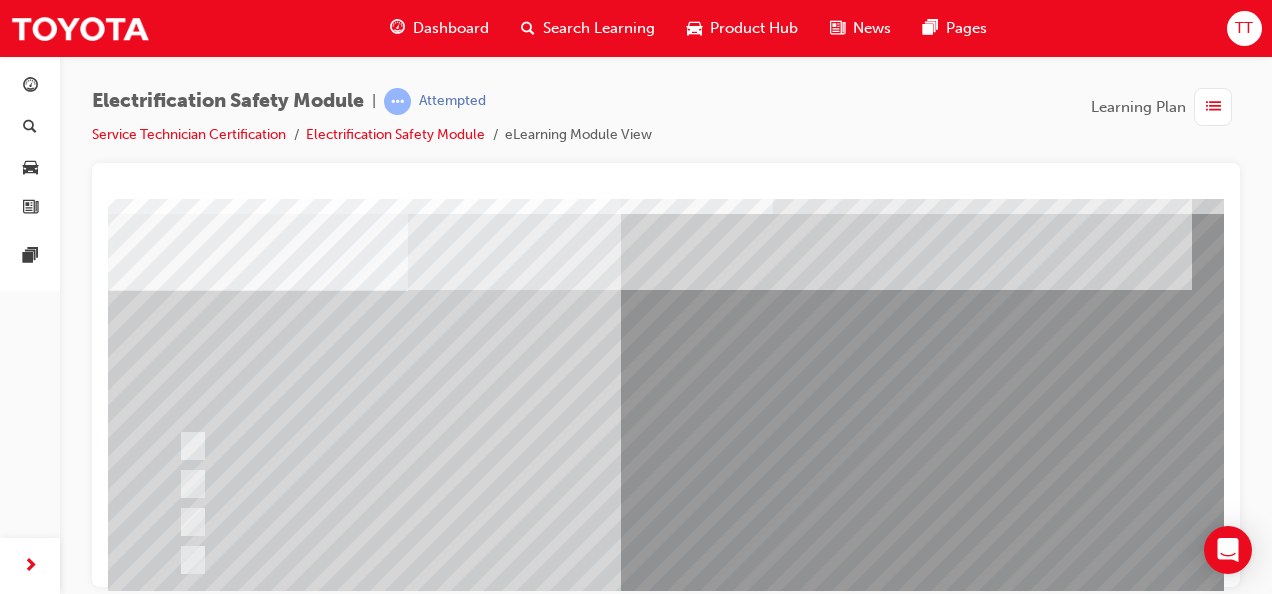 scroll, scrollTop: 100, scrollLeft: 0, axis: vertical 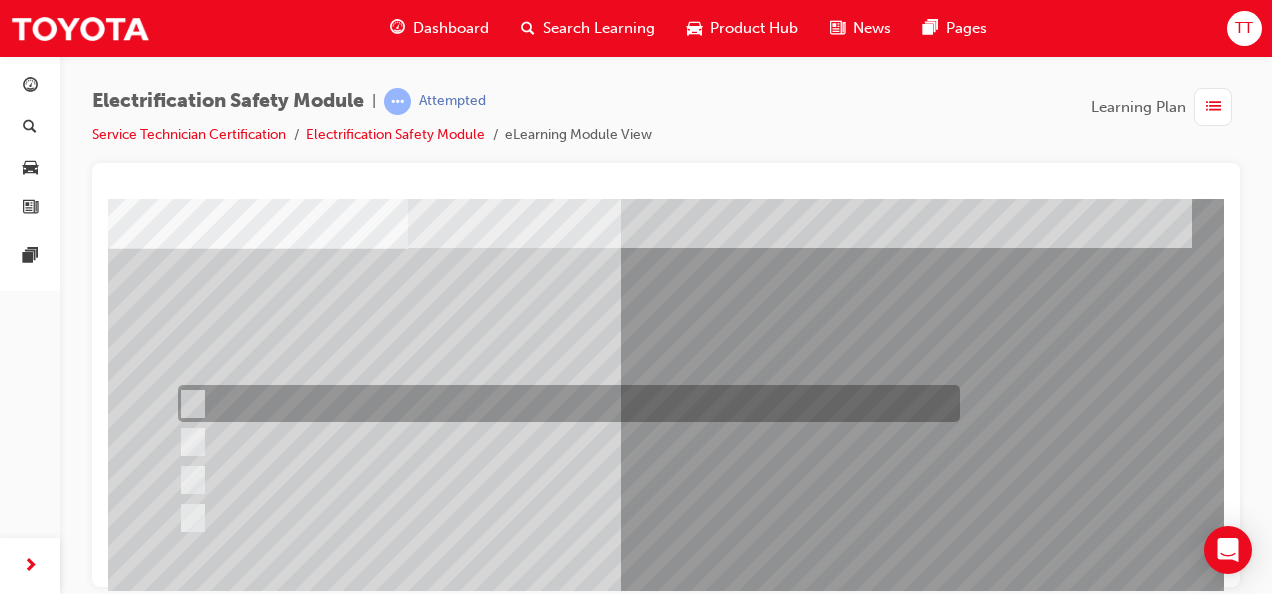 click at bounding box center (564, 403) 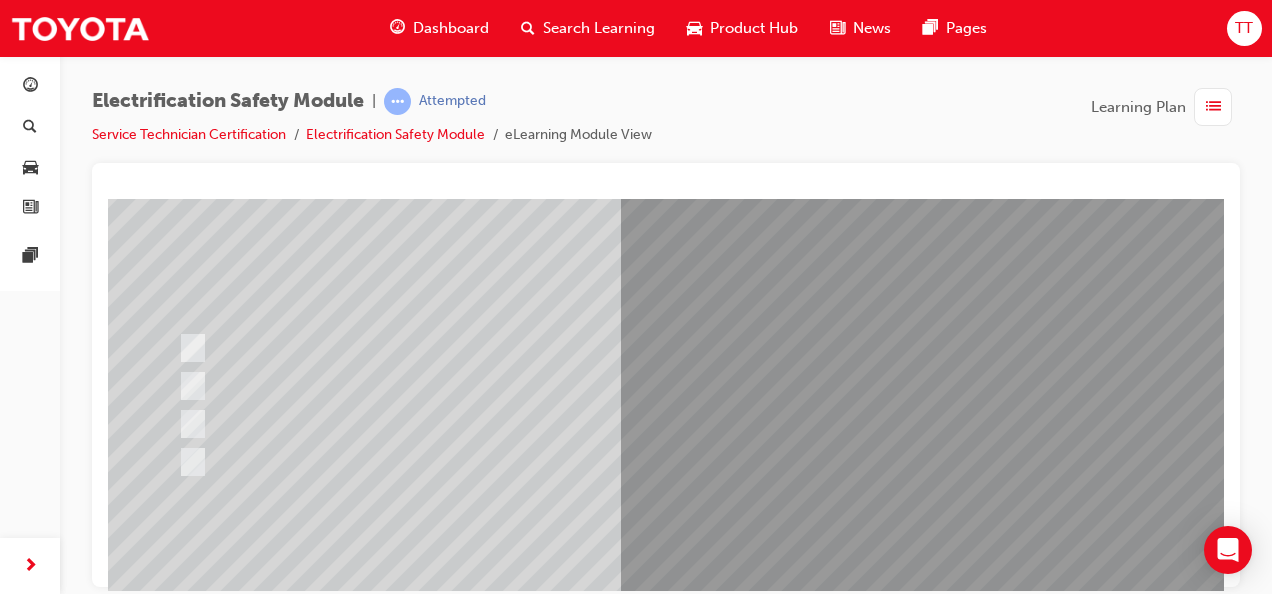 scroll, scrollTop: 300, scrollLeft: 0, axis: vertical 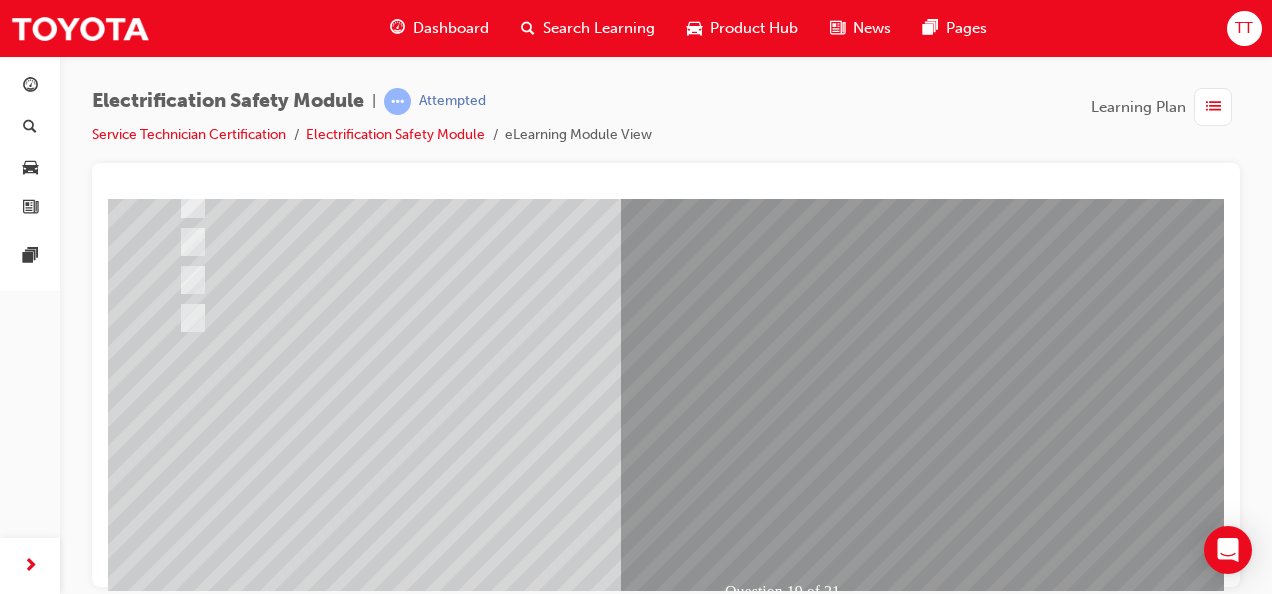 click at bounding box center [180, 2687] 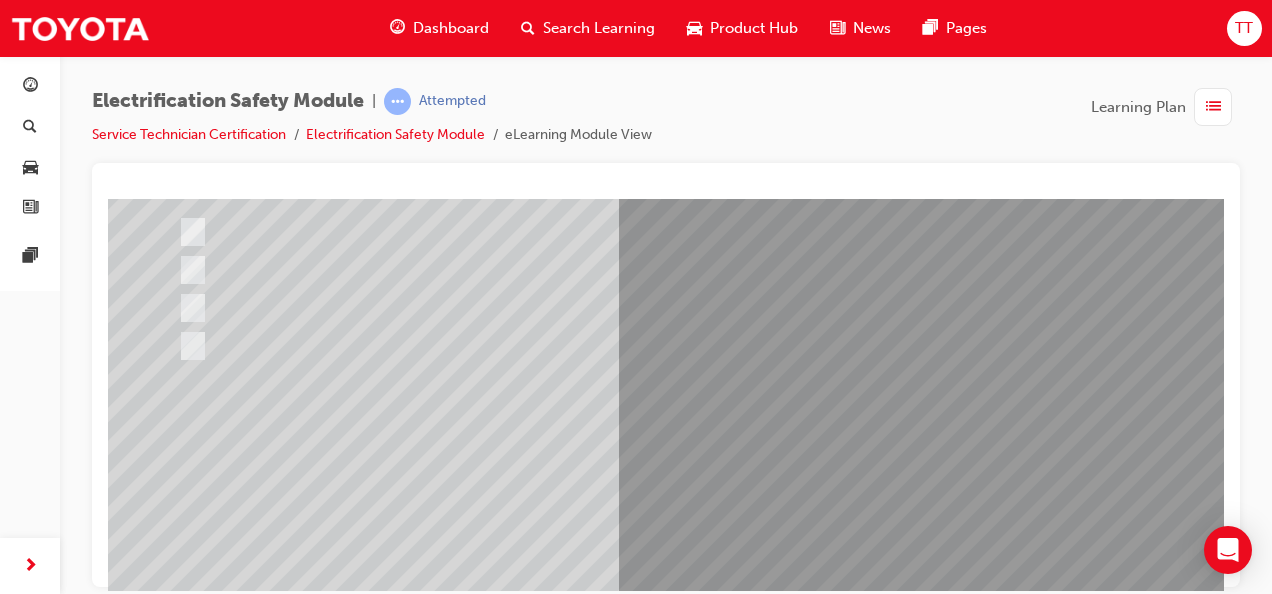 scroll, scrollTop: 300, scrollLeft: 0, axis: vertical 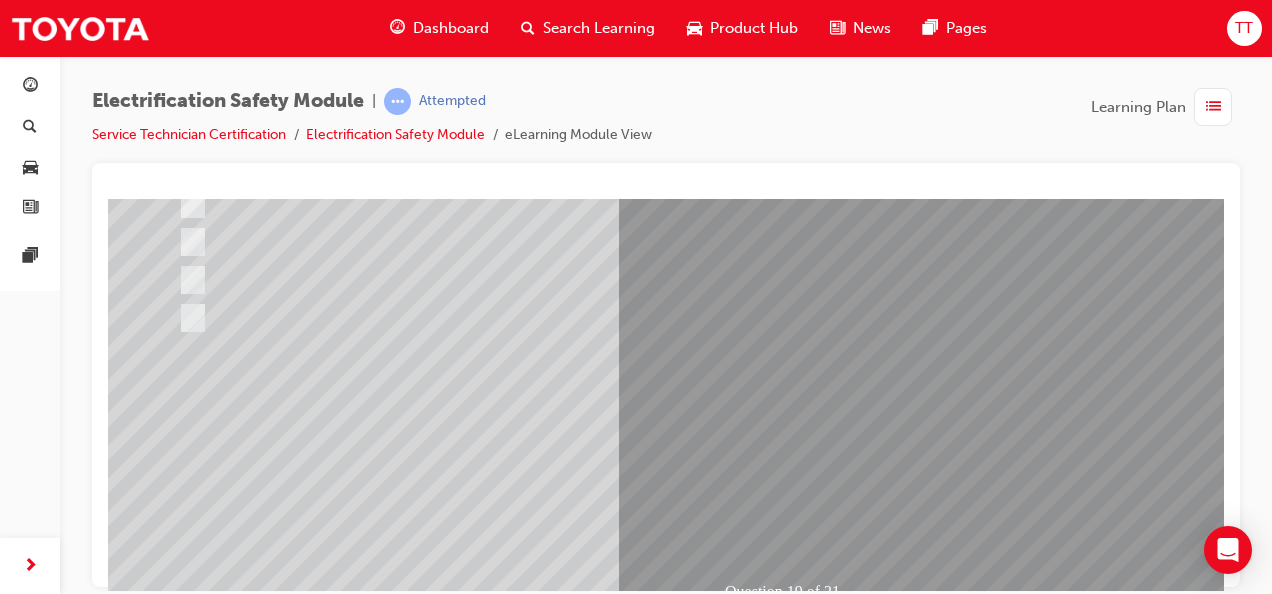 click at bounding box center [440, 2392] 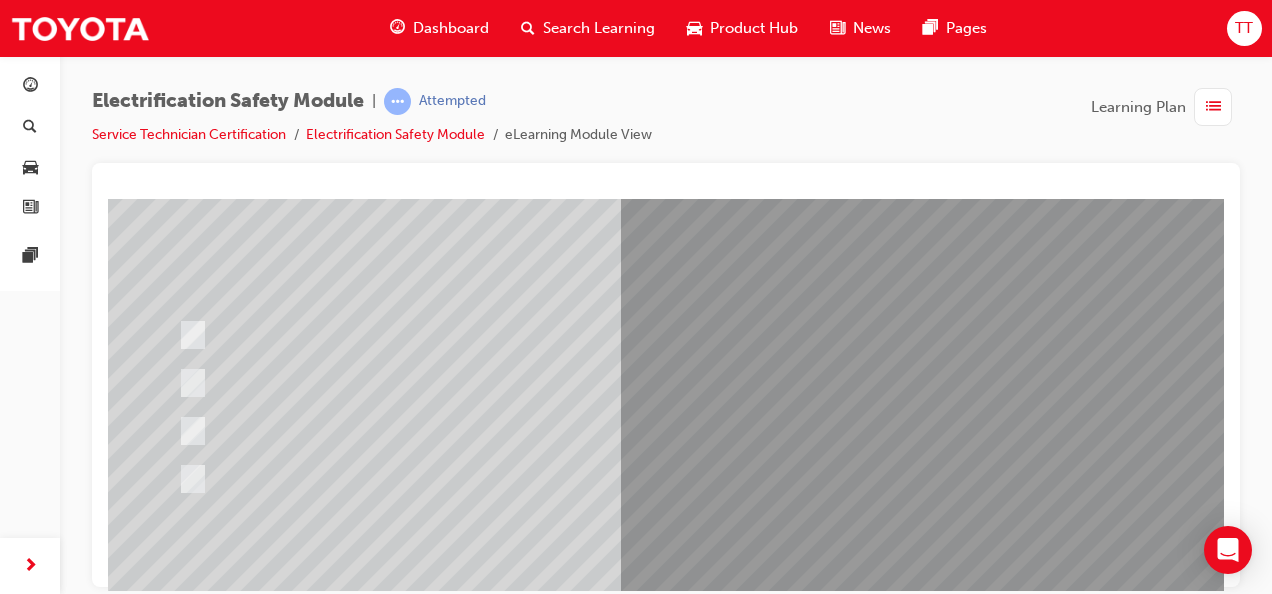 scroll, scrollTop: 200, scrollLeft: 0, axis: vertical 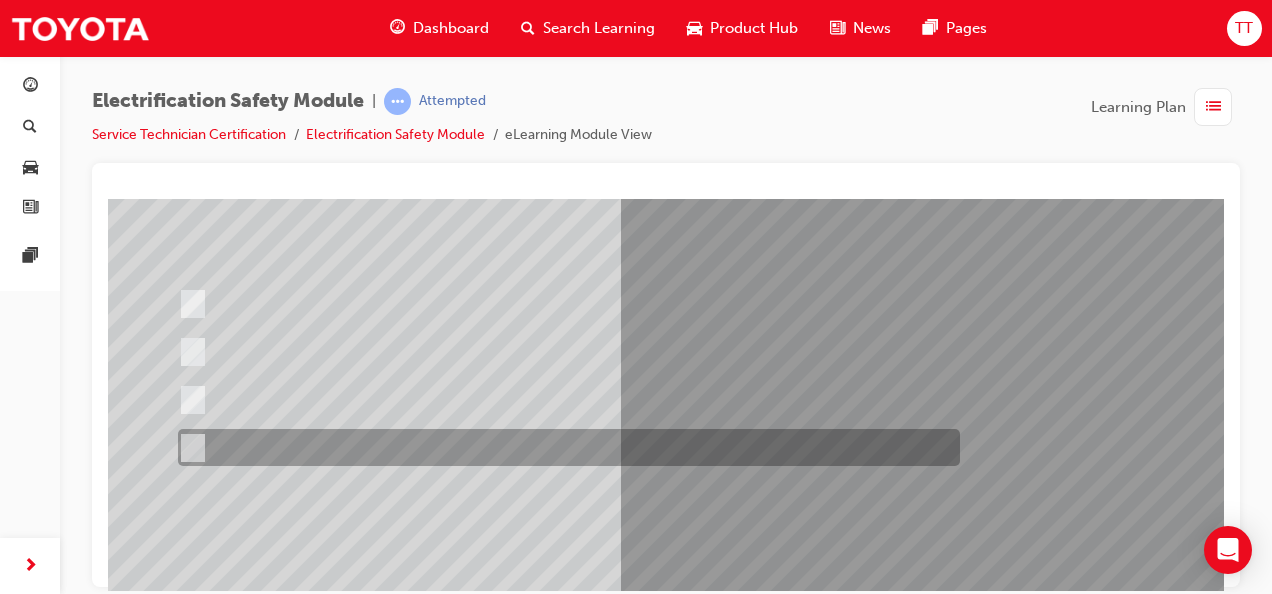 click at bounding box center [564, 447] 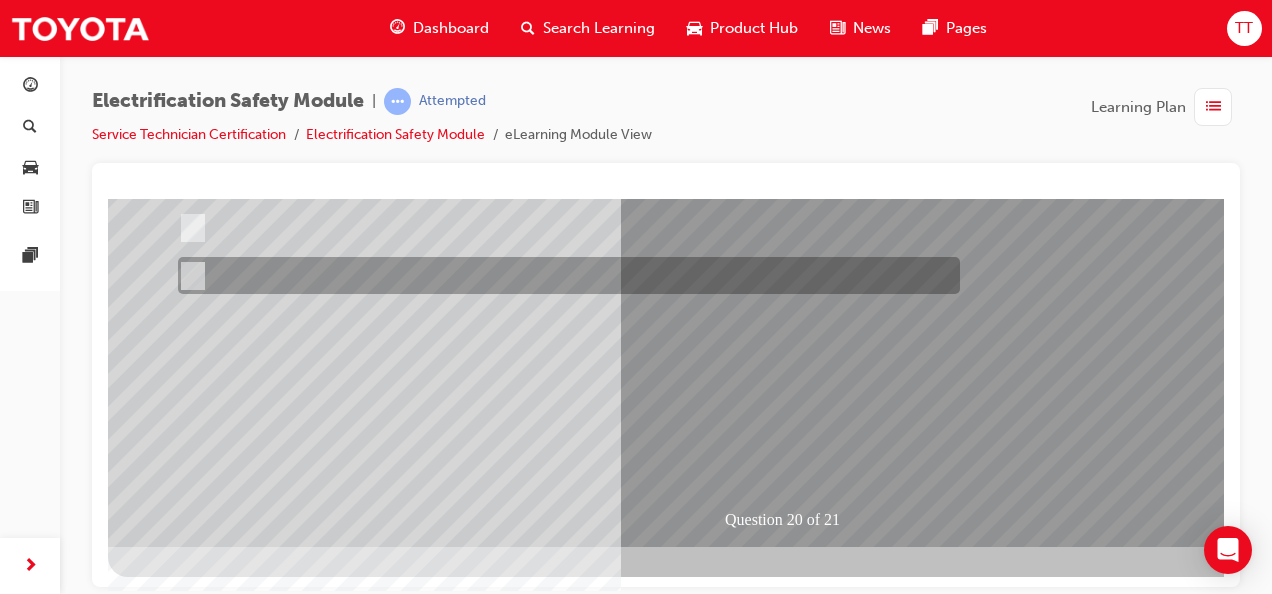 scroll, scrollTop: 373, scrollLeft: 0, axis: vertical 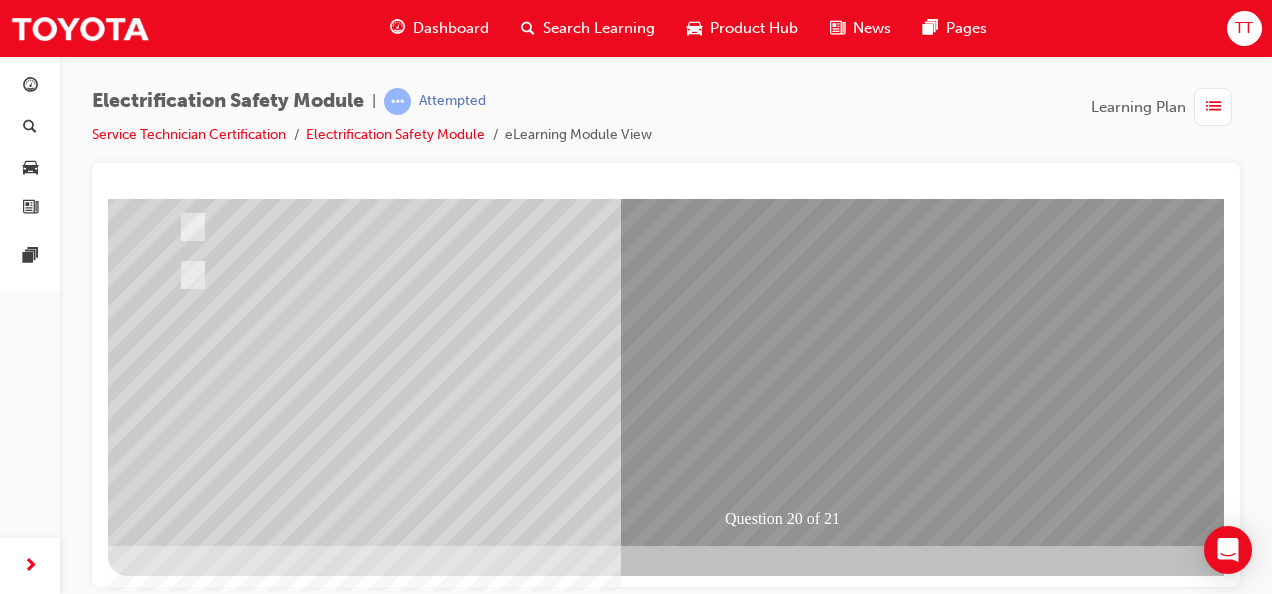 click at bounding box center (180, 2614) 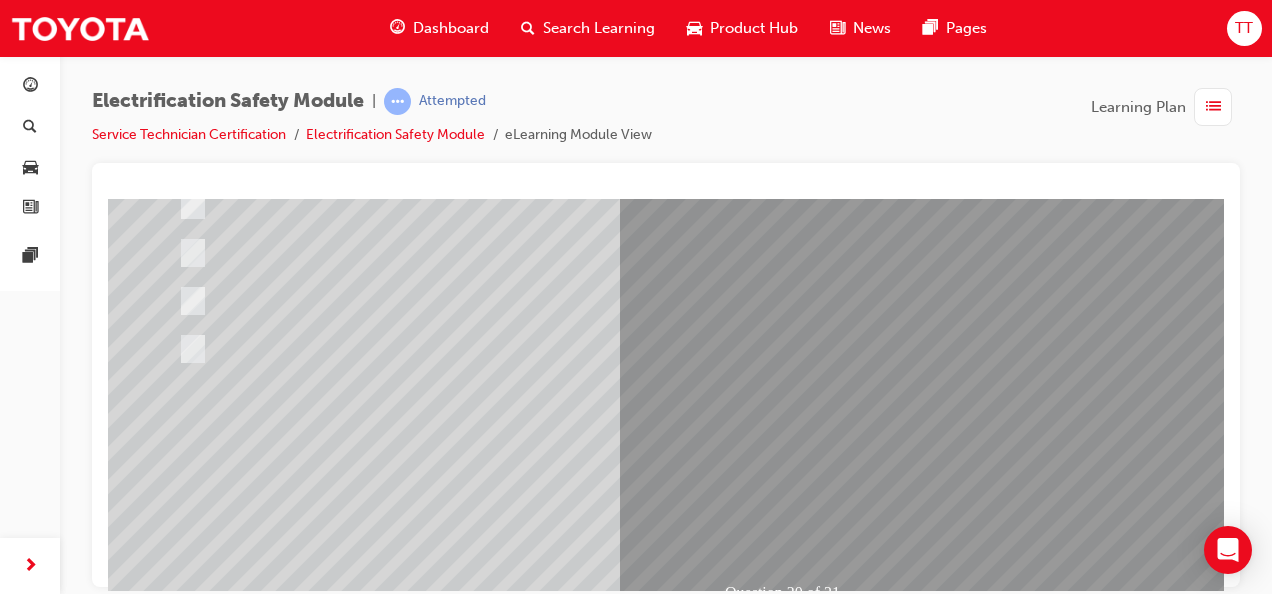 scroll, scrollTop: 300, scrollLeft: 0, axis: vertical 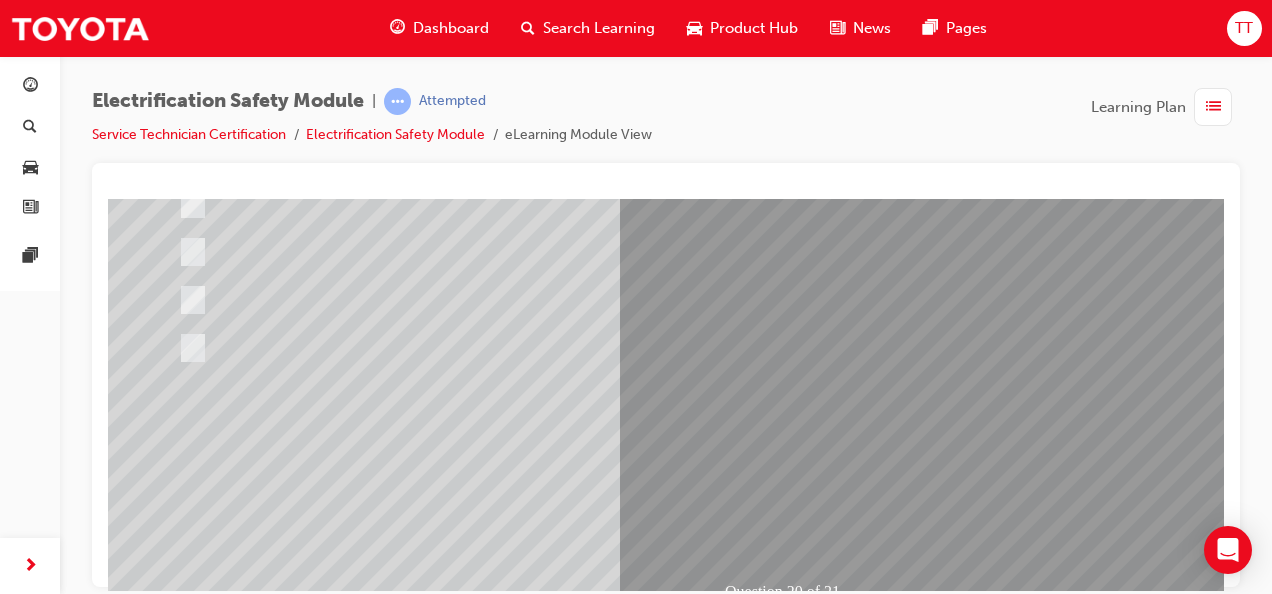 click at bounding box center (440, 2394) 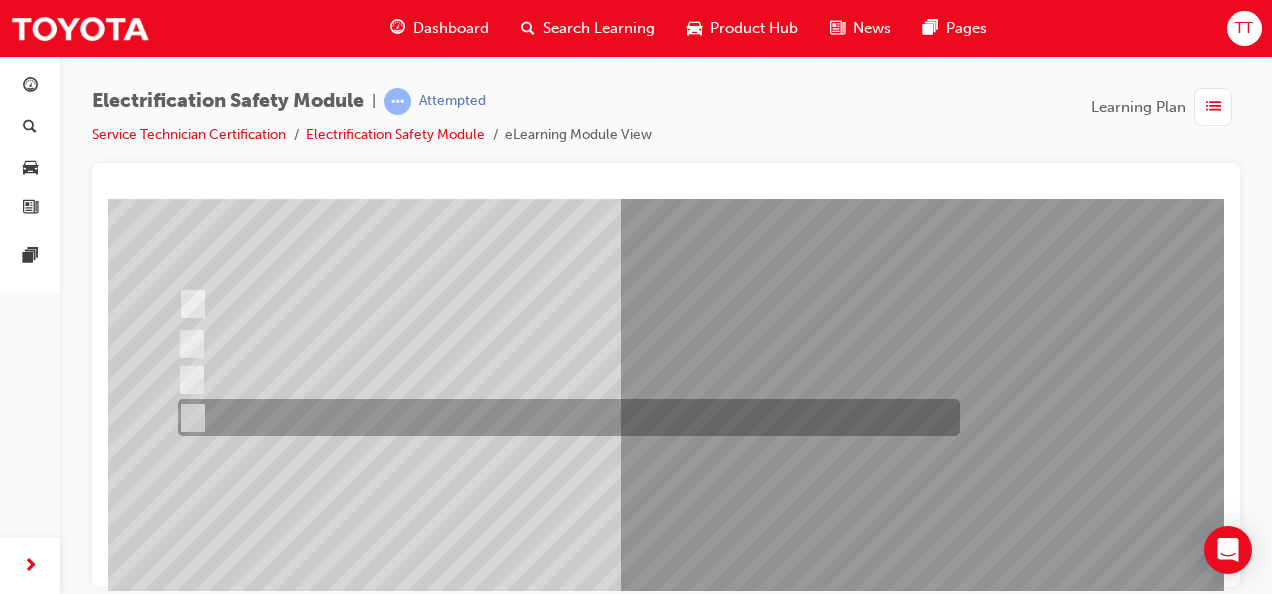 click at bounding box center [564, 417] 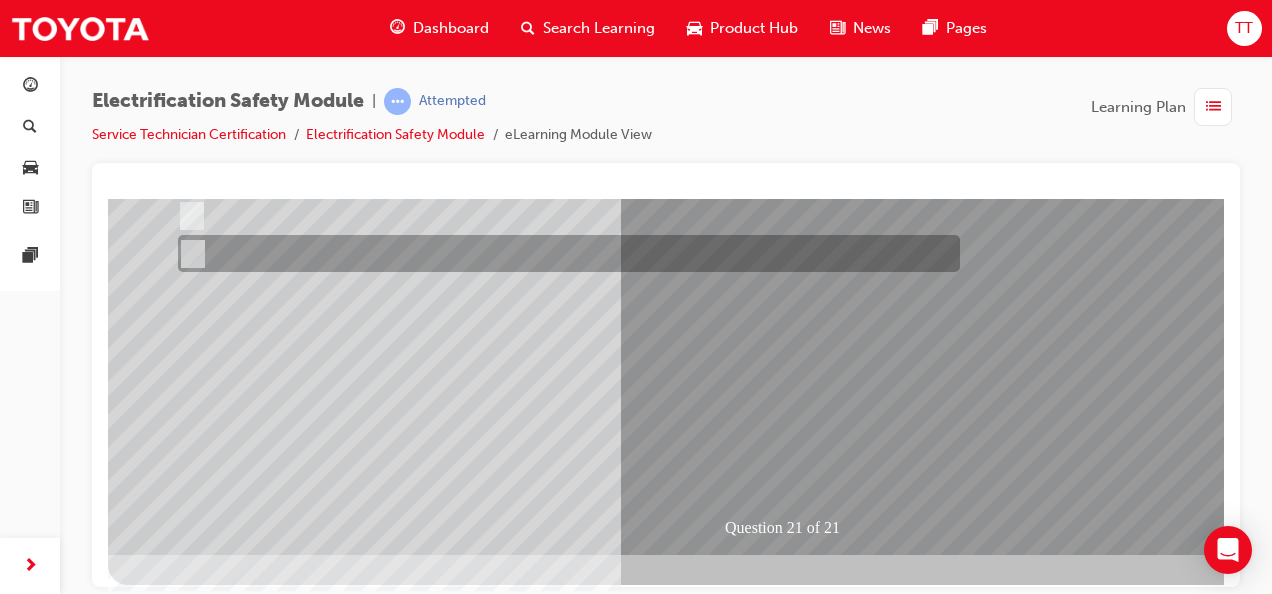 scroll, scrollTop: 373, scrollLeft: 0, axis: vertical 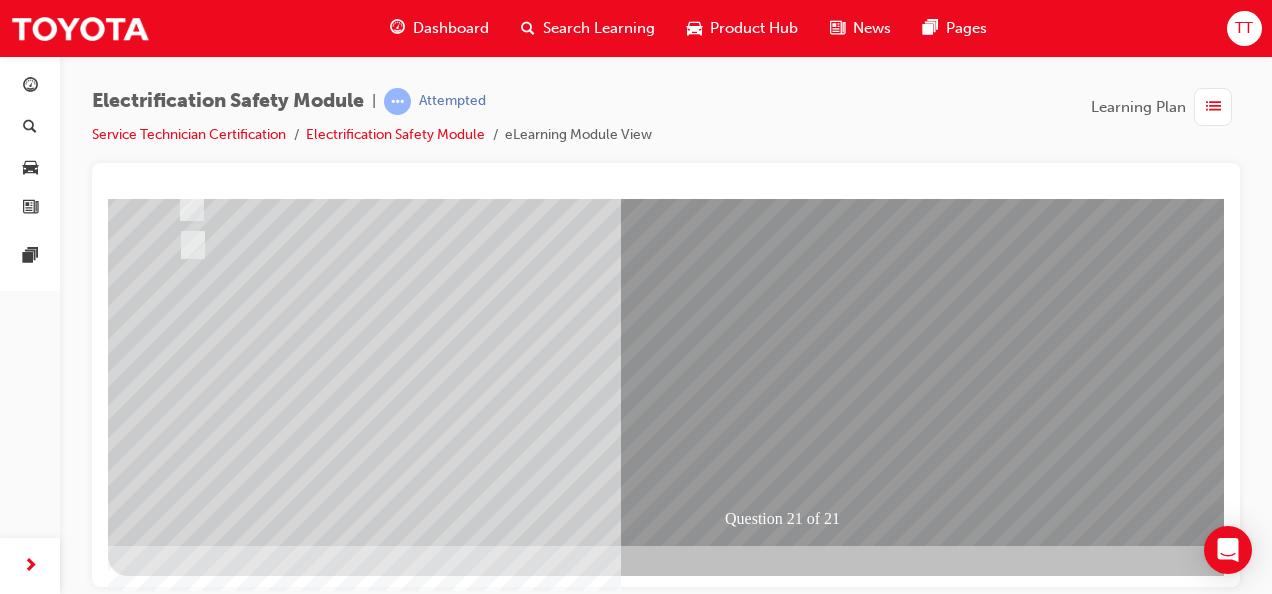 click at bounding box center (180, 2614) 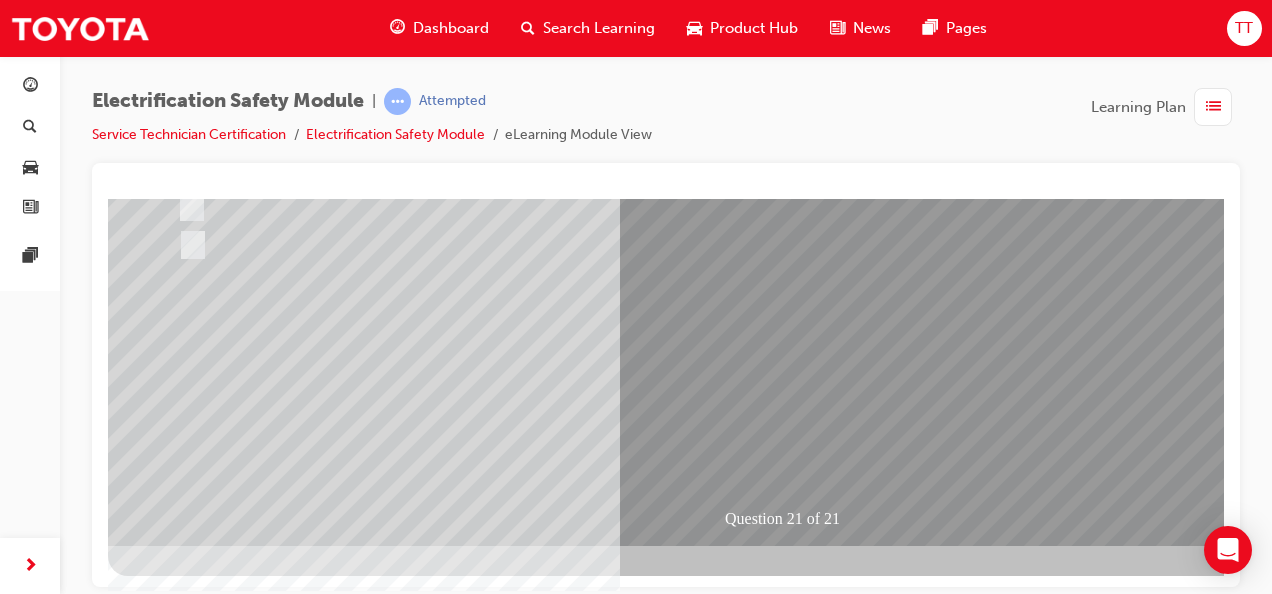 click on "Question 21 of 21" at bounding box center (788, 185) 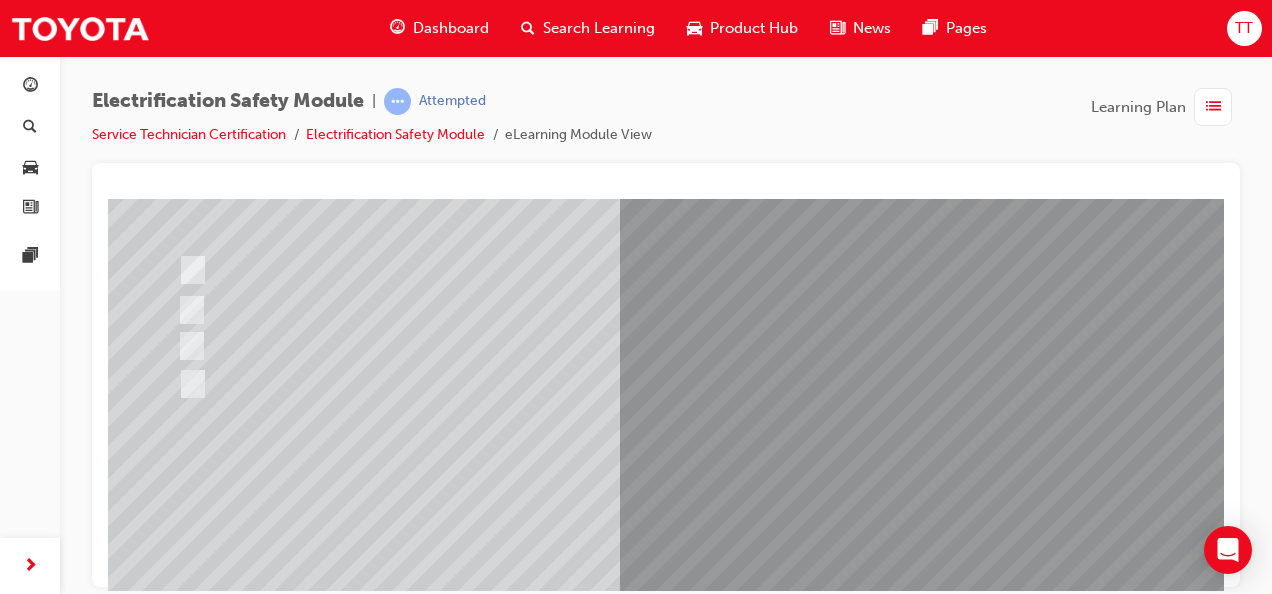 scroll, scrollTop: 300, scrollLeft: 0, axis: vertical 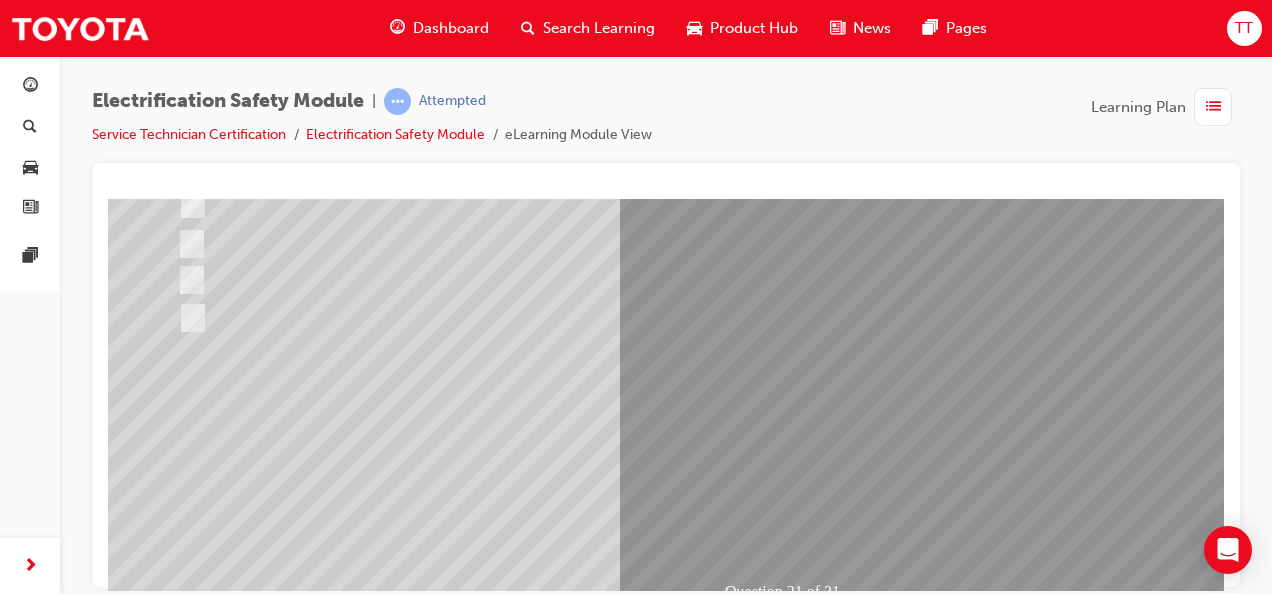 click at bounding box center (440, 2394) 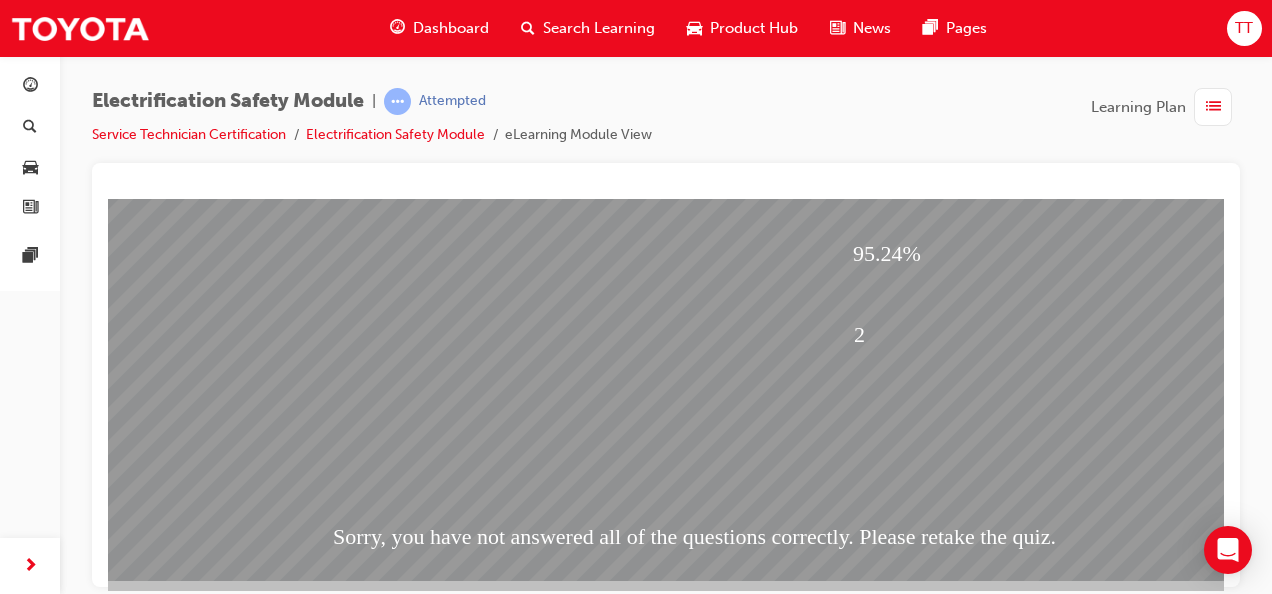 scroll, scrollTop: 373, scrollLeft: 0, axis: vertical 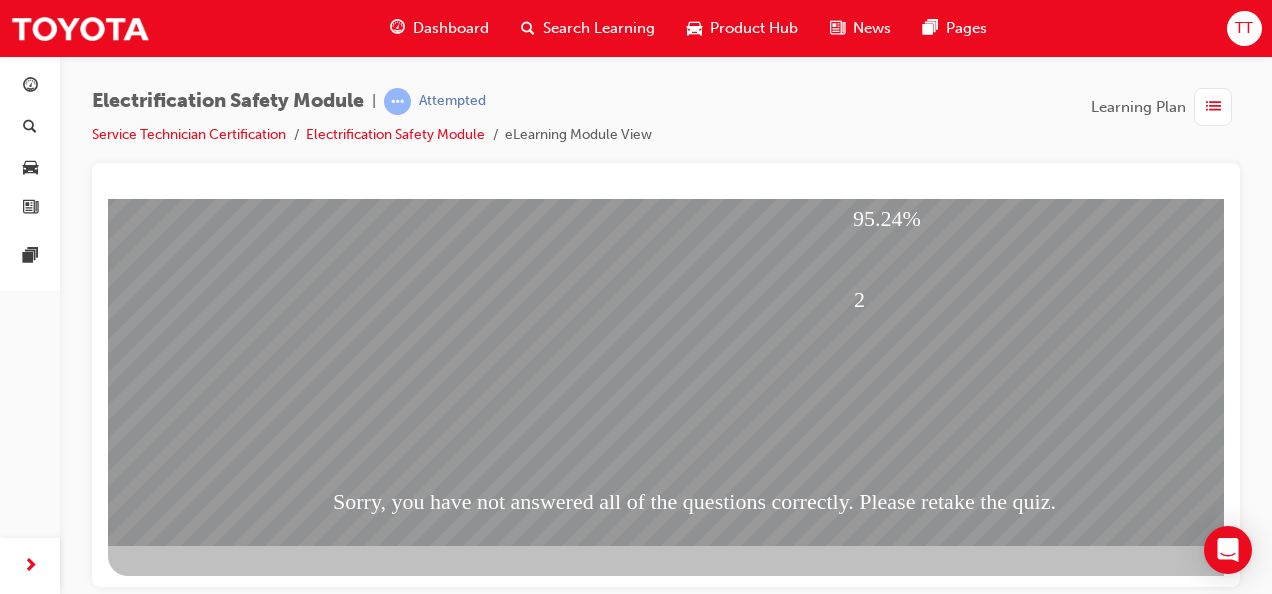 click at bounding box center (180, 1640) 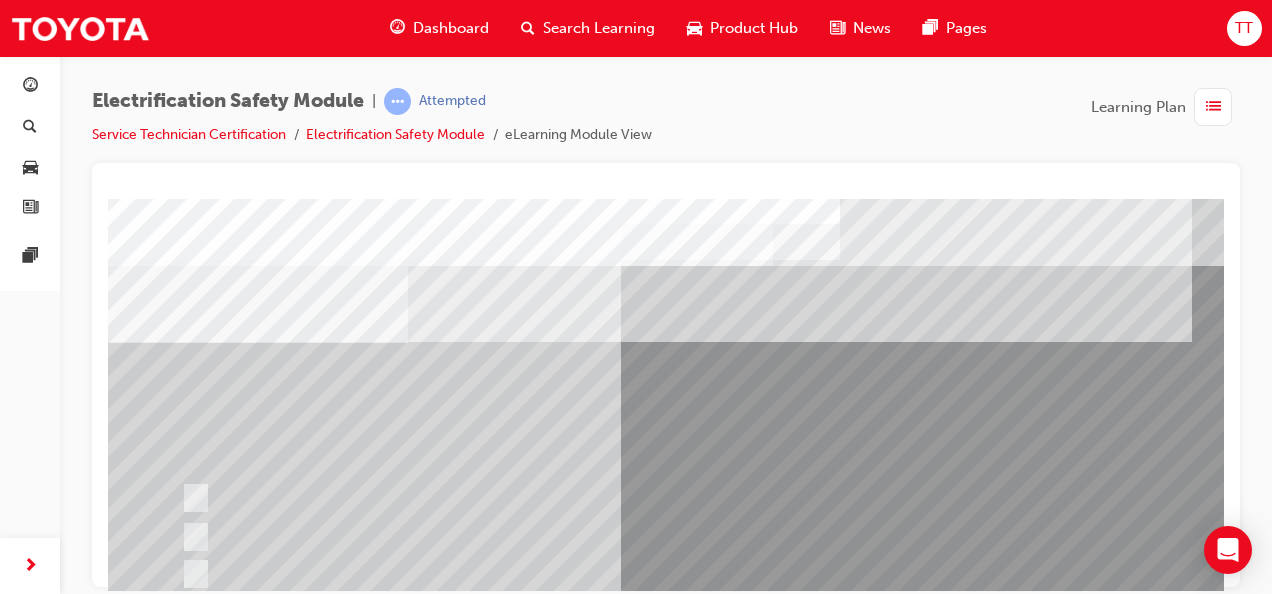 scroll, scrollTop: 100, scrollLeft: 0, axis: vertical 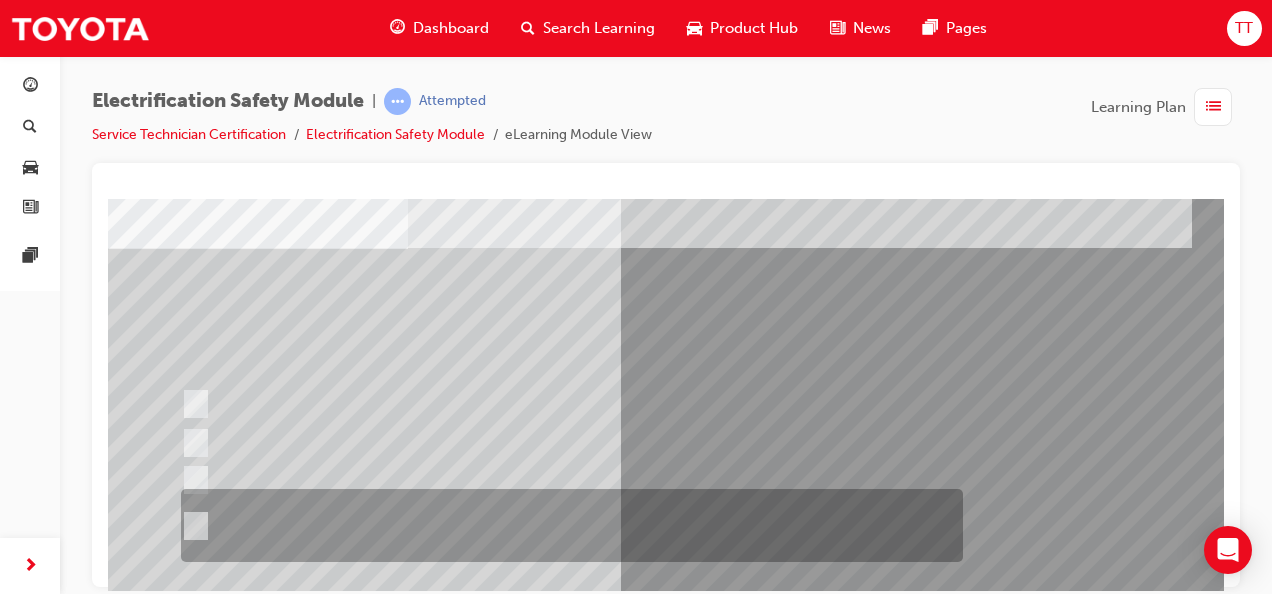 click at bounding box center [567, 525] 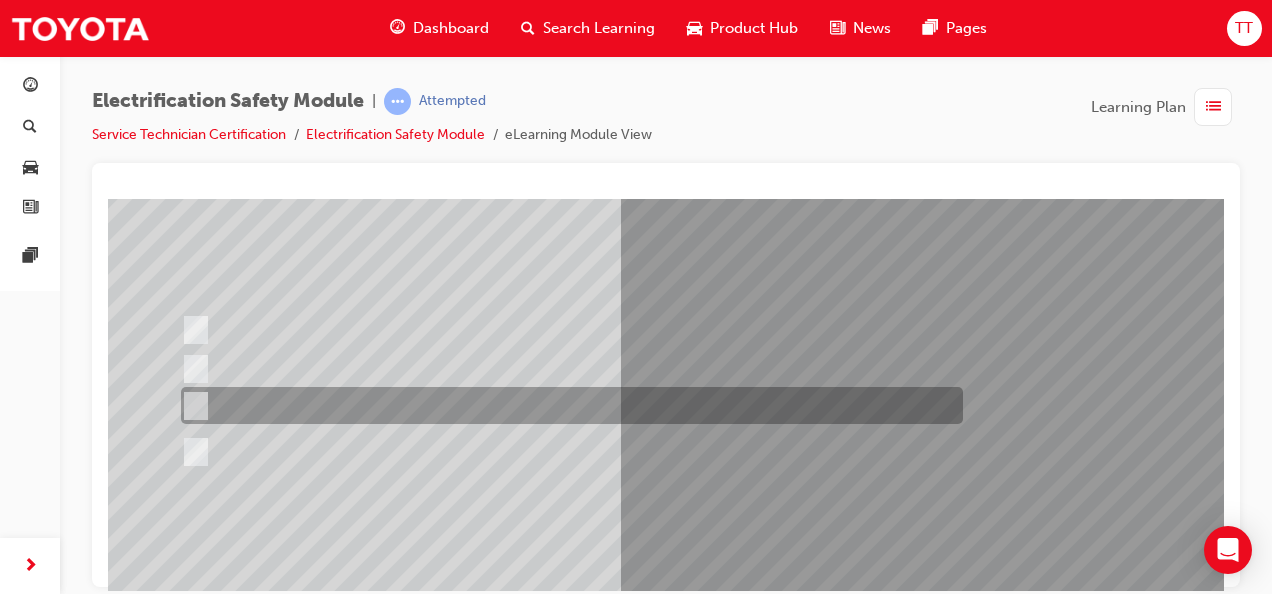 scroll, scrollTop: 300, scrollLeft: 0, axis: vertical 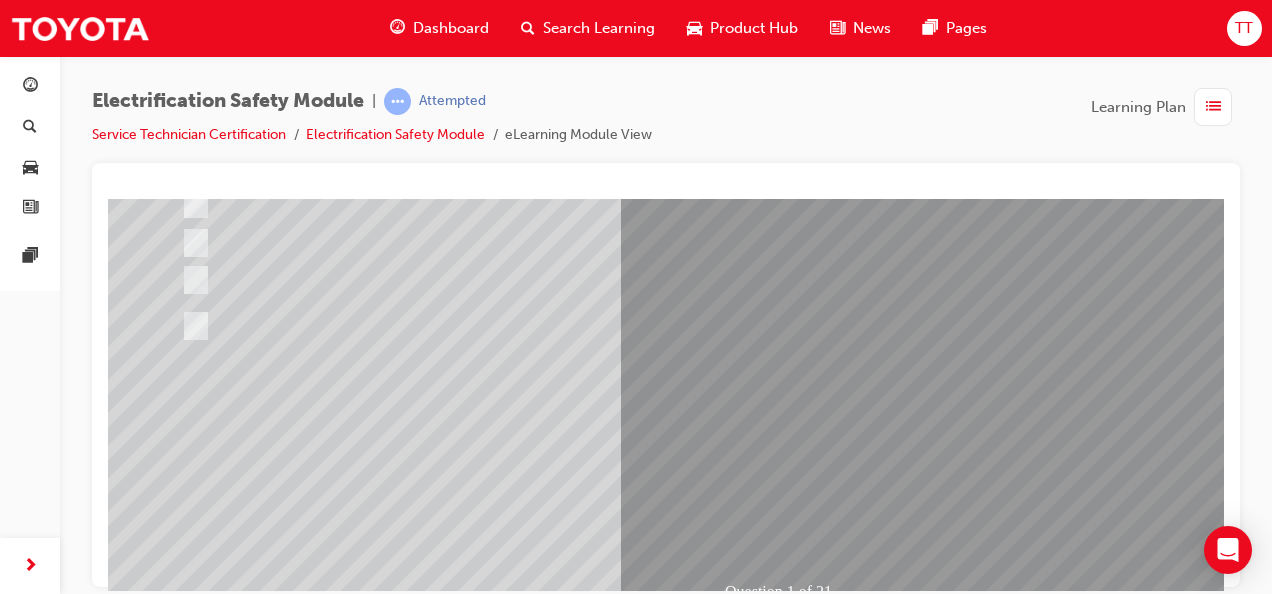 click at bounding box center [180, 2687] 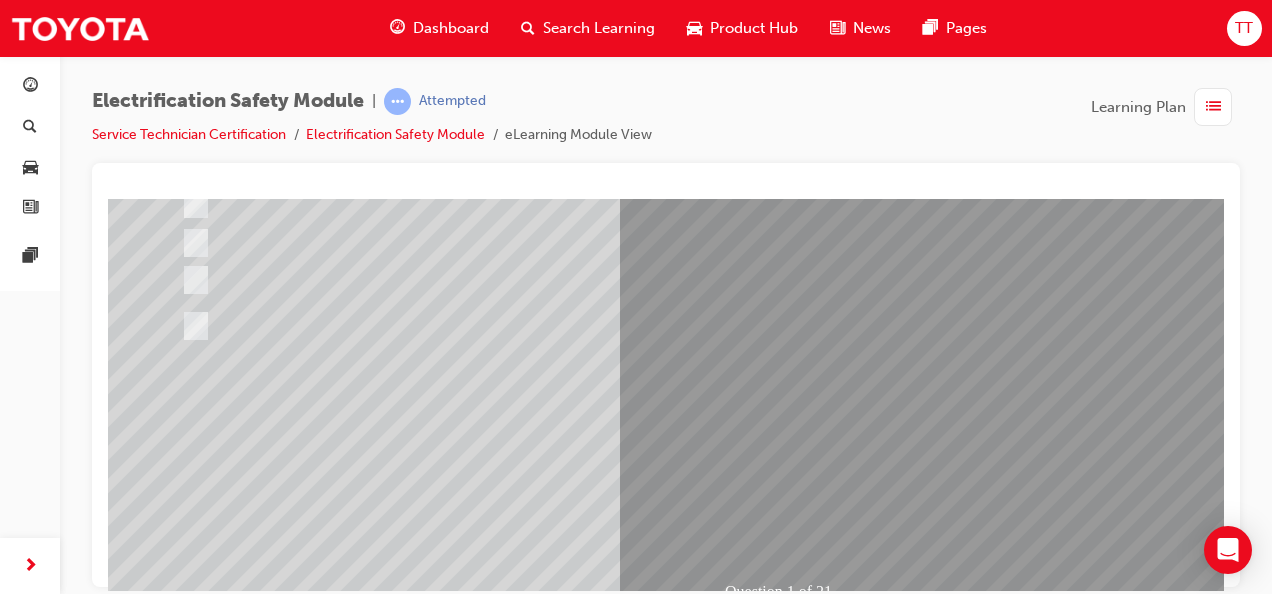 click at bounding box center (440, 2394) 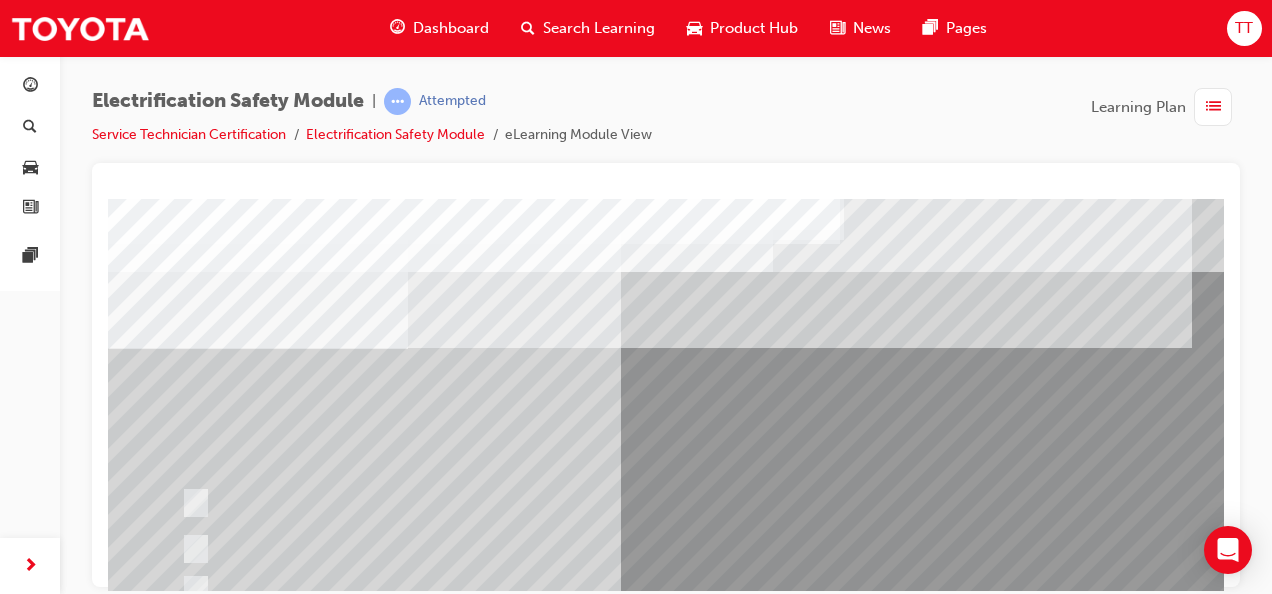 scroll, scrollTop: 100, scrollLeft: 0, axis: vertical 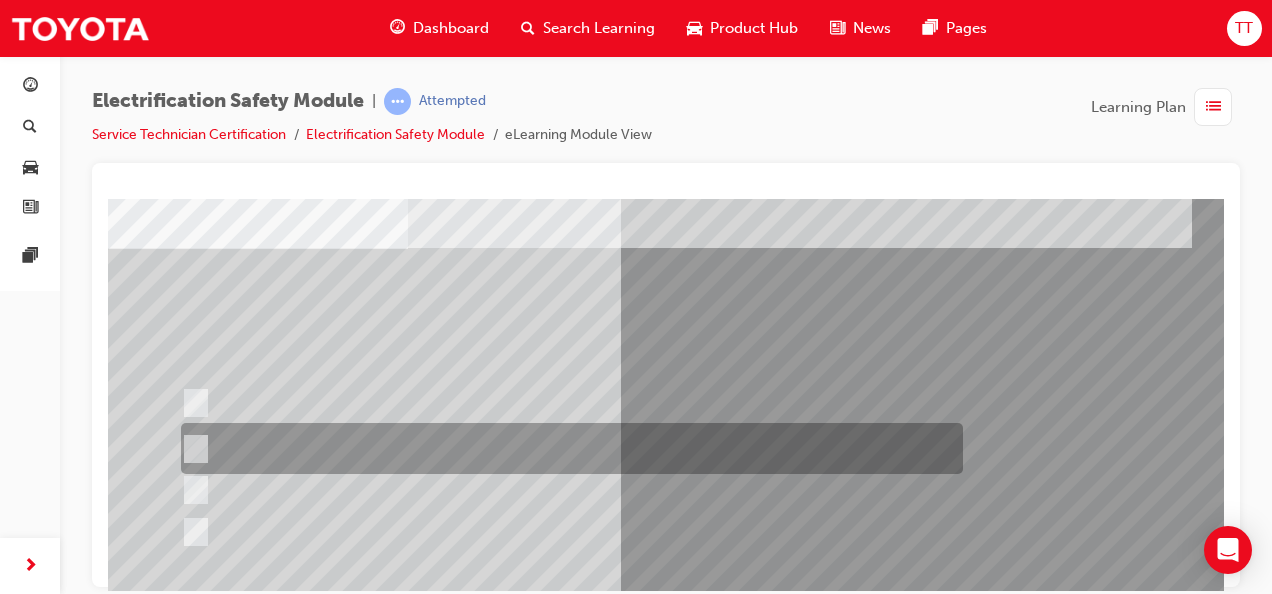 click at bounding box center [567, 448] 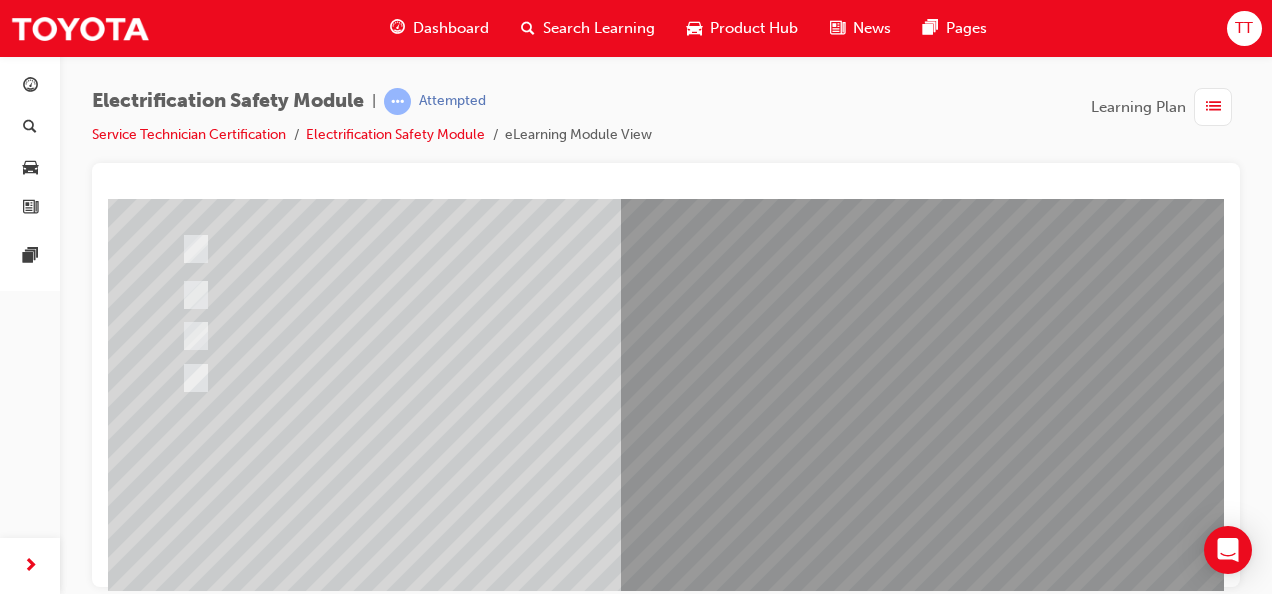 scroll, scrollTop: 300, scrollLeft: 0, axis: vertical 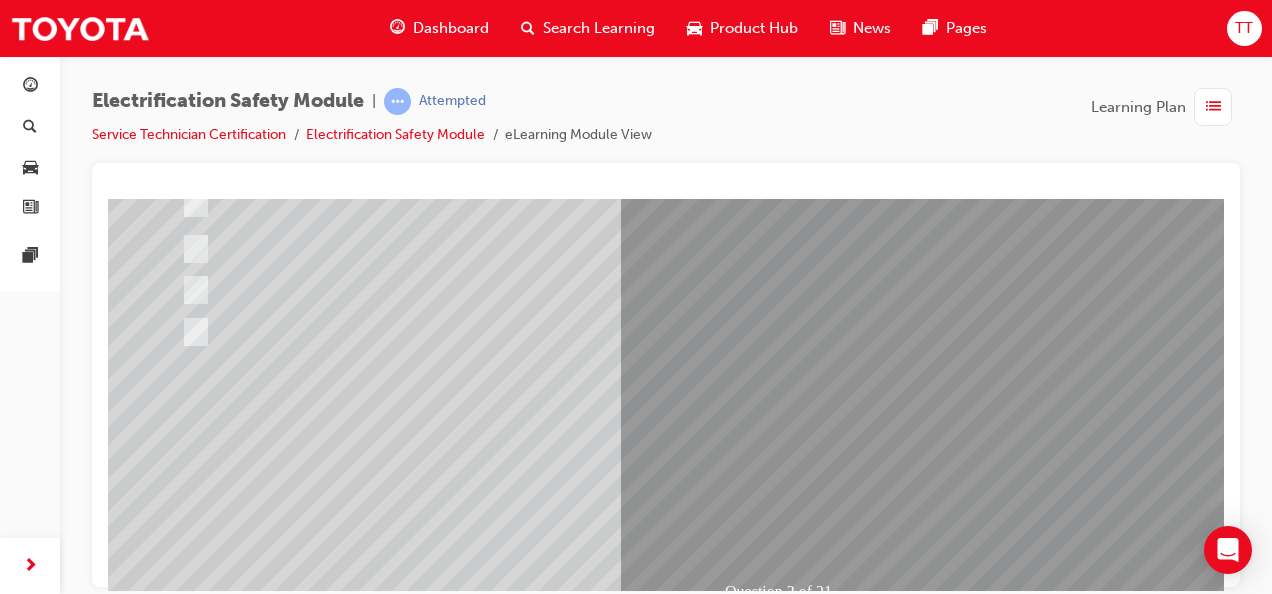 click at bounding box center (180, 2687) 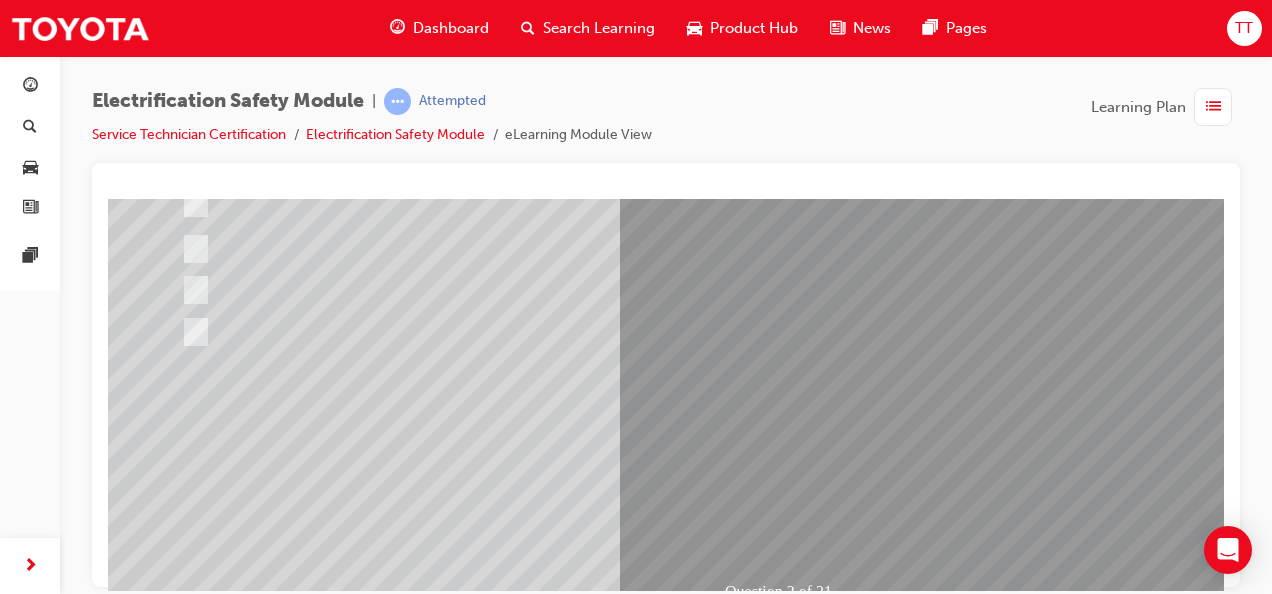 click at bounding box center [440, 2394] 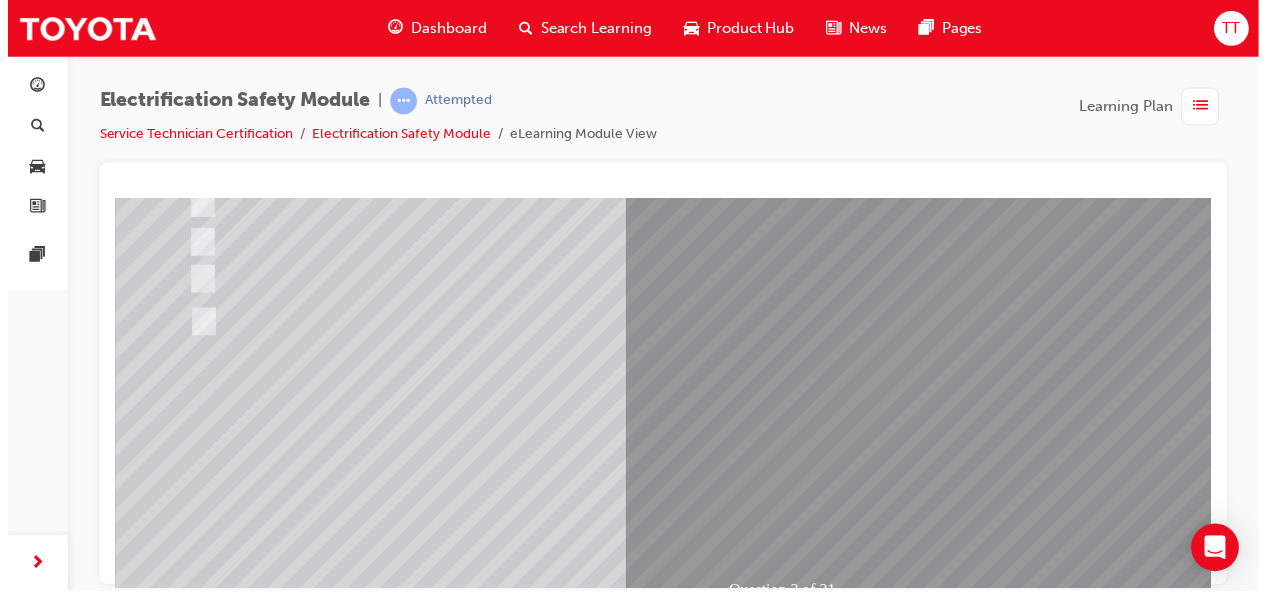 scroll, scrollTop: 0, scrollLeft: 0, axis: both 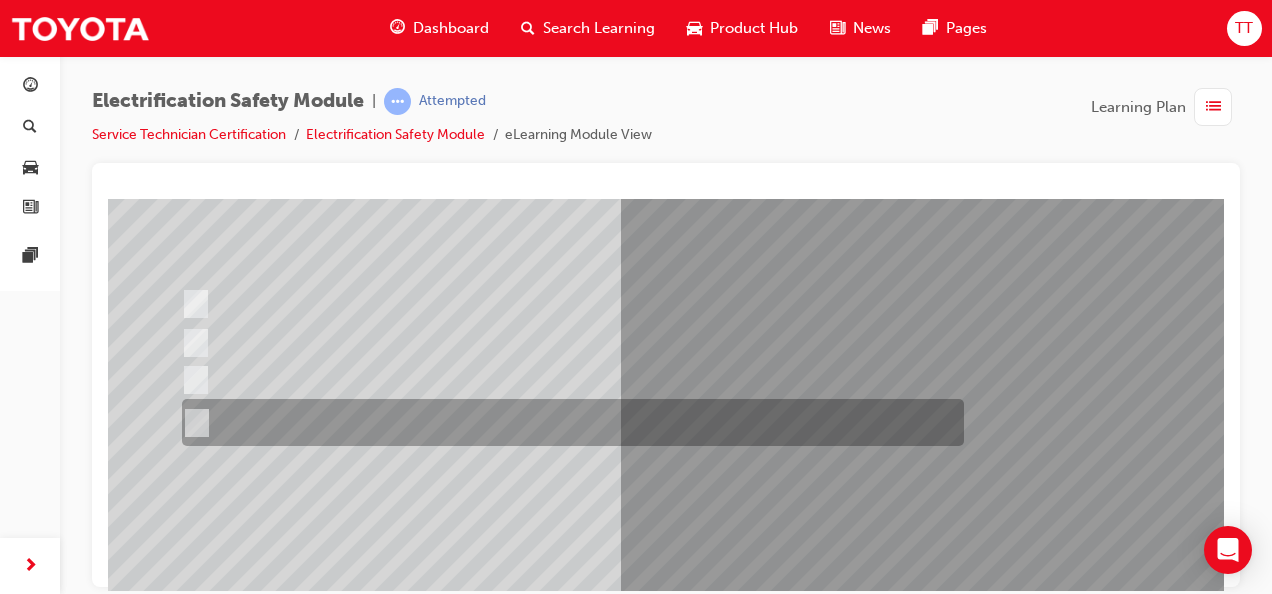 click at bounding box center [568, 422] 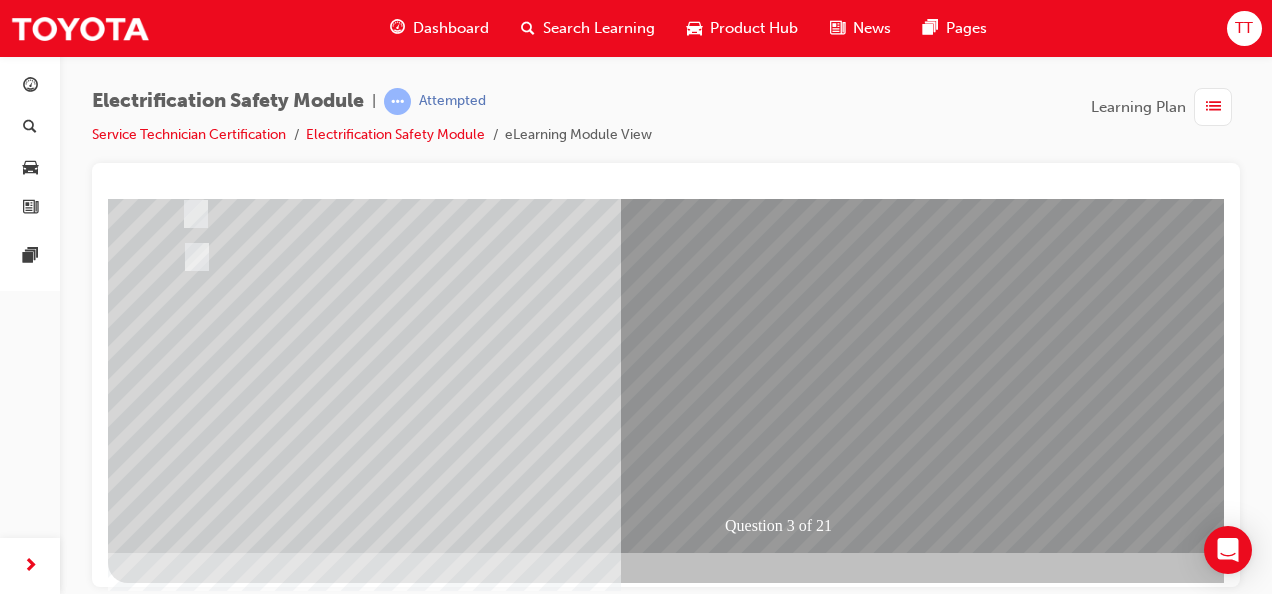 scroll, scrollTop: 373, scrollLeft: 0, axis: vertical 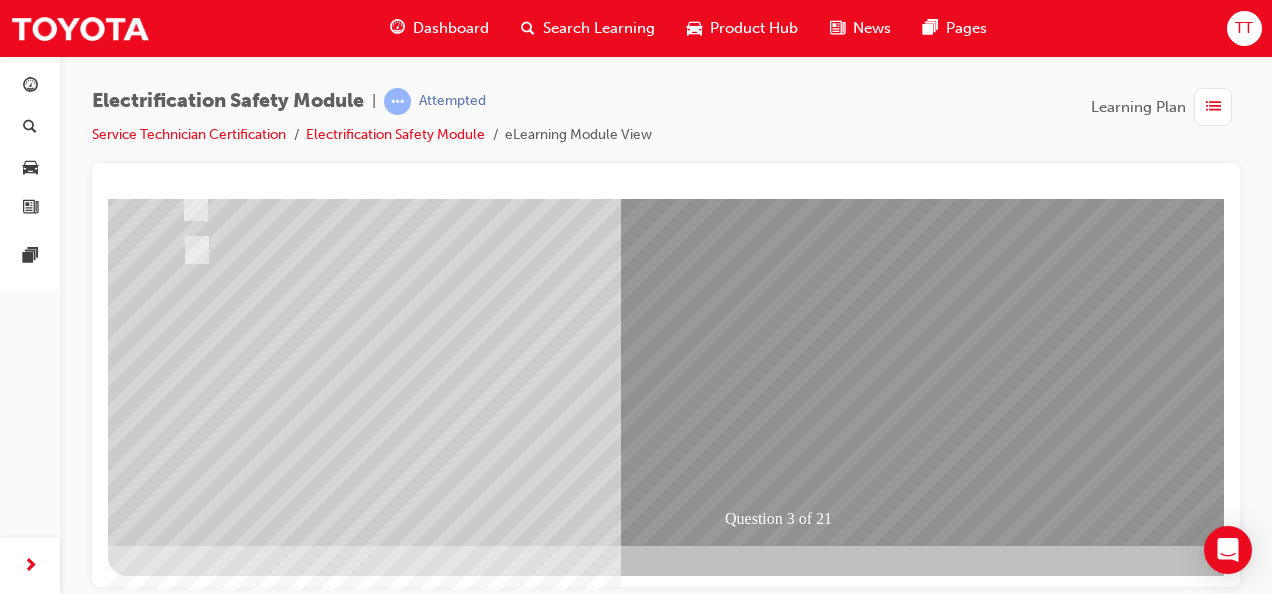 click at bounding box center (180, 2614) 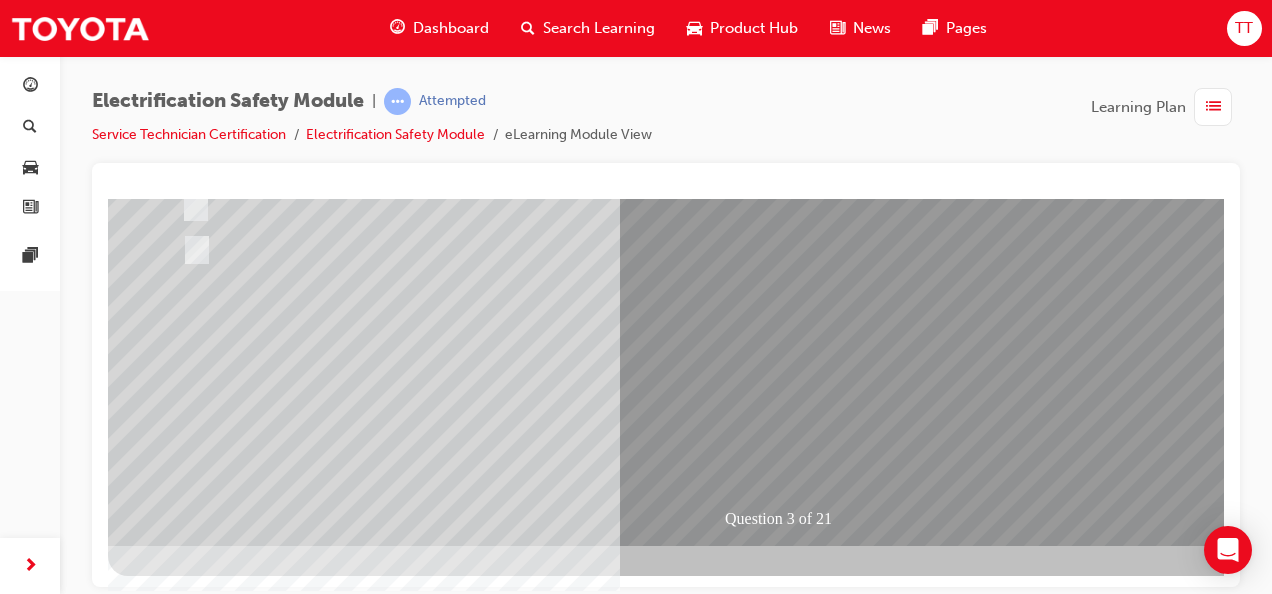 scroll, scrollTop: 0, scrollLeft: 0, axis: both 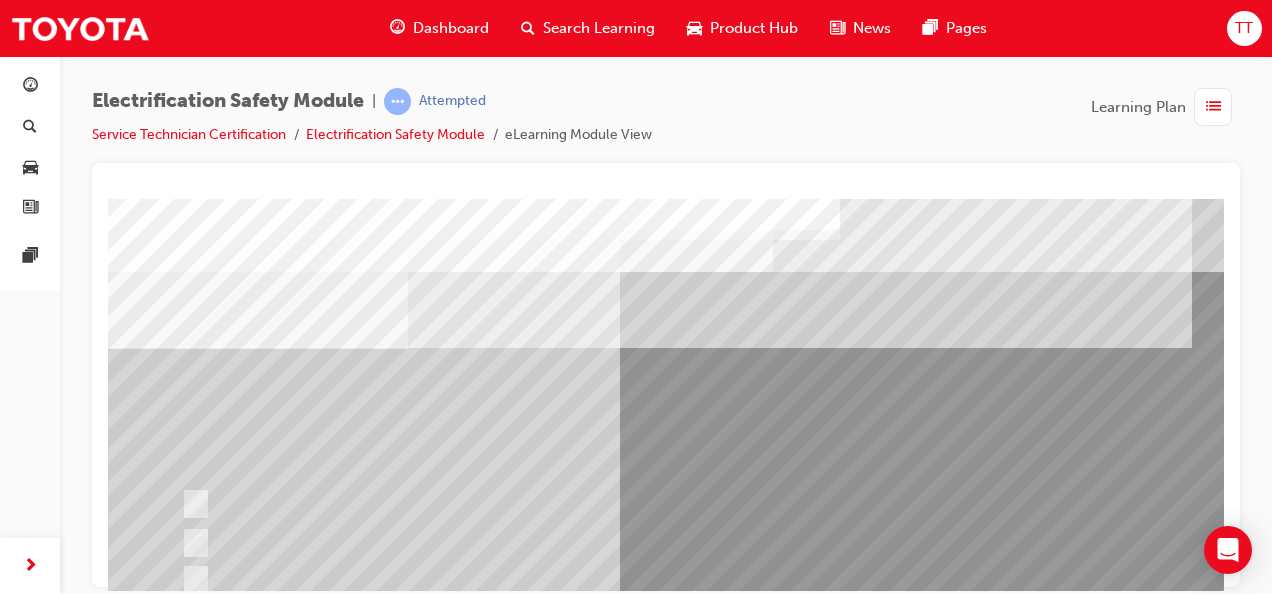 click at bounding box center [649, 2805] 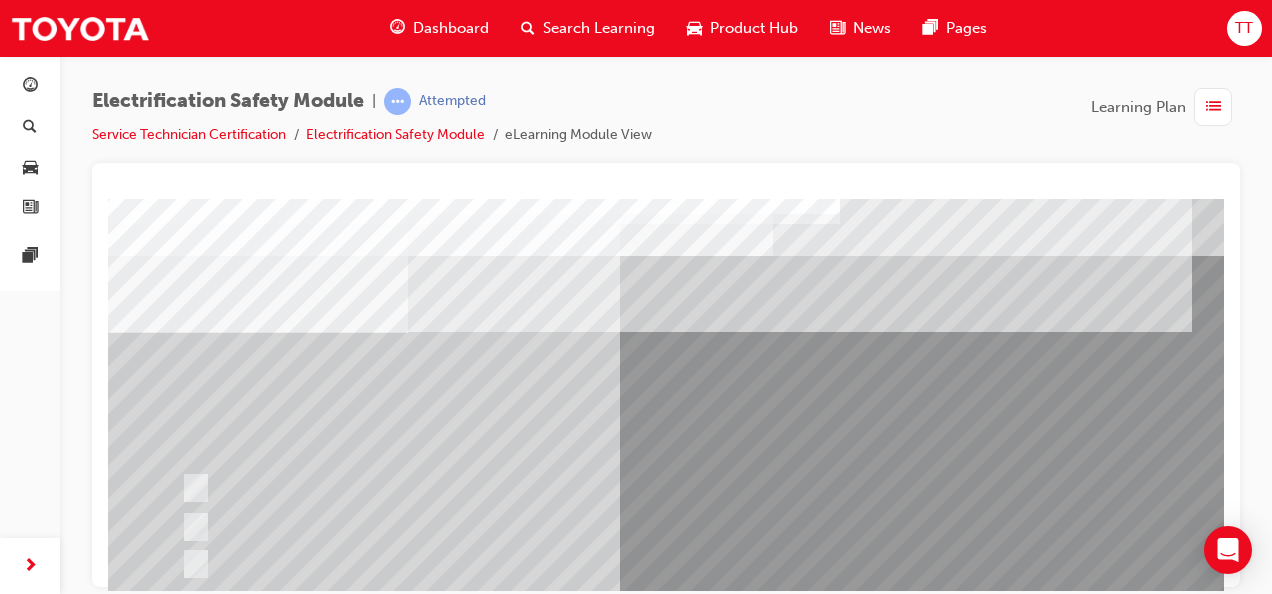 scroll, scrollTop: 200, scrollLeft: 0, axis: vertical 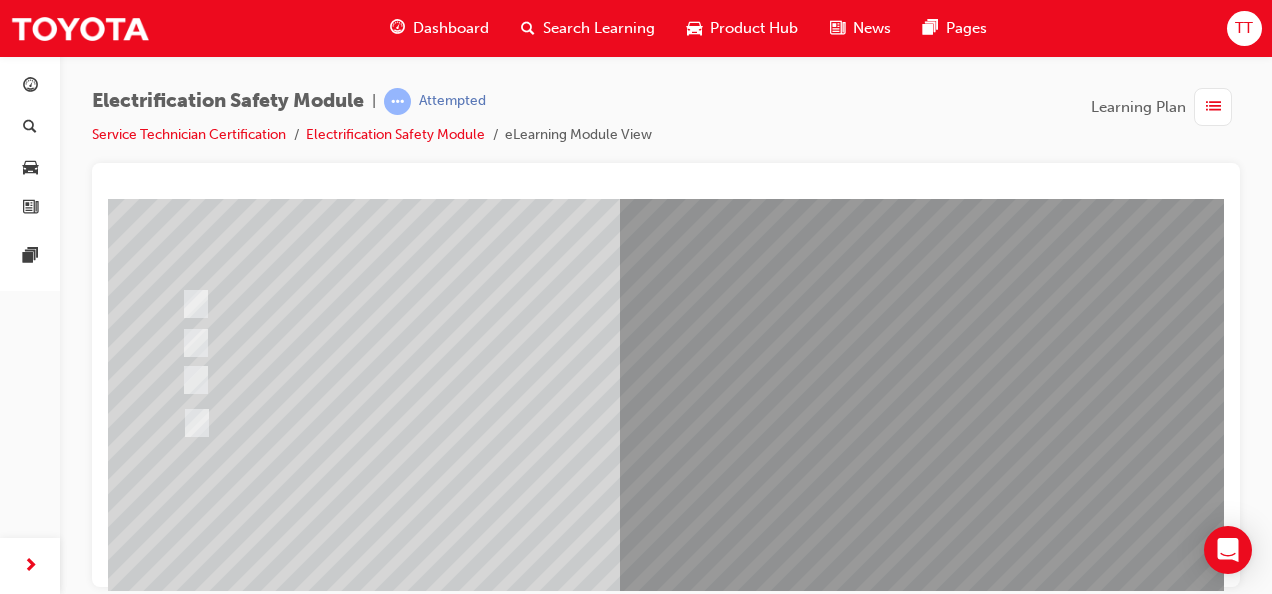 click on "Electrification Safety Module | Attempted Service Technician Certification Electrification Safety Module eLearning Module View Learning Plan" at bounding box center (666, 125) 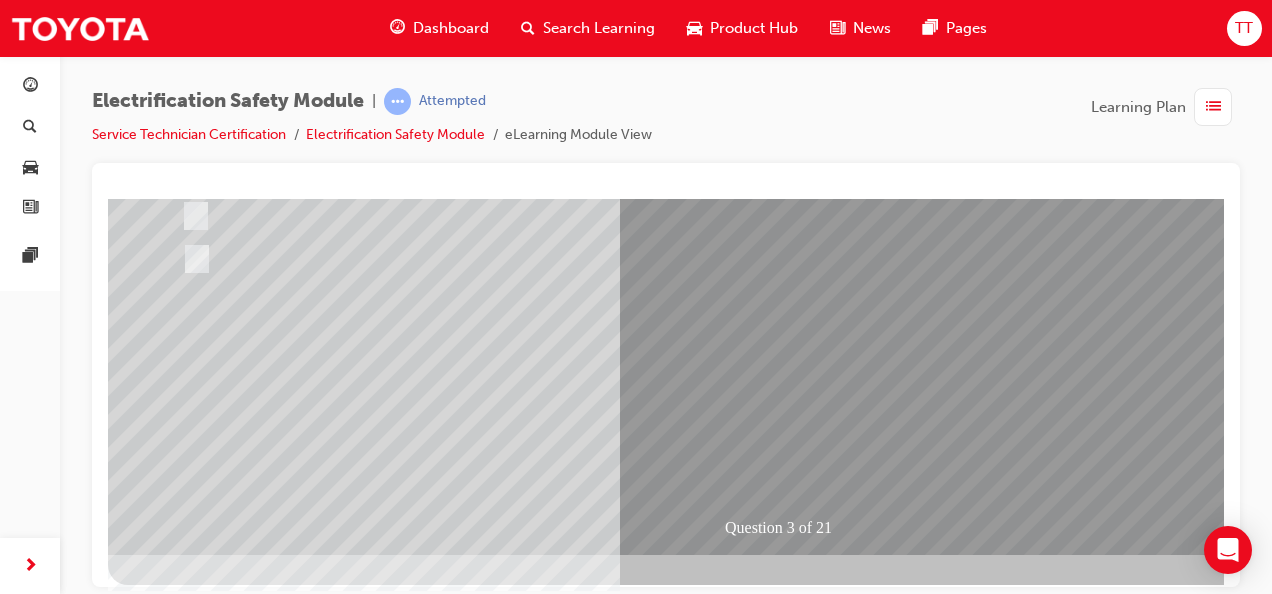 scroll, scrollTop: 373, scrollLeft: 0, axis: vertical 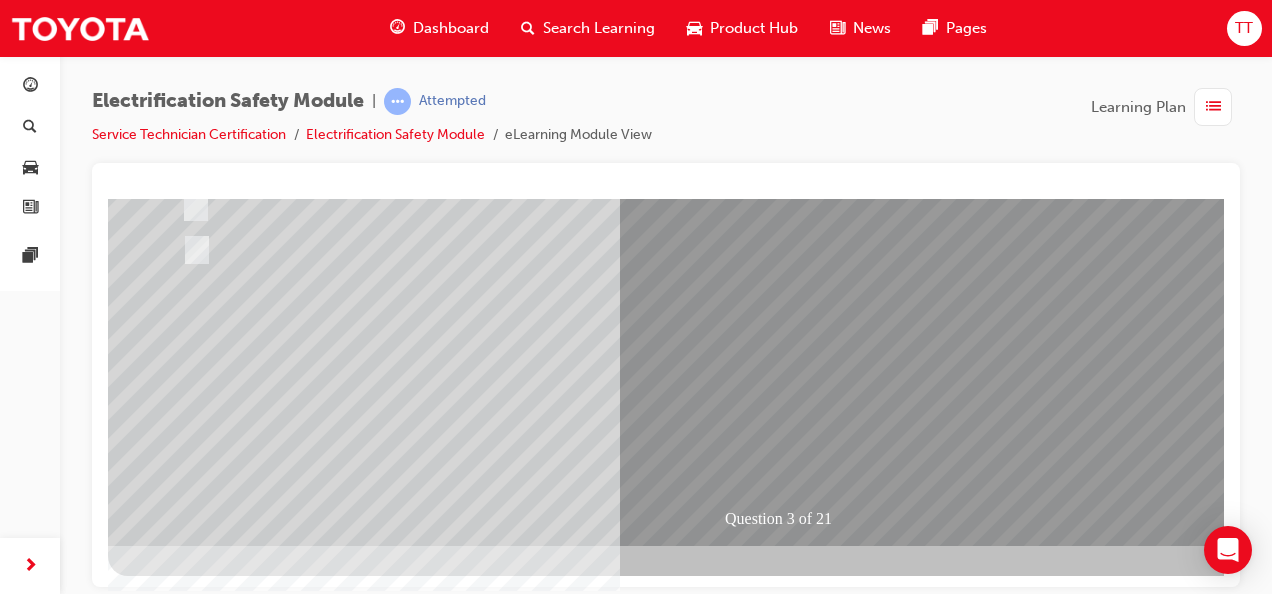 click at bounding box center (440, 2321) 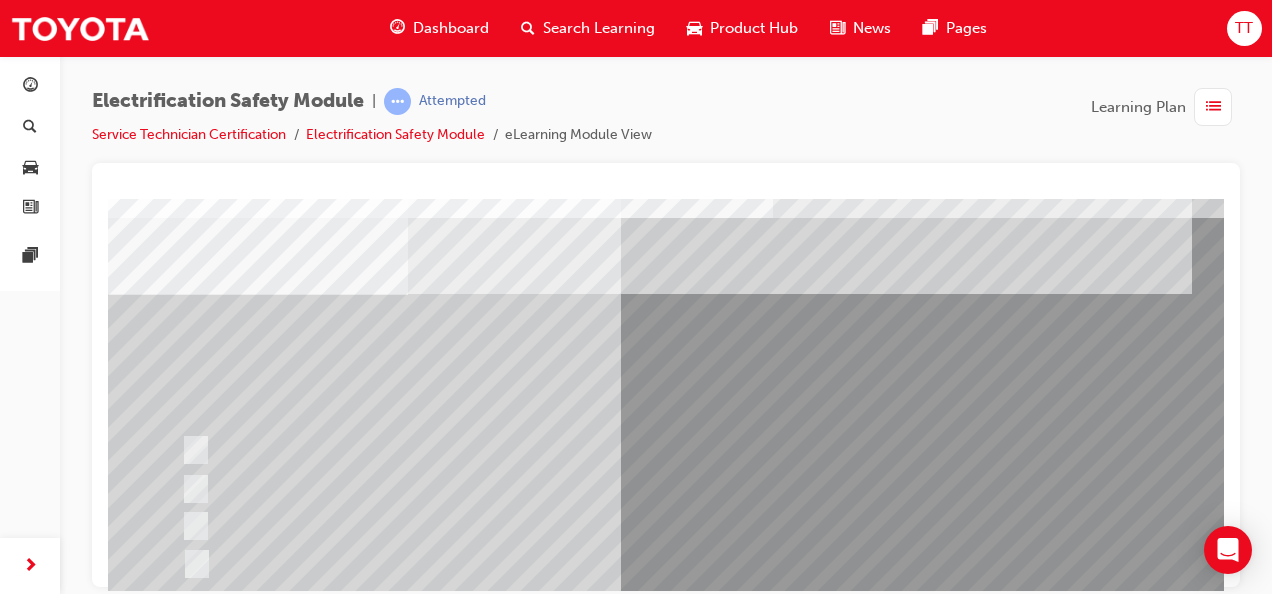 scroll, scrollTop: 100, scrollLeft: 0, axis: vertical 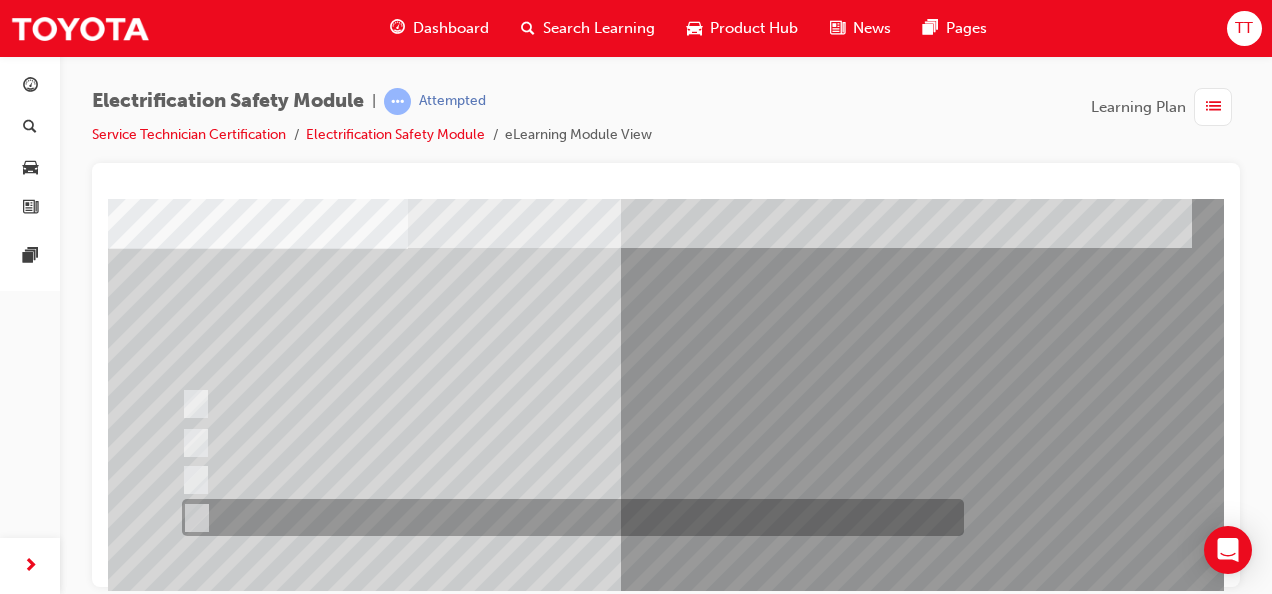 click at bounding box center [568, 517] 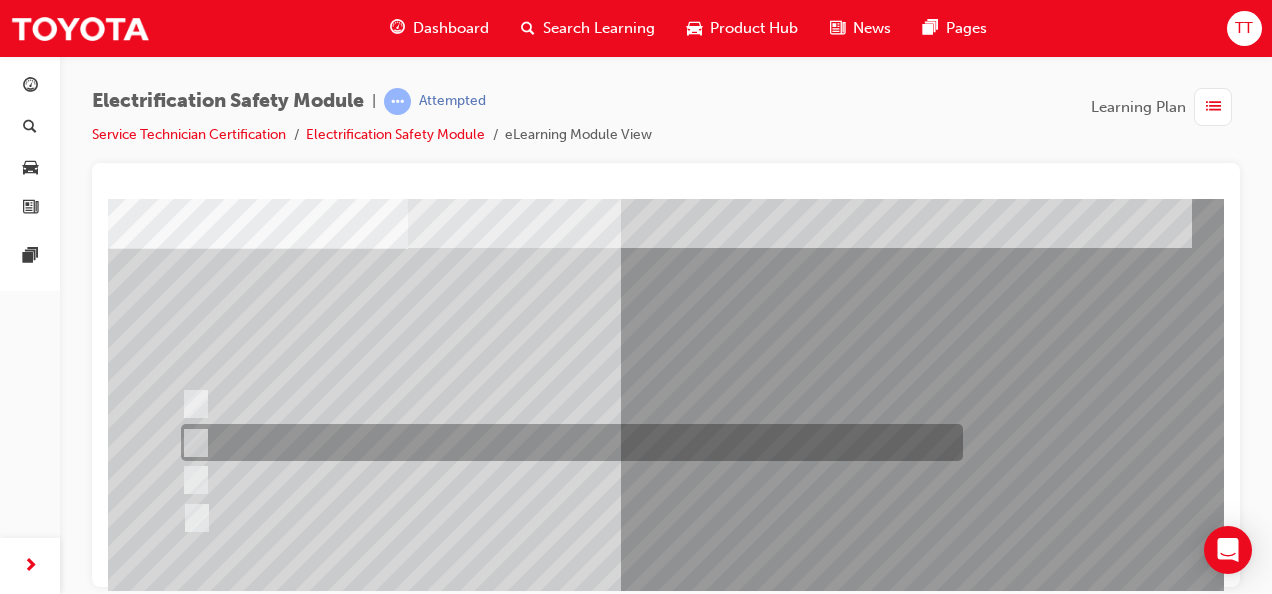 click at bounding box center (567, 442) 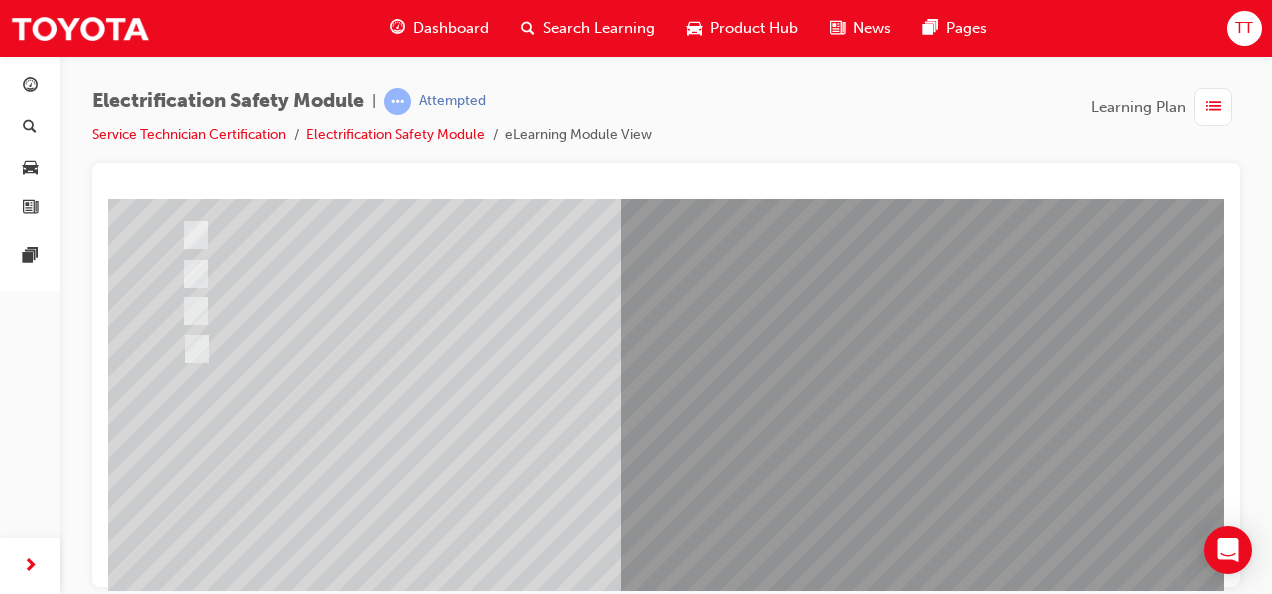 scroll, scrollTop: 300, scrollLeft: 0, axis: vertical 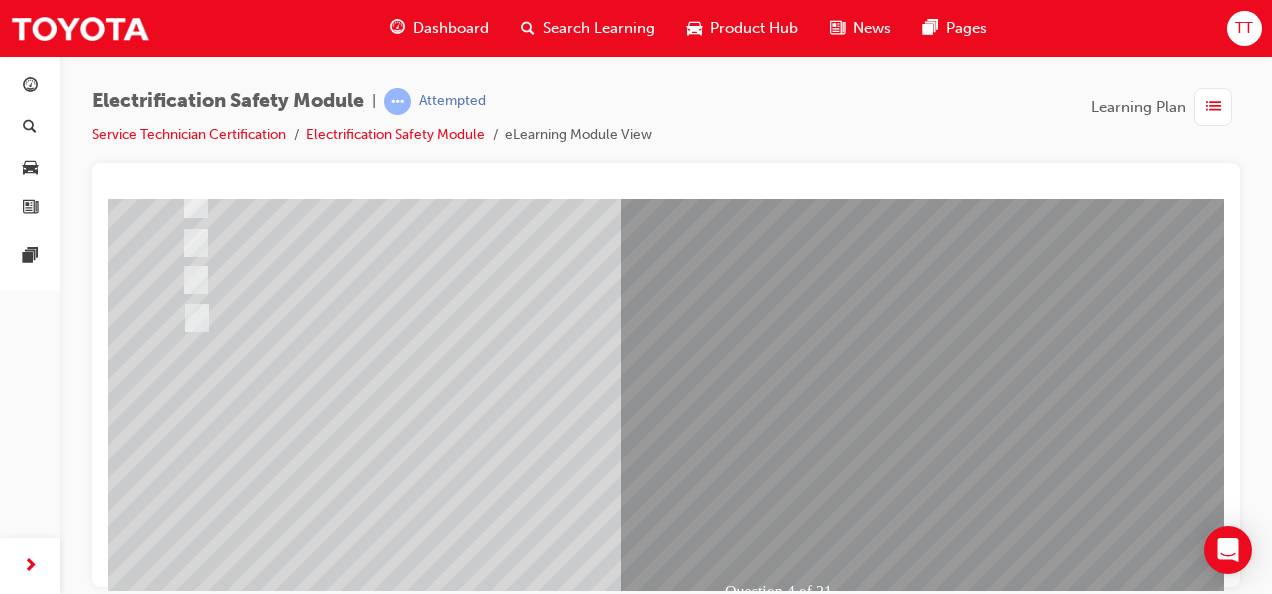 click at bounding box center [180, 2687] 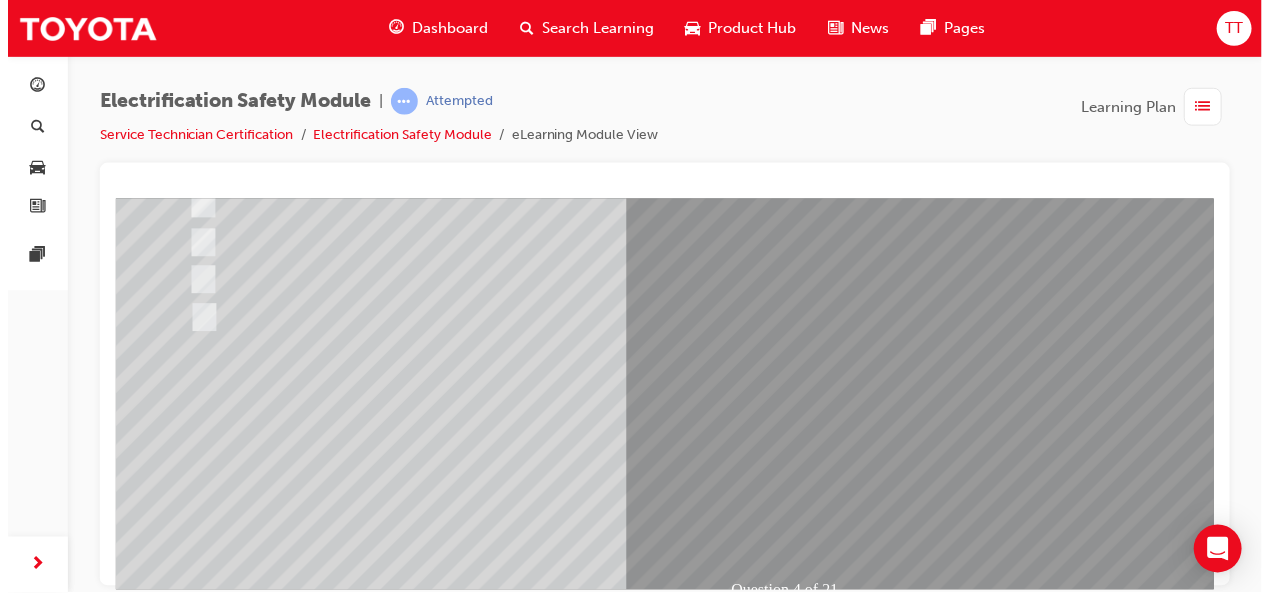 scroll, scrollTop: 0, scrollLeft: 0, axis: both 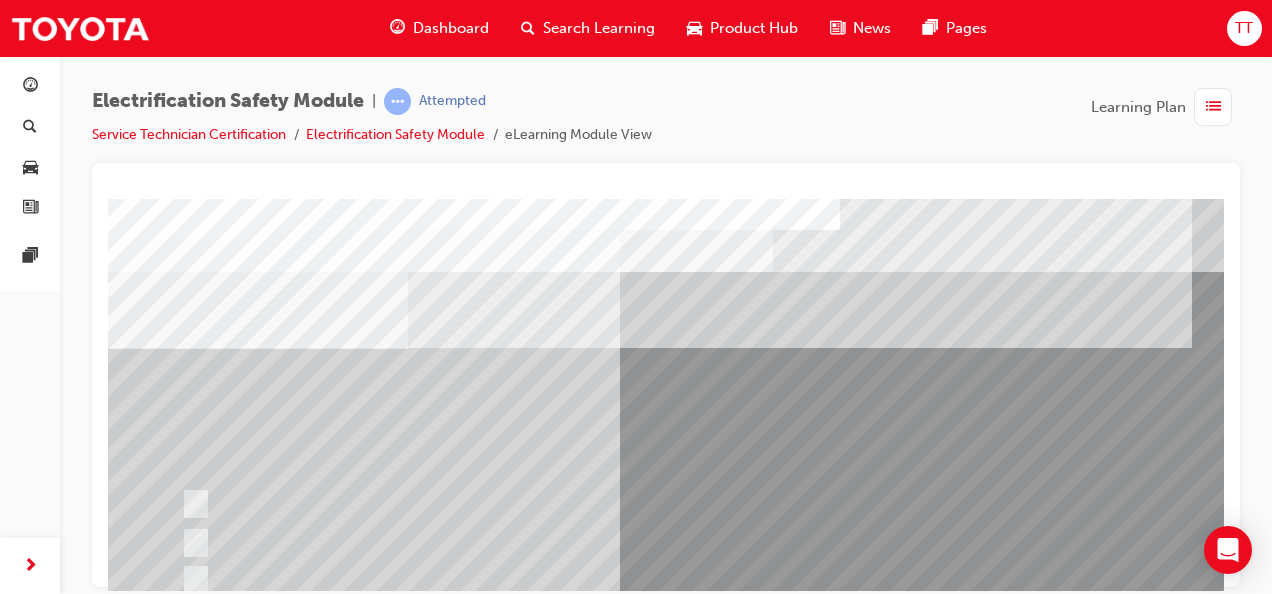 click at bounding box center (649, 2805) 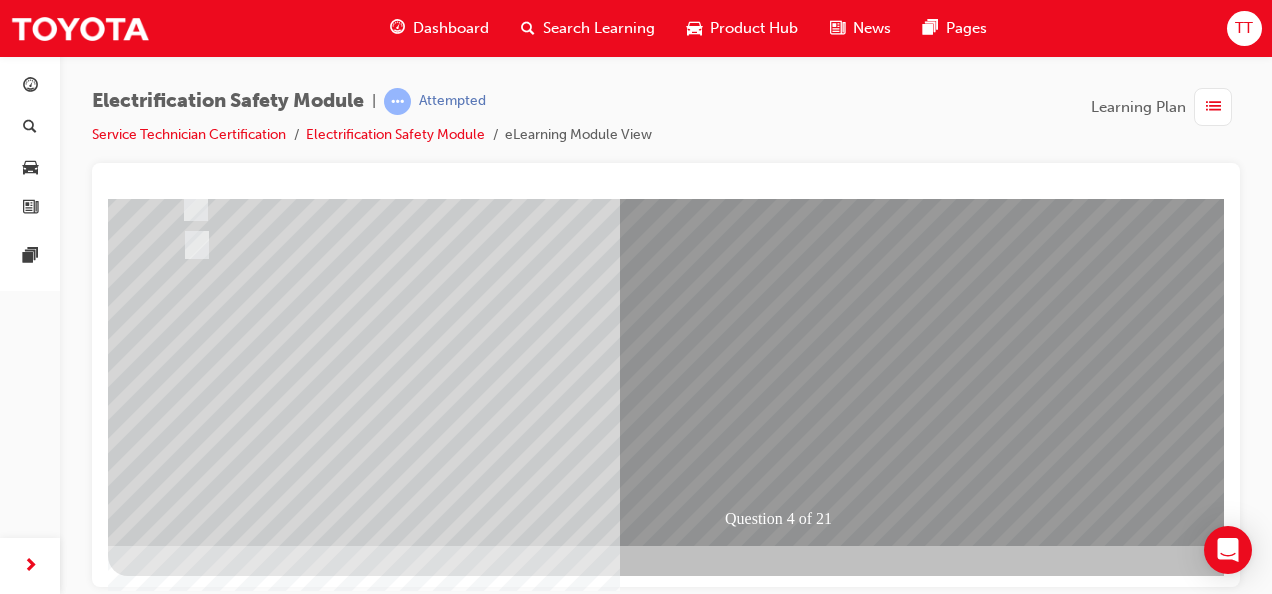 click at bounding box center (440, 2321) 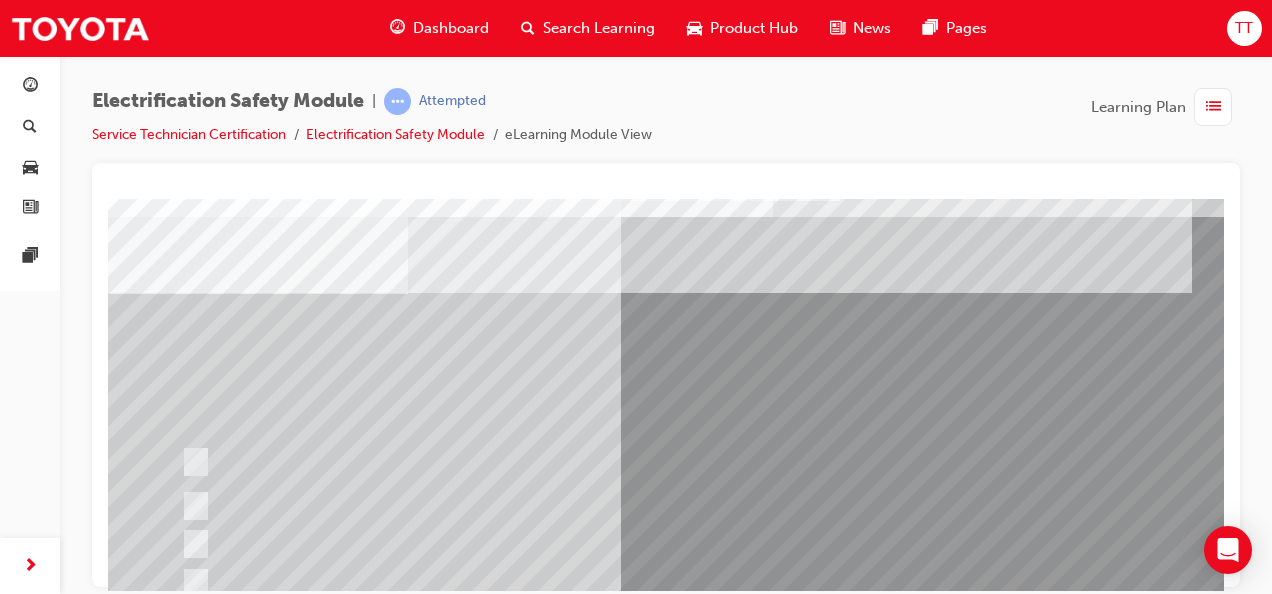 scroll, scrollTop: 100, scrollLeft: 0, axis: vertical 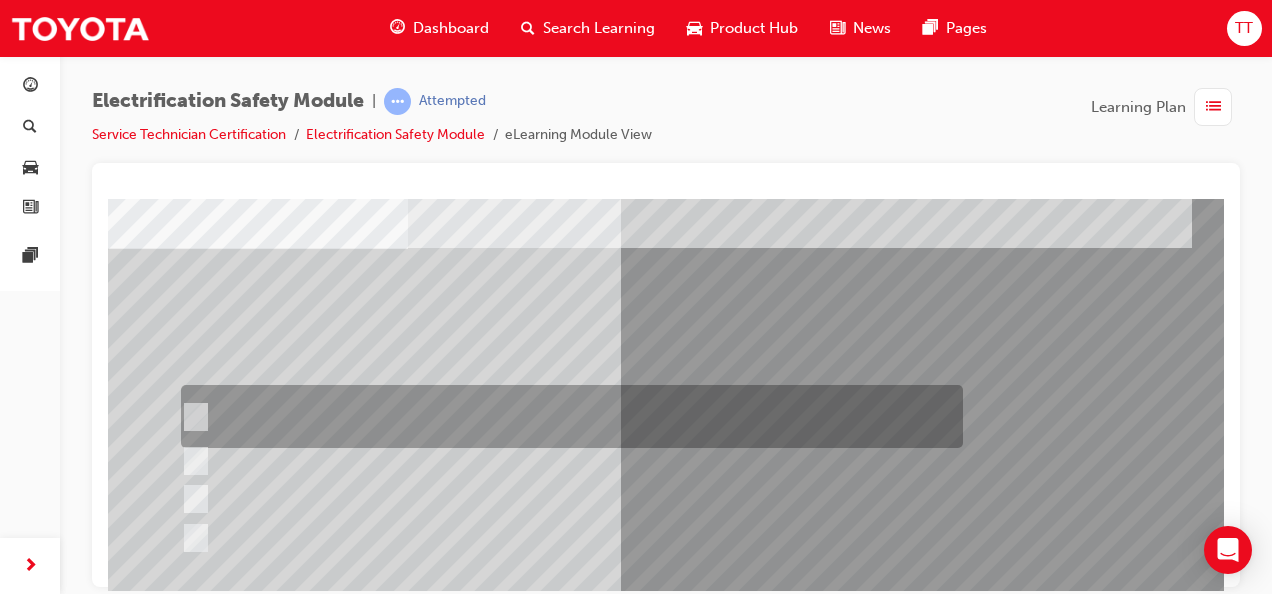 click at bounding box center (567, 416) 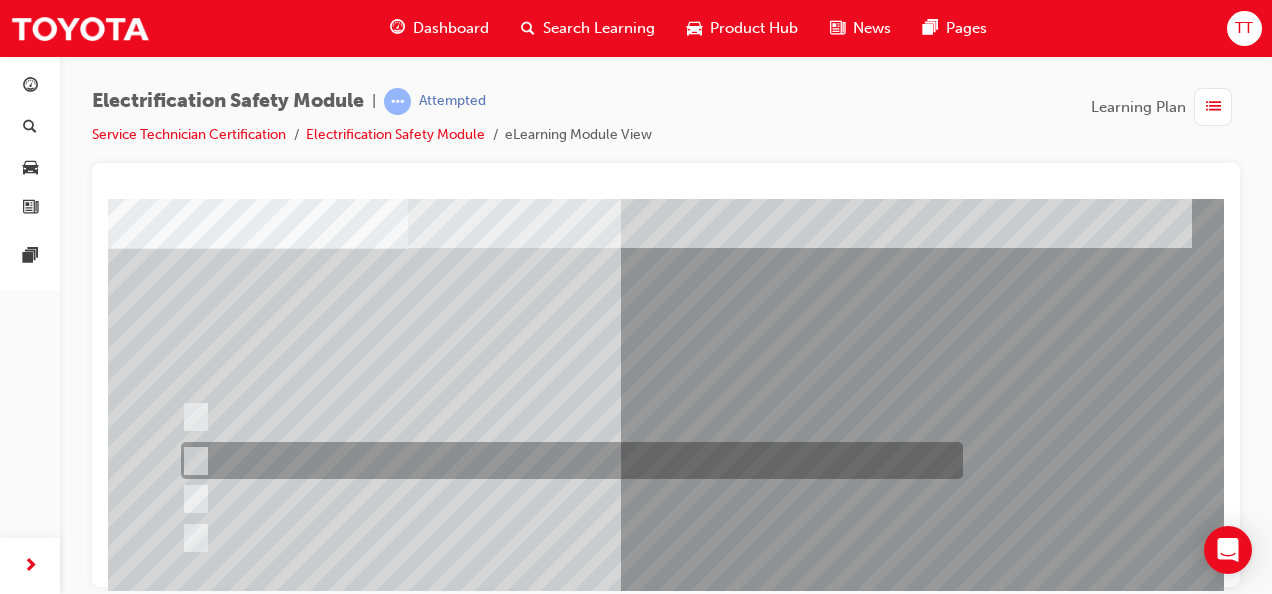 click at bounding box center (567, 460) 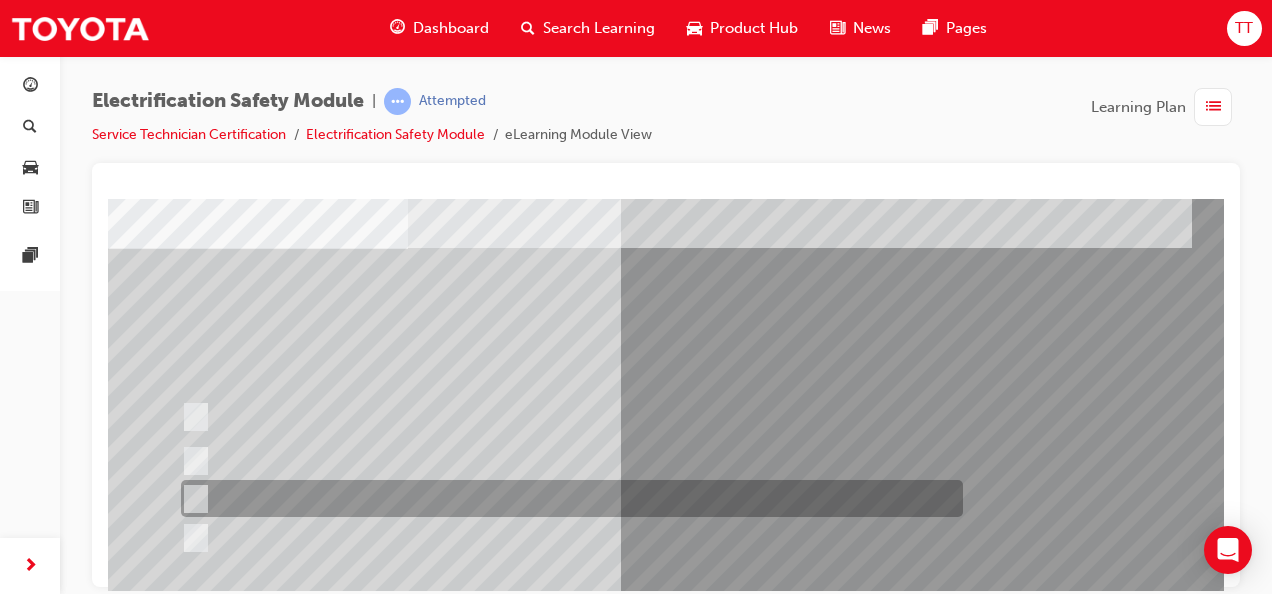 click at bounding box center (567, 498) 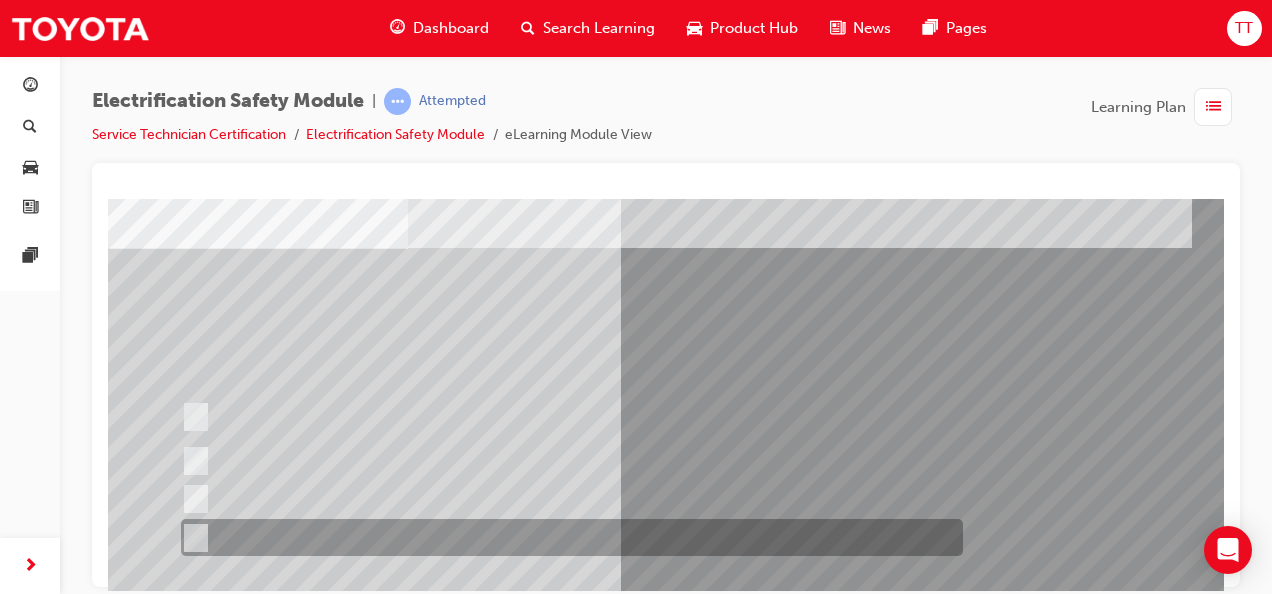 click at bounding box center (567, 537) 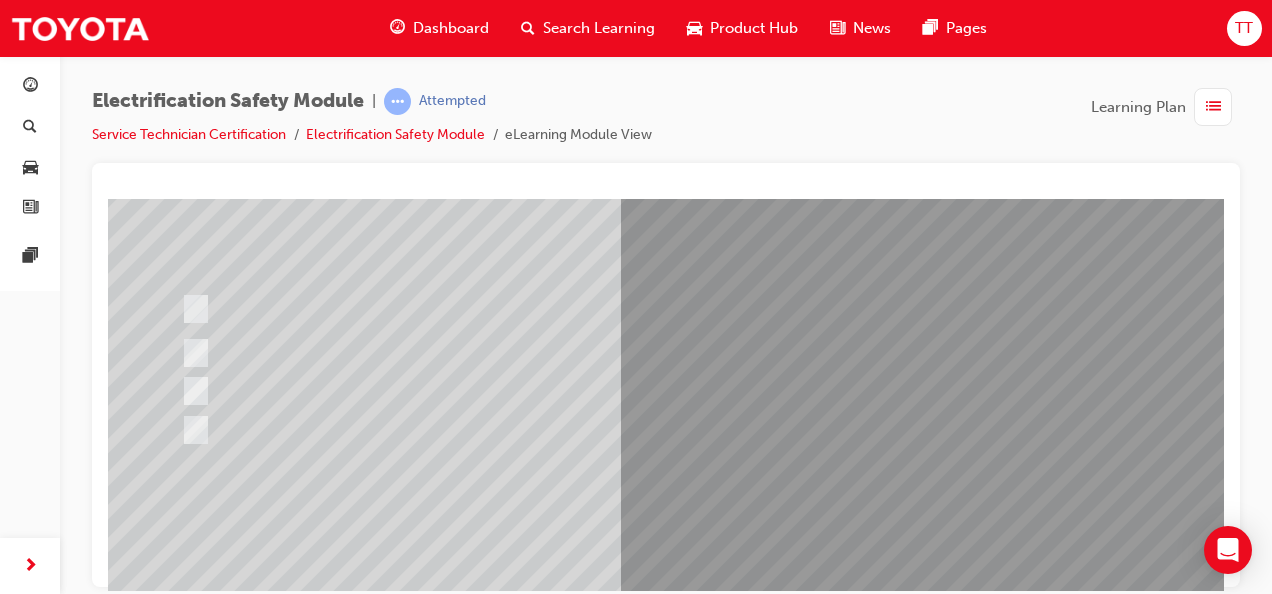 scroll, scrollTop: 373, scrollLeft: 0, axis: vertical 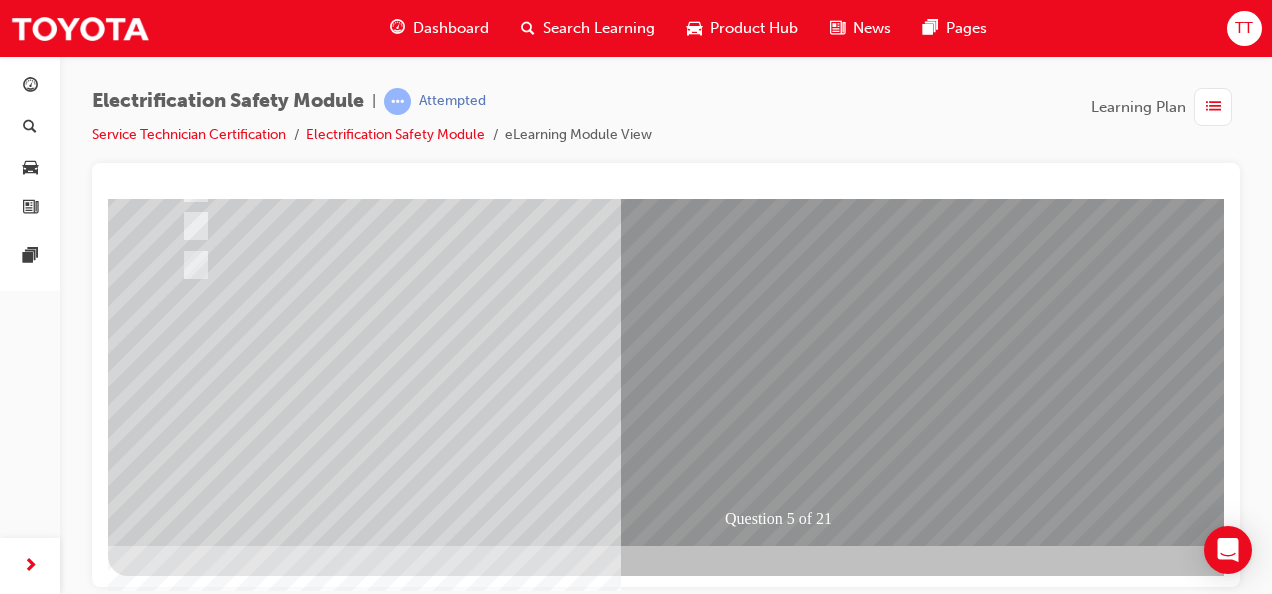 click at bounding box center [180, 2614] 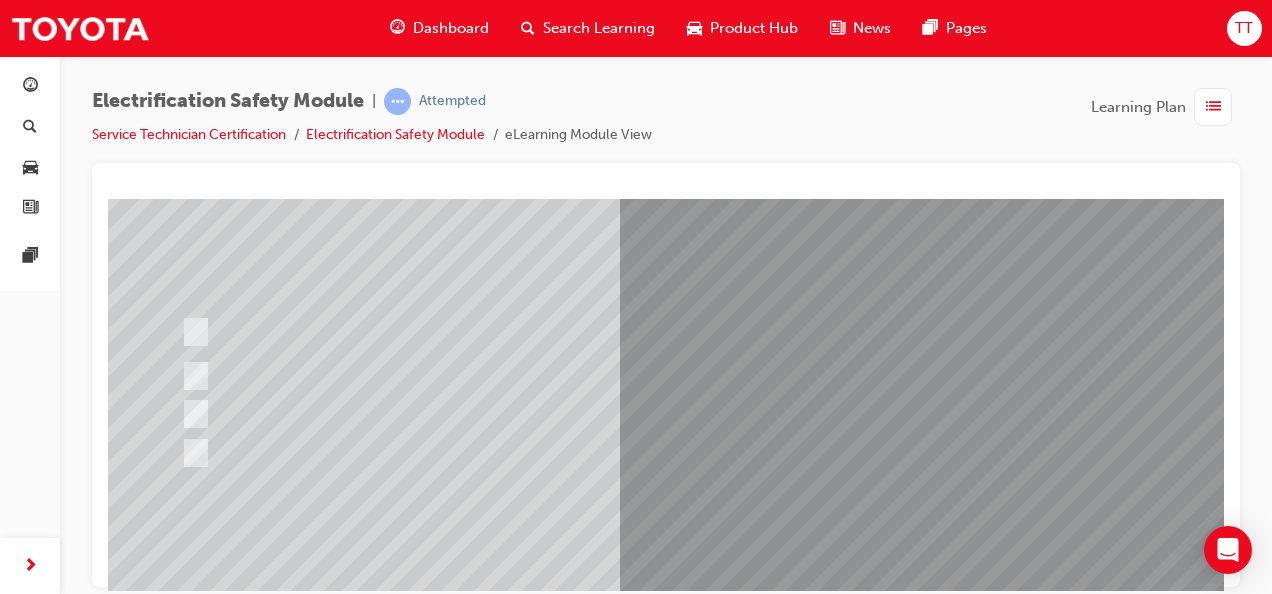scroll, scrollTop: 200, scrollLeft: 0, axis: vertical 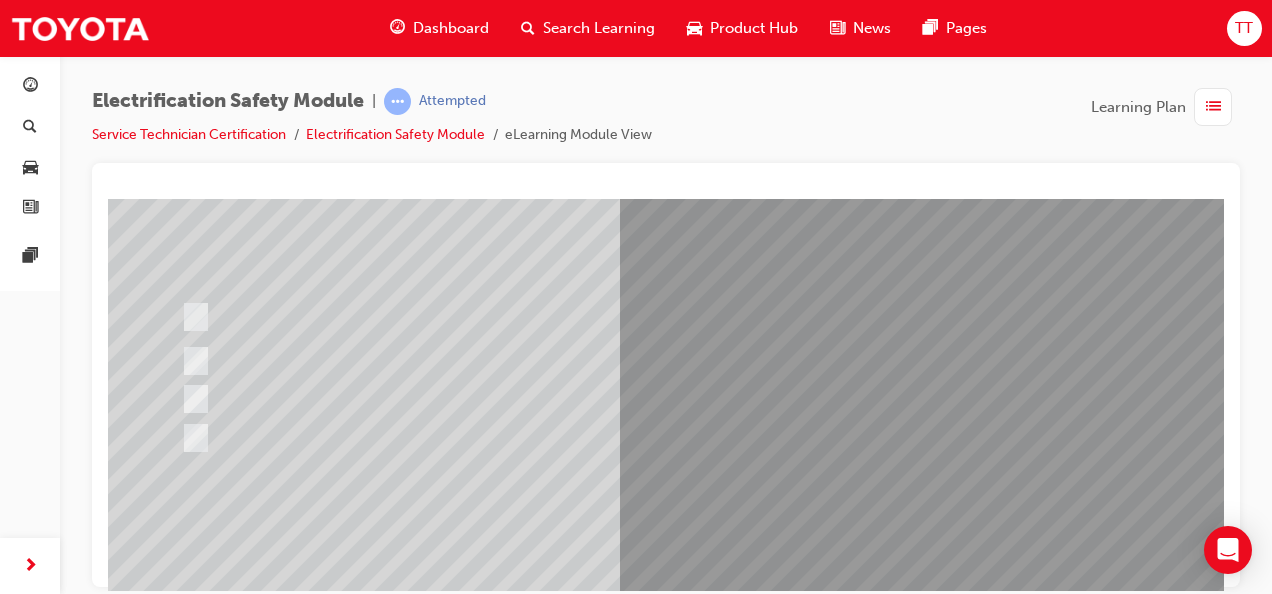 click at bounding box center (440, 2494) 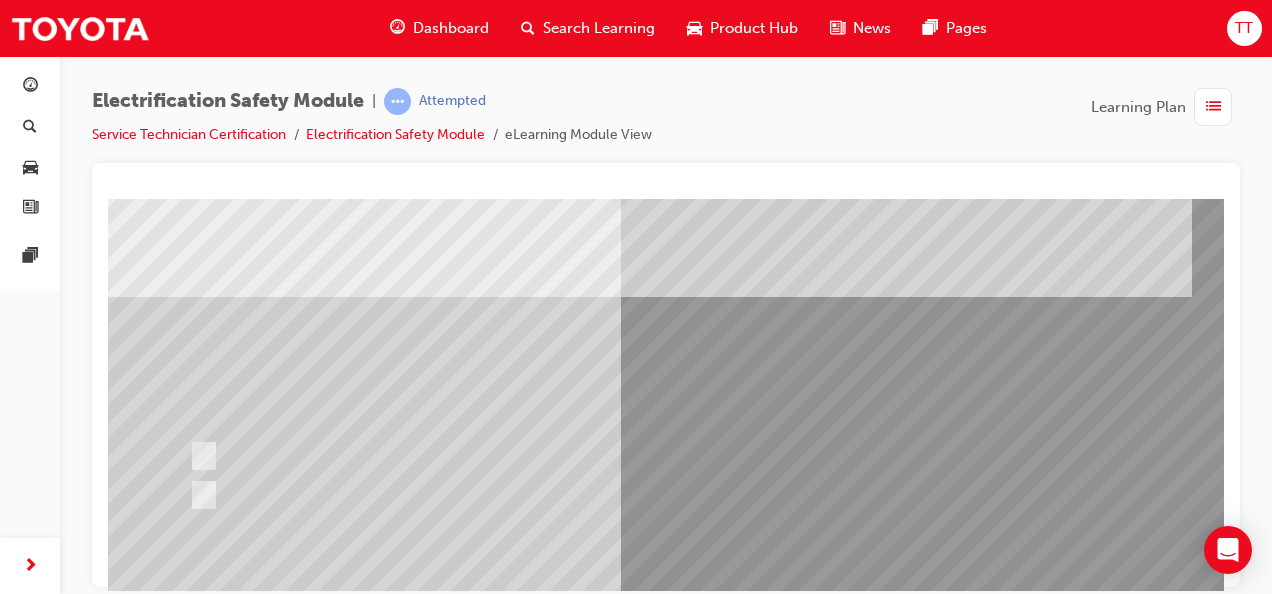 scroll, scrollTop: 200, scrollLeft: 0, axis: vertical 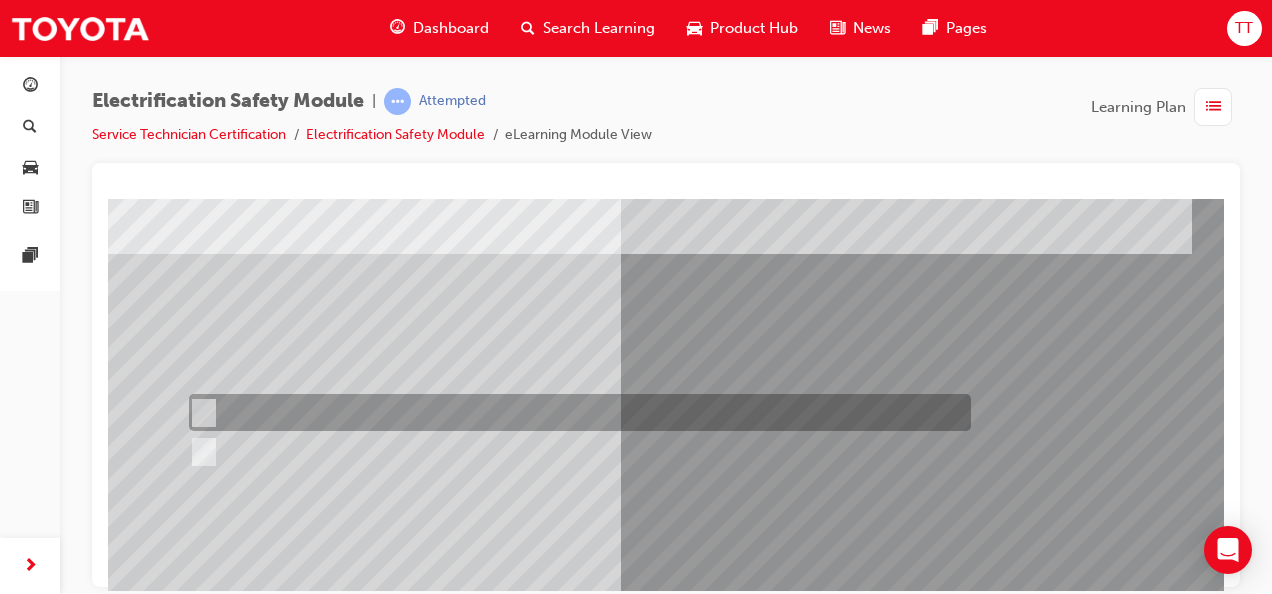 click at bounding box center (575, 412) 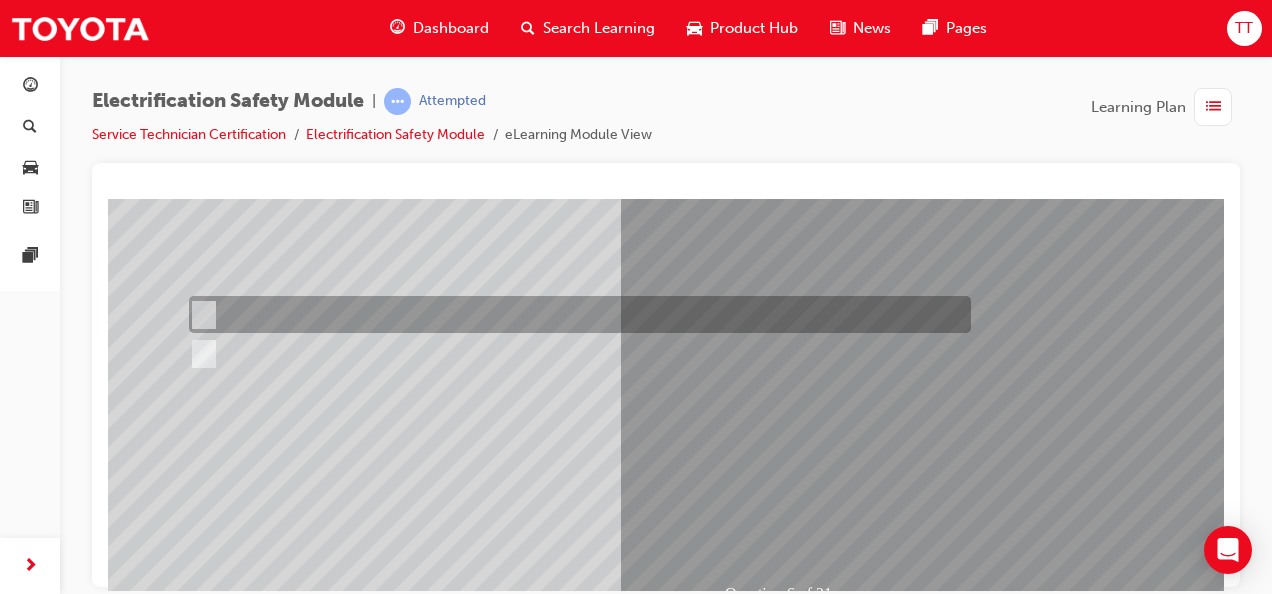 scroll, scrollTop: 300, scrollLeft: 0, axis: vertical 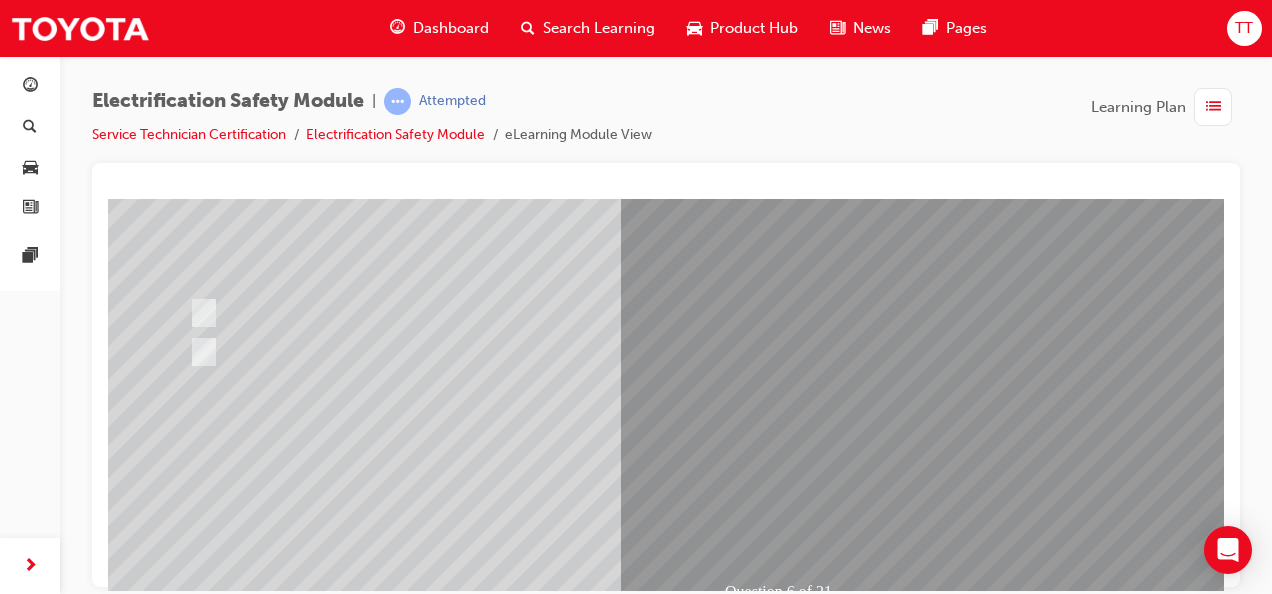 click at bounding box center [180, 2749] 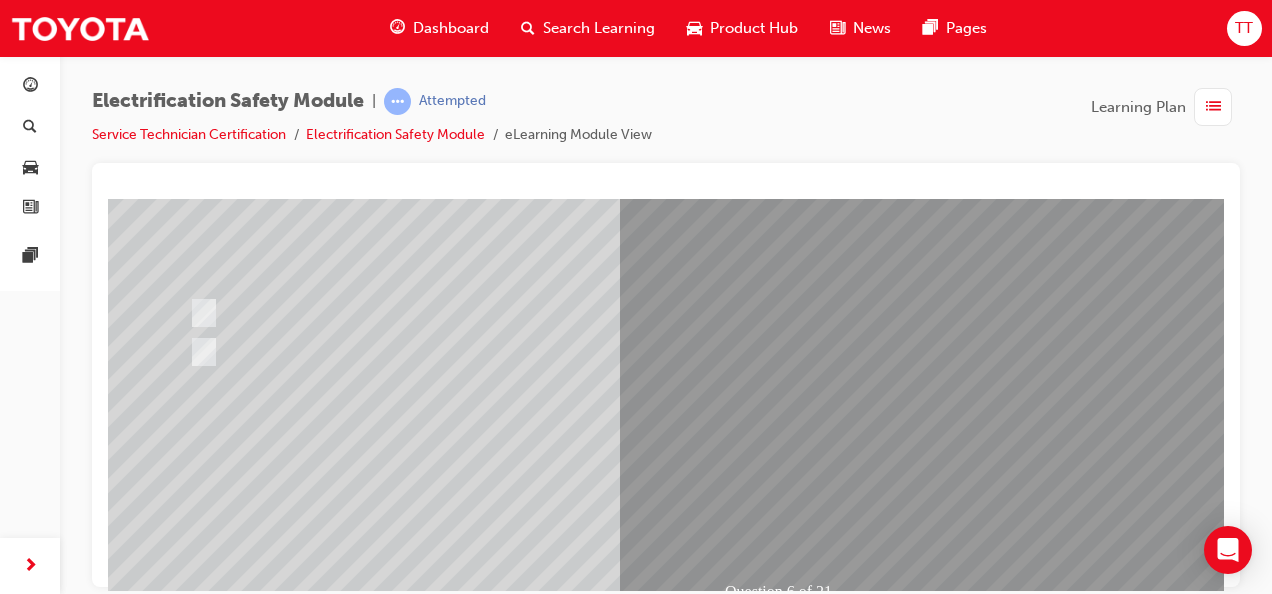 click at bounding box center (440, 2394) 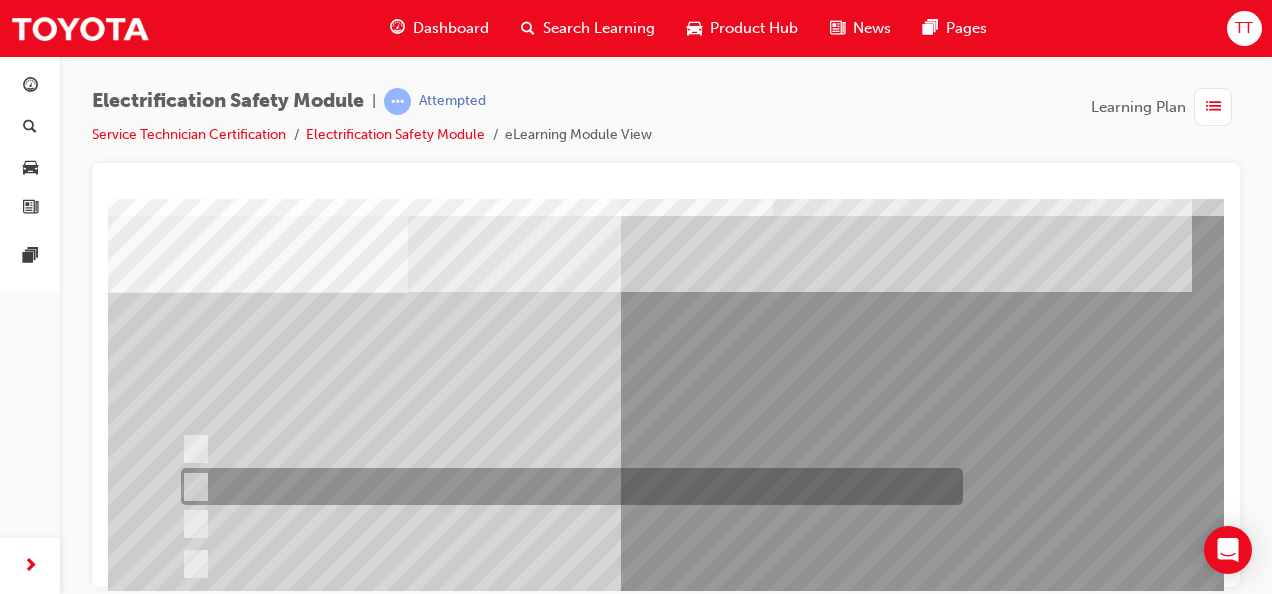 scroll, scrollTop: 100, scrollLeft: 0, axis: vertical 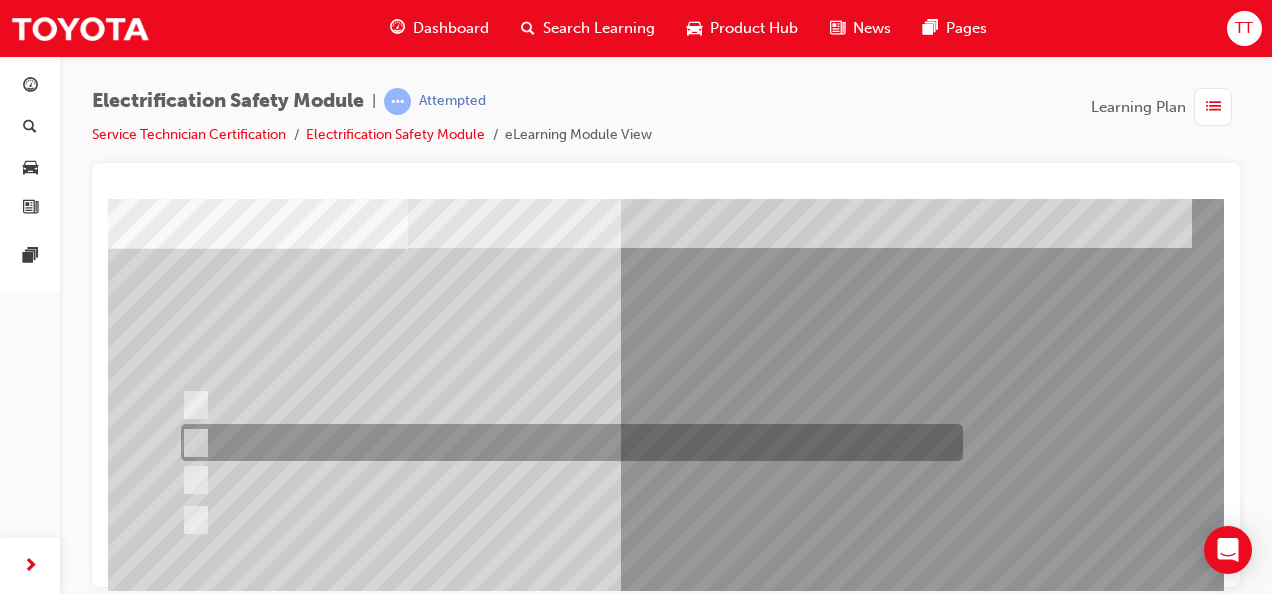 click at bounding box center (567, 442) 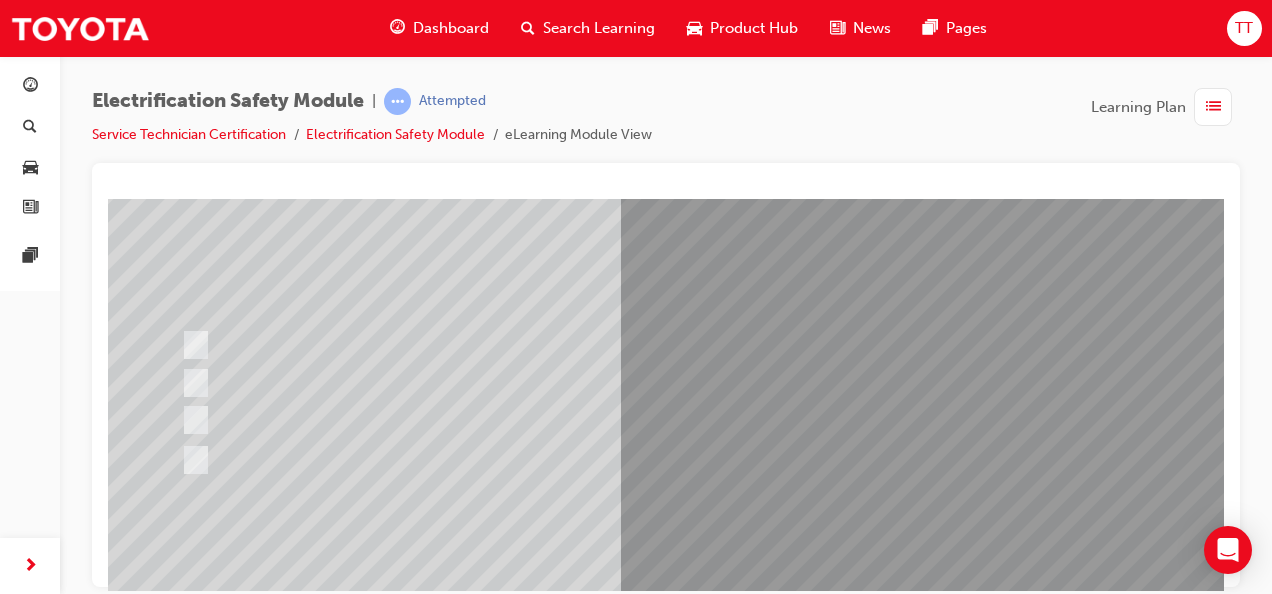 scroll, scrollTop: 300, scrollLeft: 0, axis: vertical 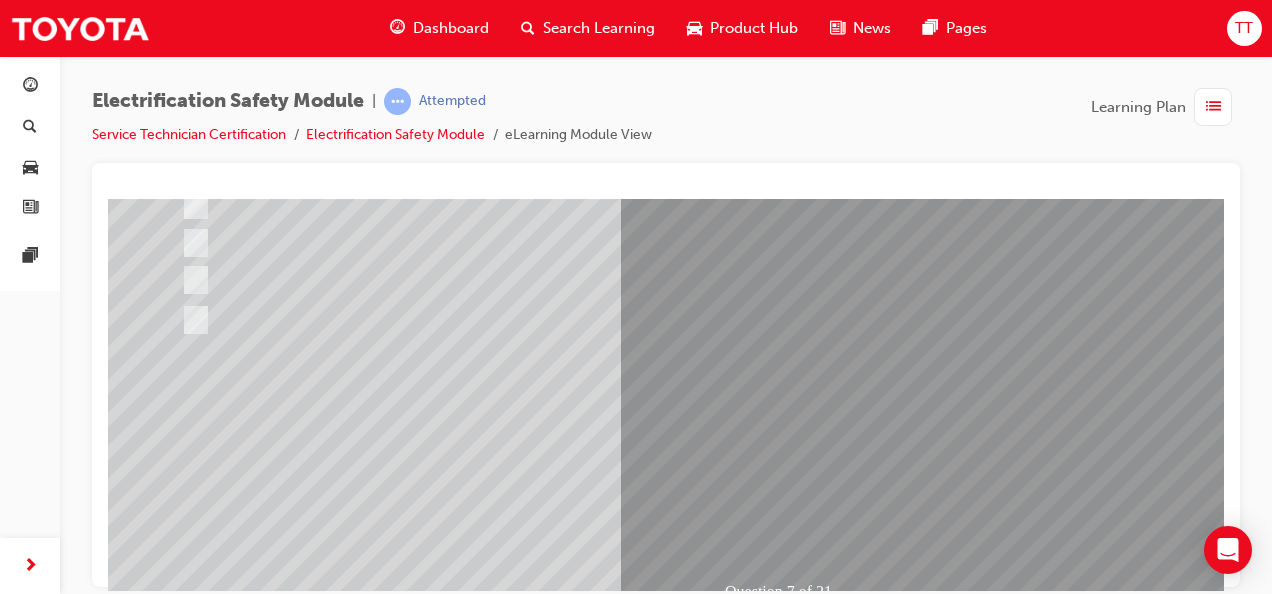 click at bounding box center [180, 2687] 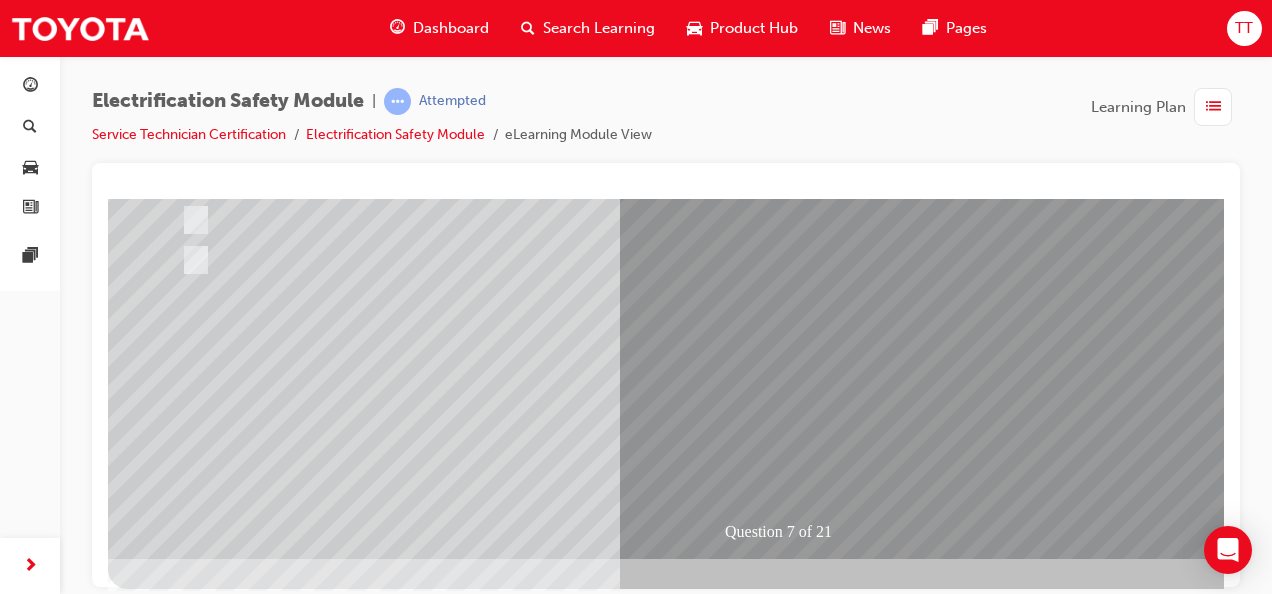 scroll, scrollTop: 373, scrollLeft: 0, axis: vertical 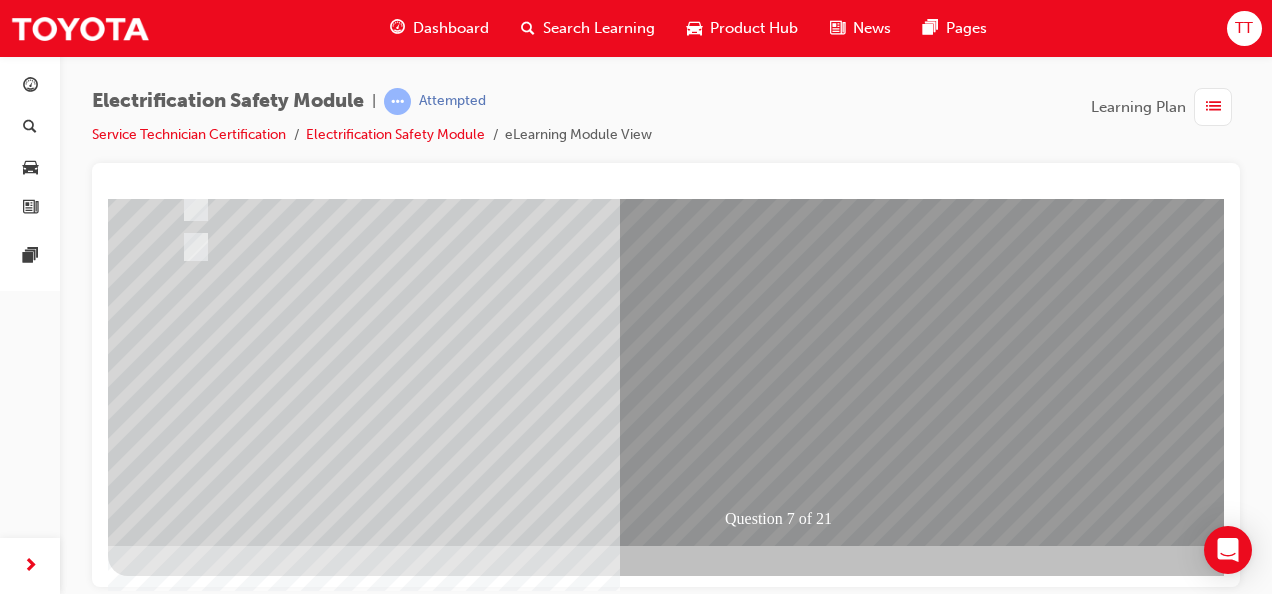 click at bounding box center [440, 2321] 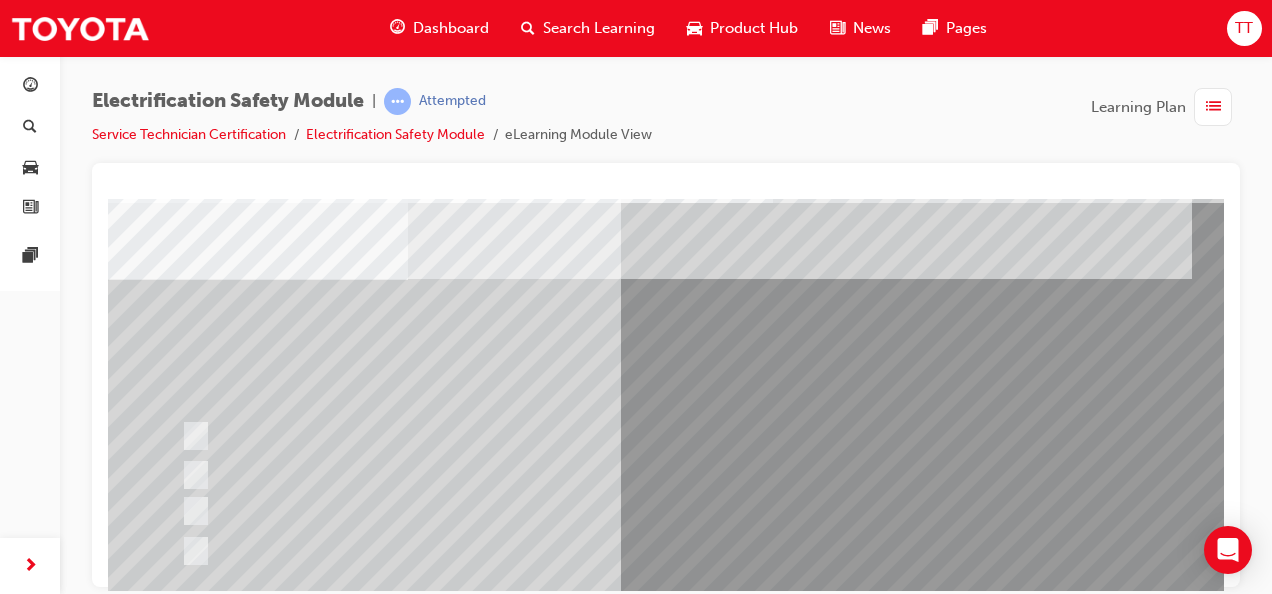 scroll, scrollTop: 100, scrollLeft: 0, axis: vertical 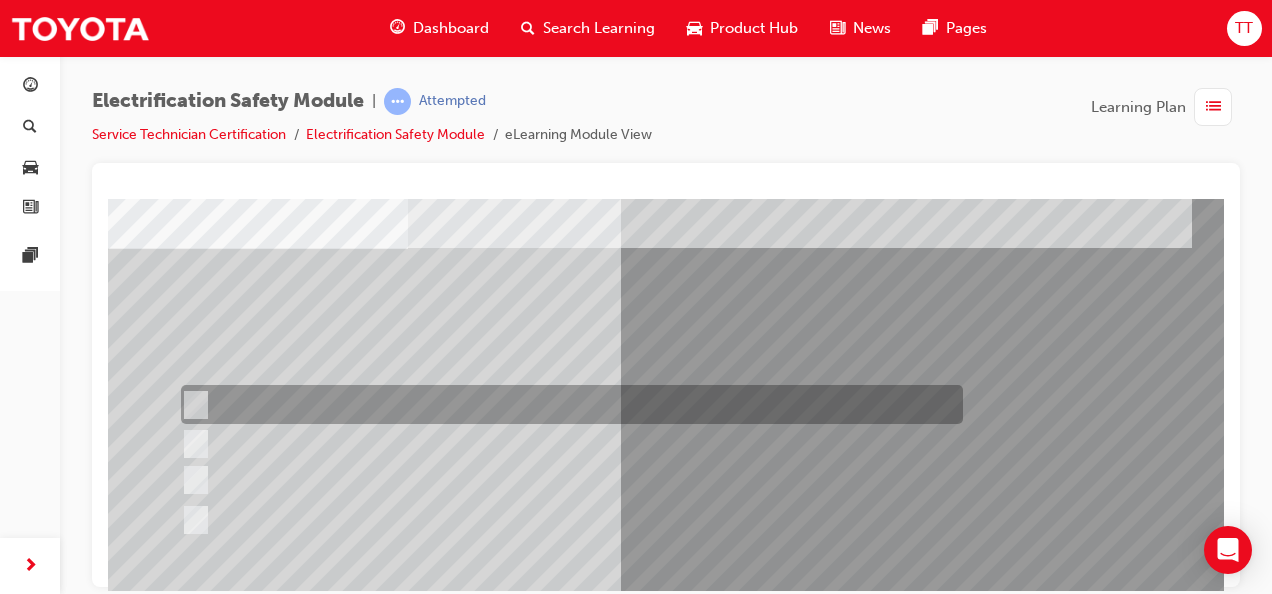 click at bounding box center [567, 404] 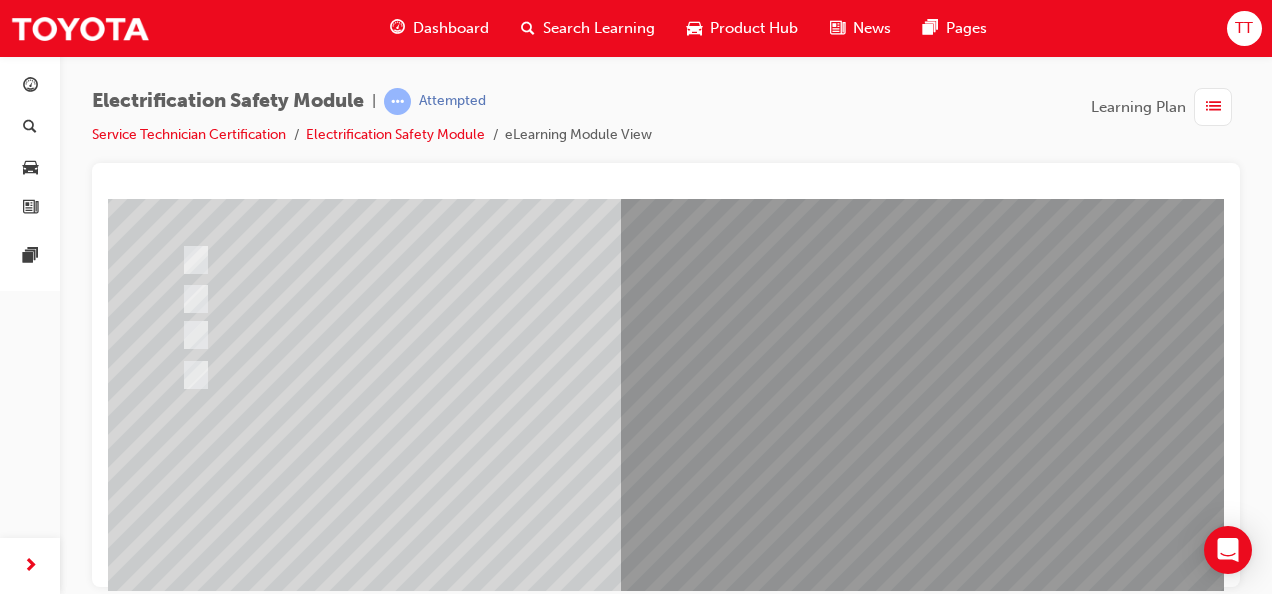 scroll, scrollTop: 300, scrollLeft: 0, axis: vertical 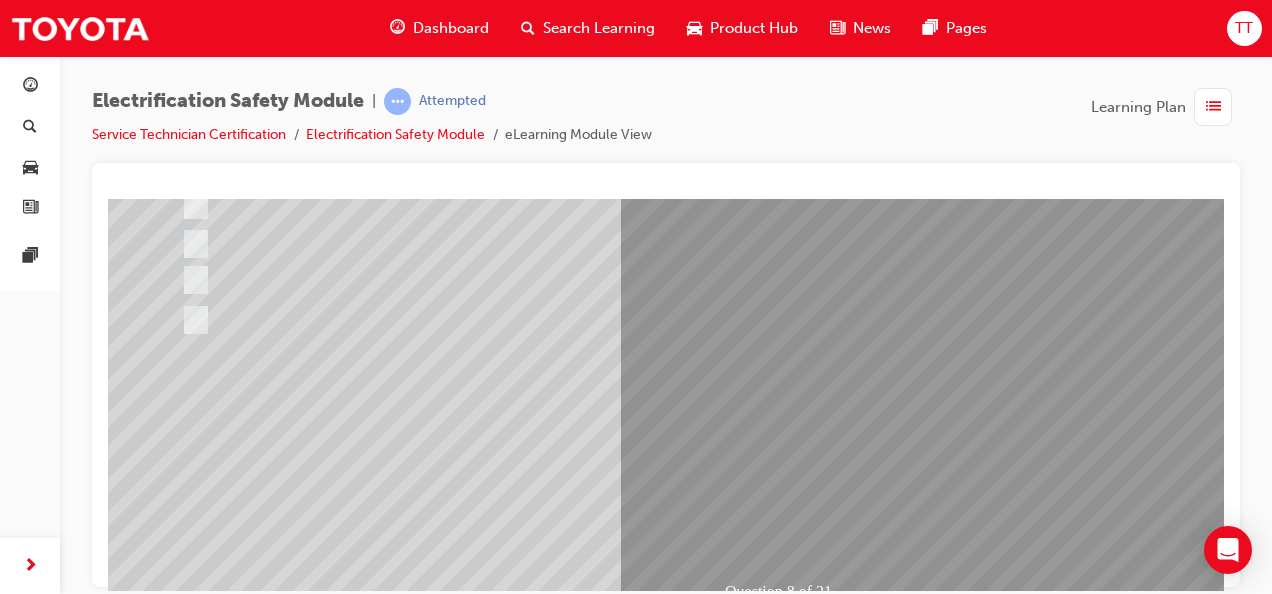 click at bounding box center [180, 2687] 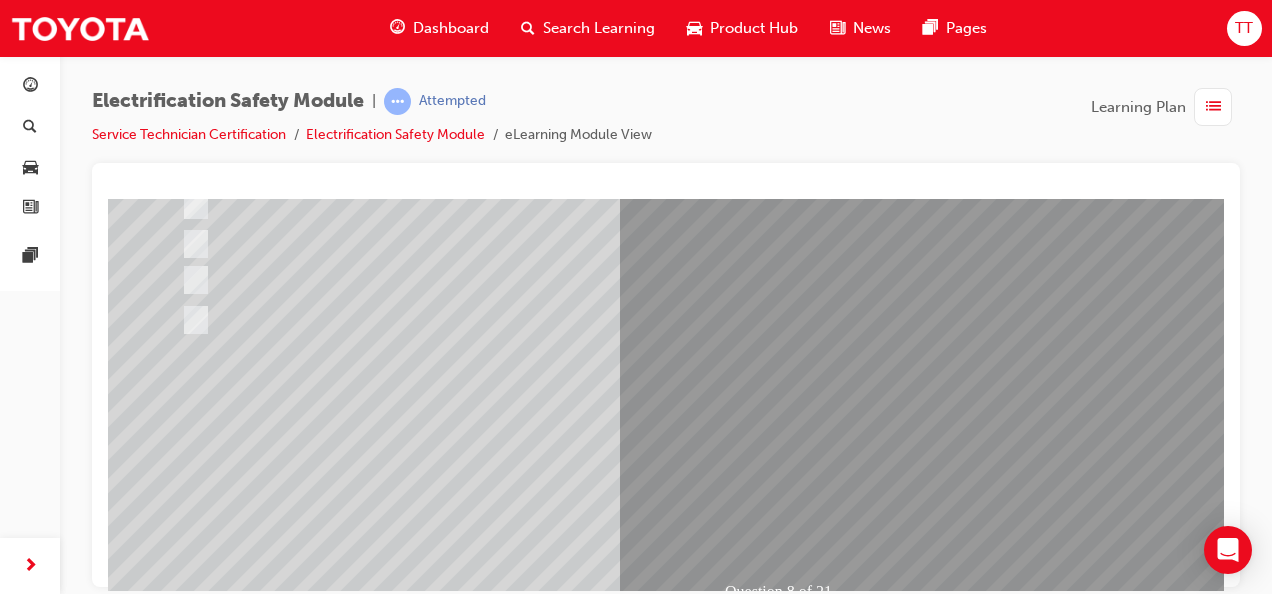 click at bounding box center [440, 2394] 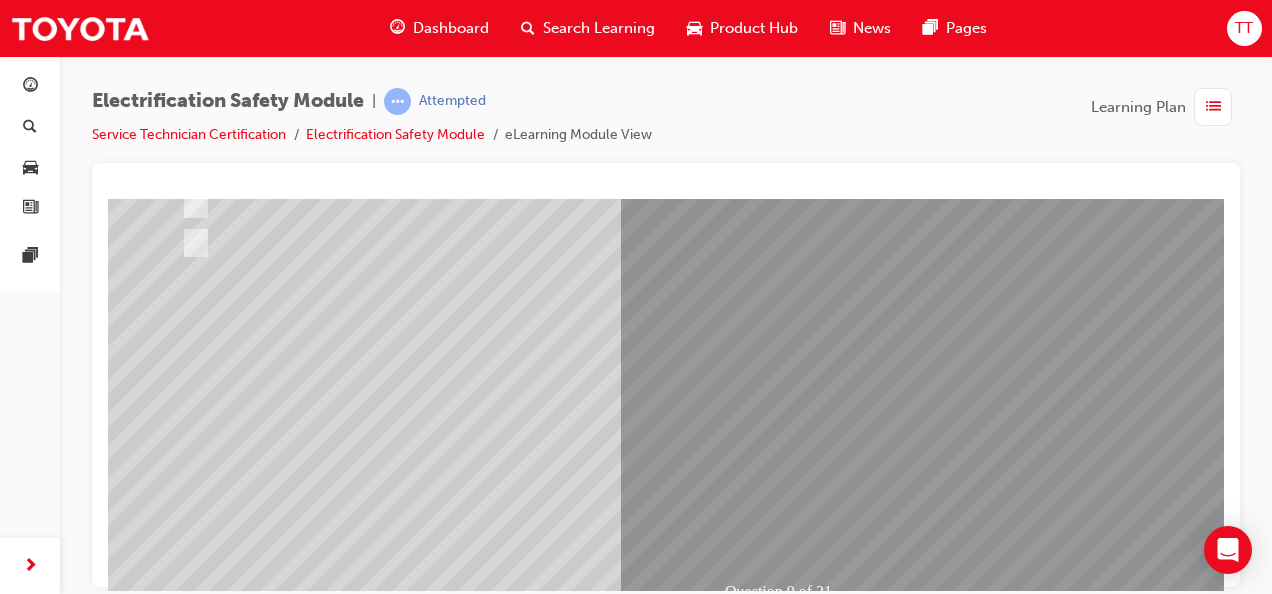 scroll, scrollTop: 0, scrollLeft: 0, axis: both 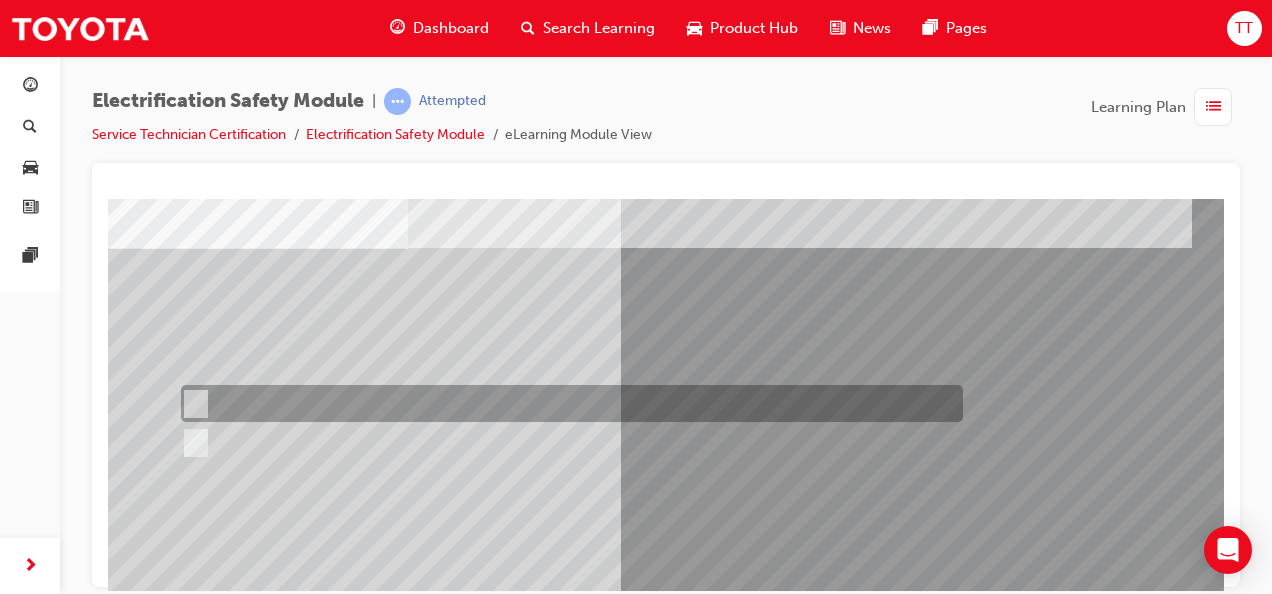 click at bounding box center [567, 403] 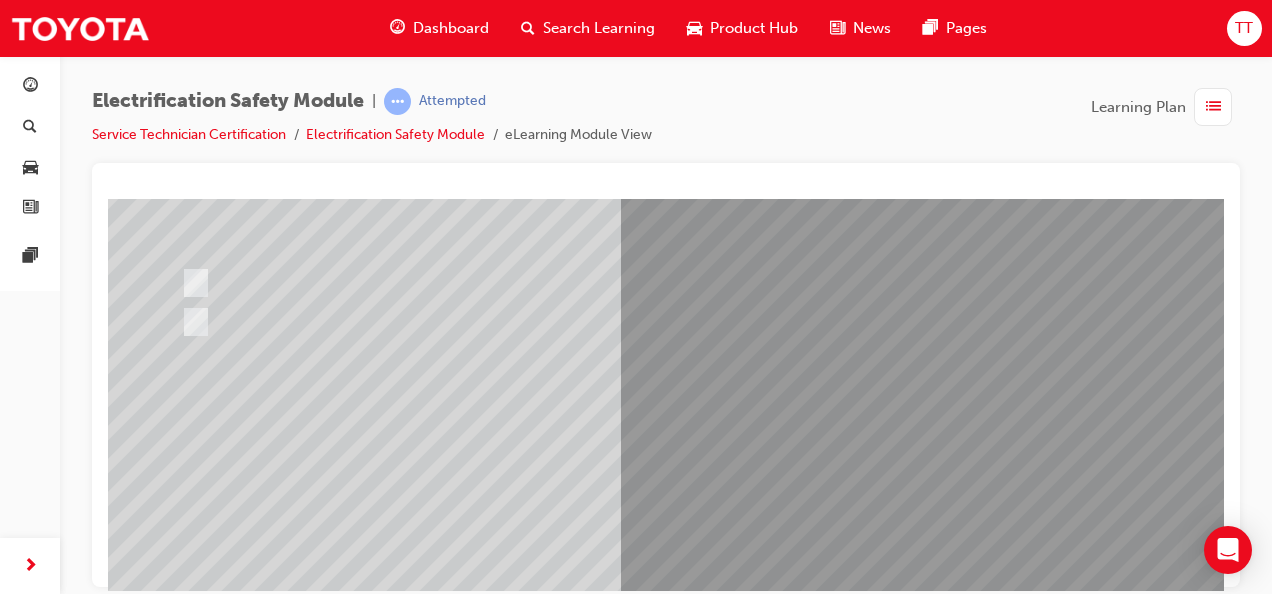 scroll, scrollTop: 300, scrollLeft: 0, axis: vertical 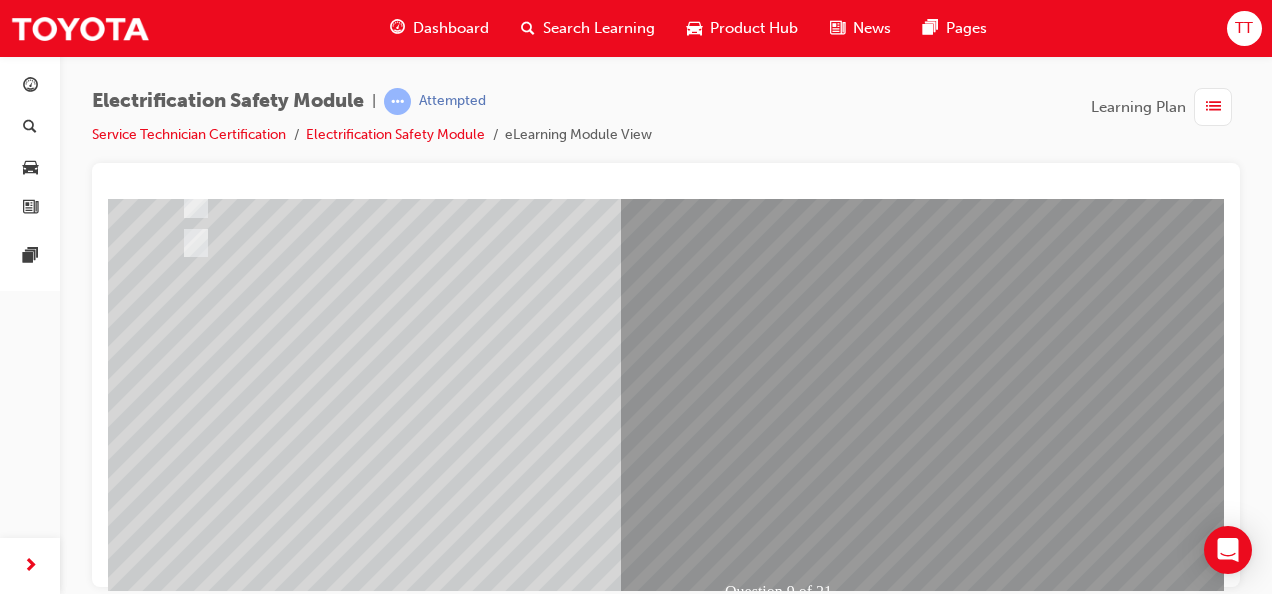 click at bounding box center [180, 2643] 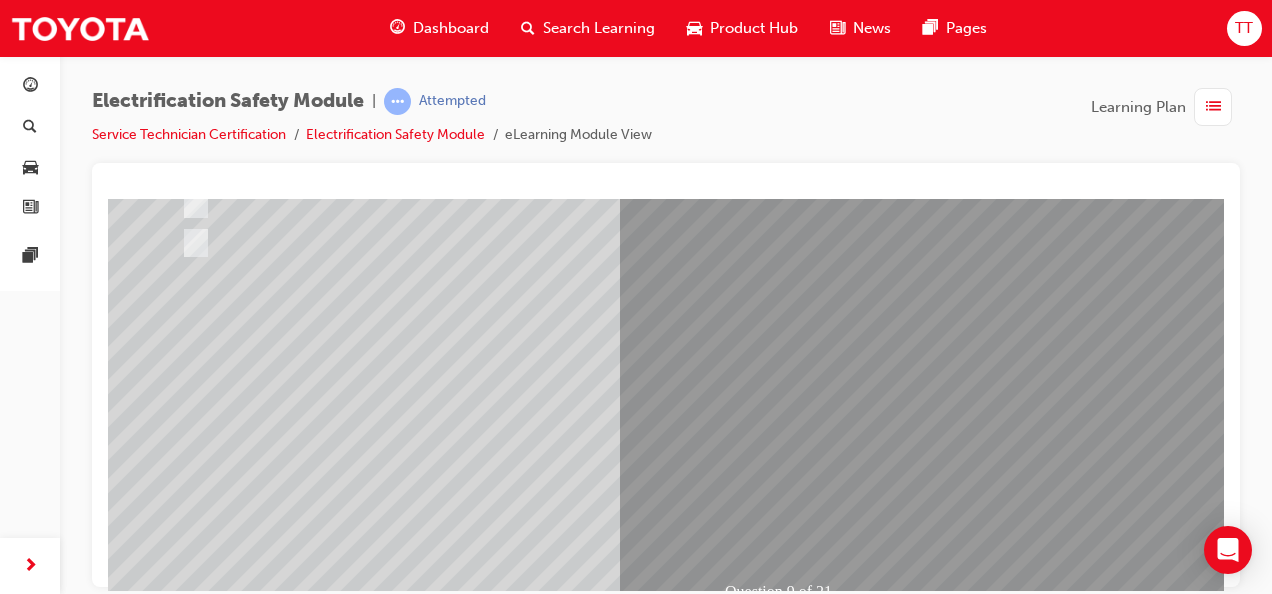 click at bounding box center [440, 2394] 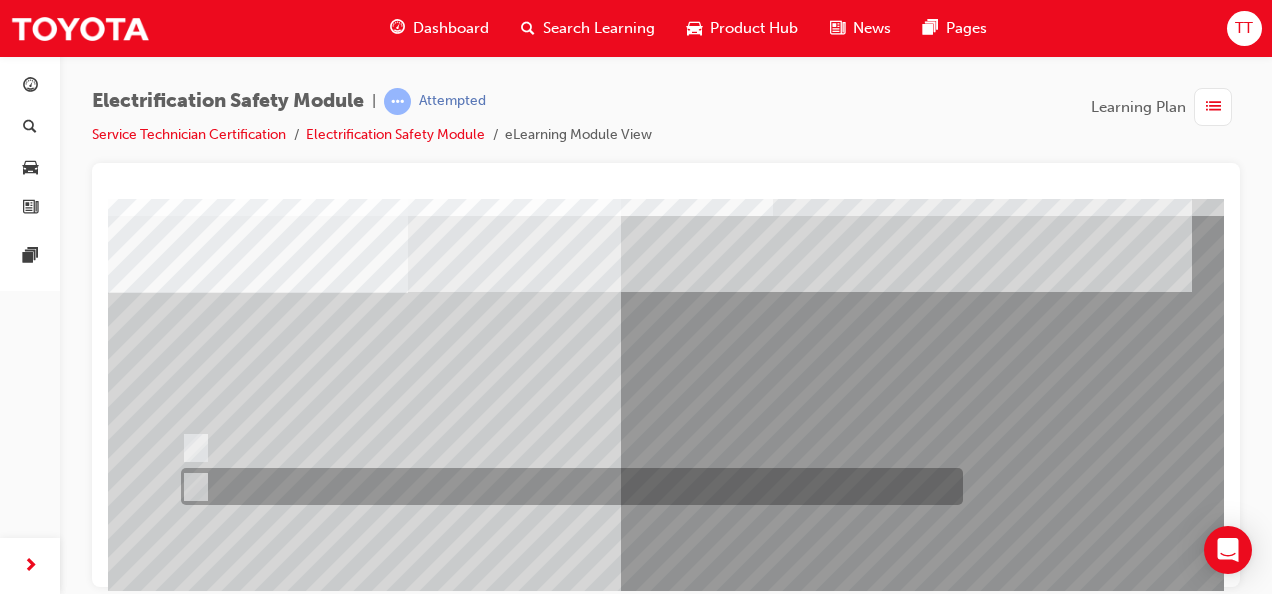 scroll, scrollTop: 100, scrollLeft: 0, axis: vertical 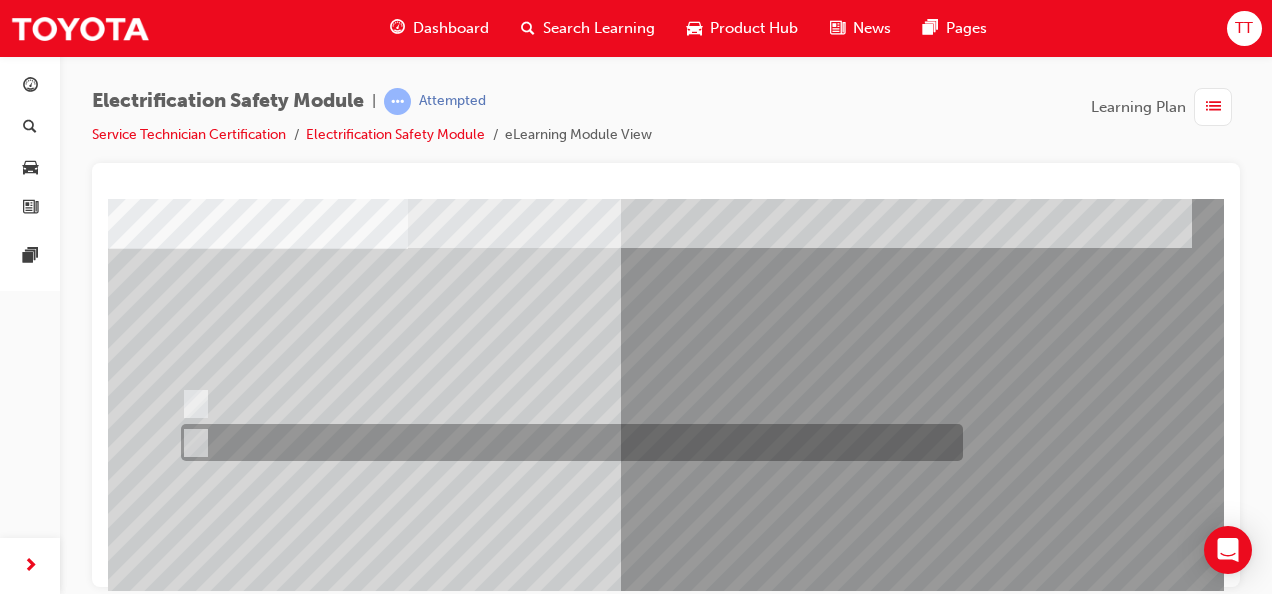 click at bounding box center [567, 442] 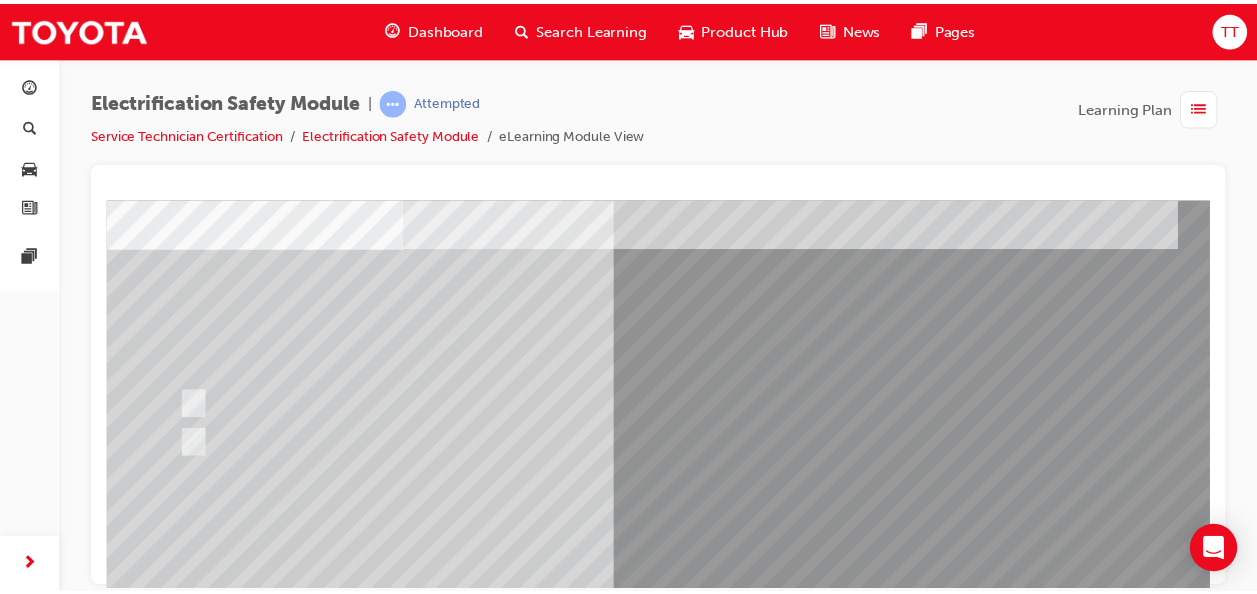 scroll, scrollTop: 300, scrollLeft: 0, axis: vertical 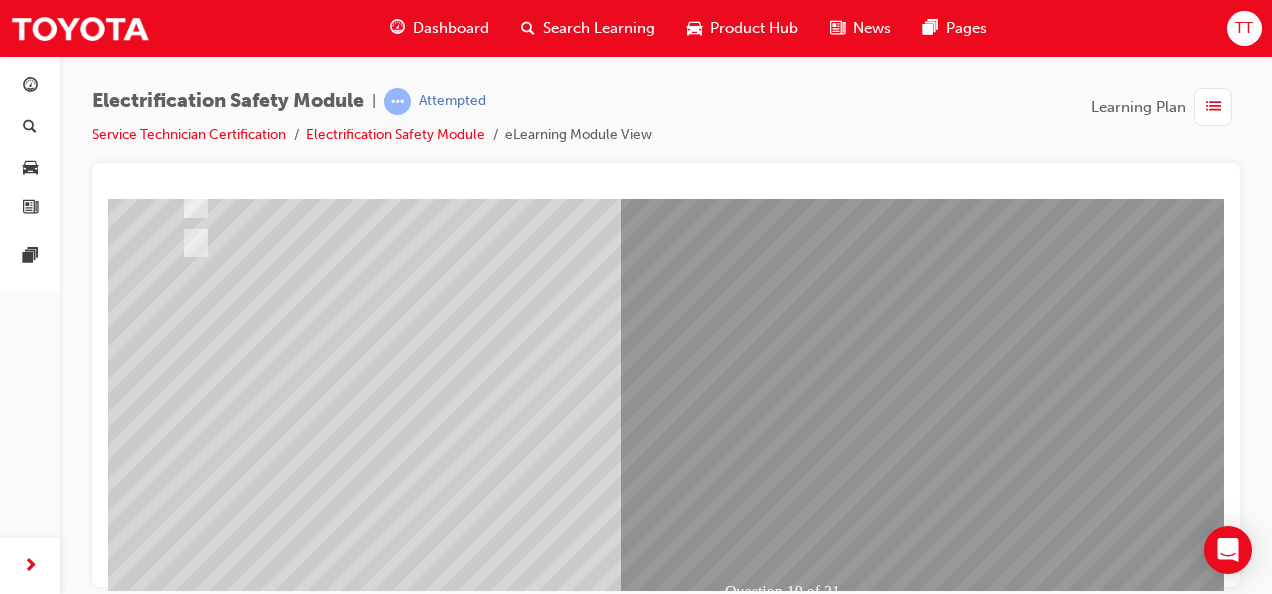 click at bounding box center [180, 2643] 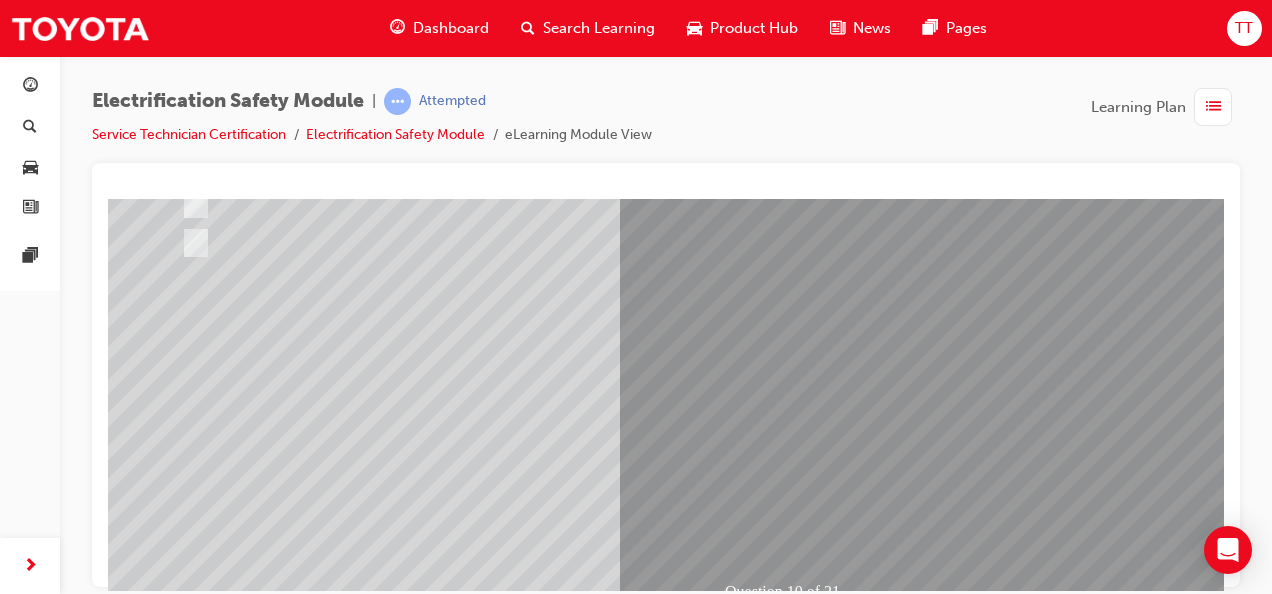 click at bounding box center (440, 2394) 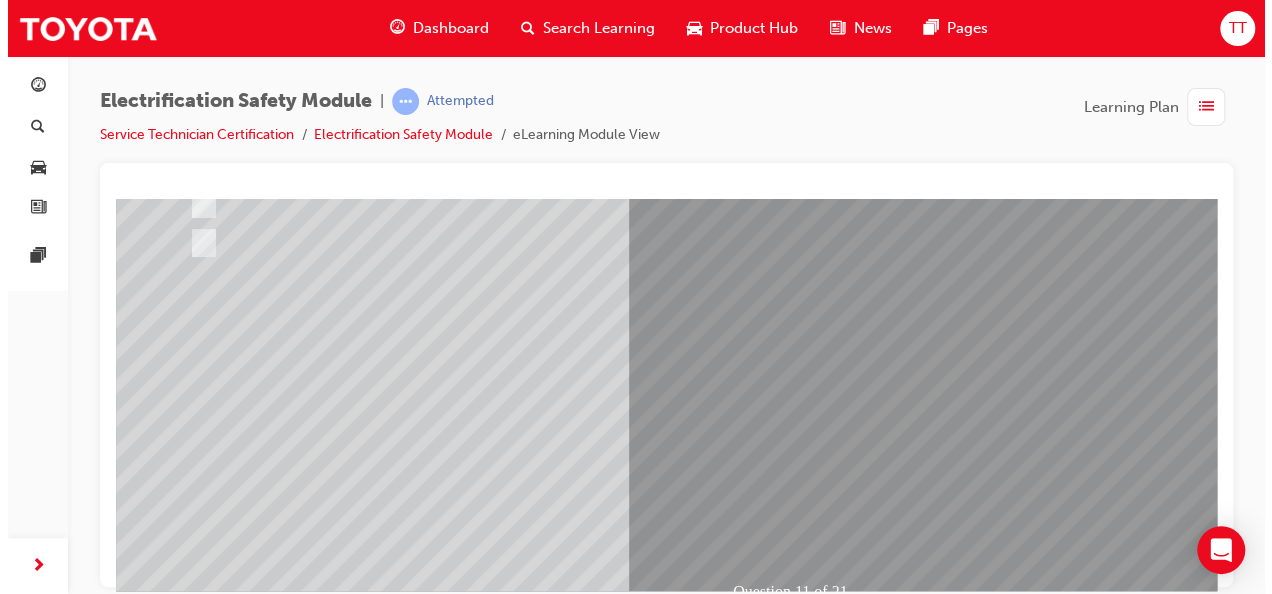 scroll, scrollTop: 0, scrollLeft: 0, axis: both 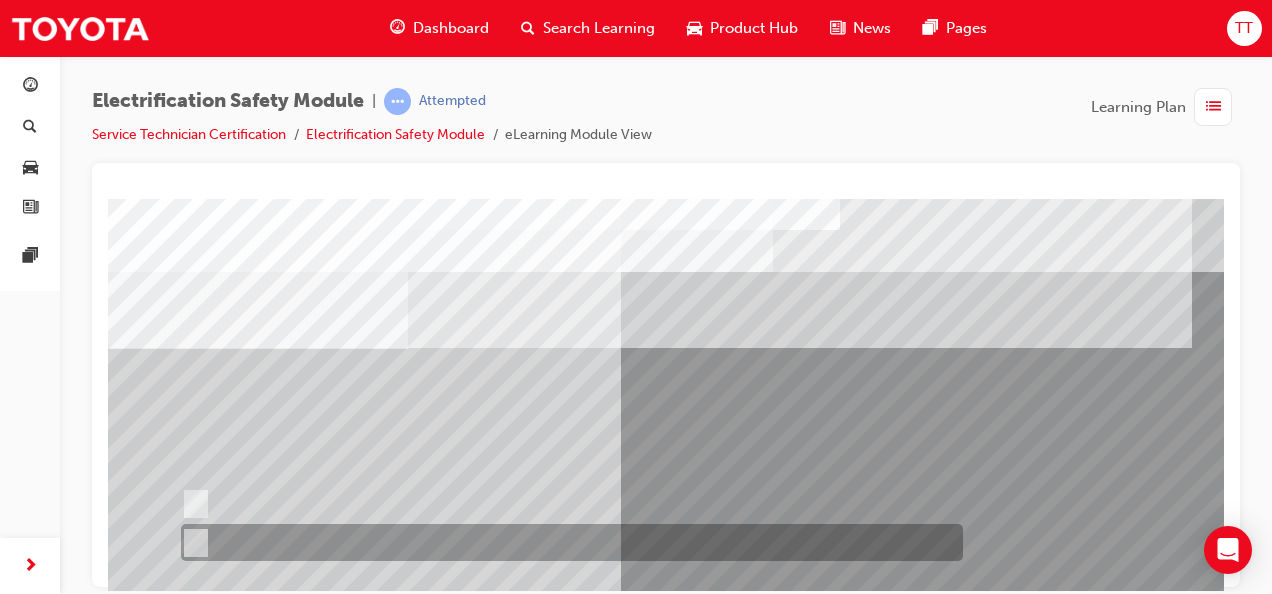 click at bounding box center (567, 542) 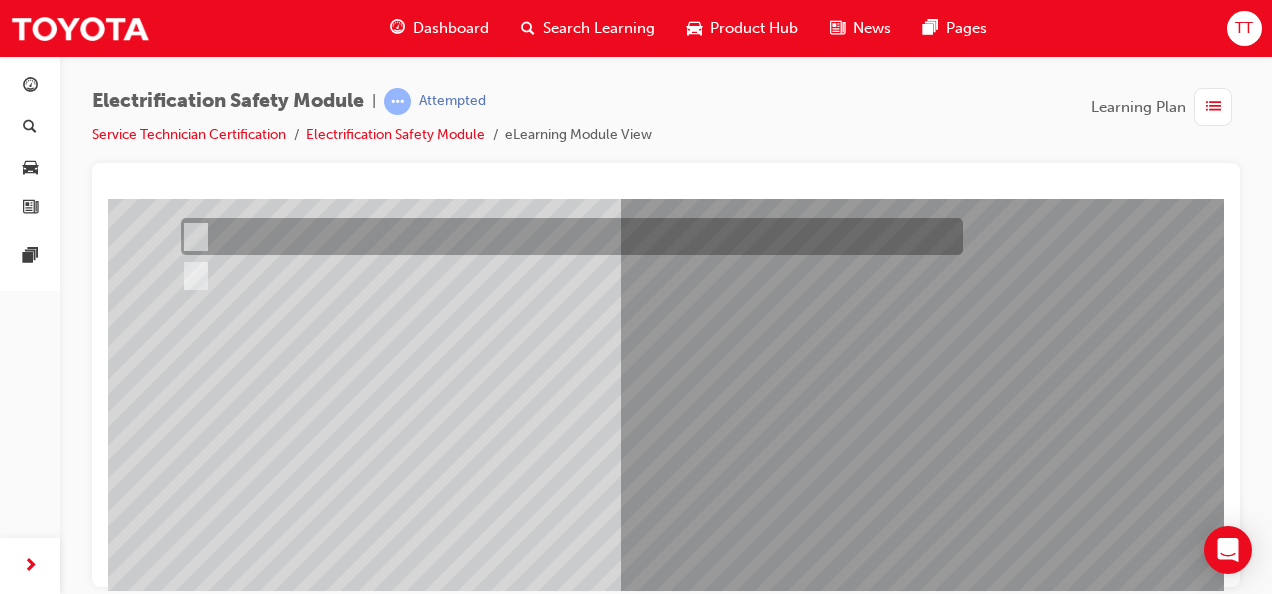 scroll, scrollTop: 300, scrollLeft: 0, axis: vertical 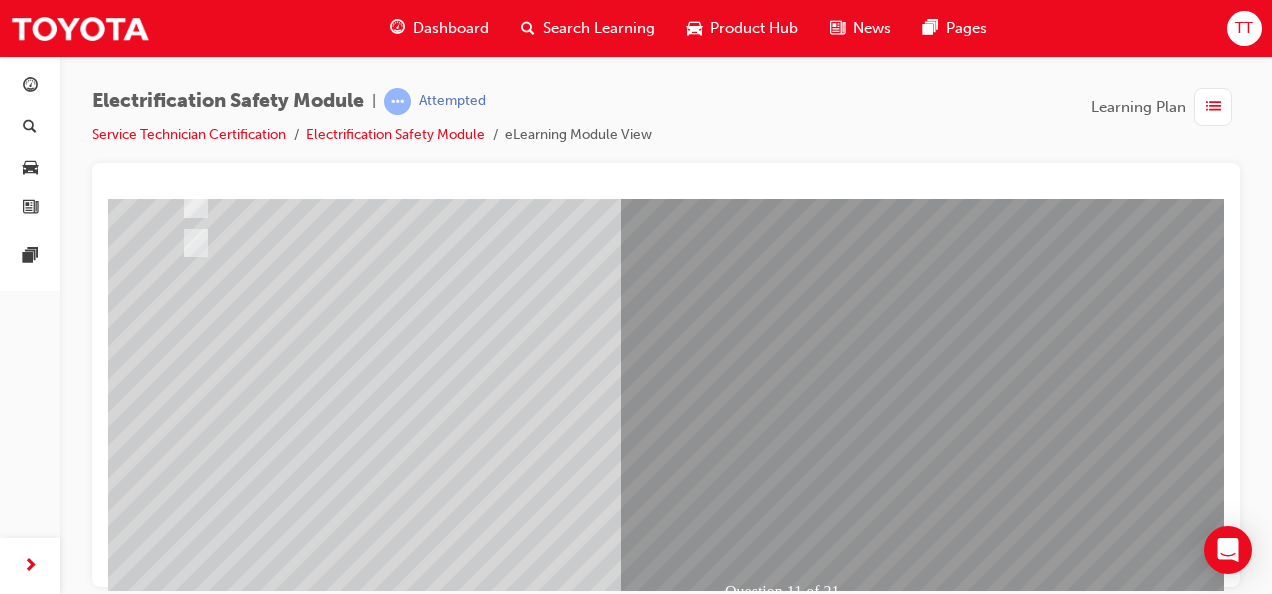 click at bounding box center (180, 2643) 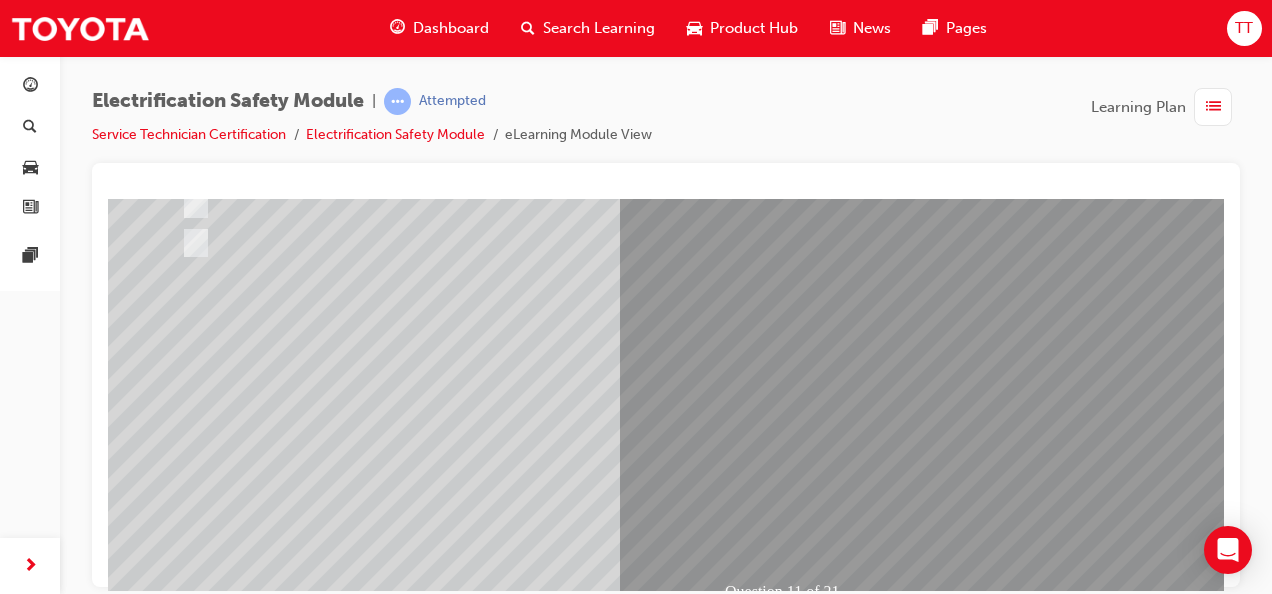 click at bounding box center [440, 2394] 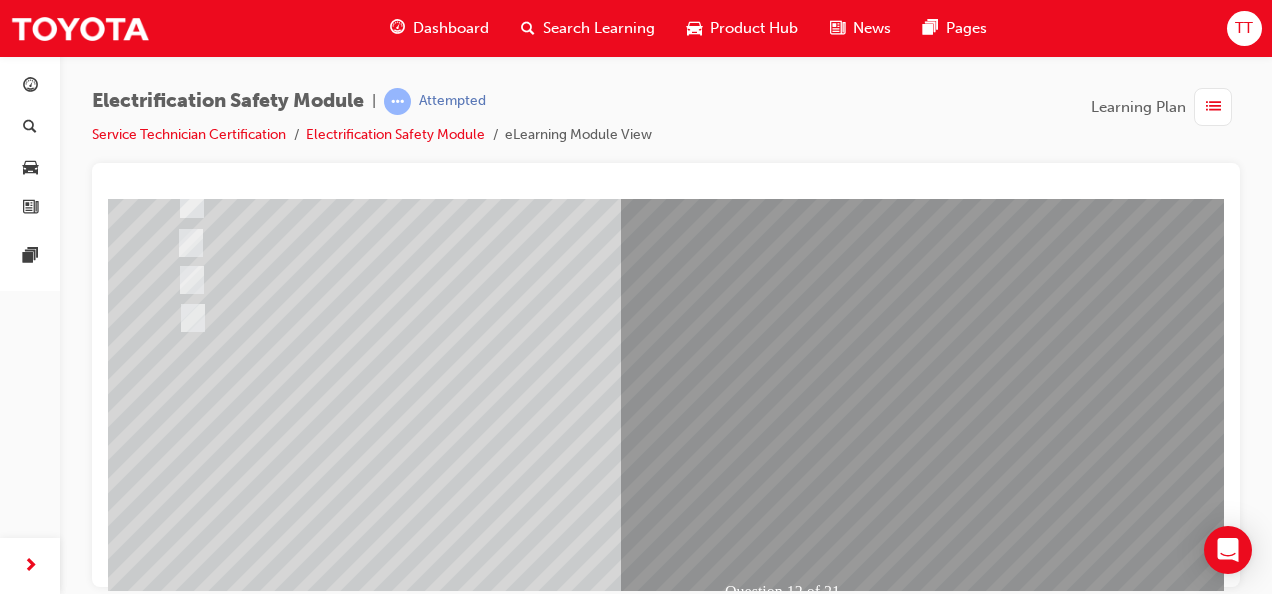 scroll, scrollTop: 0, scrollLeft: 0, axis: both 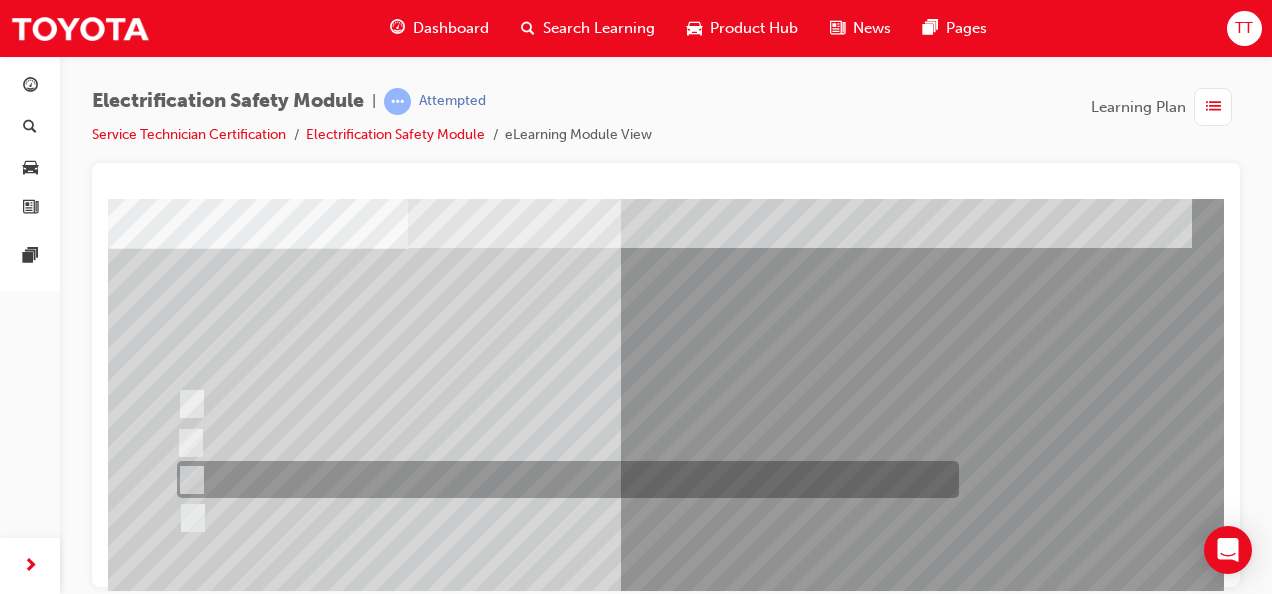 click at bounding box center [563, 479] 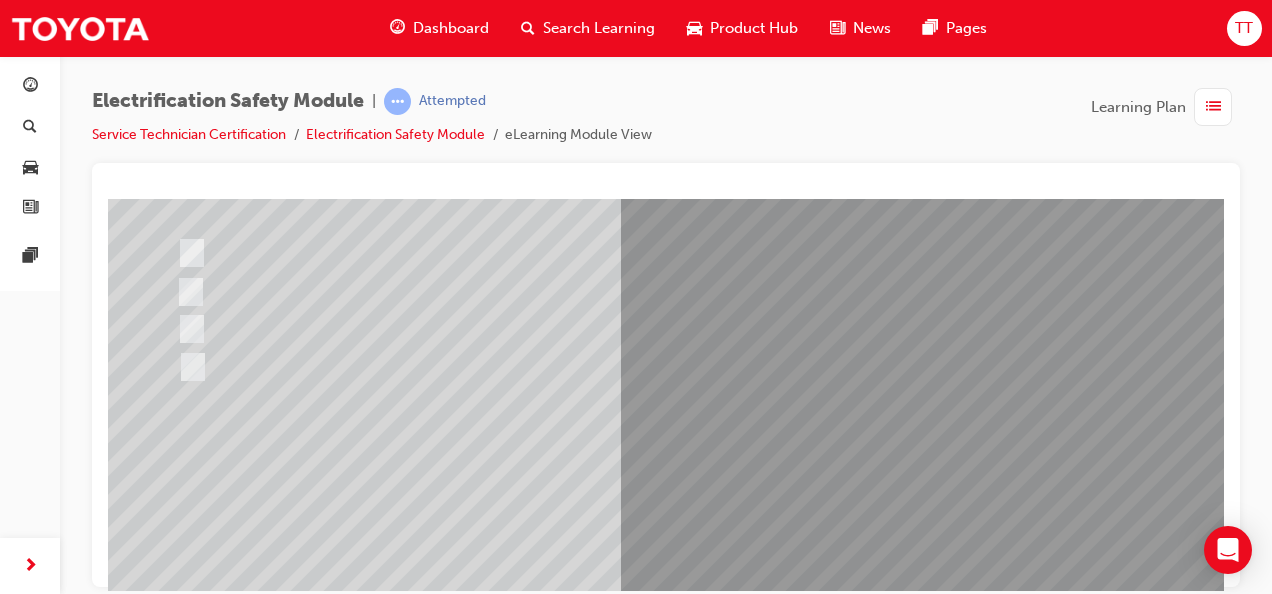 scroll, scrollTop: 300, scrollLeft: 0, axis: vertical 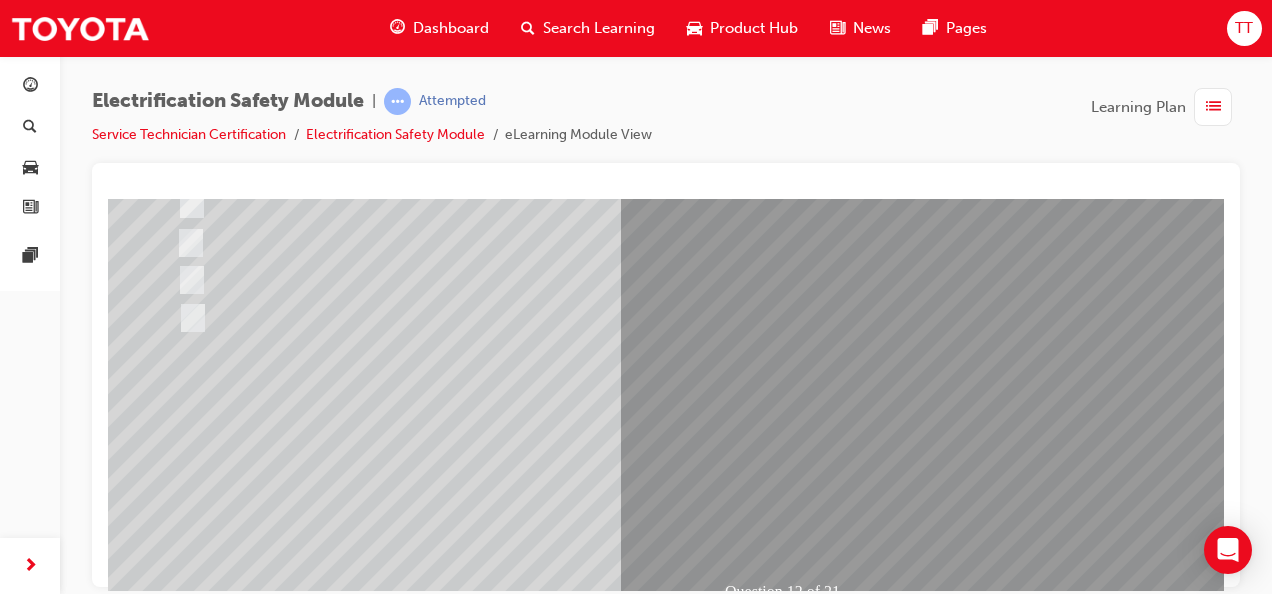 click at bounding box center (180, 2687) 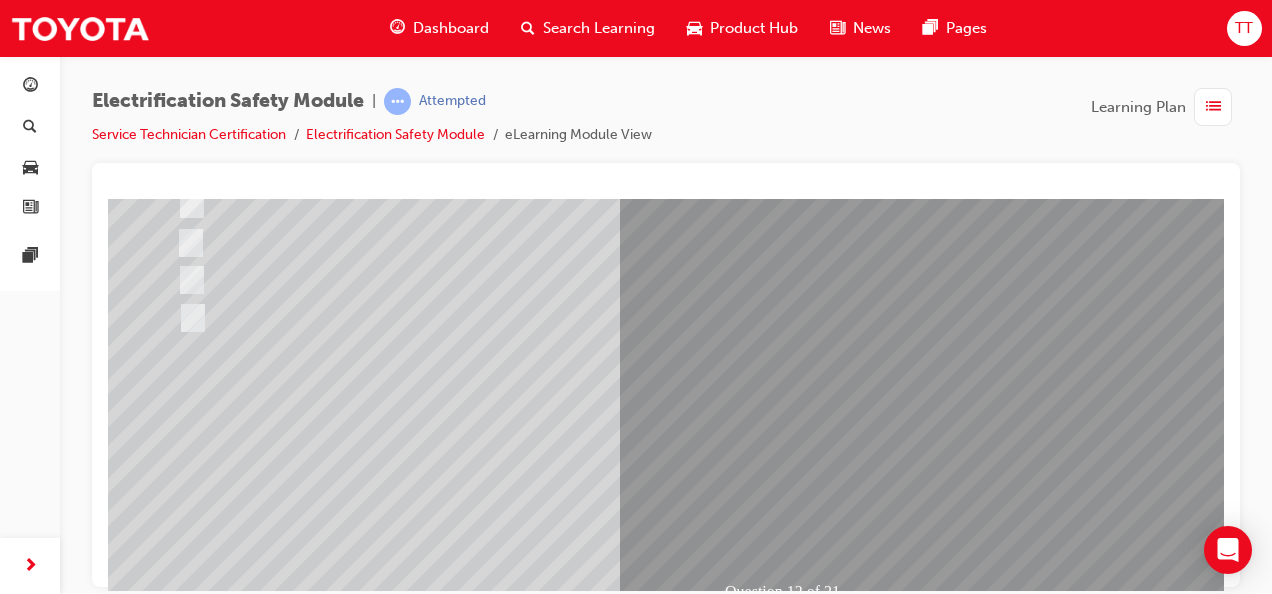 click at bounding box center (440, 2394) 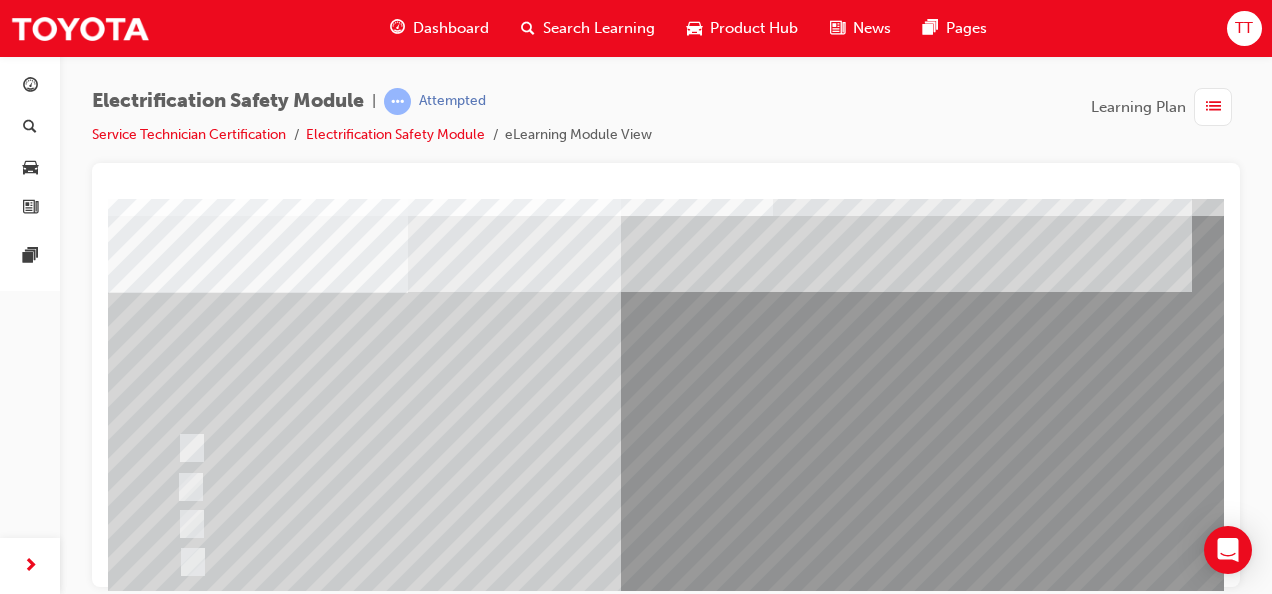 scroll, scrollTop: 100, scrollLeft: 0, axis: vertical 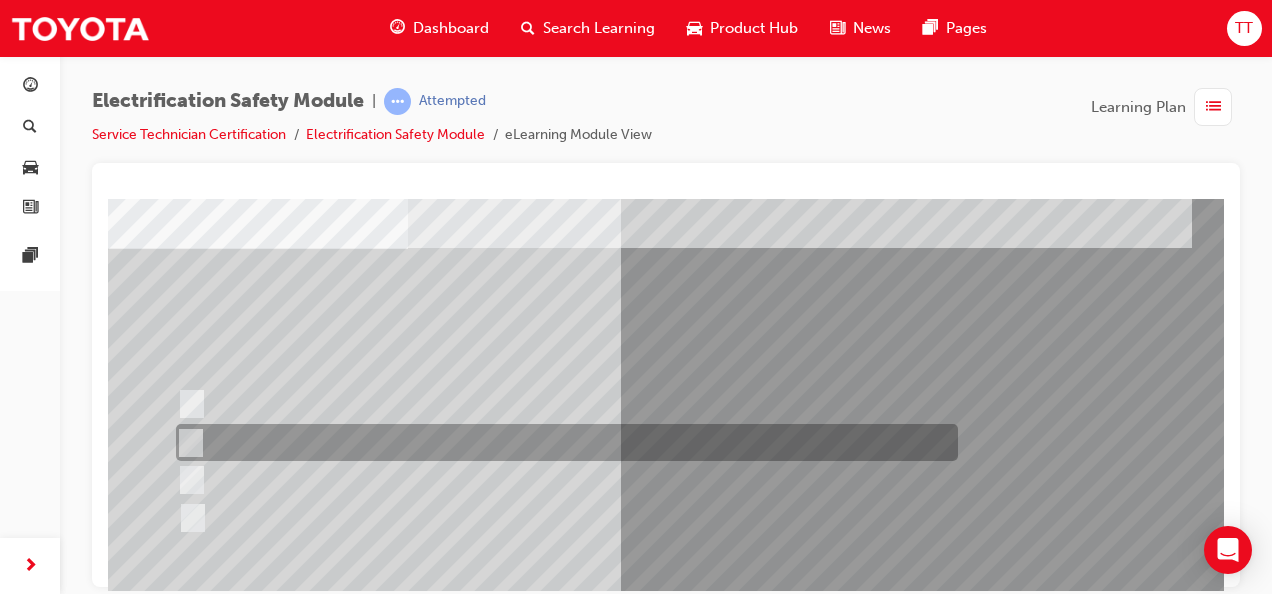 click at bounding box center (562, 442) 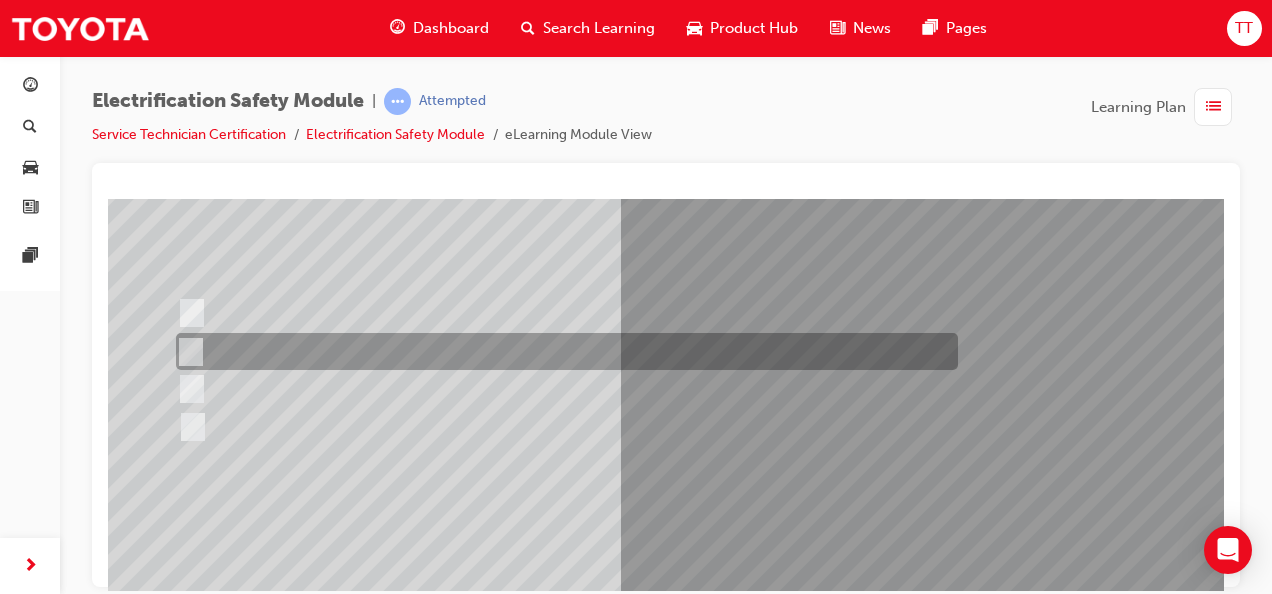 scroll, scrollTop: 300, scrollLeft: 0, axis: vertical 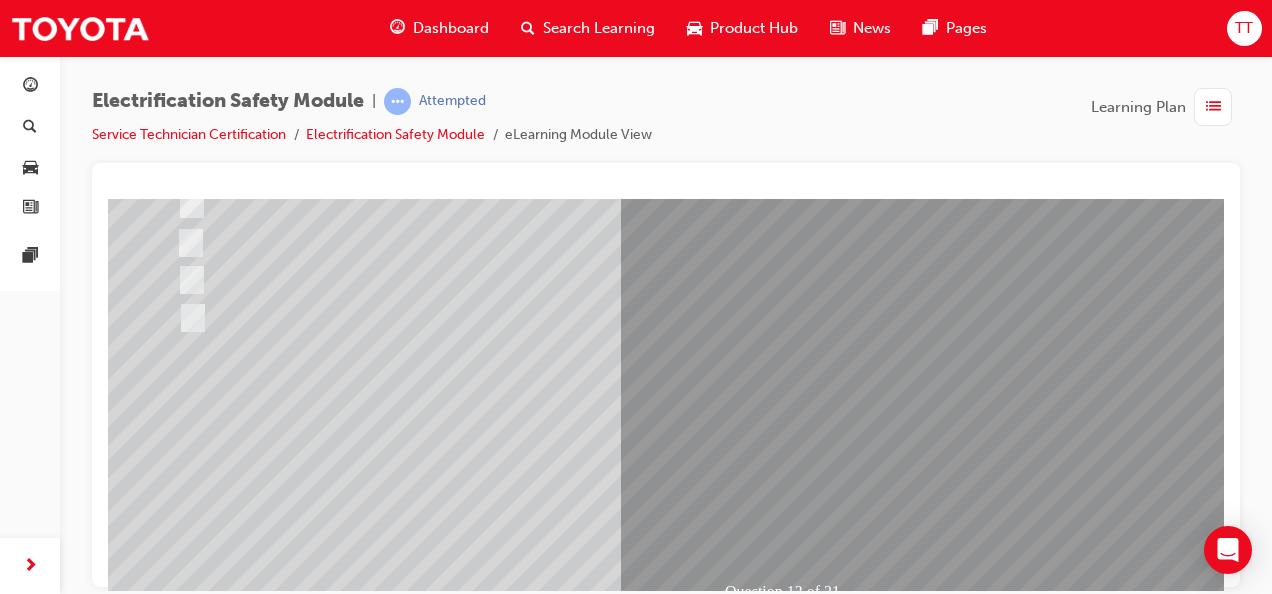 click at bounding box center [180, 2687] 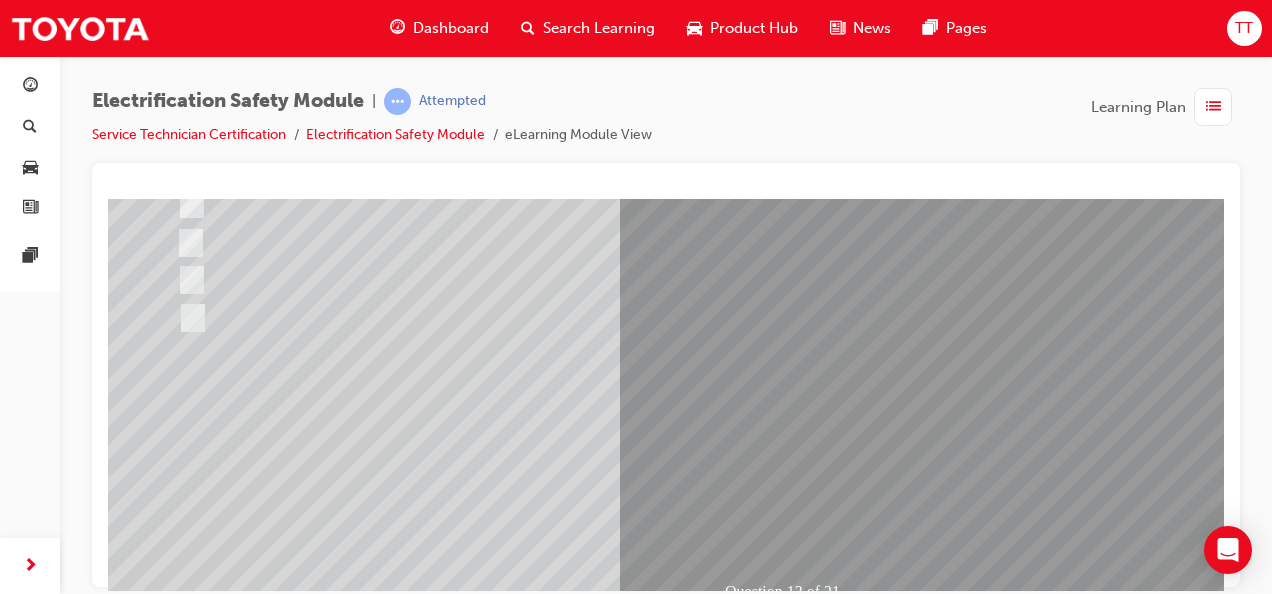 scroll, scrollTop: 0, scrollLeft: 0, axis: both 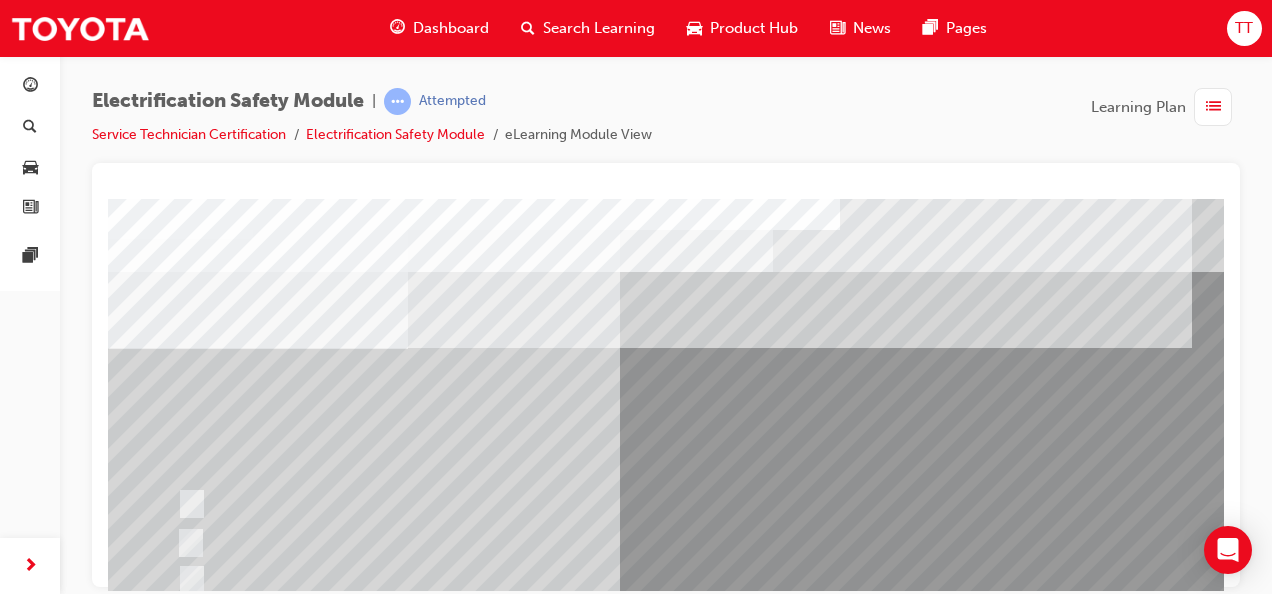 click at bounding box center [649, 2805] 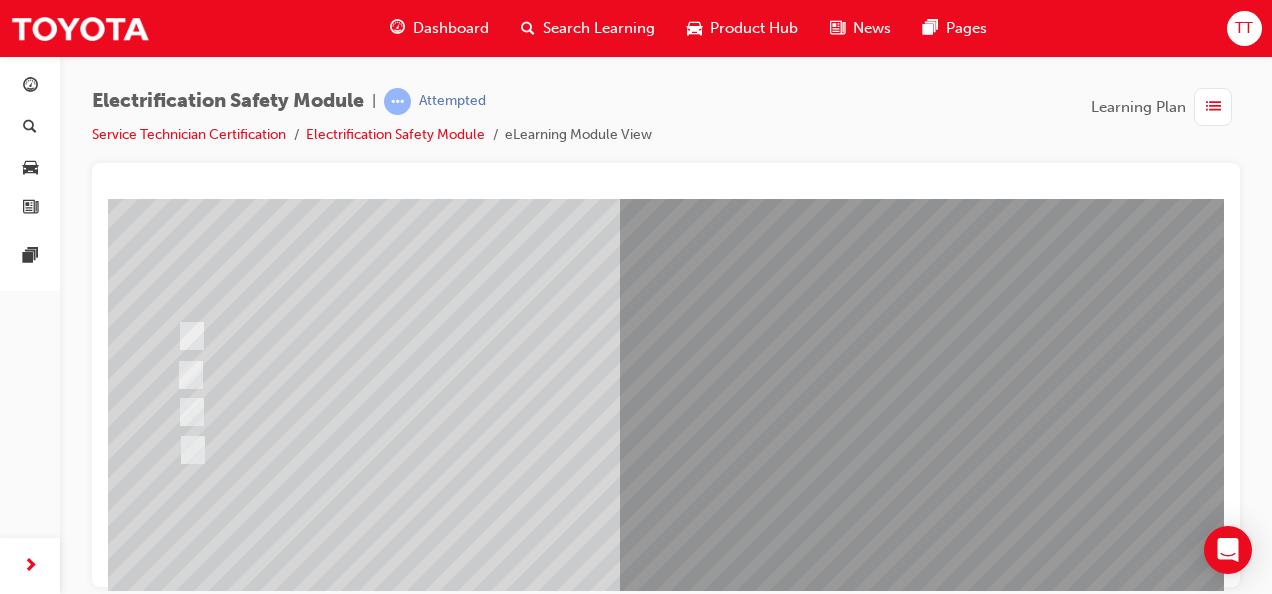 scroll, scrollTop: 200, scrollLeft: 0, axis: vertical 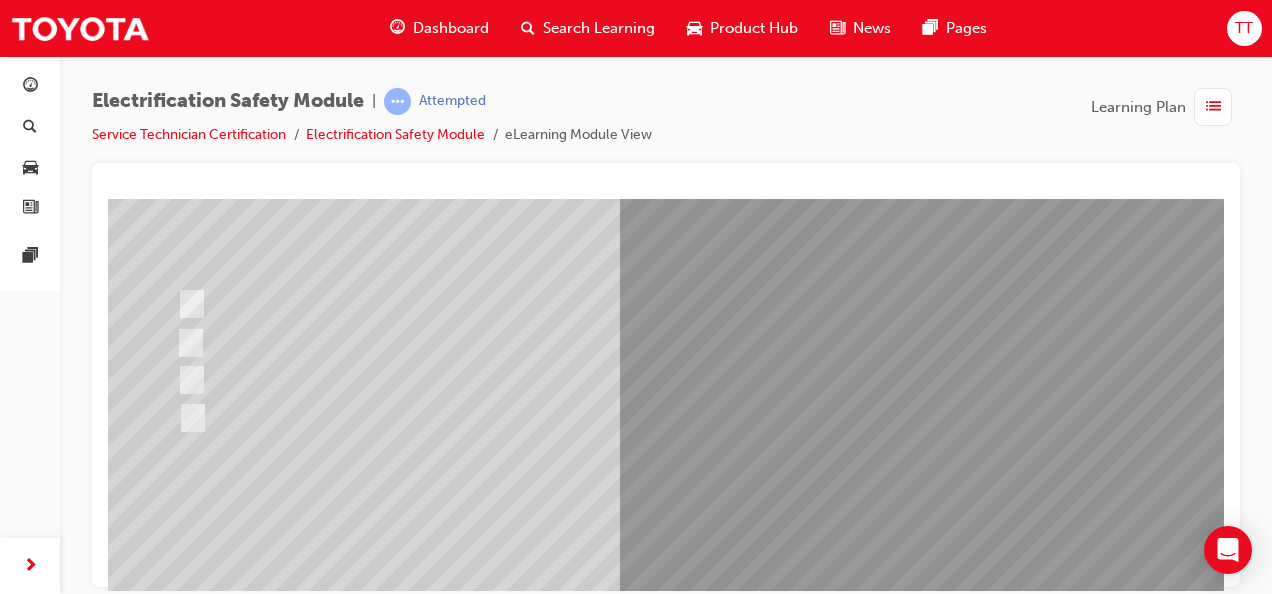 click at bounding box center (440, 2494) 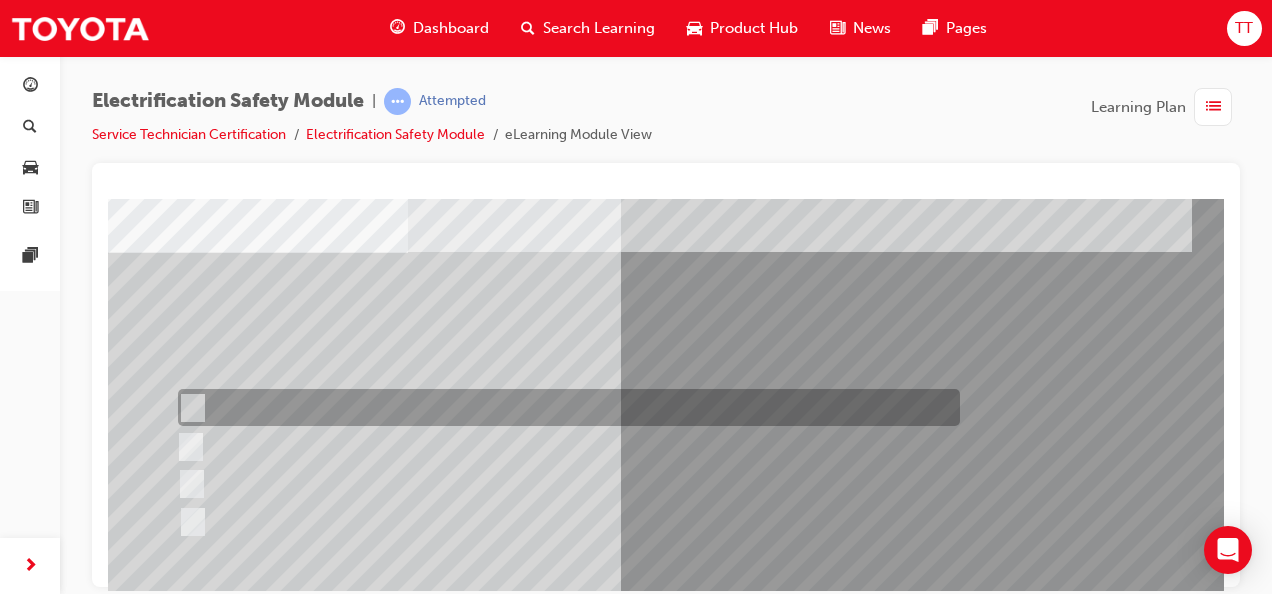 scroll, scrollTop: 100, scrollLeft: 0, axis: vertical 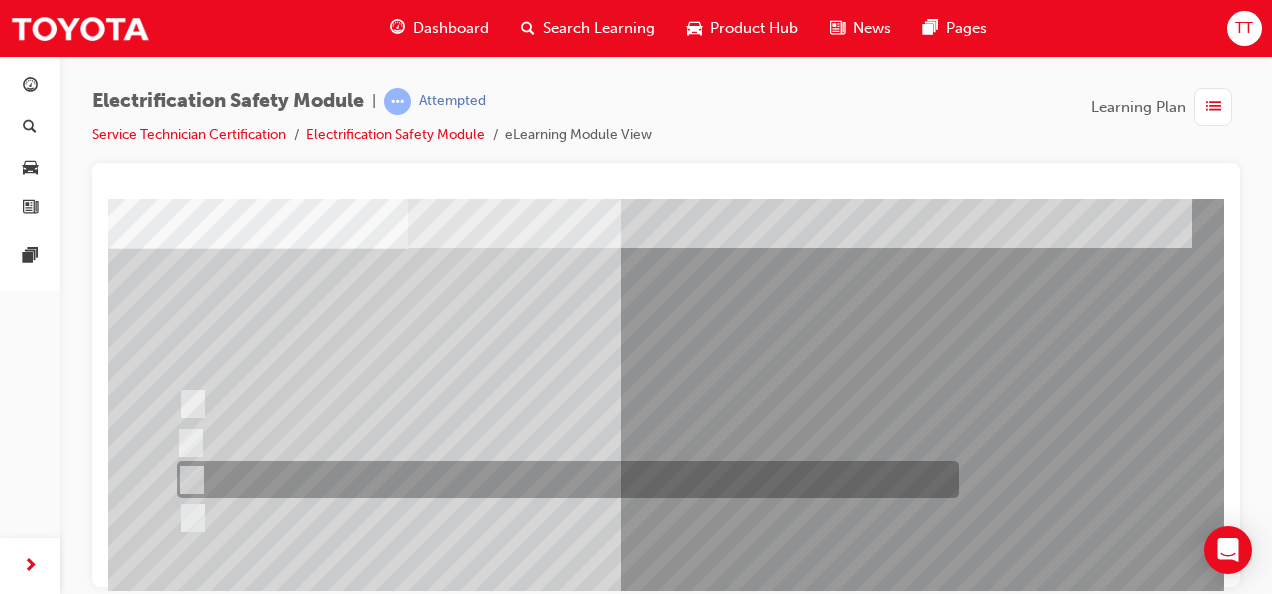 click at bounding box center [563, 479] 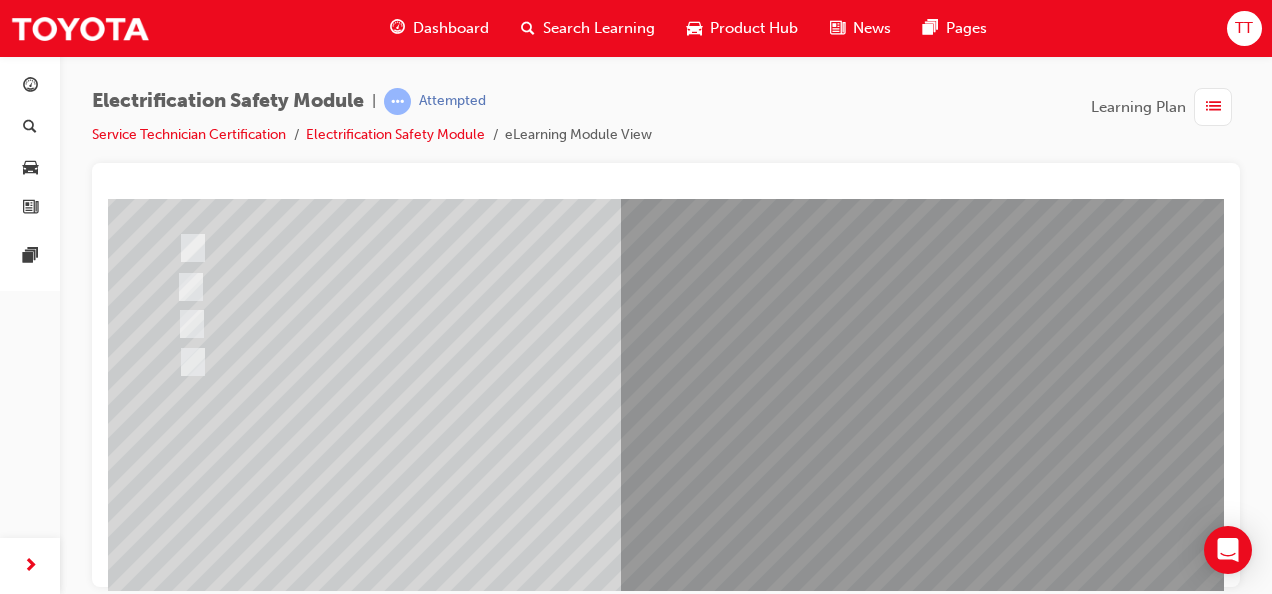 scroll, scrollTop: 300, scrollLeft: 0, axis: vertical 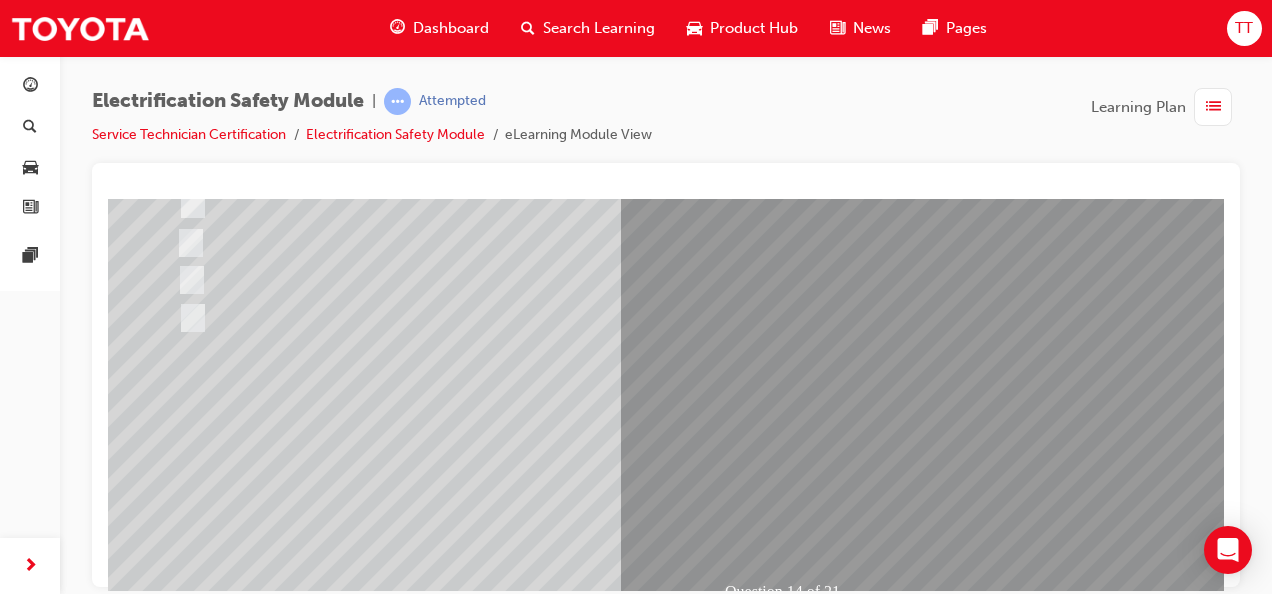 click at bounding box center (180, 2687) 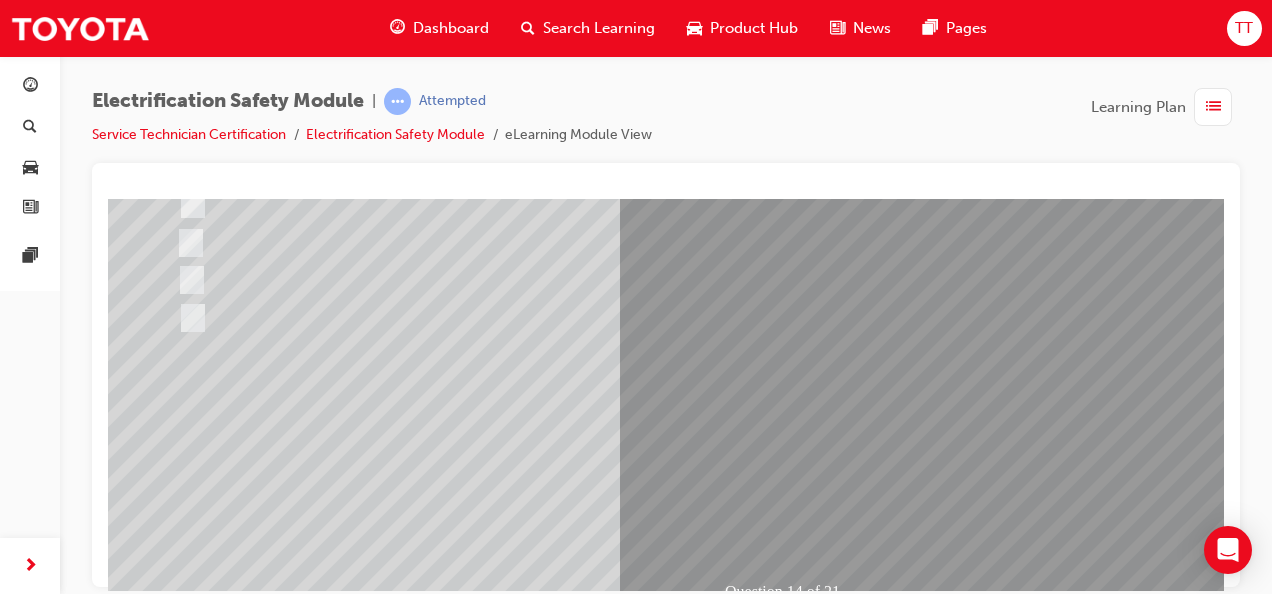 click on "Question 14 of 21" at bounding box center (788, 258) 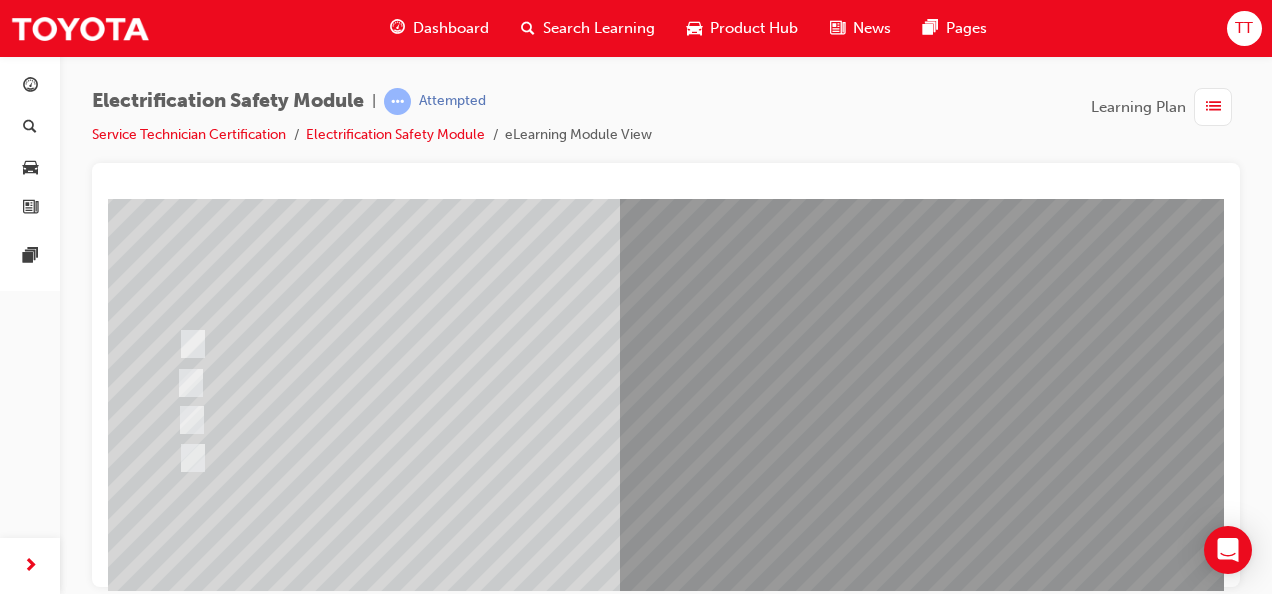 scroll, scrollTop: 200, scrollLeft: 0, axis: vertical 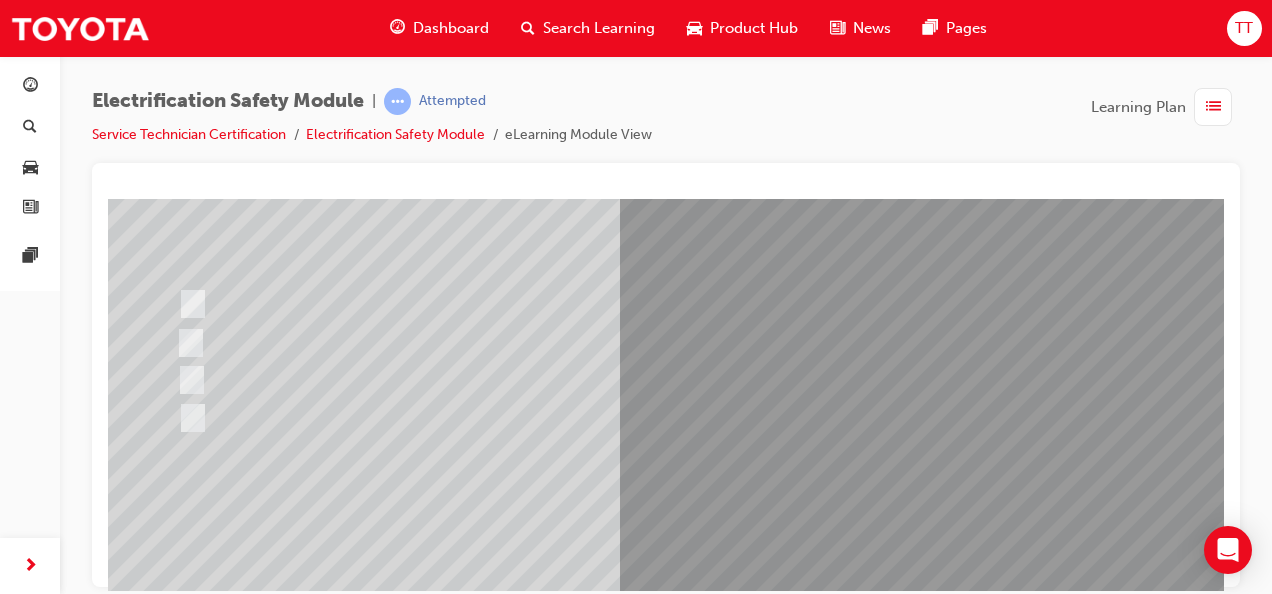 click at bounding box center (440, 2494) 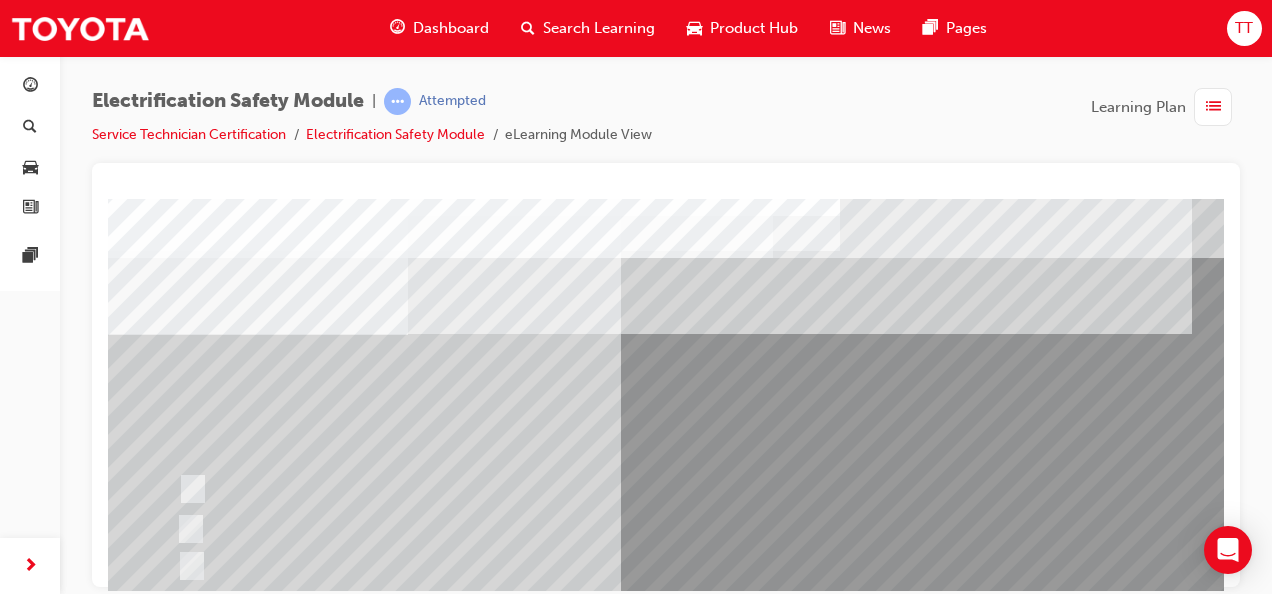 scroll, scrollTop: 100, scrollLeft: 0, axis: vertical 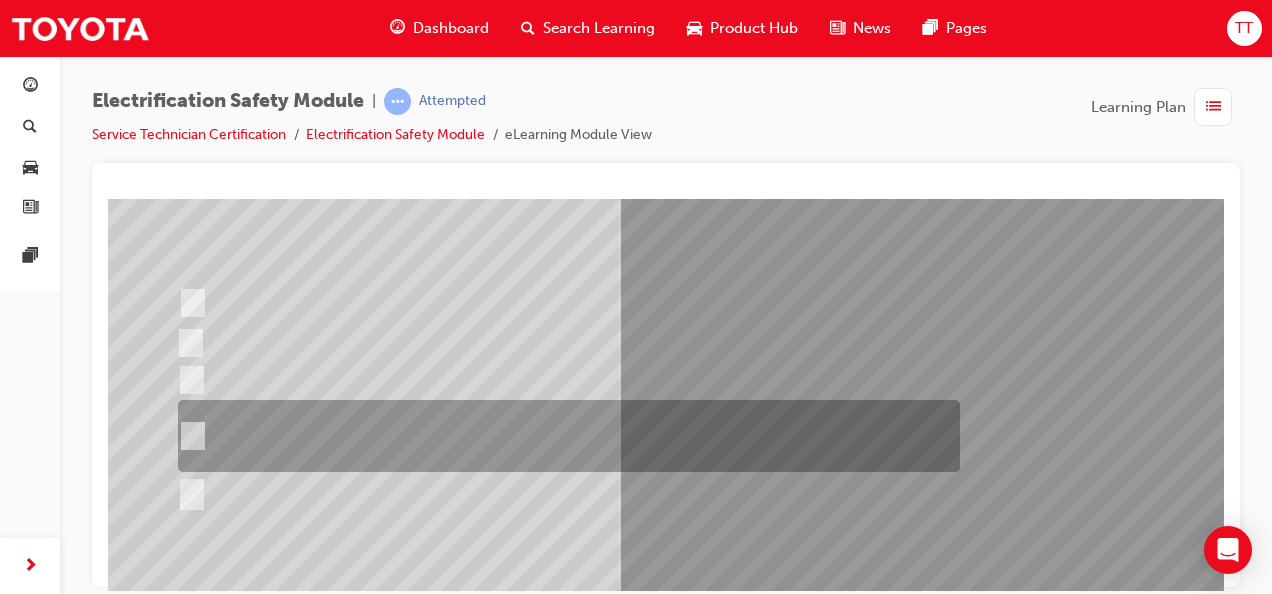 drag, startPoint x: 658, startPoint y: 448, endPoint x: 678, endPoint y: 453, distance: 20.615528 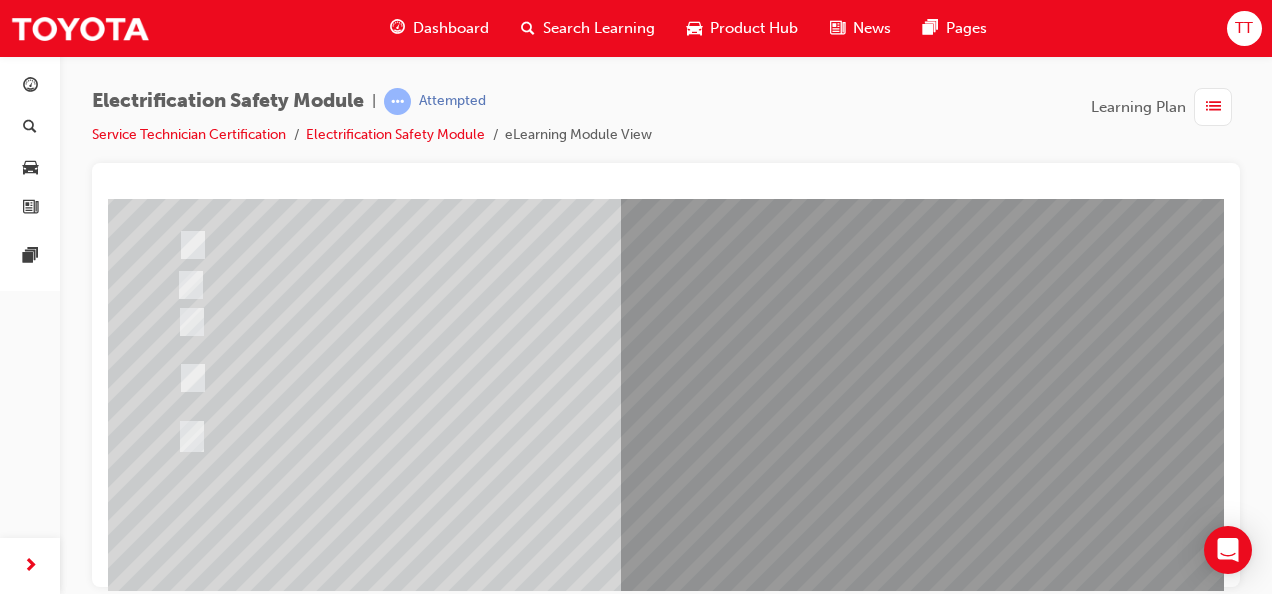 scroll, scrollTop: 373, scrollLeft: 0, axis: vertical 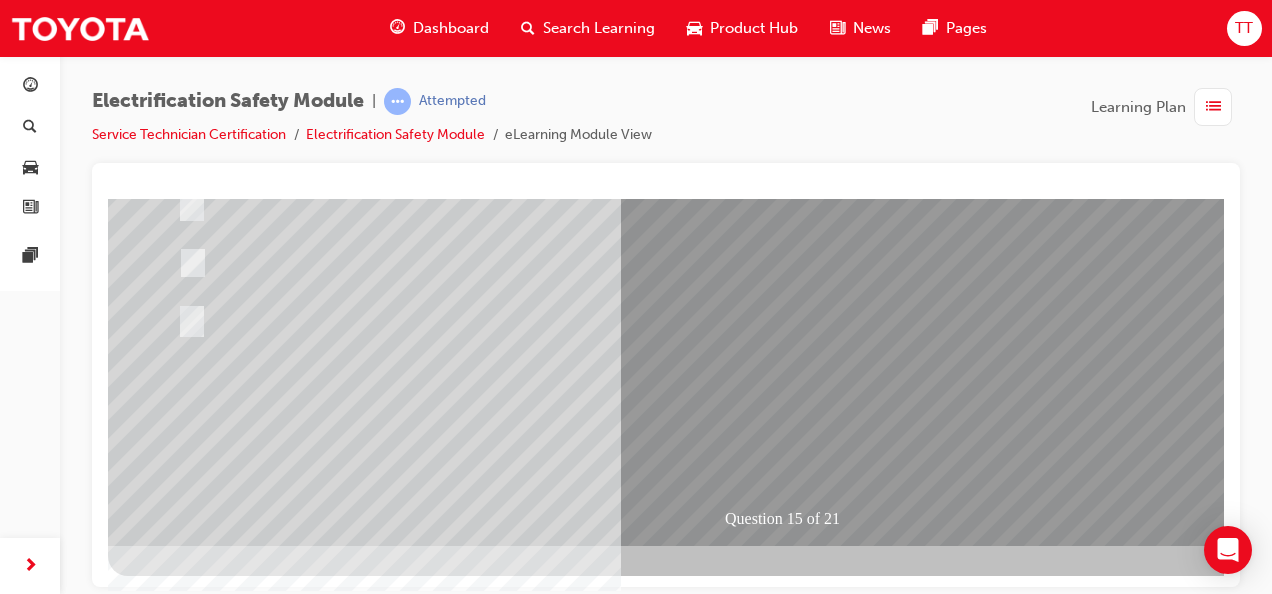 click at bounding box center (180, 2641) 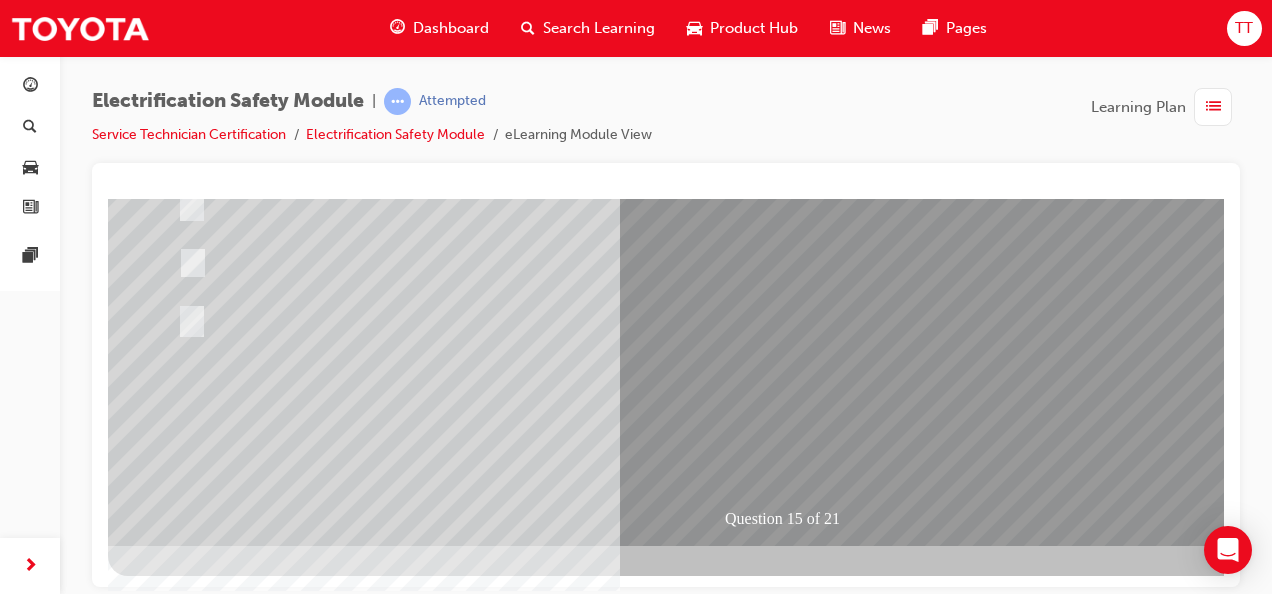 click at bounding box center [440, 2321] 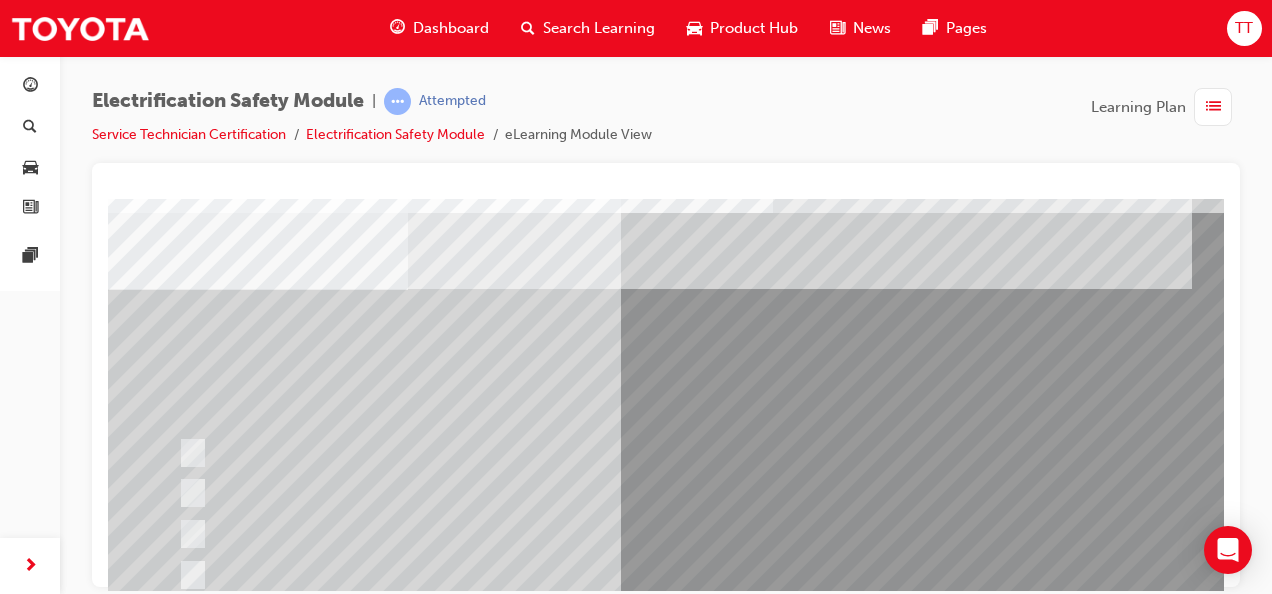 scroll, scrollTop: 100, scrollLeft: 0, axis: vertical 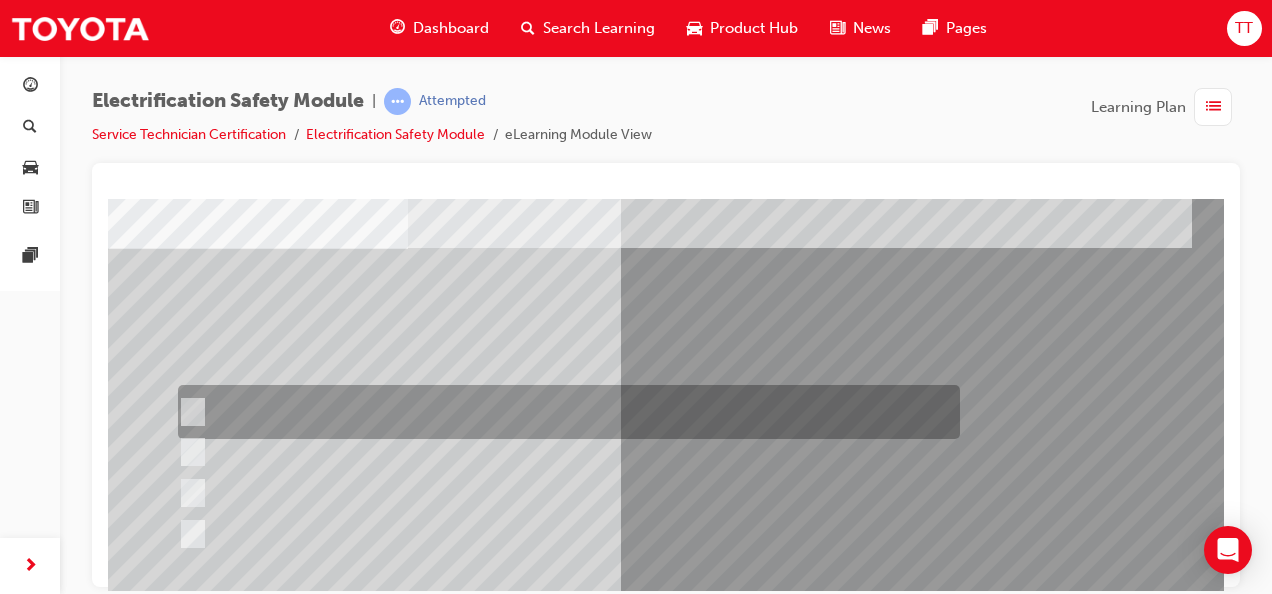 click at bounding box center (564, 412) 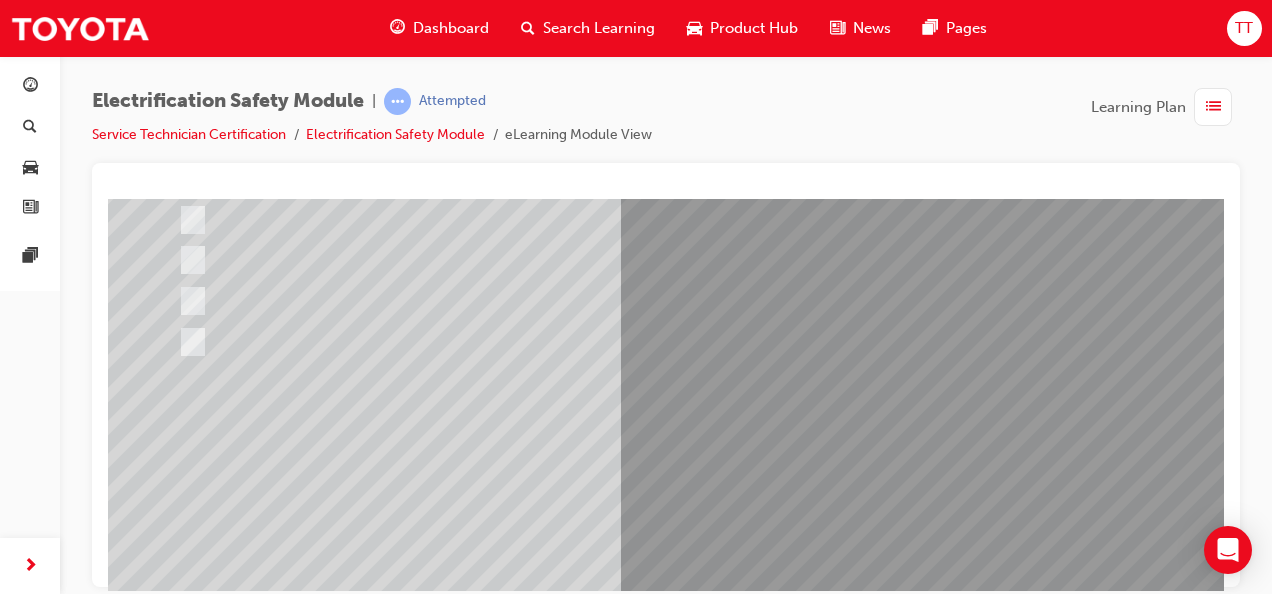 scroll, scrollTop: 300, scrollLeft: 0, axis: vertical 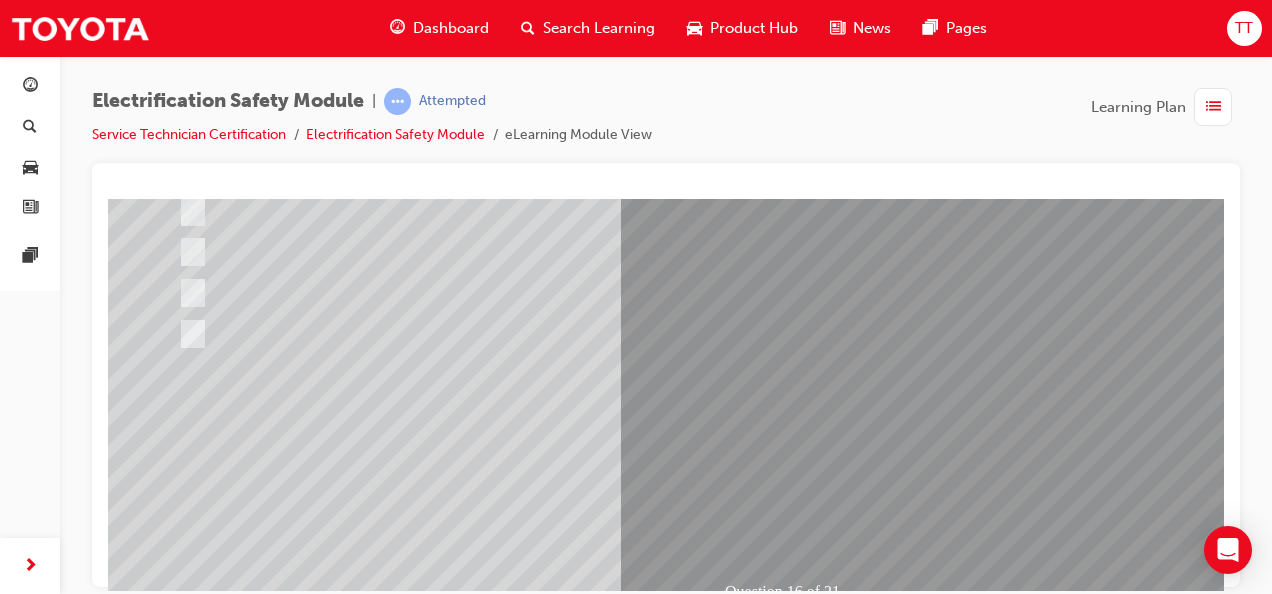 click at bounding box center (180, 2687) 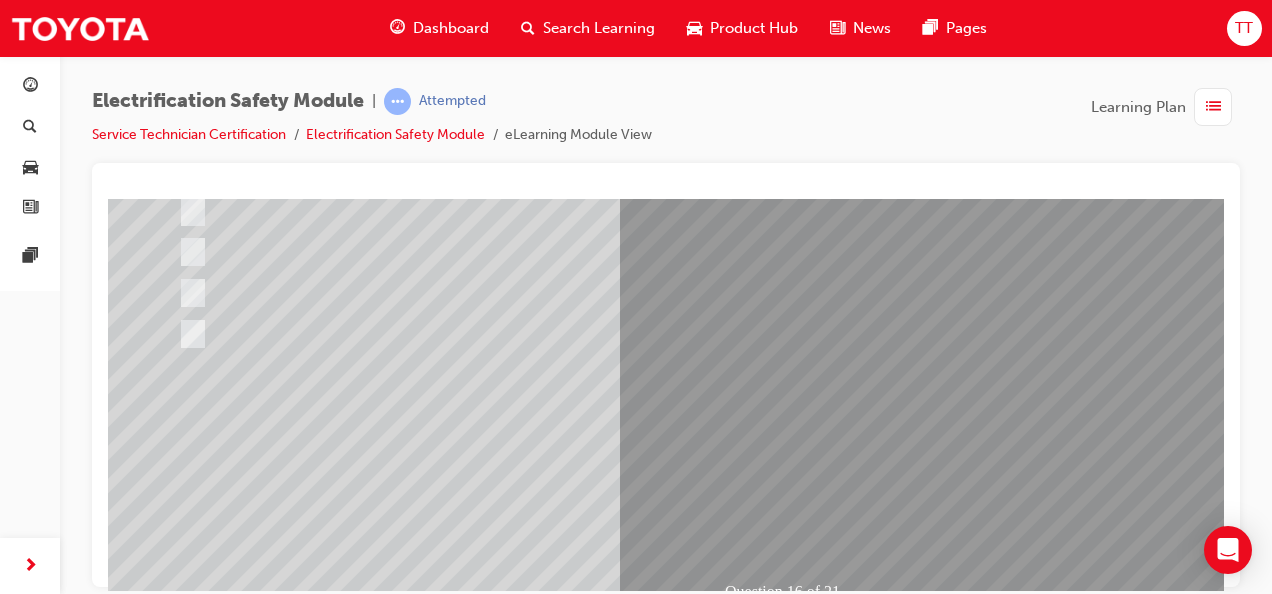 click at bounding box center (440, 2394) 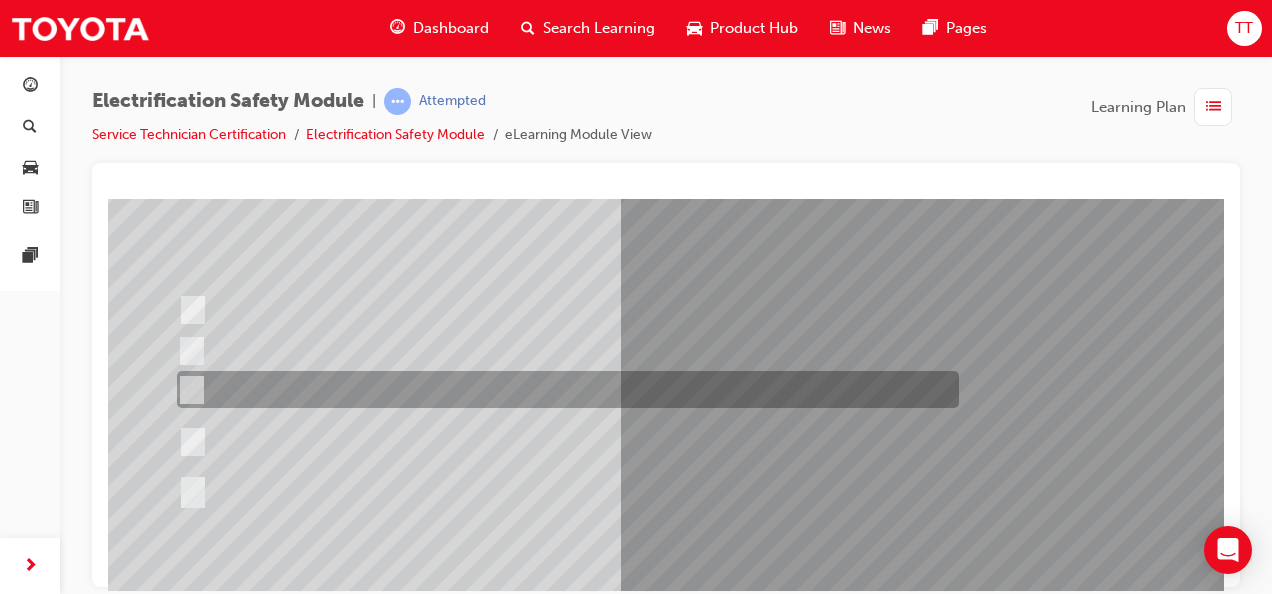scroll, scrollTop: 200, scrollLeft: 0, axis: vertical 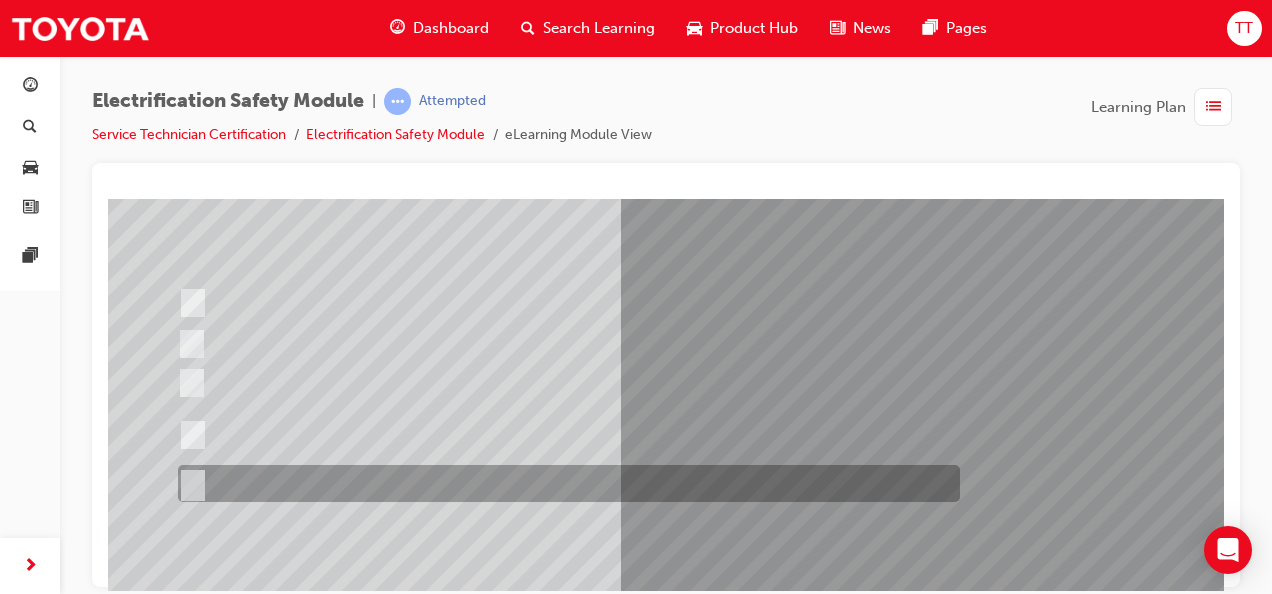 click at bounding box center [564, 483] 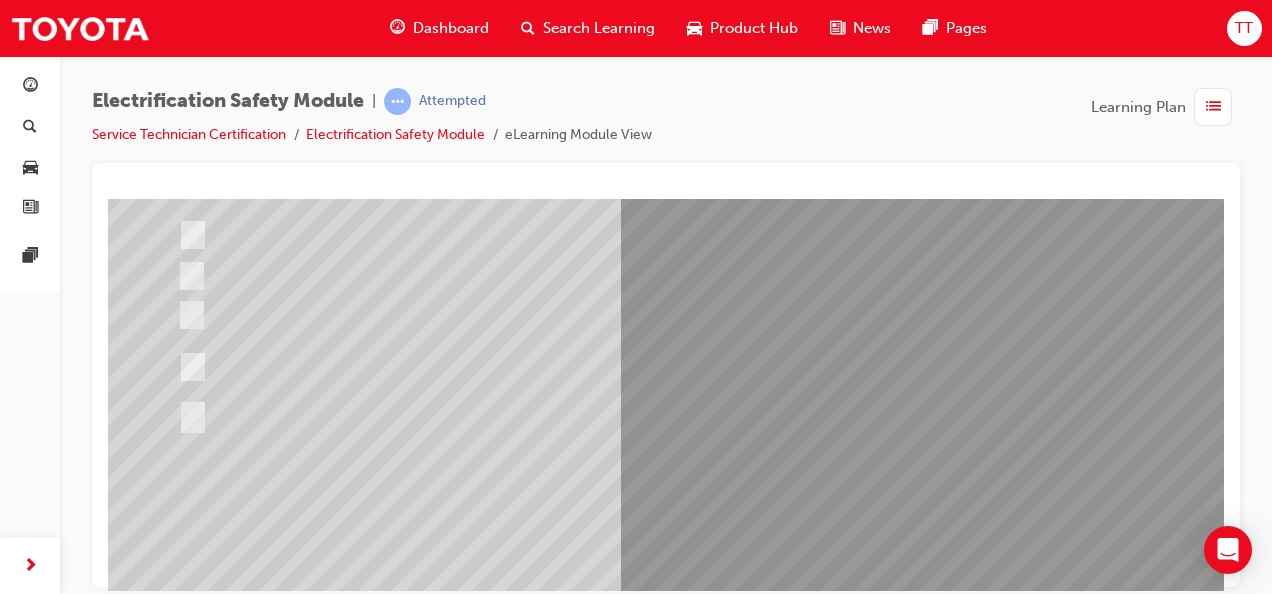scroll, scrollTop: 300, scrollLeft: 0, axis: vertical 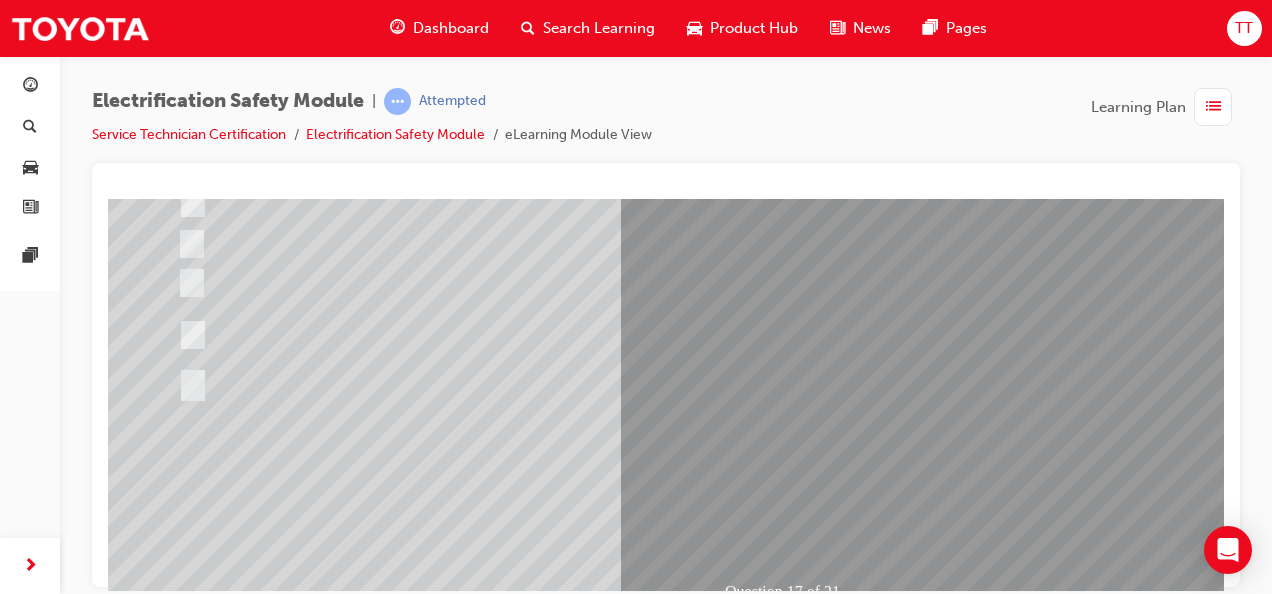 click at bounding box center [180, 2714] 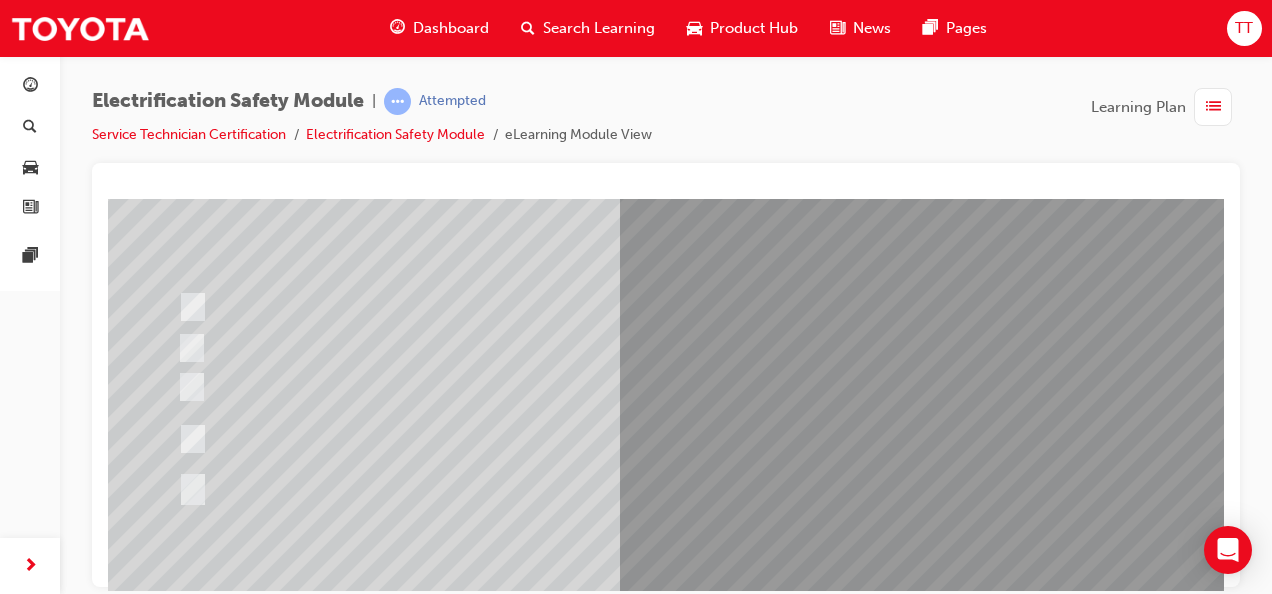 scroll, scrollTop: 200, scrollLeft: 0, axis: vertical 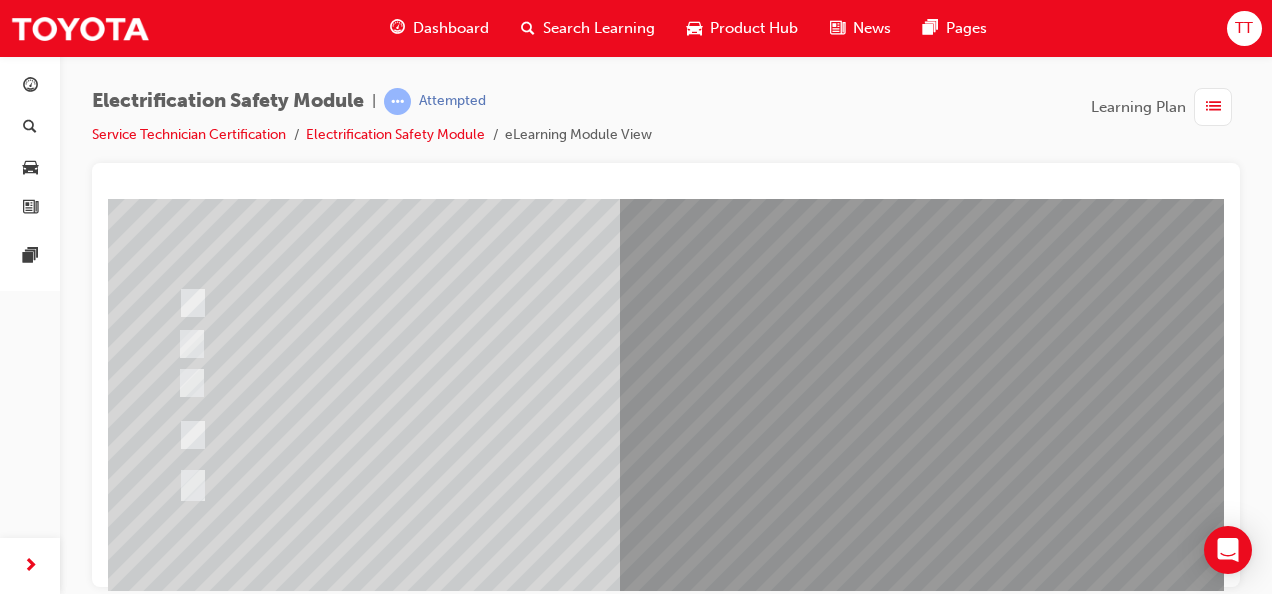 click at bounding box center (440, 2494) 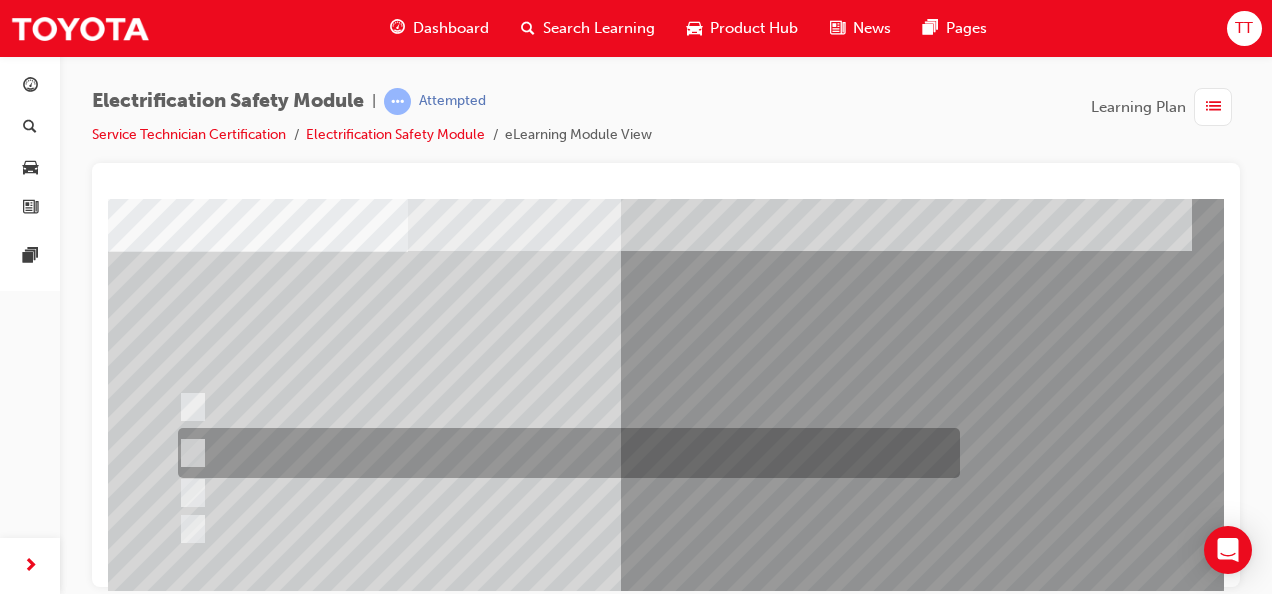 scroll, scrollTop: 100, scrollLeft: 0, axis: vertical 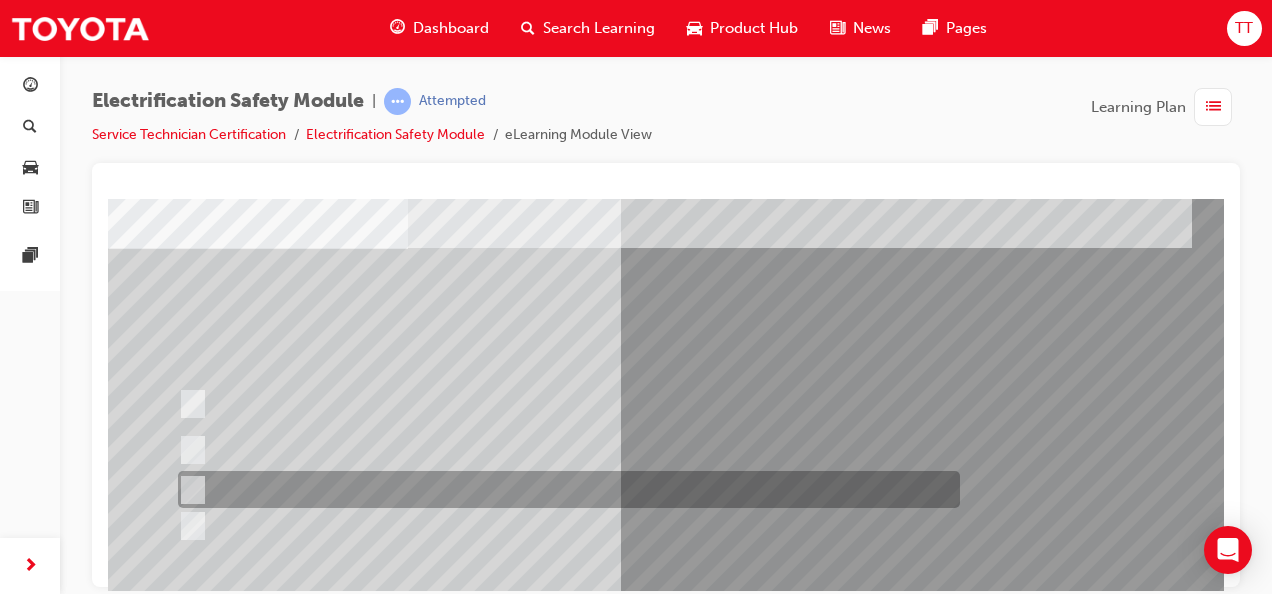 click at bounding box center (564, 489) 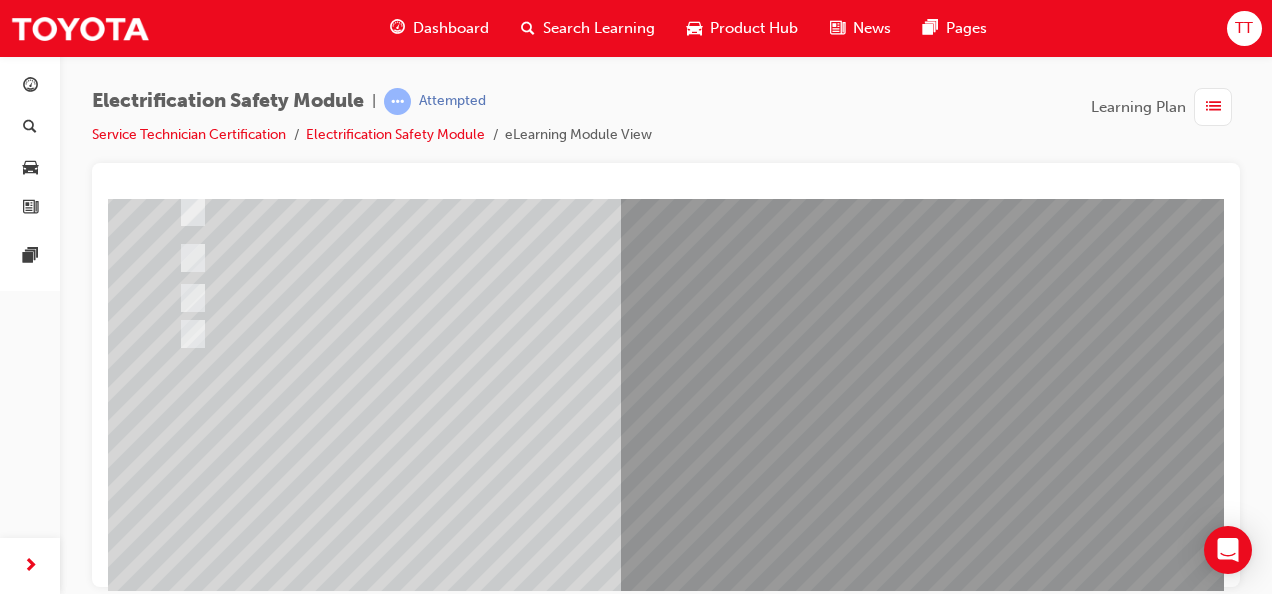 scroll, scrollTop: 300, scrollLeft: 0, axis: vertical 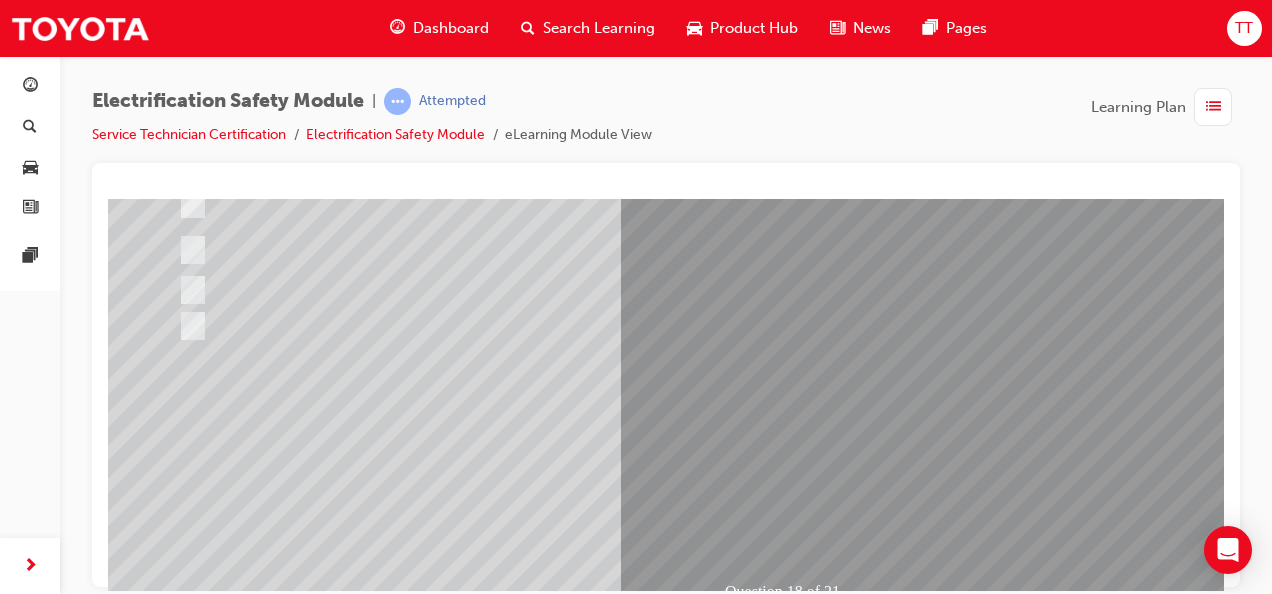 click at bounding box center (180, 2687) 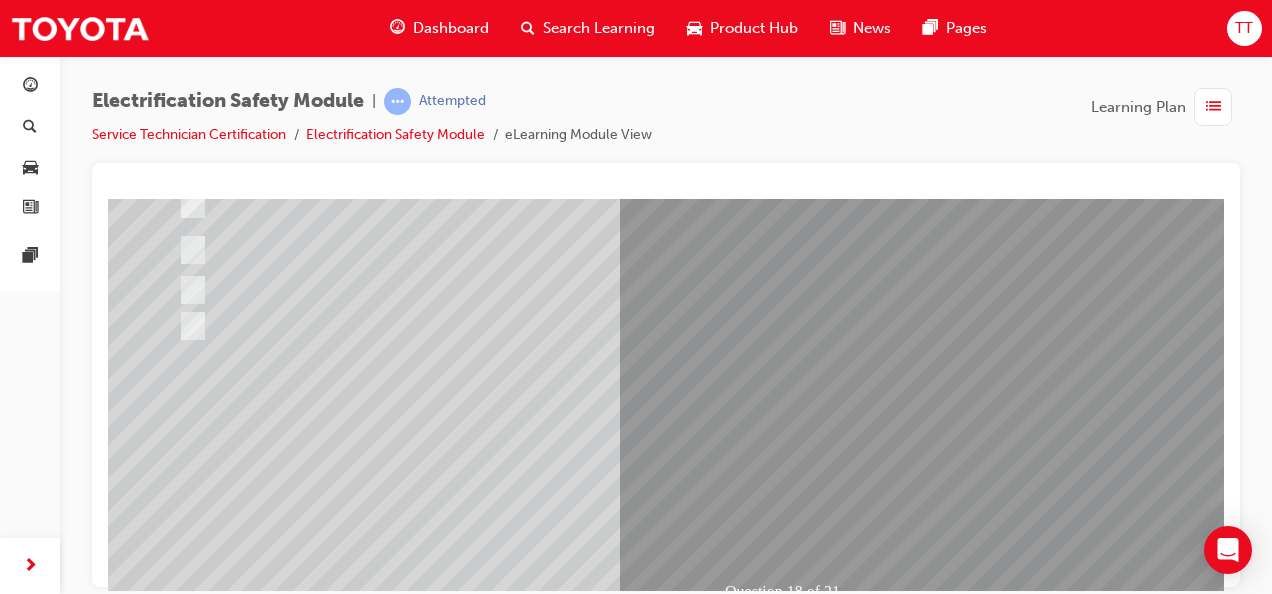 click at bounding box center (440, 2394) 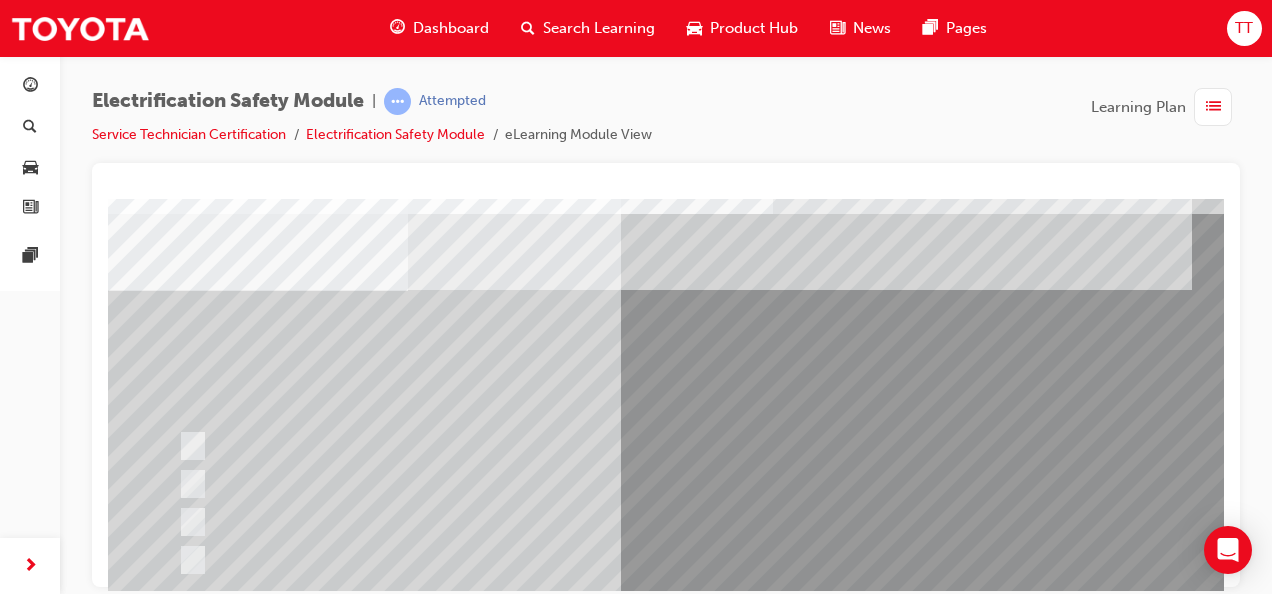 scroll, scrollTop: 100, scrollLeft: 0, axis: vertical 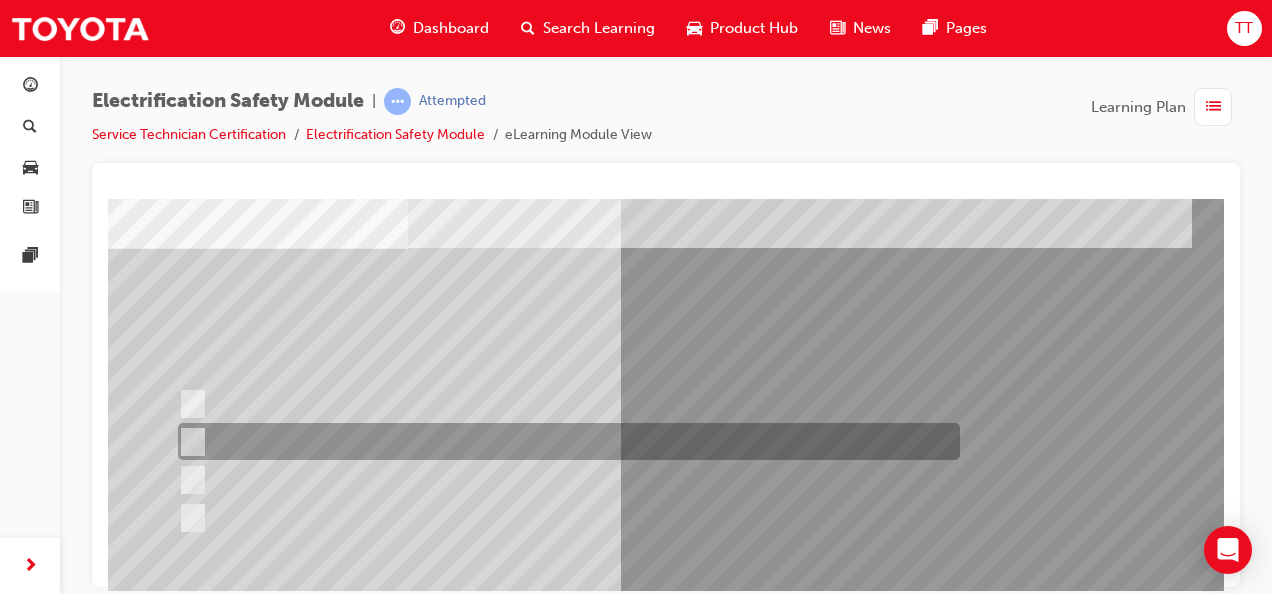 click at bounding box center (564, 441) 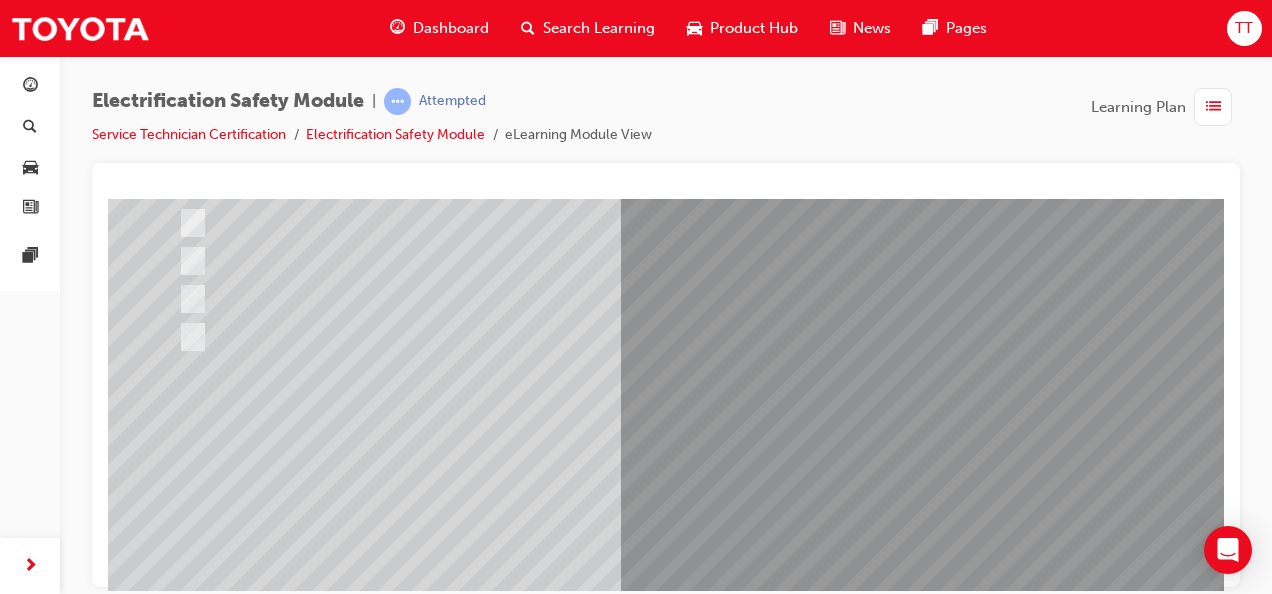 scroll, scrollTop: 300, scrollLeft: 0, axis: vertical 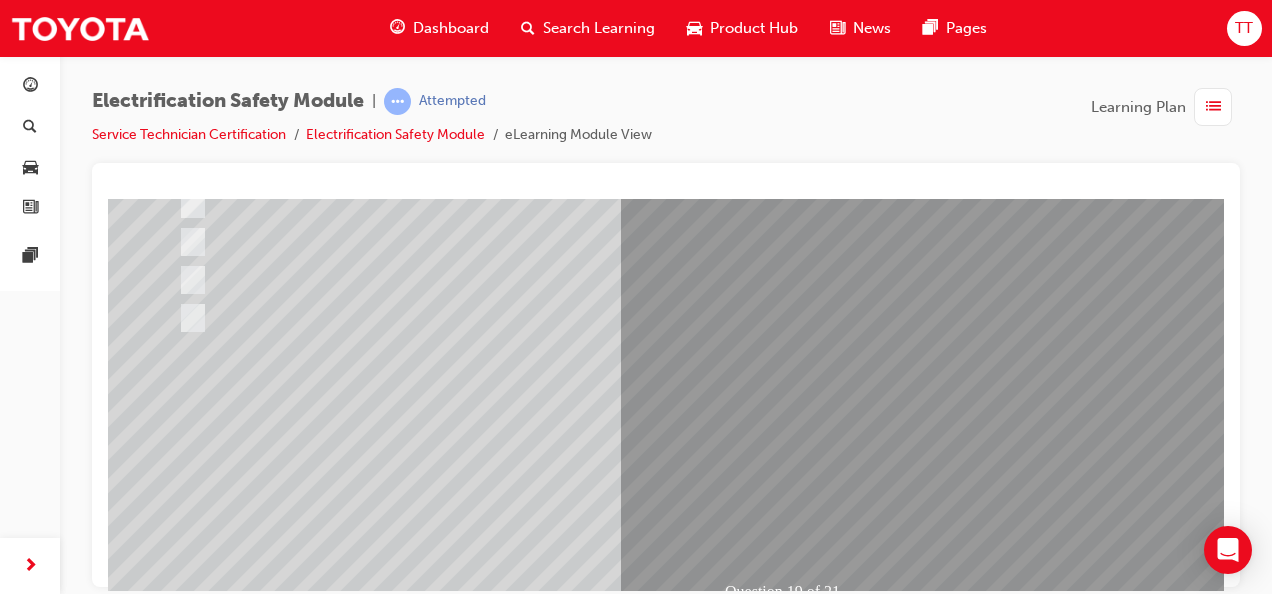 click at bounding box center (180, 2687) 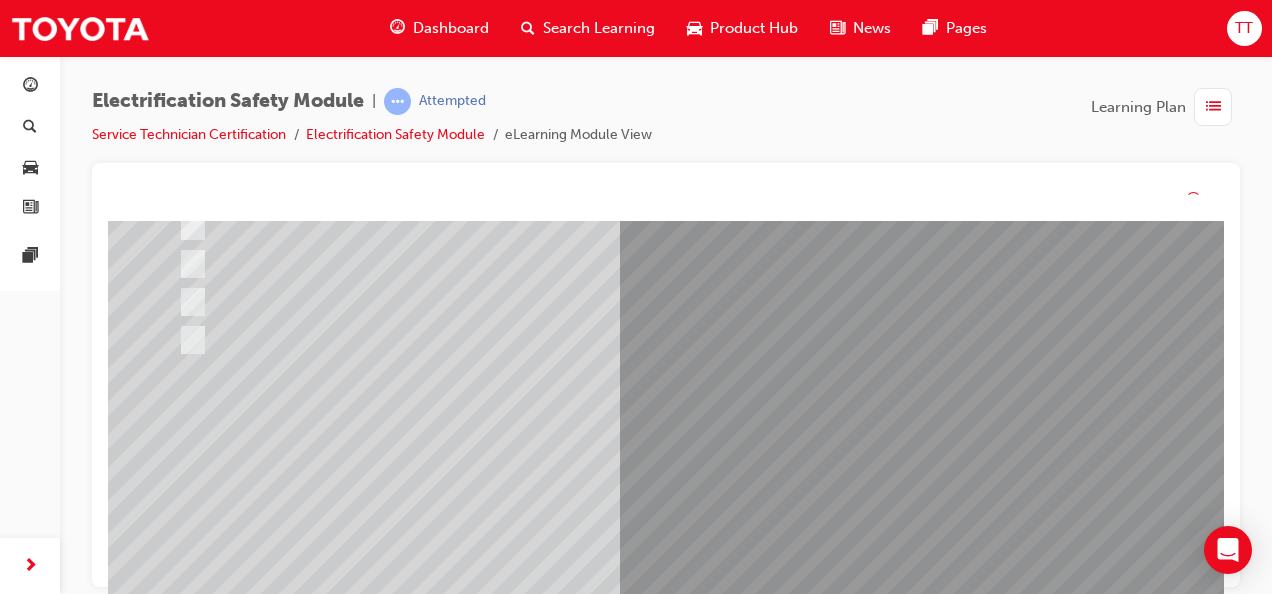 click at bounding box center [649, 2528] 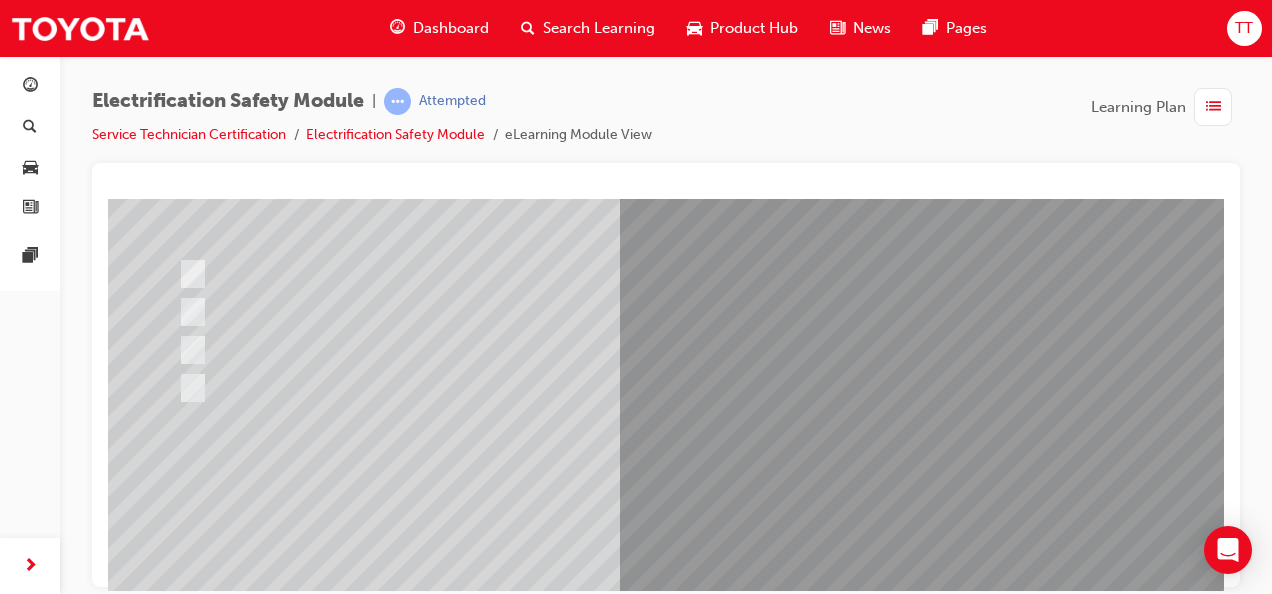 scroll, scrollTop: 300, scrollLeft: 0, axis: vertical 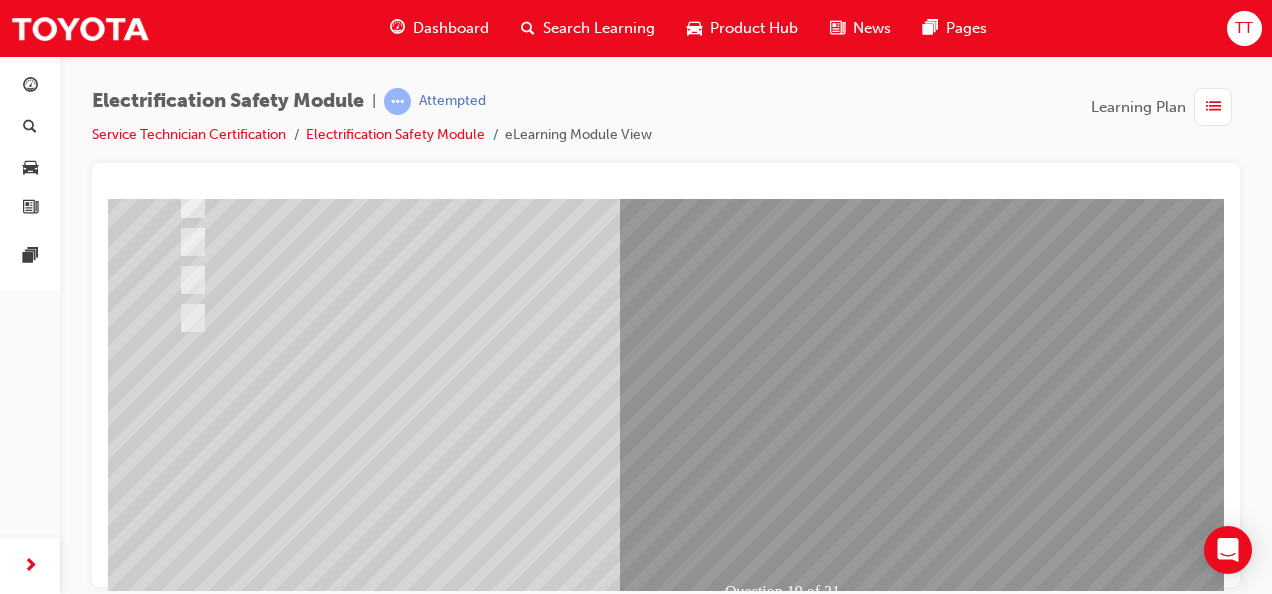 click at bounding box center [440, 2394] 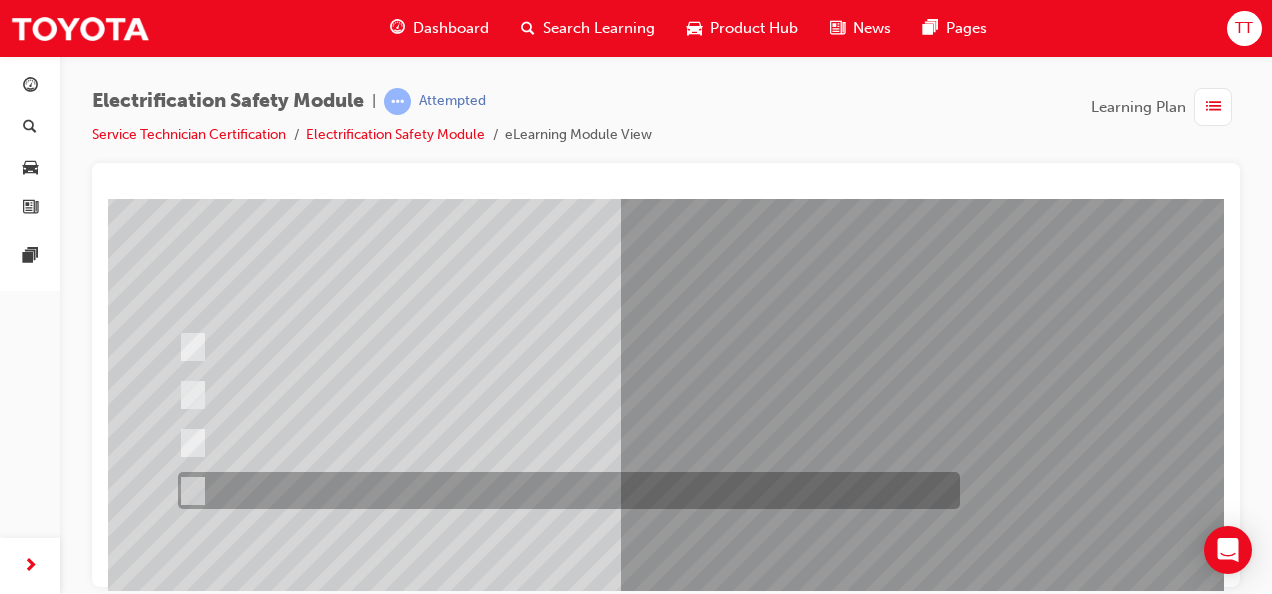 scroll, scrollTop: 200, scrollLeft: 0, axis: vertical 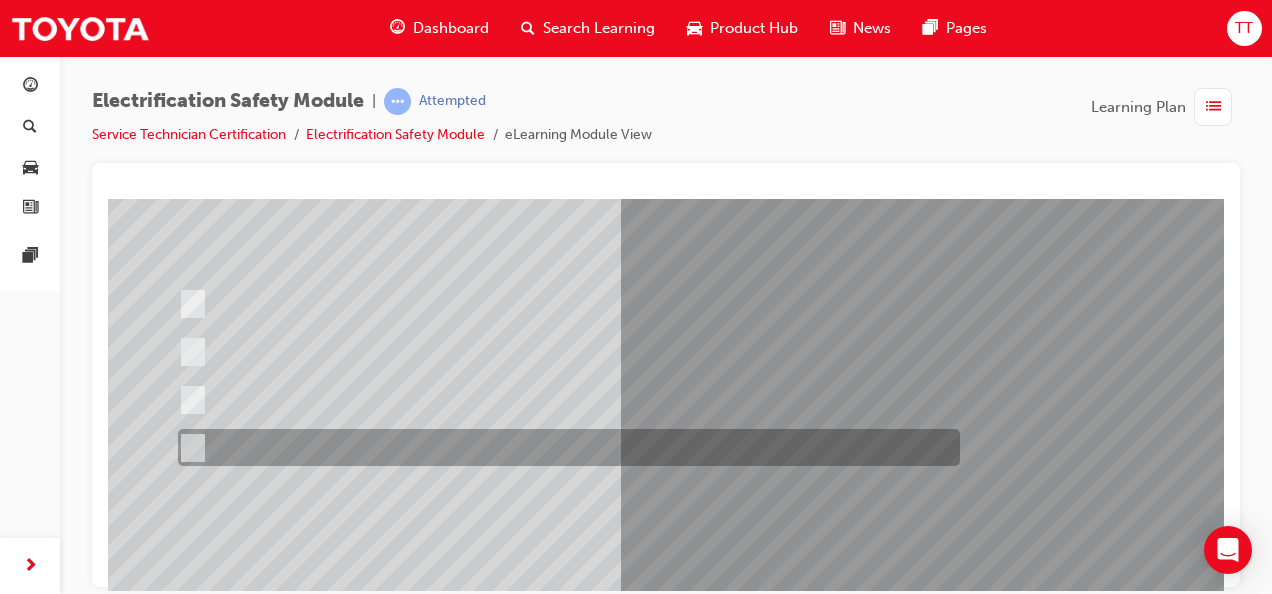 click at bounding box center (564, 447) 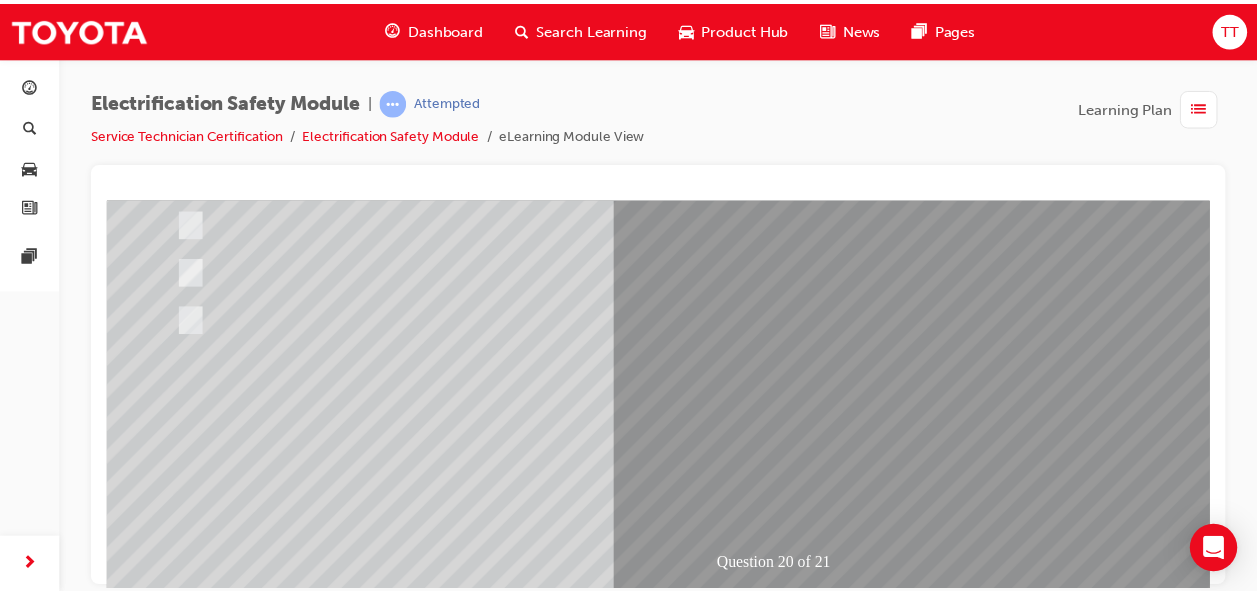 scroll, scrollTop: 373, scrollLeft: 0, axis: vertical 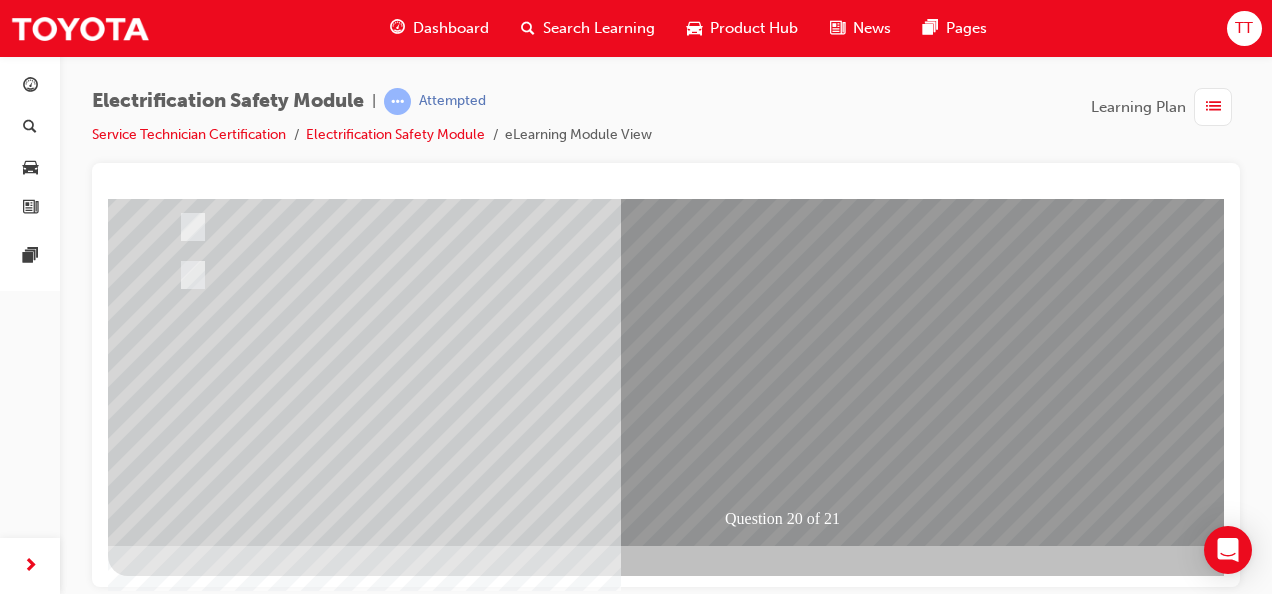 click at bounding box center [180, 2614] 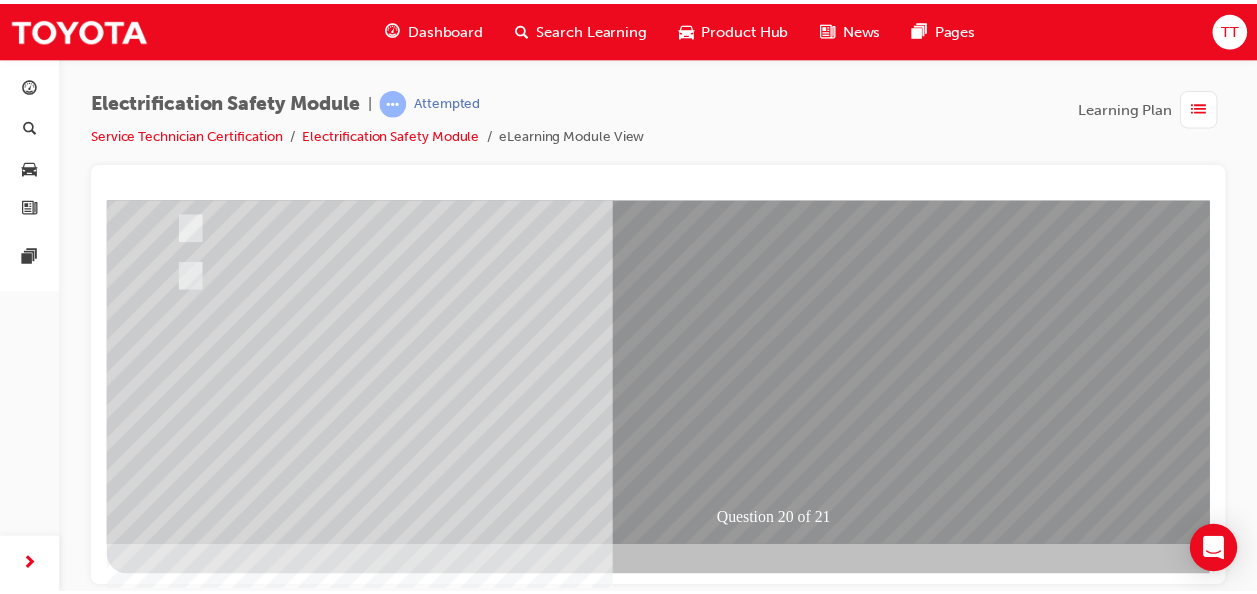 click on "Question 20 of 21" at bounding box center [786, 186] 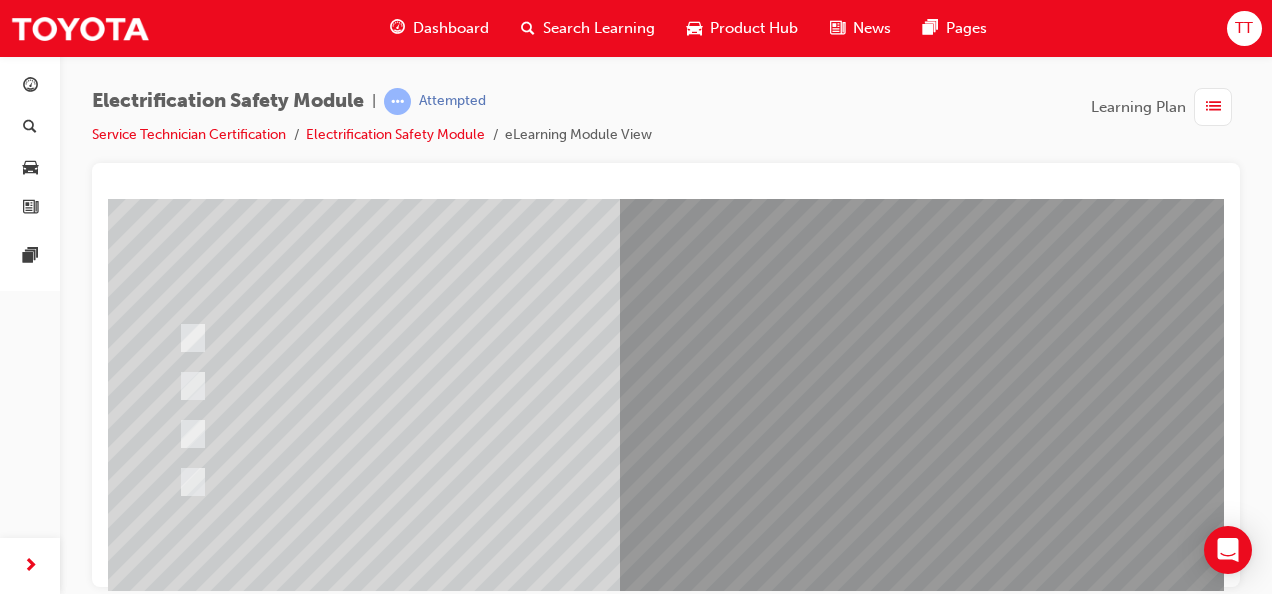 scroll, scrollTop: 373, scrollLeft: 0, axis: vertical 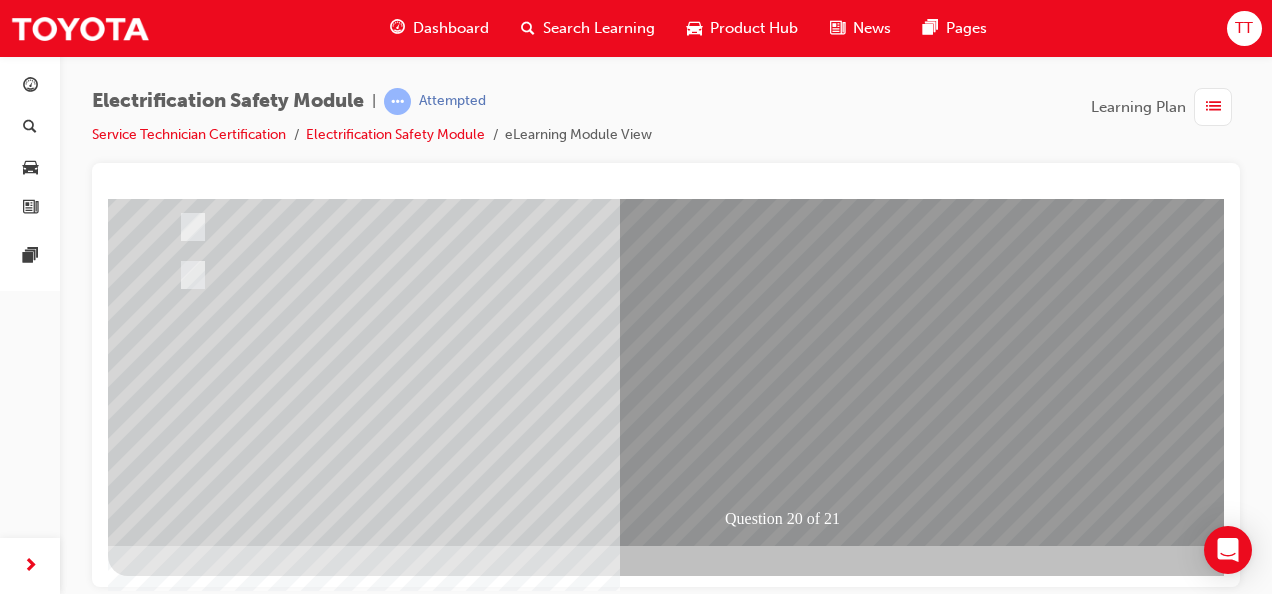 click at bounding box center [440, 2321] 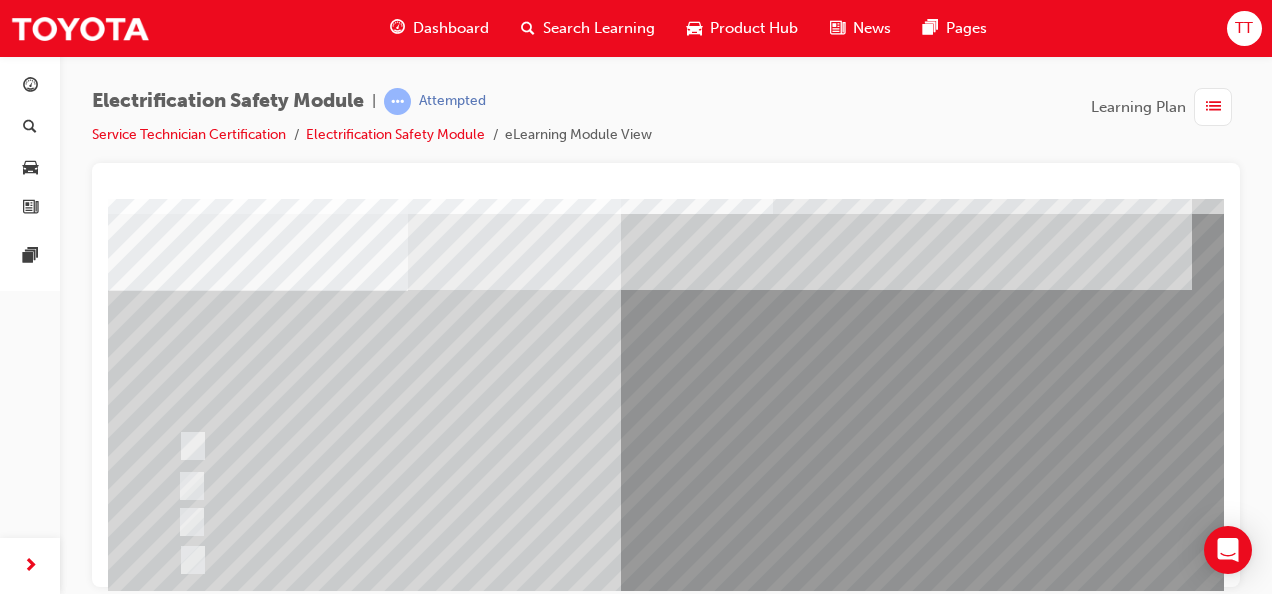 scroll, scrollTop: 100, scrollLeft: 0, axis: vertical 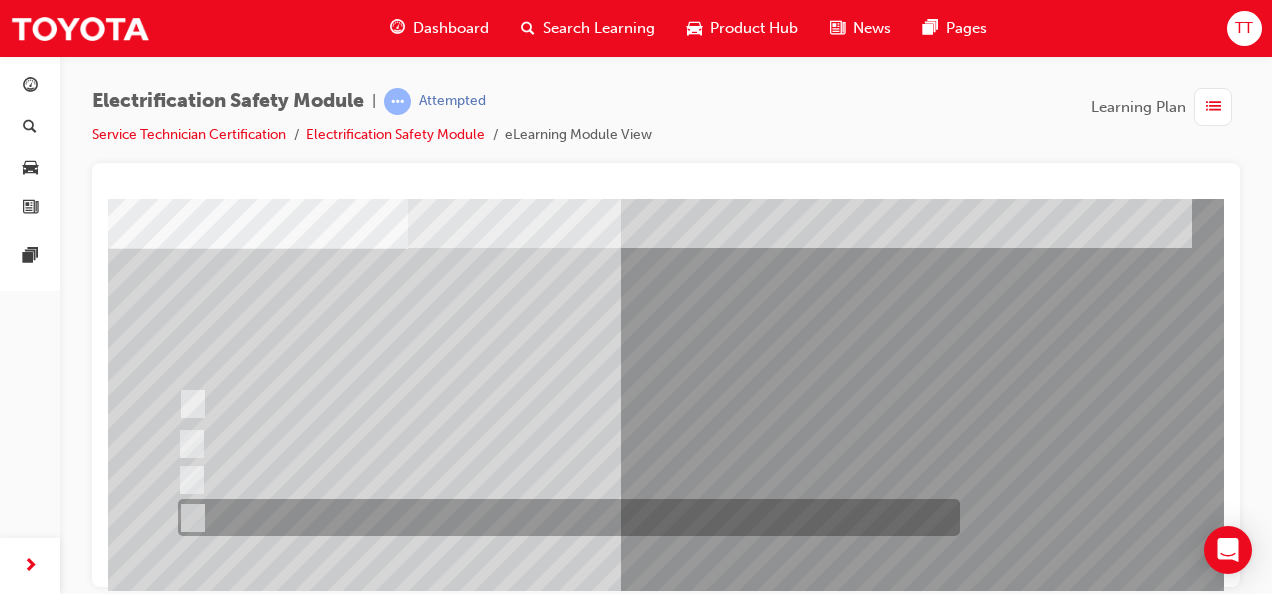 click at bounding box center [564, 517] 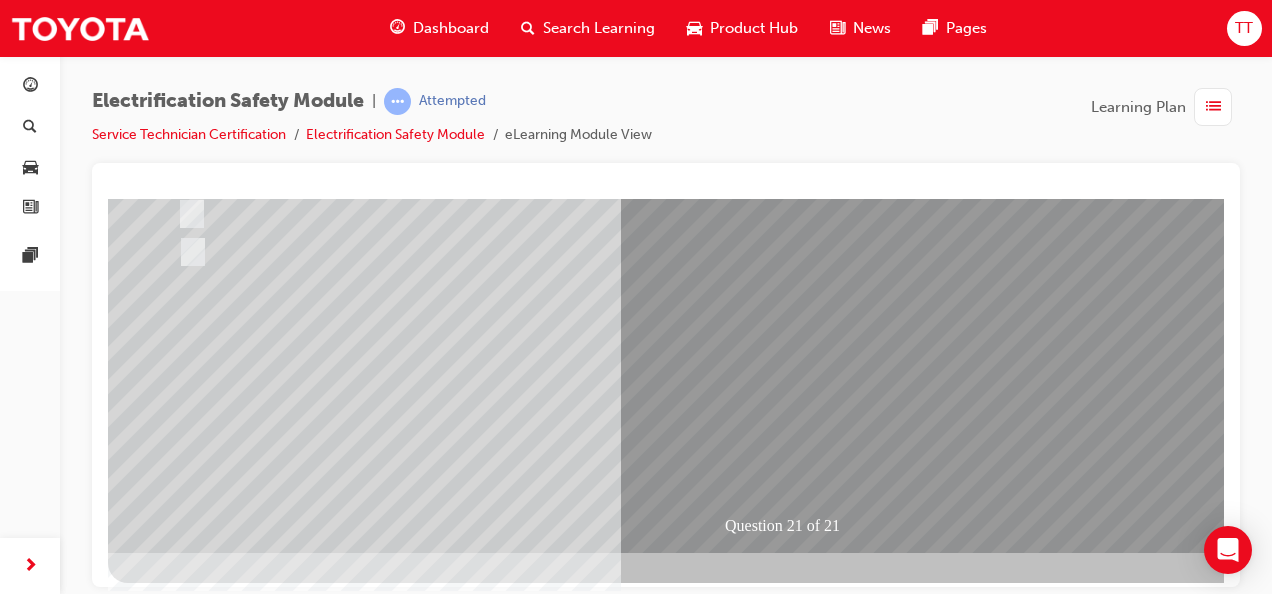 scroll, scrollTop: 373, scrollLeft: 0, axis: vertical 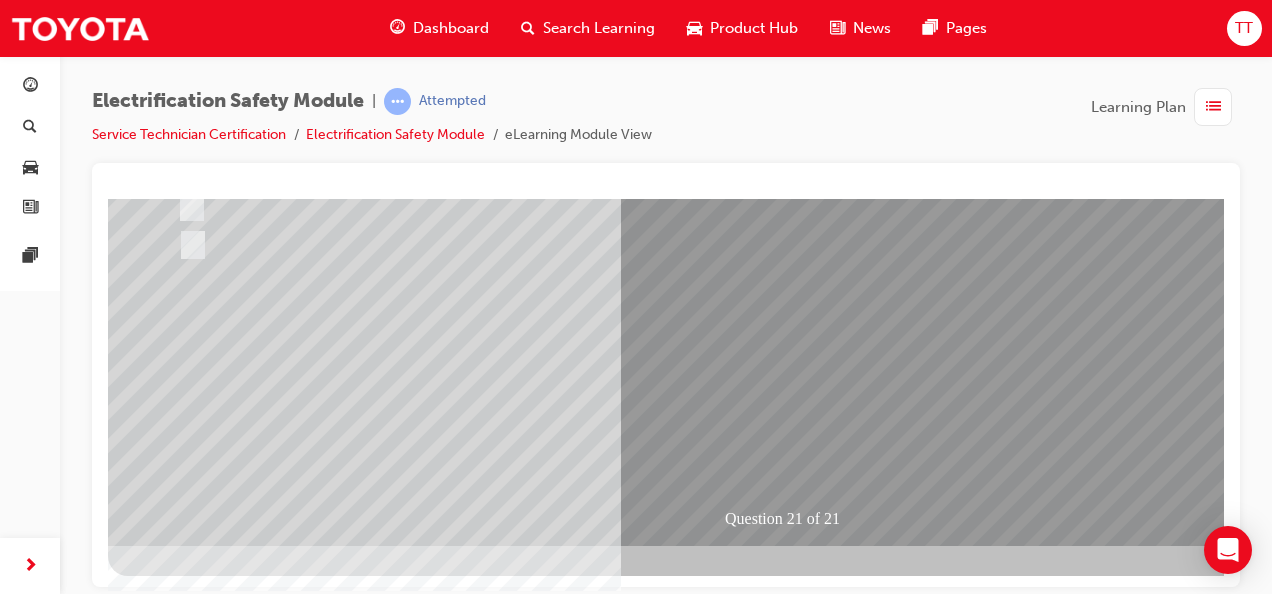 click at bounding box center [180, 2614] 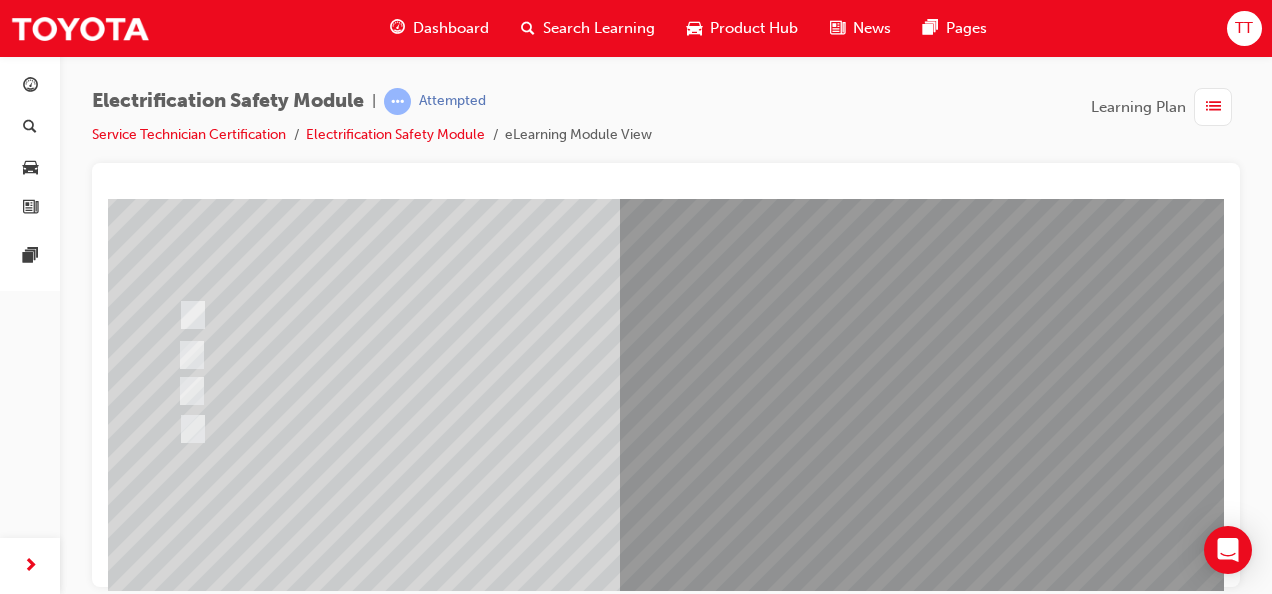 scroll, scrollTop: 373, scrollLeft: 0, axis: vertical 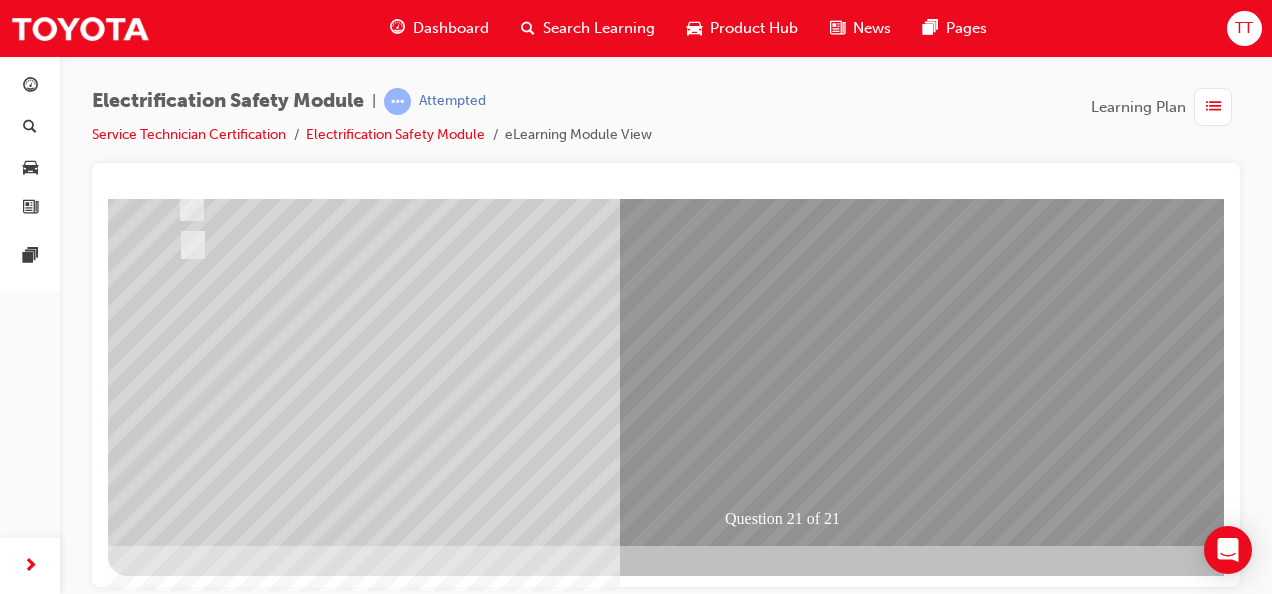 click at bounding box center [440, 2321] 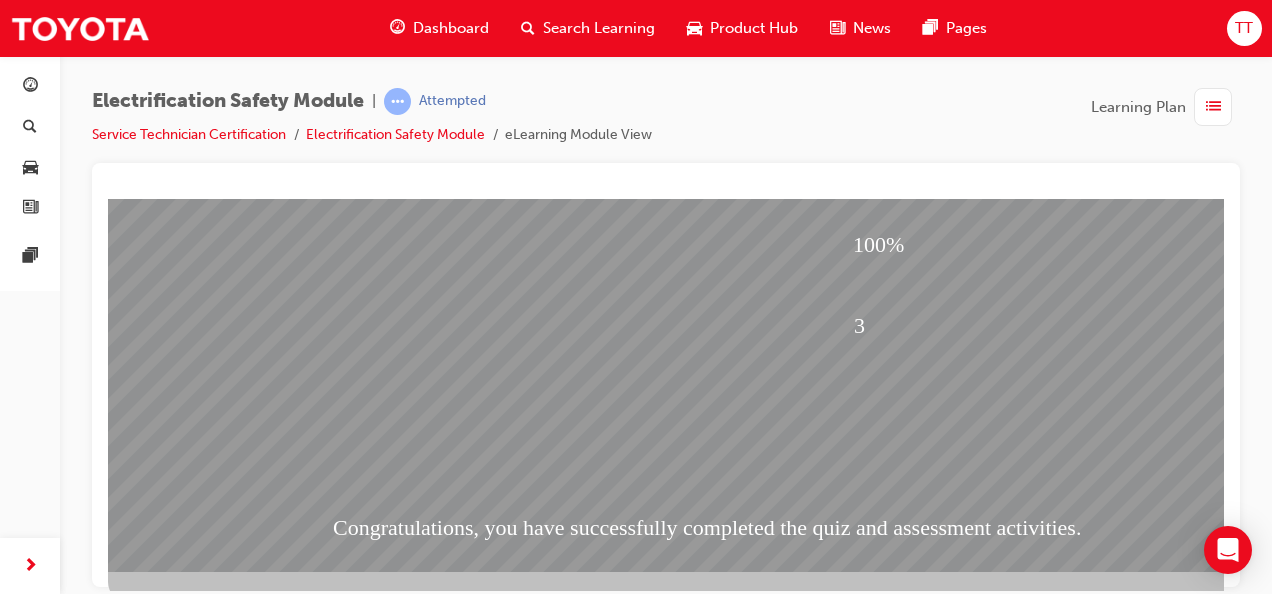 scroll, scrollTop: 373, scrollLeft: 0, axis: vertical 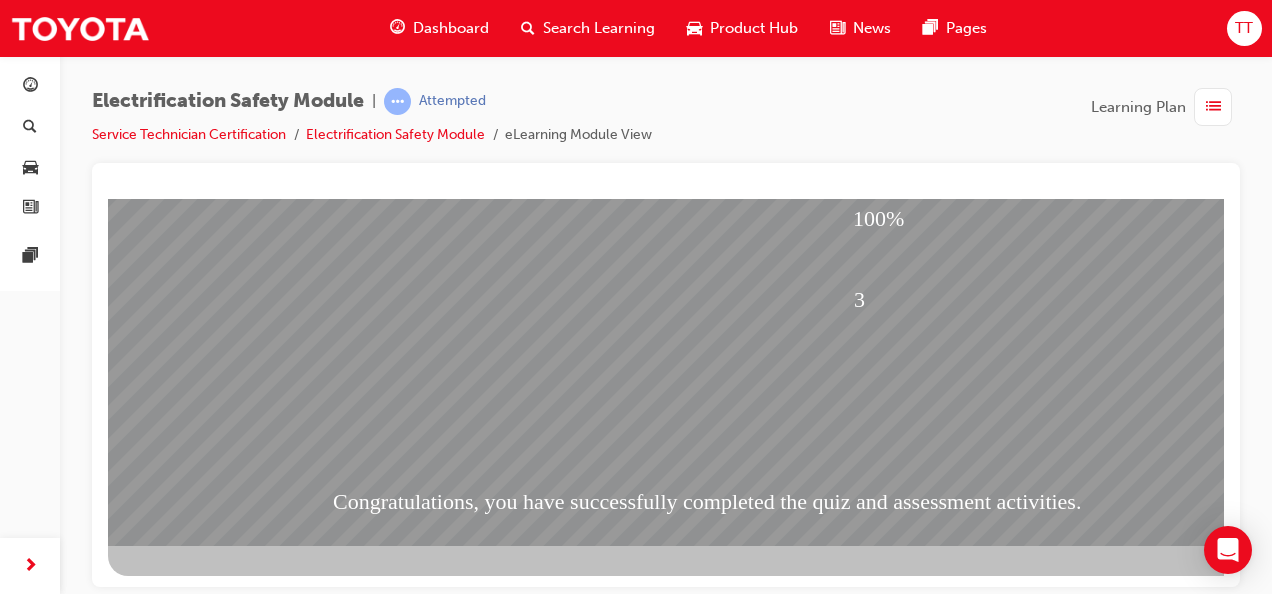 click at bounding box center [180, 1600] 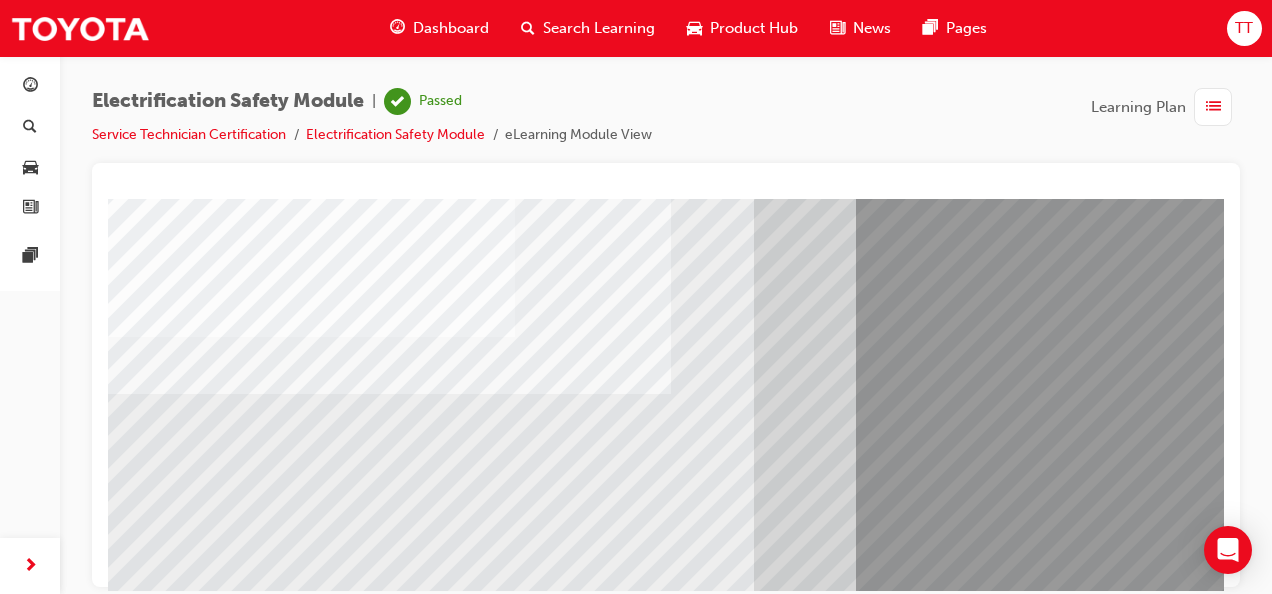scroll, scrollTop: 373, scrollLeft: 0, axis: vertical 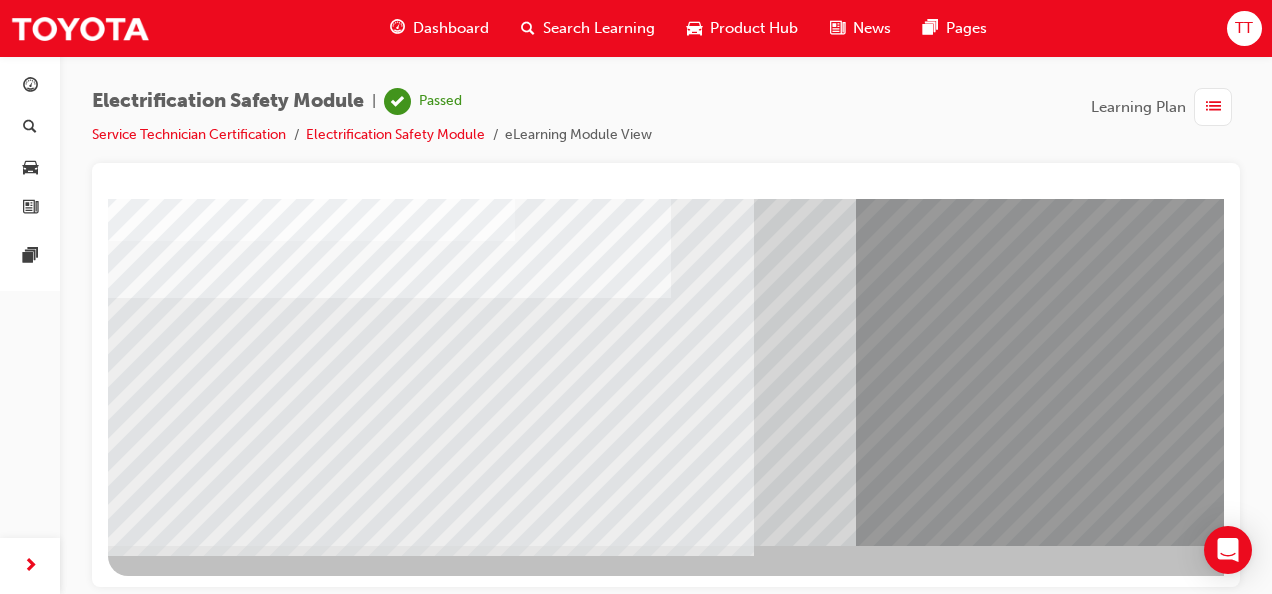 click at bounding box center [171, 3367] 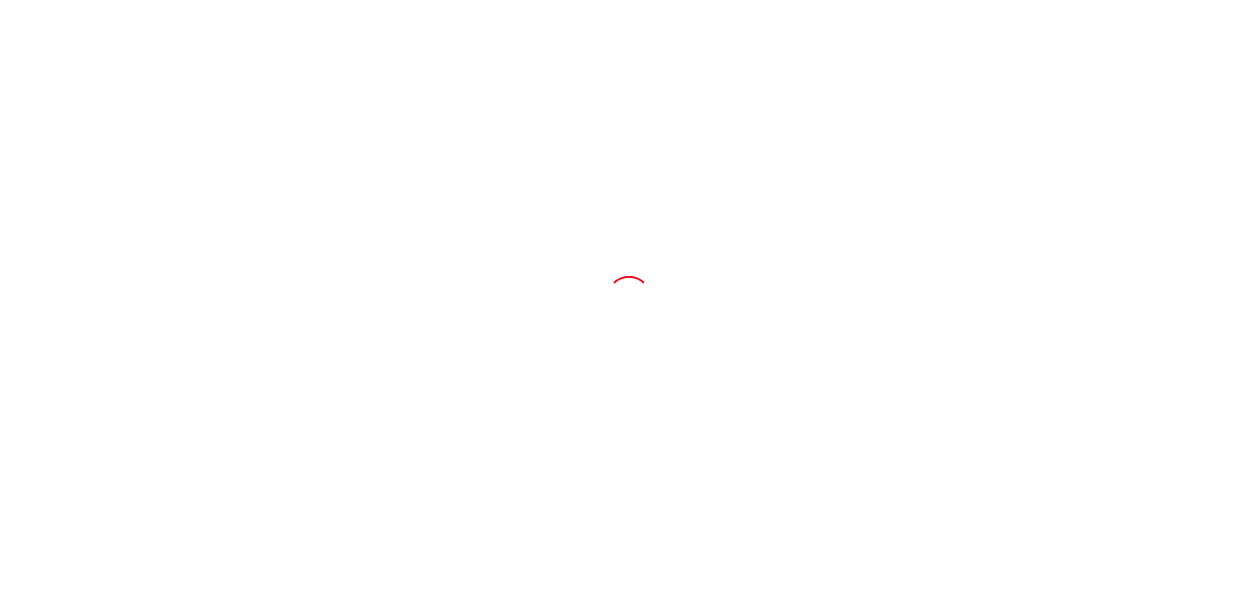 scroll, scrollTop: 0, scrollLeft: 0, axis: both 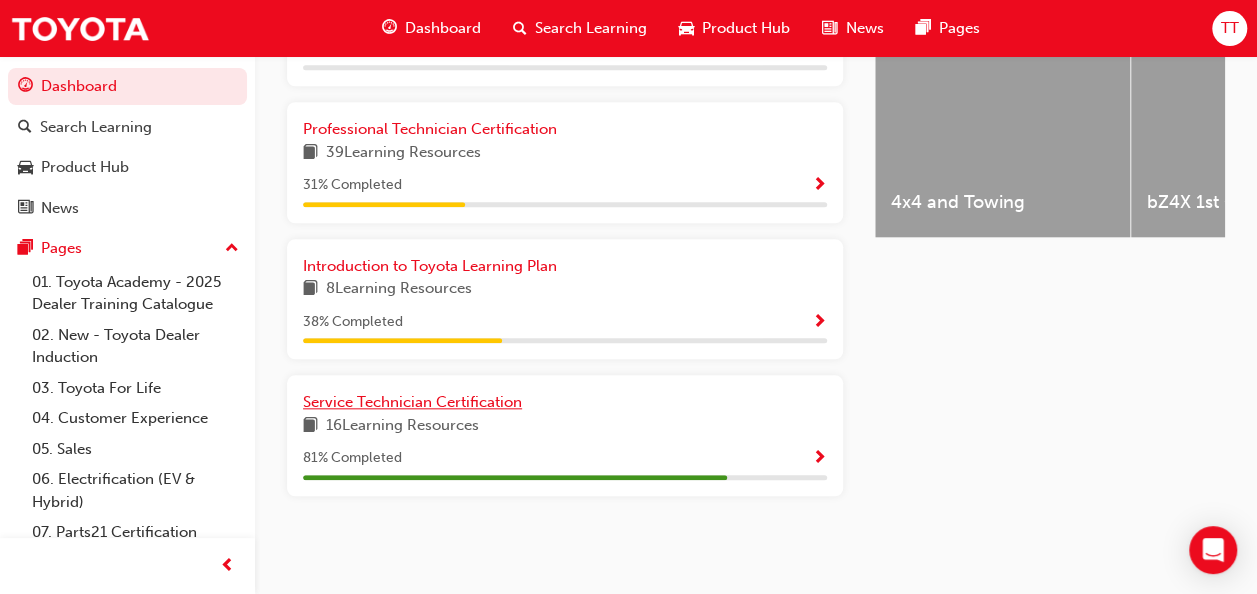 click on "Service Technician Certification" at bounding box center (412, 402) 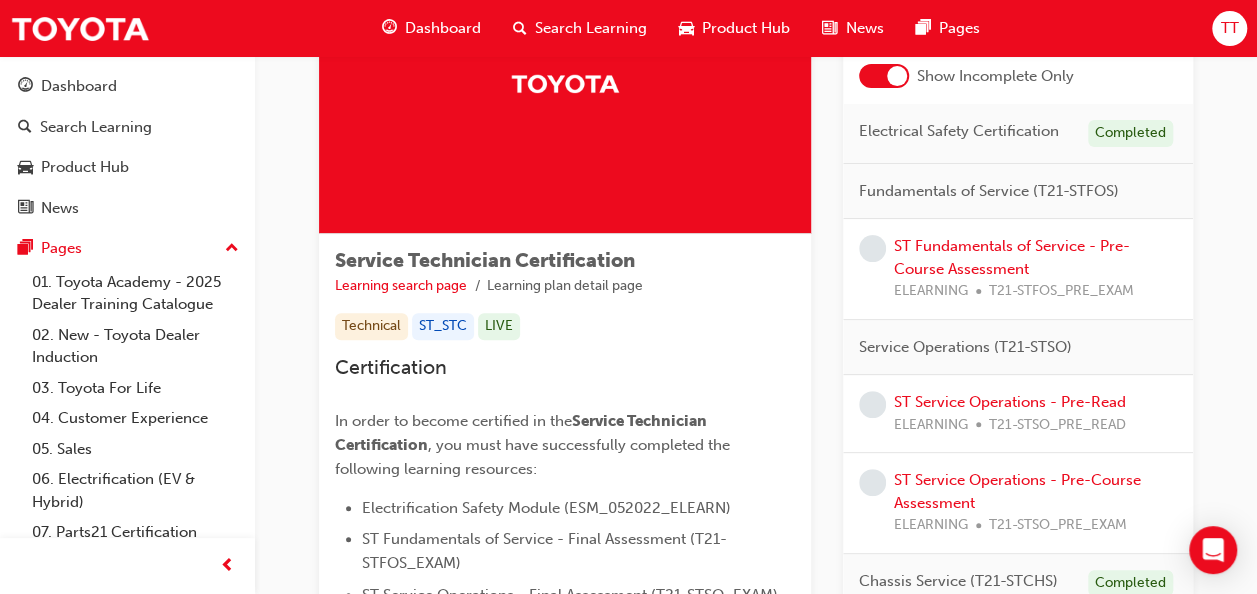 scroll, scrollTop: 54, scrollLeft: 0, axis: vertical 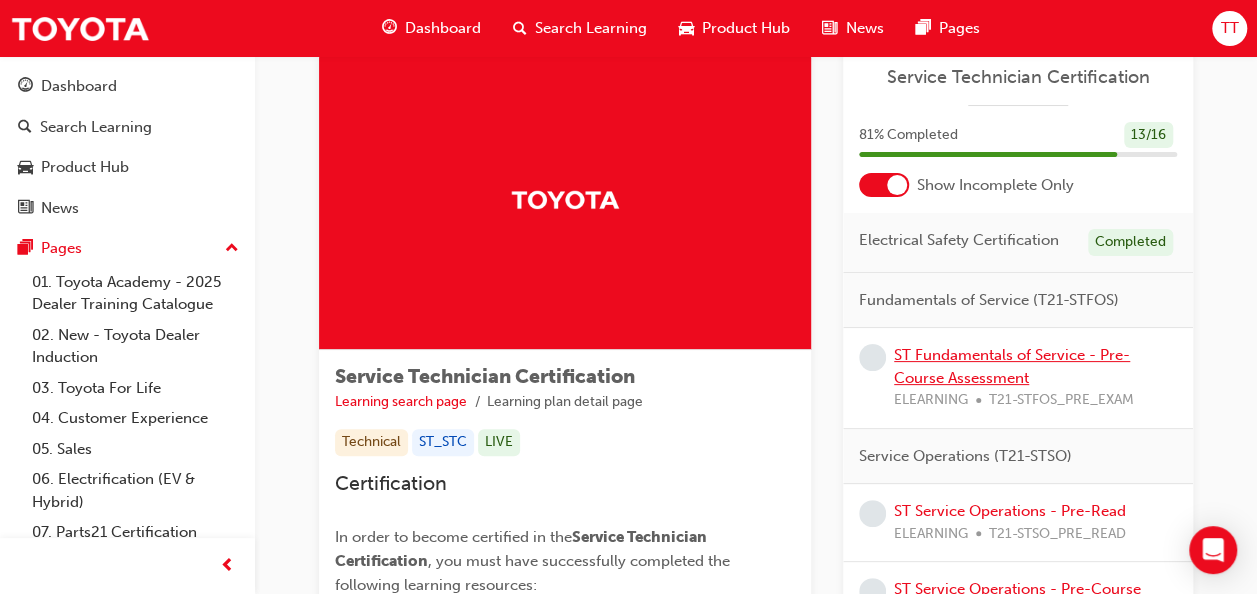 click on "ST Fundamentals of Service - Pre-Course Assessment" at bounding box center (1012, 366) 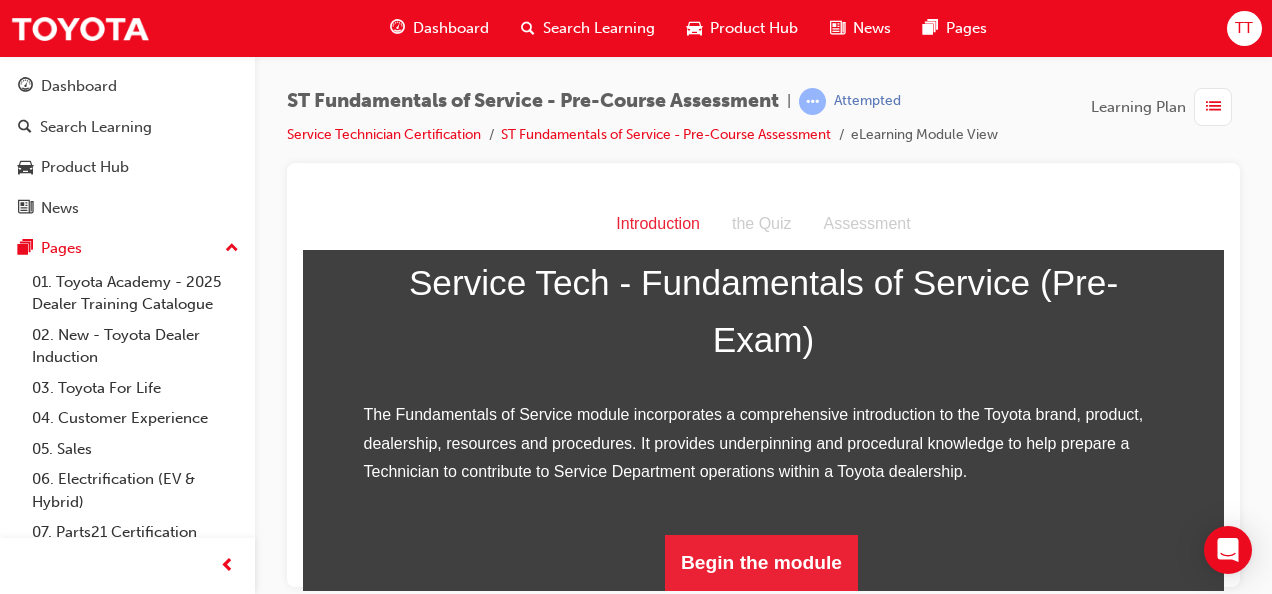 scroll, scrollTop: 332, scrollLeft: 0, axis: vertical 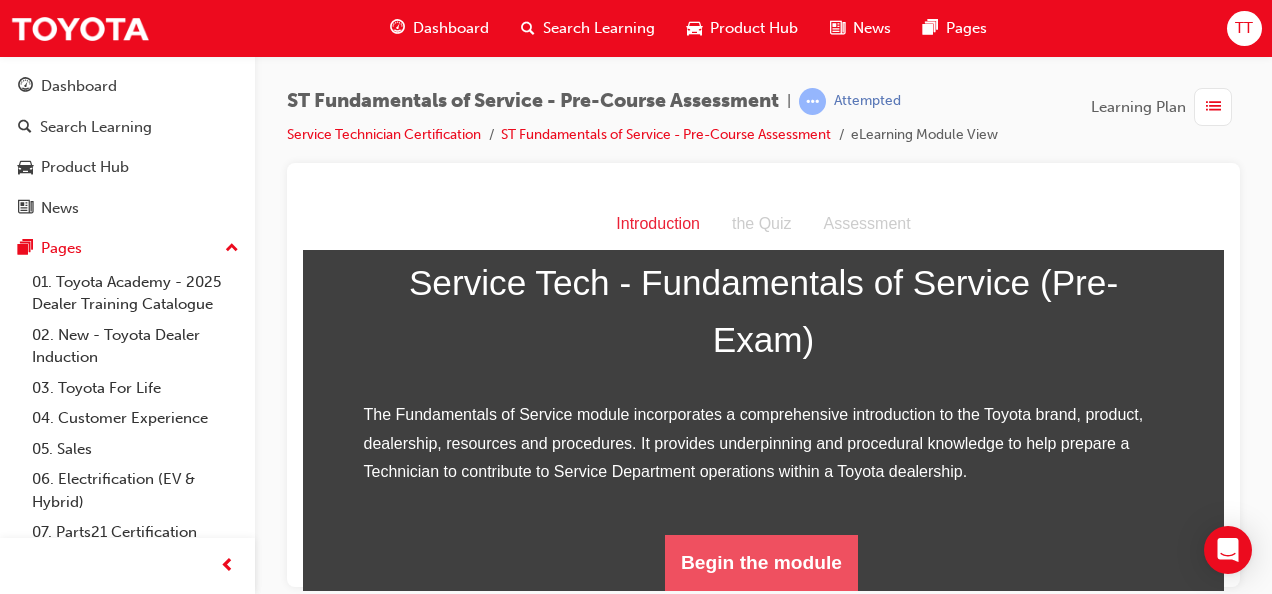 click on "Begin the module" at bounding box center (761, 562) 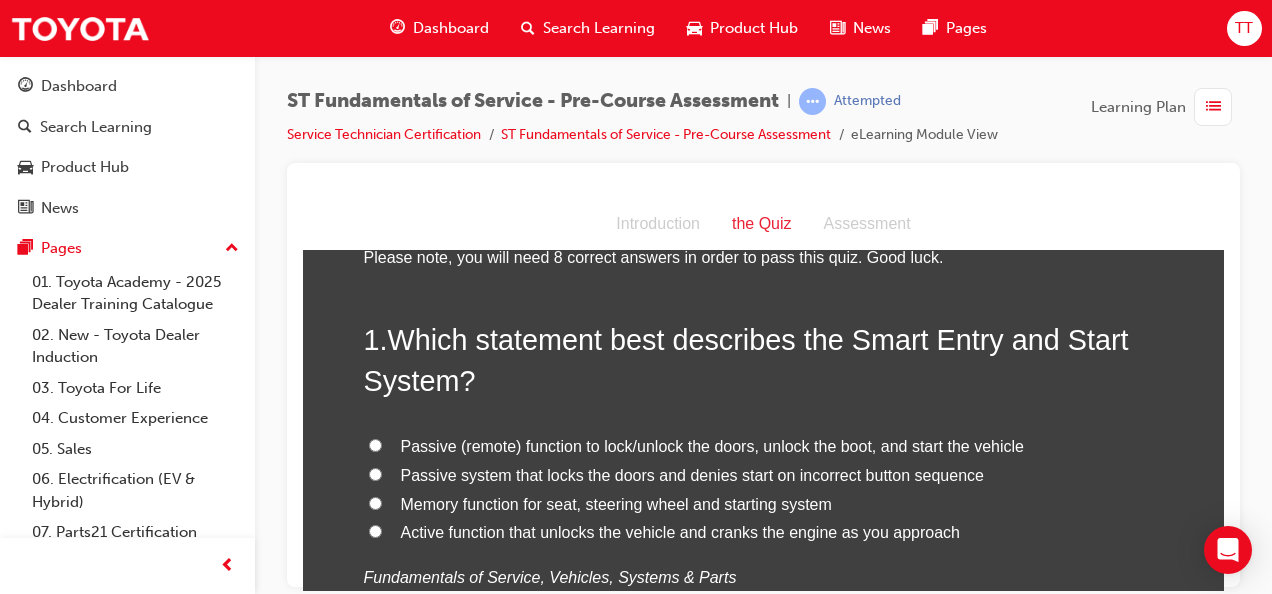scroll, scrollTop: 100, scrollLeft: 0, axis: vertical 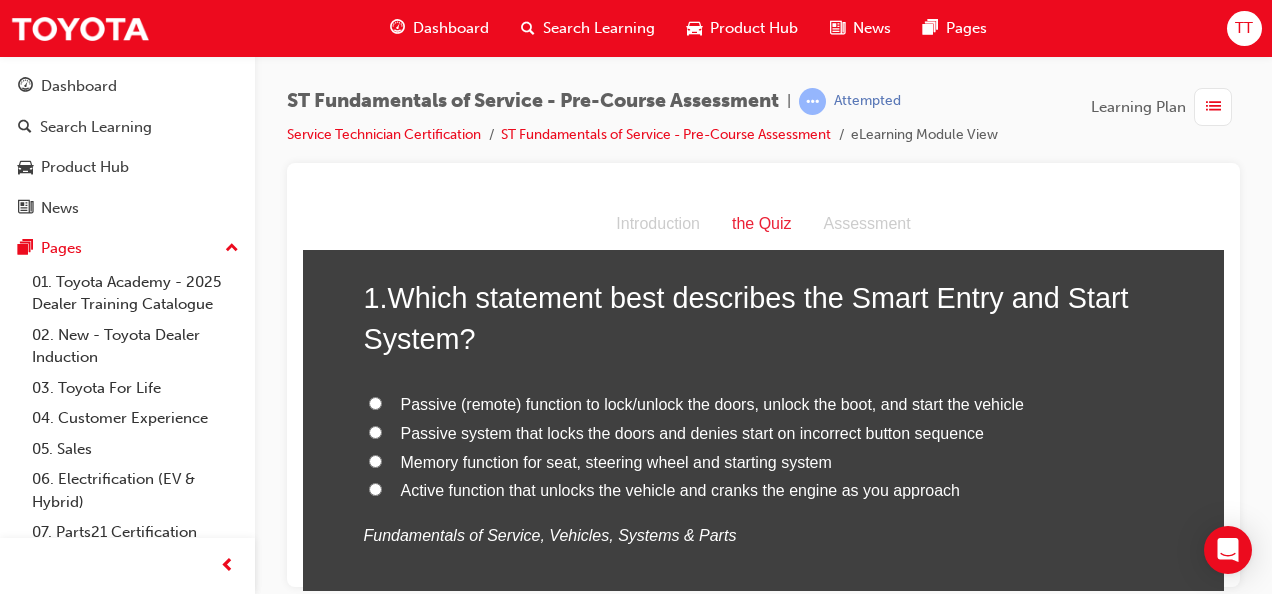 click on "Passive (remote) function to lock/unlock the doors, unlock the boot, and start the vehicle" at bounding box center (712, 403) 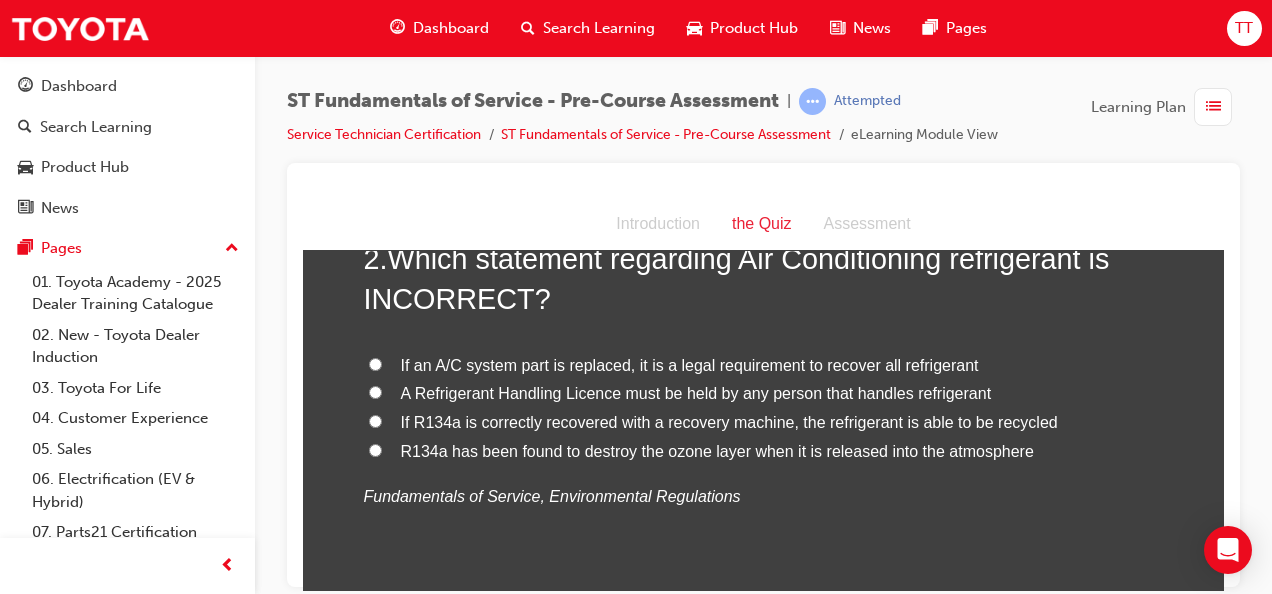 scroll, scrollTop: 600, scrollLeft: 0, axis: vertical 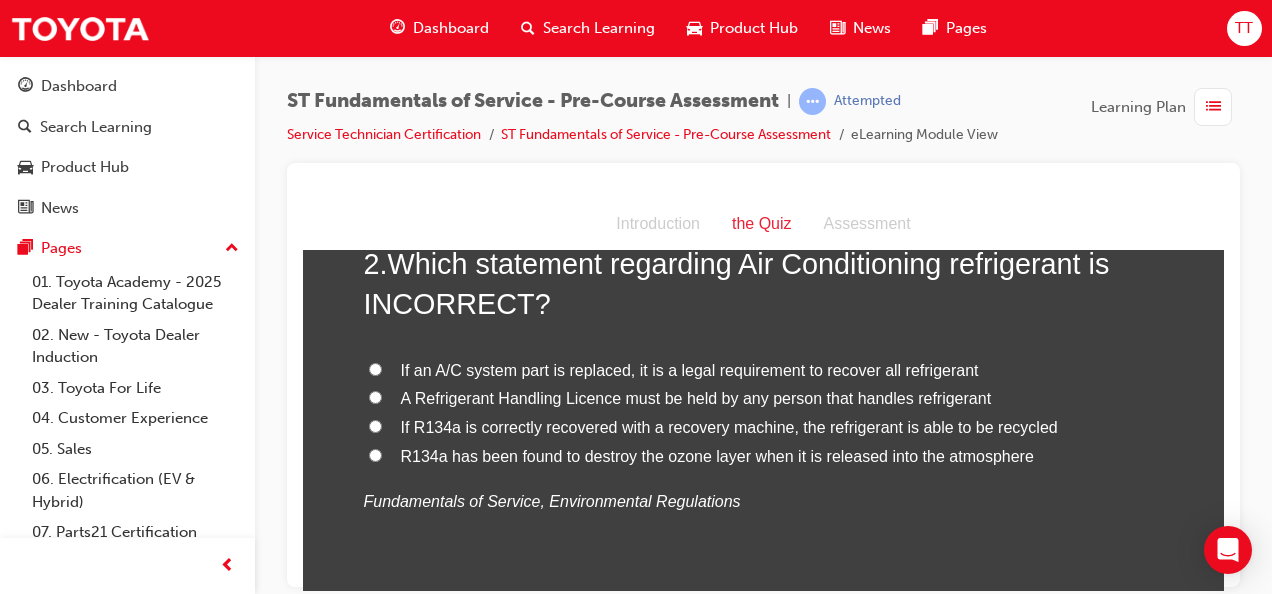 click on "If an A/C system part is replaced, it is a legal requirement to recover all refrigerant" at bounding box center [690, 369] 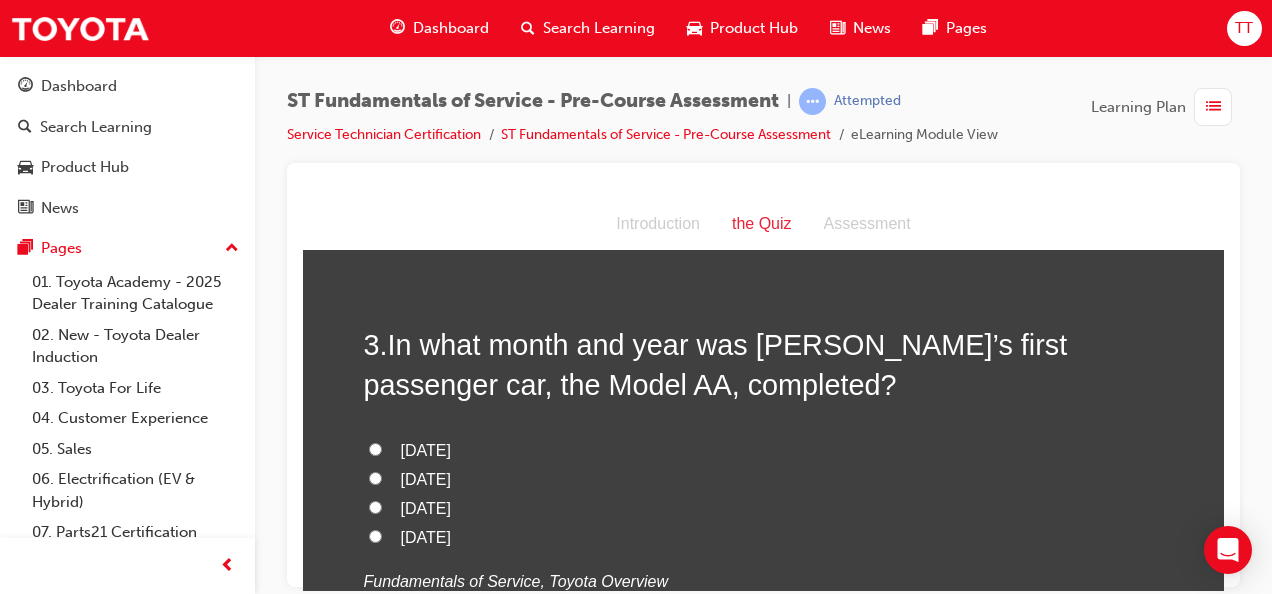 scroll, scrollTop: 1000, scrollLeft: 0, axis: vertical 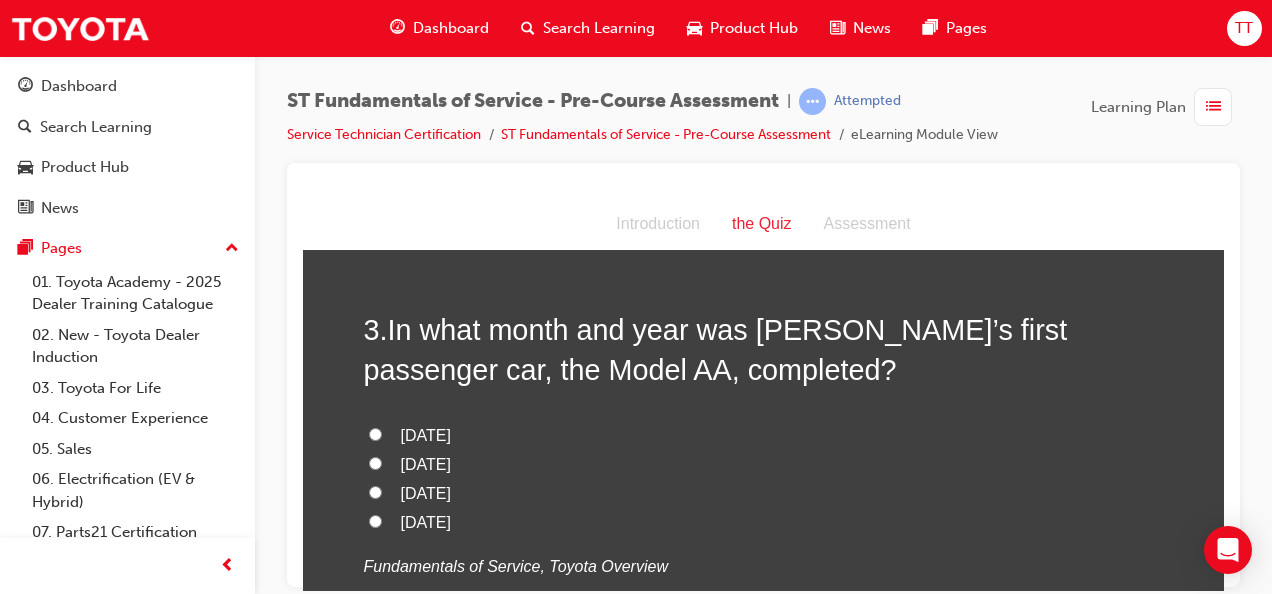 click on "[DATE]" at bounding box center [426, 492] 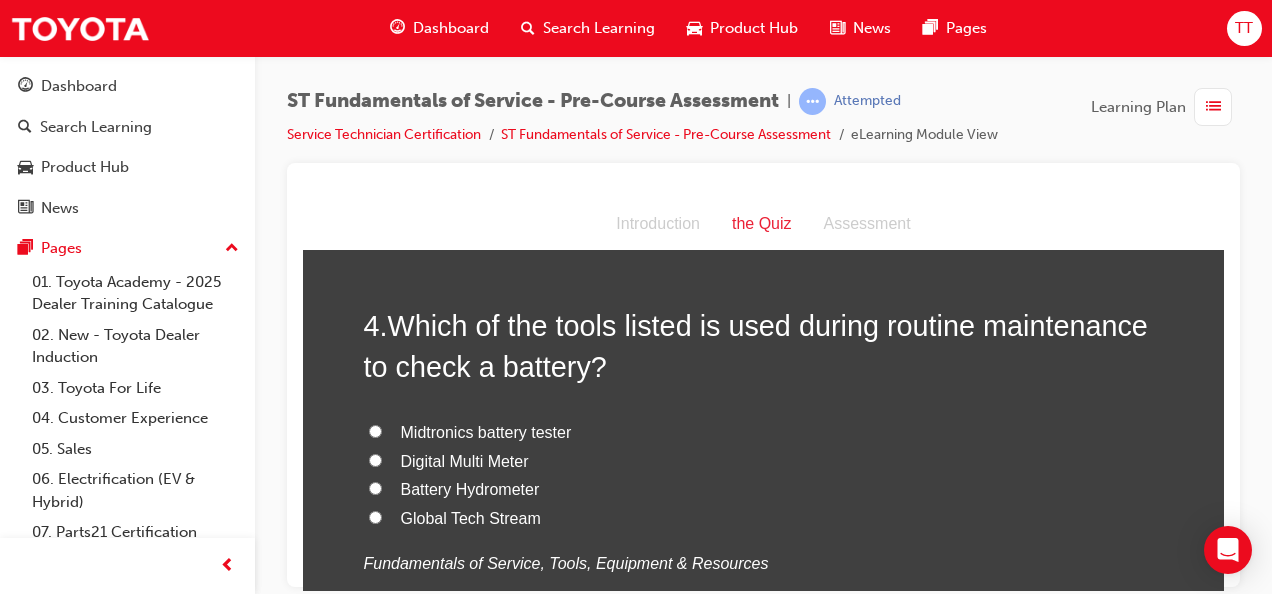 scroll, scrollTop: 1500, scrollLeft: 0, axis: vertical 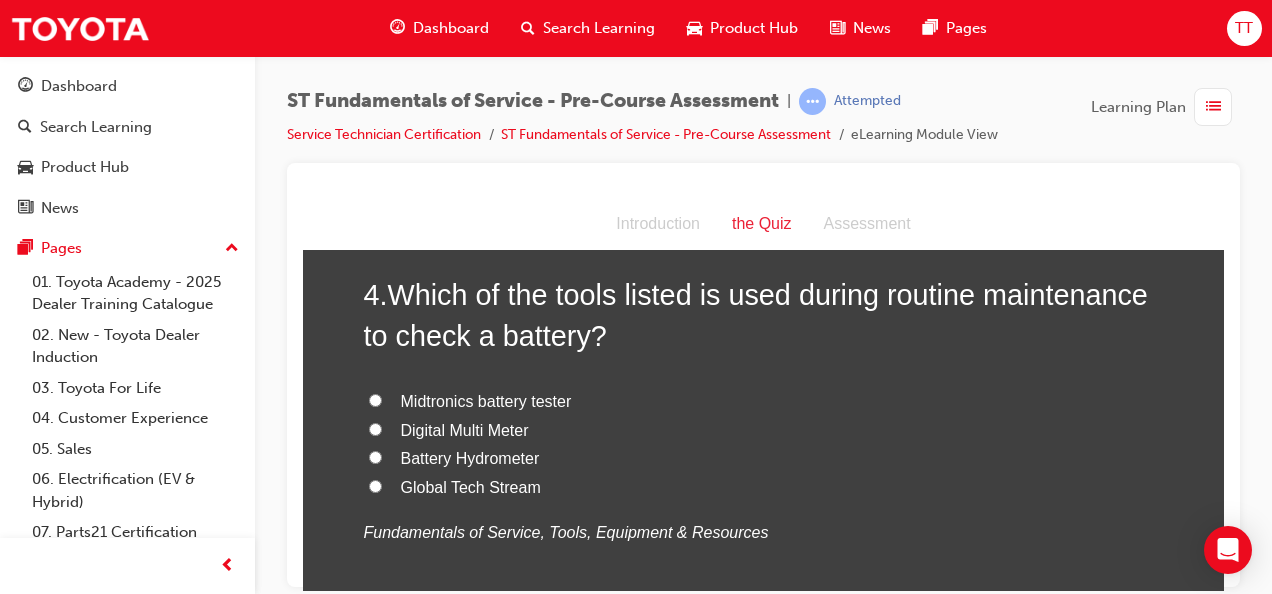 click on "Digital Multi Meter" at bounding box center (465, 429) 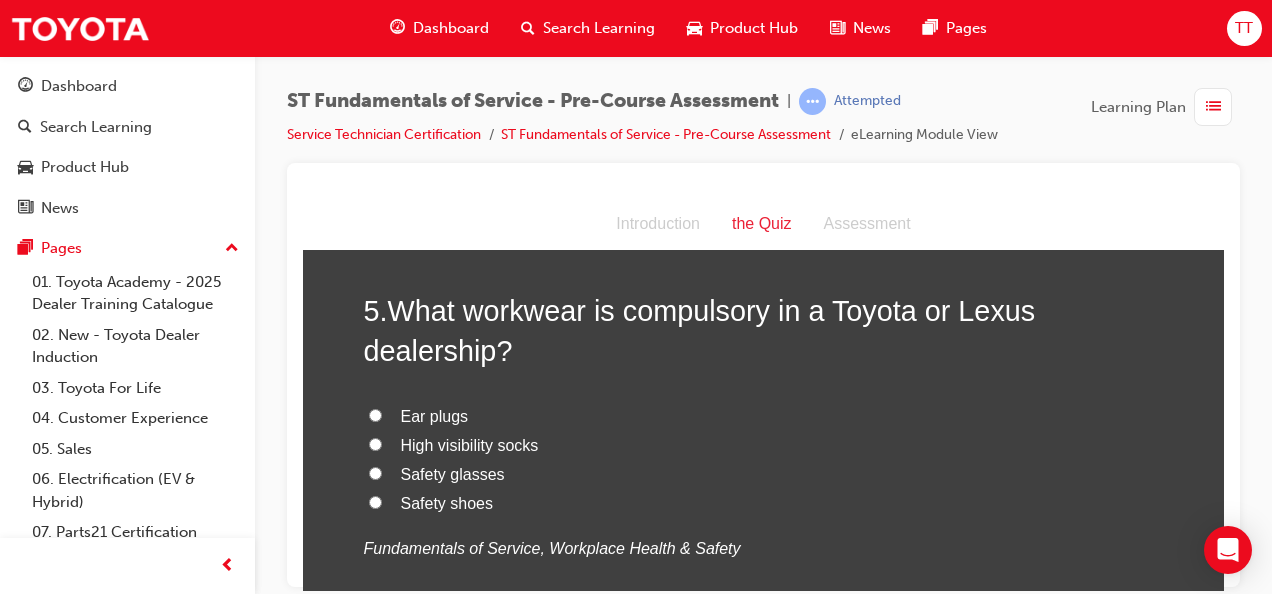 scroll, scrollTop: 2000, scrollLeft: 0, axis: vertical 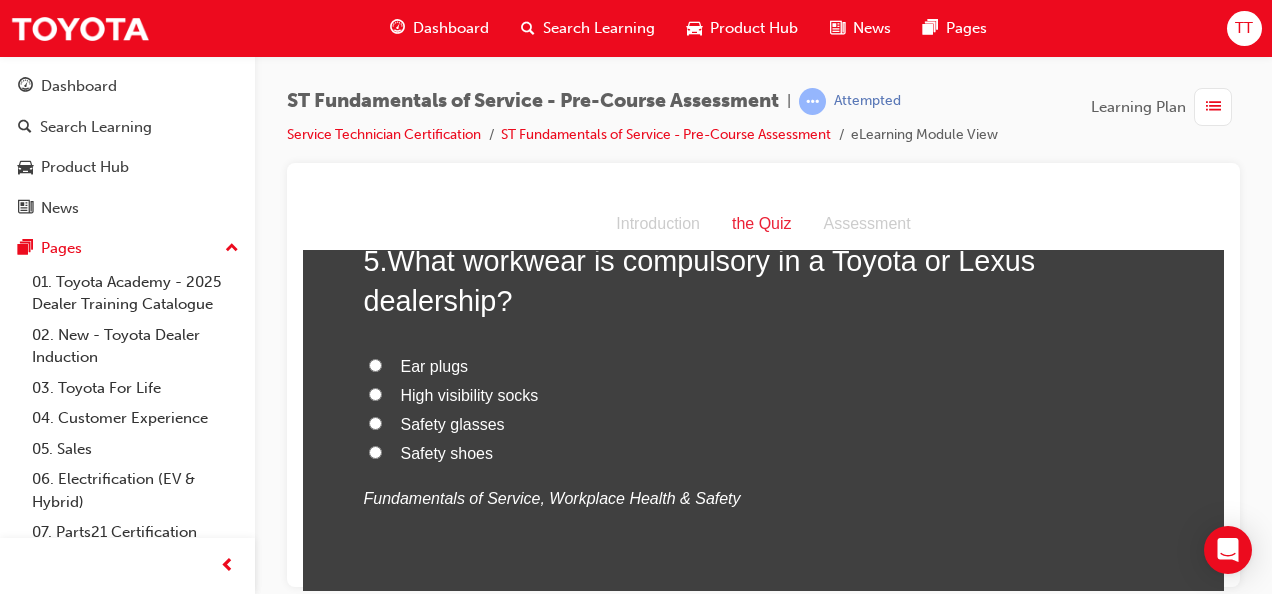 click on "Safety shoes" at bounding box center (447, 452) 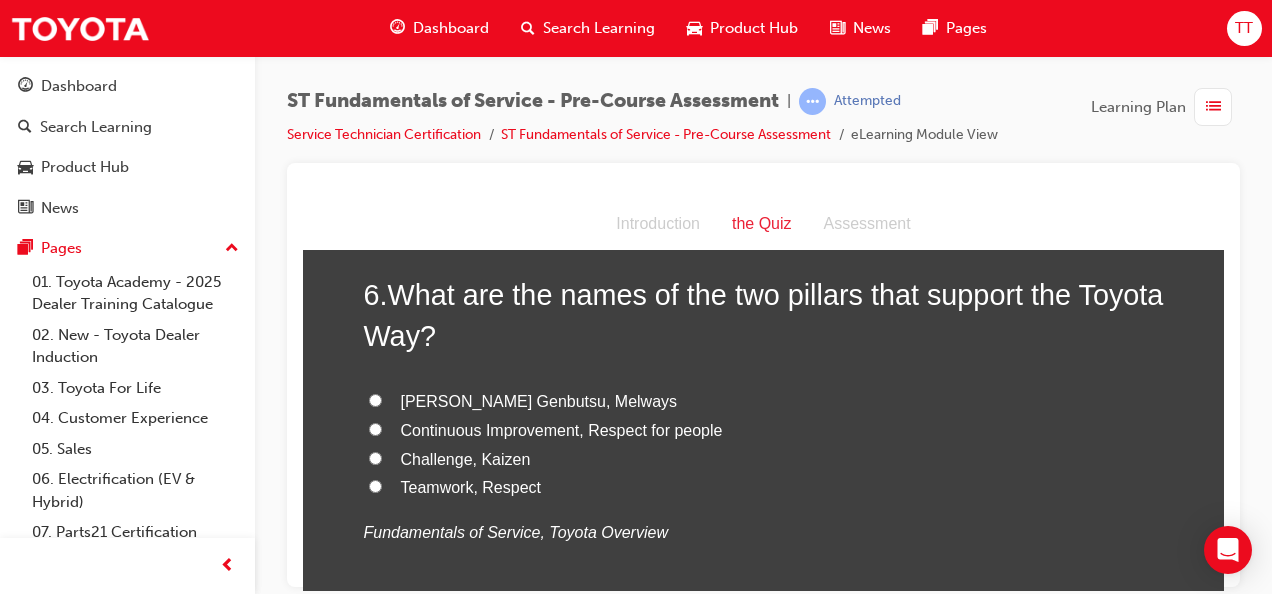scroll, scrollTop: 2400, scrollLeft: 0, axis: vertical 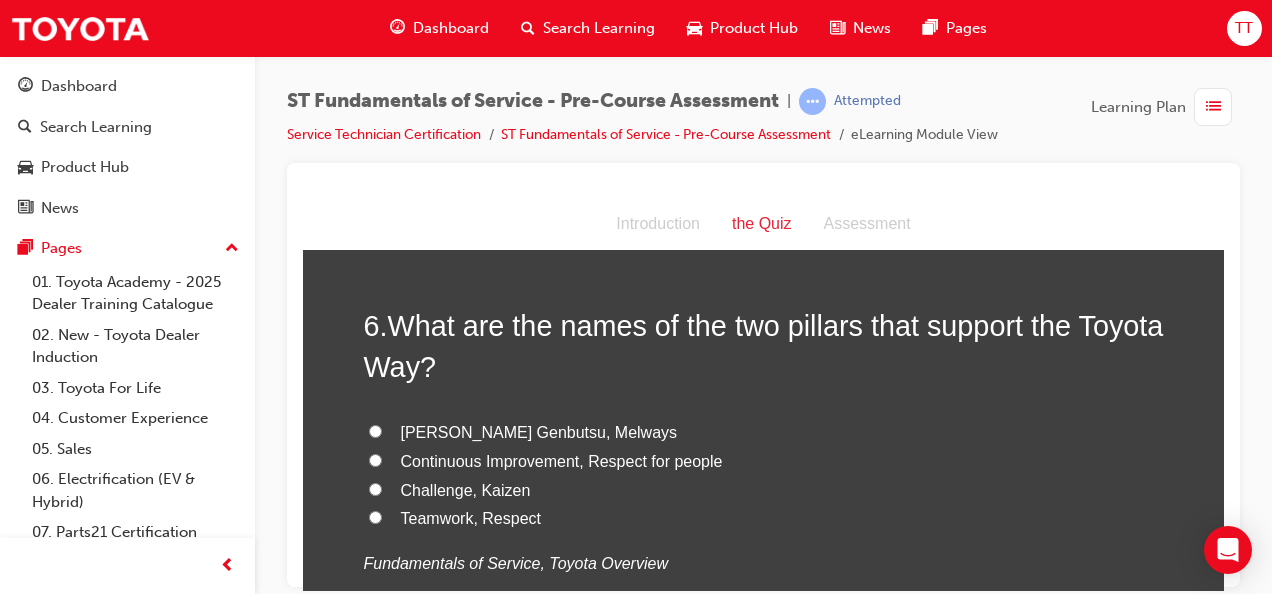 drag, startPoint x: 505, startPoint y: 513, endPoint x: 549, endPoint y: 502, distance: 45.35416 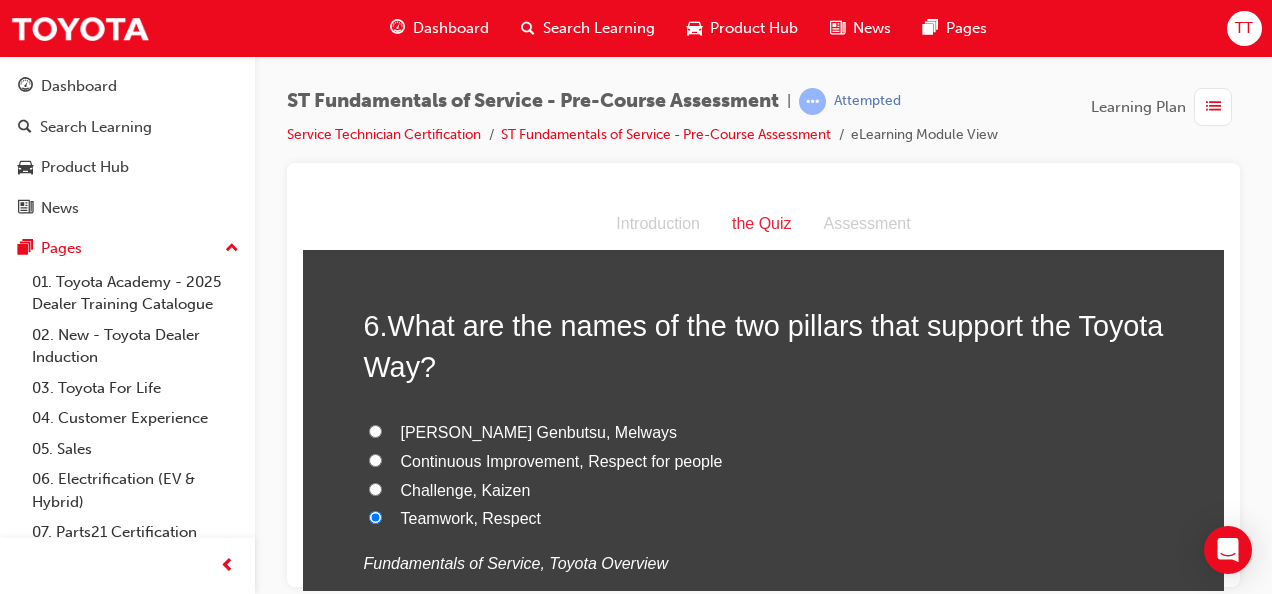 click on "Continuous Improvement, Respect for people" at bounding box center (562, 460) 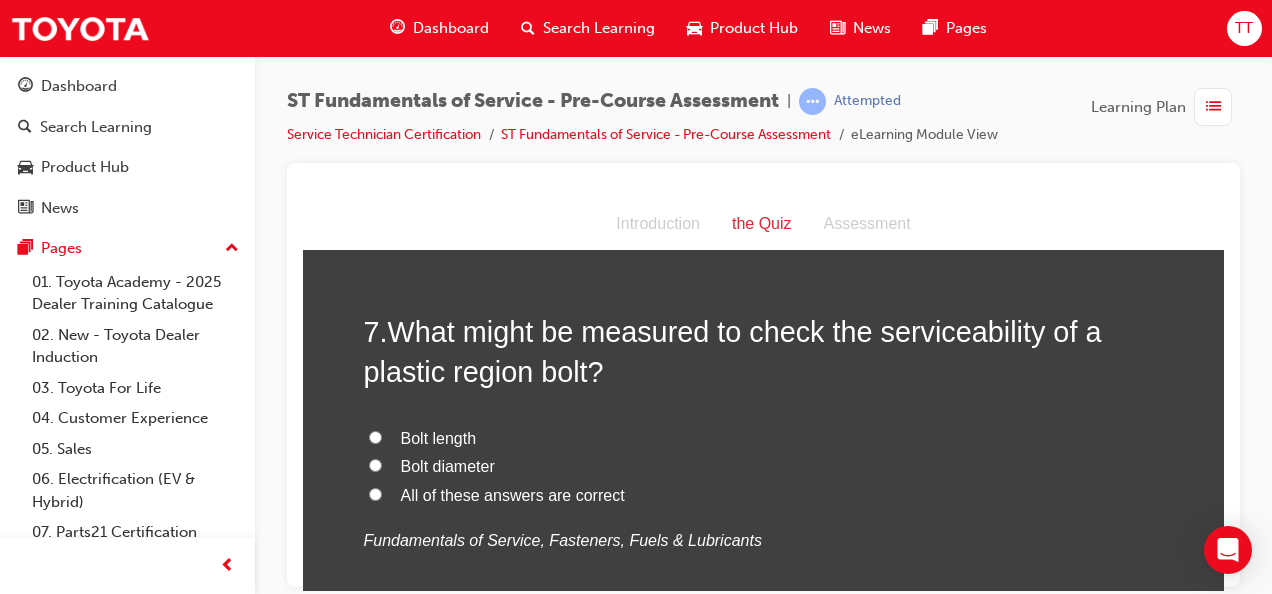 scroll, scrollTop: 2900, scrollLeft: 0, axis: vertical 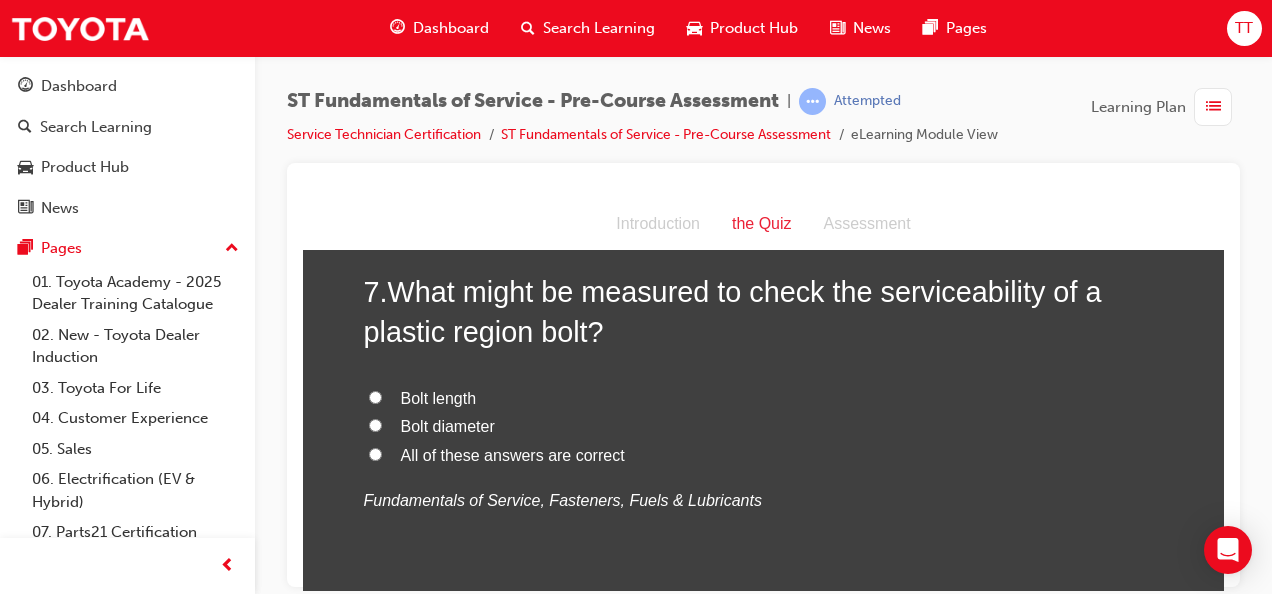 click on "All of these answers are correct" at bounding box center [513, 454] 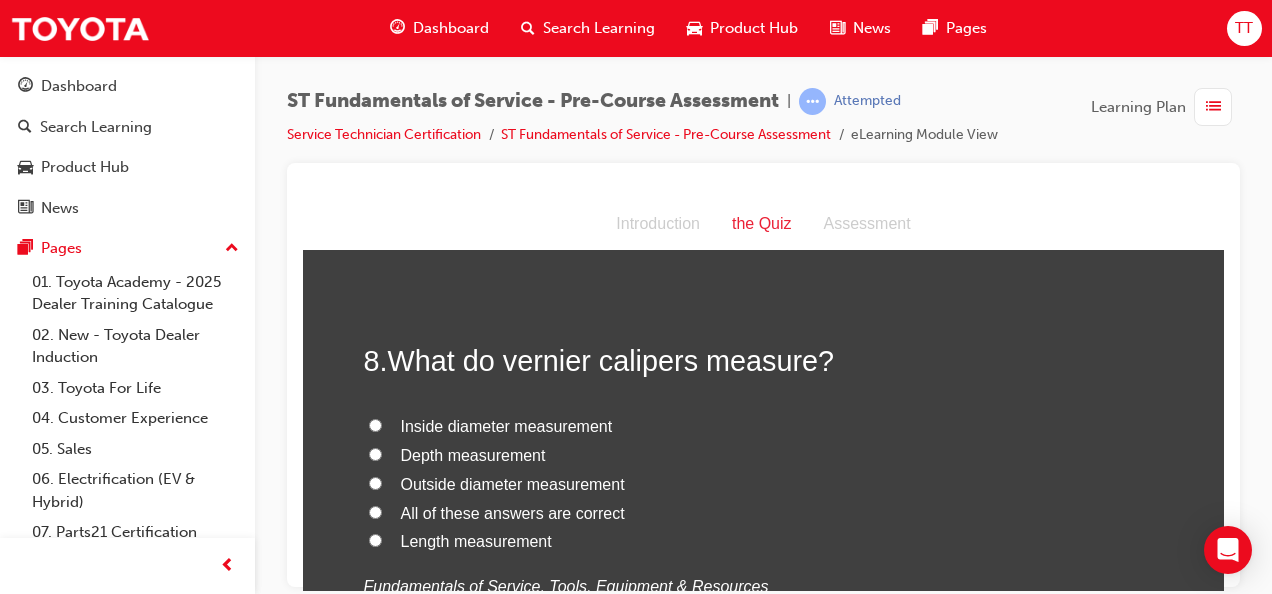 scroll, scrollTop: 3300, scrollLeft: 0, axis: vertical 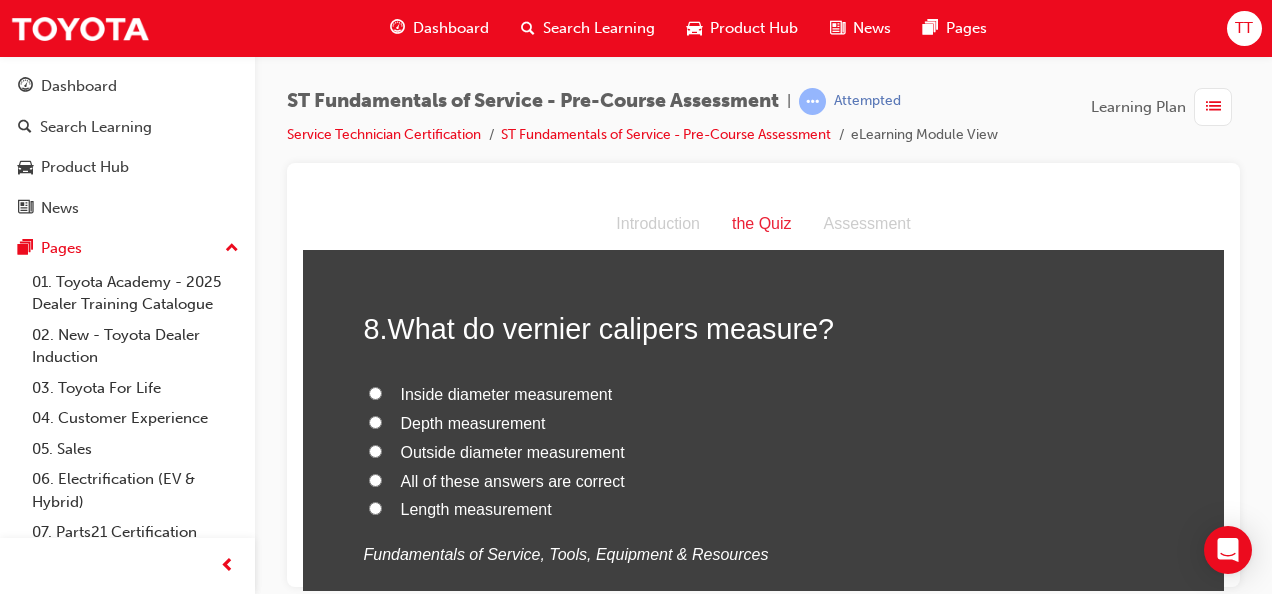 click on "Length measurement" at bounding box center (476, 508) 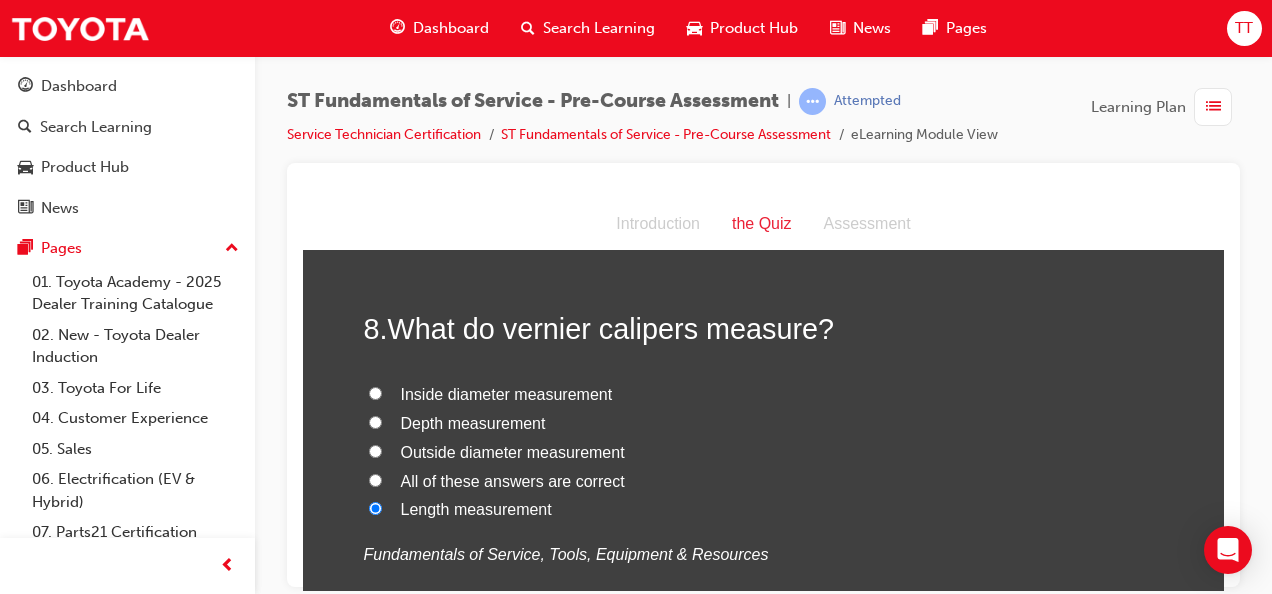 click on "All of these answers are correct" at bounding box center (764, 481) 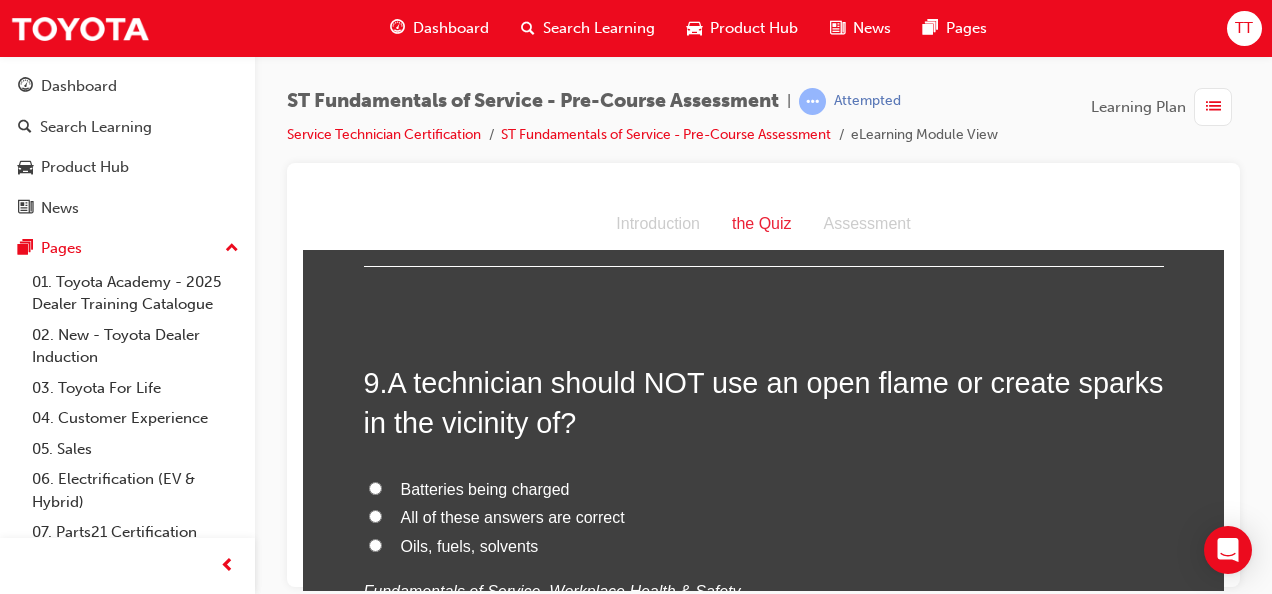 scroll, scrollTop: 3800, scrollLeft: 0, axis: vertical 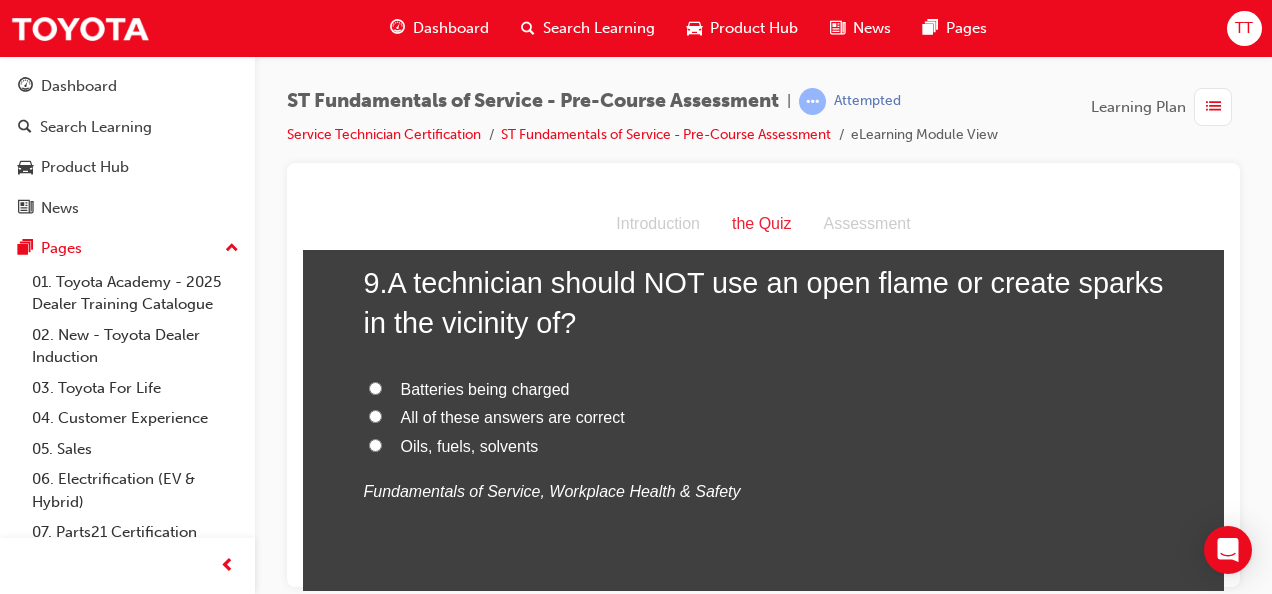 click on "All of these answers are correct" at bounding box center (513, 416) 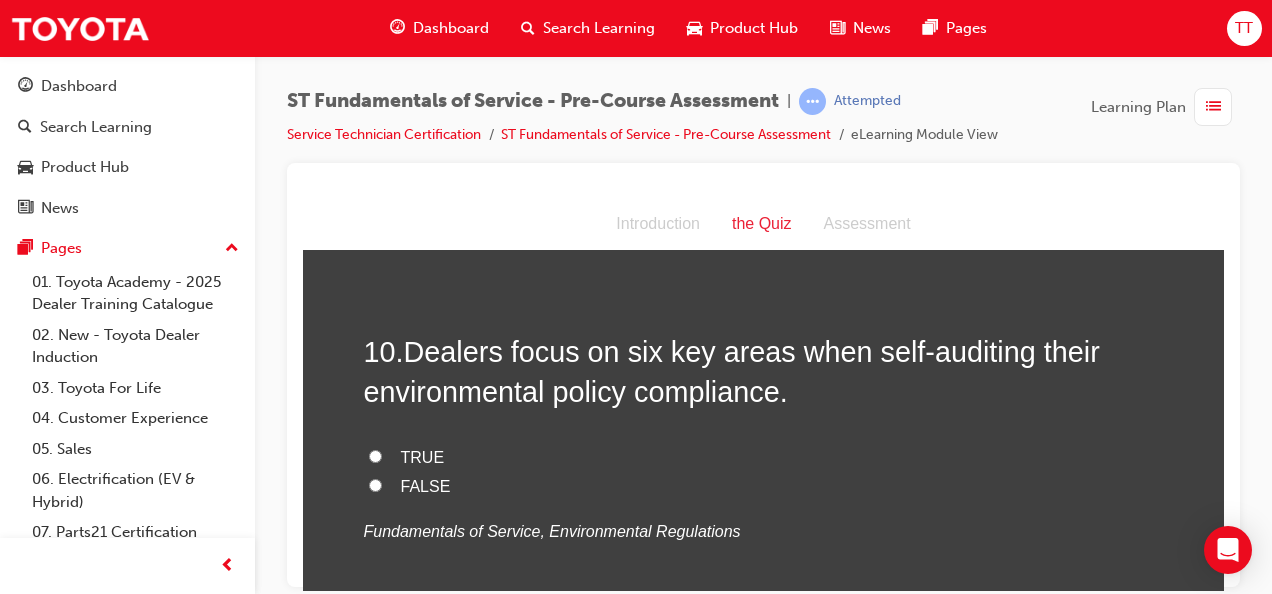 scroll, scrollTop: 4200, scrollLeft: 0, axis: vertical 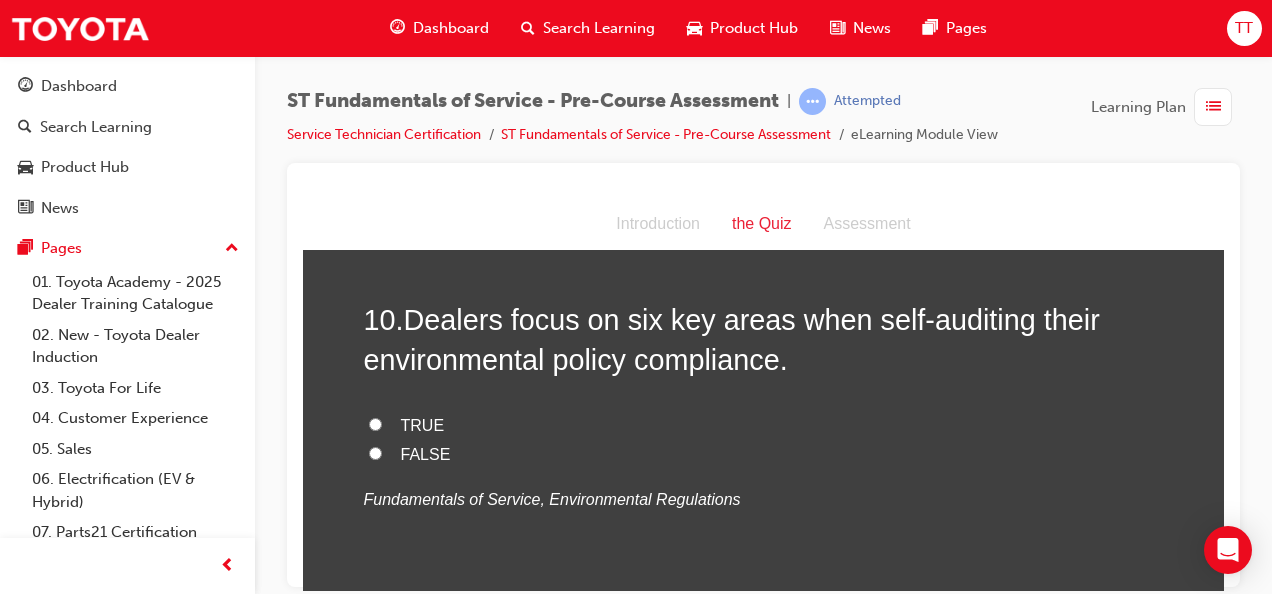 click on "TRUE" at bounding box center (423, 424) 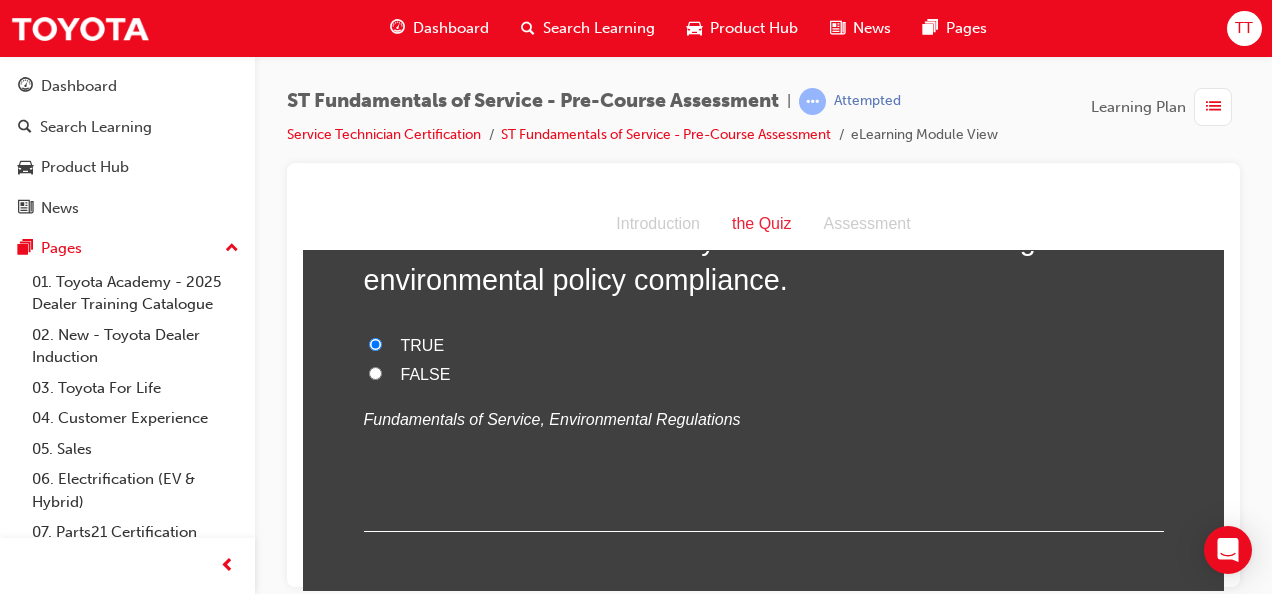 scroll, scrollTop: 4368, scrollLeft: 0, axis: vertical 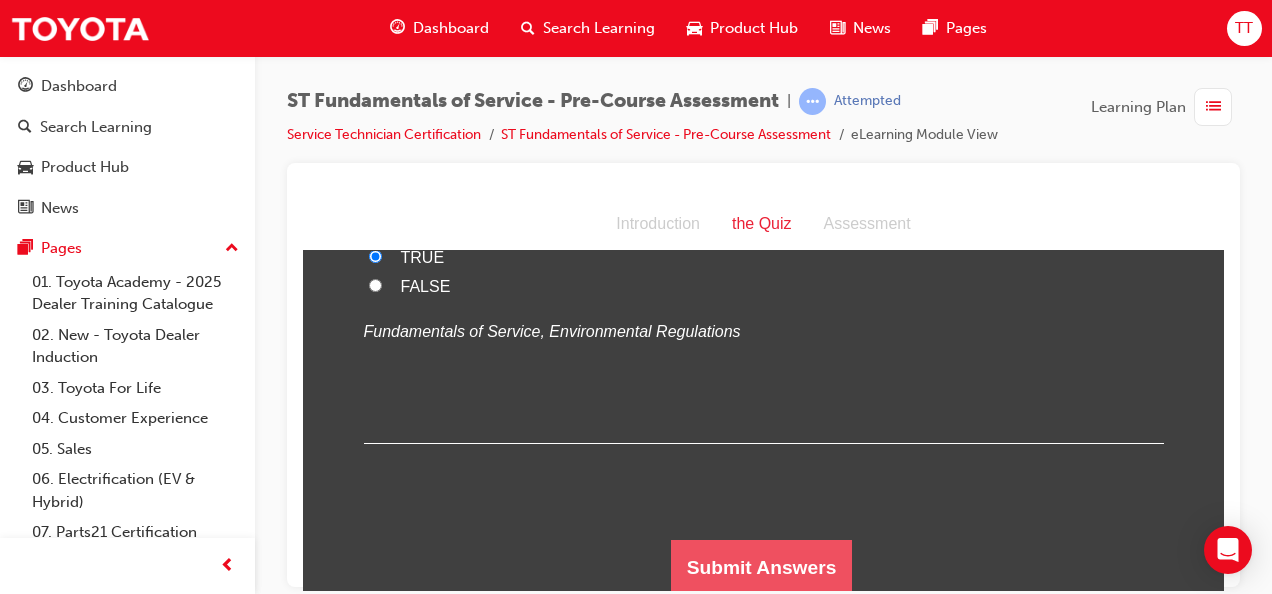 click on "Submit Answers" at bounding box center [762, 567] 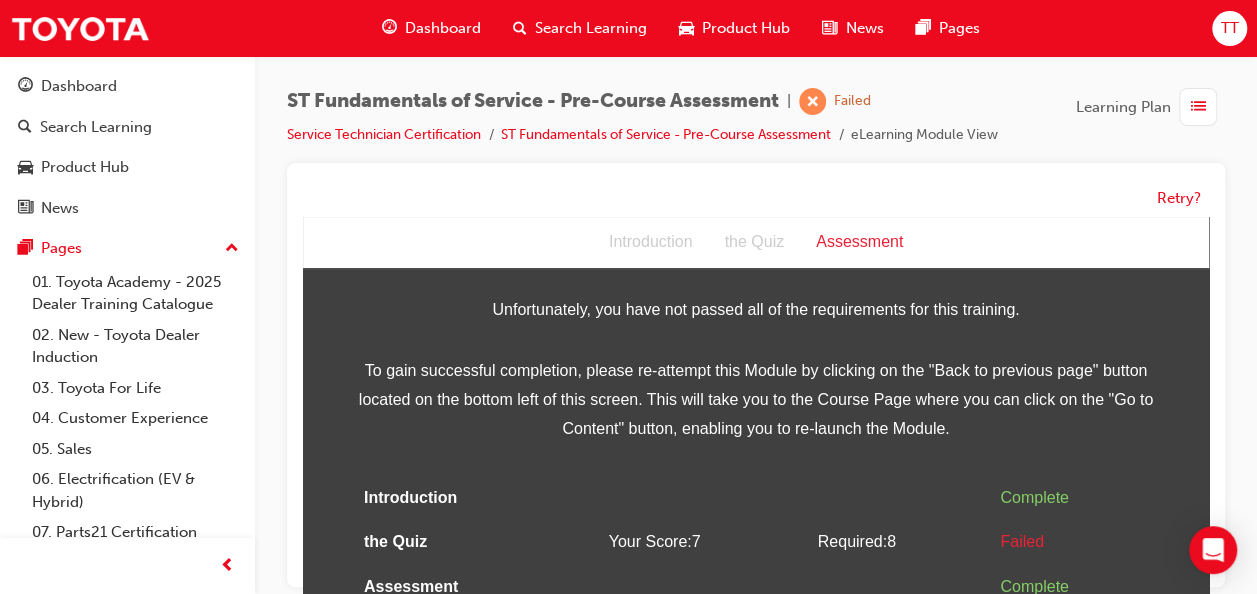 scroll, scrollTop: 14, scrollLeft: 0, axis: vertical 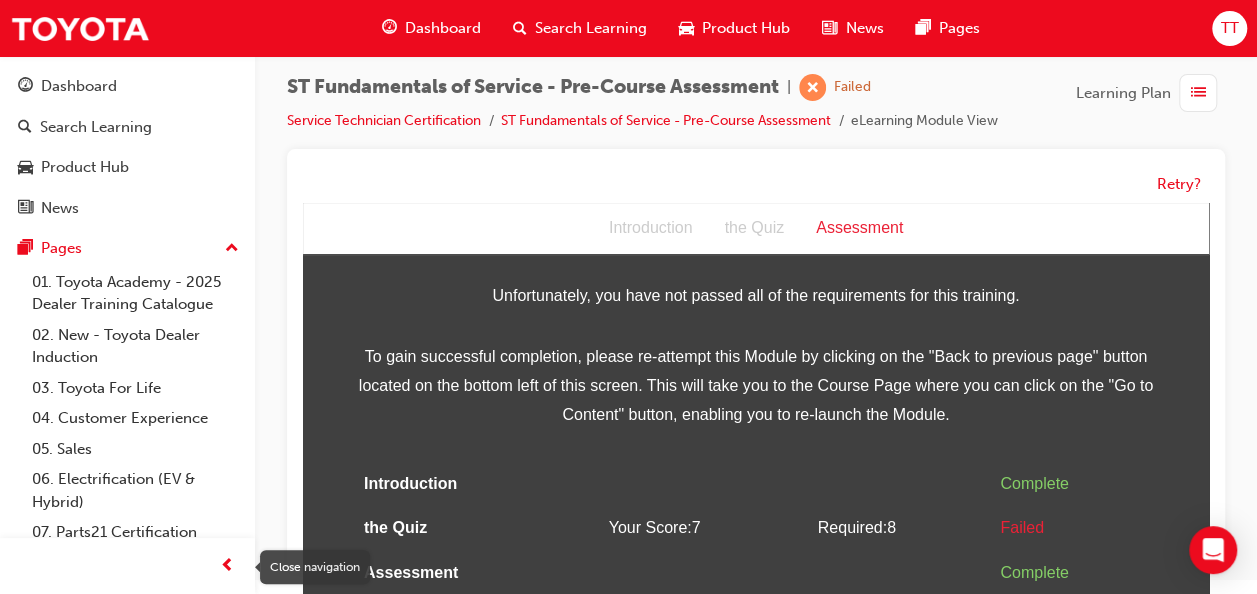 drag, startPoint x: 222, startPoint y: 556, endPoint x: 134, endPoint y: 347, distance: 226.77081 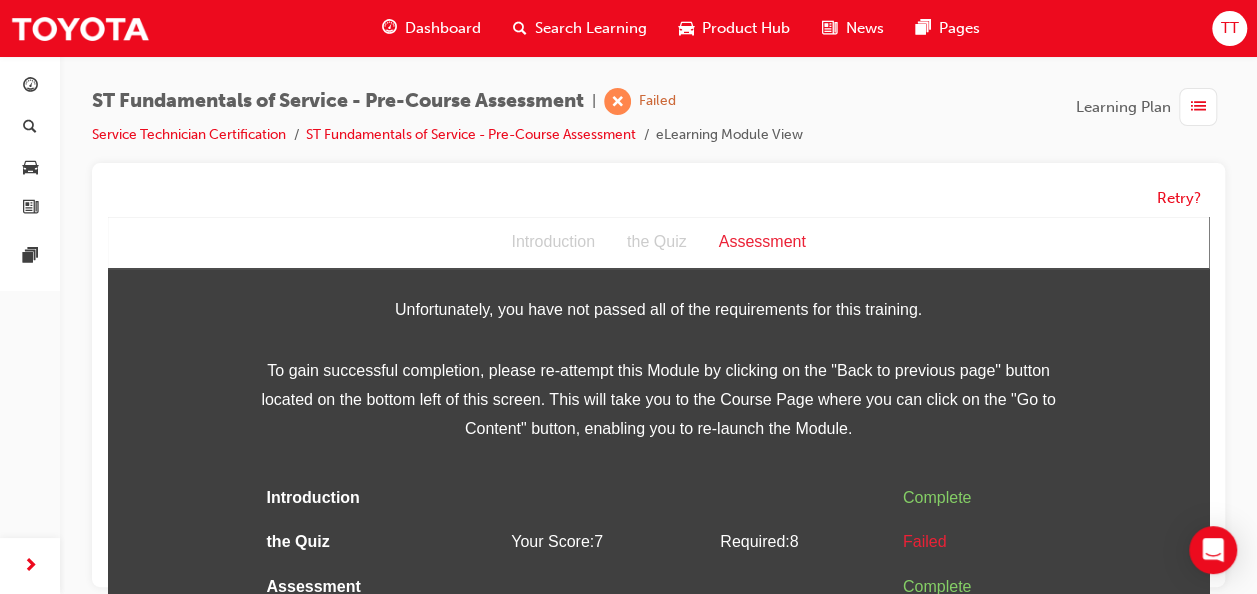scroll, scrollTop: 14, scrollLeft: 0, axis: vertical 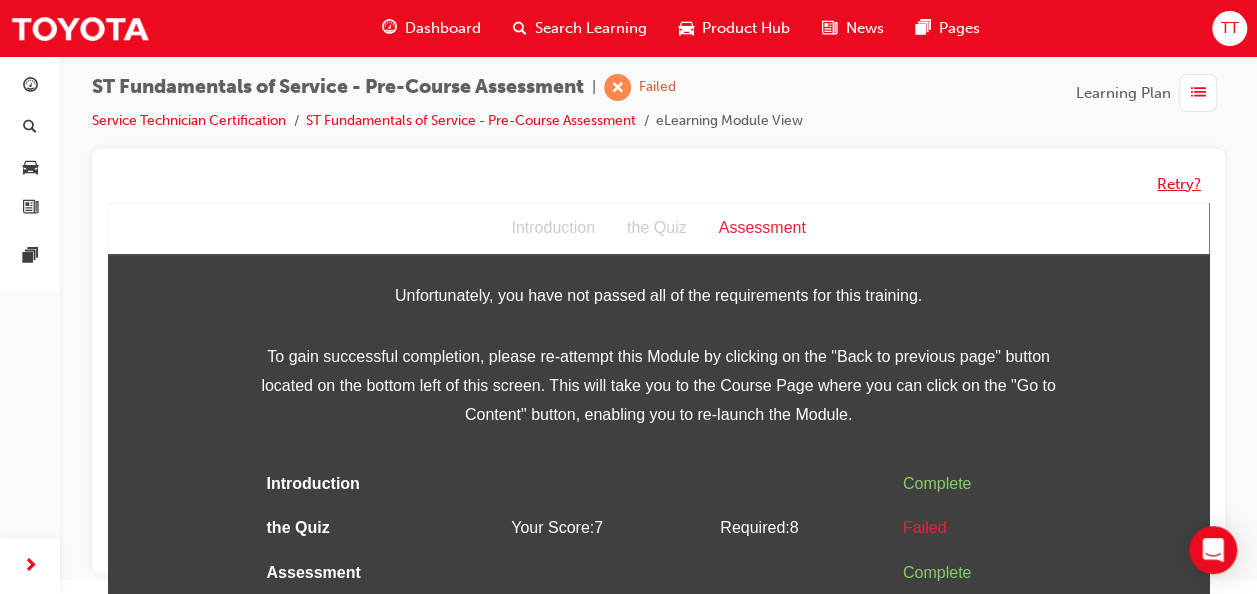 click on "Retry?" at bounding box center [1179, 184] 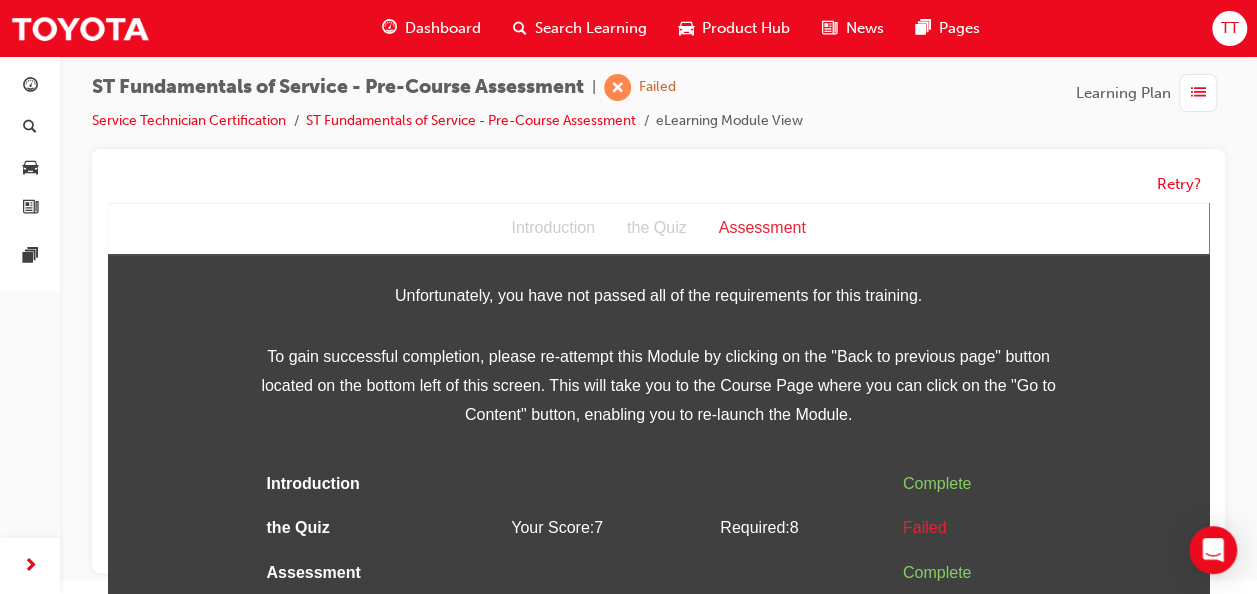 scroll, scrollTop: 0, scrollLeft: 0, axis: both 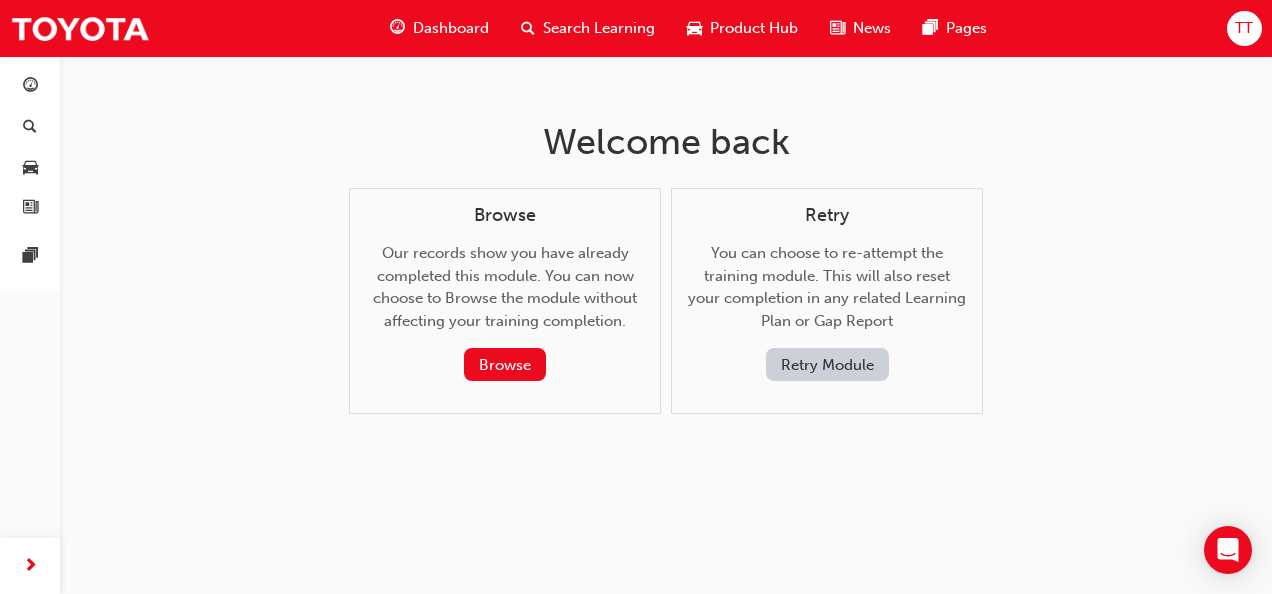 click on "Retry Module" at bounding box center [827, 364] 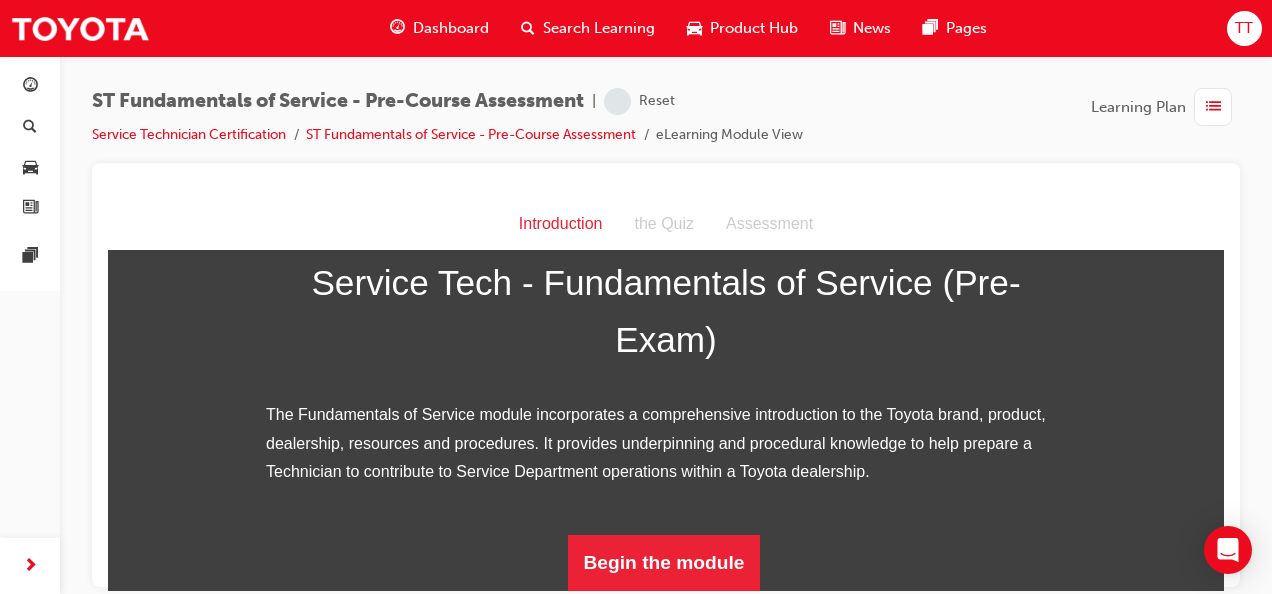 scroll, scrollTop: 332, scrollLeft: 0, axis: vertical 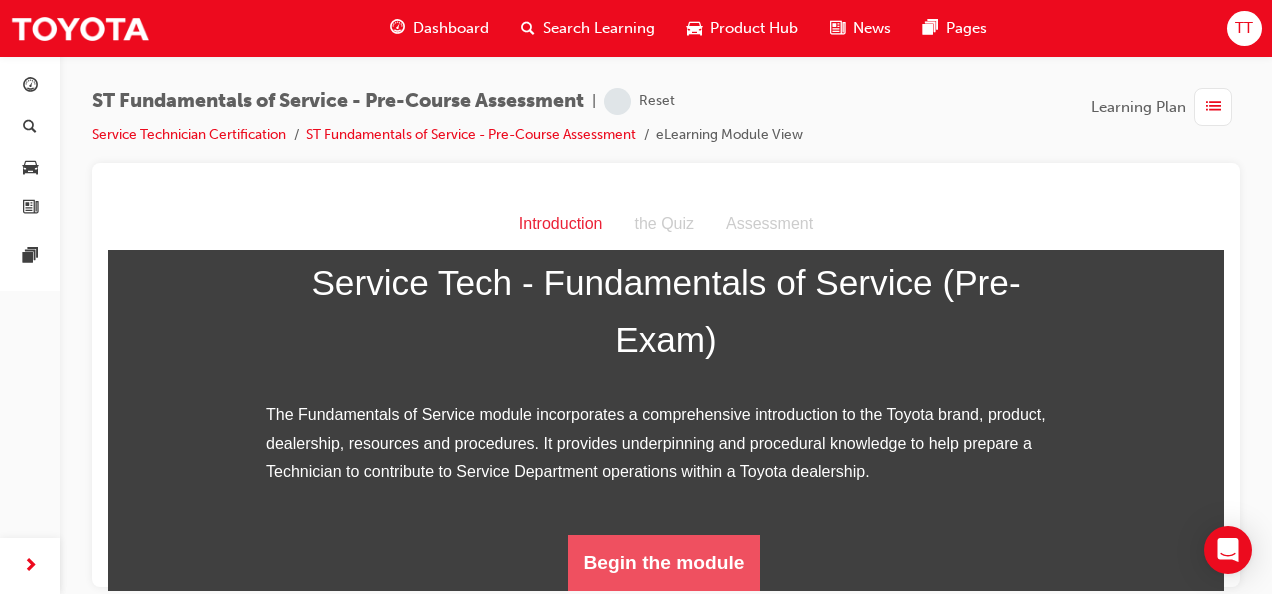 click on "Begin the module" at bounding box center [664, 562] 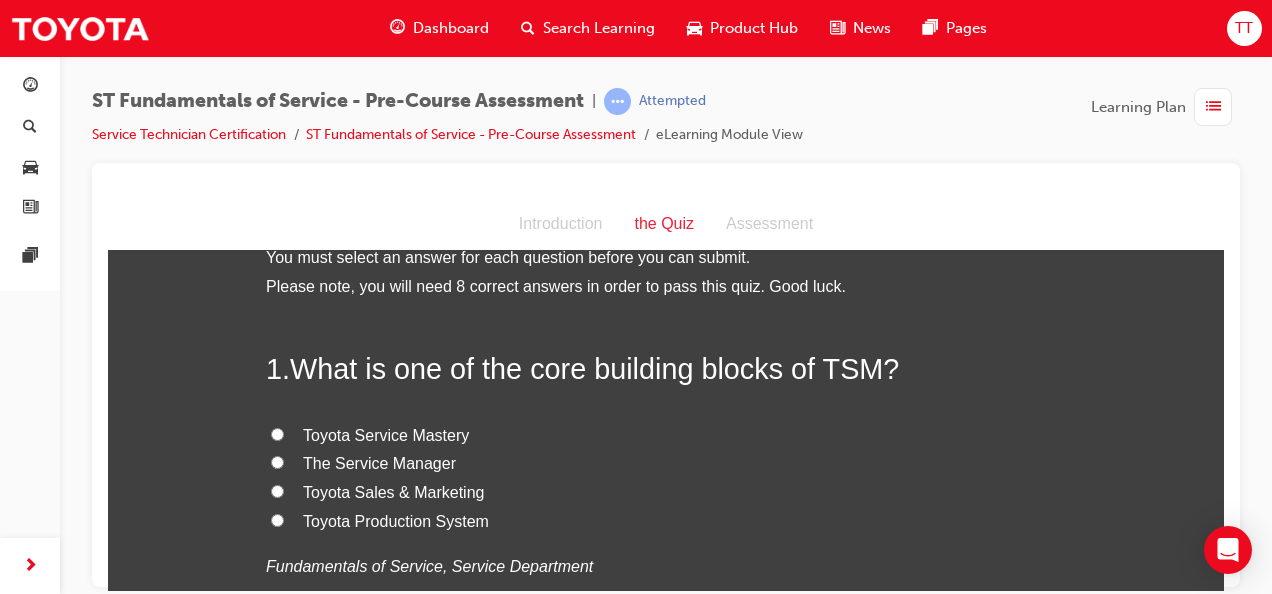 scroll, scrollTop: 100, scrollLeft: 0, axis: vertical 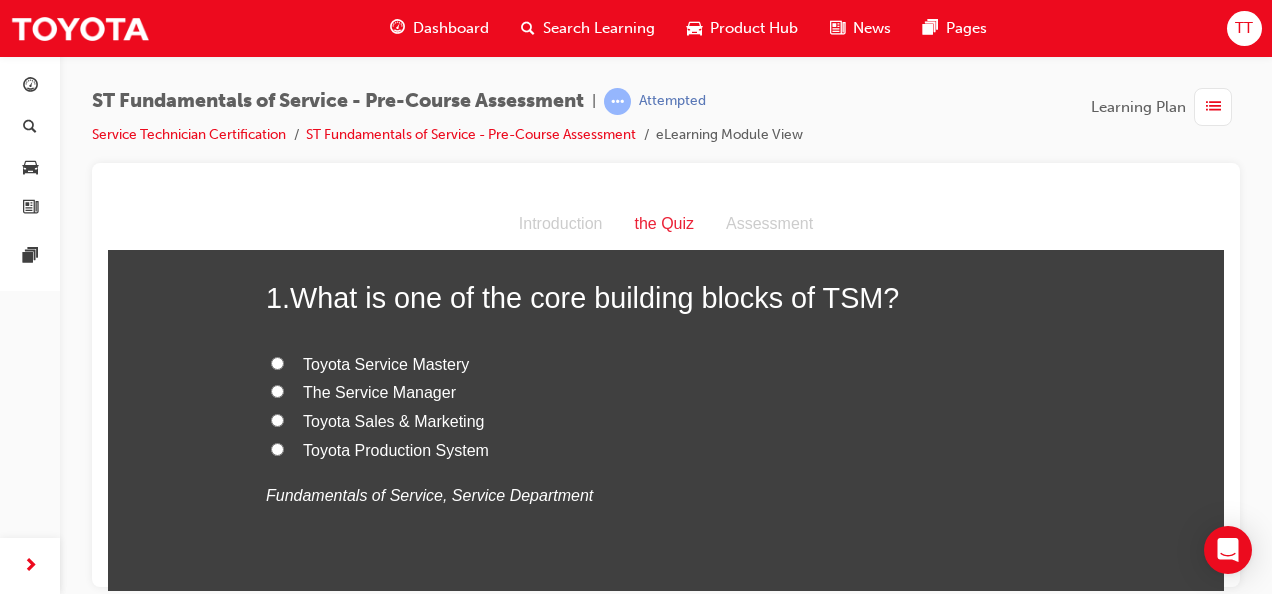 click on "Toyota Service Mastery" at bounding box center [386, 363] 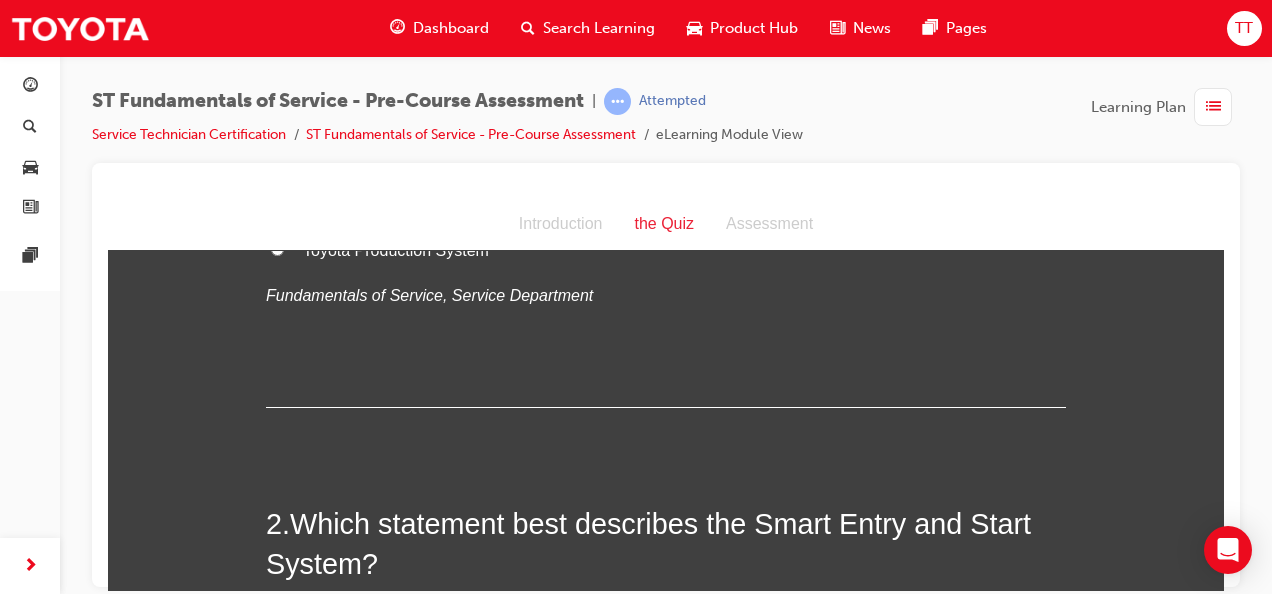 scroll, scrollTop: 500, scrollLeft: 0, axis: vertical 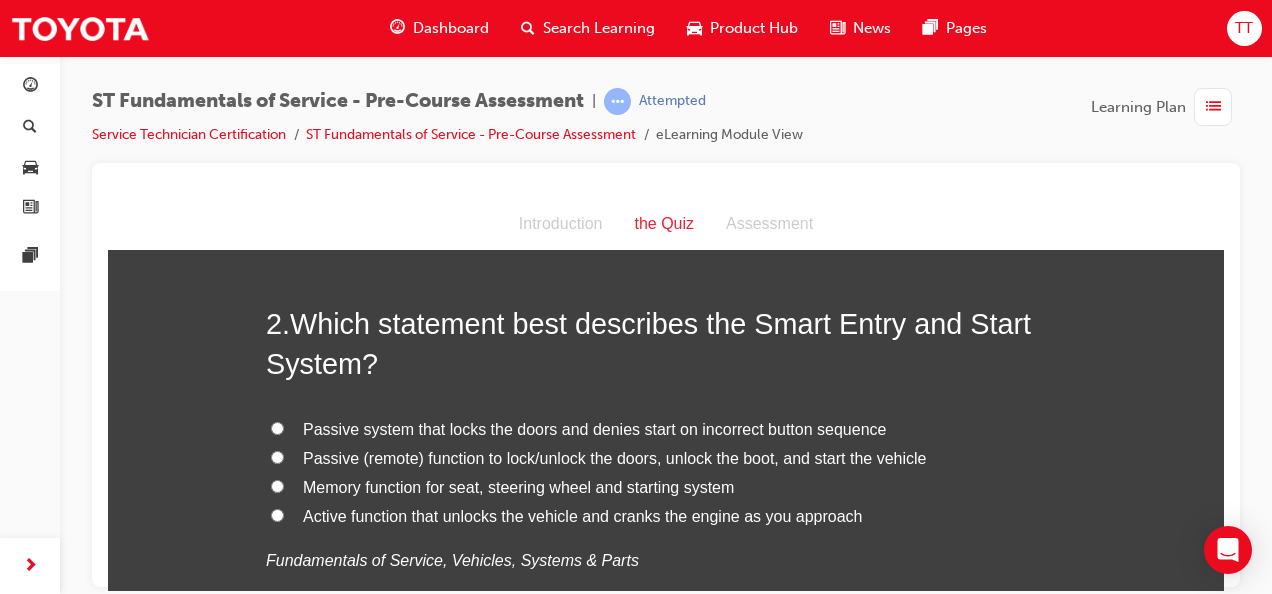 click on "Passive (remote) function to lock/unlock the doors, unlock the boot, and start the vehicle" at bounding box center [614, 457] 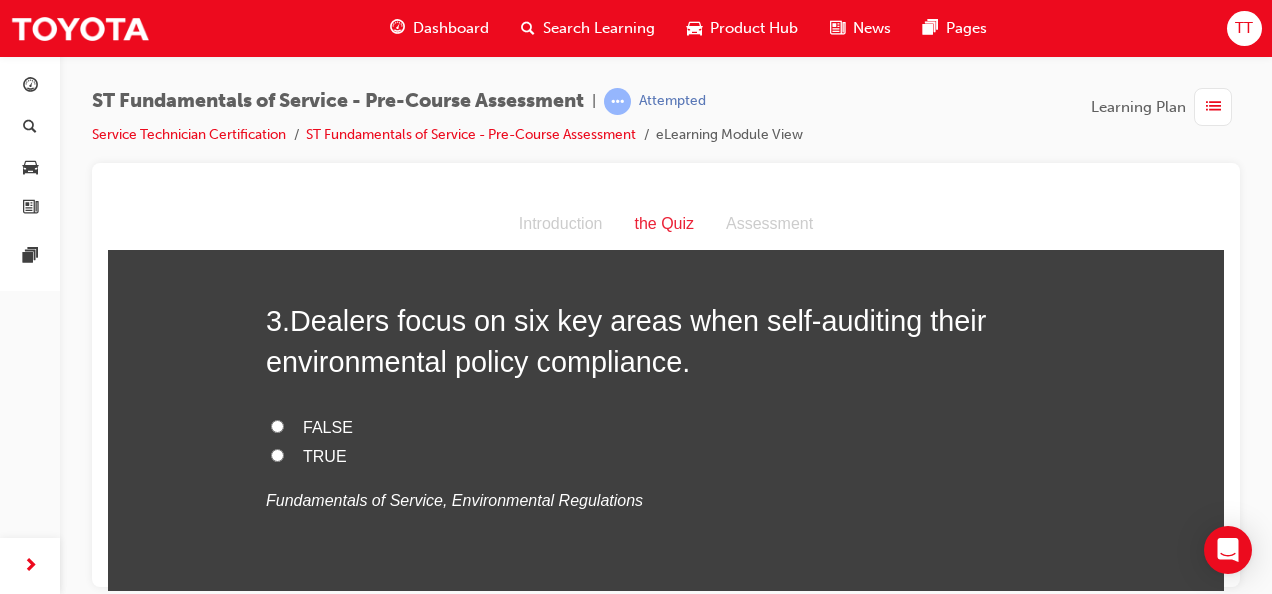 scroll, scrollTop: 1000, scrollLeft: 0, axis: vertical 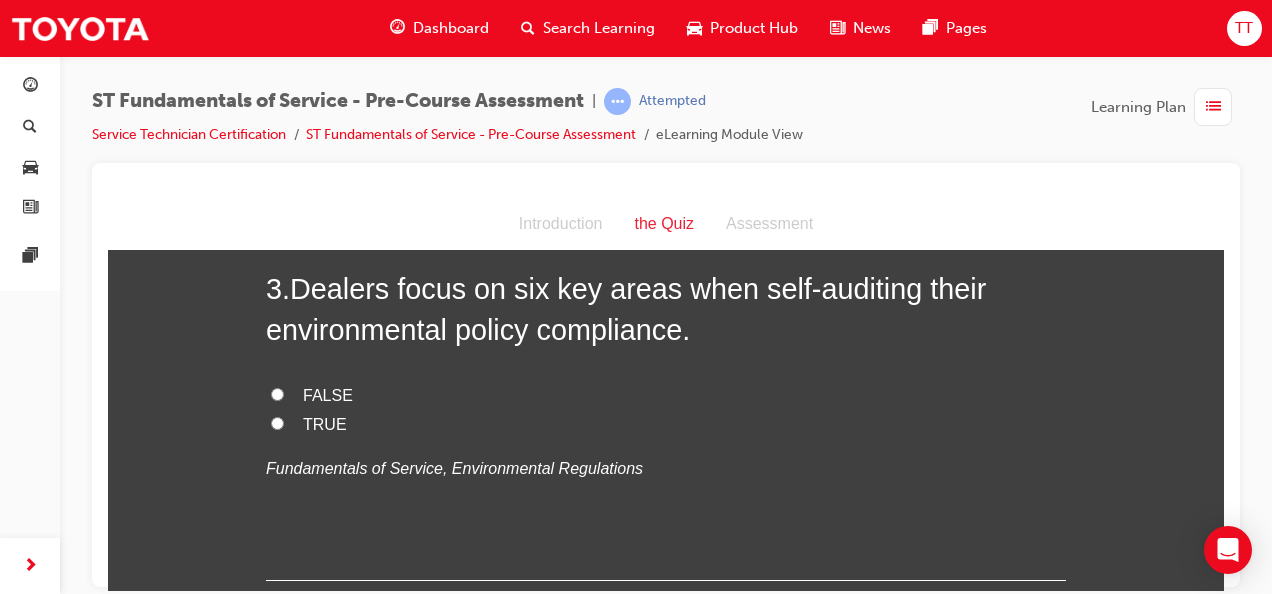 click on "TRUE" at bounding box center (325, 423) 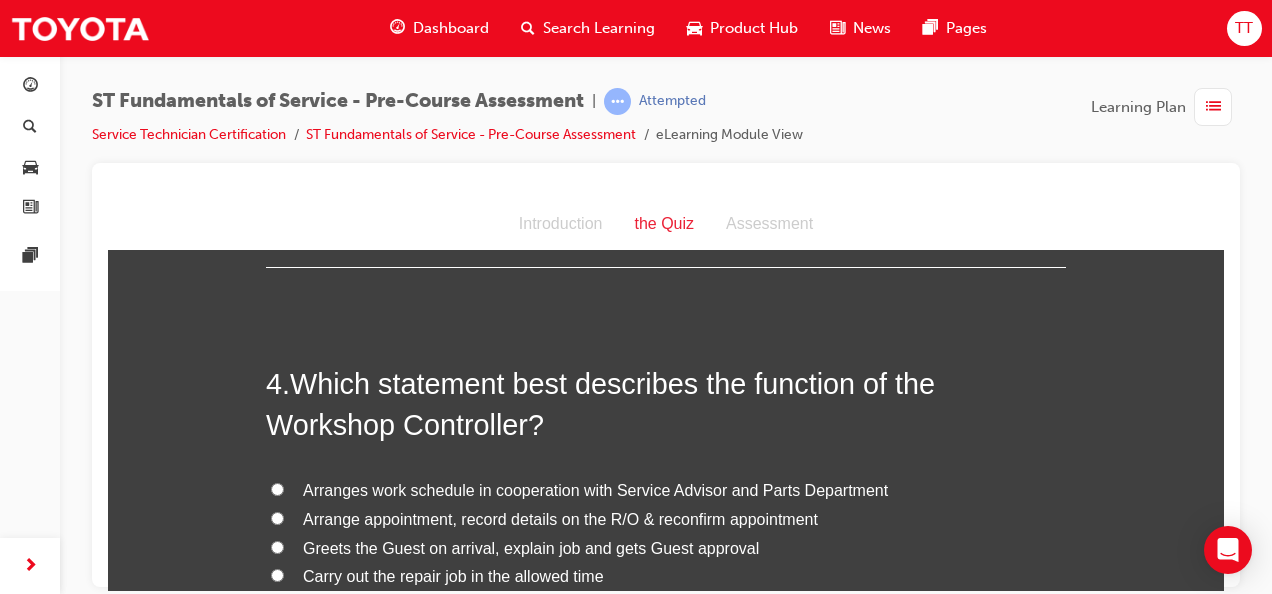 scroll, scrollTop: 1400, scrollLeft: 0, axis: vertical 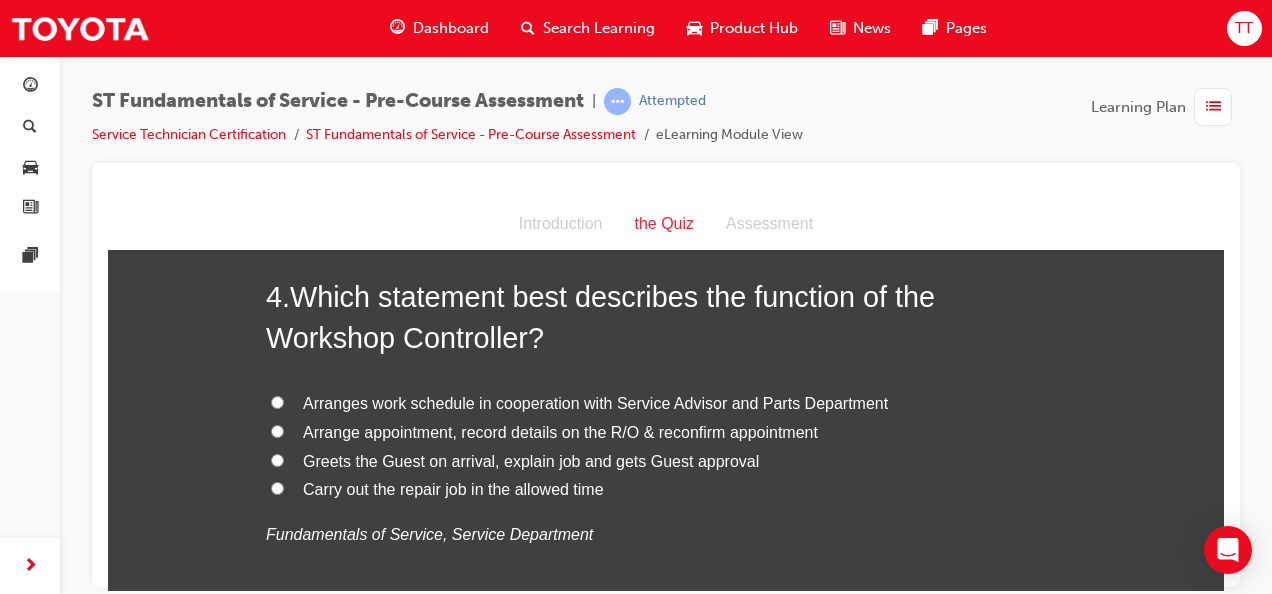 click on "ST Fundamentals of Service - Pre-Course Assessment | Attempted Service Technician Certification ST Fundamentals of Service - Pre-Course Assessment eLearning Module View Learning Plan" at bounding box center [666, 125] 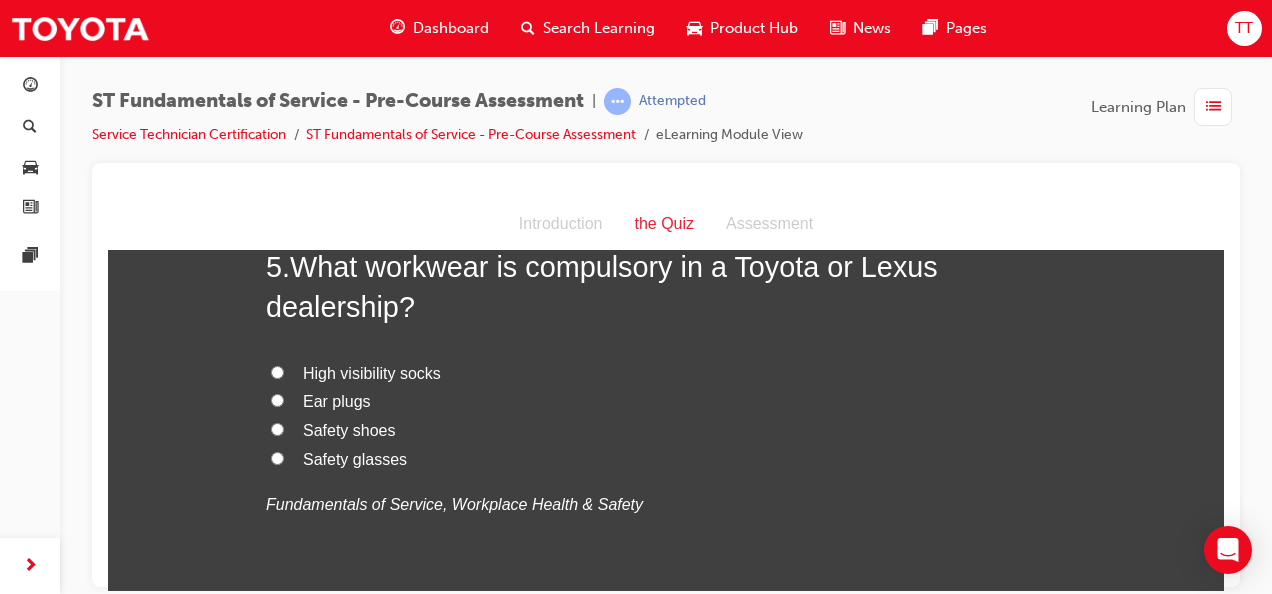 scroll, scrollTop: 1900, scrollLeft: 0, axis: vertical 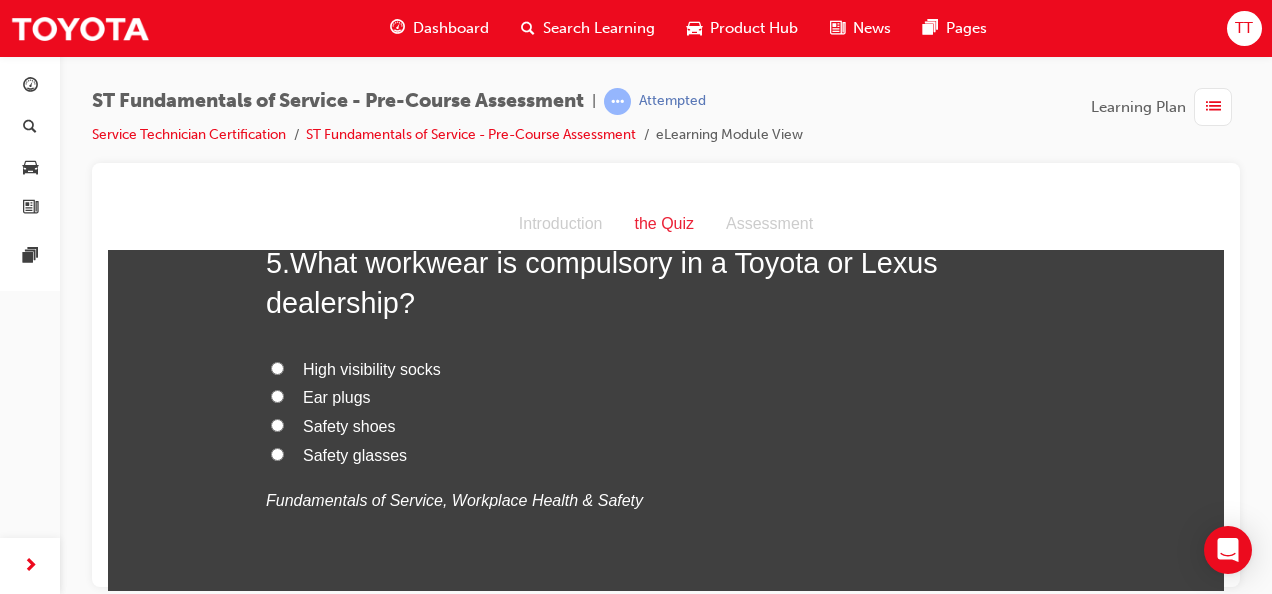 click on "Safety shoes" at bounding box center [349, 425] 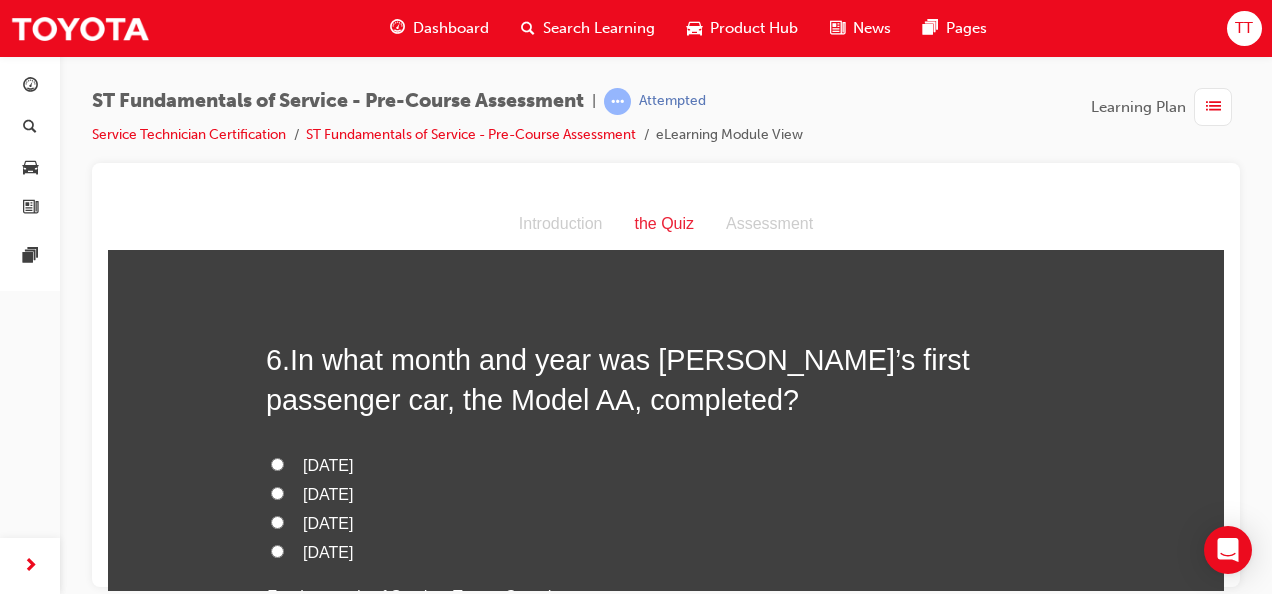 scroll, scrollTop: 2300, scrollLeft: 0, axis: vertical 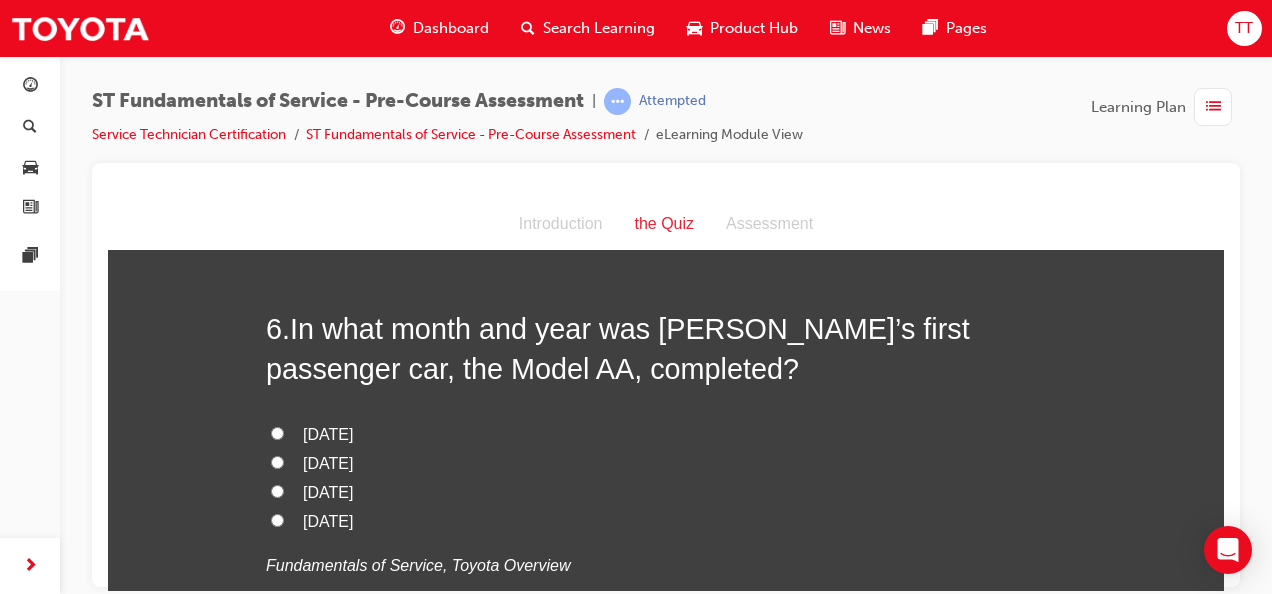 click on "[DATE]" at bounding box center (328, 433) 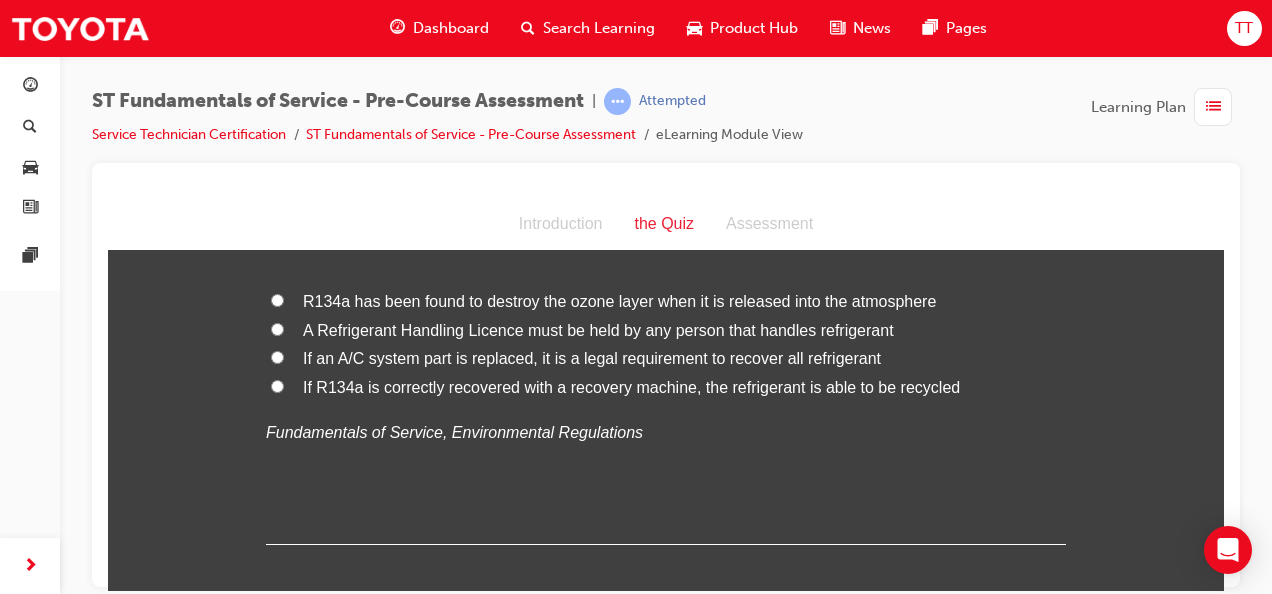 scroll, scrollTop: 2900, scrollLeft: 0, axis: vertical 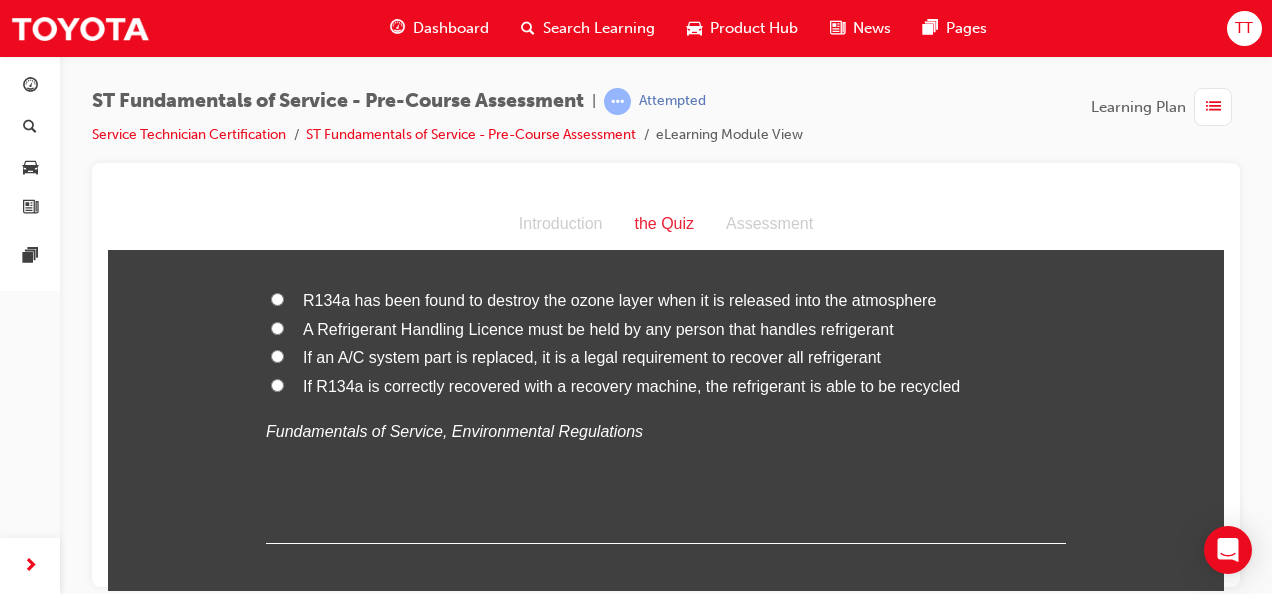 click on "If an A/C system part is replaced, it is a legal requirement to recover all refrigerant" at bounding box center (592, 356) 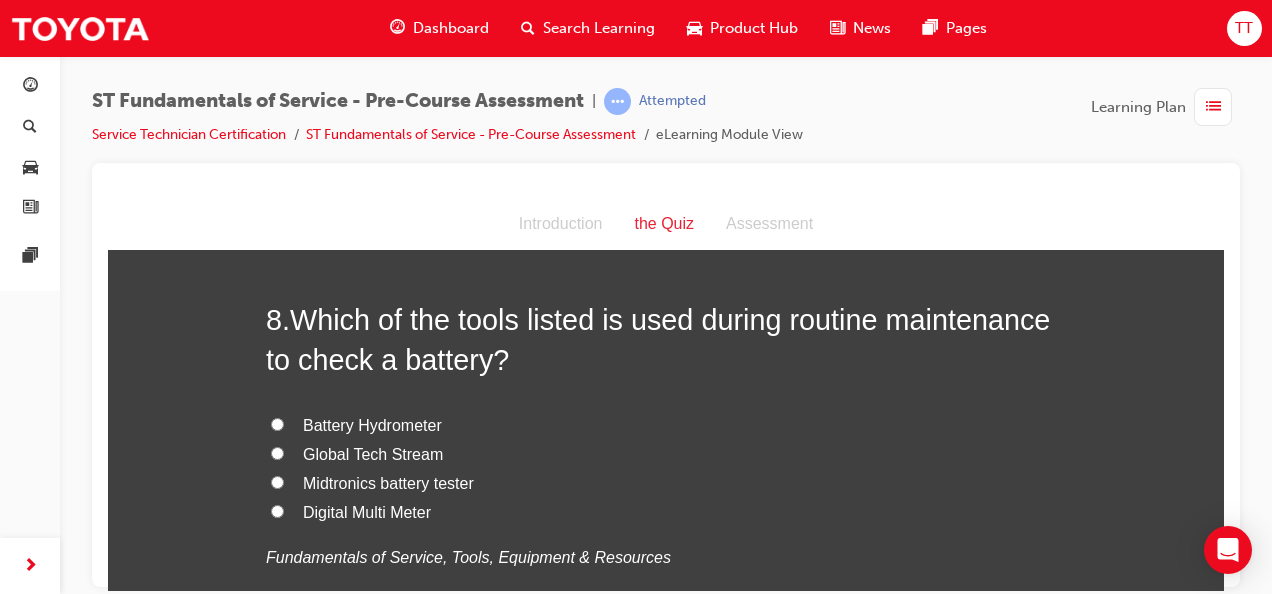 scroll, scrollTop: 3300, scrollLeft: 0, axis: vertical 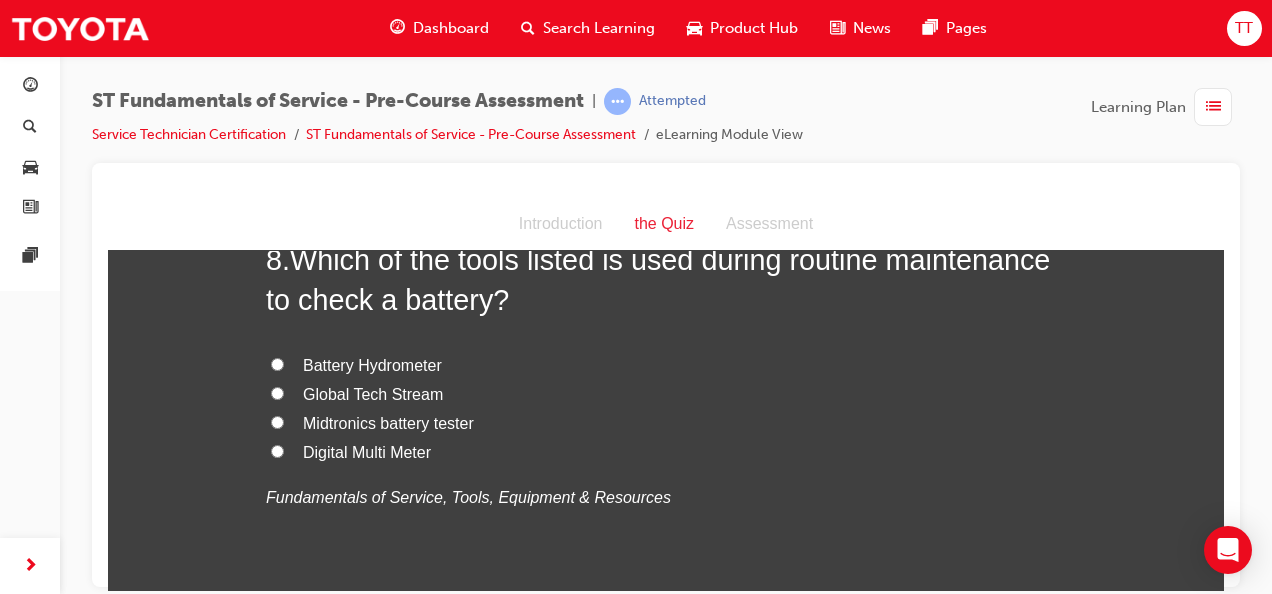 click on "Digital Multi Meter" at bounding box center (367, 451) 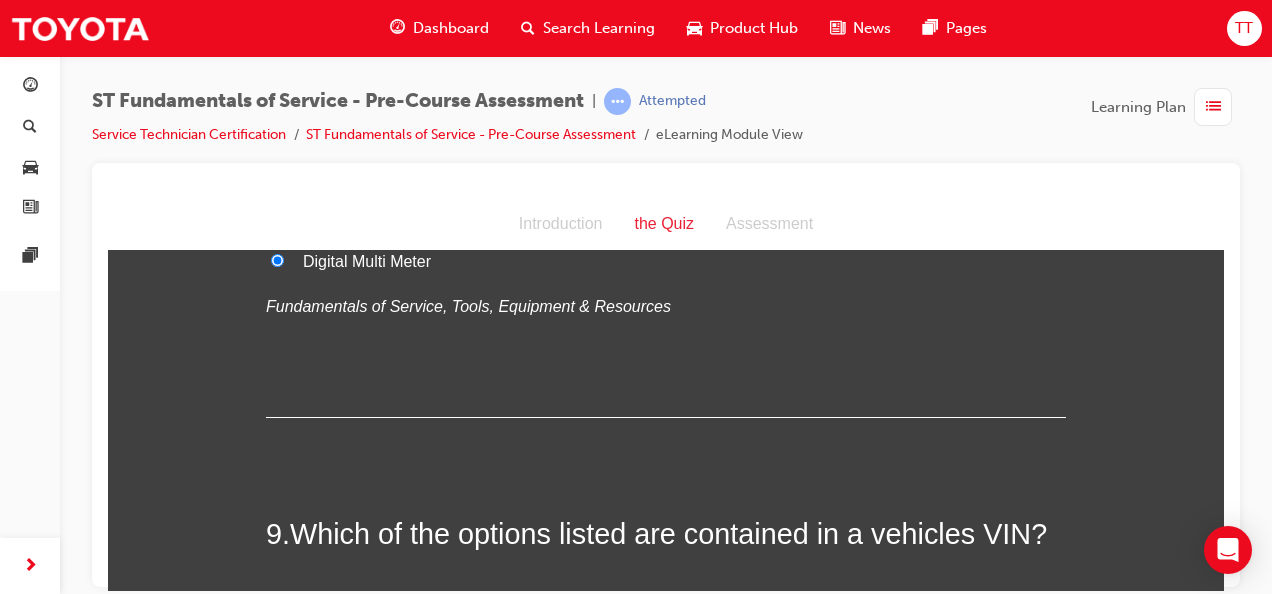scroll, scrollTop: 3700, scrollLeft: 0, axis: vertical 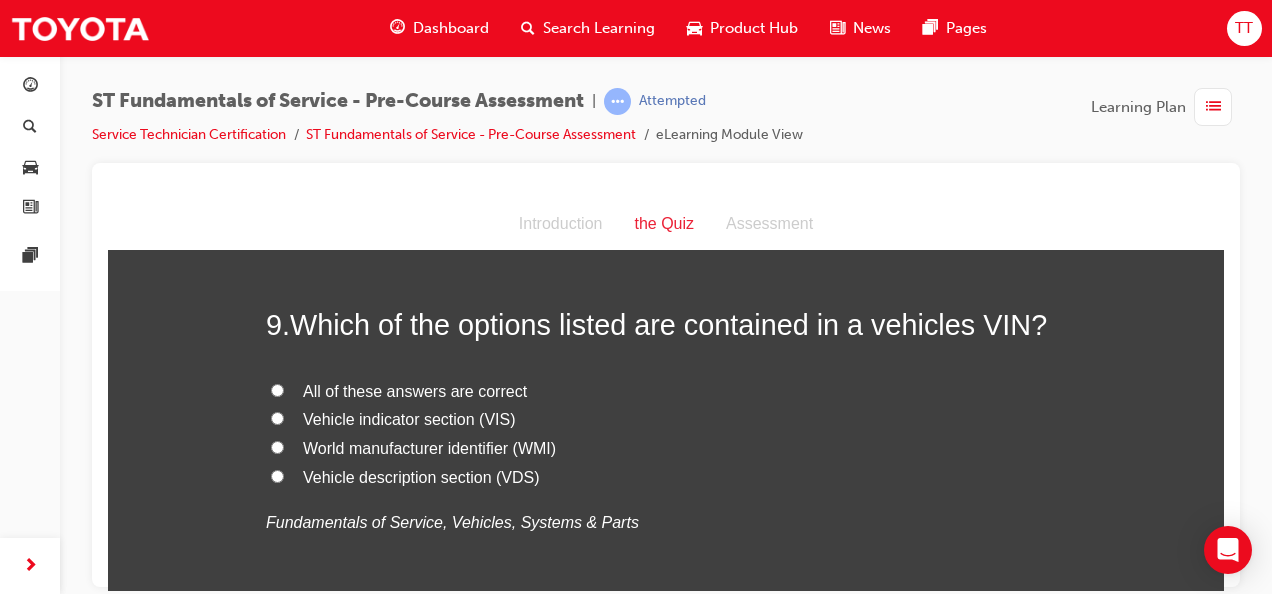 click on "All of these answers are correct" at bounding box center (415, 390) 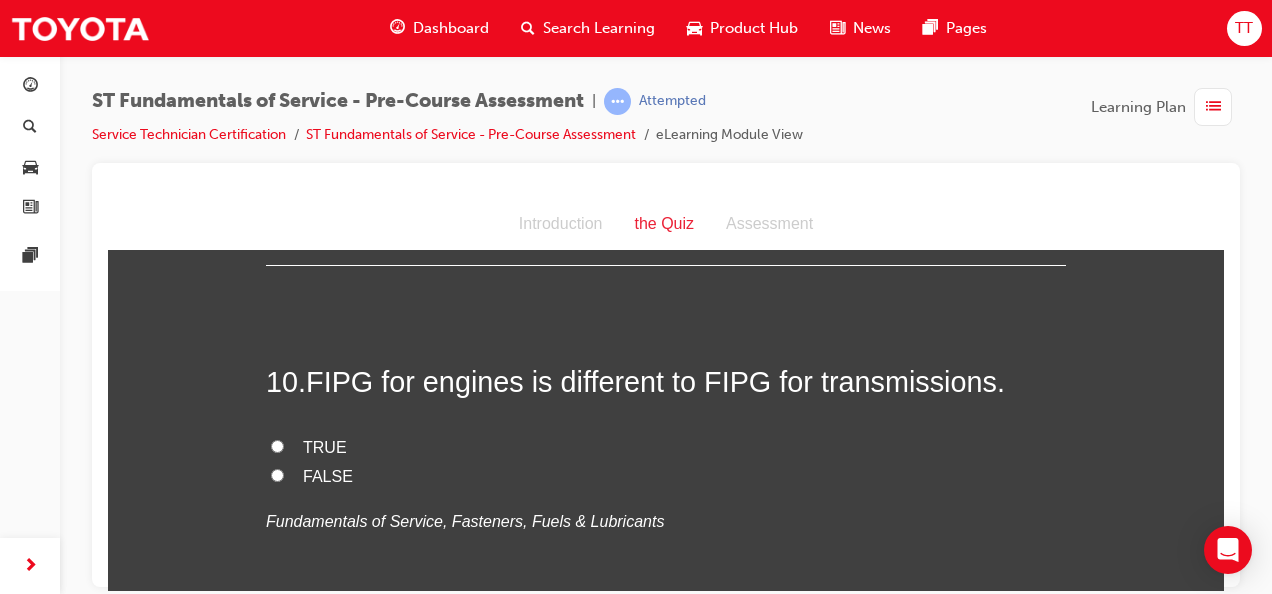 scroll, scrollTop: 4100, scrollLeft: 0, axis: vertical 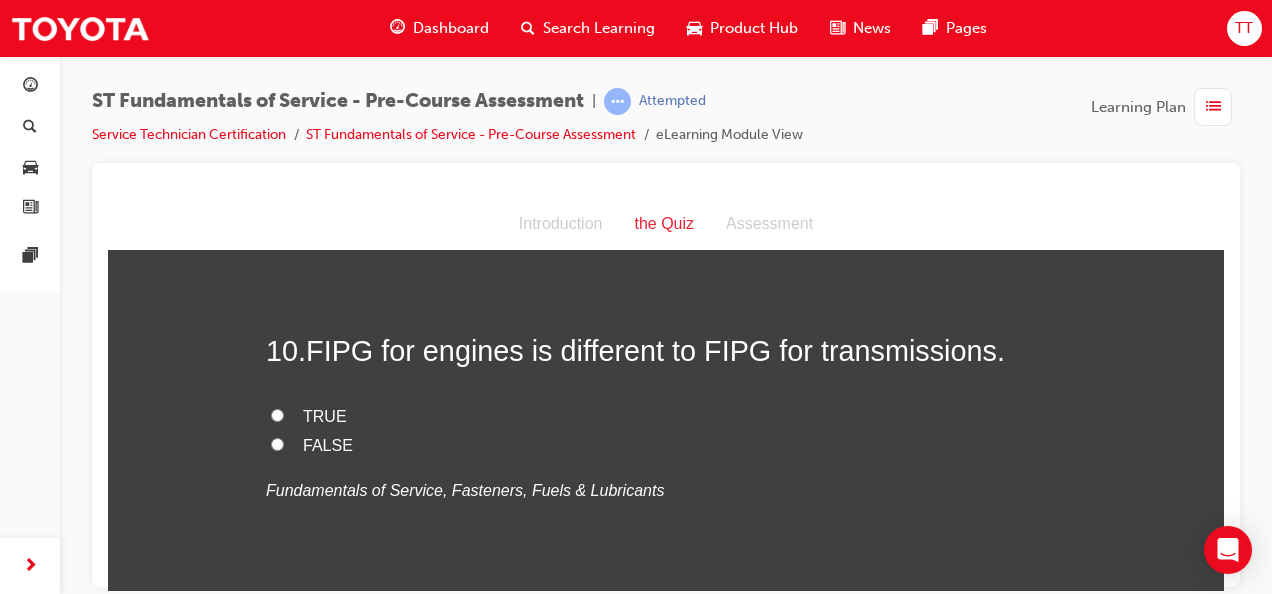 click on "TRUE" at bounding box center (325, 415) 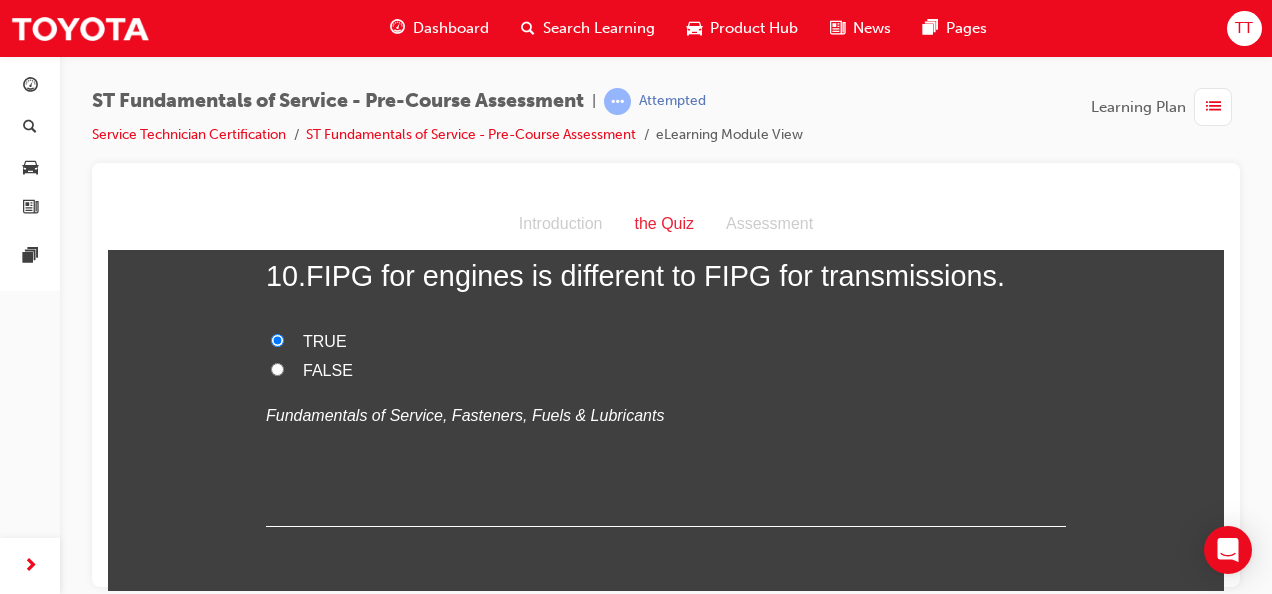 scroll, scrollTop: 4259, scrollLeft: 0, axis: vertical 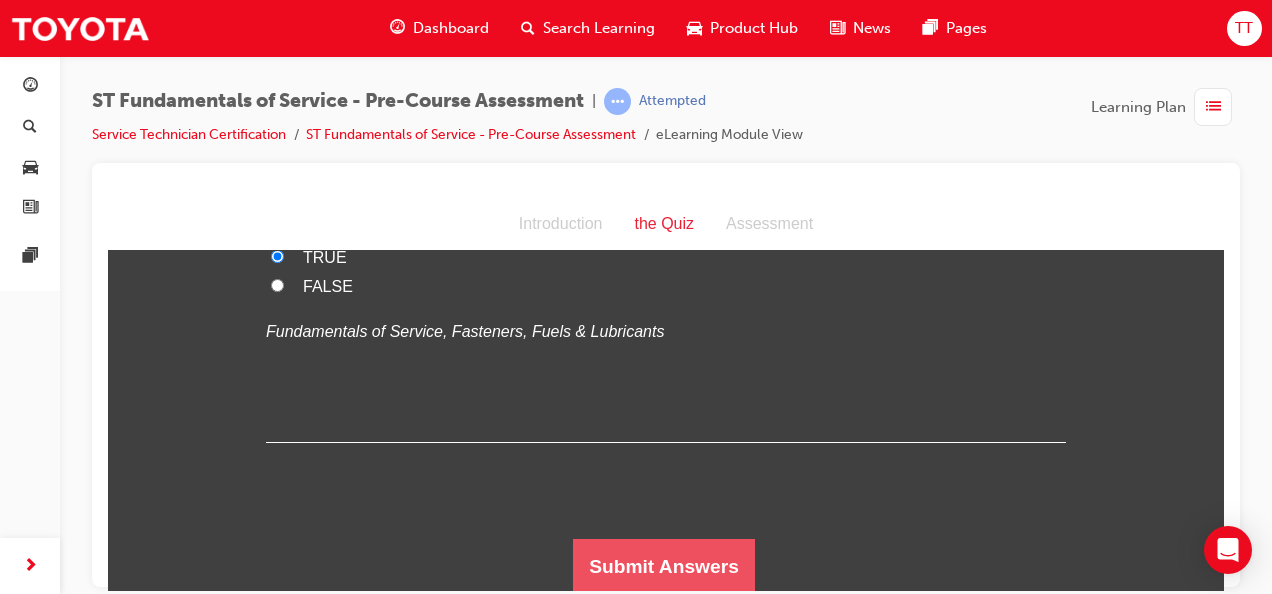 click on "Submit Answers" at bounding box center (664, 566) 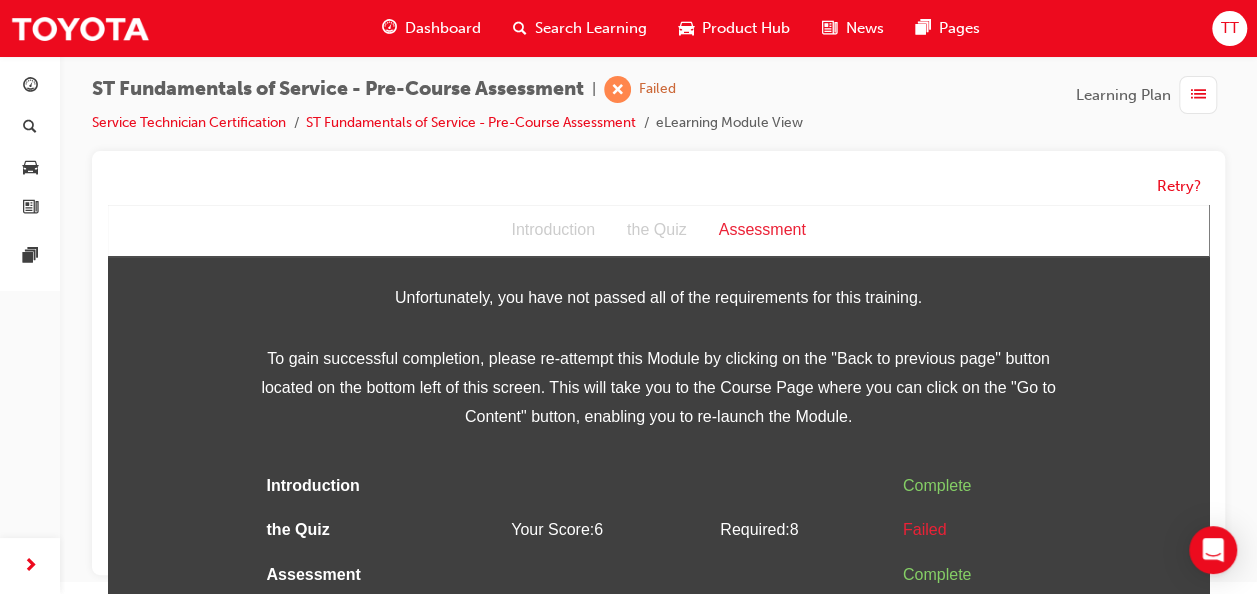 scroll, scrollTop: 14, scrollLeft: 0, axis: vertical 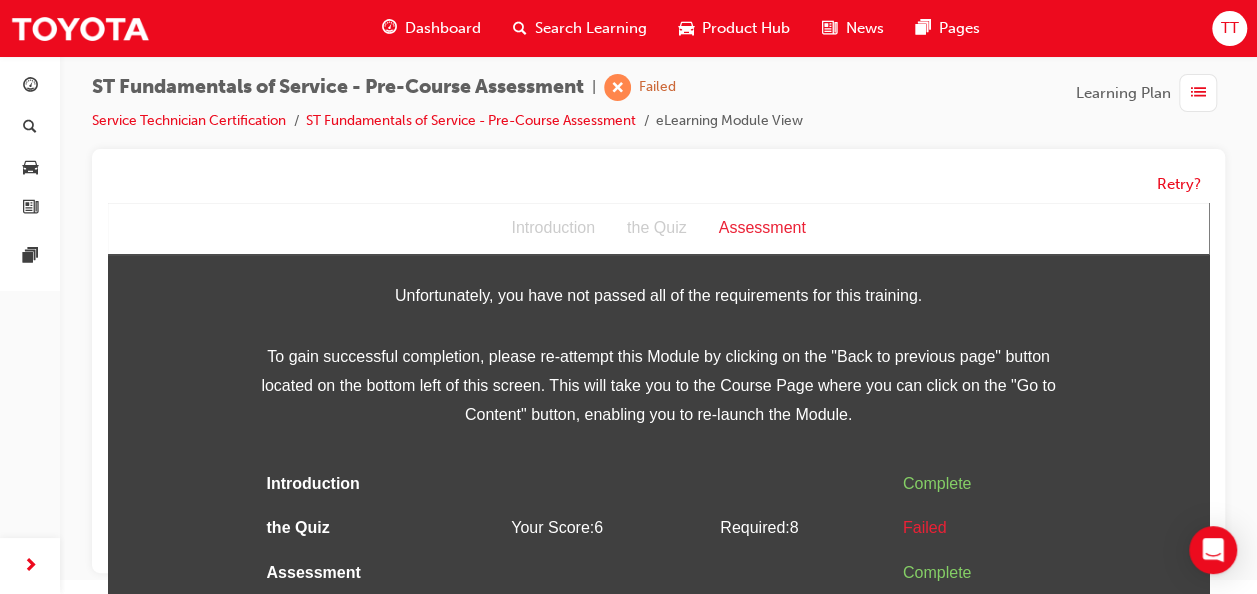 click on "the Quiz" at bounding box center [657, 228] 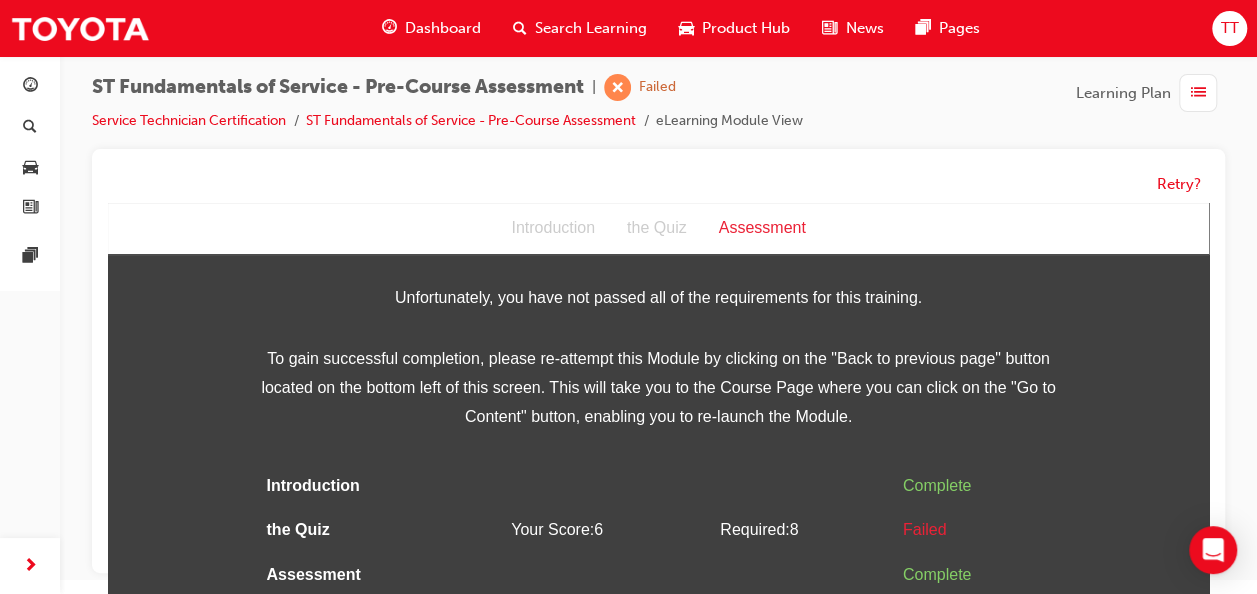 scroll, scrollTop: 132, scrollLeft: 0, axis: vertical 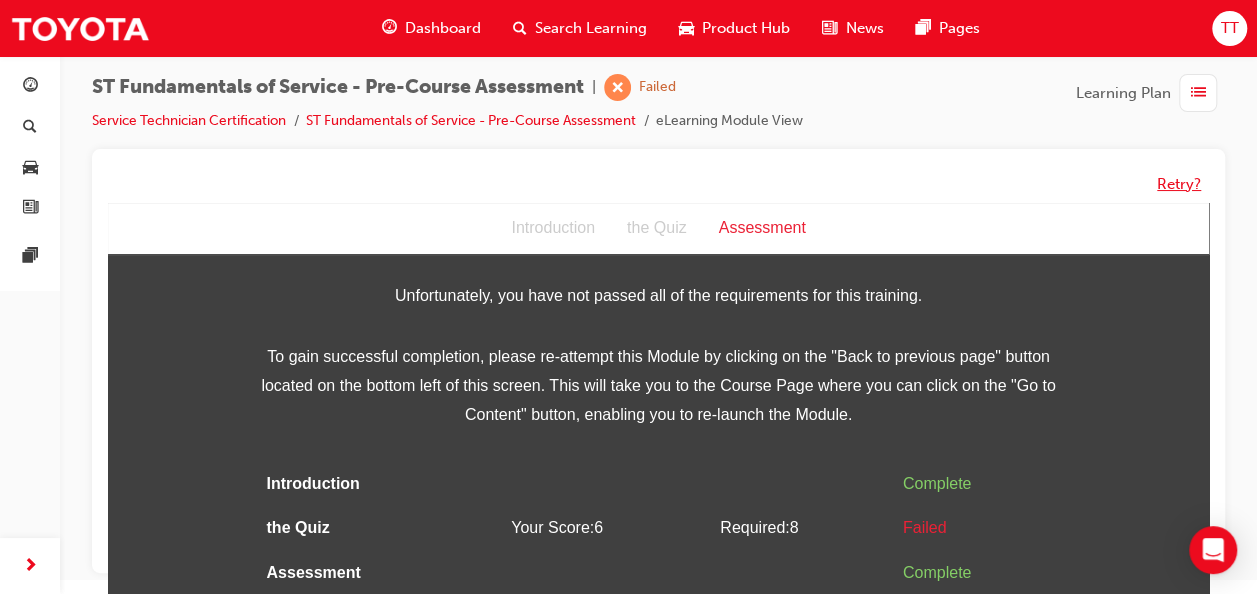 click on "Retry?" at bounding box center [1179, 184] 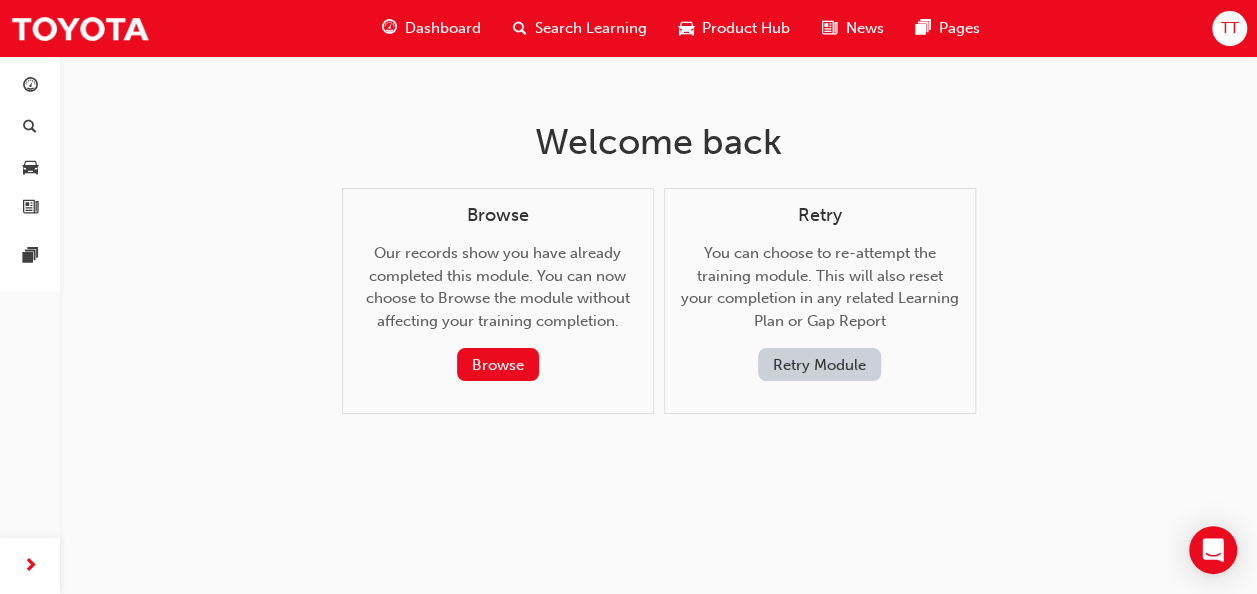scroll, scrollTop: 0, scrollLeft: 0, axis: both 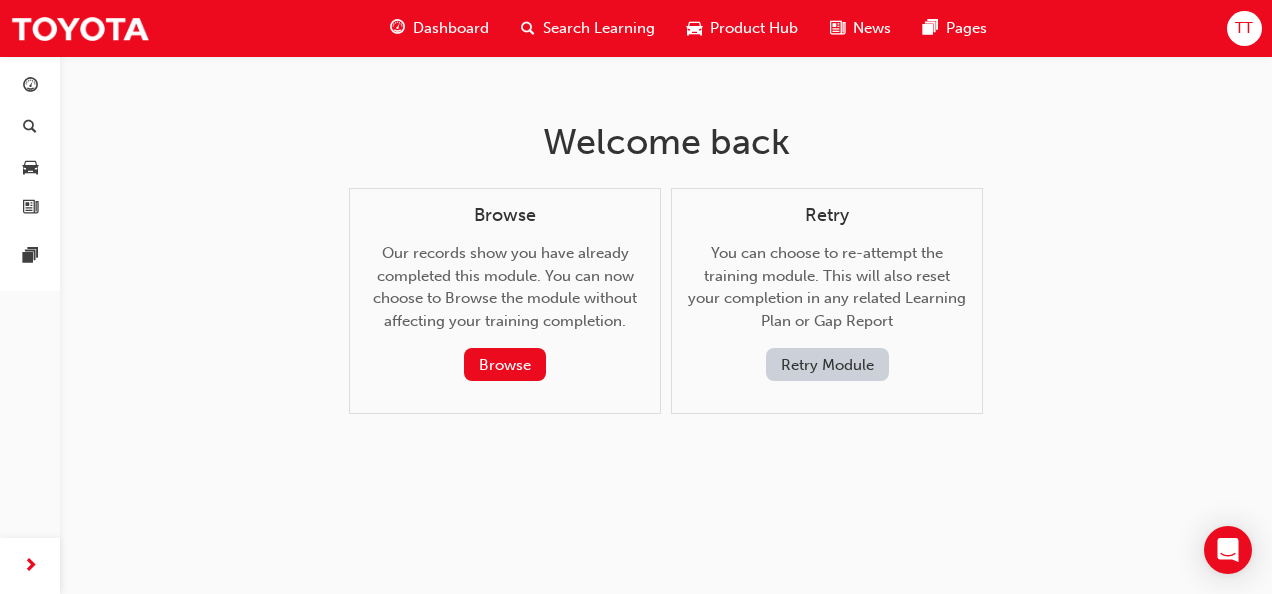 click on "Browse" at bounding box center [505, 364] 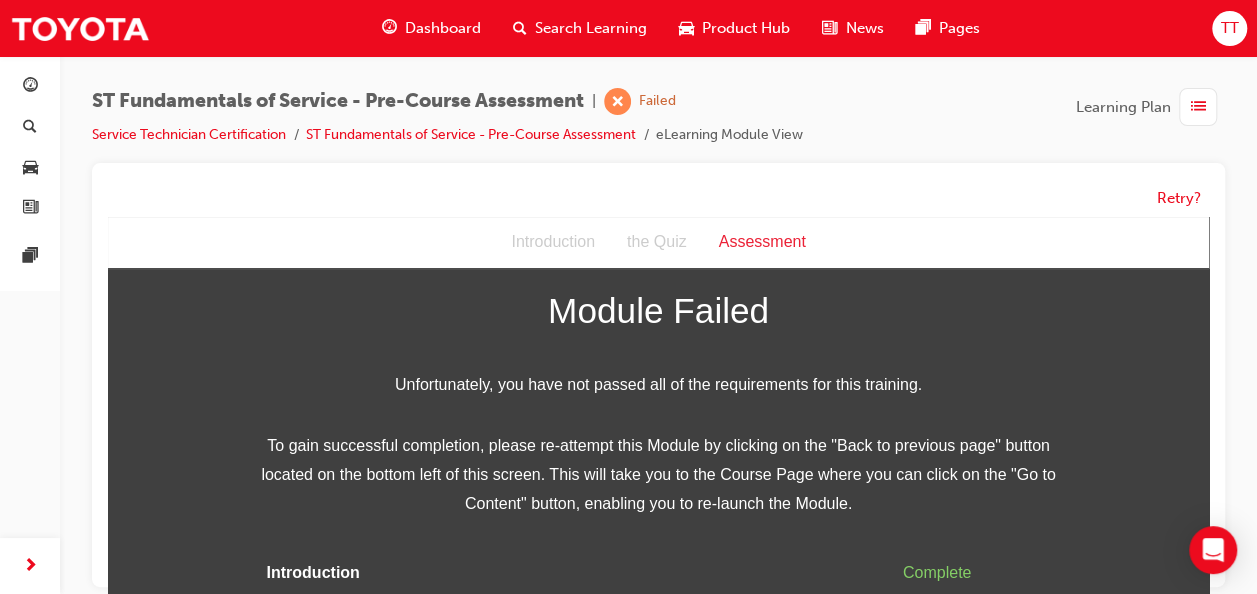 scroll, scrollTop: 0, scrollLeft: 0, axis: both 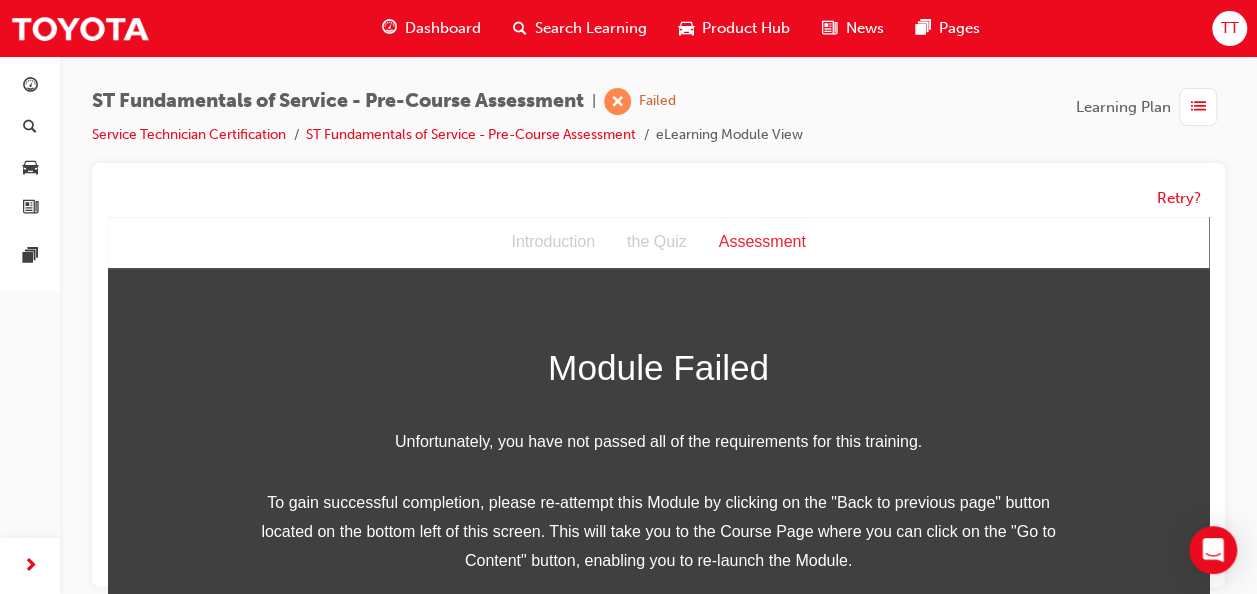 click on "Introduction" at bounding box center (553, 242) 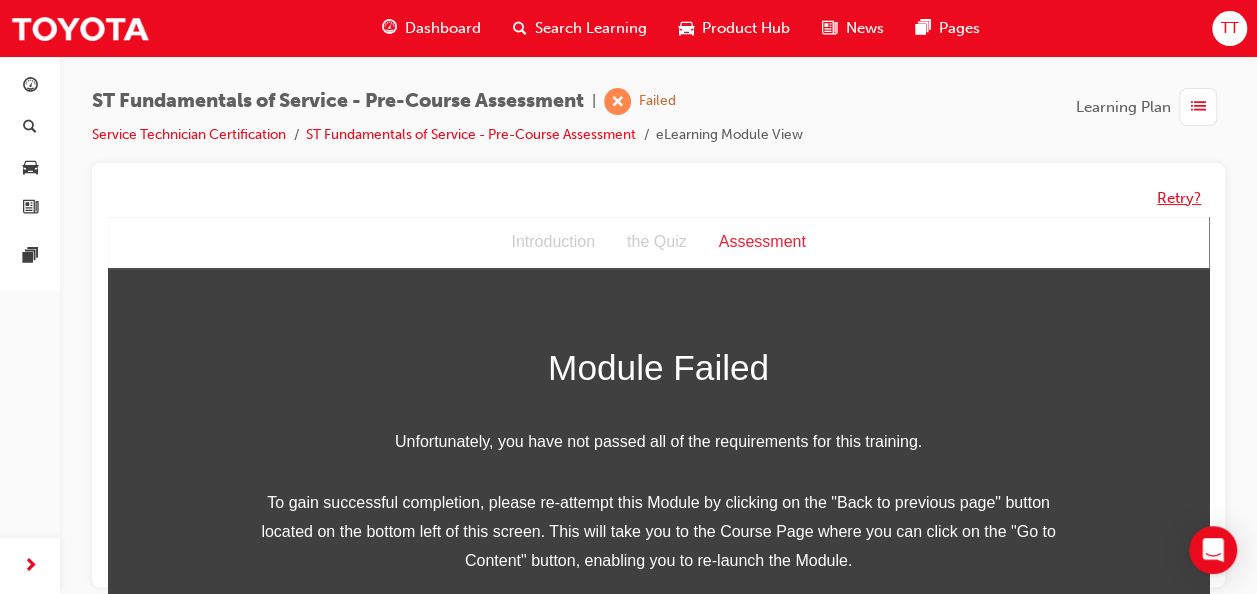 click on "Retry?" at bounding box center [1179, 198] 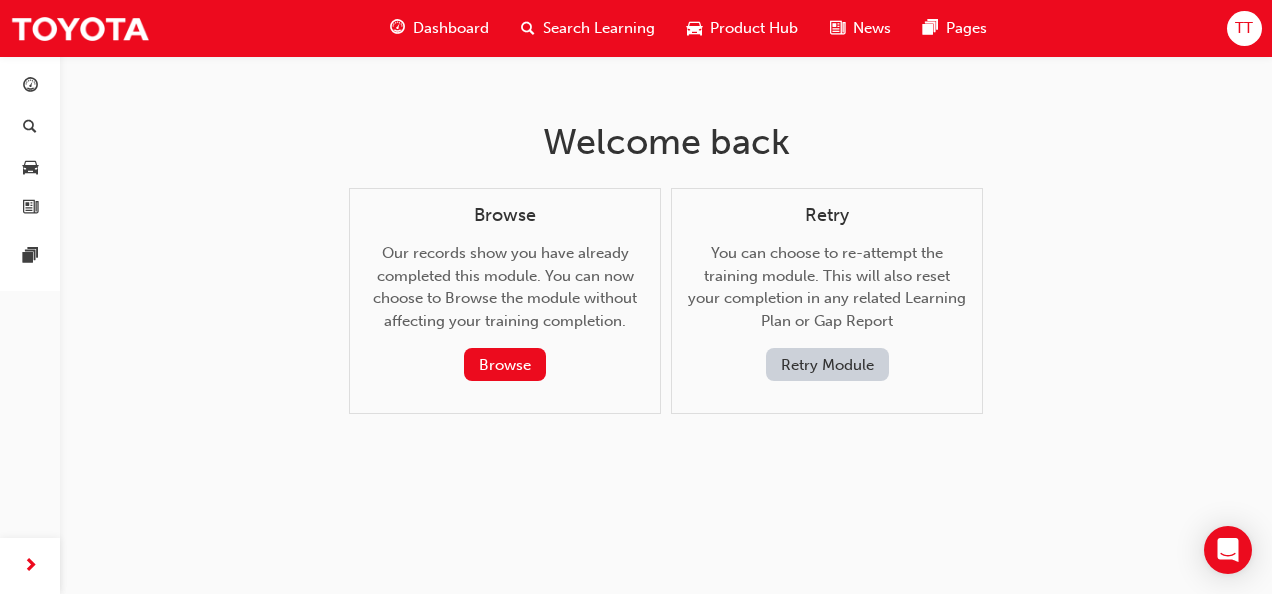 click on "Retry Module" at bounding box center [827, 364] 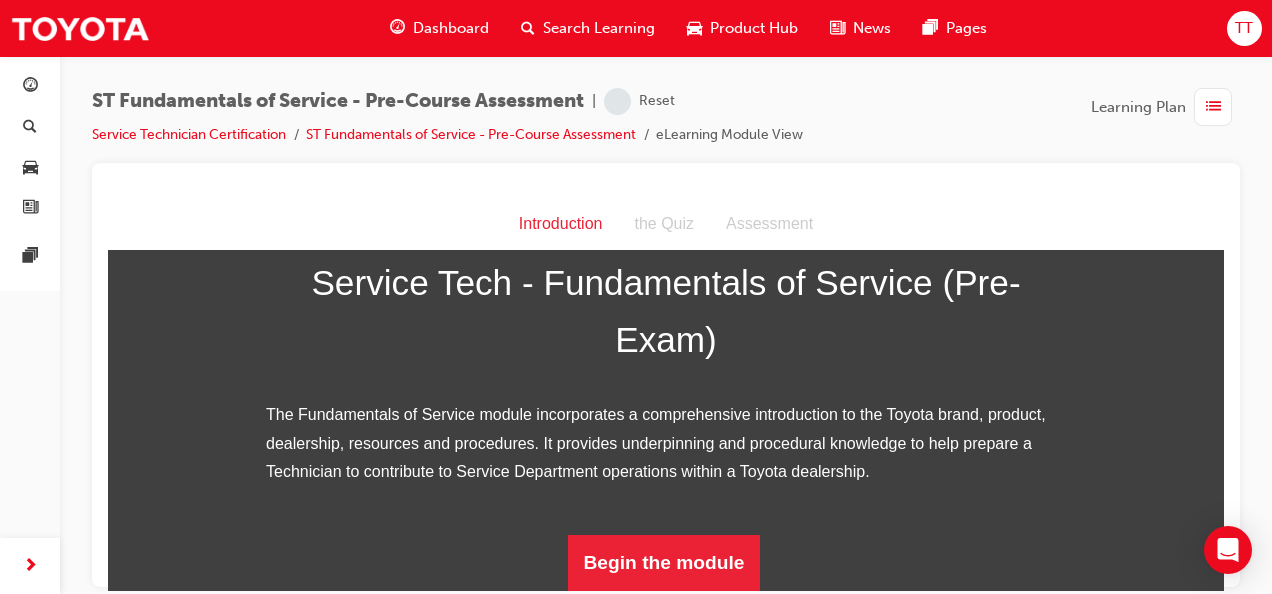 scroll, scrollTop: 332, scrollLeft: 0, axis: vertical 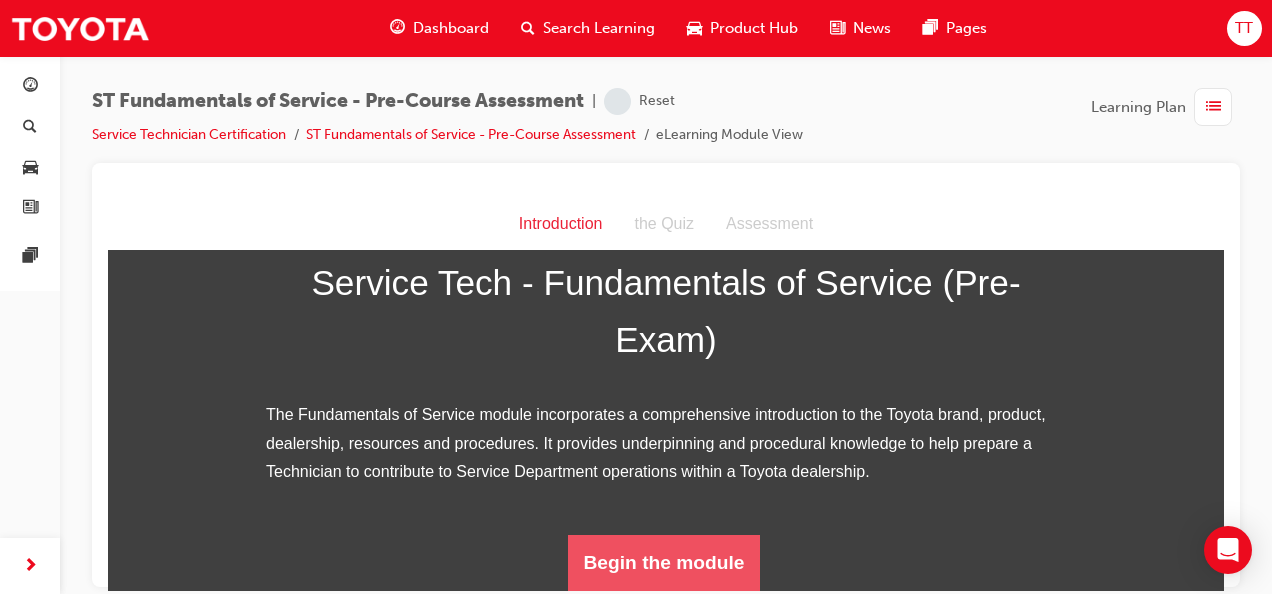 click on "Begin the module" at bounding box center (664, 562) 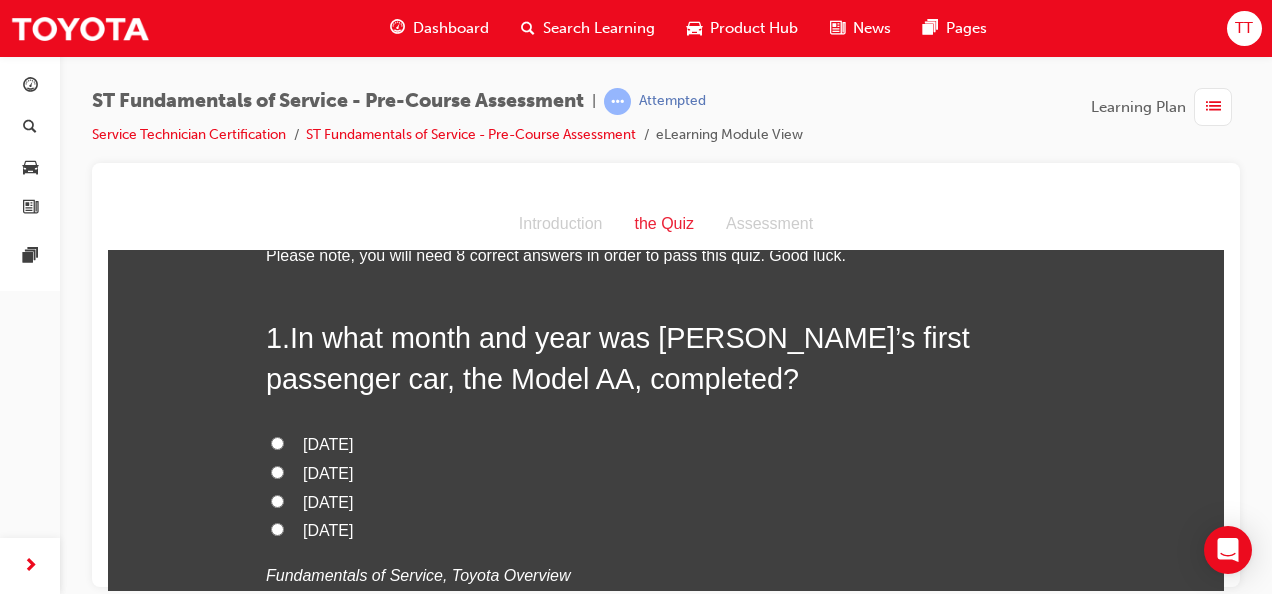 scroll, scrollTop: 100, scrollLeft: 0, axis: vertical 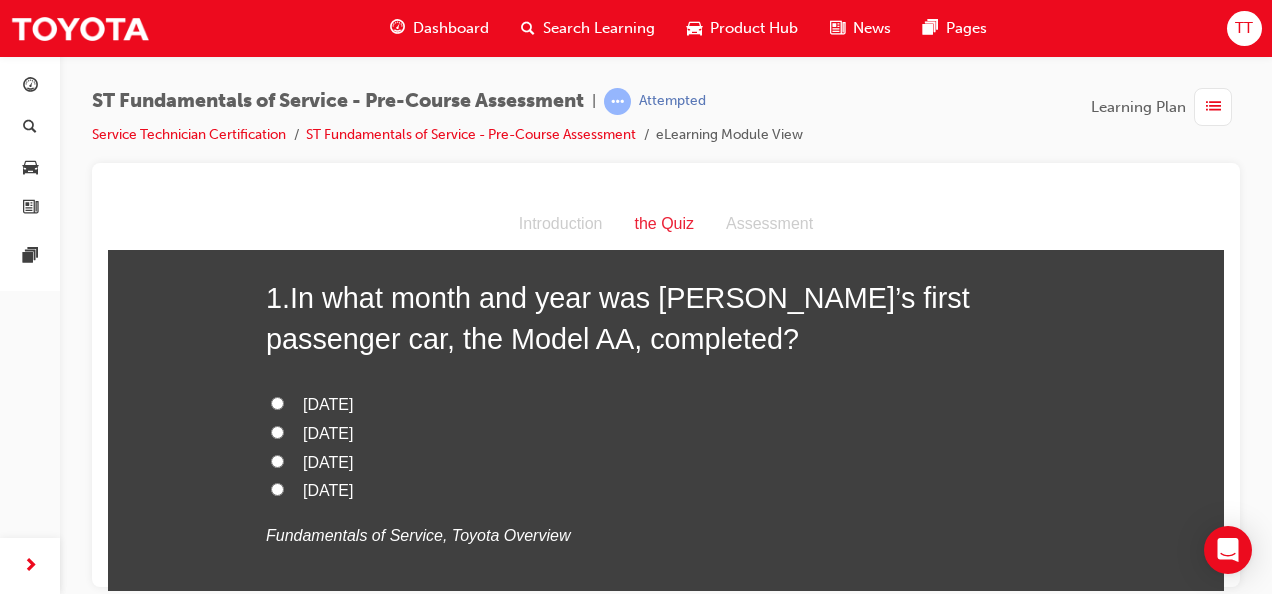 click on "[DATE]" at bounding box center (666, 404) 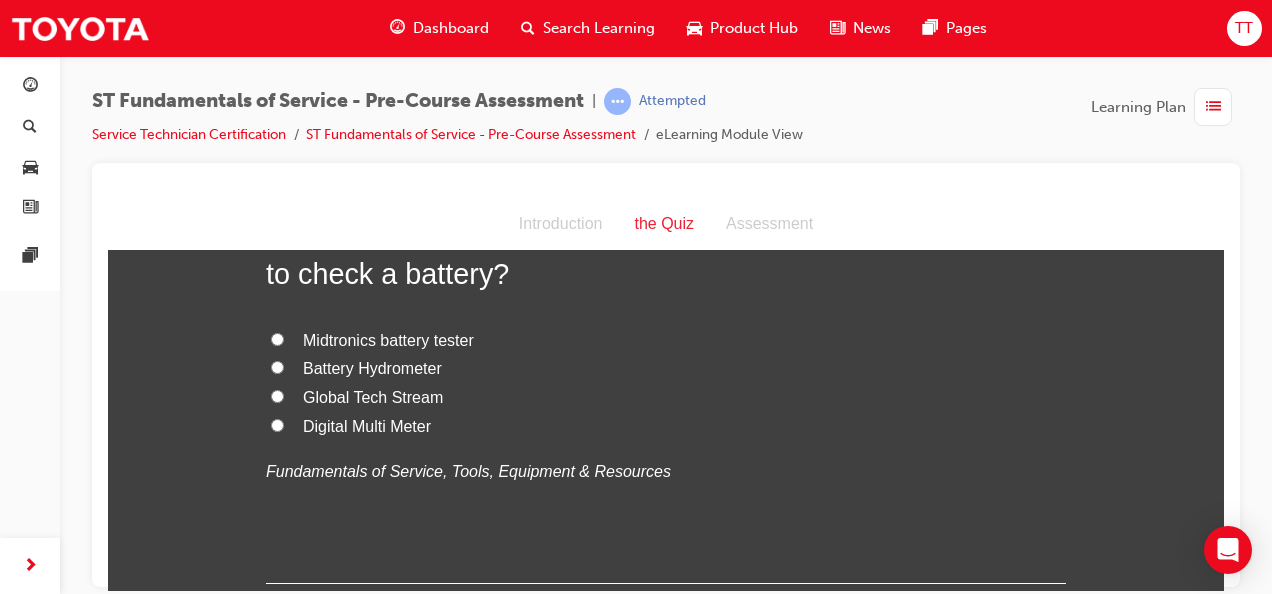 scroll, scrollTop: 600, scrollLeft: 0, axis: vertical 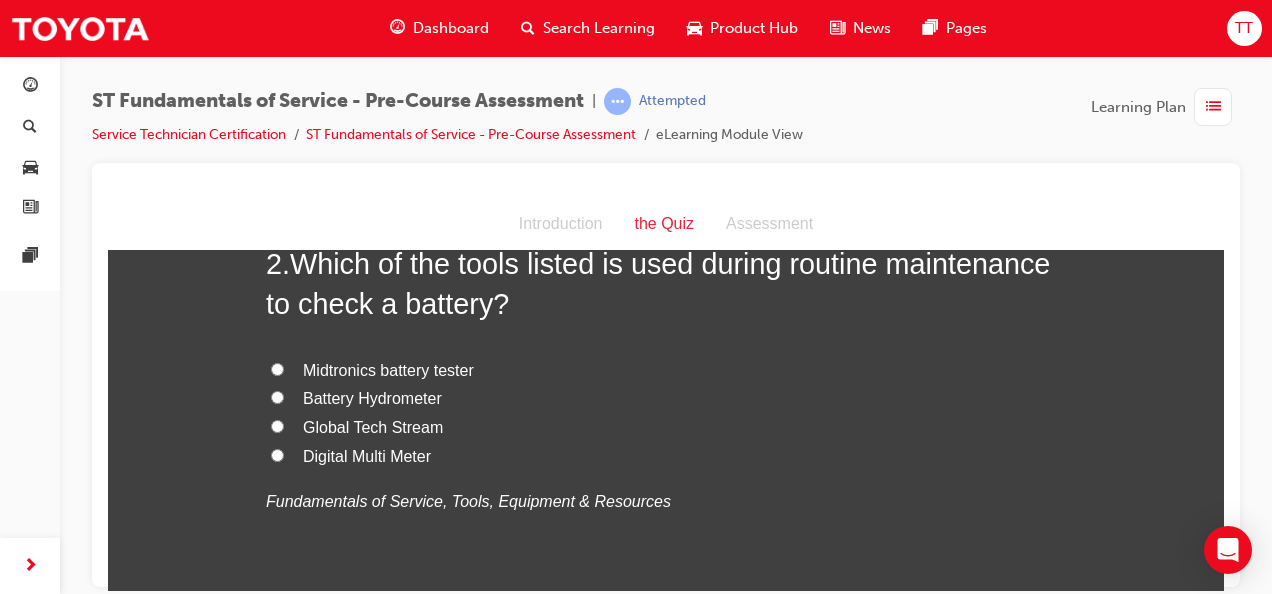 click on "Digital Multi Meter" at bounding box center (367, 455) 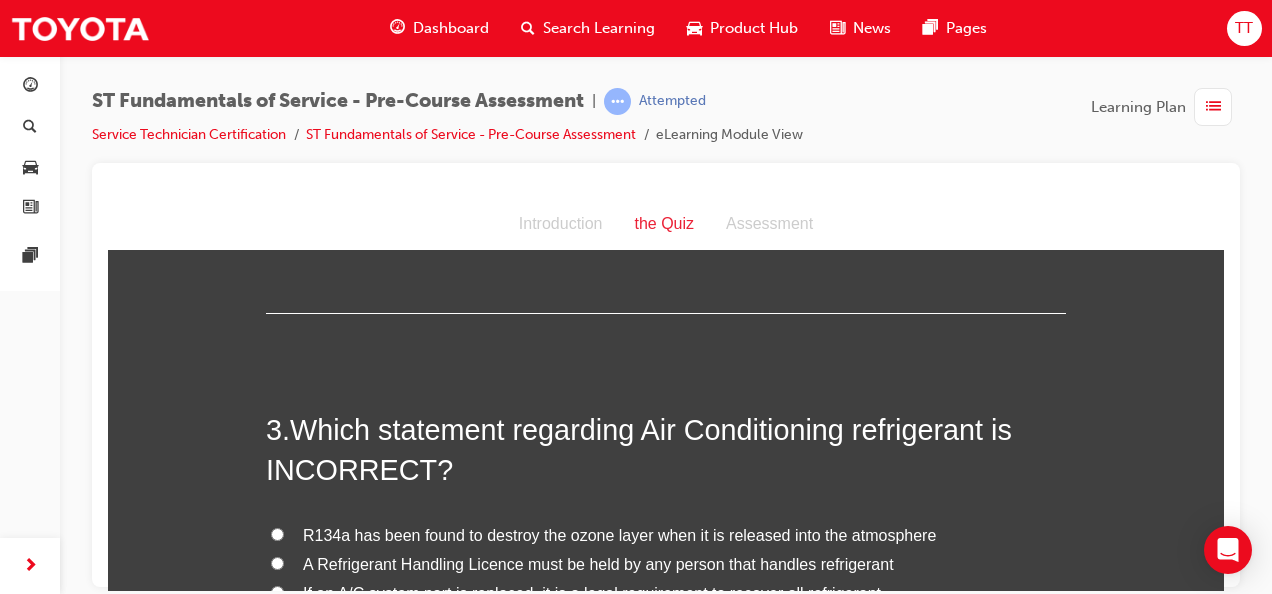 scroll, scrollTop: 1000, scrollLeft: 0, axis: vertical 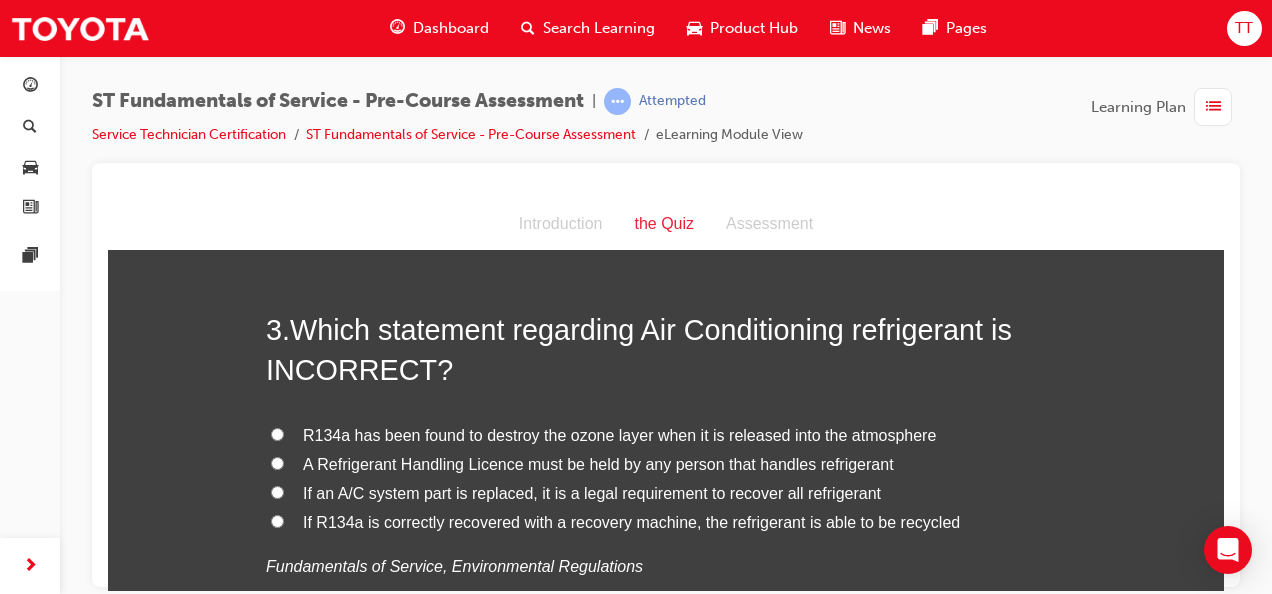 click on "If an A/C system part is replaced, it is a legal requirement to recover all refrigerant" at bounding box center (592, 492) 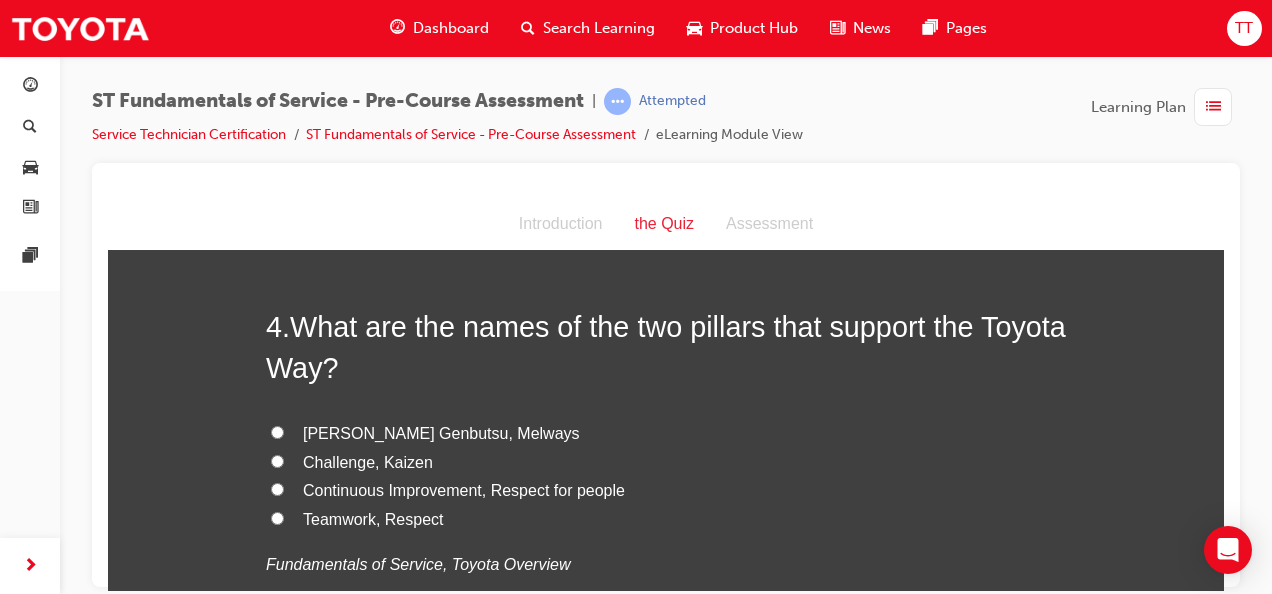 scroll, scrollTop: 1500, scrollLeft: 0, axis: vertical 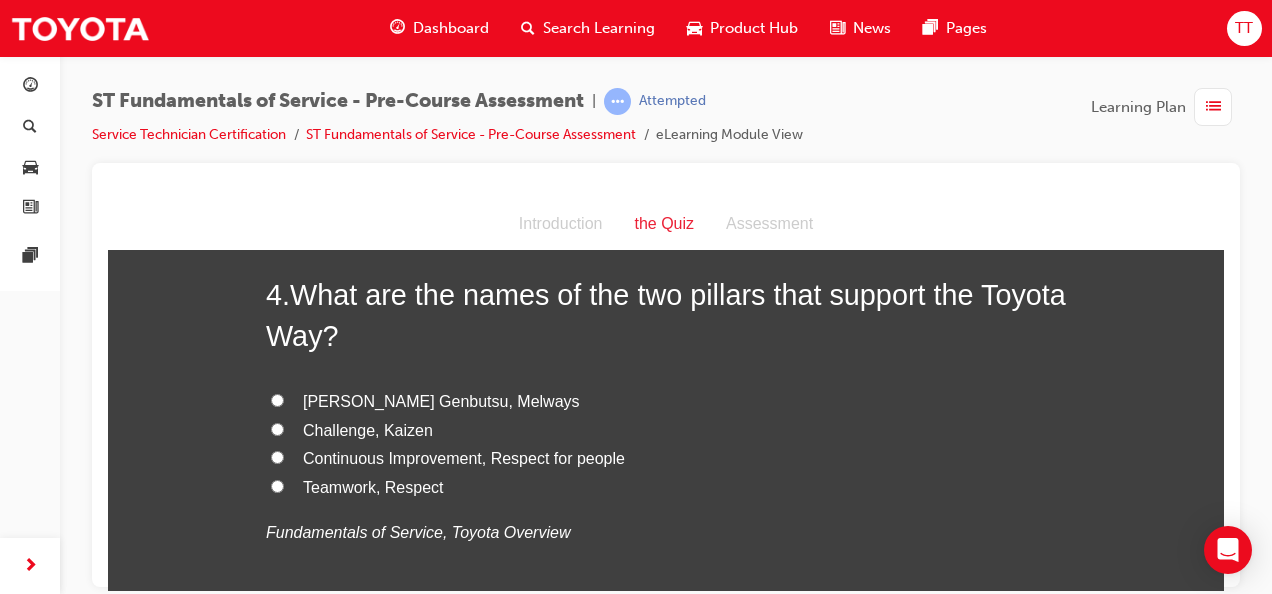 click on "Teamwork, Respect" at bounding box center (373, 486) 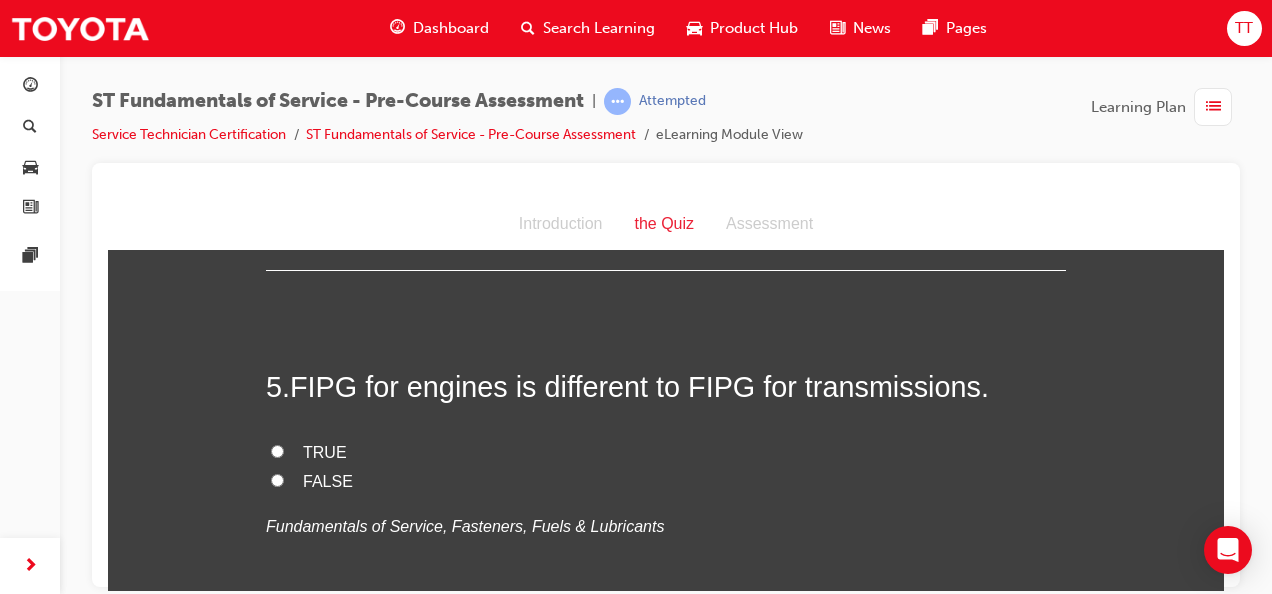 scroll, scrollTop: 1900, scrollLeft: 0, axis: vertical 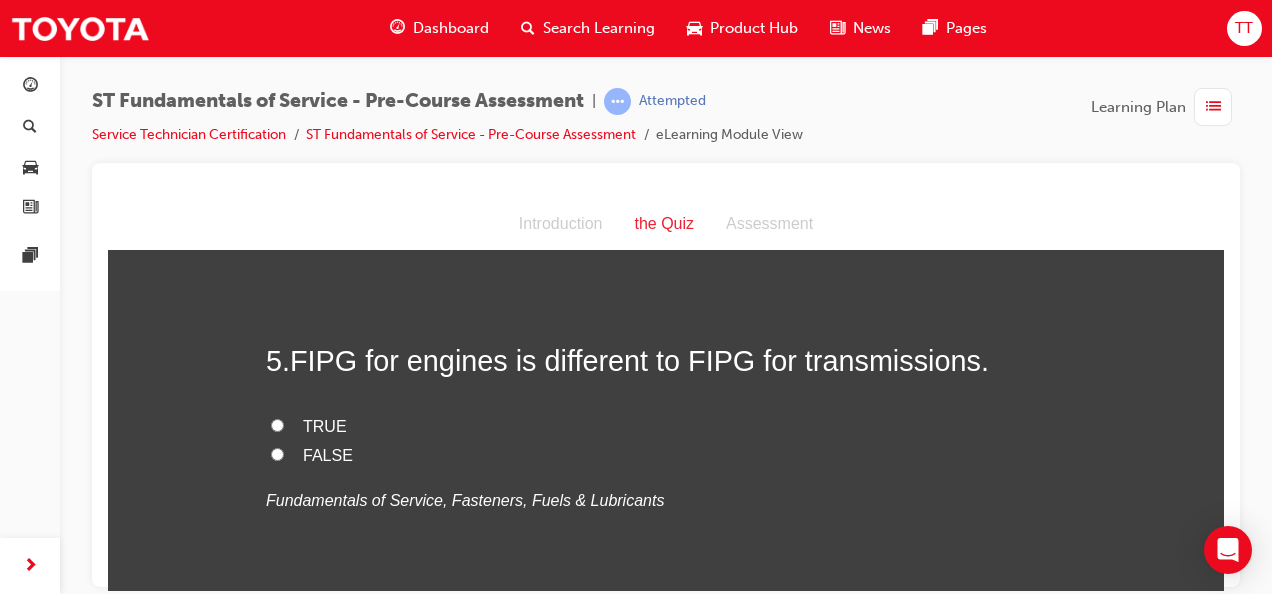 click on "FALSE" at bounding box center [328, 454] 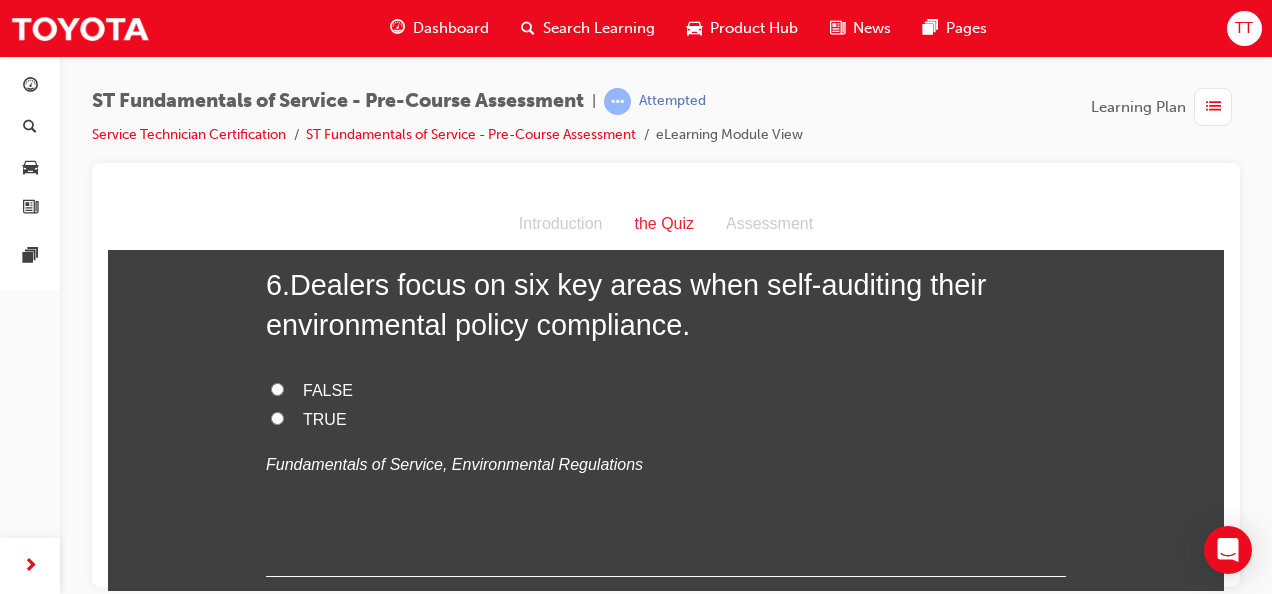 scroll, scrollTop: 2300, scrollLeft: 0, axis: vertical 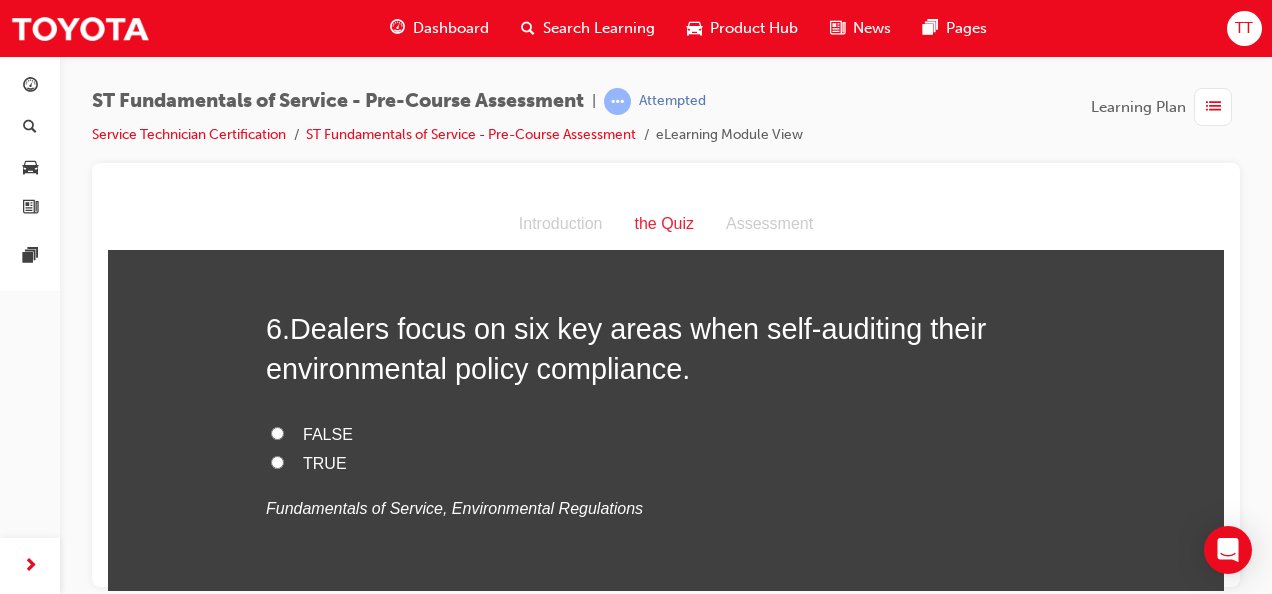click on "TRUE" at bounding box center [325, 462] 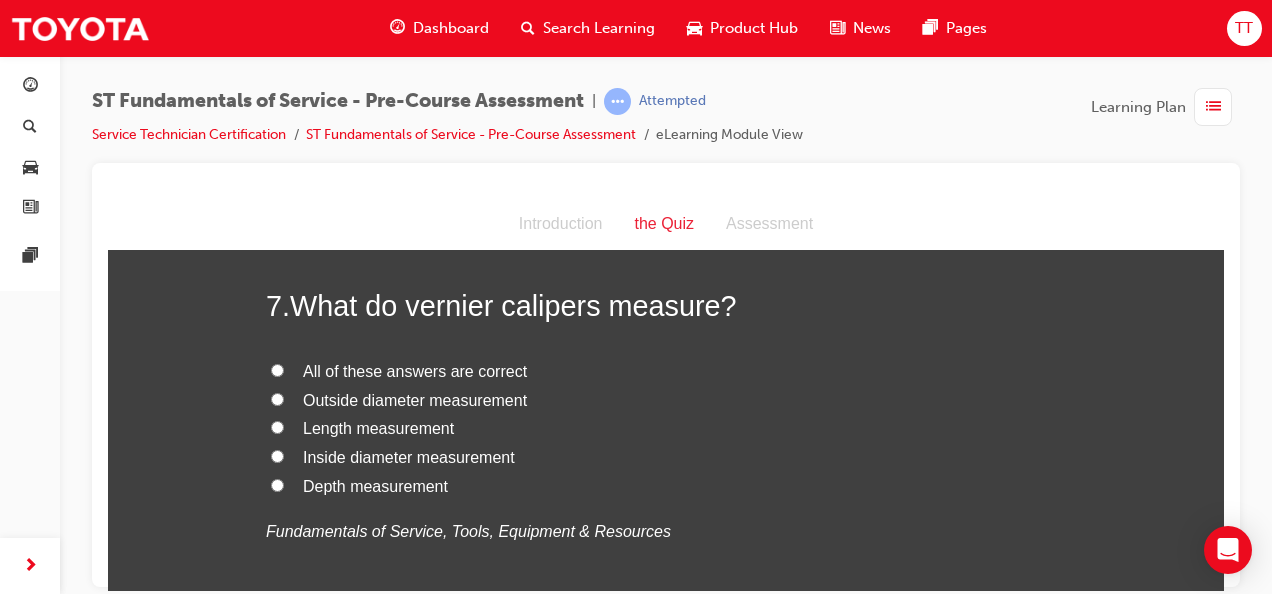 scroll, scrollTop: 2700, scrollLeft: 0, axis: vertical 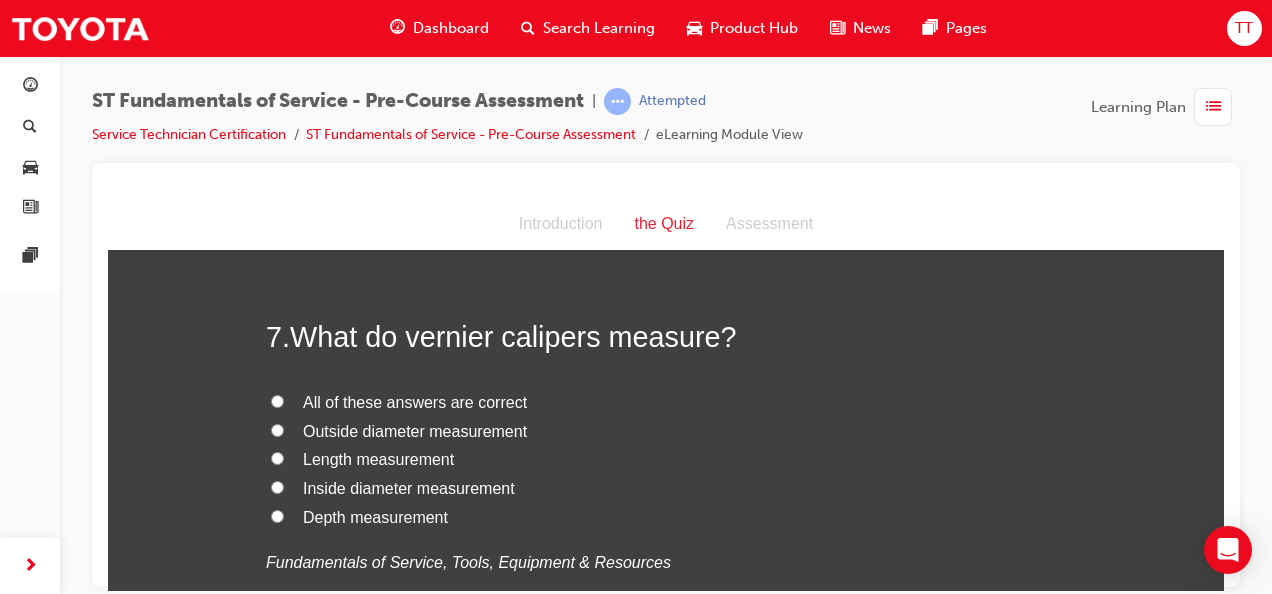 click on "All of these answers are correct" at bounding box center [415, 401] 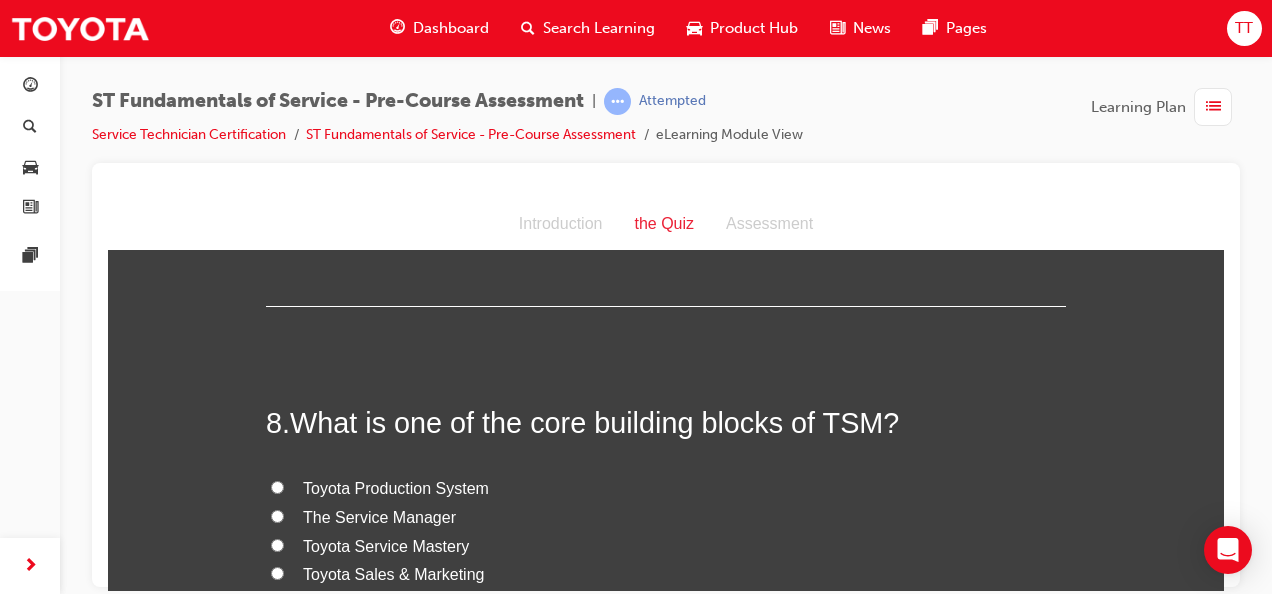 scroll, scrollTop: 3100, scrollLeft: 0, axis: vertical 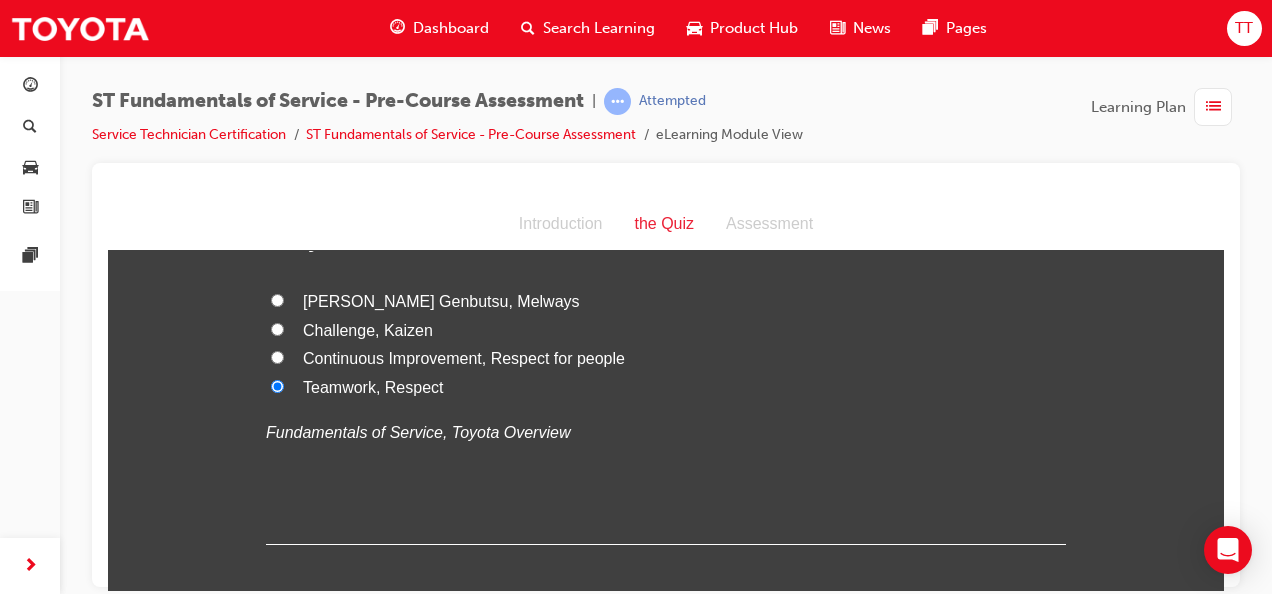 click on "Continuous Improvement, Respect for people" at bounding box center [464, 357] 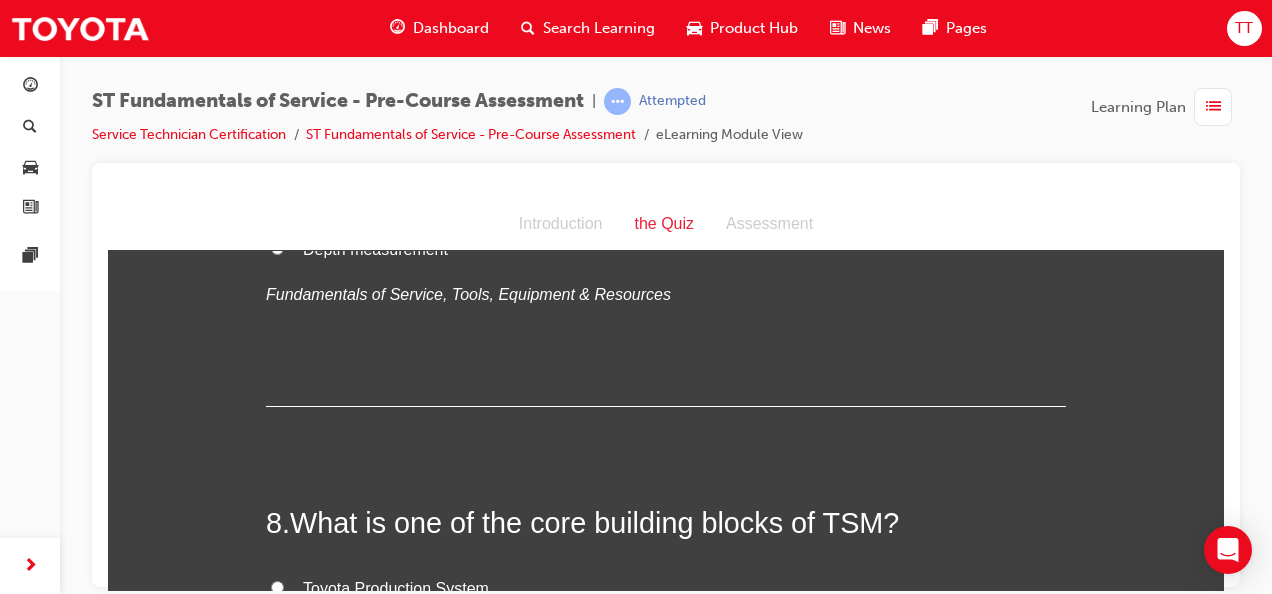 scroll, scrollTop: 3100, scrollLeft: 0, axis: vertical 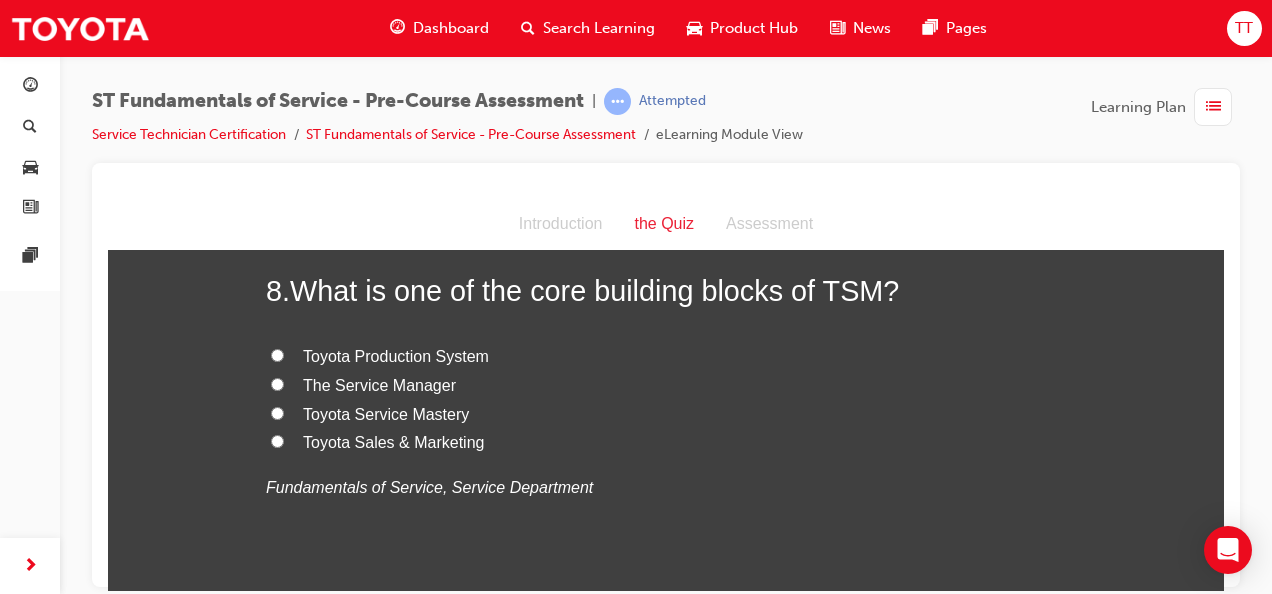 click on "Toyota Sales & Marketing" at bounding box center (393, 441) 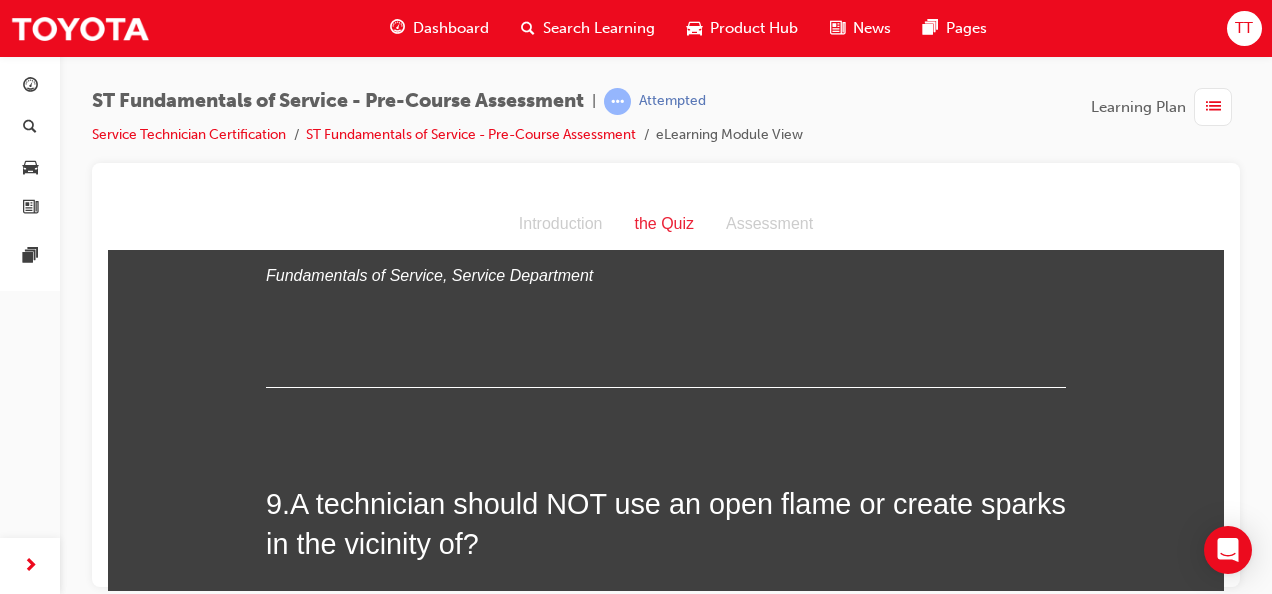 scroll, scrollTop: 3300, scrollLeft: 0, axis: vertical 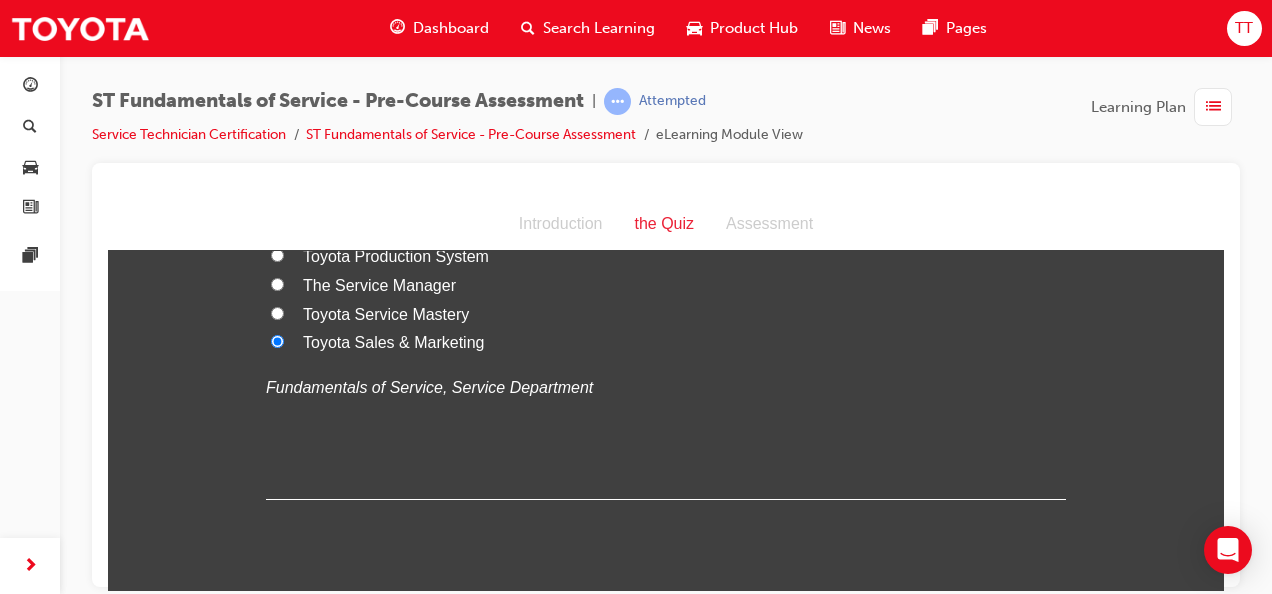 click on "Toyota Service Mastery" at bounding box center [386, 313] 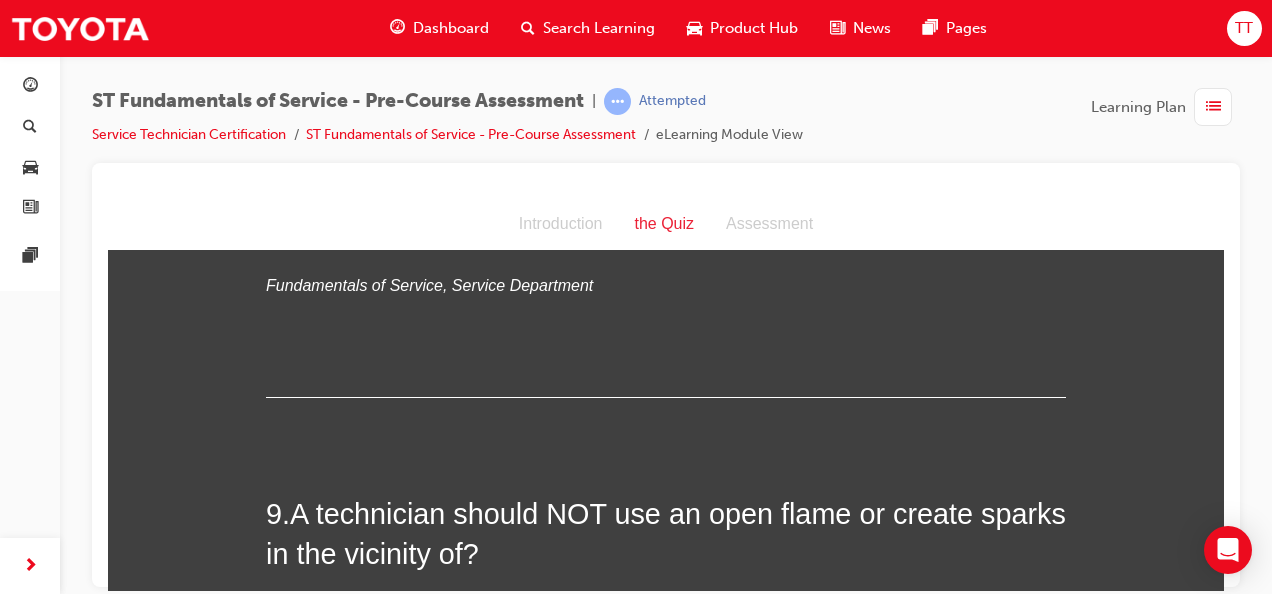 scroll, scrollTop: 3600, scrollLeft: 0, axis: vertical 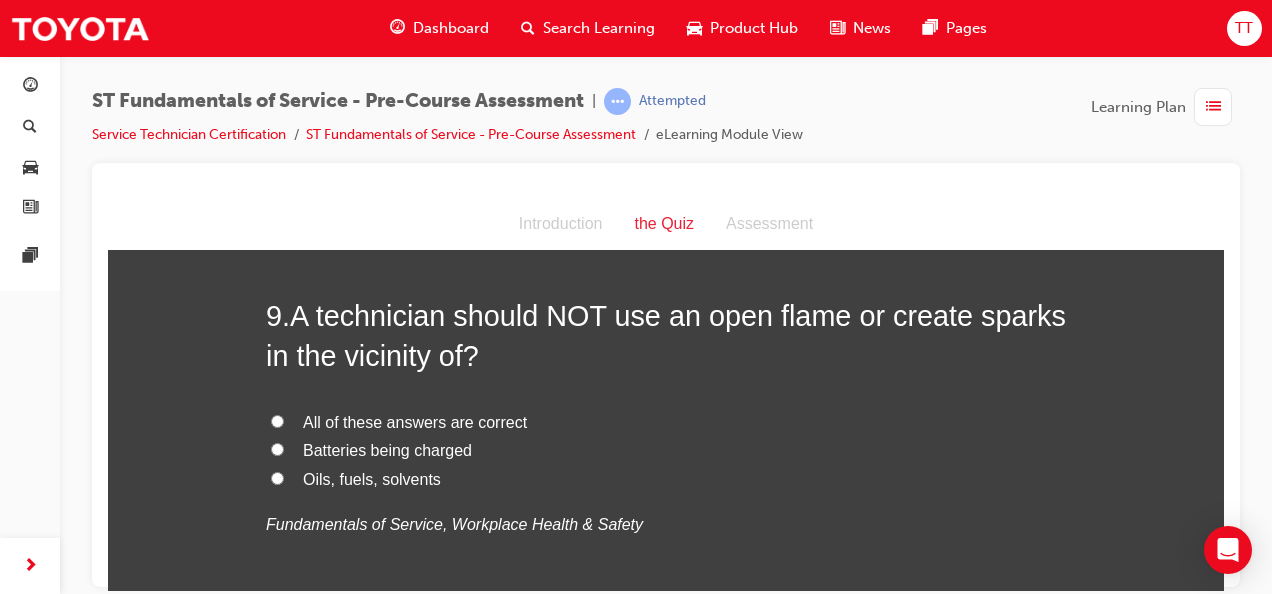 click on "All of these answers are correct" at bounding box center (415, 421) 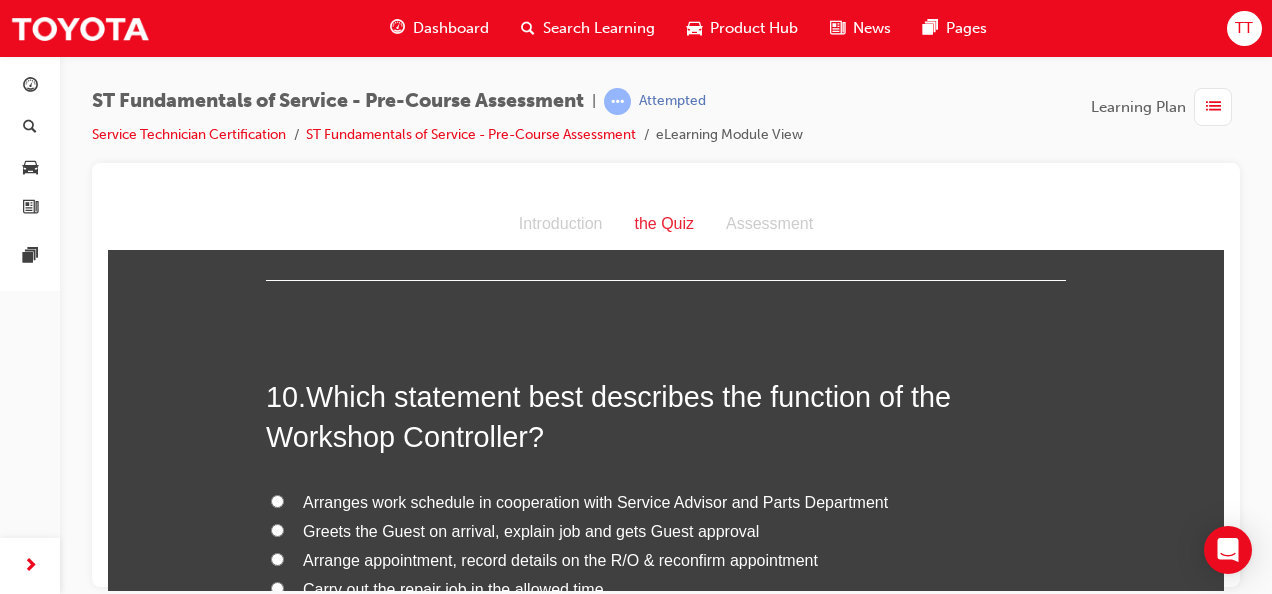 scroll, scrollTop: 4000, scrollLeft: 0, axis: vertical 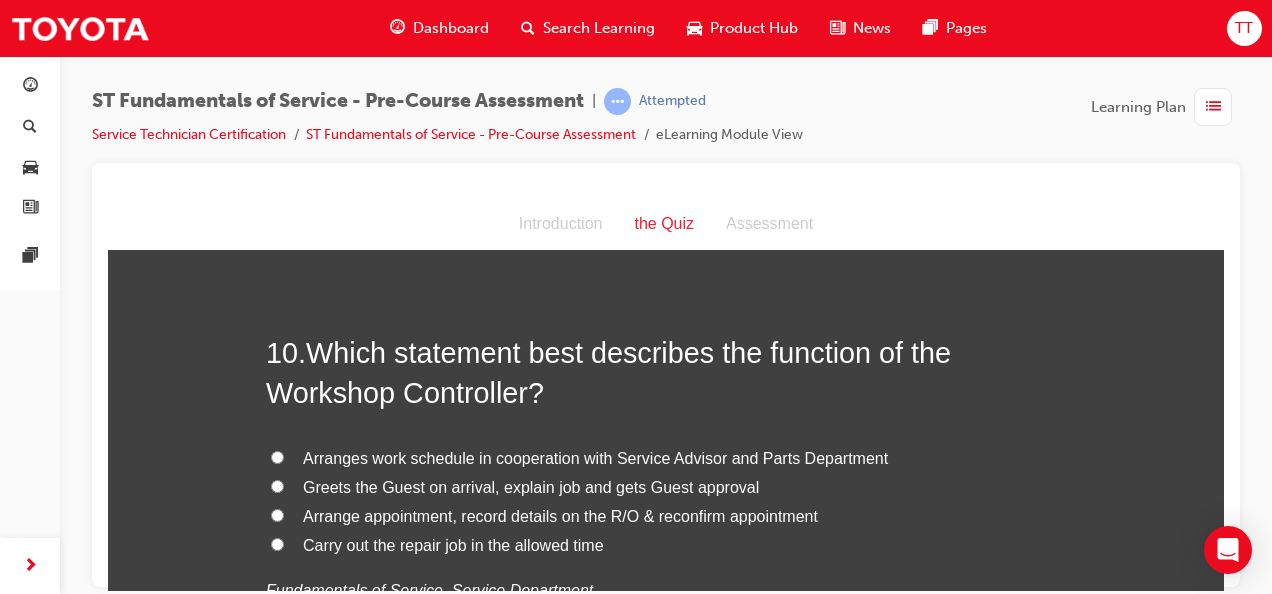 click on "Arranges work schedule in cooperation with Service Advisor and Parts Department" at bounding box center [595, 457] 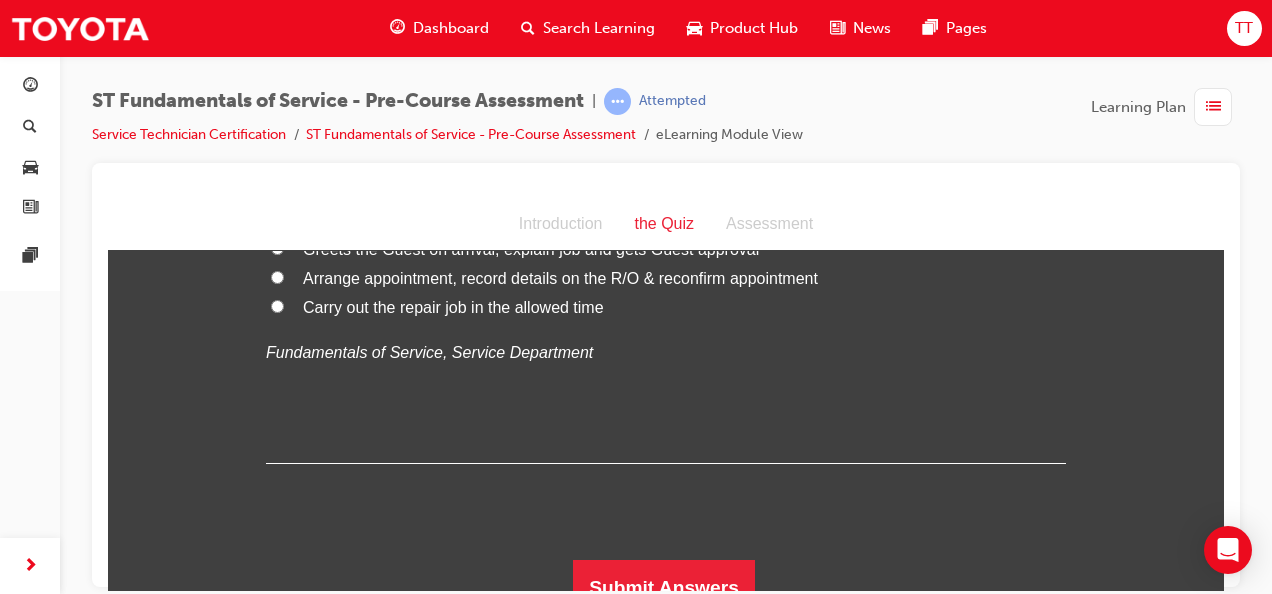 scroll, scrollTop: 4259, scrollLeft: 0, axis: vertical 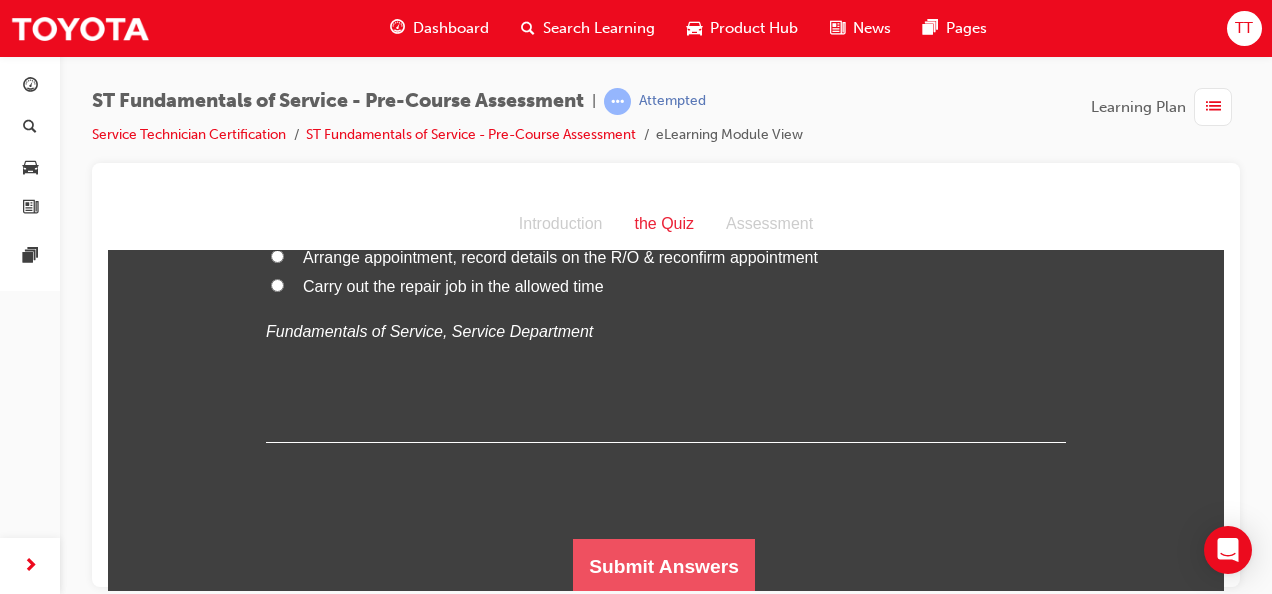 click on "Submit Answers" at bounding box center (664, 566) 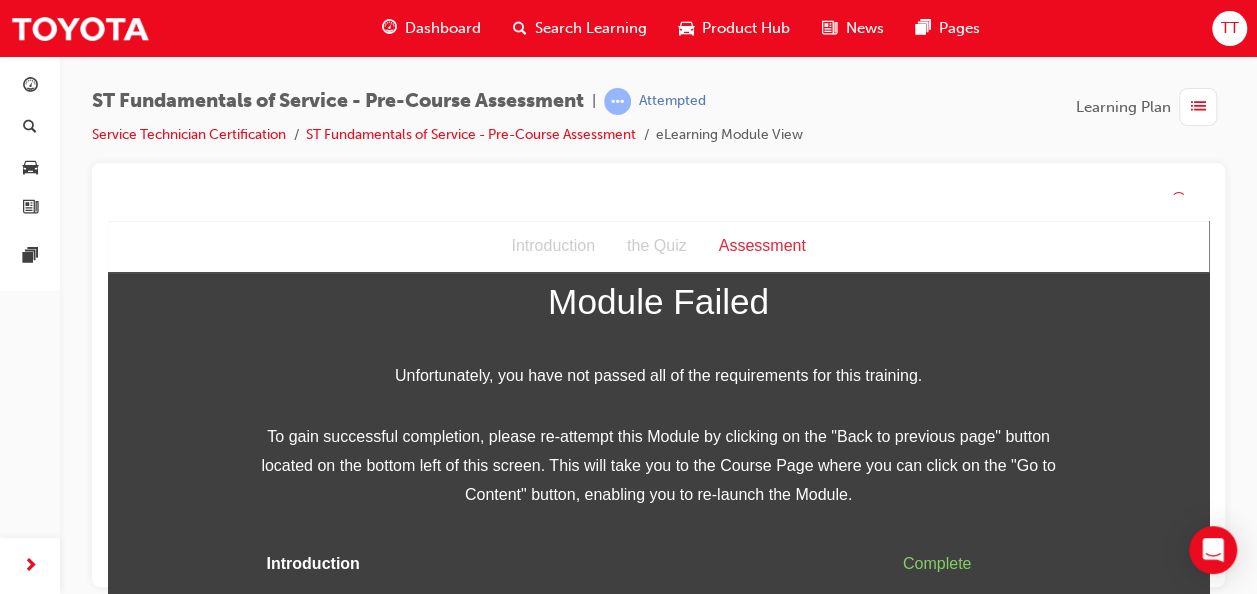 scroll, scrollTop: 132, scrollLeft: 0, axis: vertical 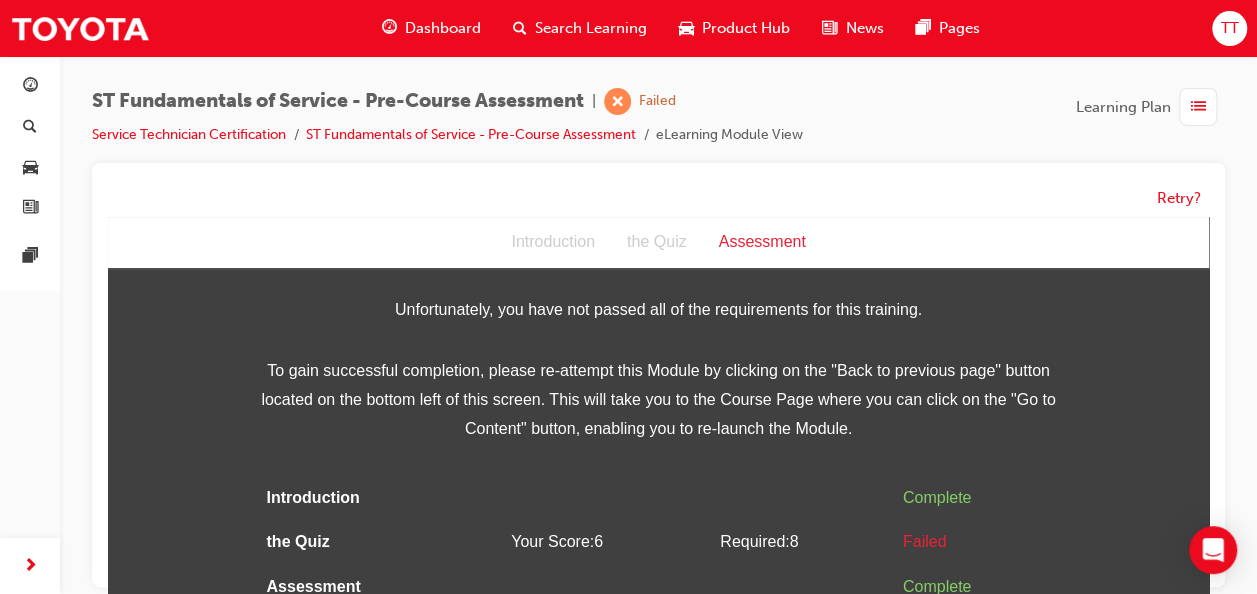 click on "Dashboard" at bounding box center (443, 28) 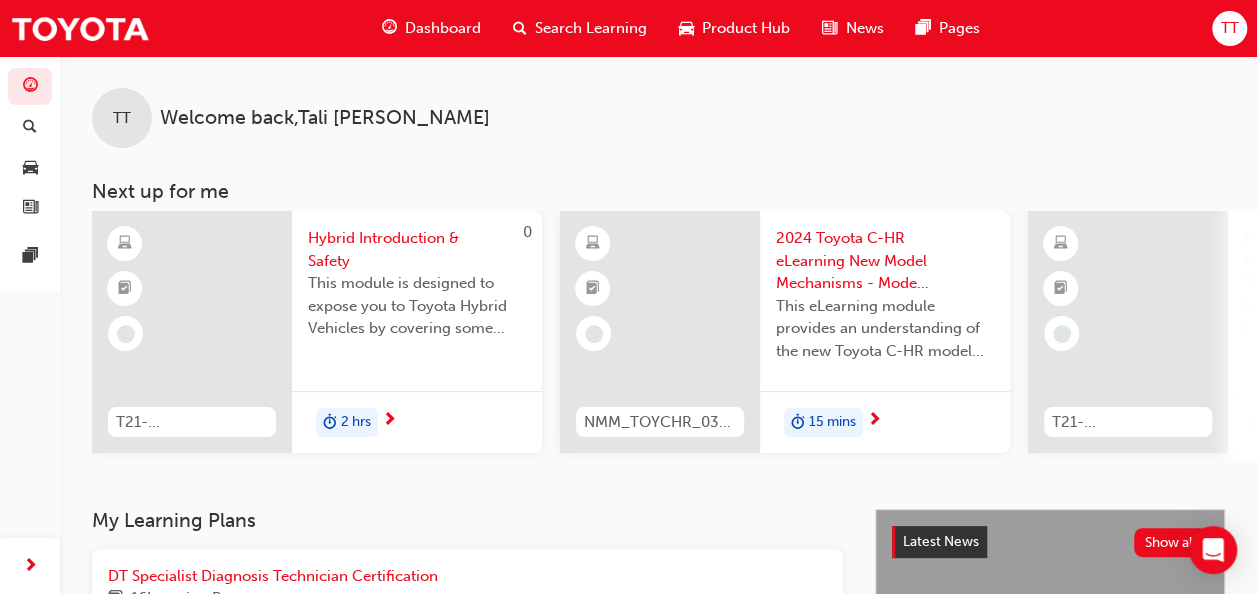 click on "2 hrs" at bounding box center [417, 422] 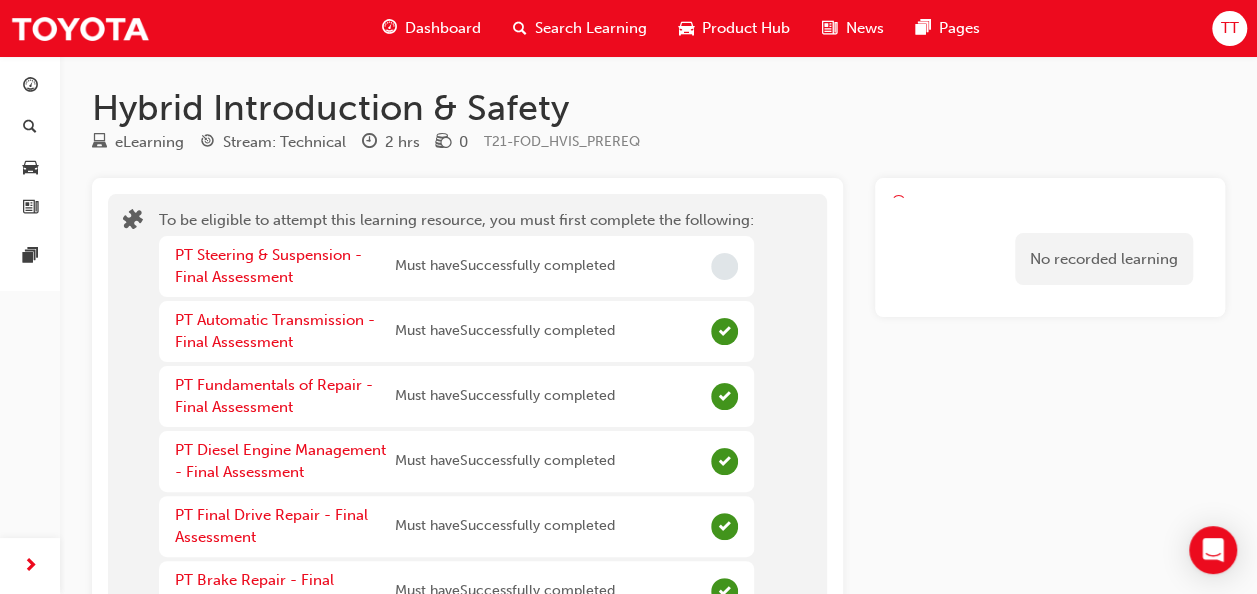 scroll, scrollTop: 0, scrollLeft: 0, axis: both 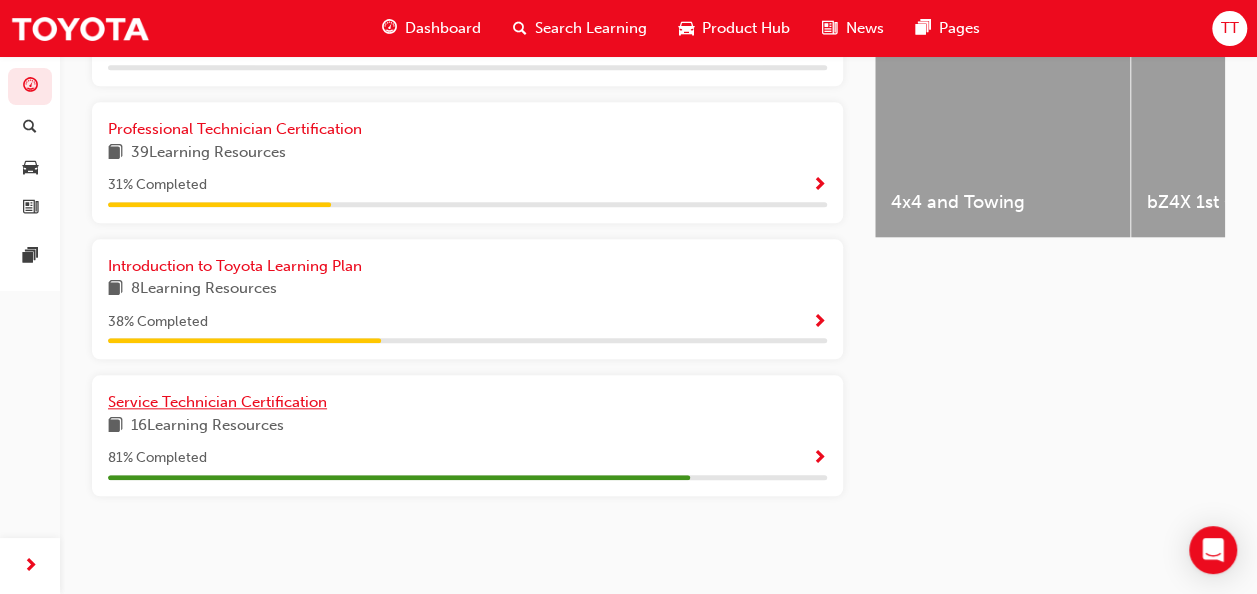 click on "Service Technician Certification" at bounding box center [217, 402] 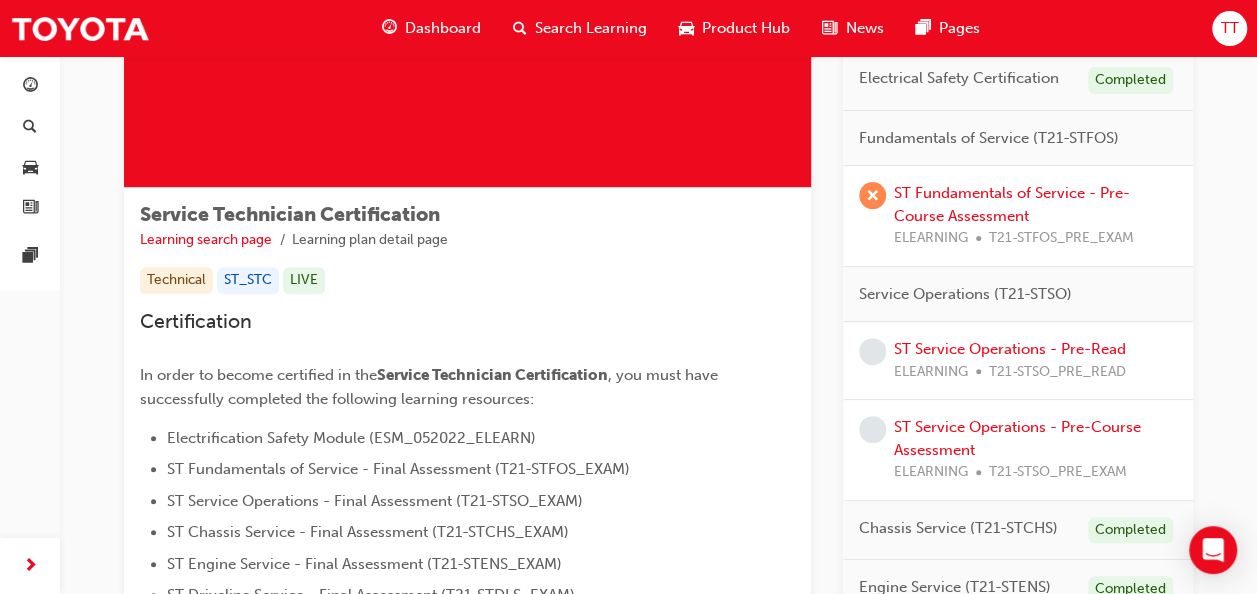 scroll, scrollTop: 244, scrollLeft: 0, axis: vertical 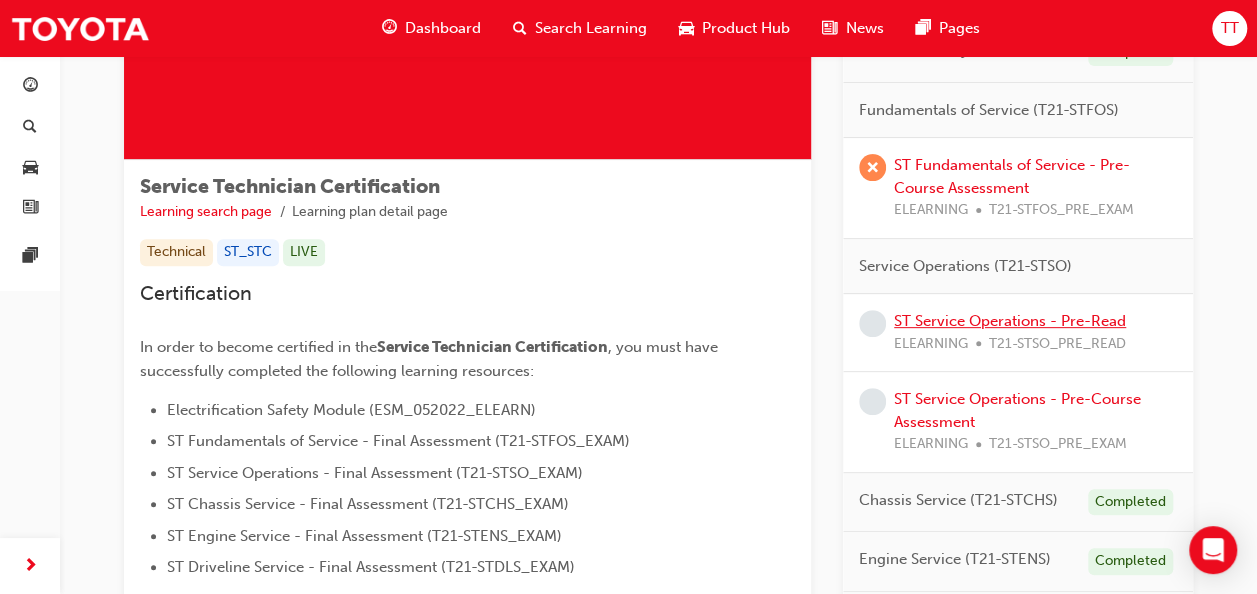 click on "ST Service Operations - Pre-Read" at bounding box center (1010, 321) 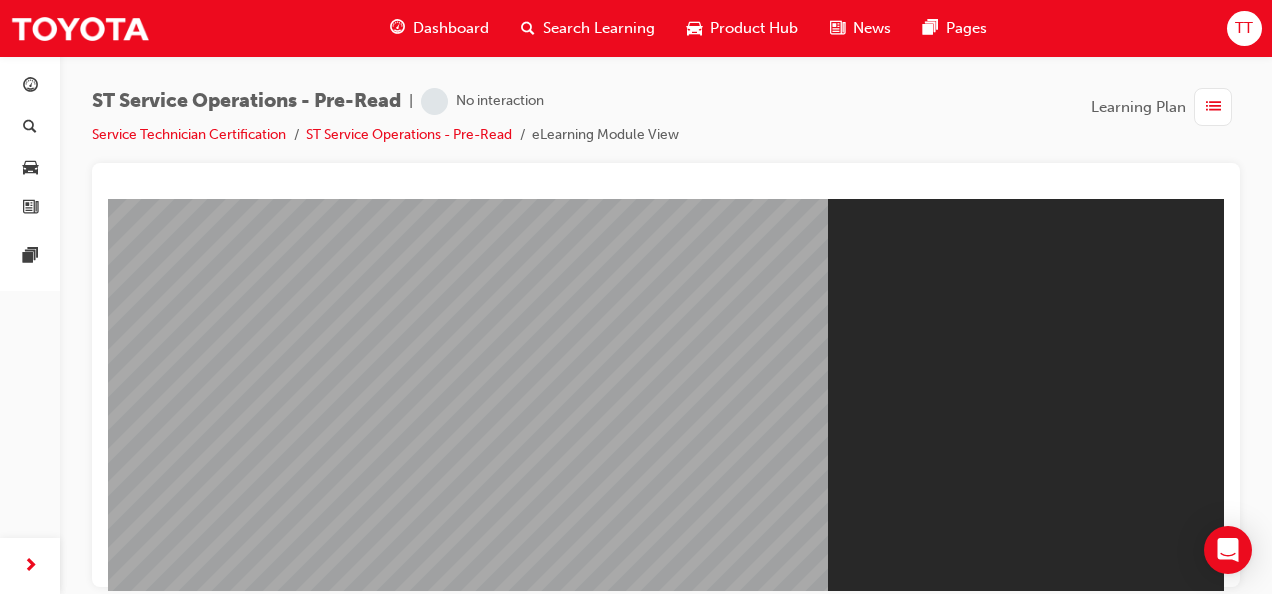 scroll, scrollTop: 0, scrollLeft: 0, axis: both 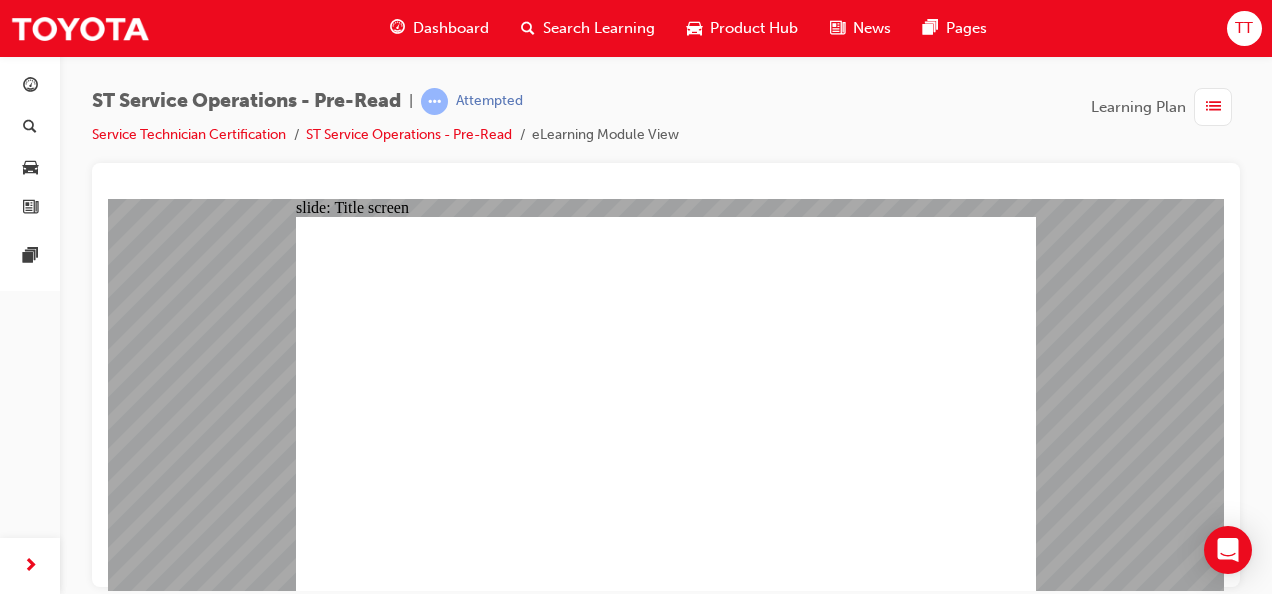 click 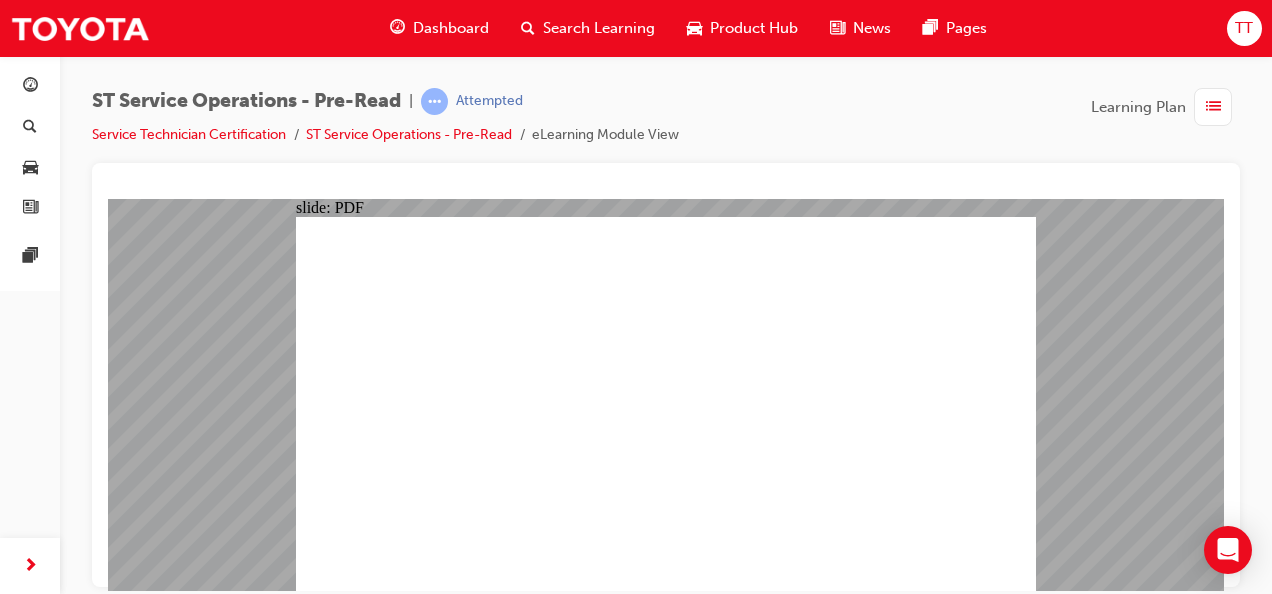 click at bounding box center (1213, 107) 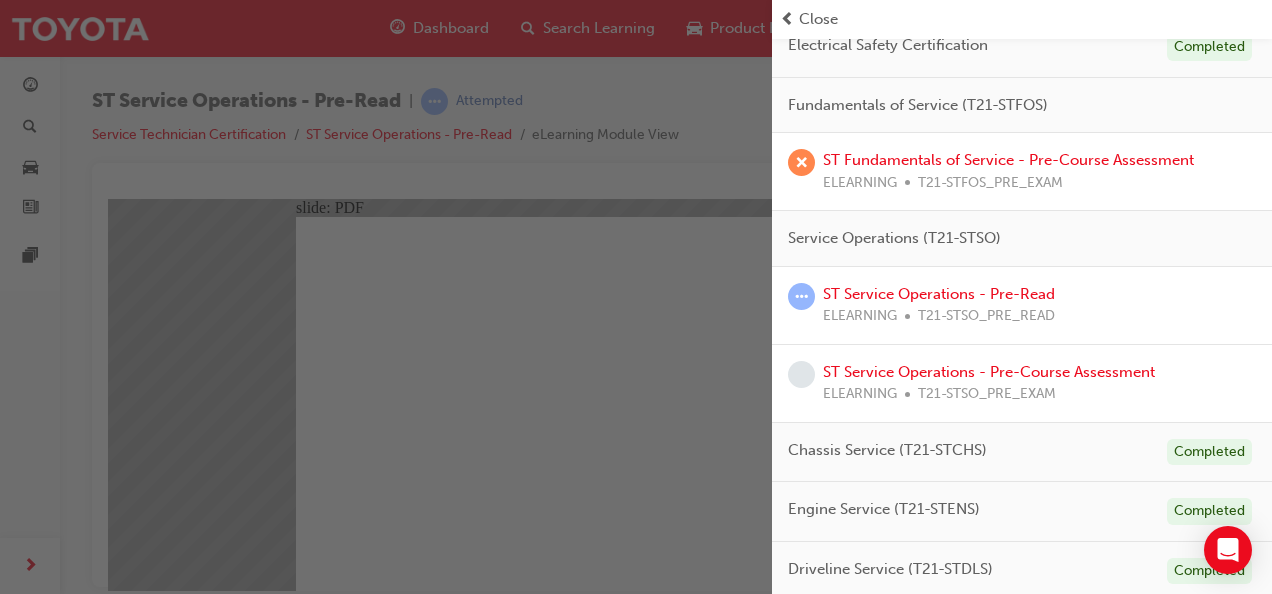 scroll, scrollTop: 238, scrollLeft: 0, axis: vertical 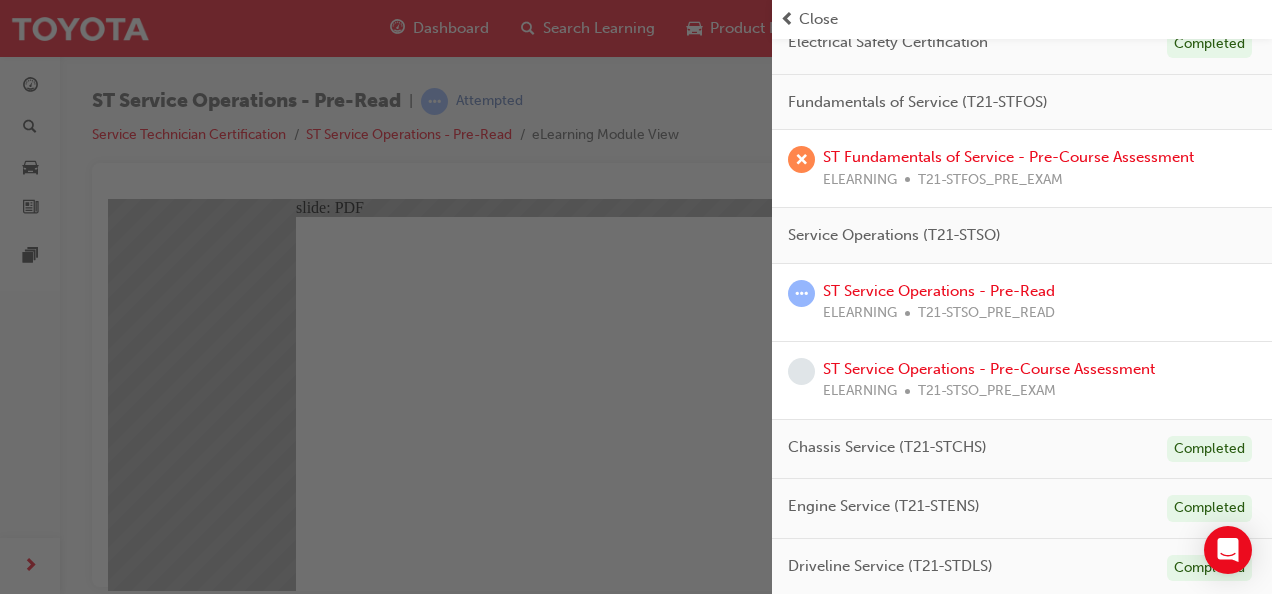 click at bounding box center [787, 19] 